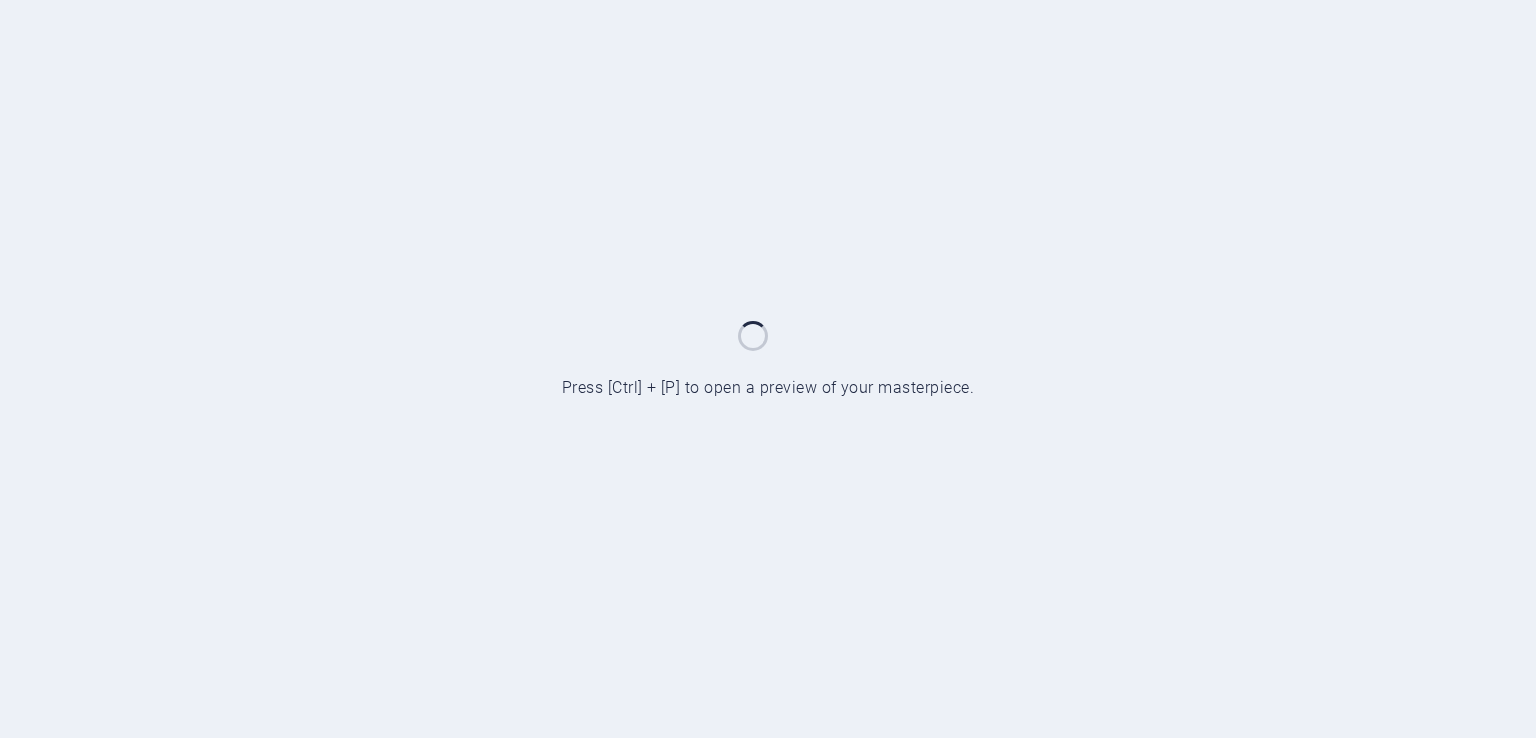 scroll, scrollTop: 0, scrollLeft: 0, axis: both 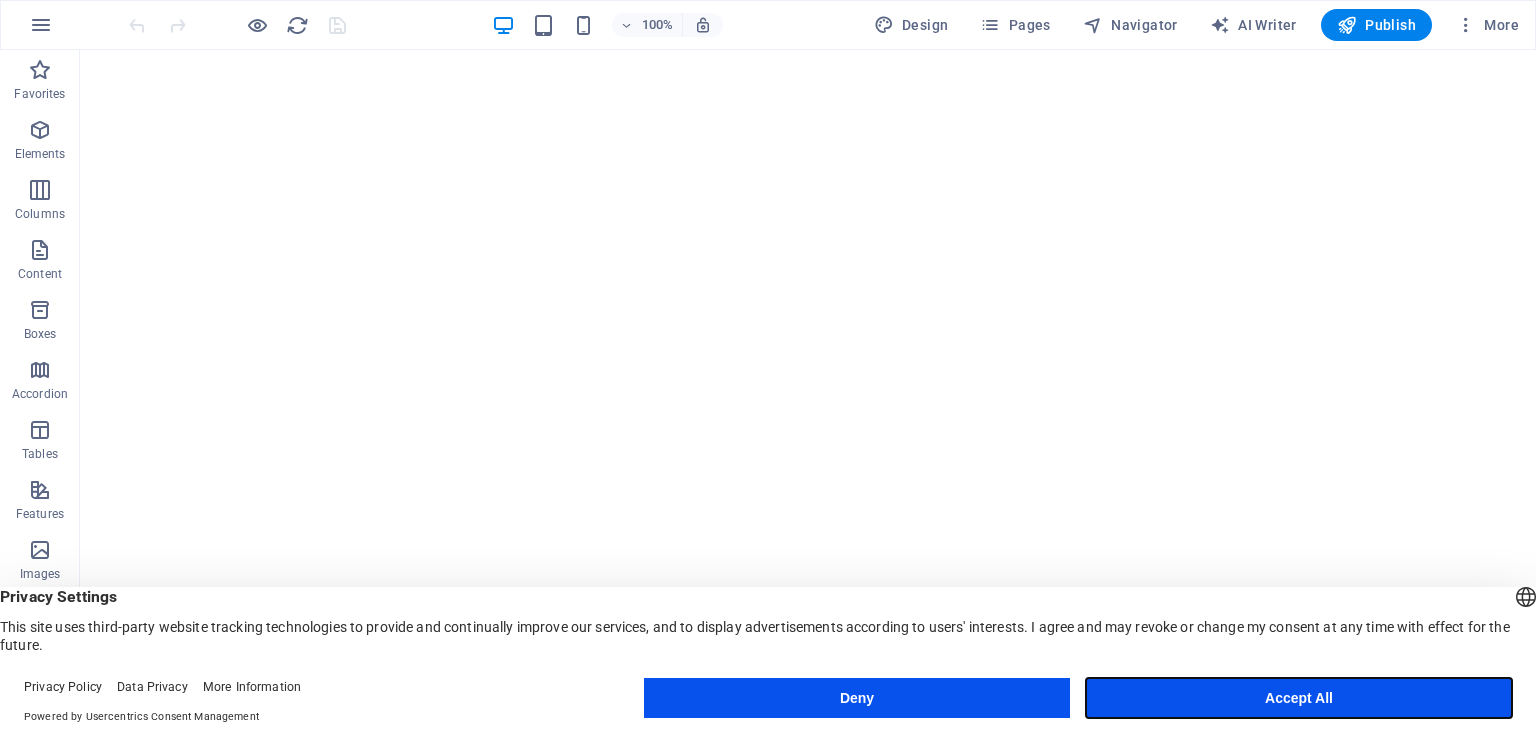 click on "Accept All" at bounding box center [1299, 698] 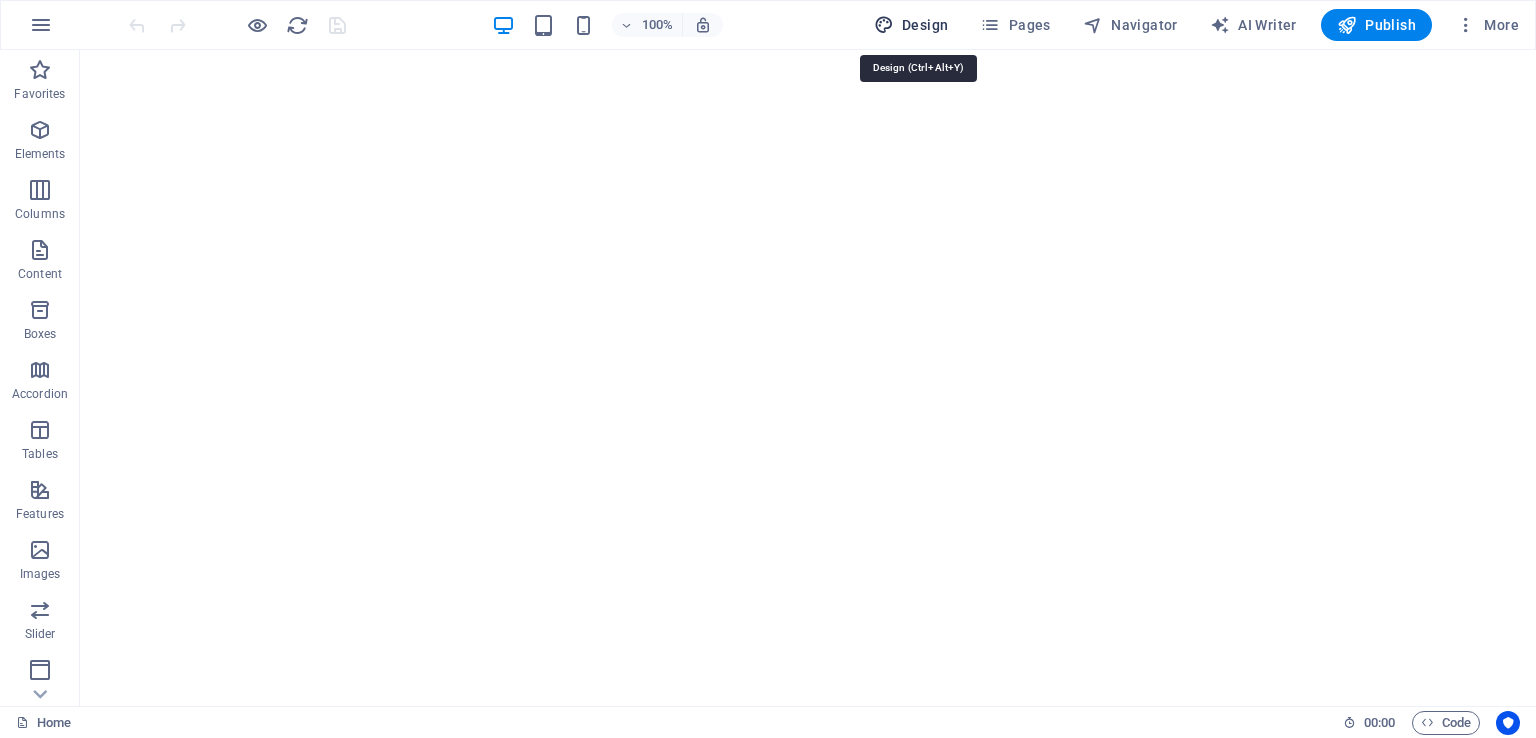 click on "Design" at bounding box center [911, 25] 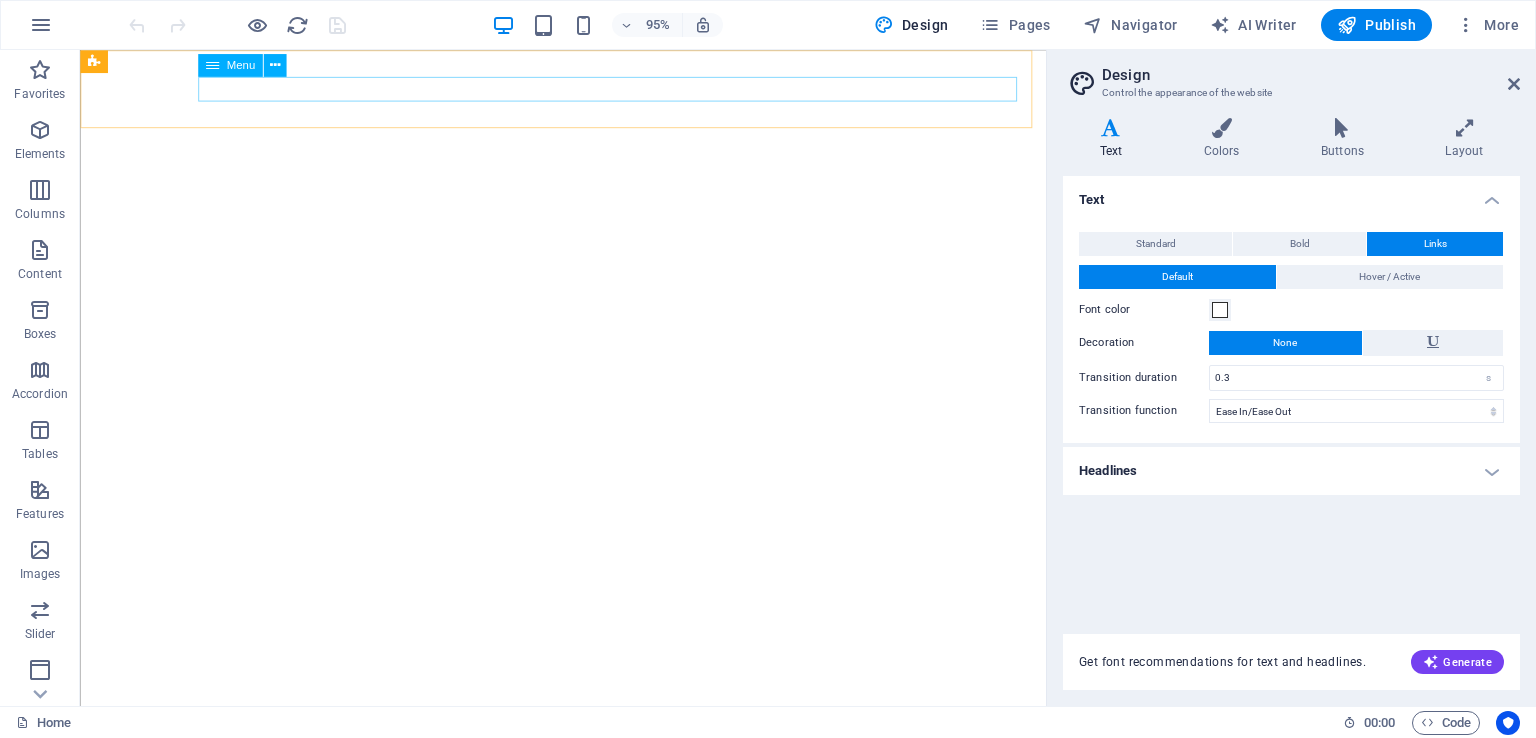 click on "Menu" at bounding box center [240, 65] 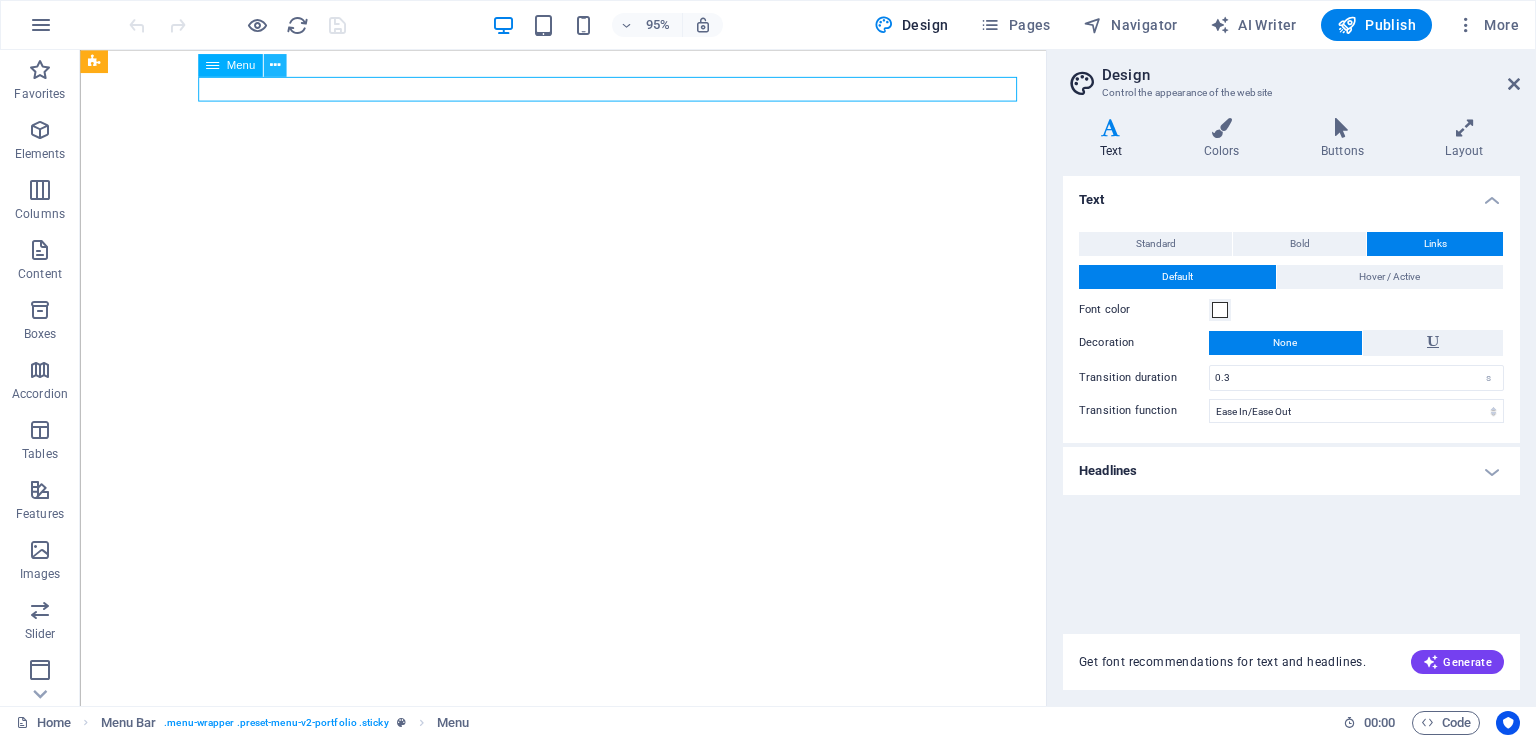 click at bounding box center (275, 65) 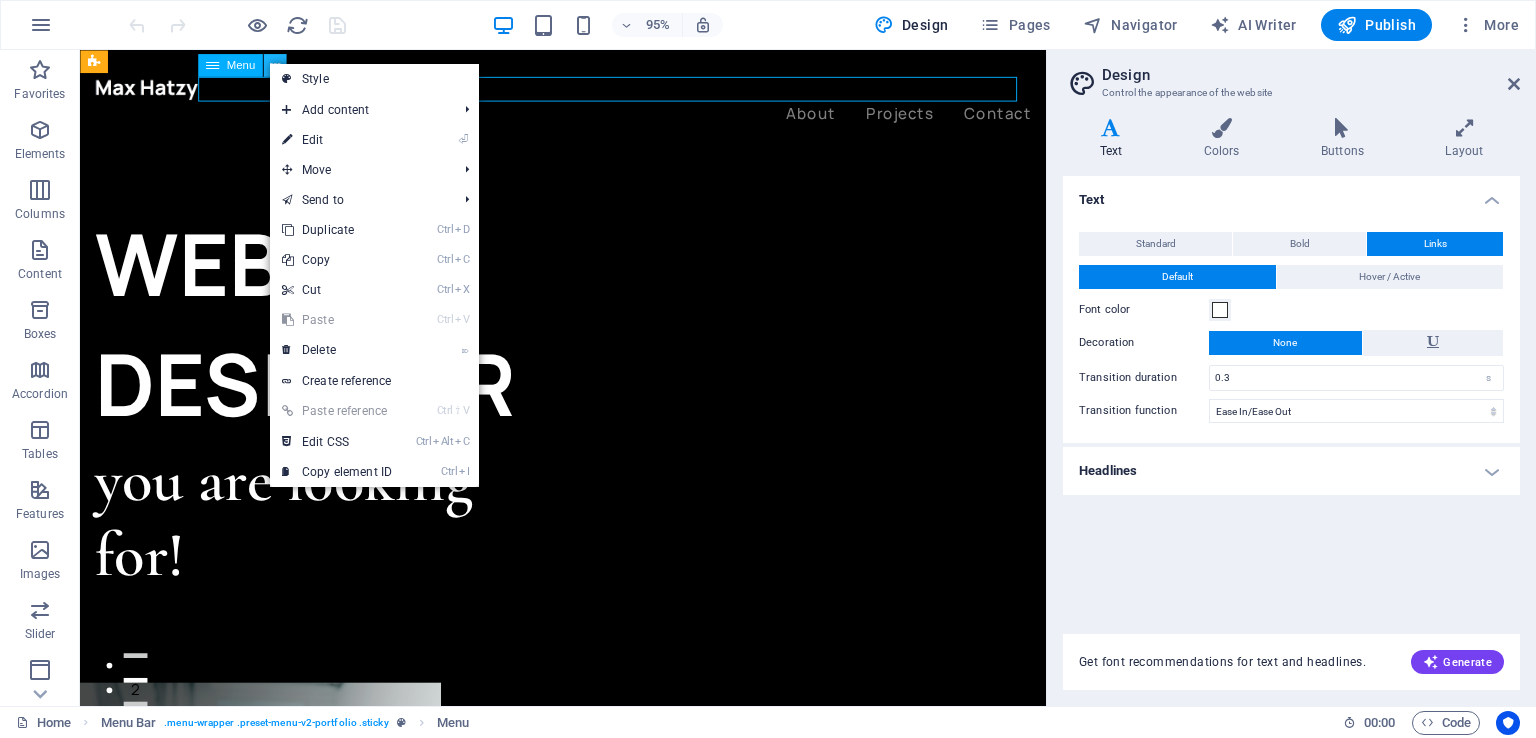scroll, scrollTop: 0, scrollLeft: 0, axis: both 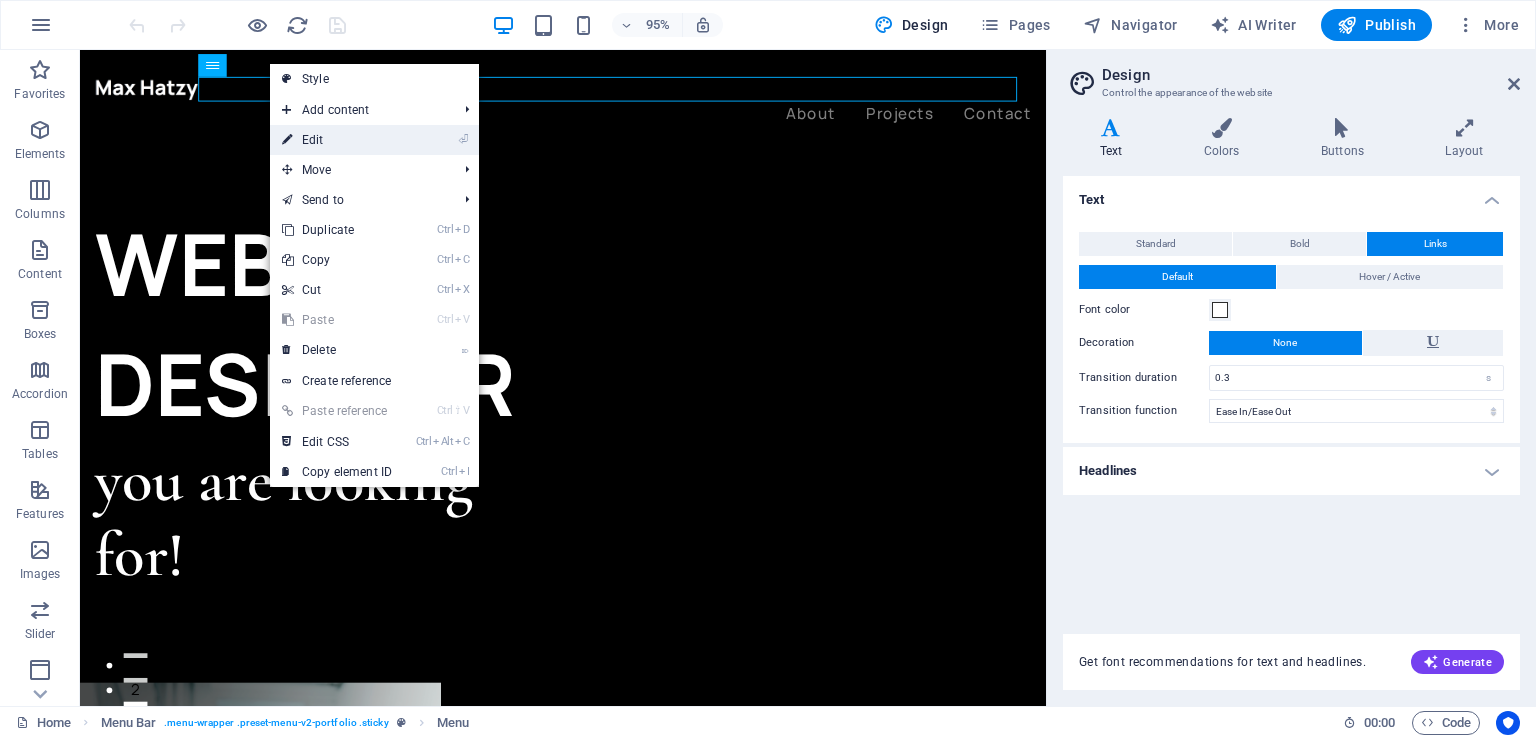 click on "⏎  Edit" at bounding box center (337, 140) 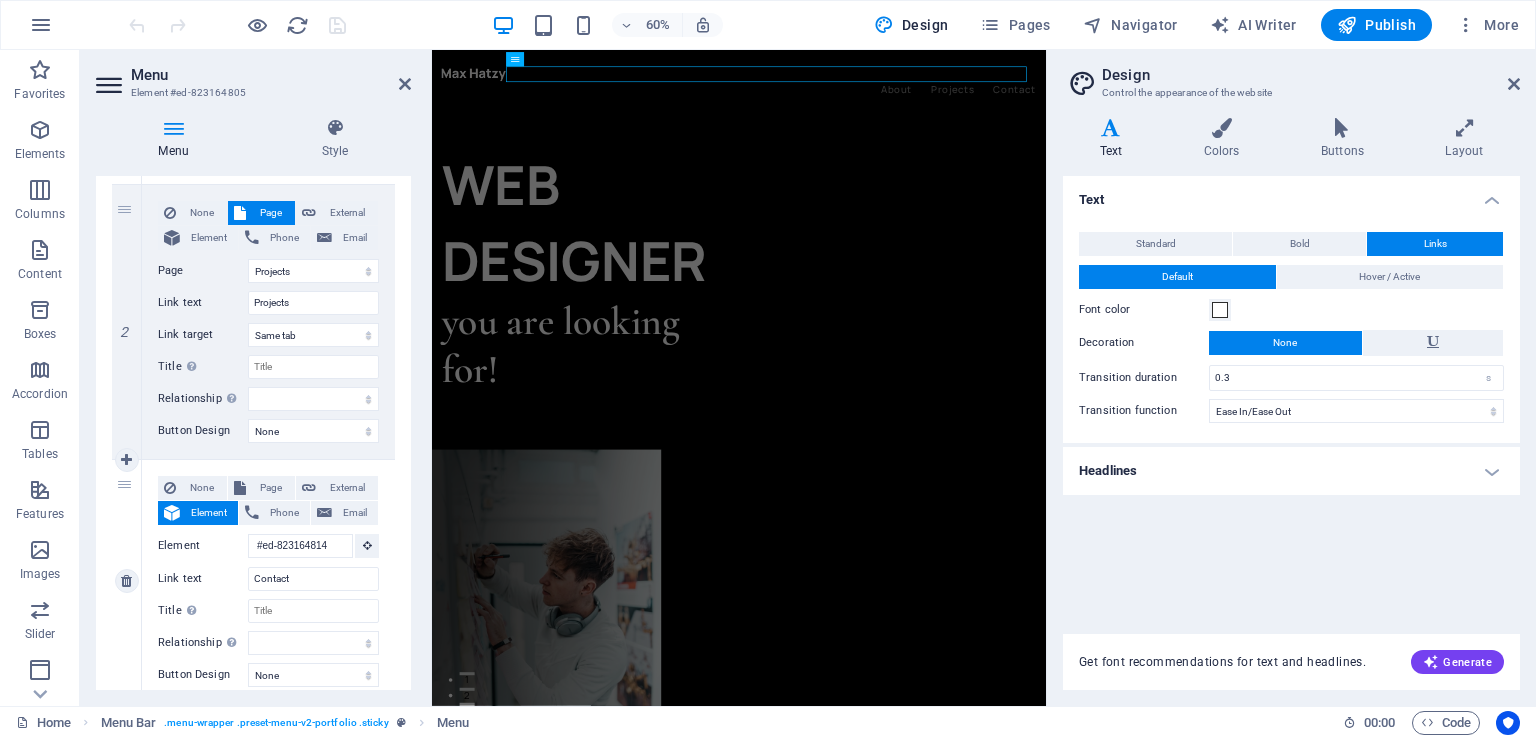 scroll, scrollTop: 493, scrollLeft: 0, axis: vertical 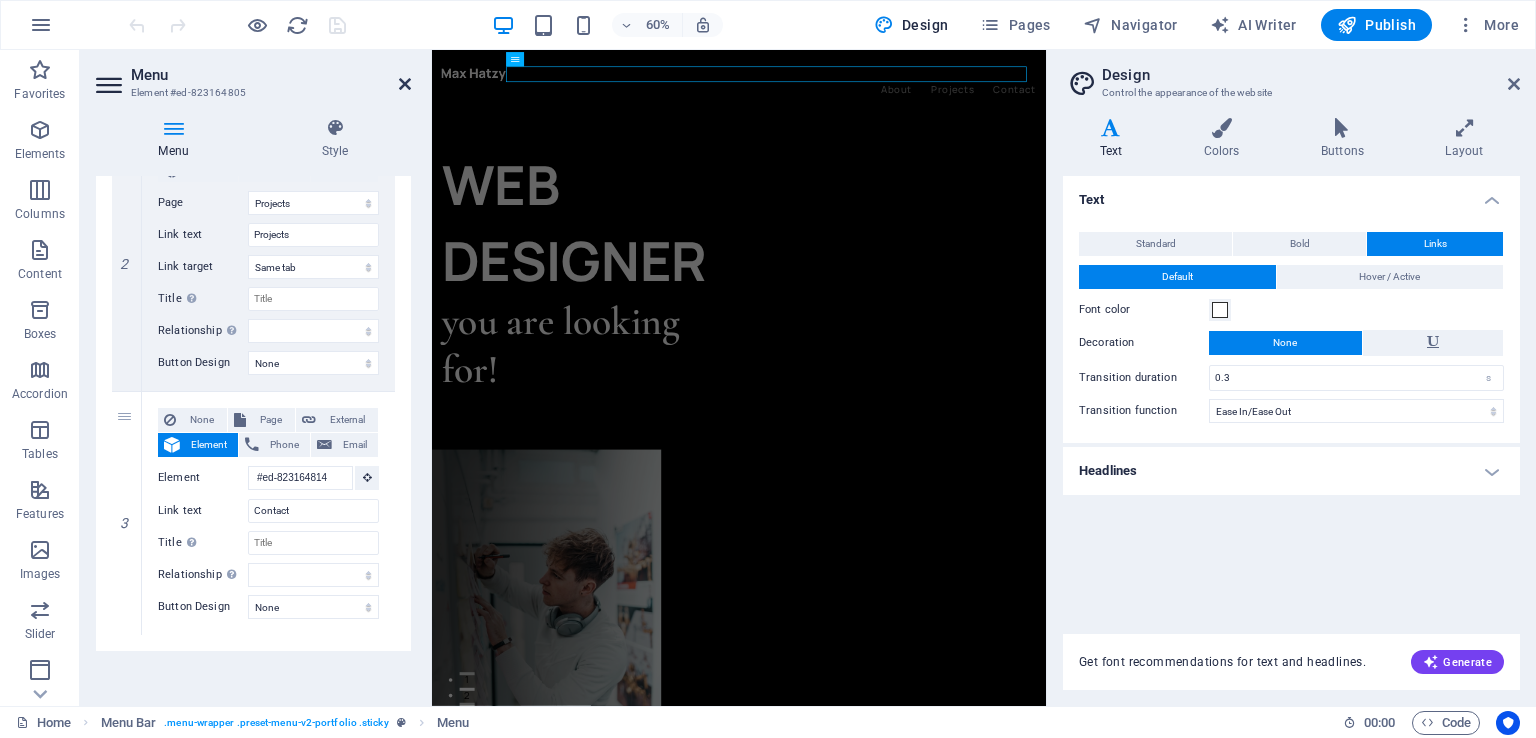 click at bounding box center [405, 84] 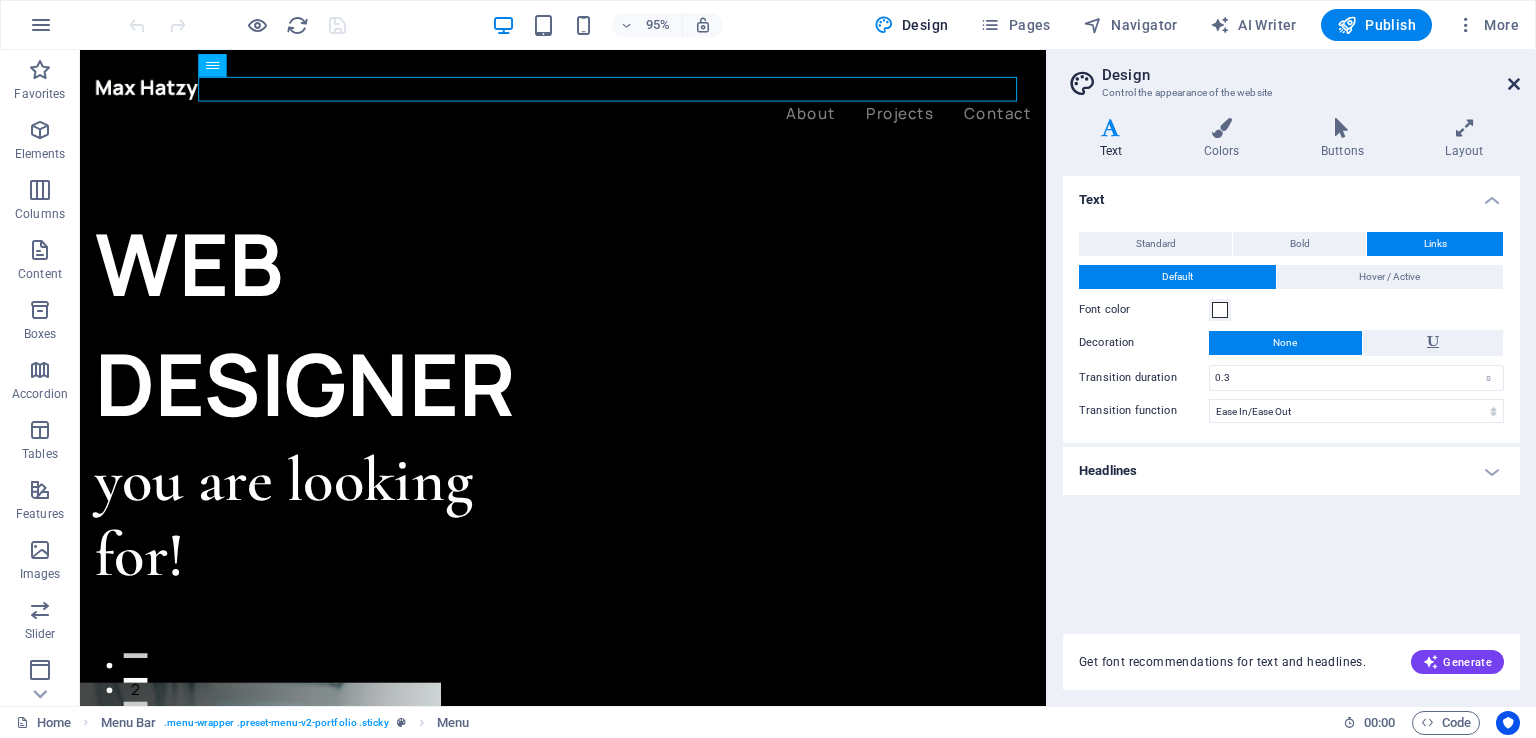 click at bounding box center [1514, 84] 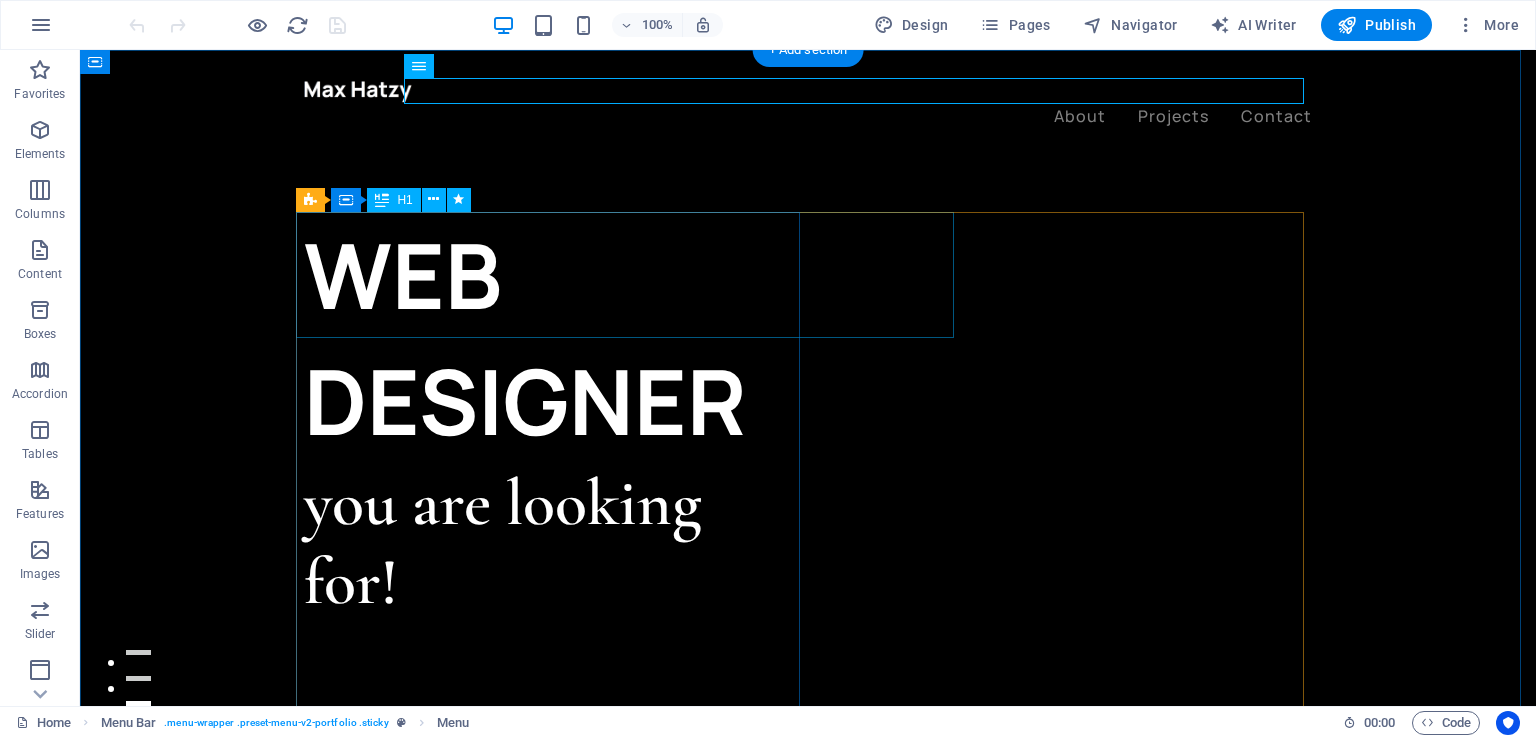 click on "WEB DESIGNER" at bounding box center (556, 338) 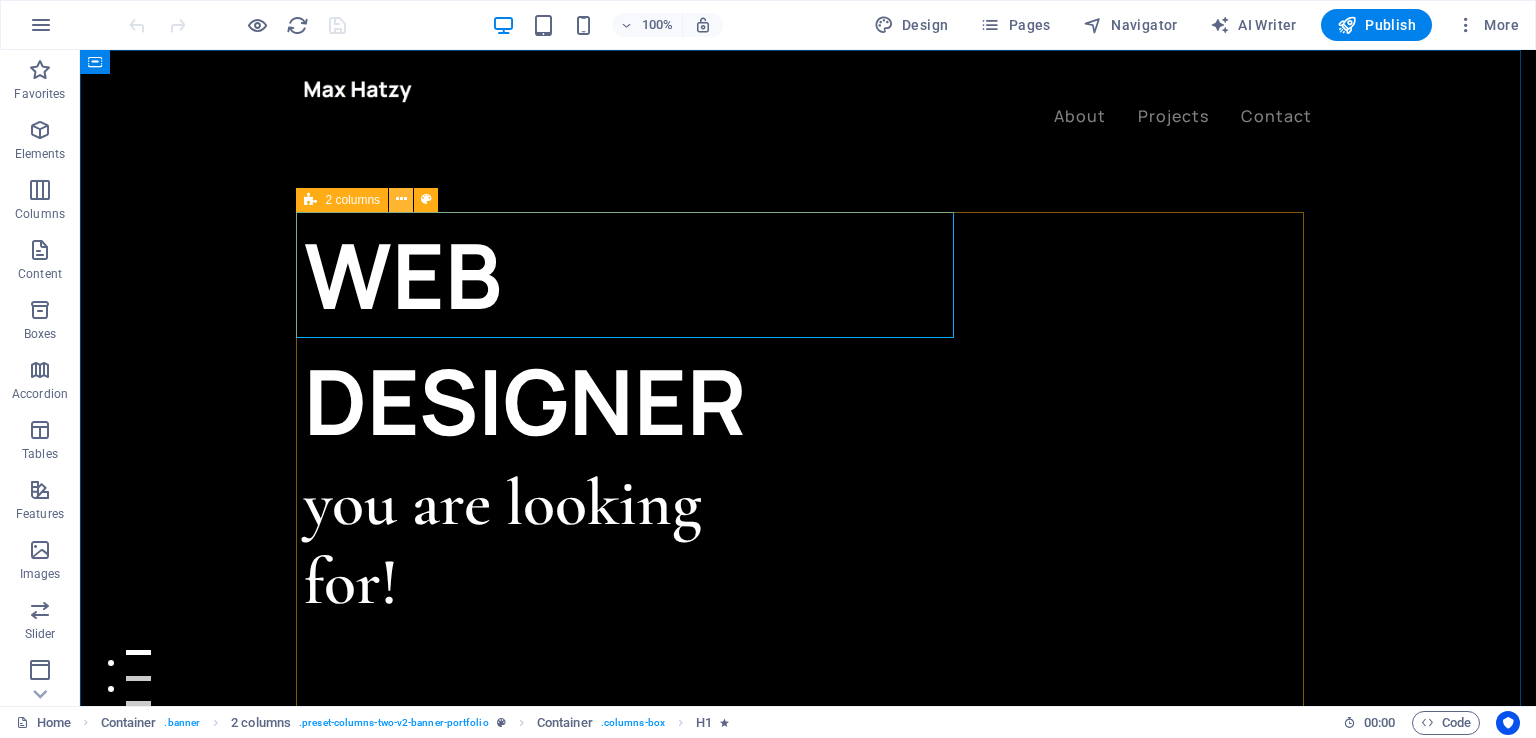 click at bounding box center (401, 200) 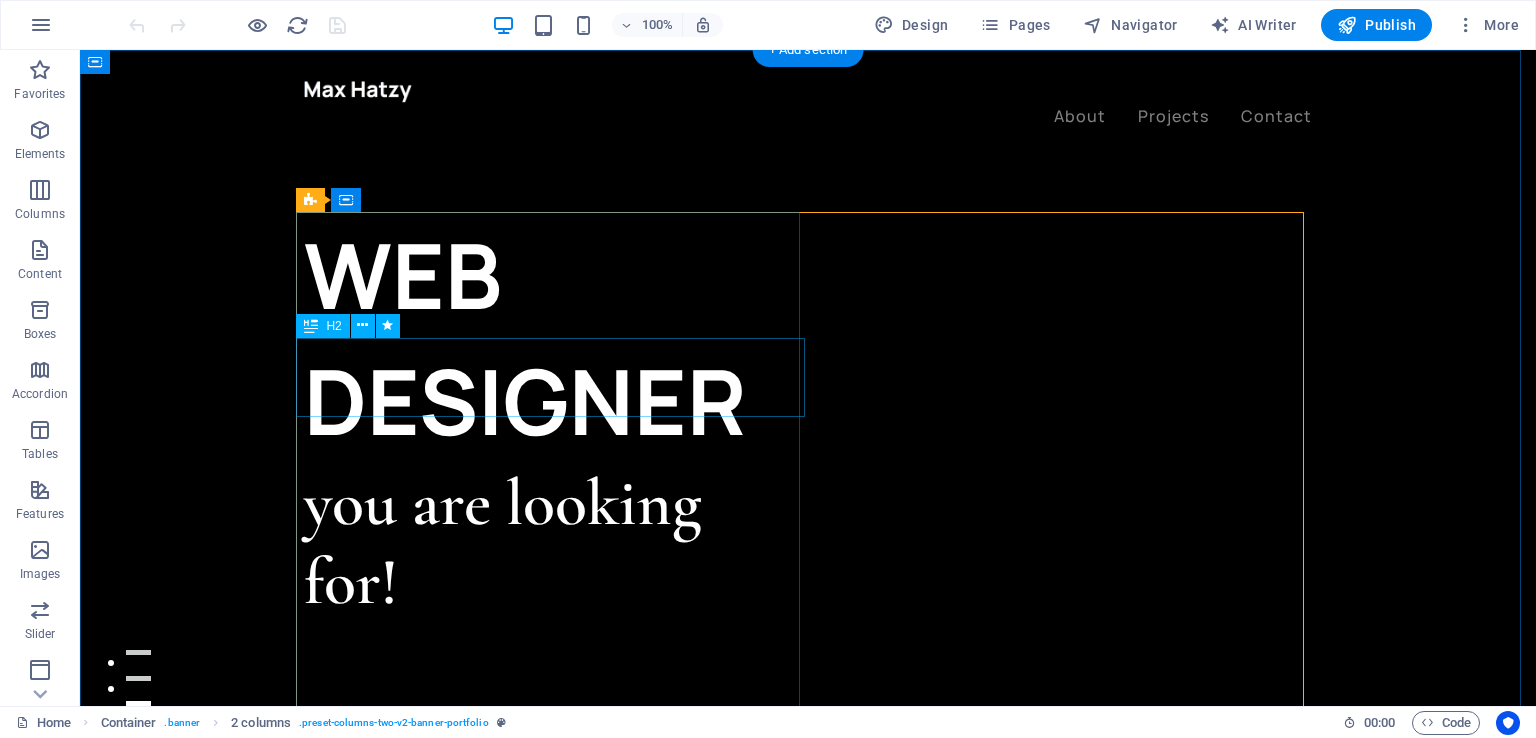click on "you are looking for!" at bounding box center [556, 543] 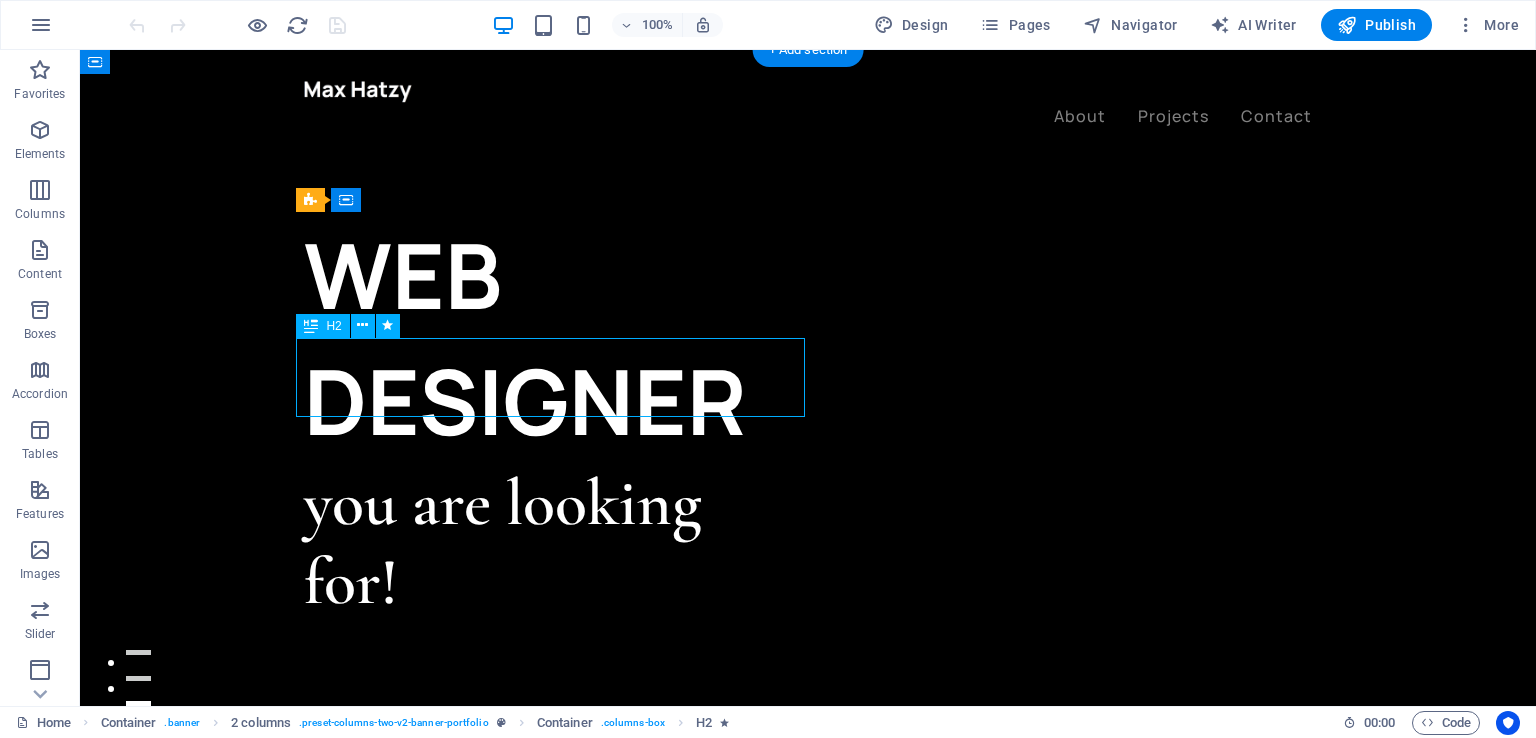 click on "you are looking for!" at bounding box center [556, 543] 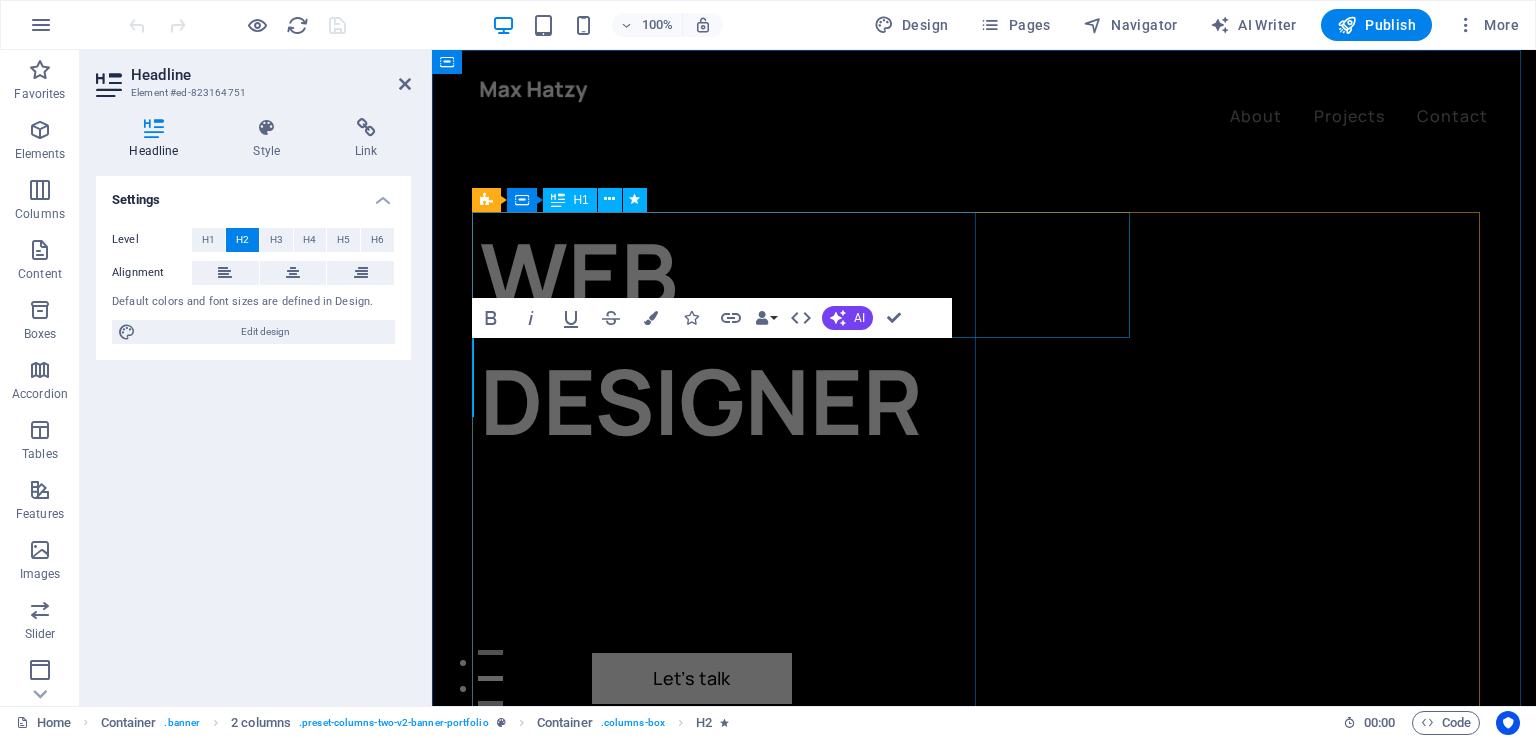 click on "WEB DESIGNER" at bounding box center (732, 338) 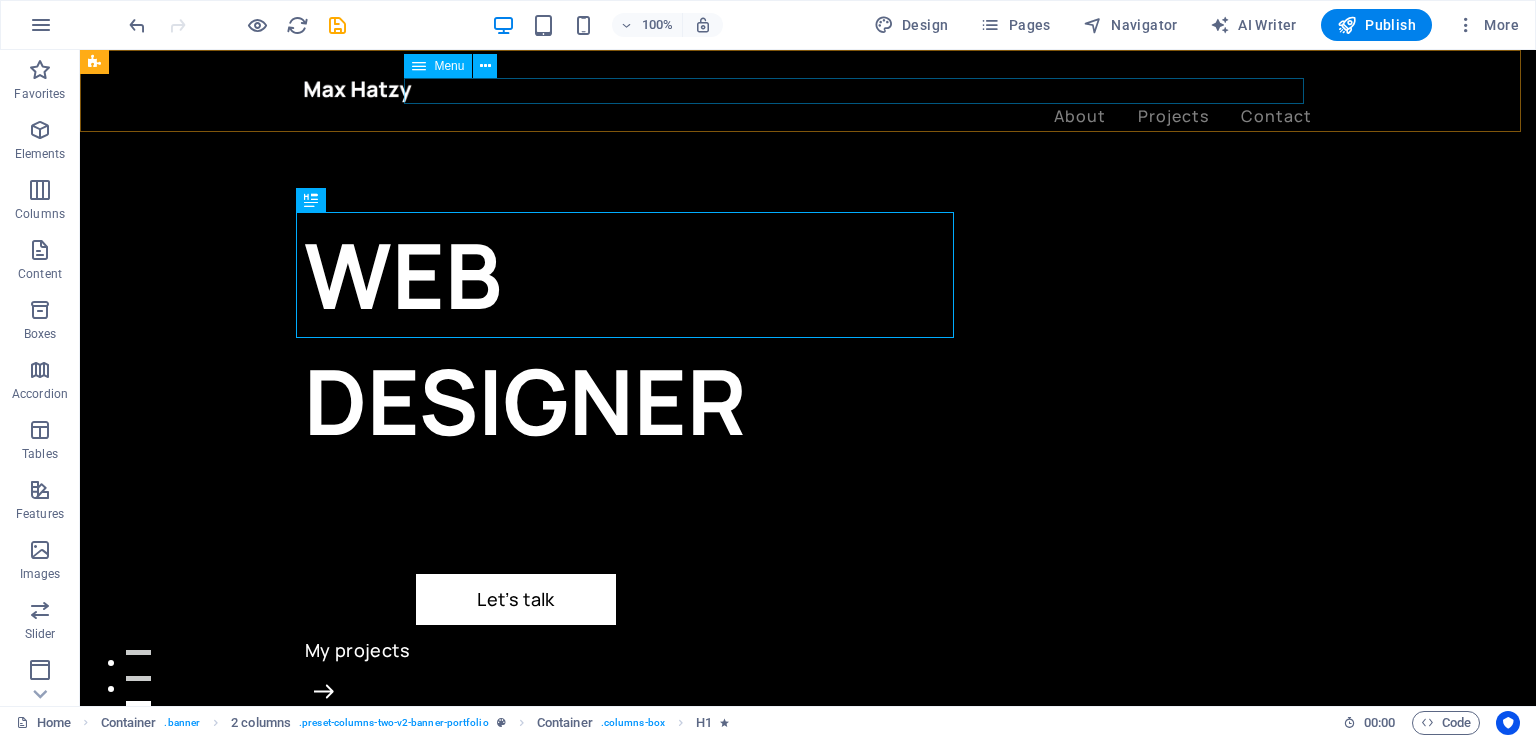 click on "About Projects Contact" at bounding box center (808, 117) 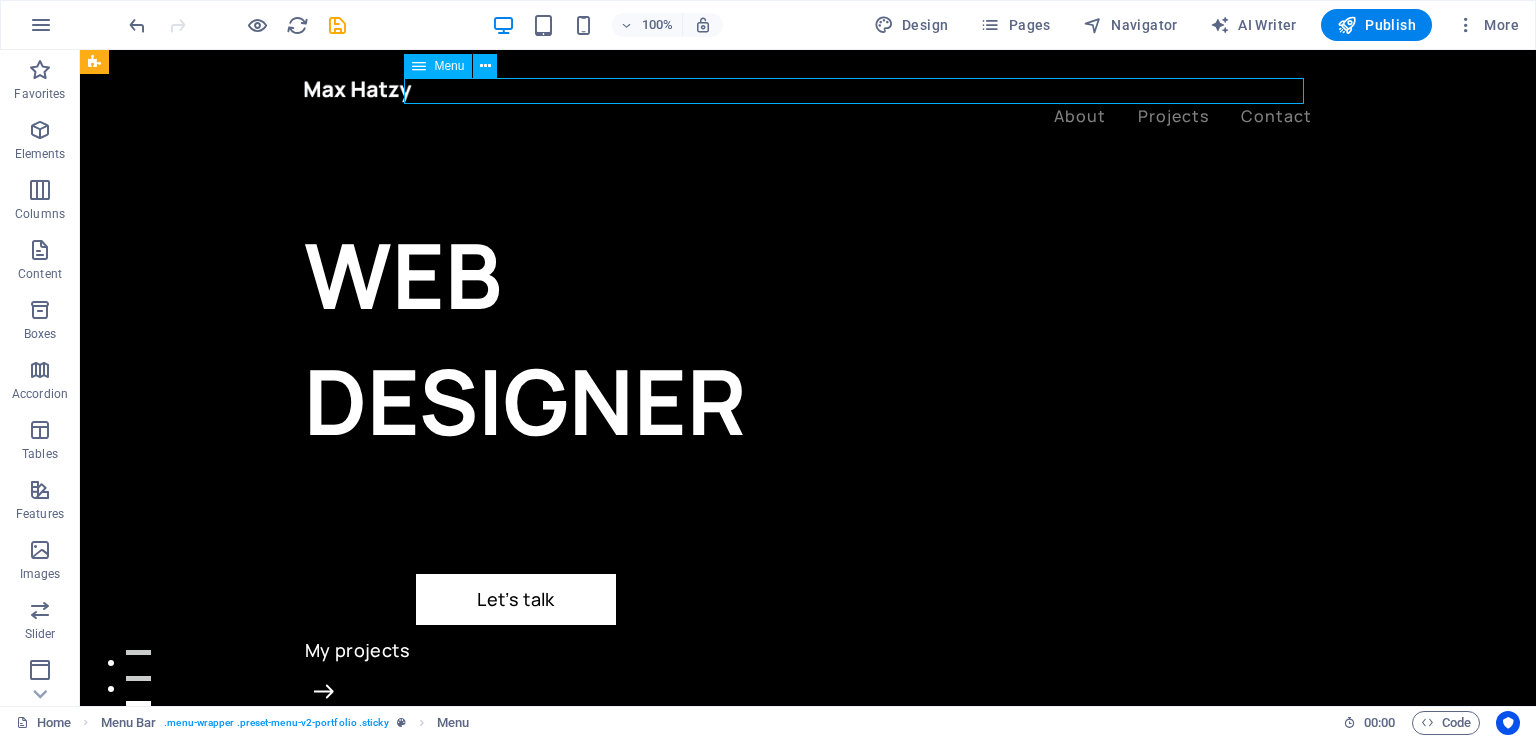 click on "About Projects Contact" at bounding box center (808, 117) 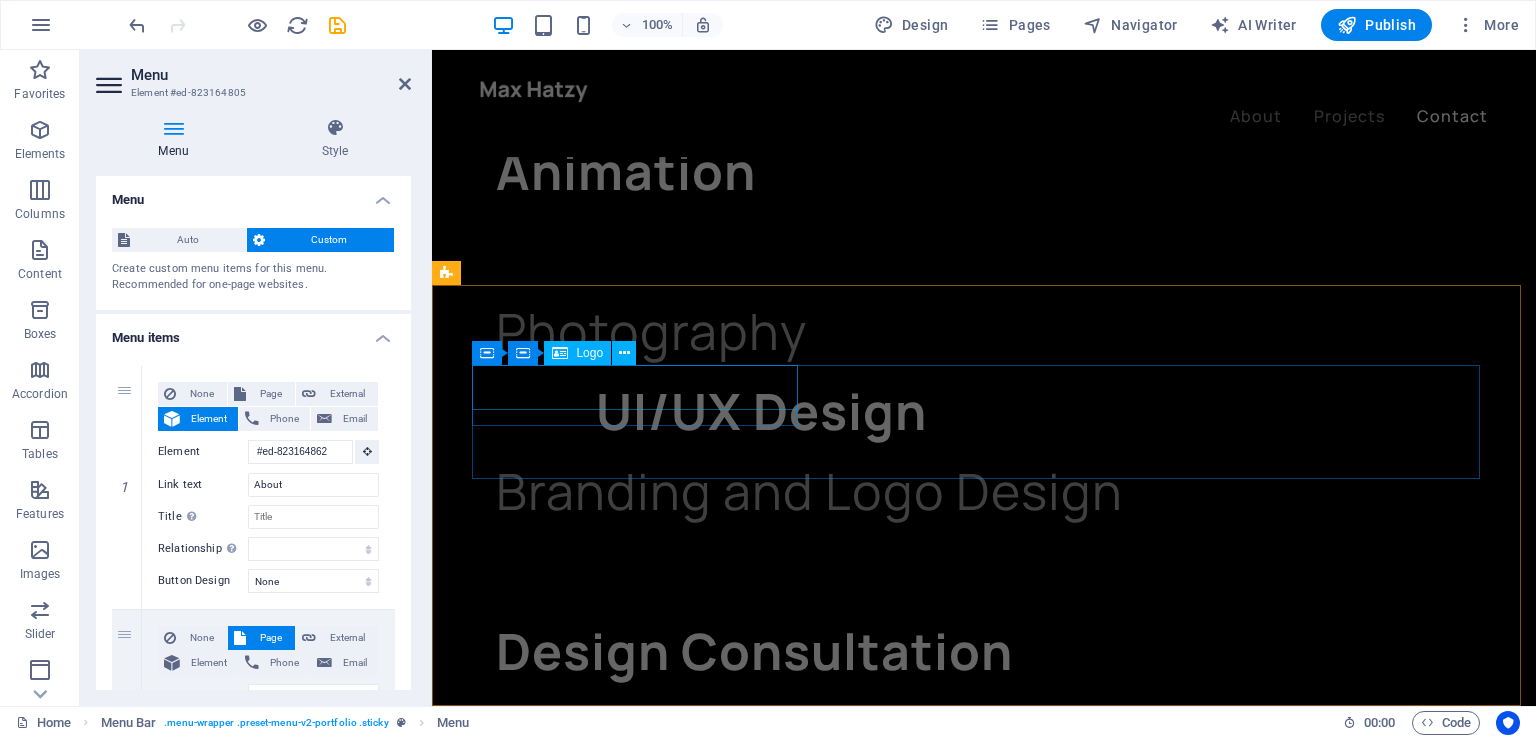 scroll, scrollTop: 5043, scrollLeft: 0, axis: vertical 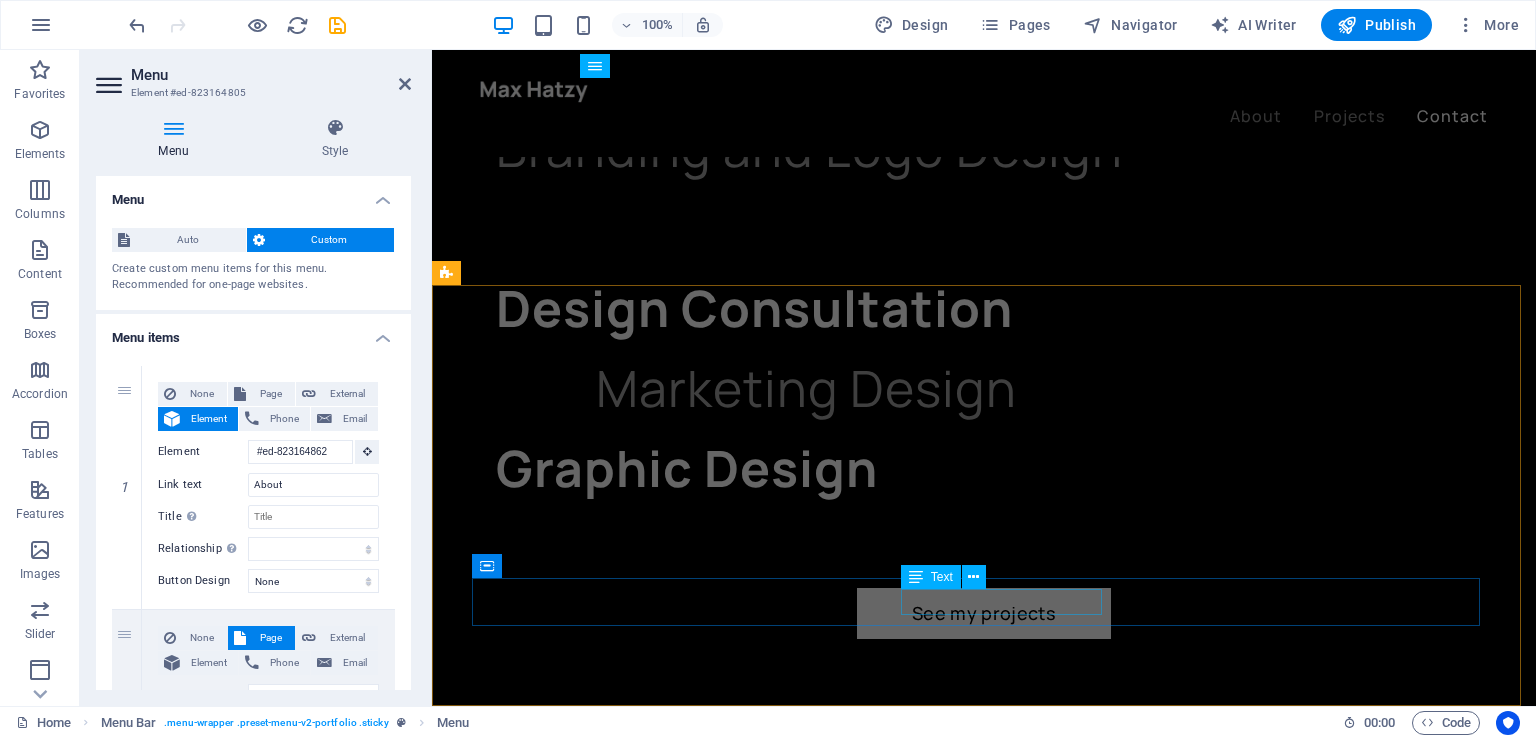 click on "Legal Notice  |  Privacy Policy" at bounding box center (980, 6159) 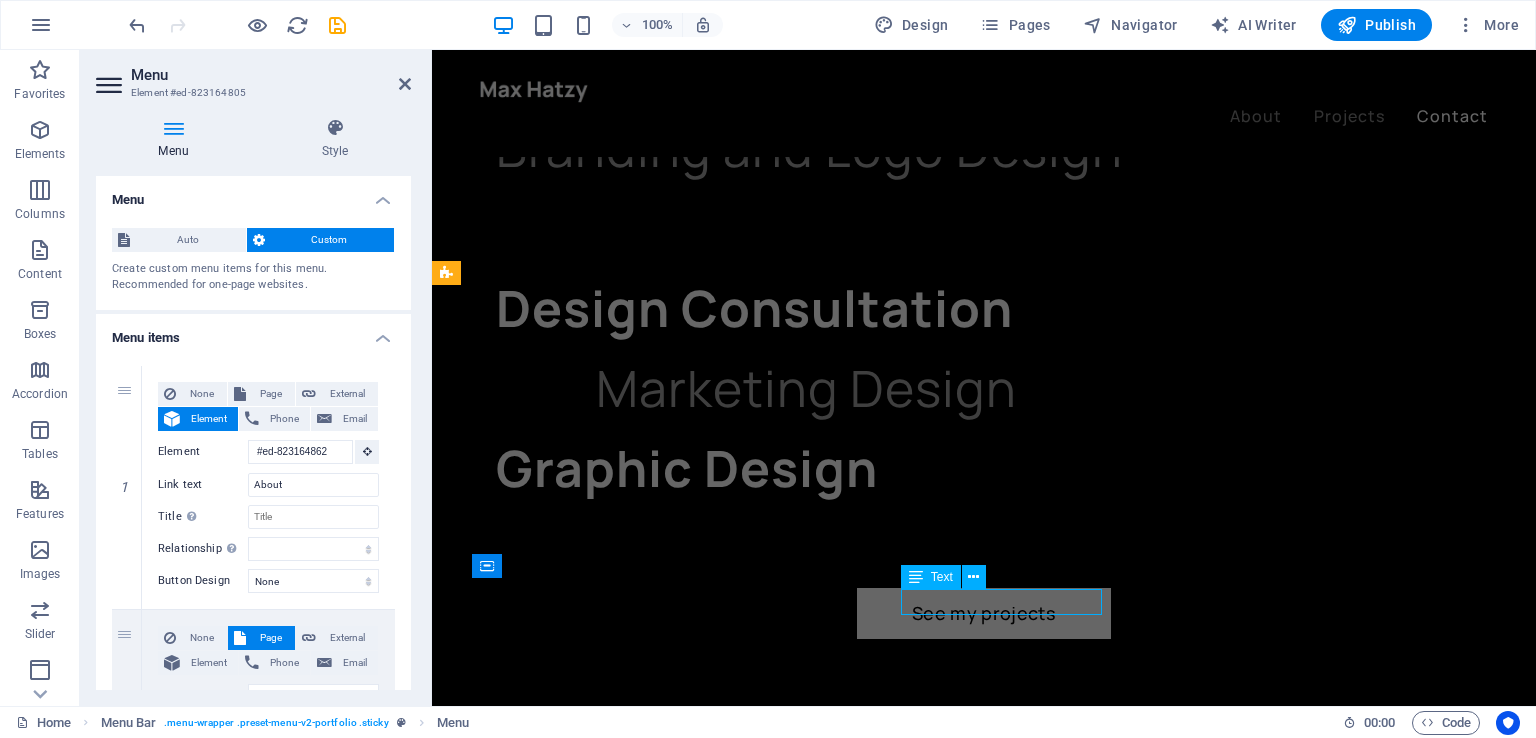 click on "Legal Notice  |  Privacy Policy" at bounding box center [980, 6159] 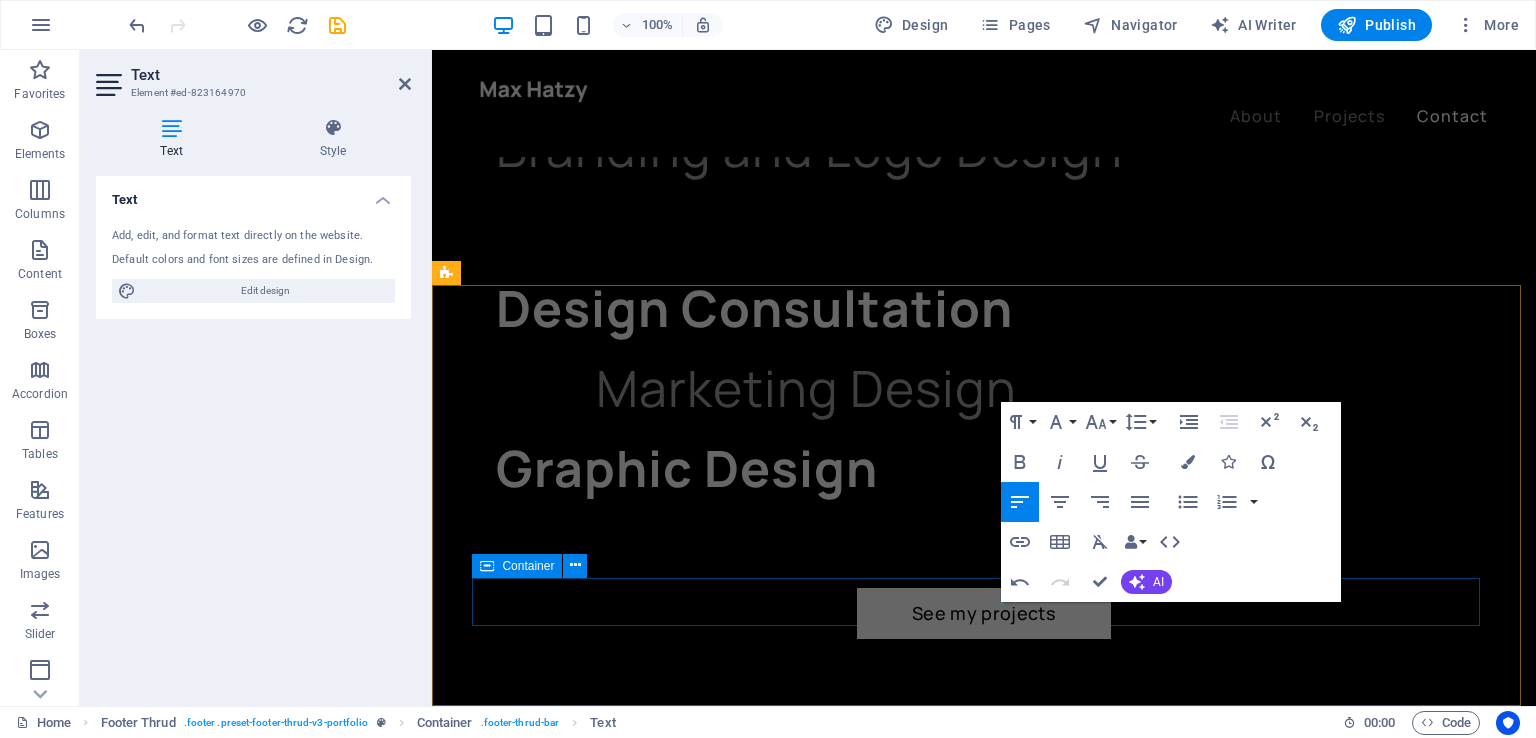 click on "taljaardfilms.co.za" at bounding box center (984, 6182) 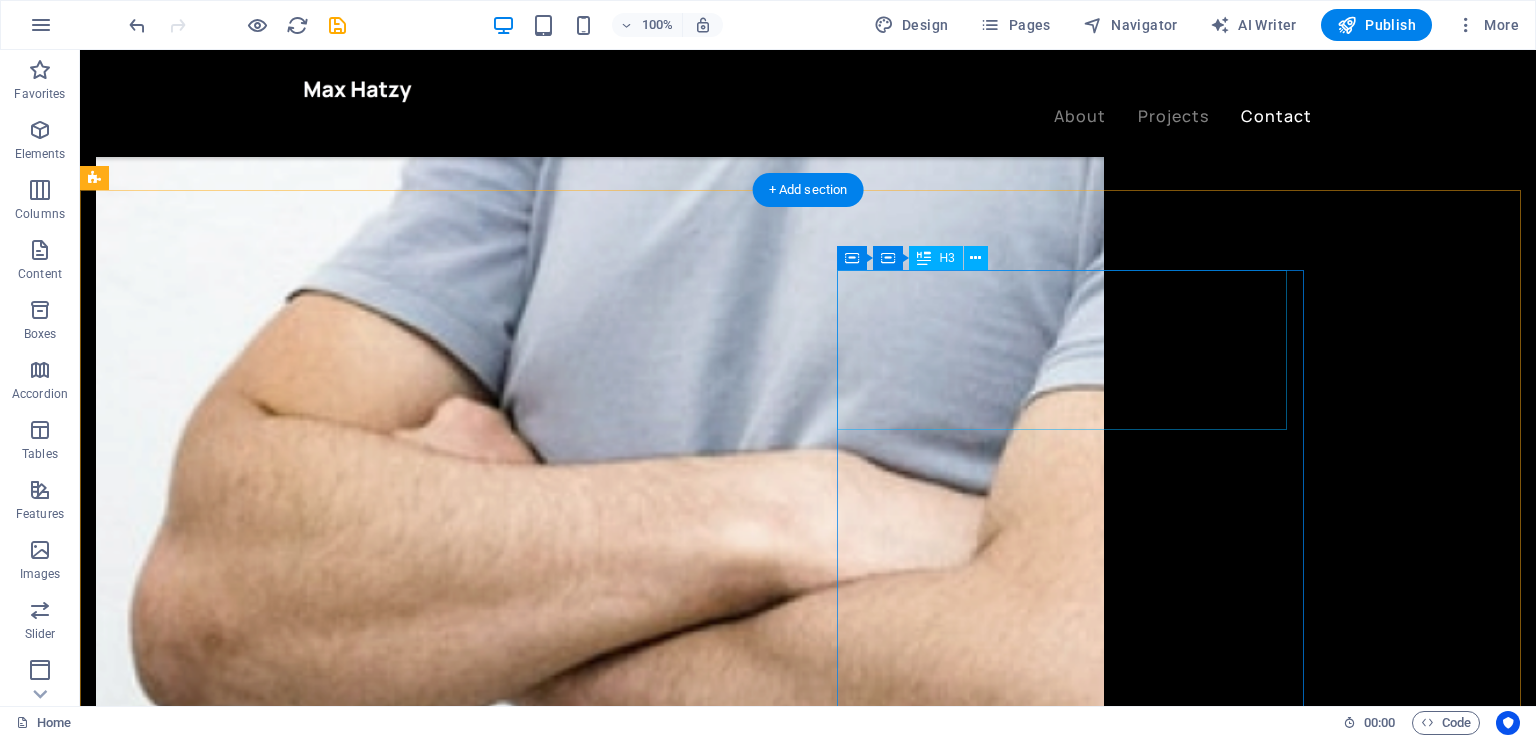 scroll, scrollTop: 3743, scrollLeft: 0, axis: vertical 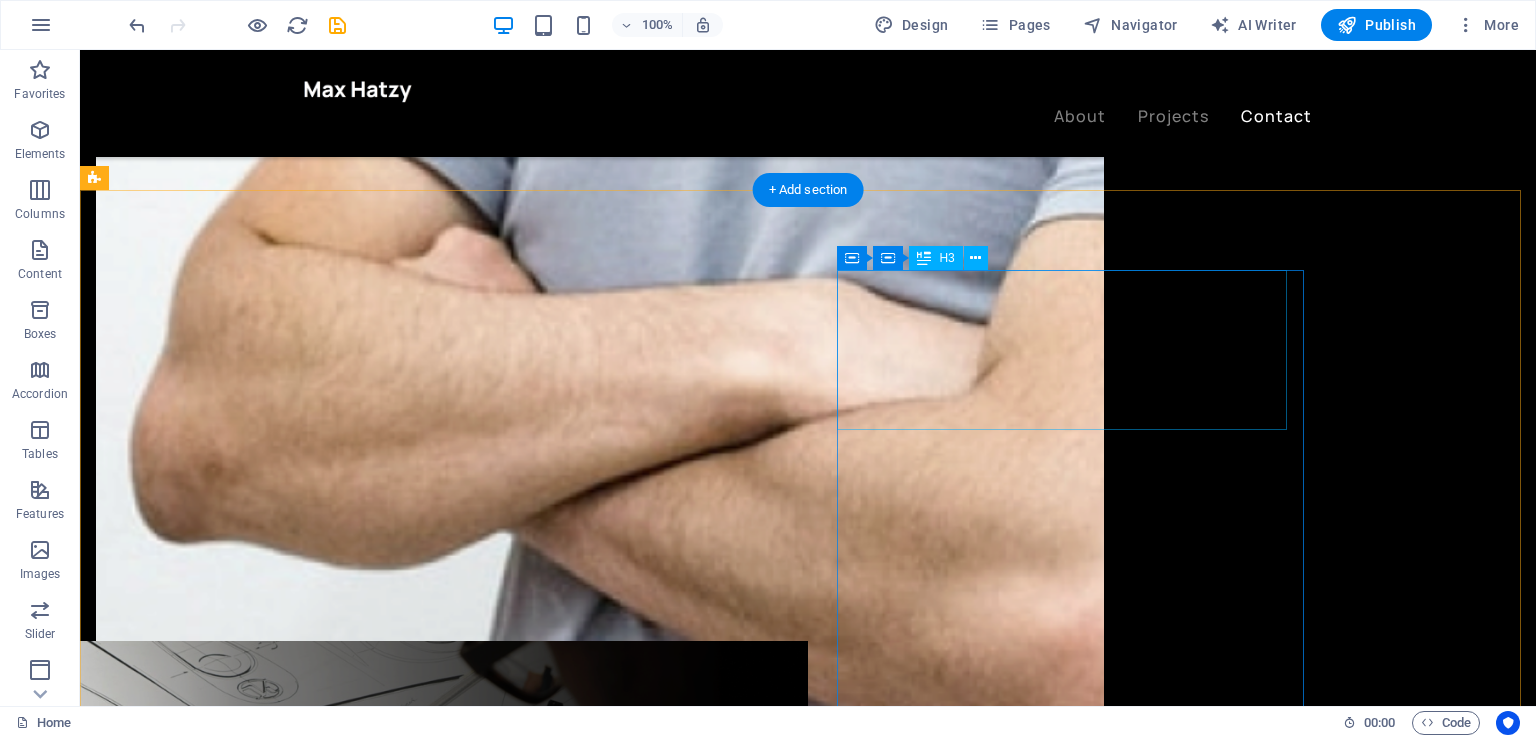 click on "Fill the form and I’ll contact you" at bounding box center (356, 4327) 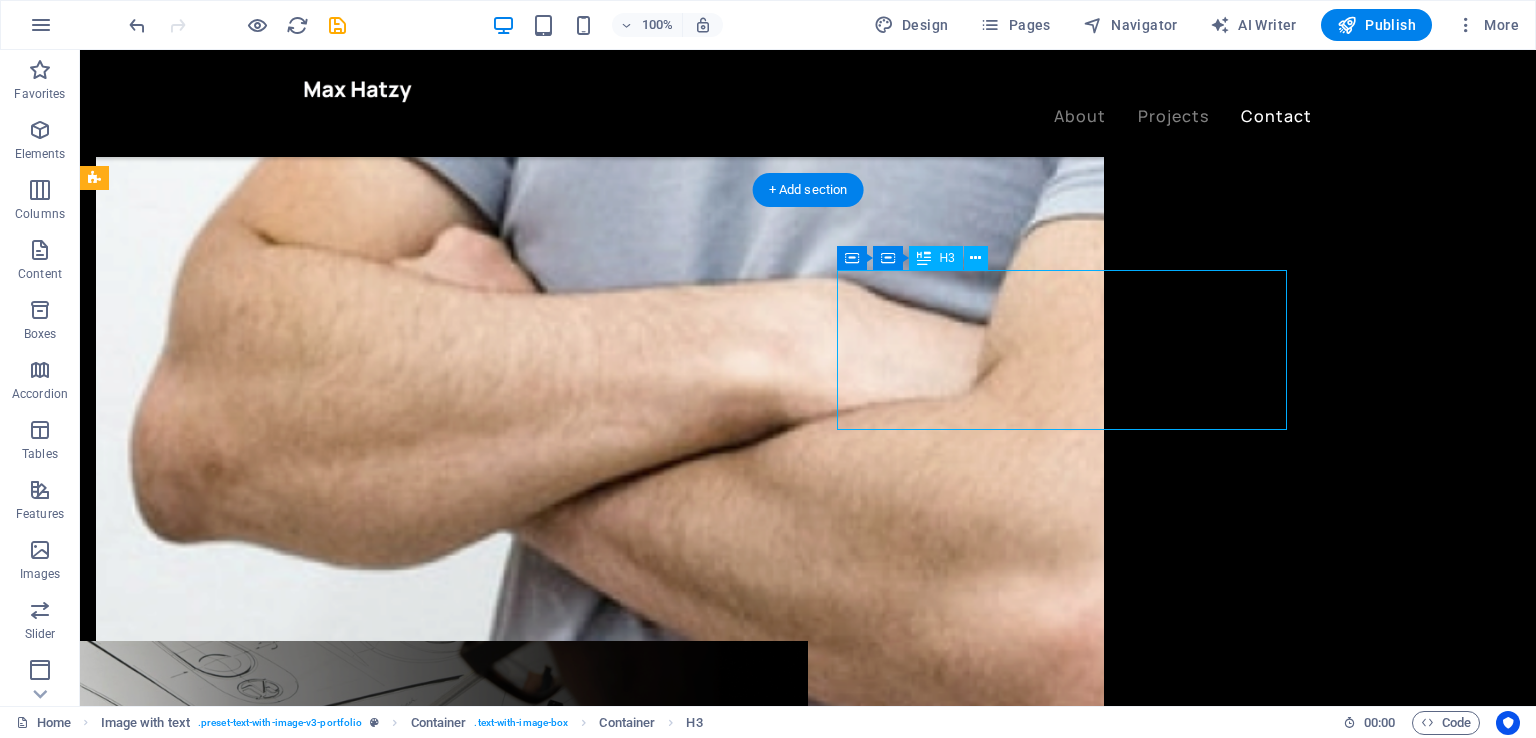 click on "Fill the form and I’ll contact you" at bounding box center [356, 4327] 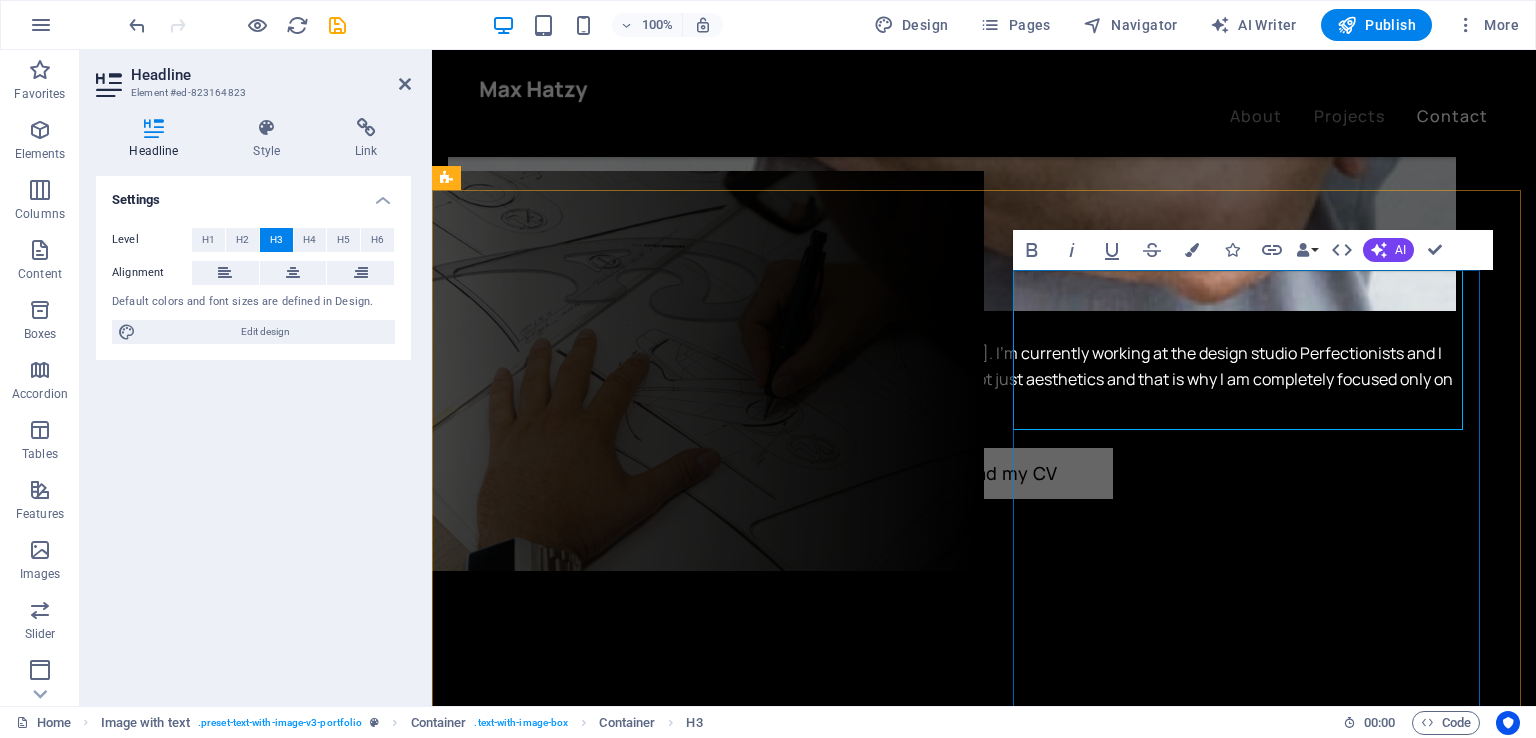 type 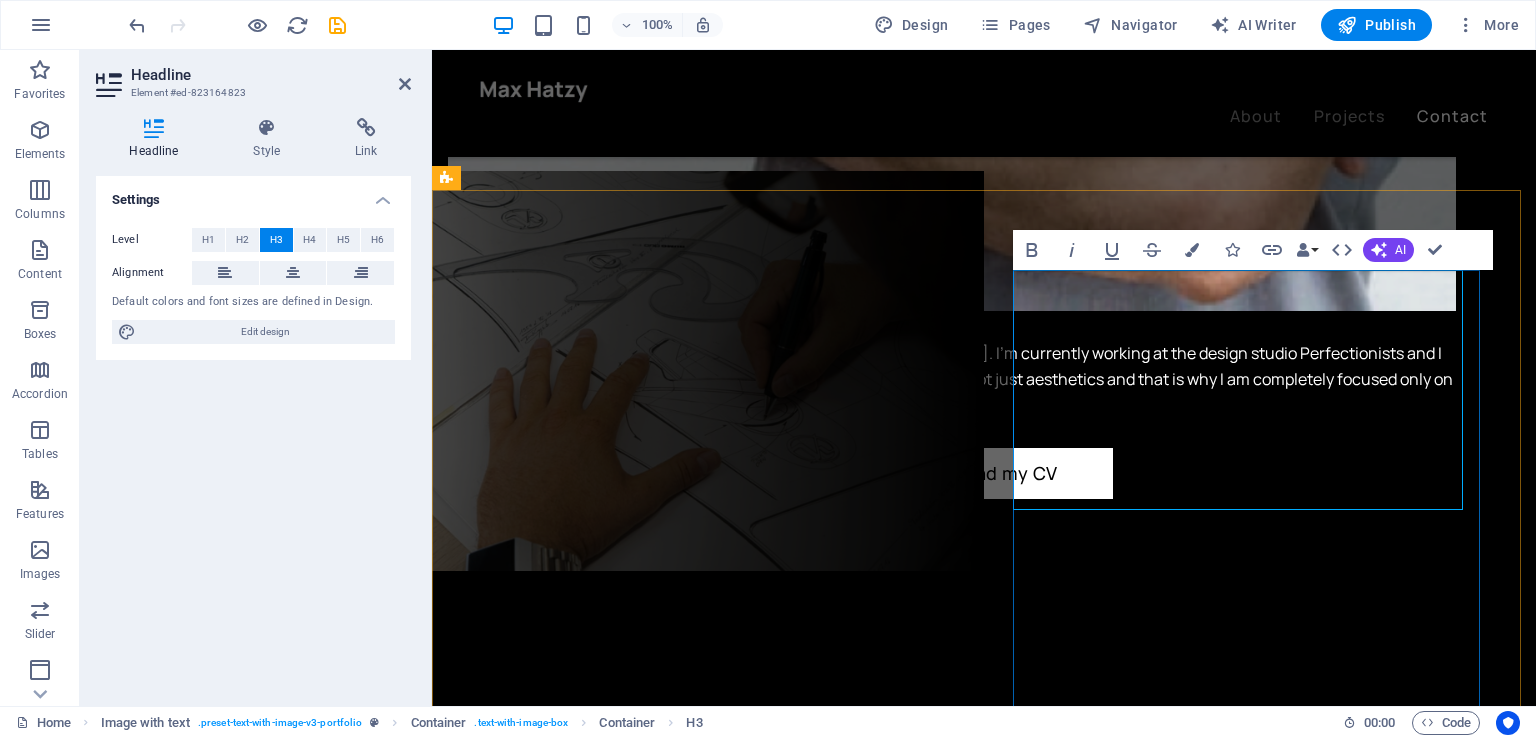 click on "Need a project done? Let us know" at bounding box center (708, 3857) 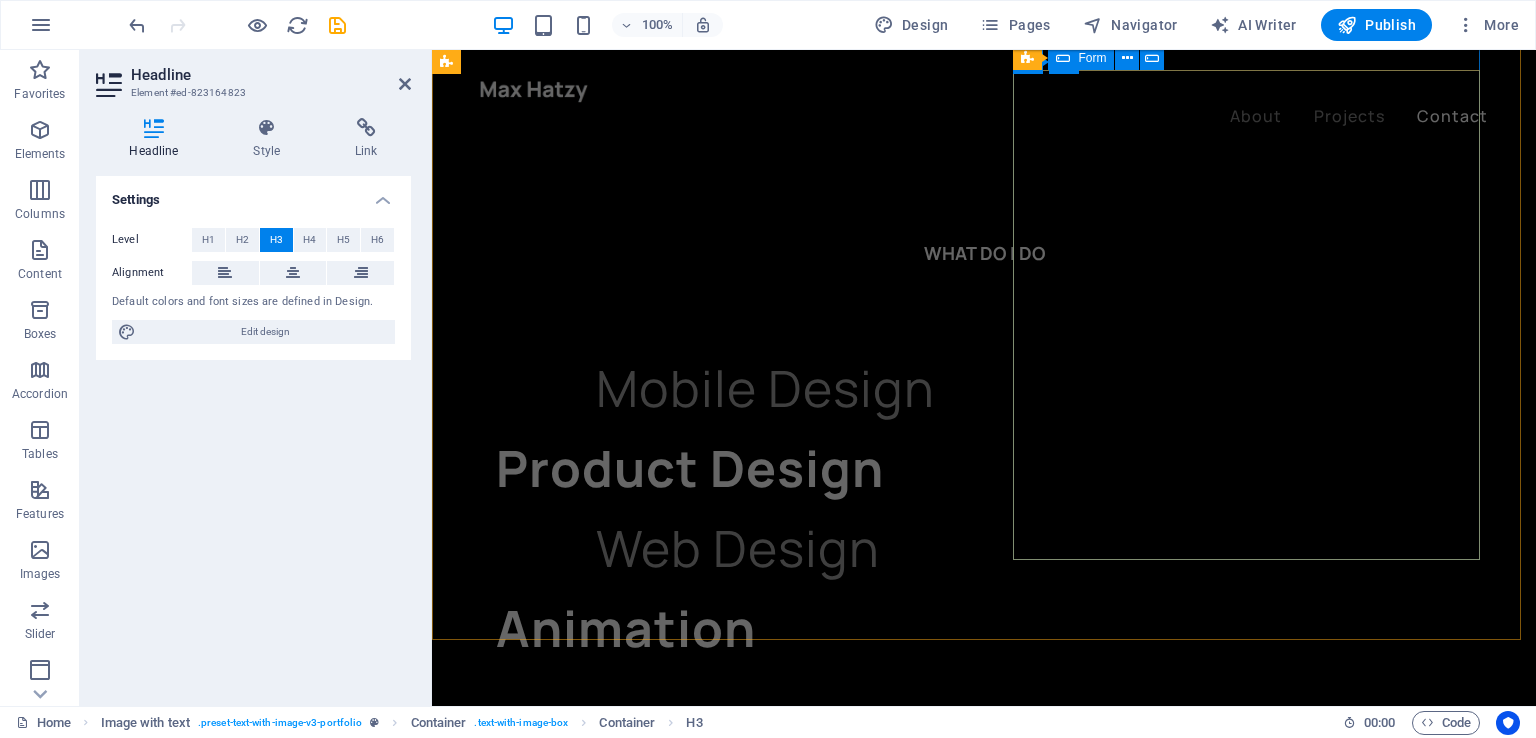 scroll, scrollTop: 3943, scrollLeft: 0, axis: vertical 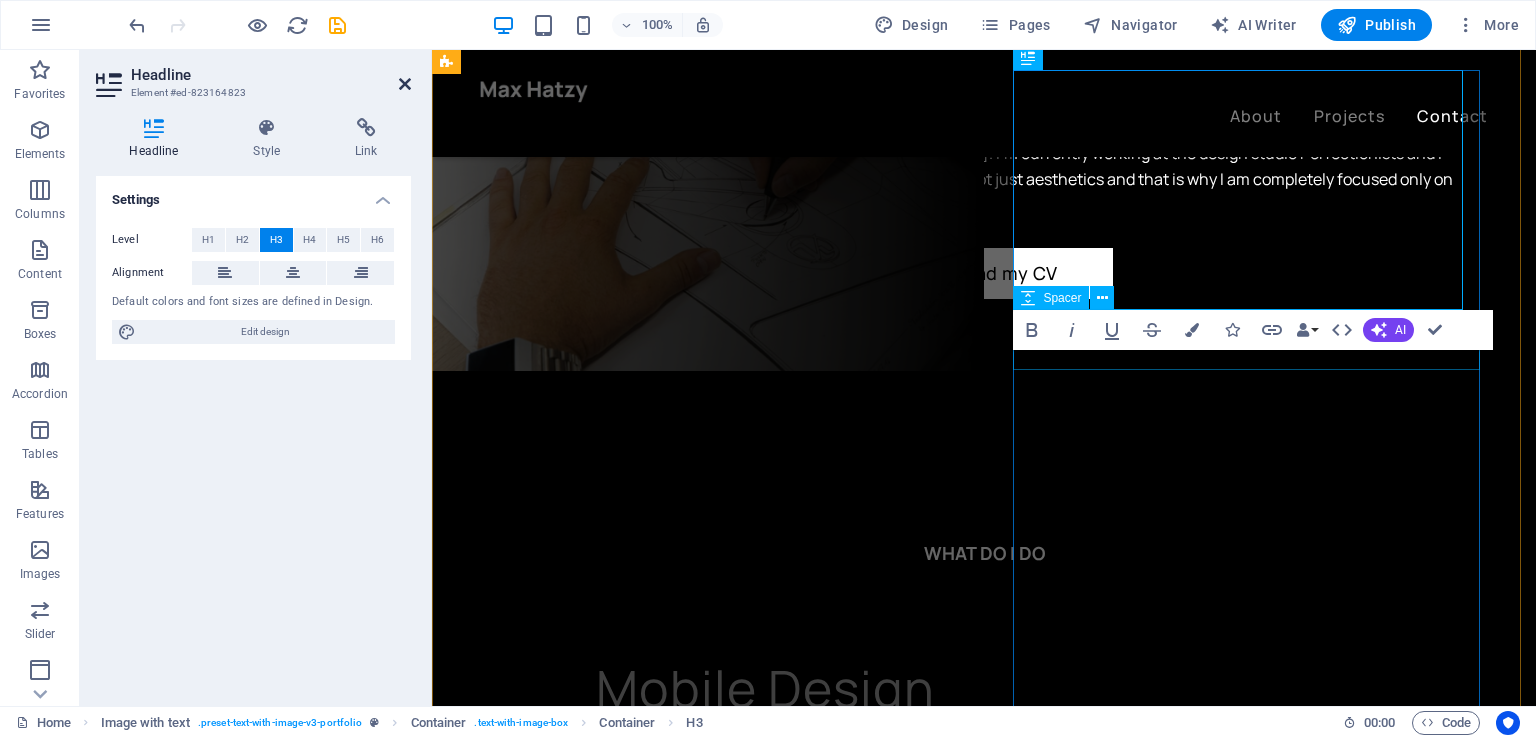 click at bounding box center (405, 84) 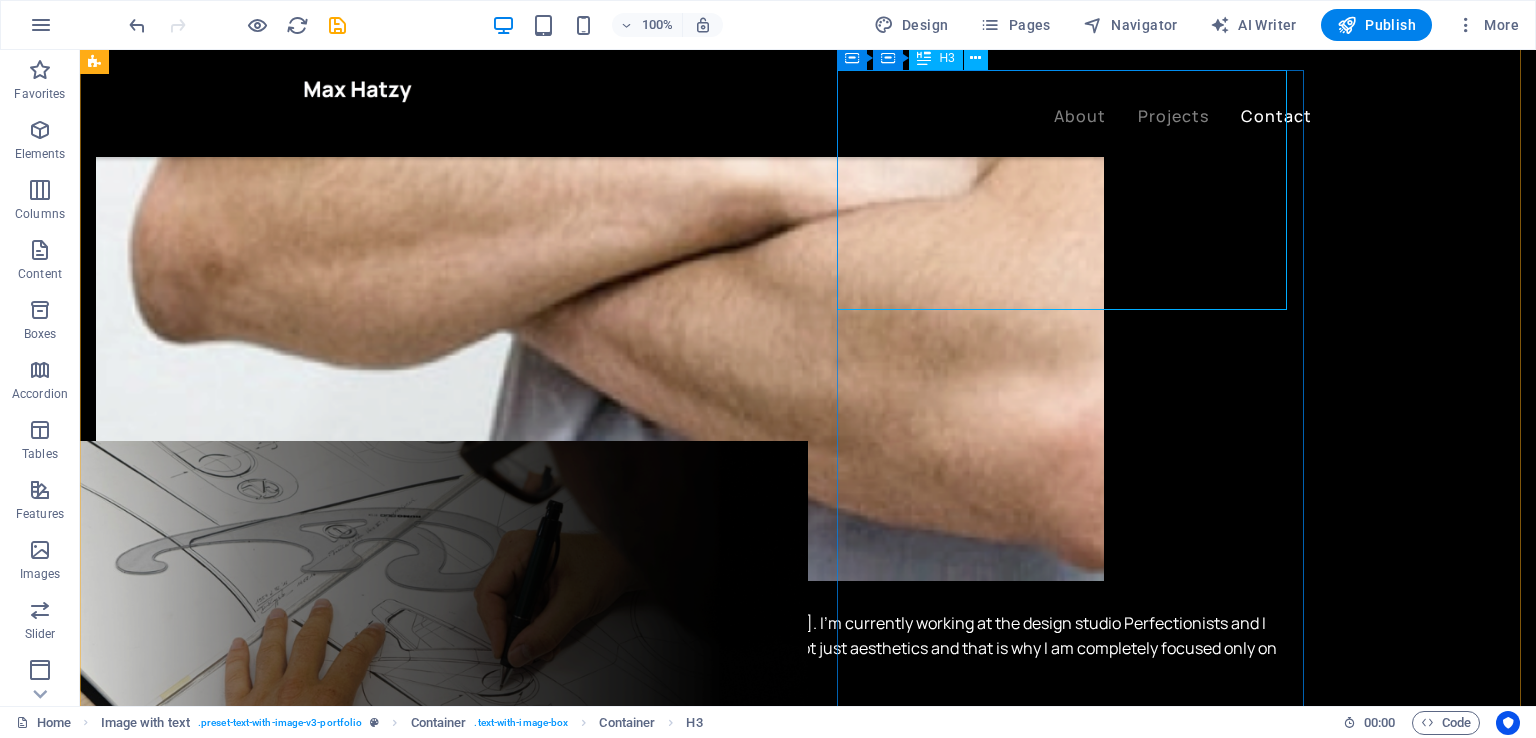click on "Need a project done? Let us know." at bounding box center [356, 4127] 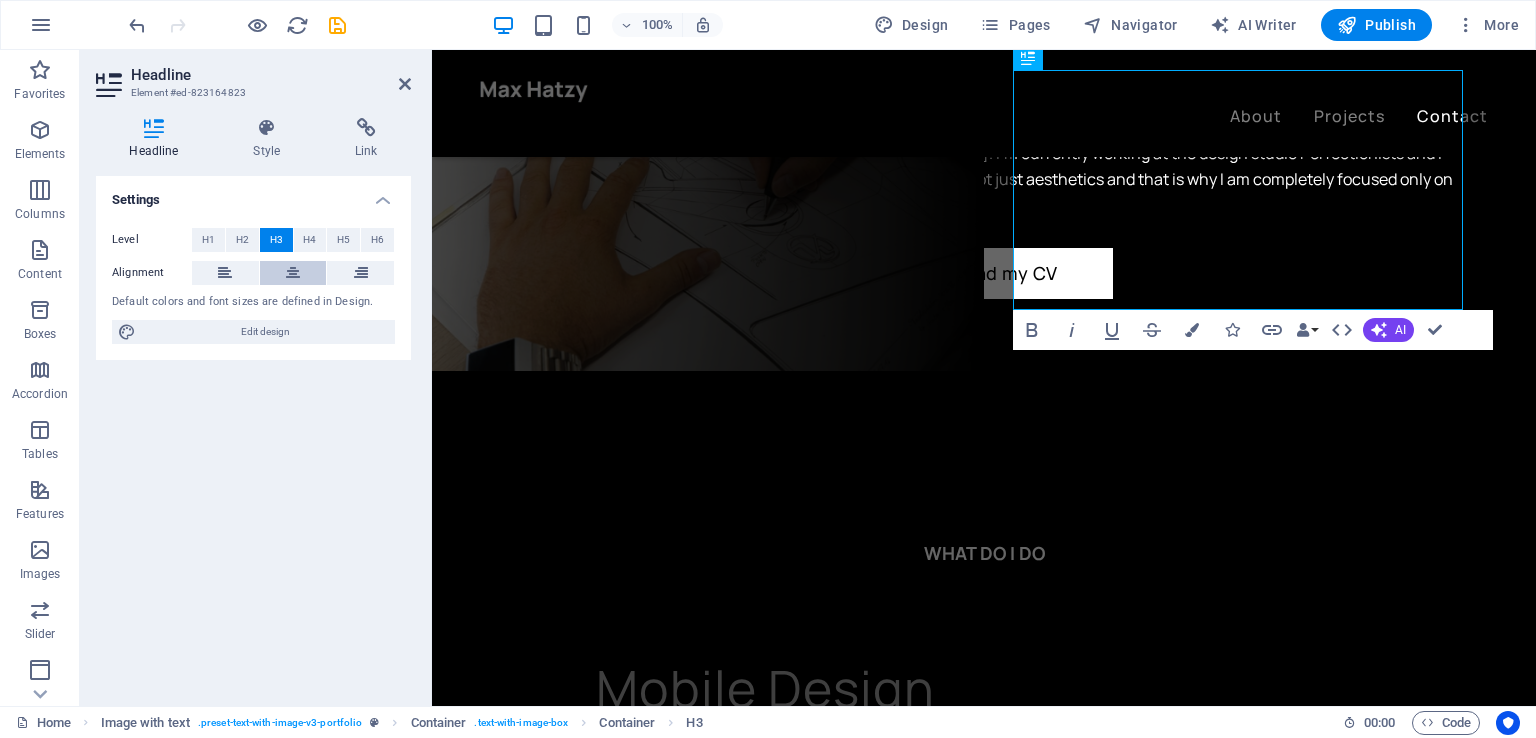 click at bounding box center [293, 273] 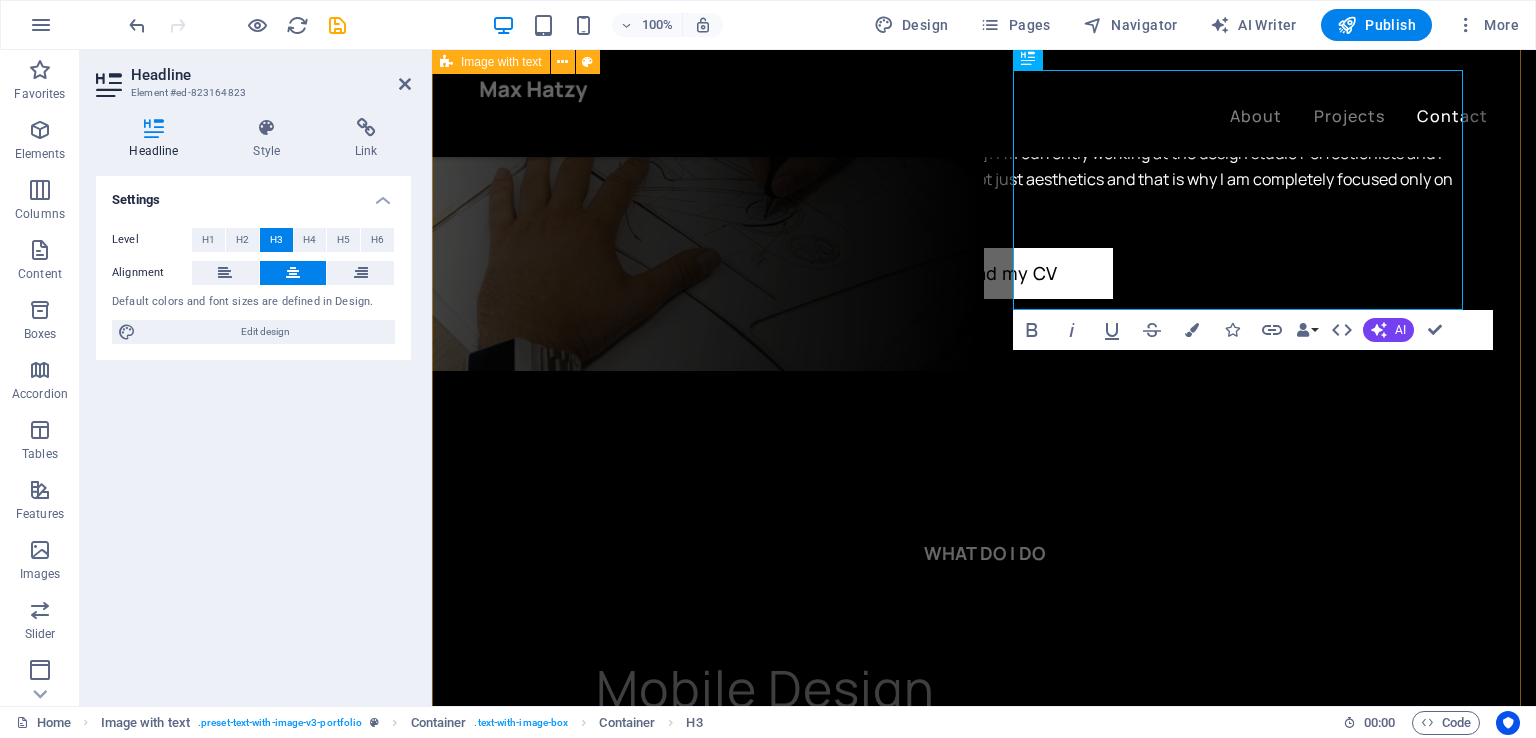 click on "Need a project done? Let us know.    I have read and understand the privacy policy. Unreadable? Load new Submit" at bounding box center (984, 4614) 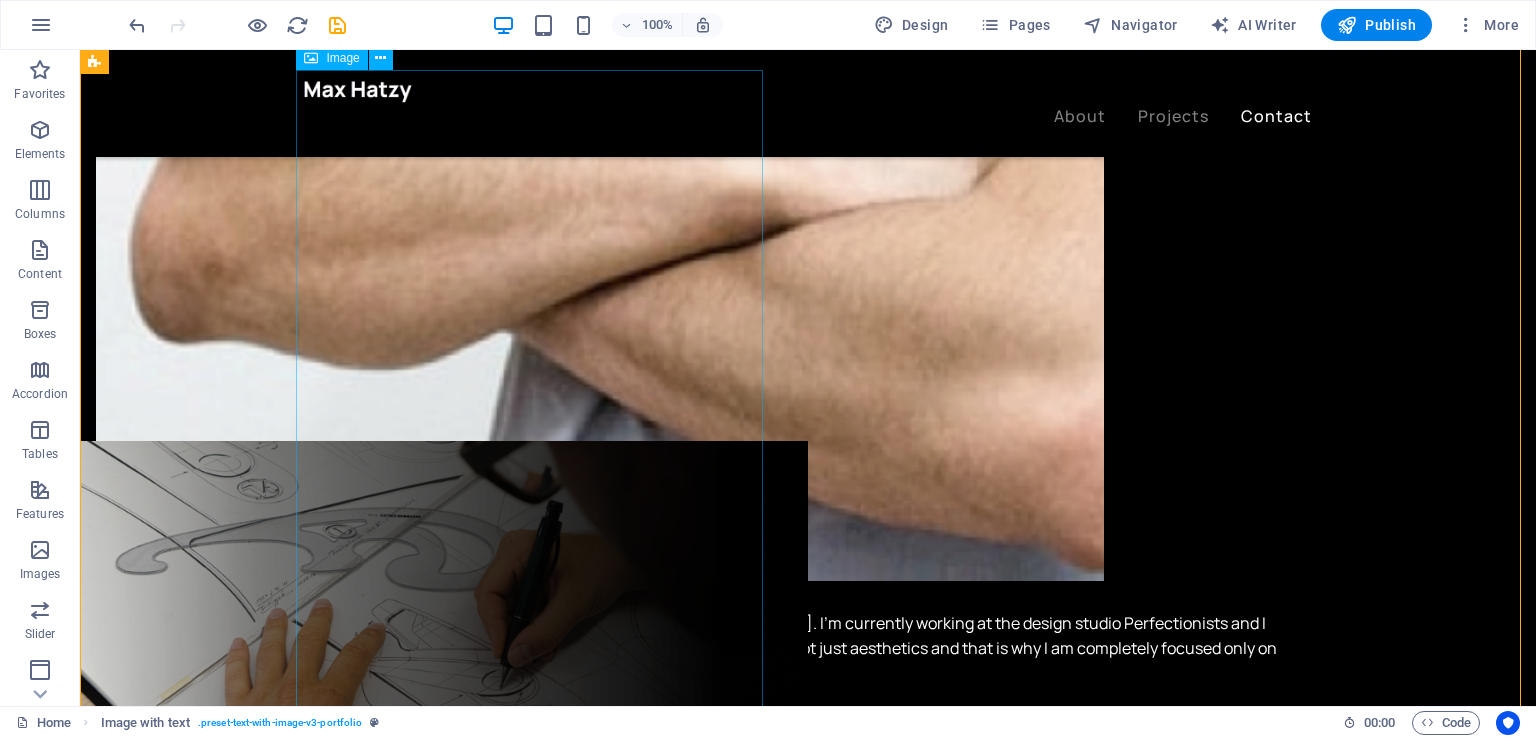 click at bounding box center (600, 5490) 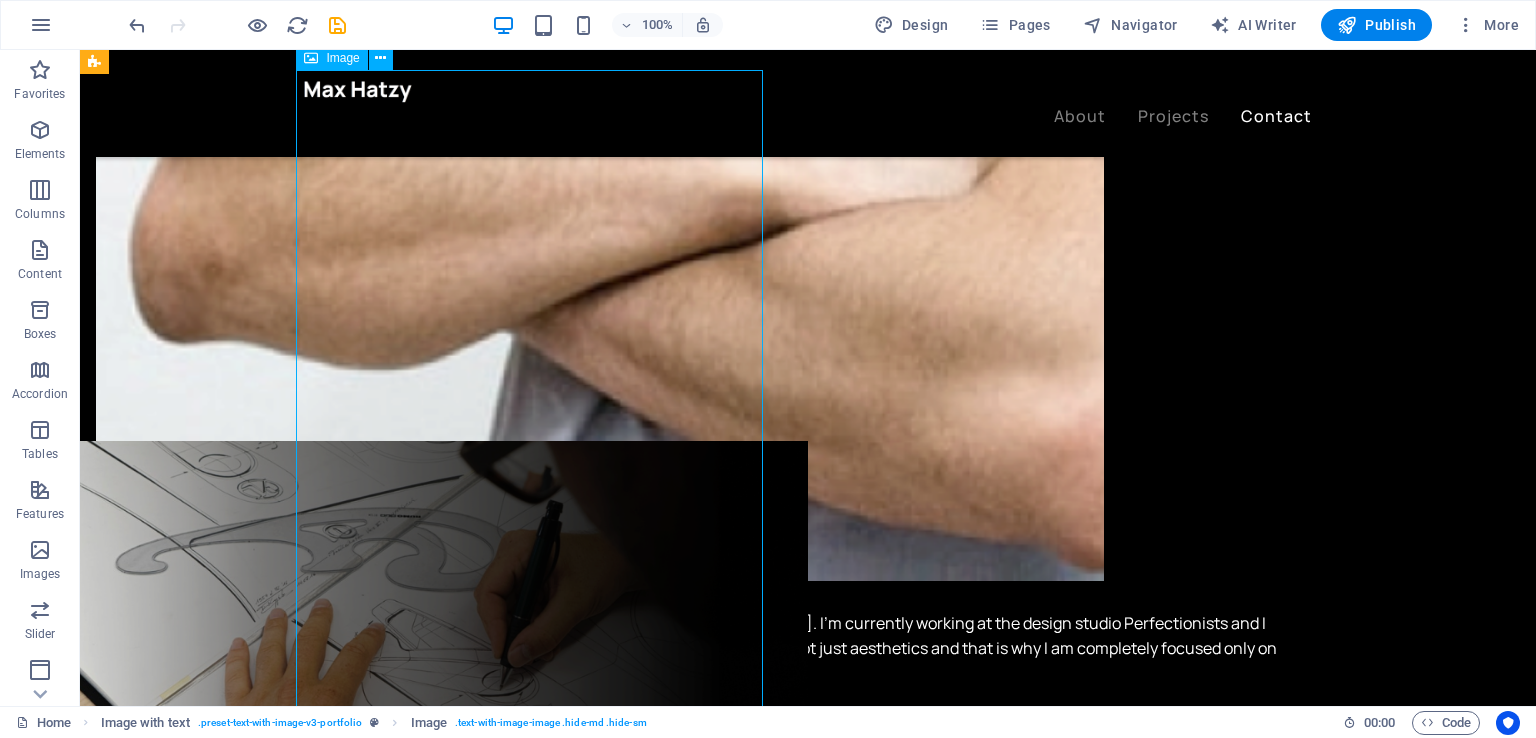 click at bounding box center [600, 5490] 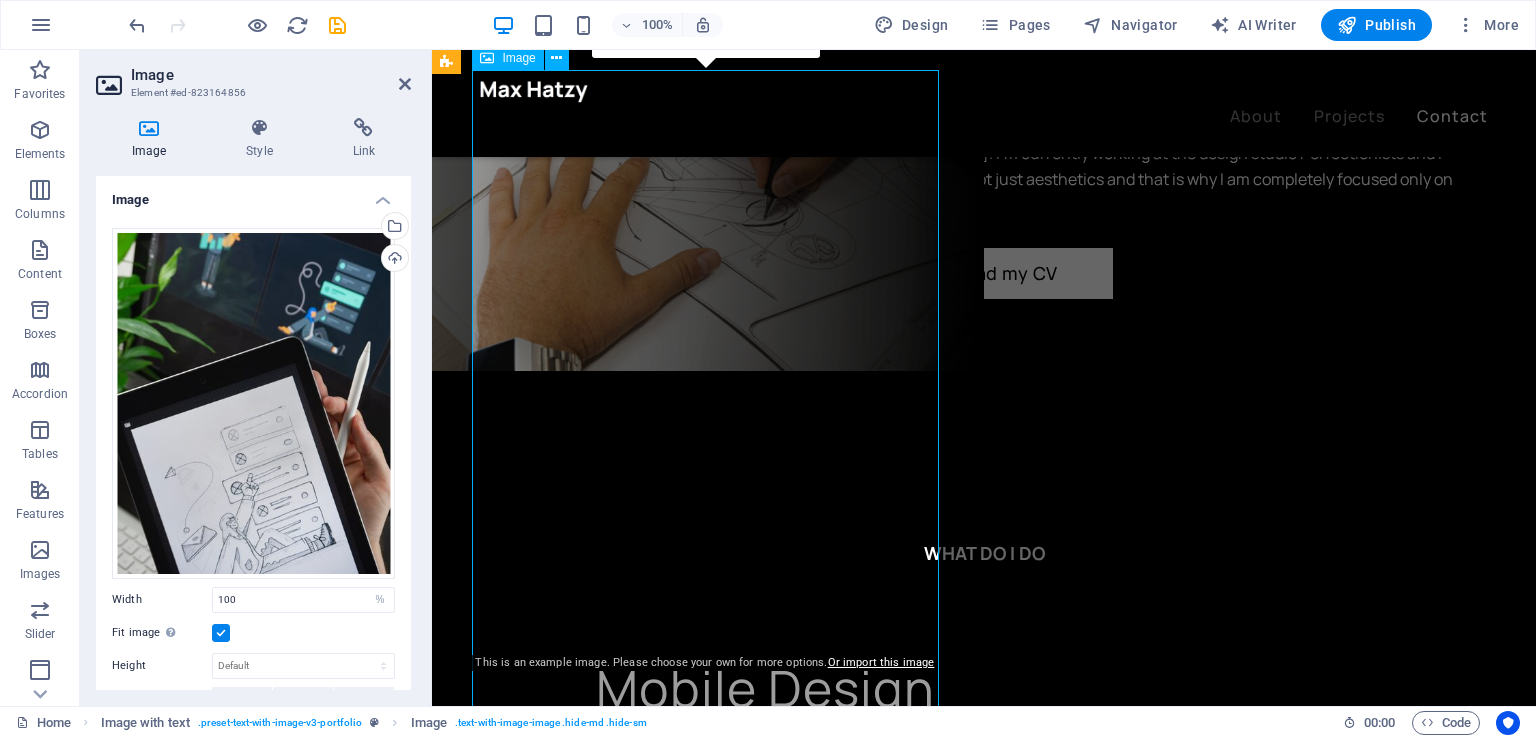 click at bounding box center [952, 5021] 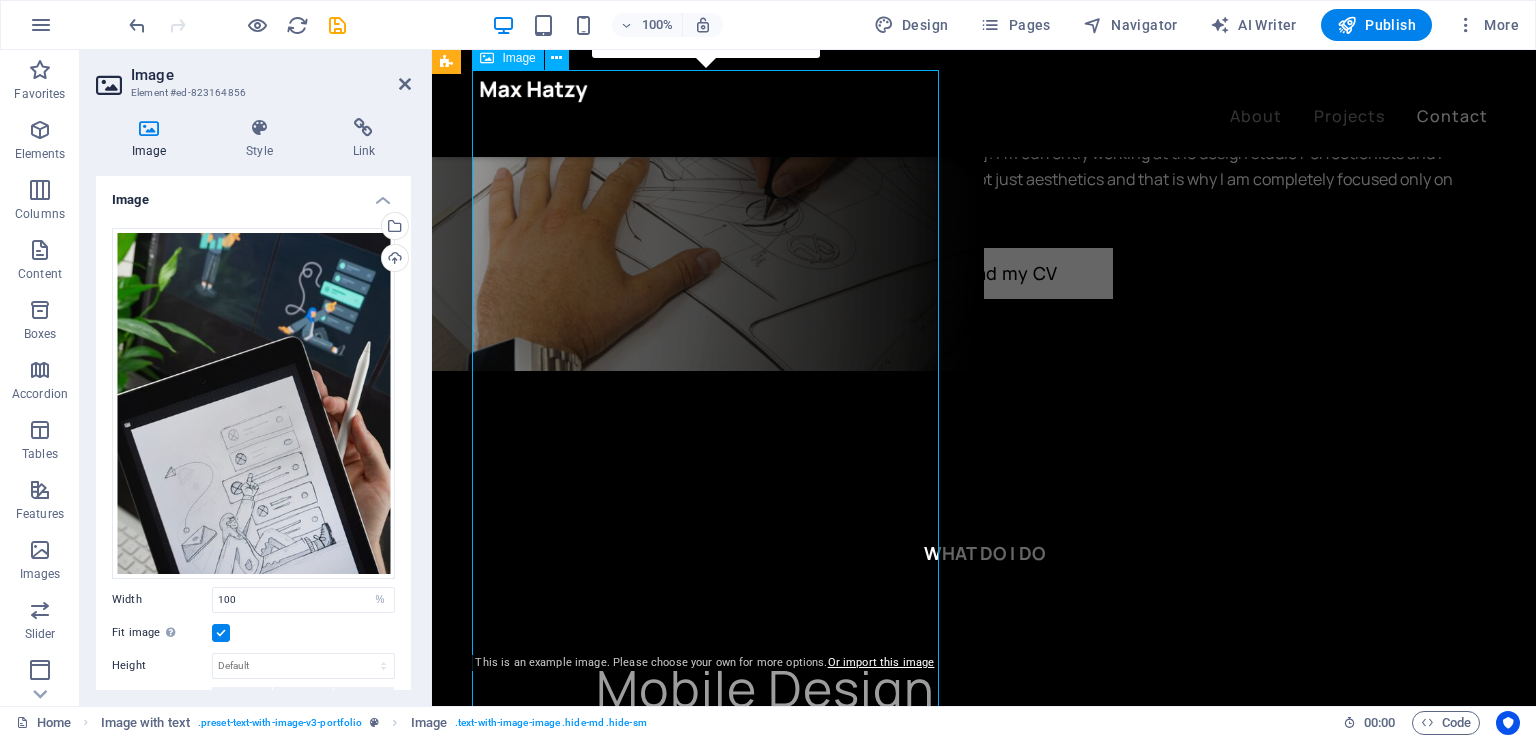 scroll, scrollTop: 3843, scrollLeft: 0, axis: vertical 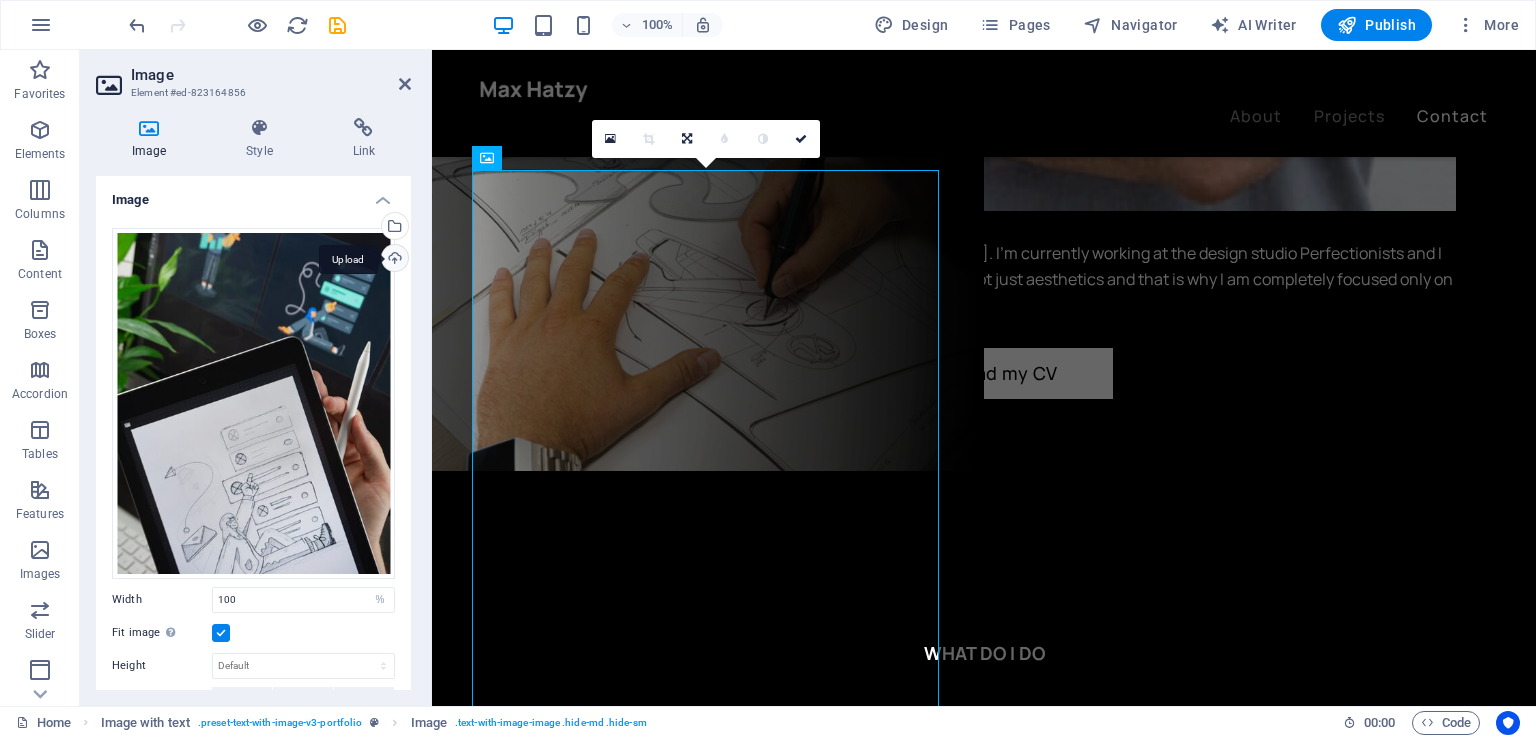 click on "Upload" at bounding box center (393, 260) 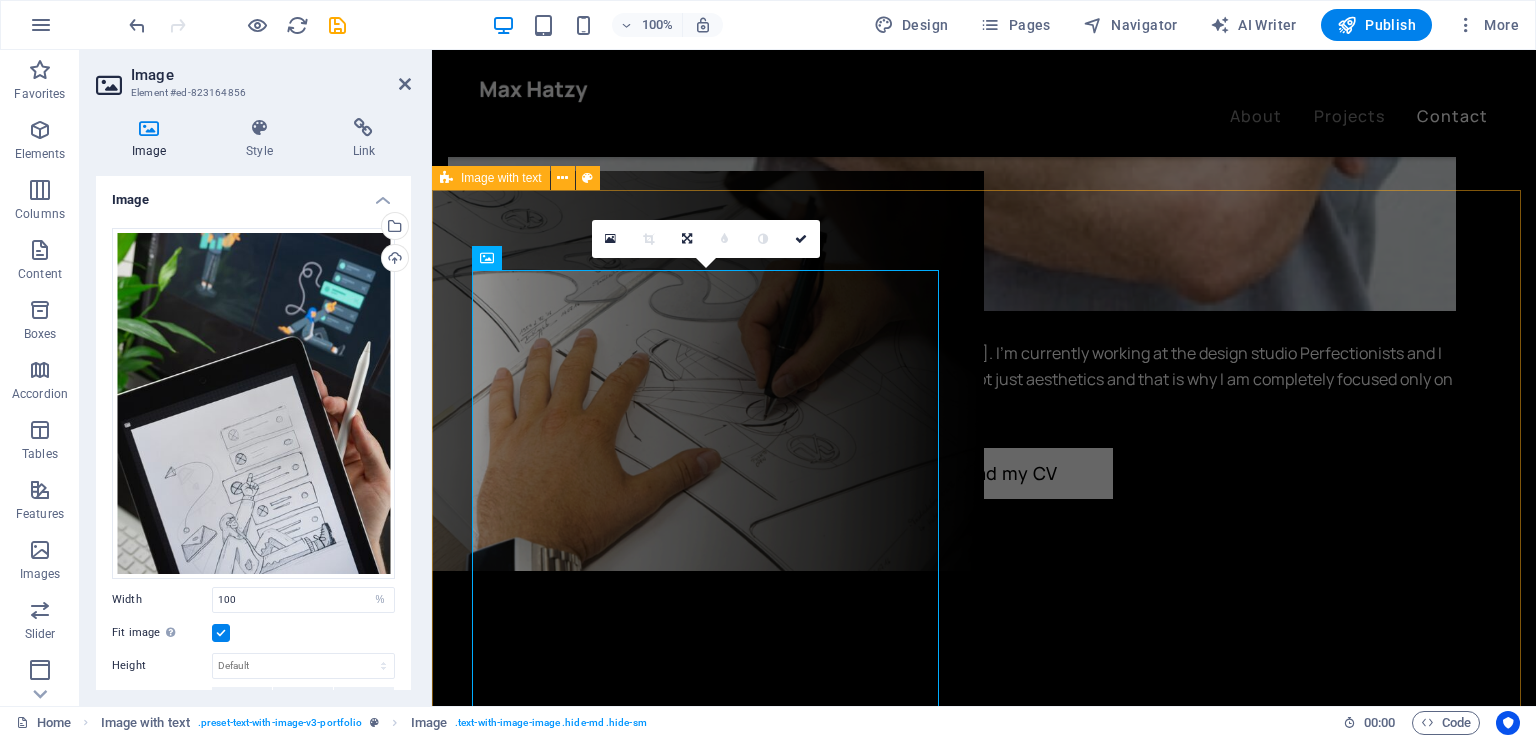 scroll, scrollTop: 3654, scrollLeft: 0, axis: vertical 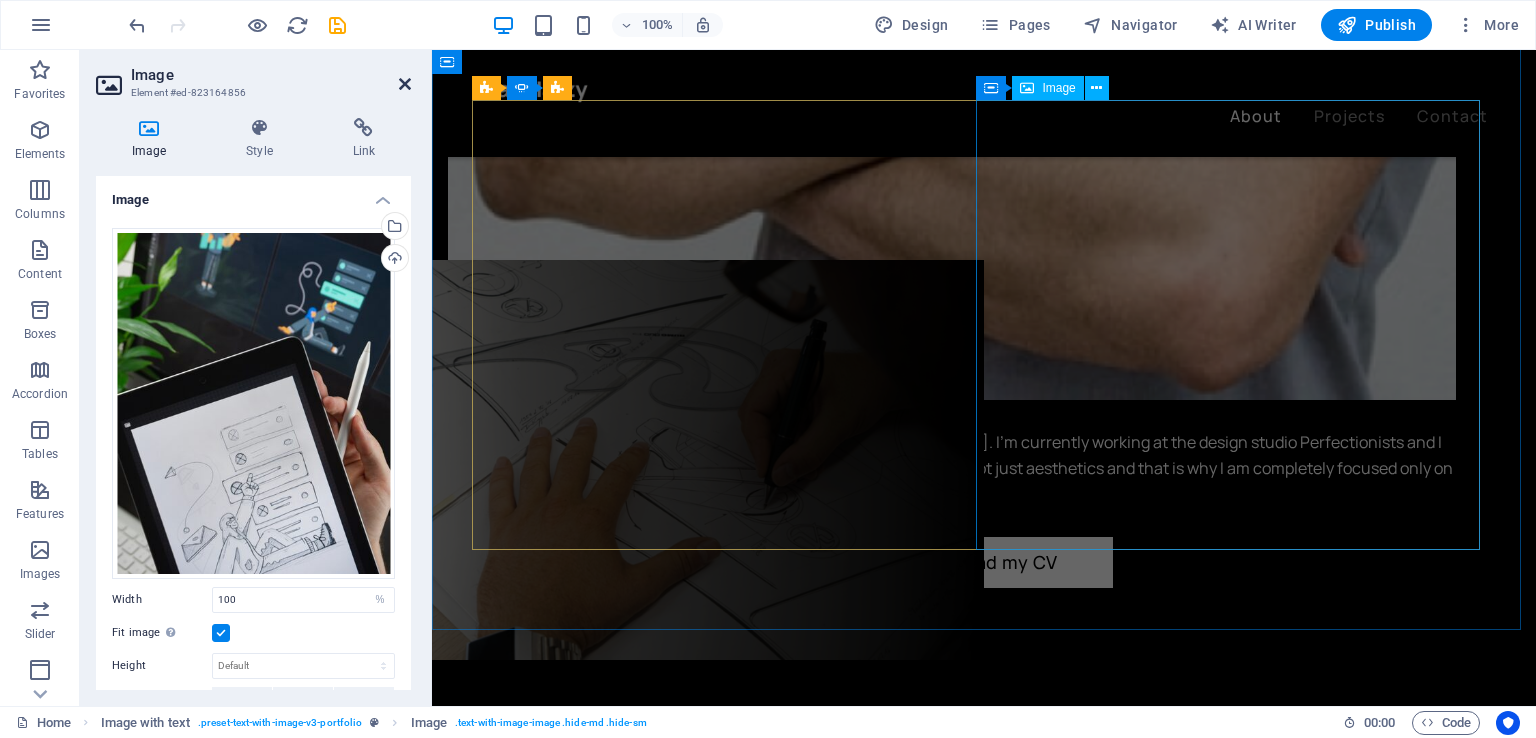 click at bounding box center (405, 84) 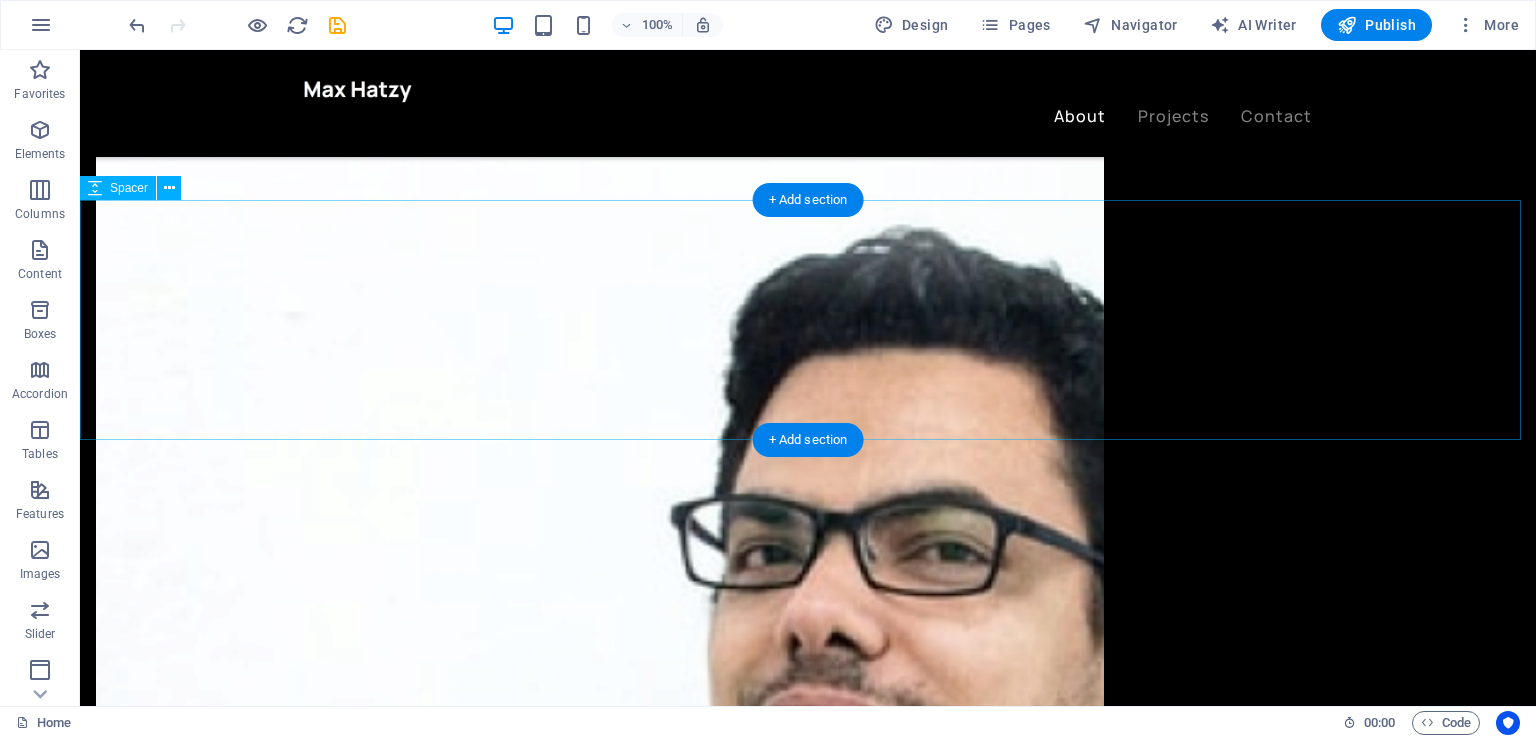 scroll, scrollTop: 2427, scrollLeft: 0, axis: vertical 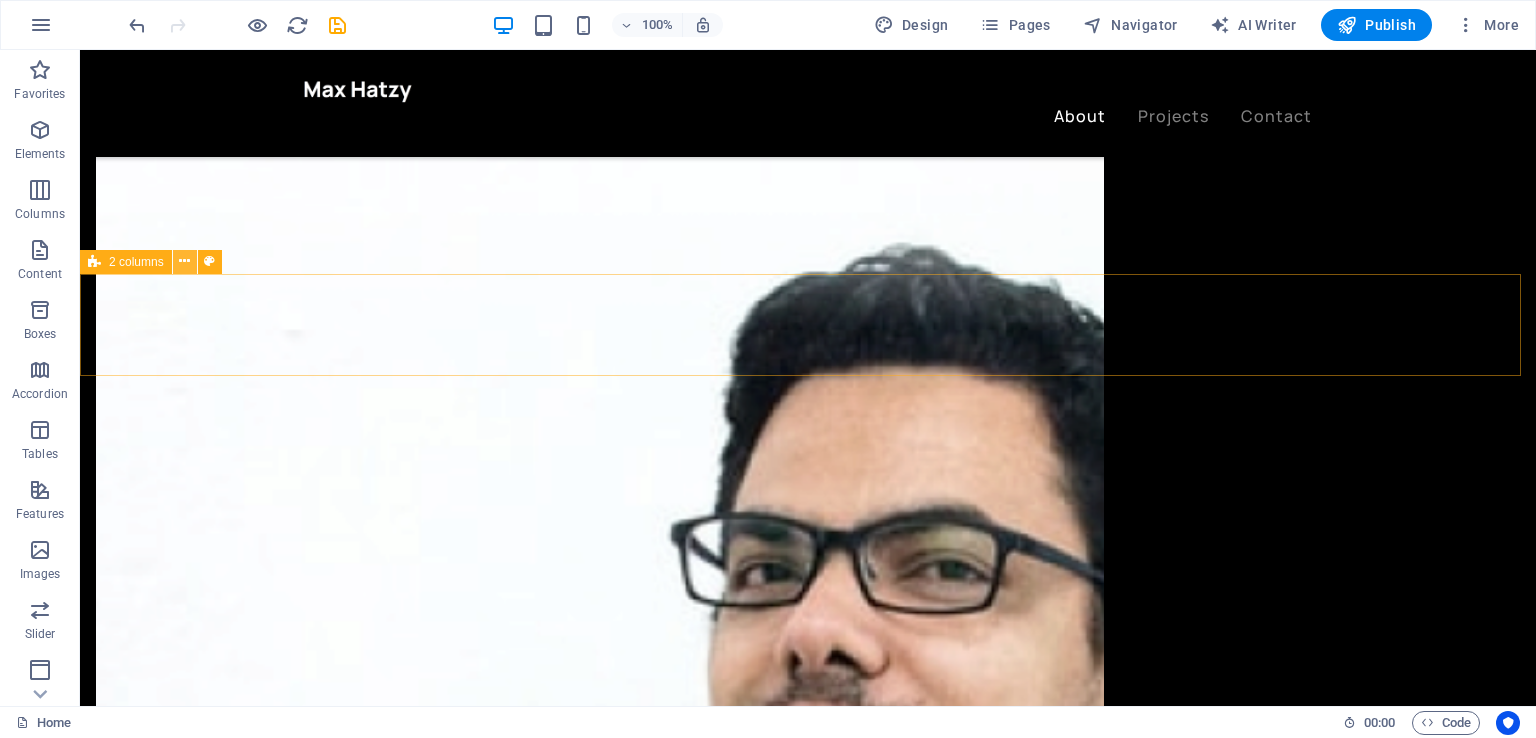 click at bounding box center [184, 261] 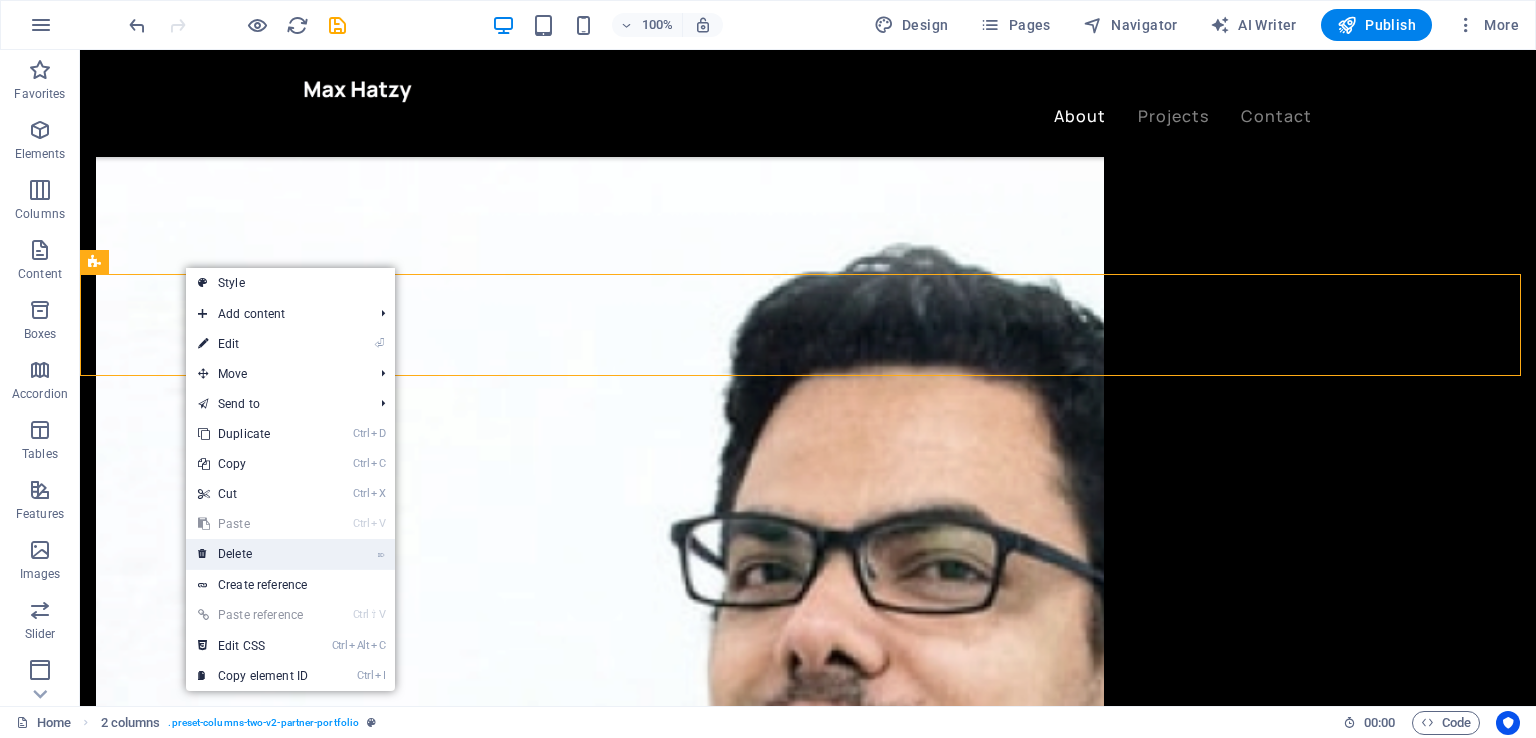 click on "⌦  Delete" at bounding box center (253, 554) 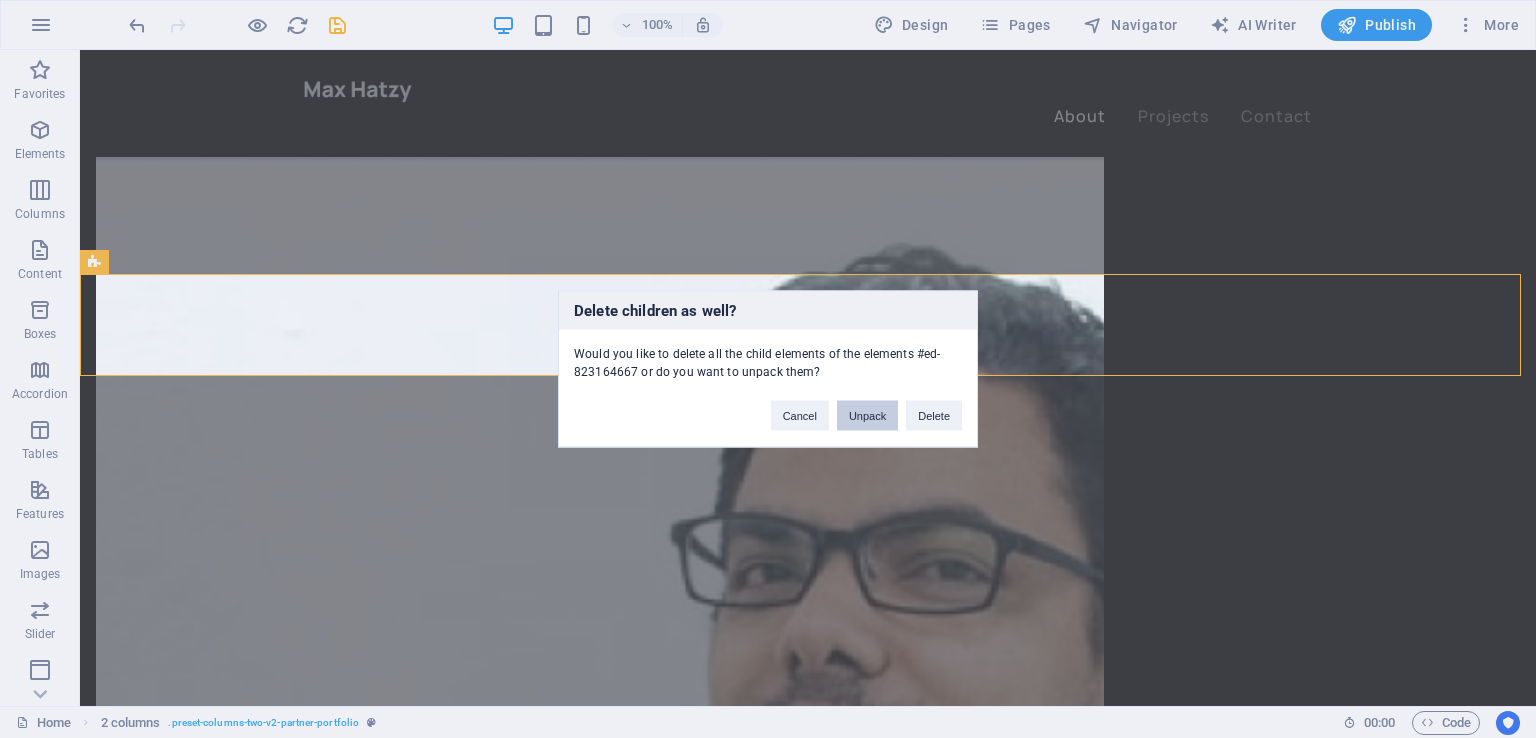 click on "Unpack" at bounding box center (867, 416) 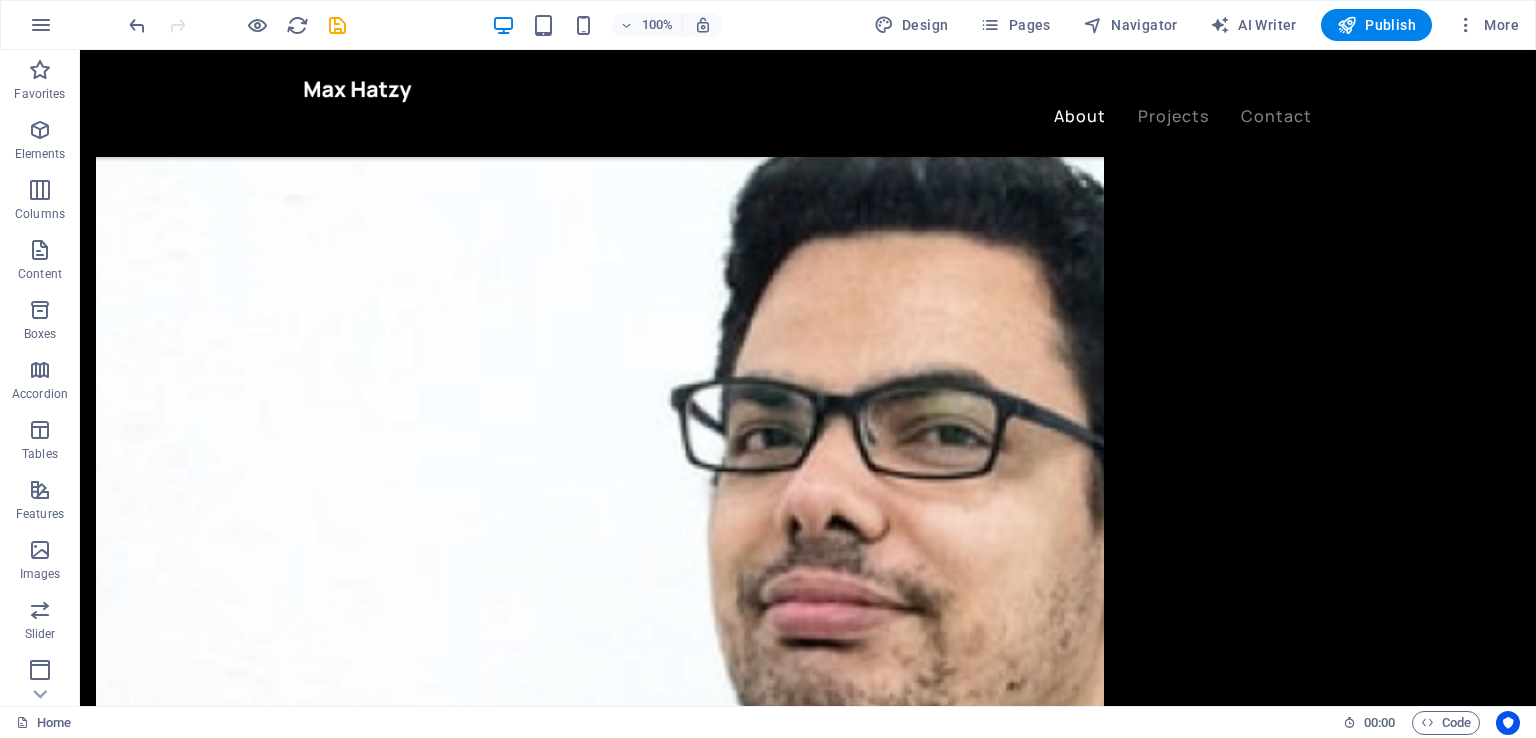 scroll, scrollTop: 2627, scrollLeft: 0, axis: vertical 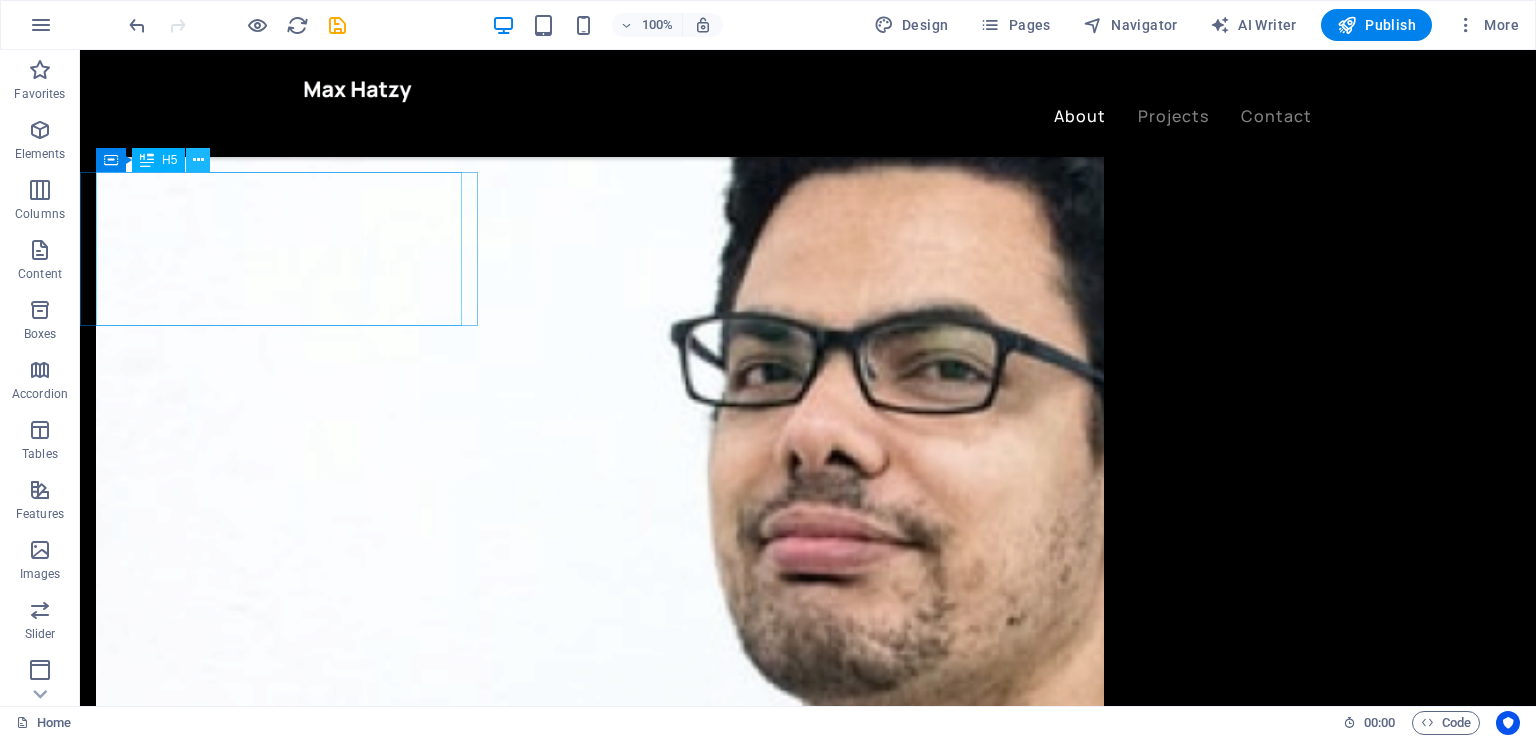 click at bounding box center [198, 160] 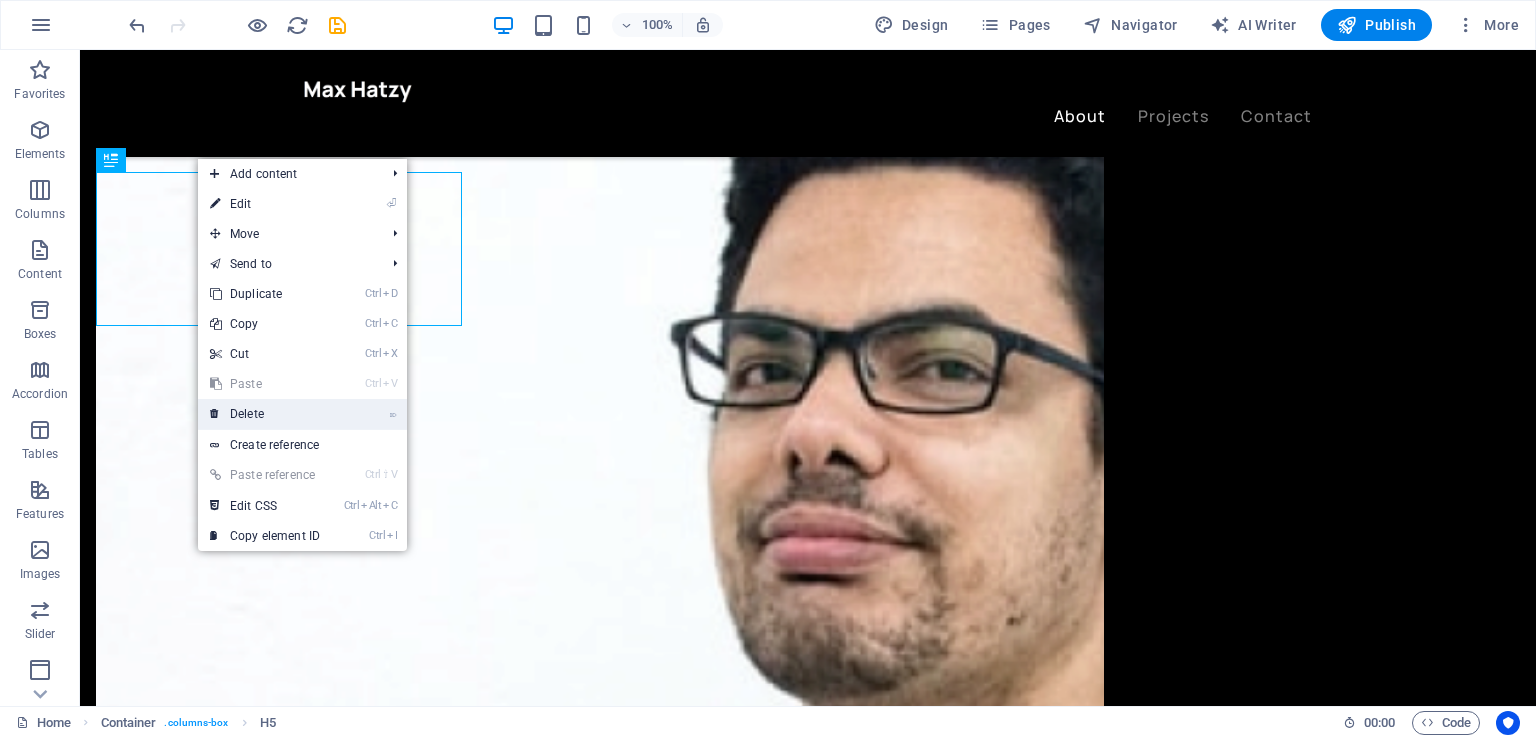 click on "⌦  Delete" at bounding box center [265, 414] 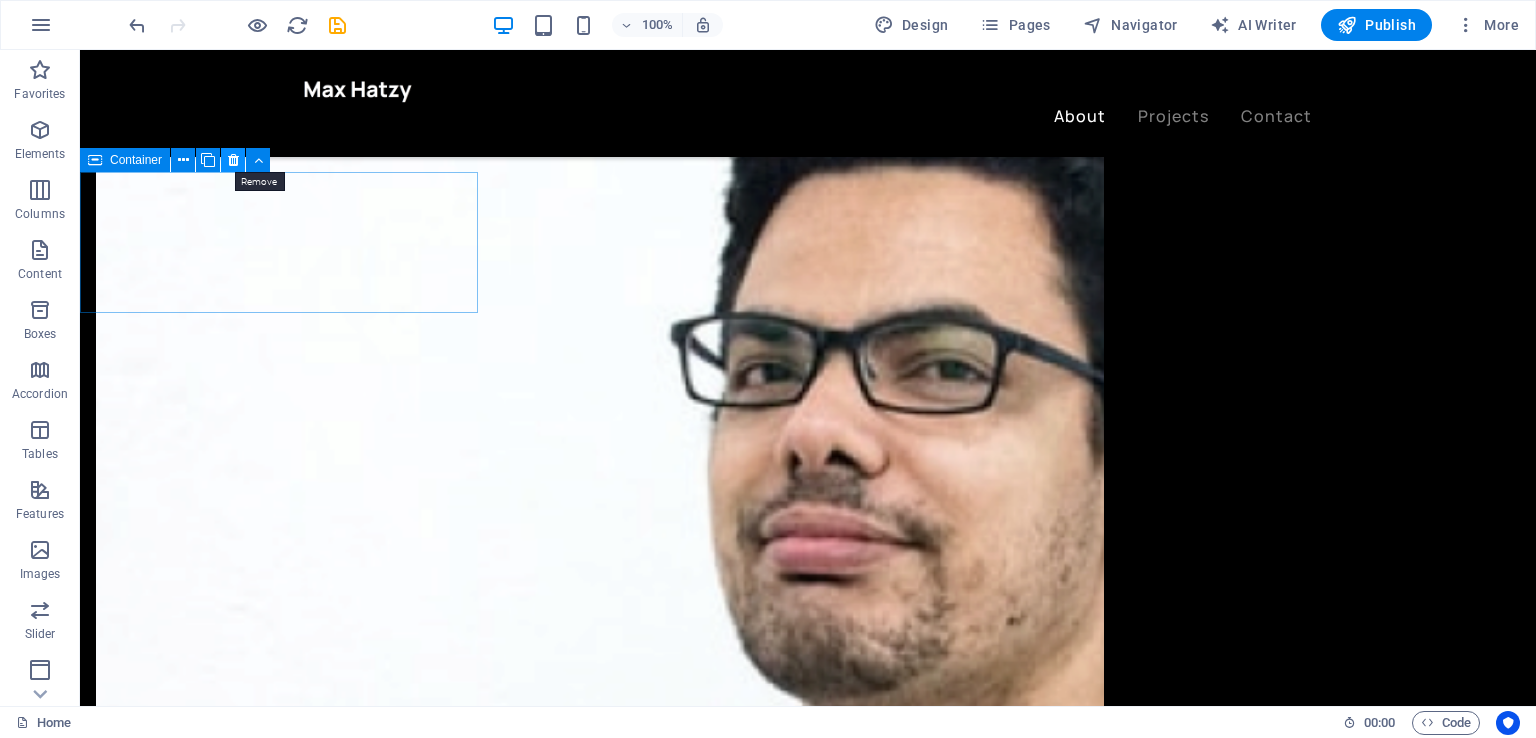 click at bounding box center [233, 160] 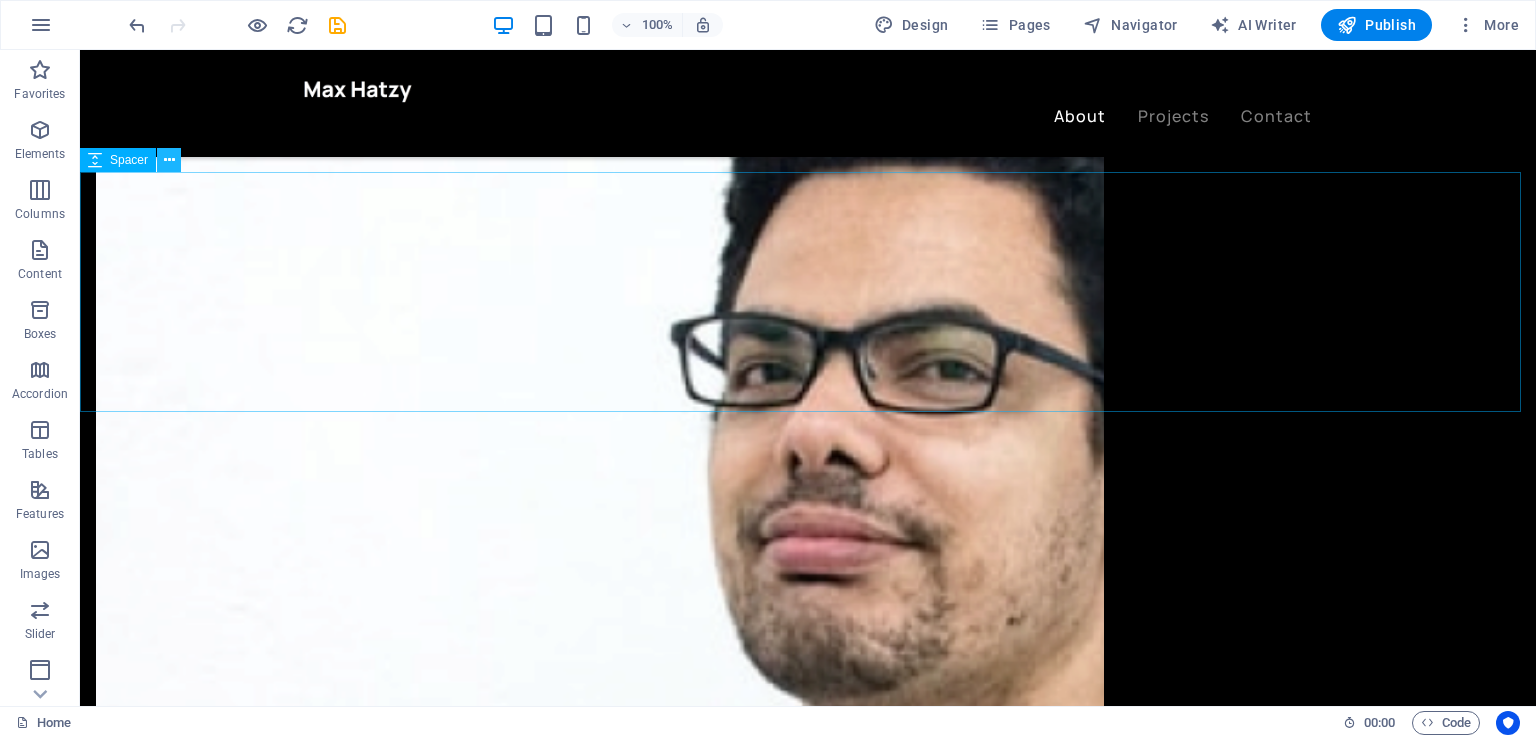 click at bounding box center (169, 160) 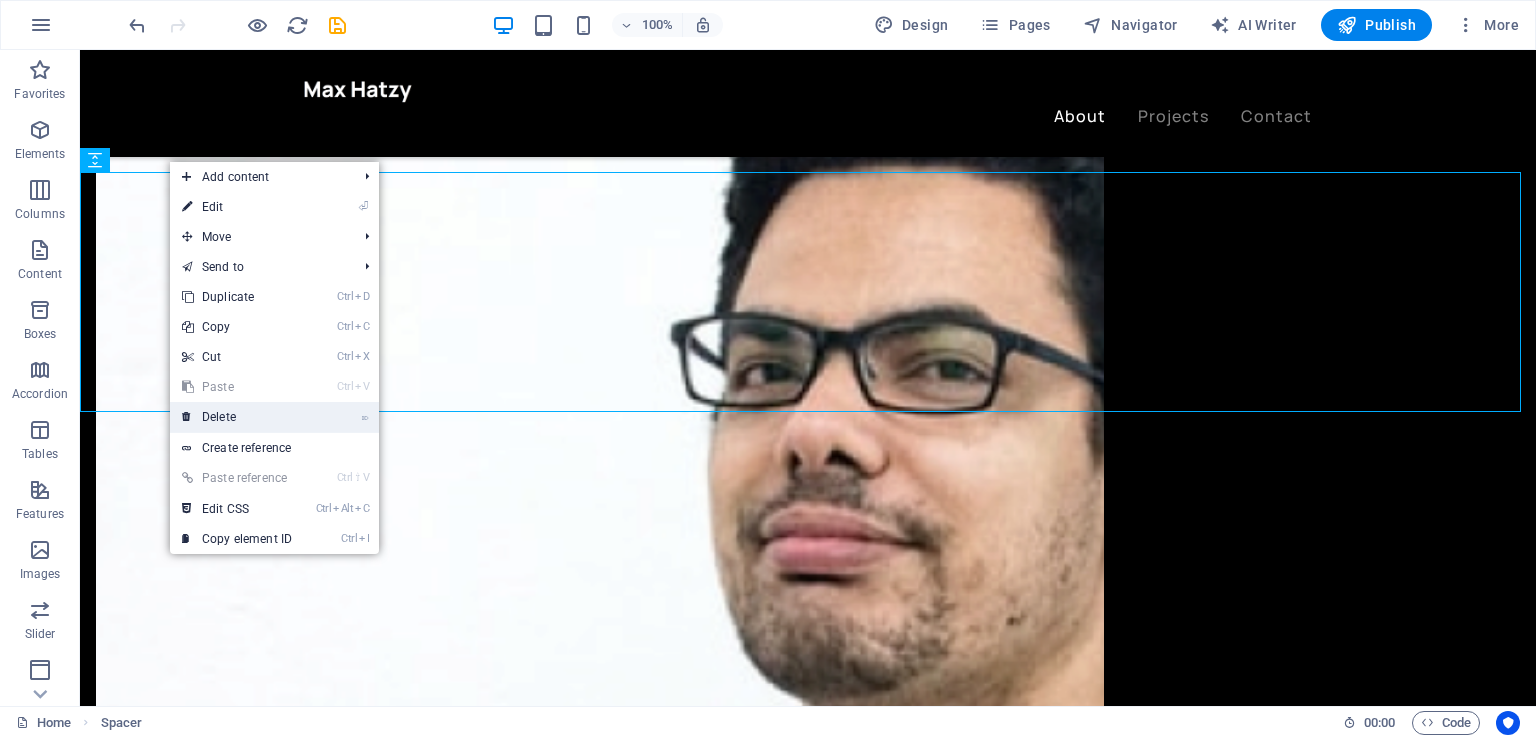 click on "⌦  Delete" at bounding box center (237, 417) 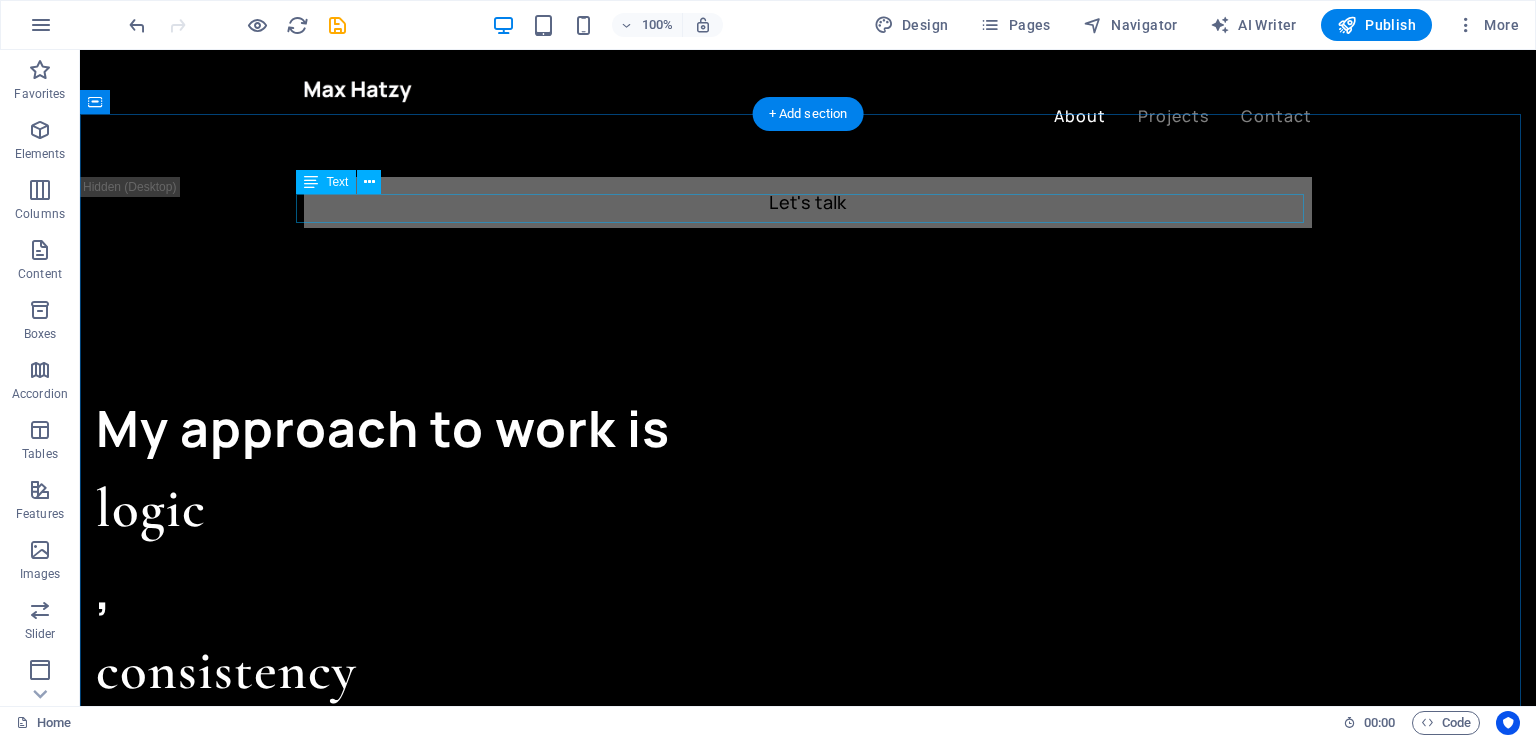 scroll, scrollTop: 1527, scrollLeft: 0, axis: vertical 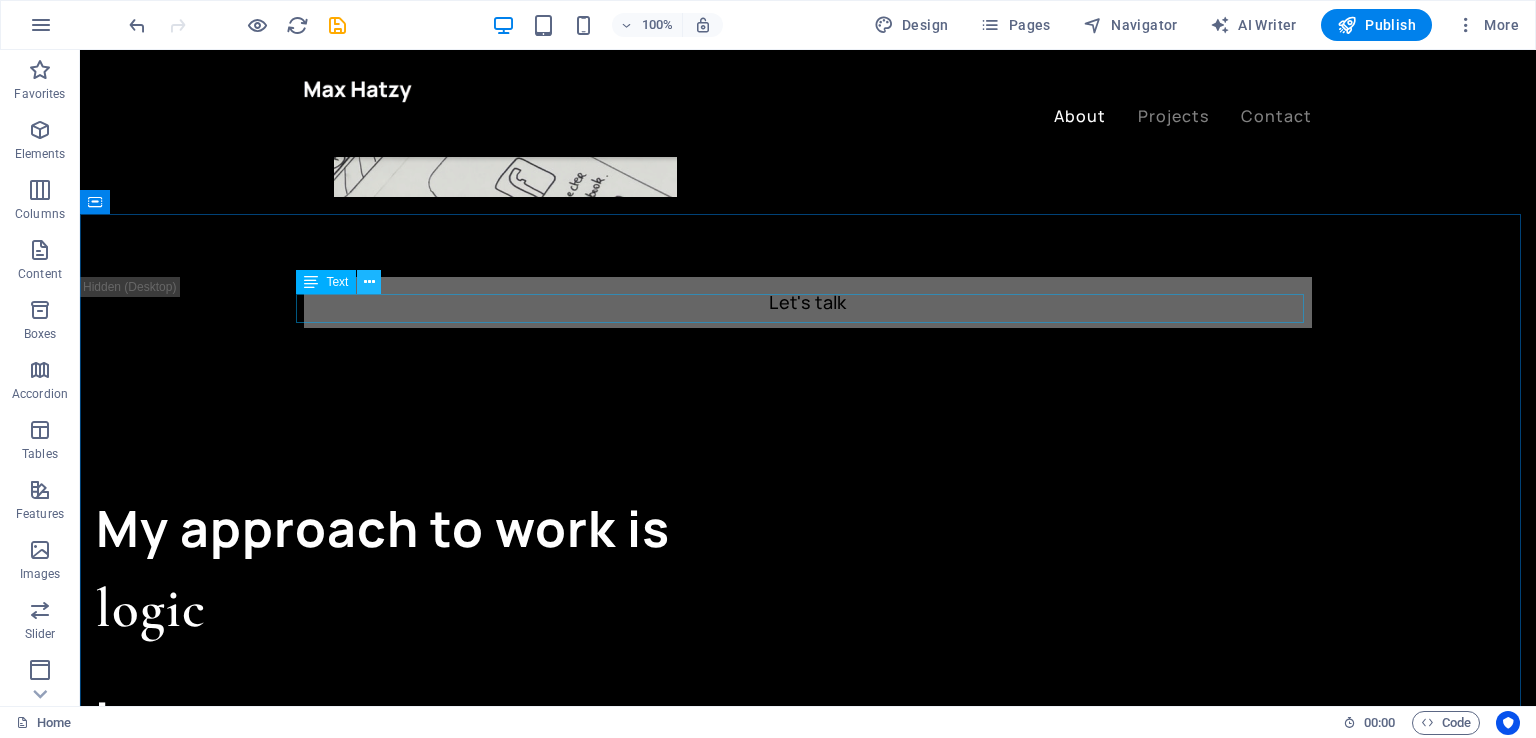 click at bounding box center [369, 282] 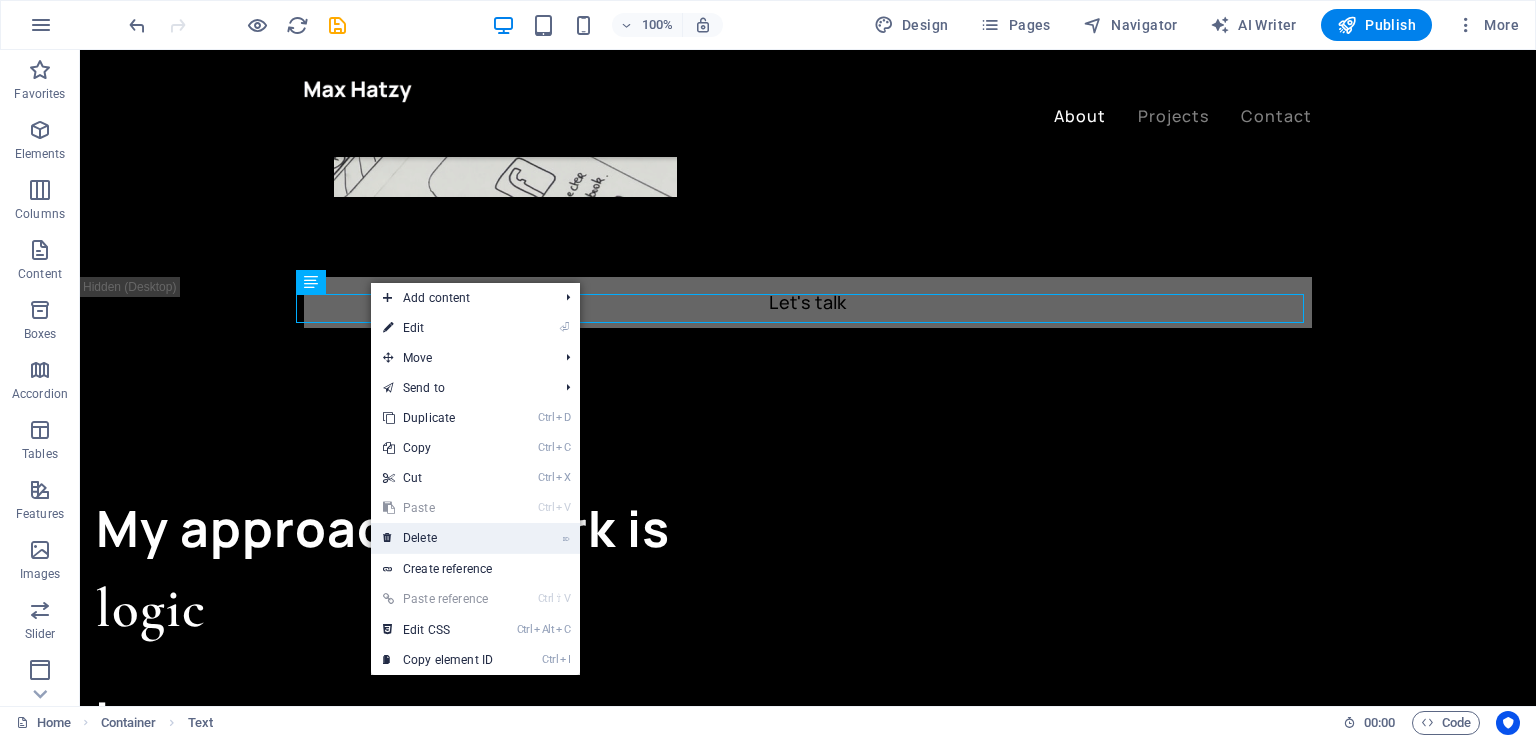 click on "⌦  Delete" at bounding box center [438, 538] 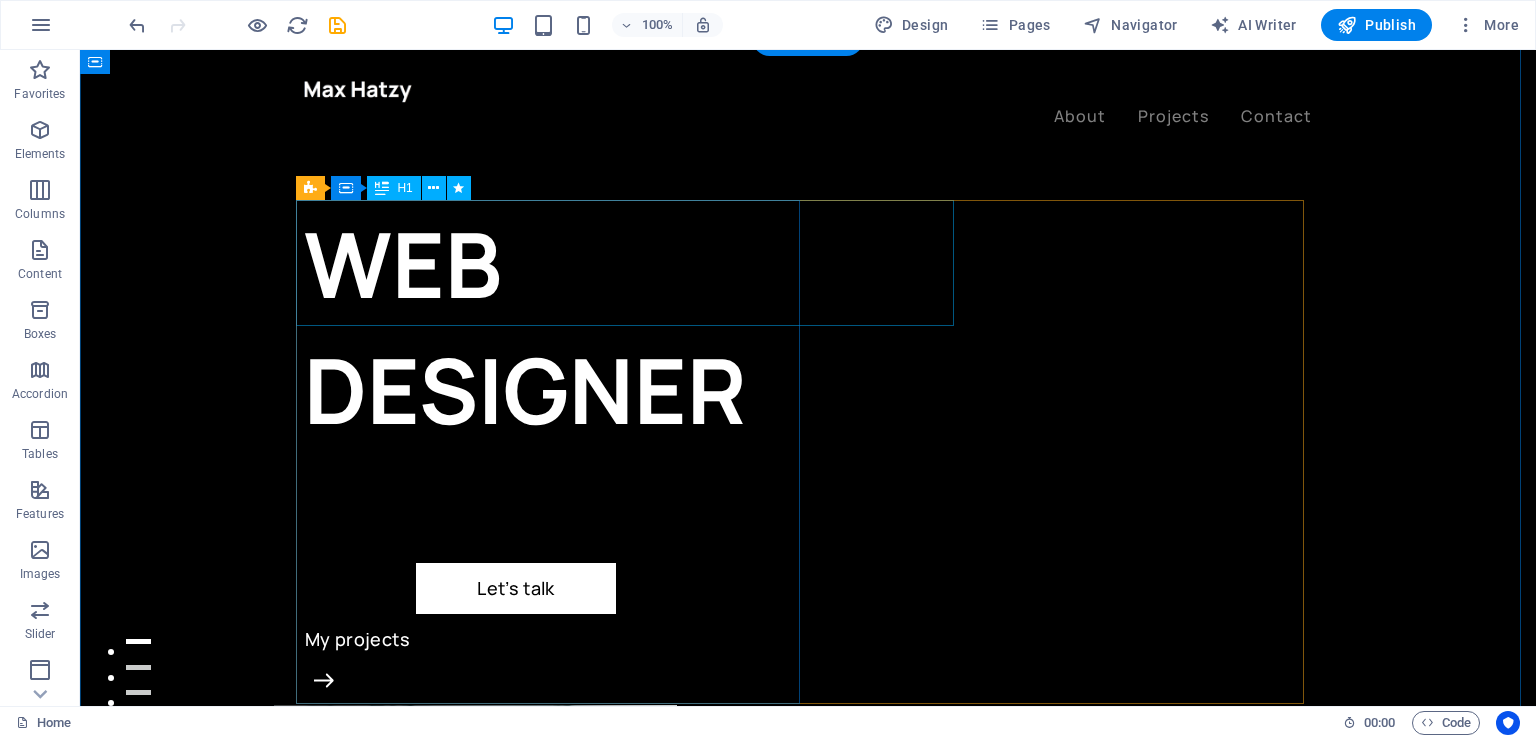 scroll, scrollTop: 0, scrollLeft: 0, axis: both 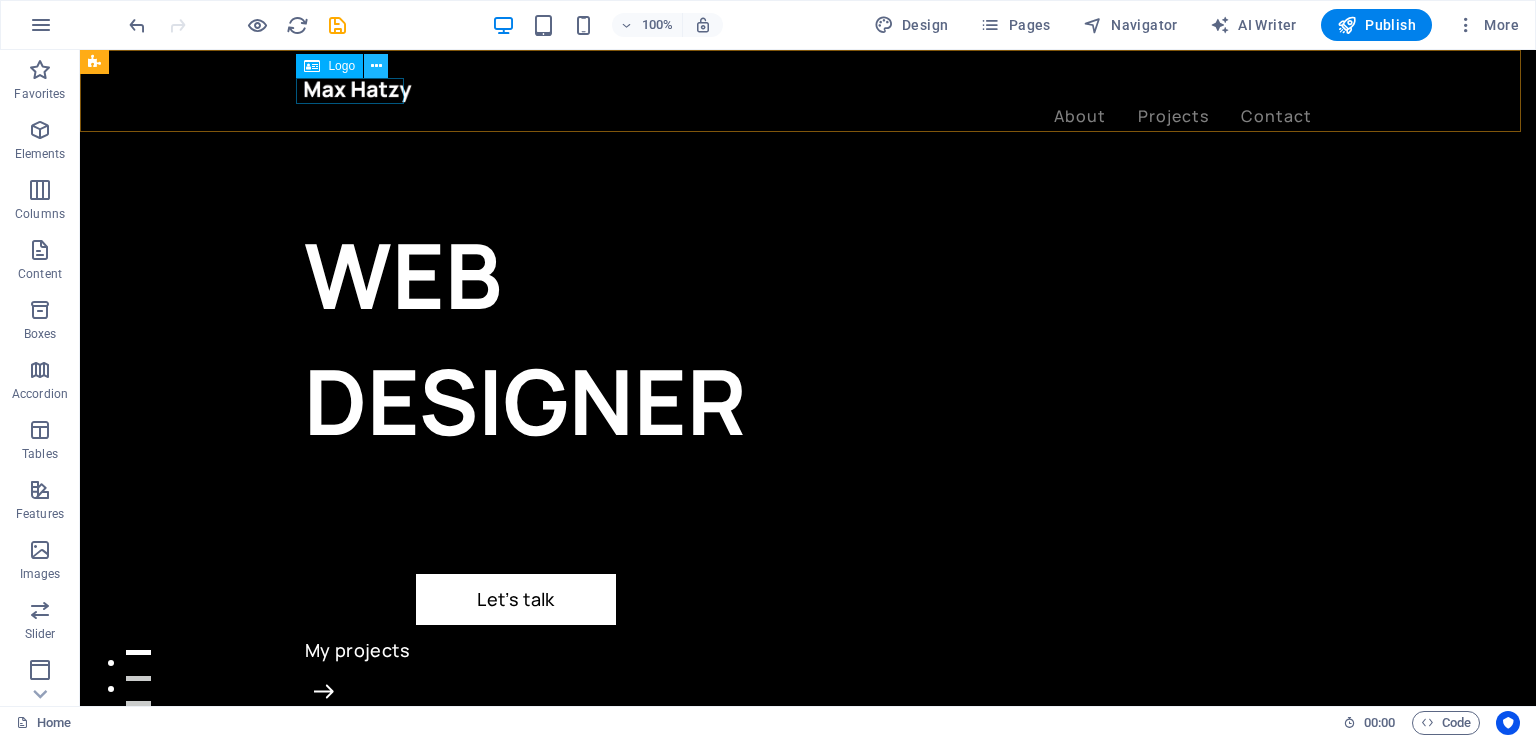 click at bounding box center [376, 66] 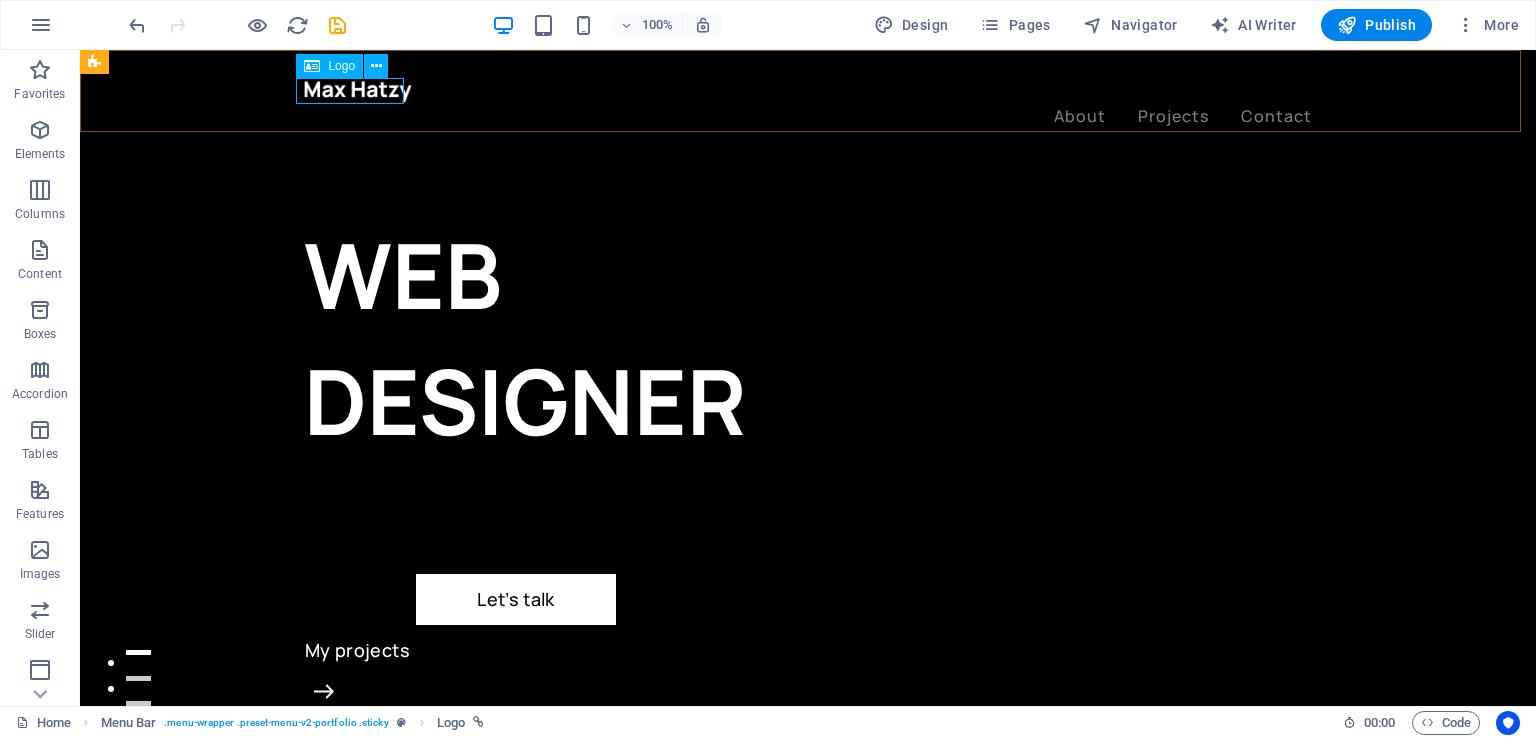 click on "Logo" at bounding box center [329, 66] 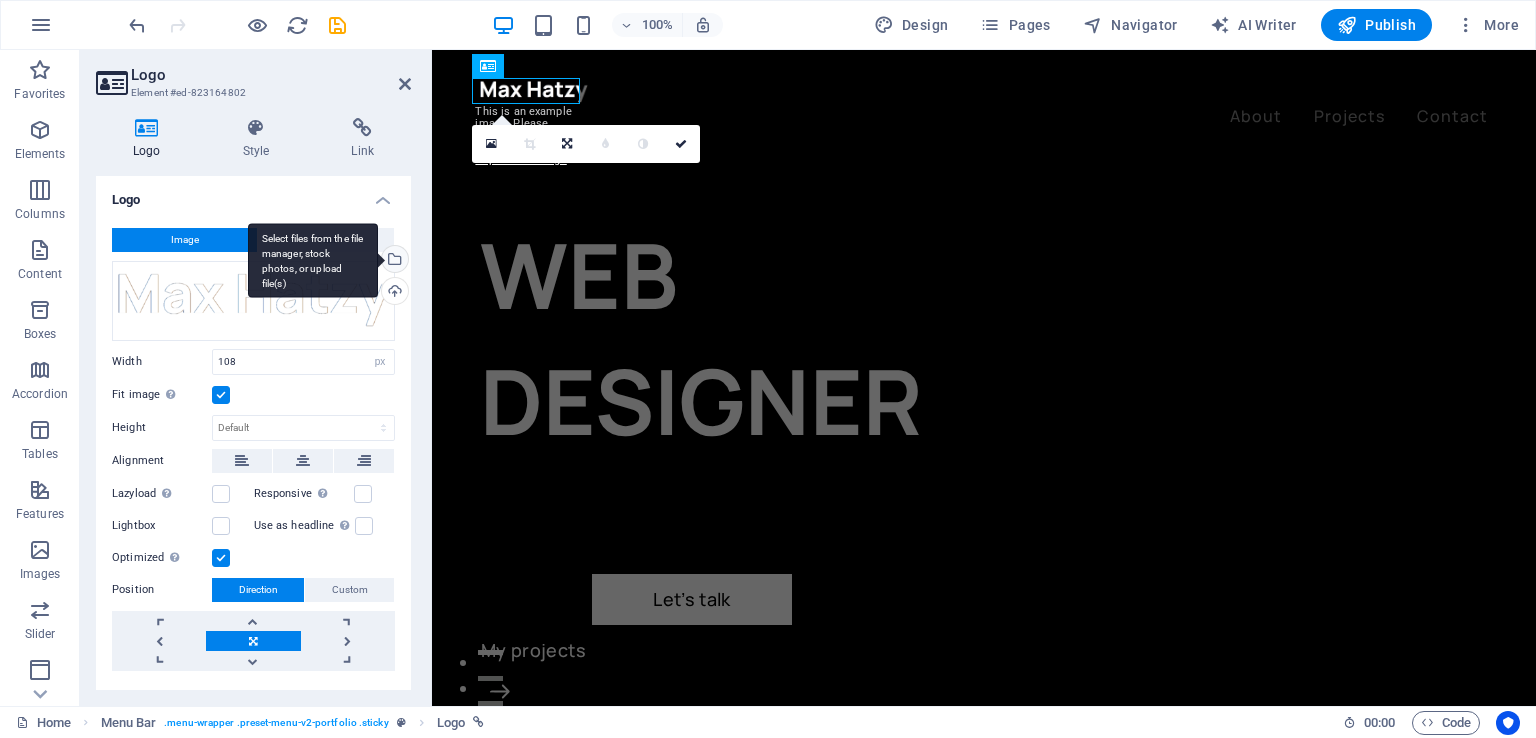 click on "Select files from the file manager, stock photos, or upload file(s)" at bounding box center (313, 260) 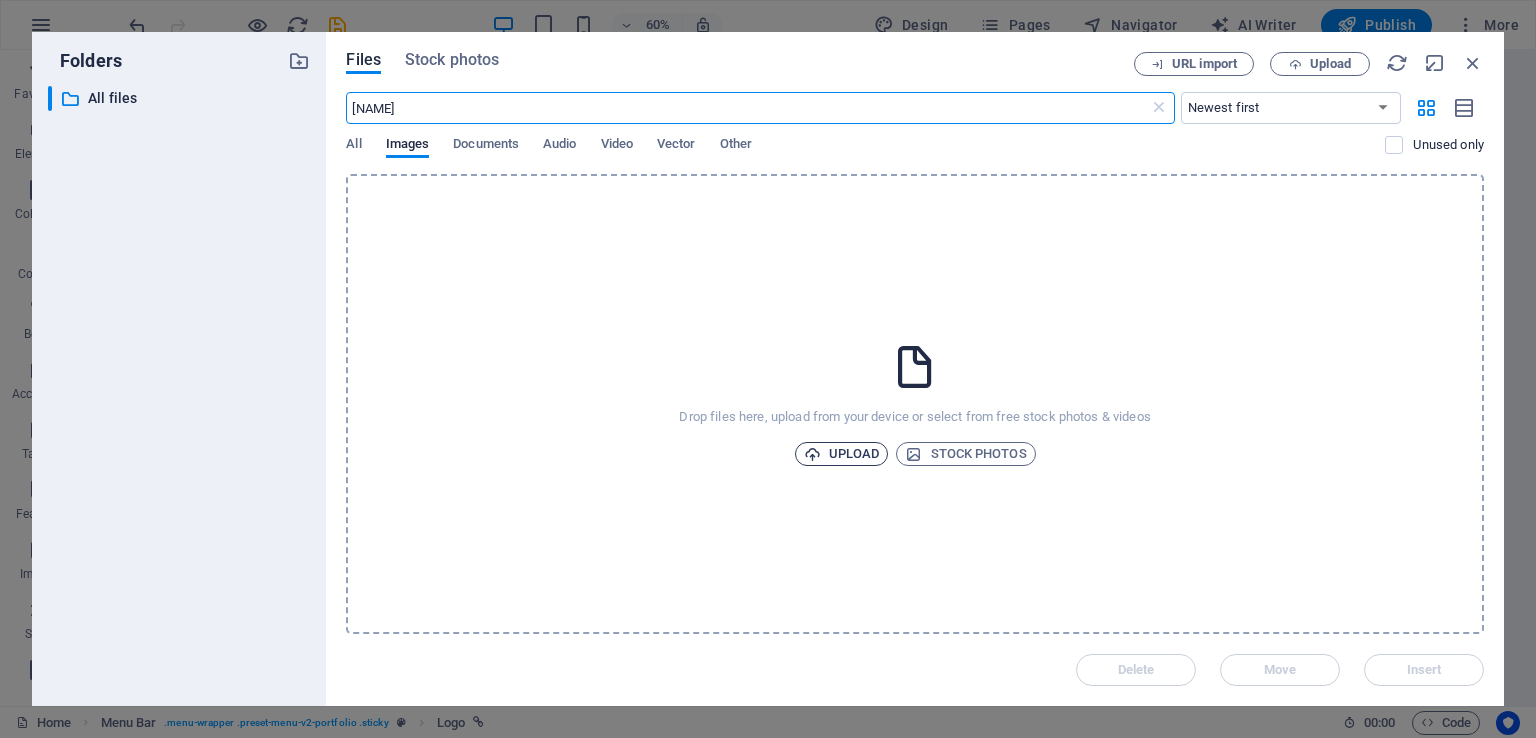 type on "[NAME]" 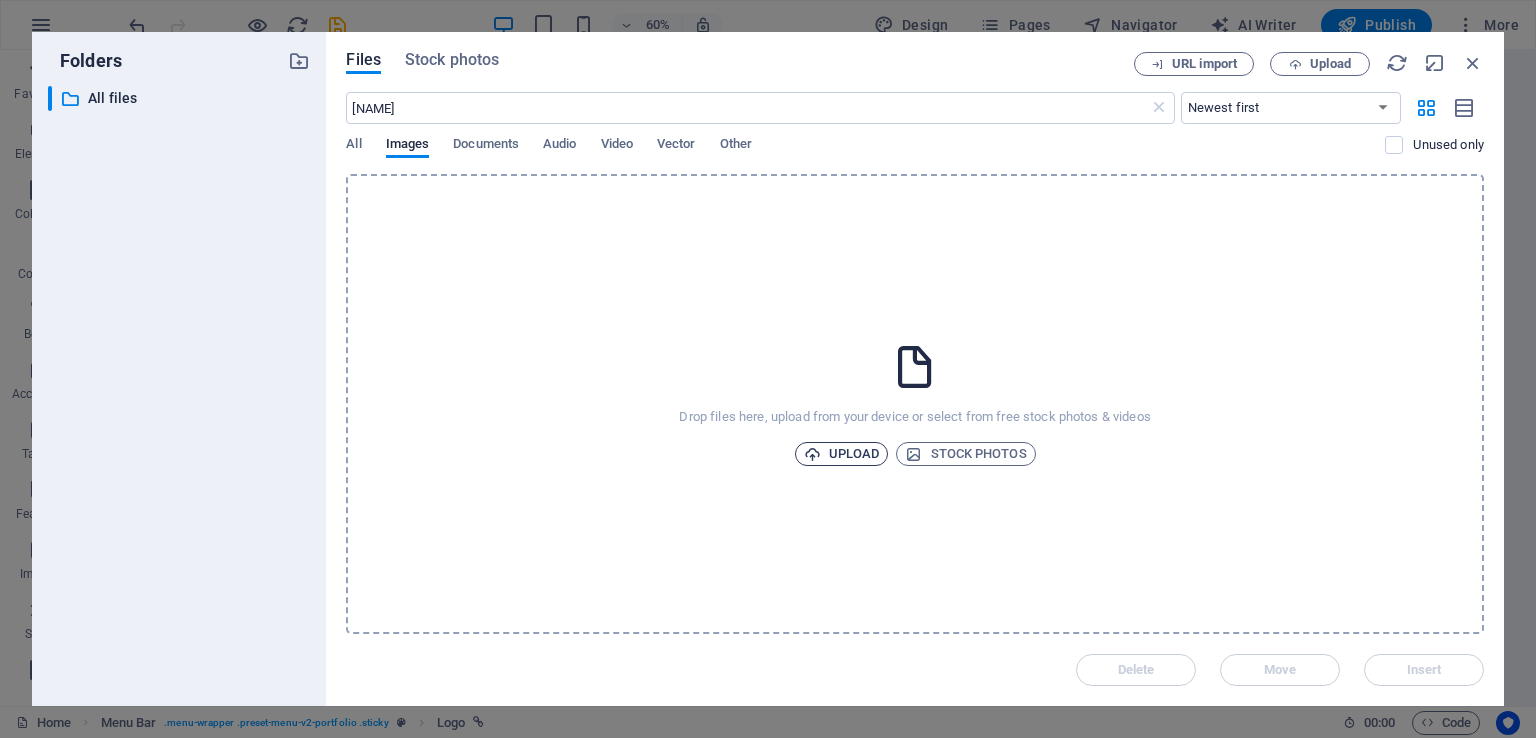 click at bounding box center [812, 454] 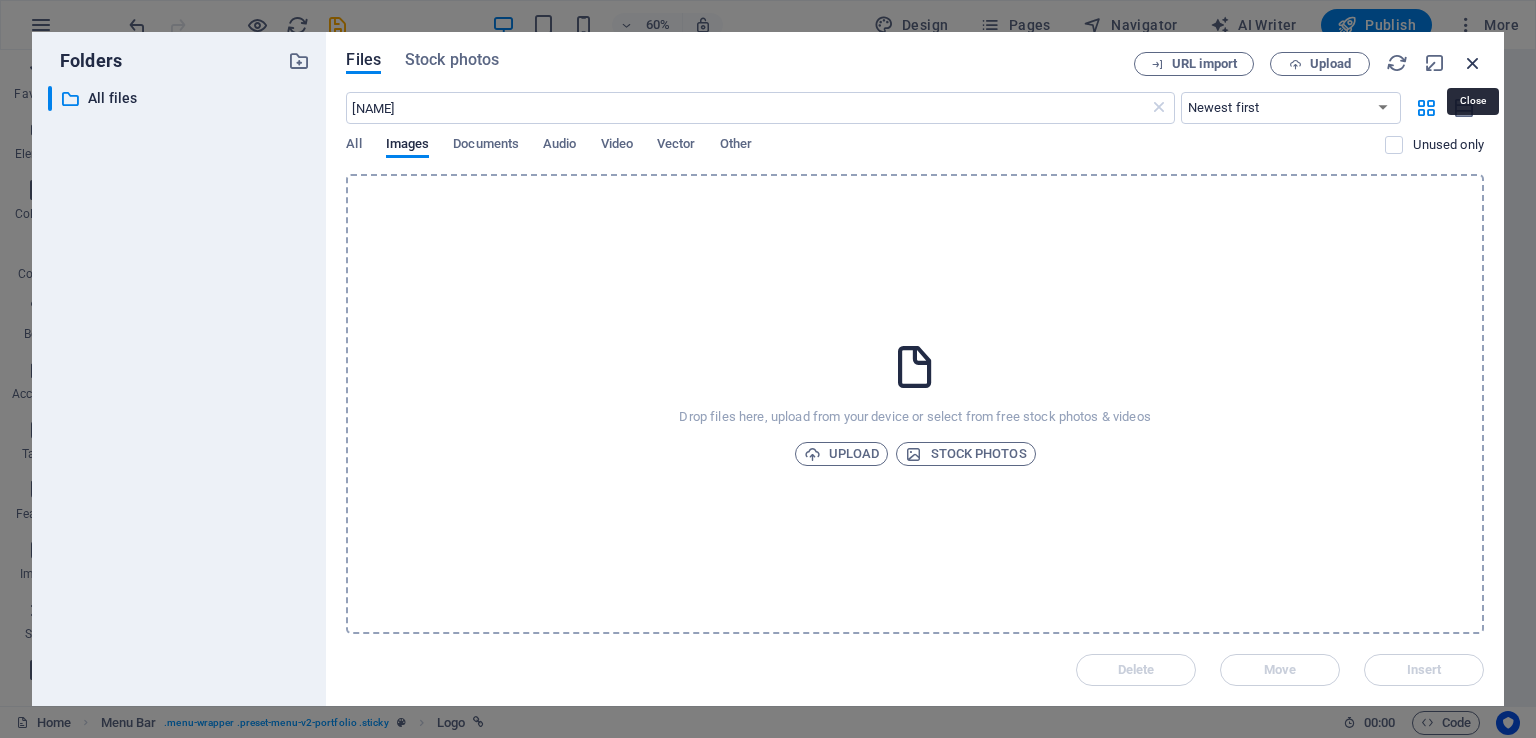 click at bounding box center (1473, 63) 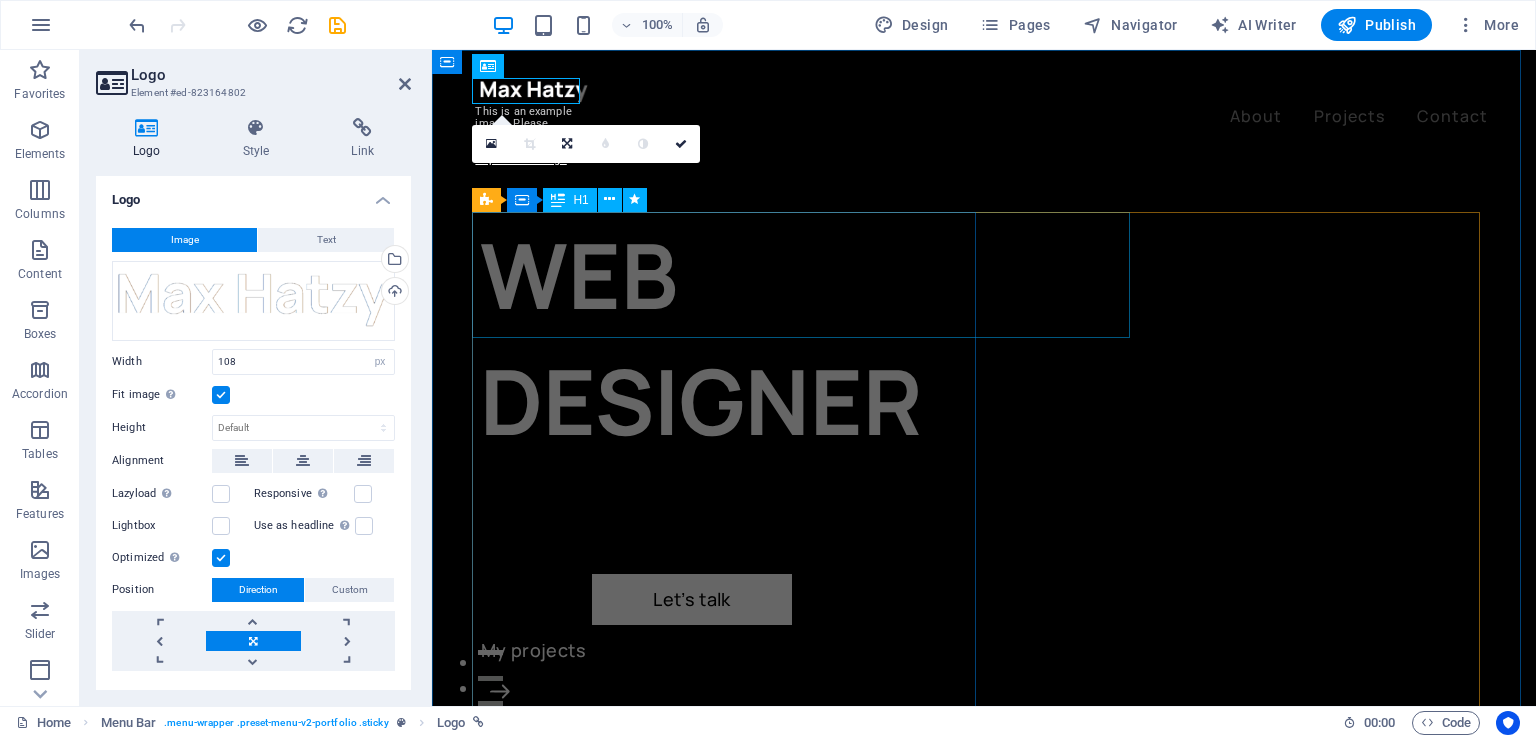 click on "WEB DESIGNER" at bounding box center [732, 338] 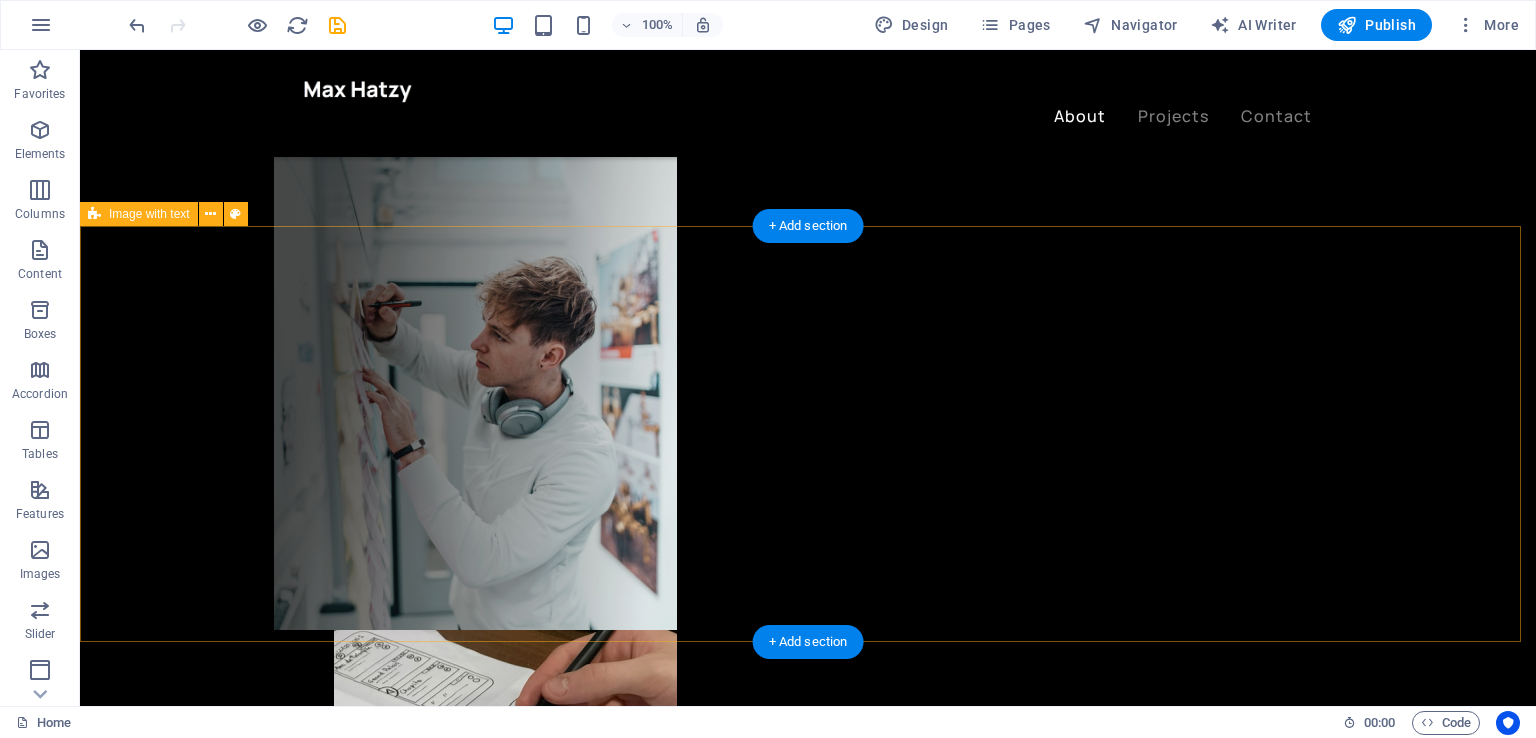 scroll, scrollTop: 800, scrollLeft: 0, axis: vertical 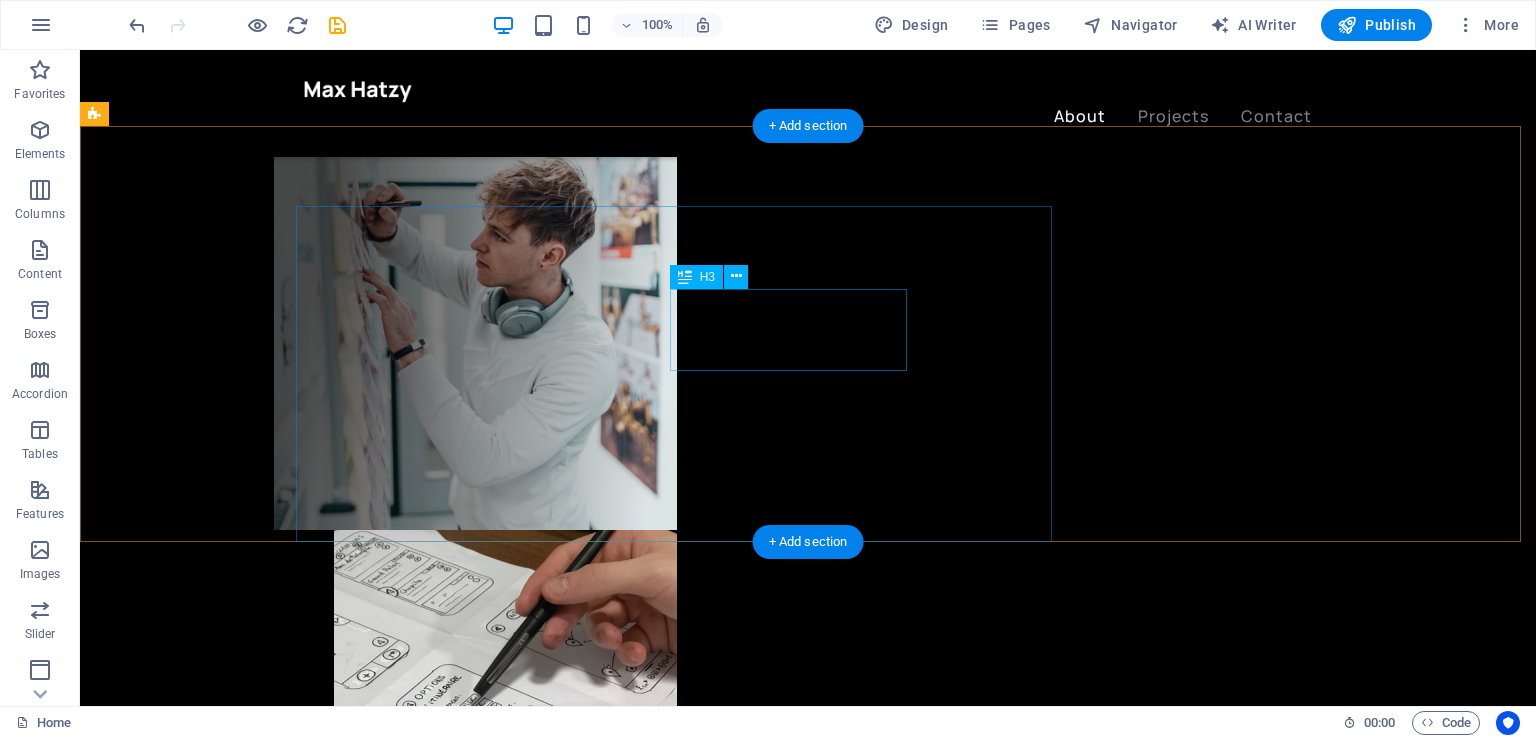 click on "rationality" at bounding box center (600, 1771) 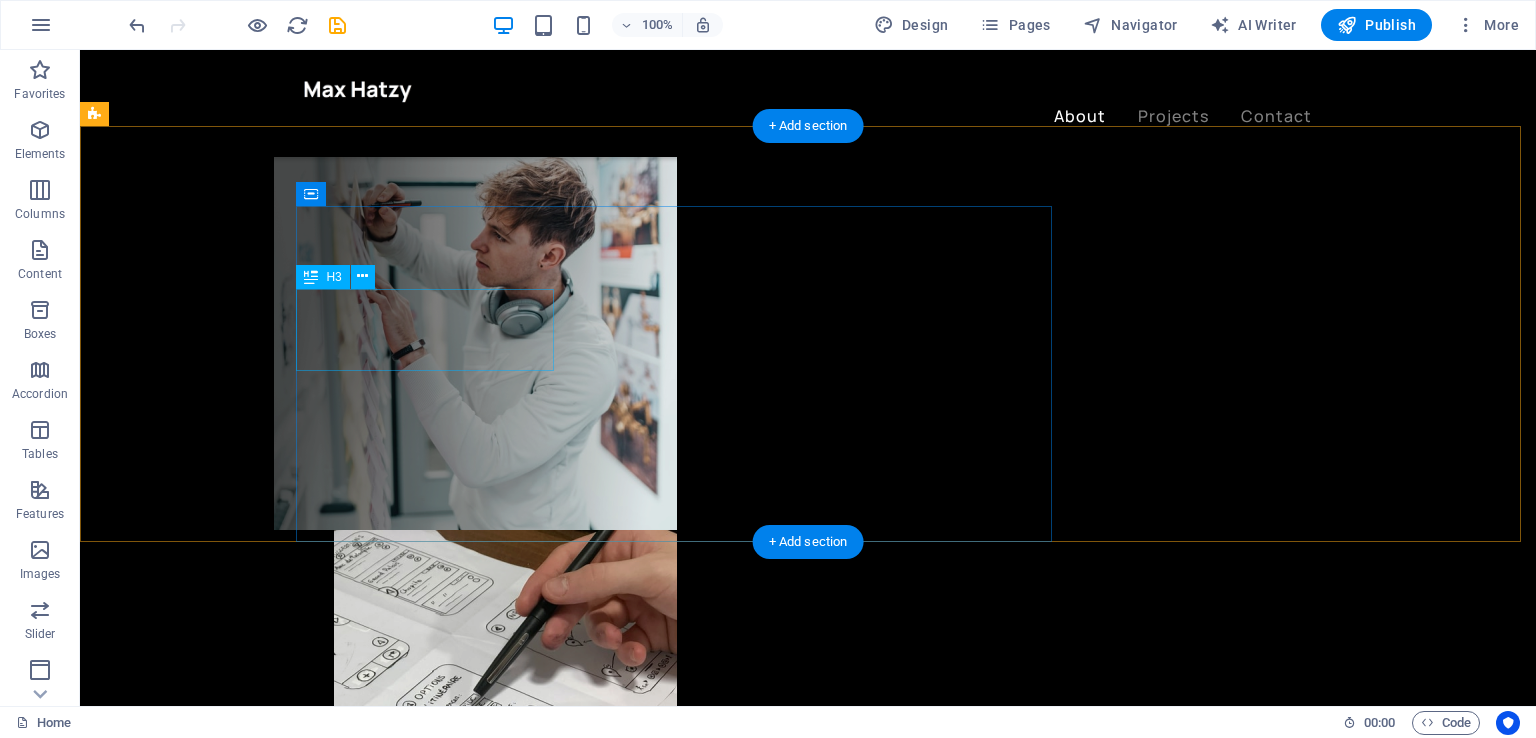 click on "consistency" at bounding box center (600, 1608) 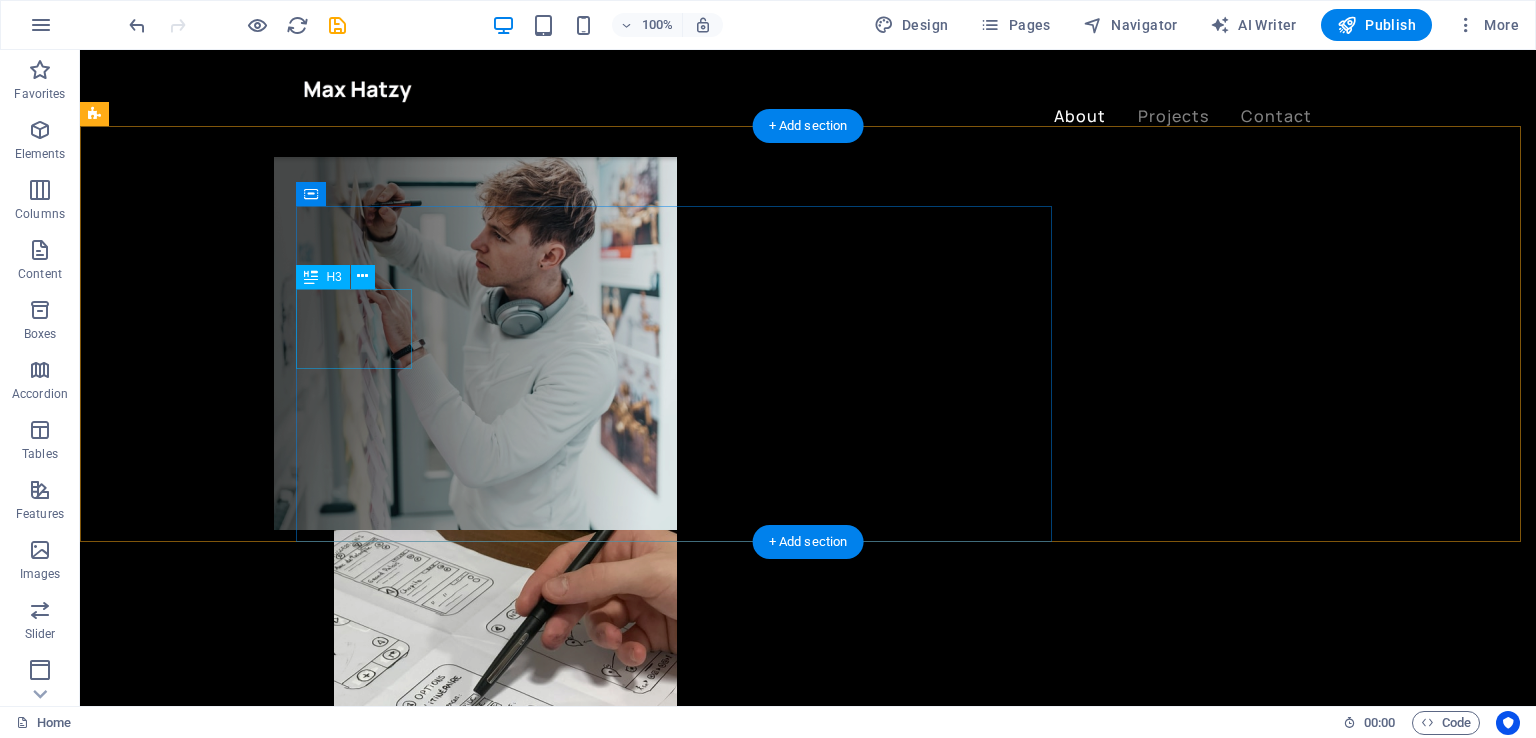 click on "and" at bounding box center (600, 1607) 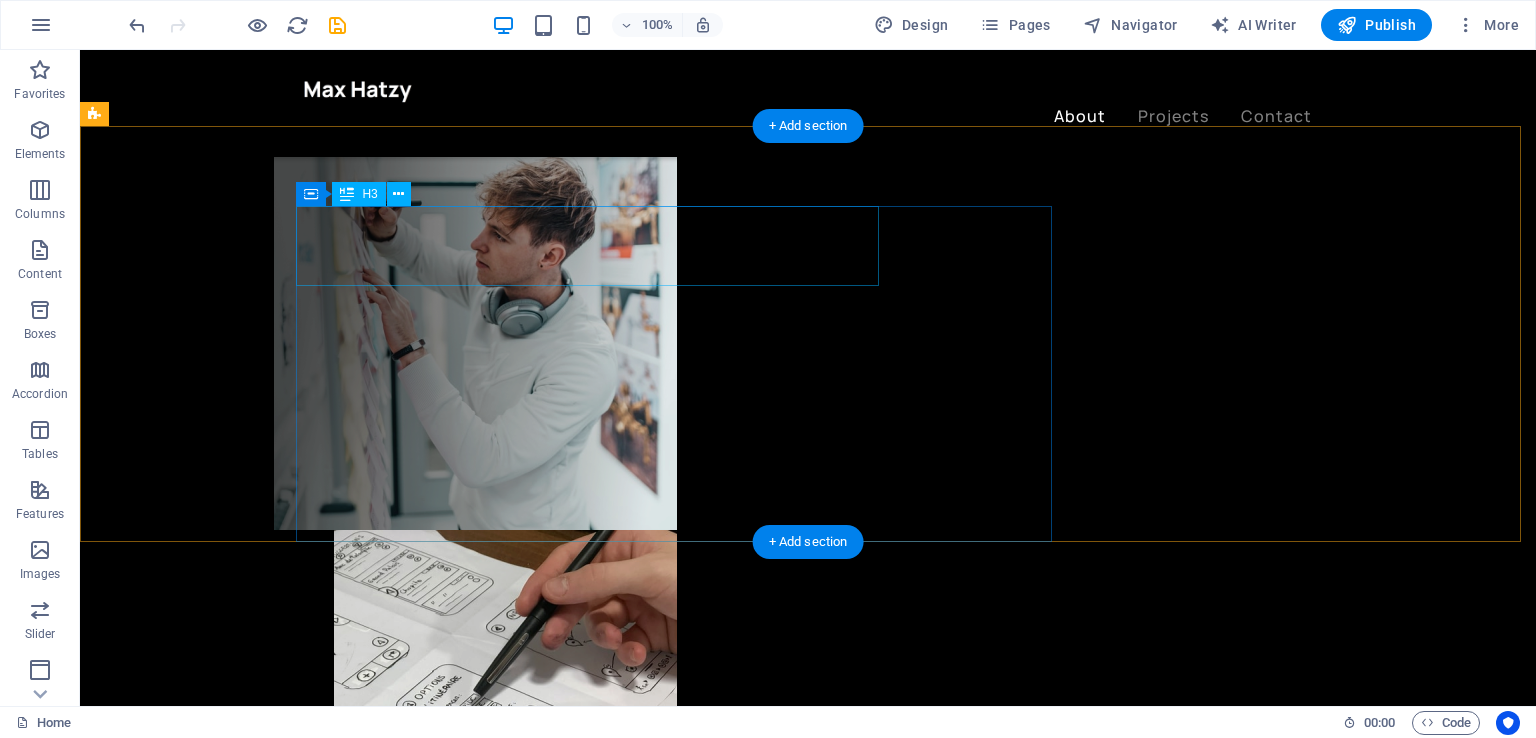 click on "My approach to work is" at bounding box center (600, 1365) 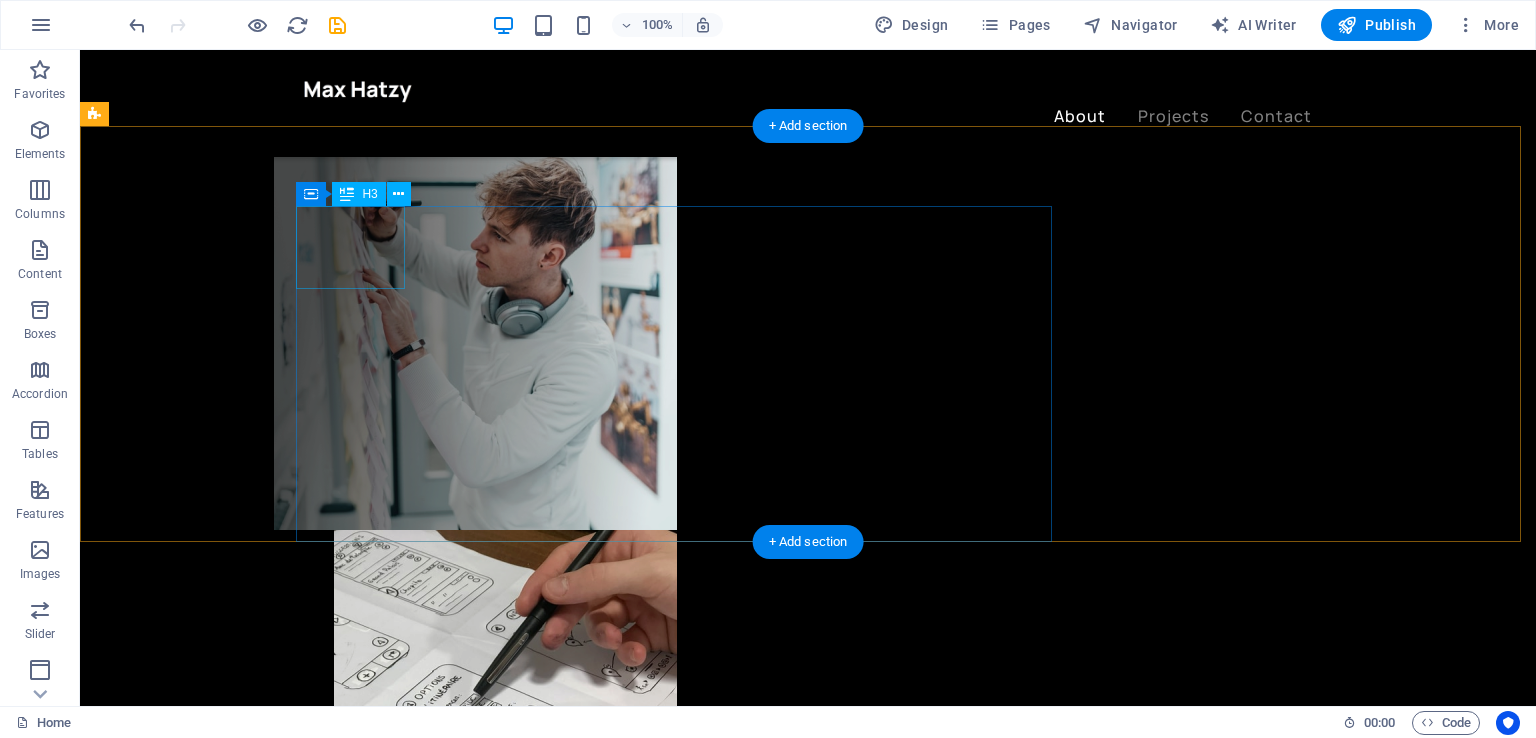 click on "logic" at bounding box center (600, 1366) 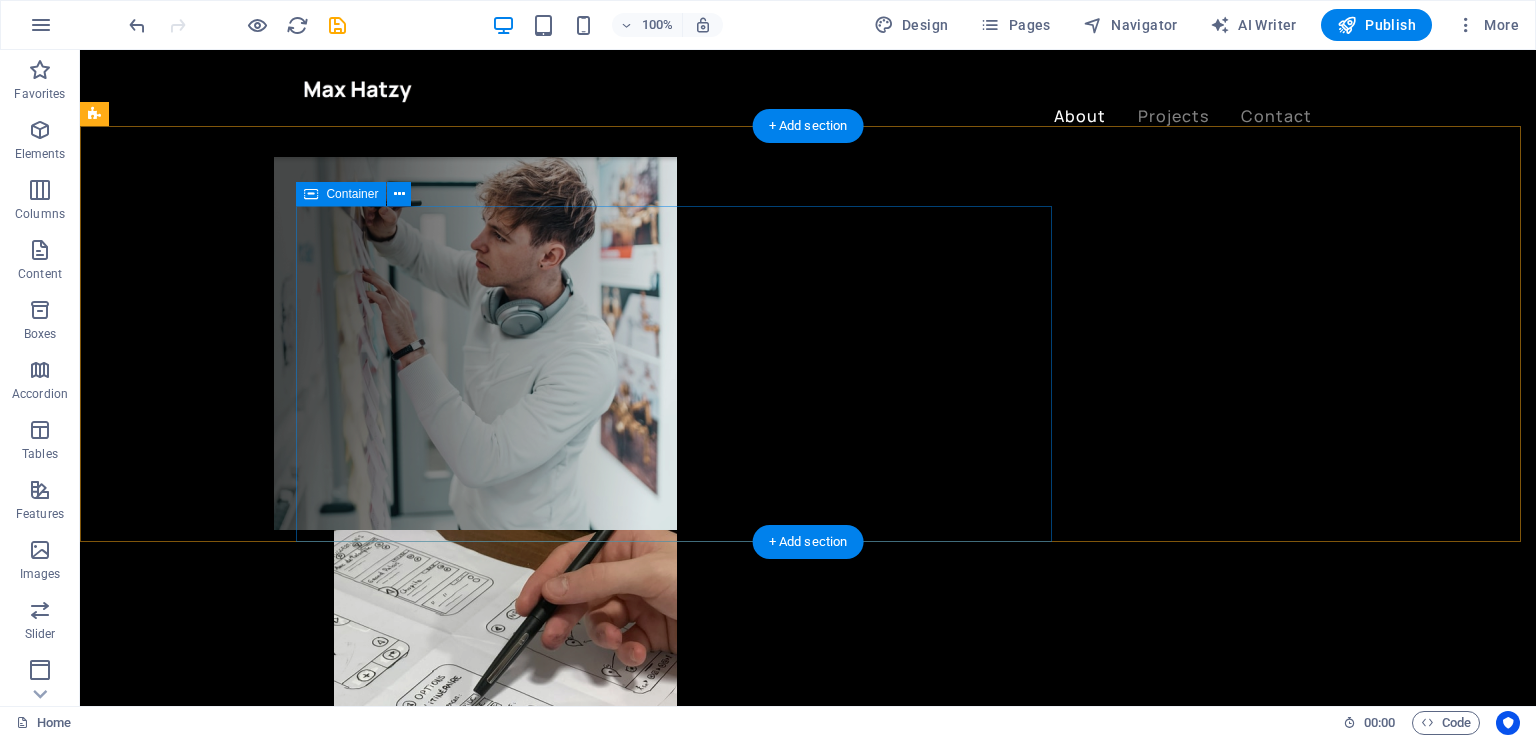 drag, startPoint x: 334, startPoint y: 257, endPoint x: 305, endPoint y: 257, distance: 29 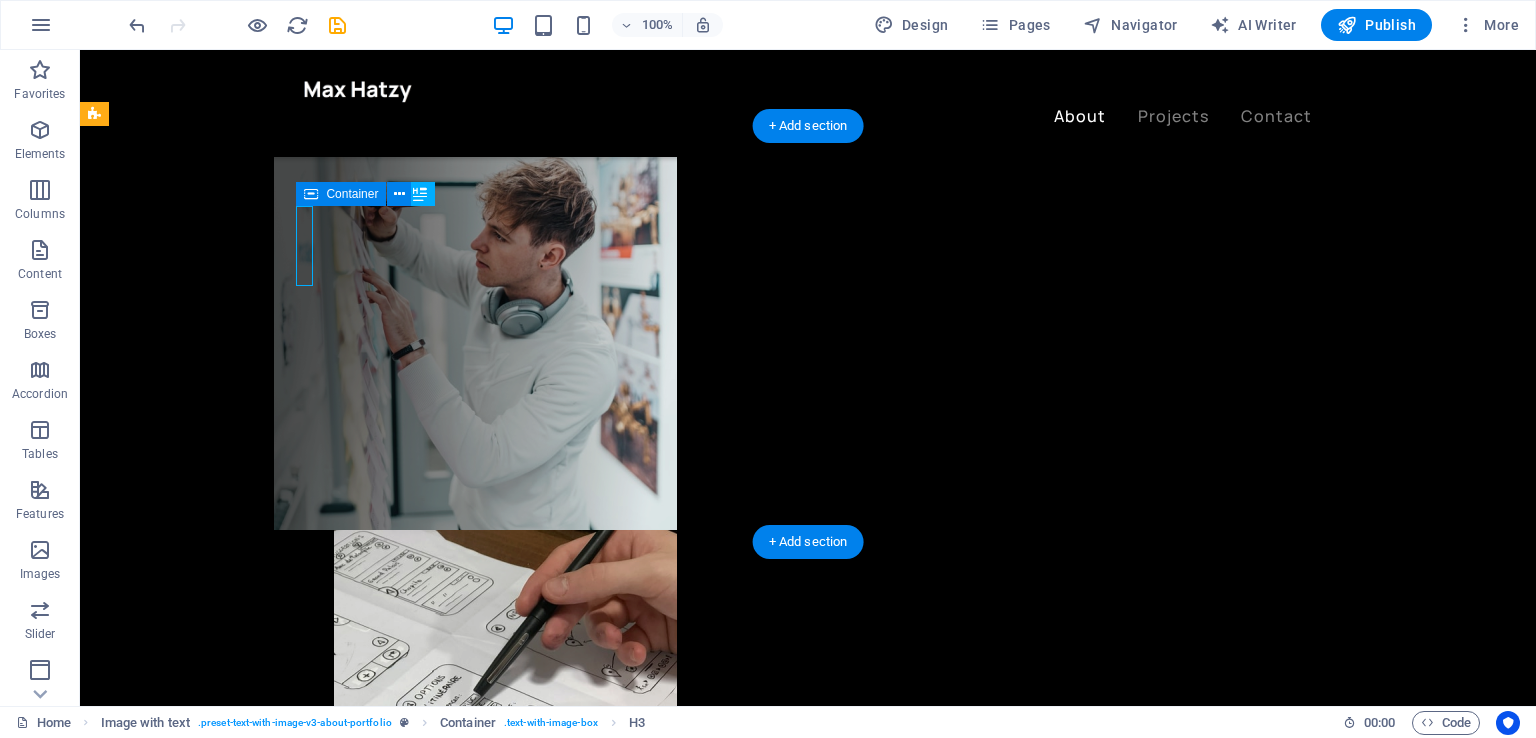 click on "," at bounding box center (600, 1365) 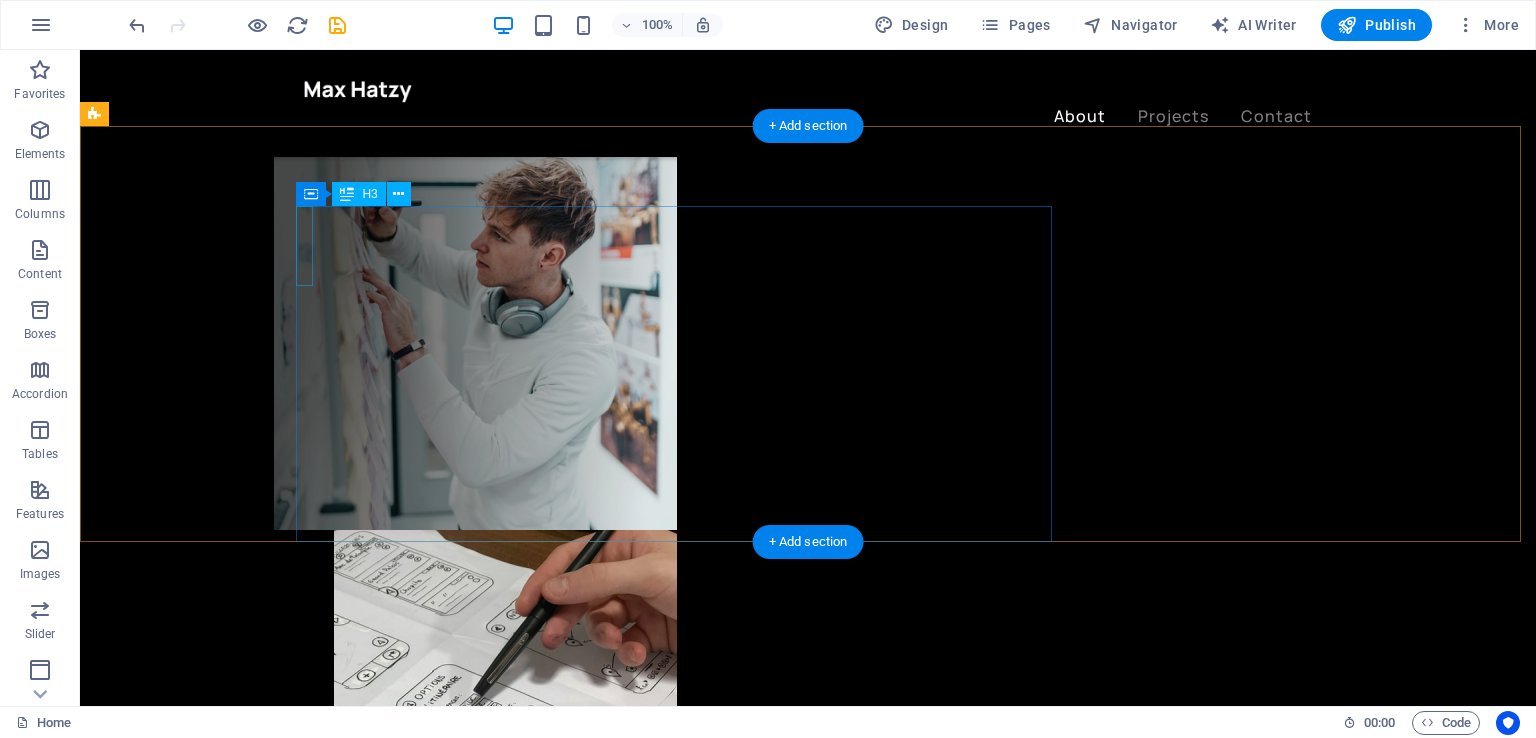 click on "." at bounding box center [600, 1365] 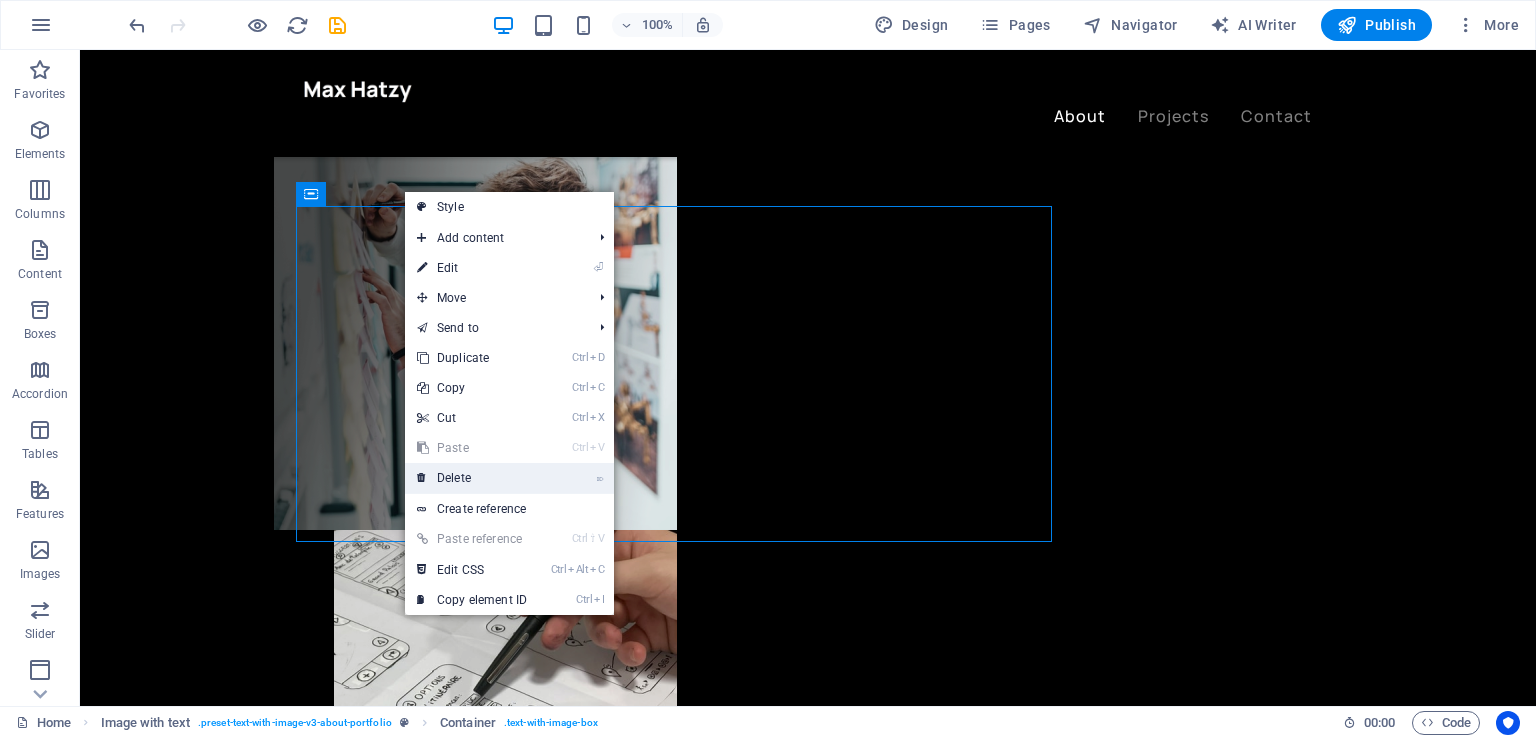 click on "⌦  Delete" at bounding box center (472, 478) 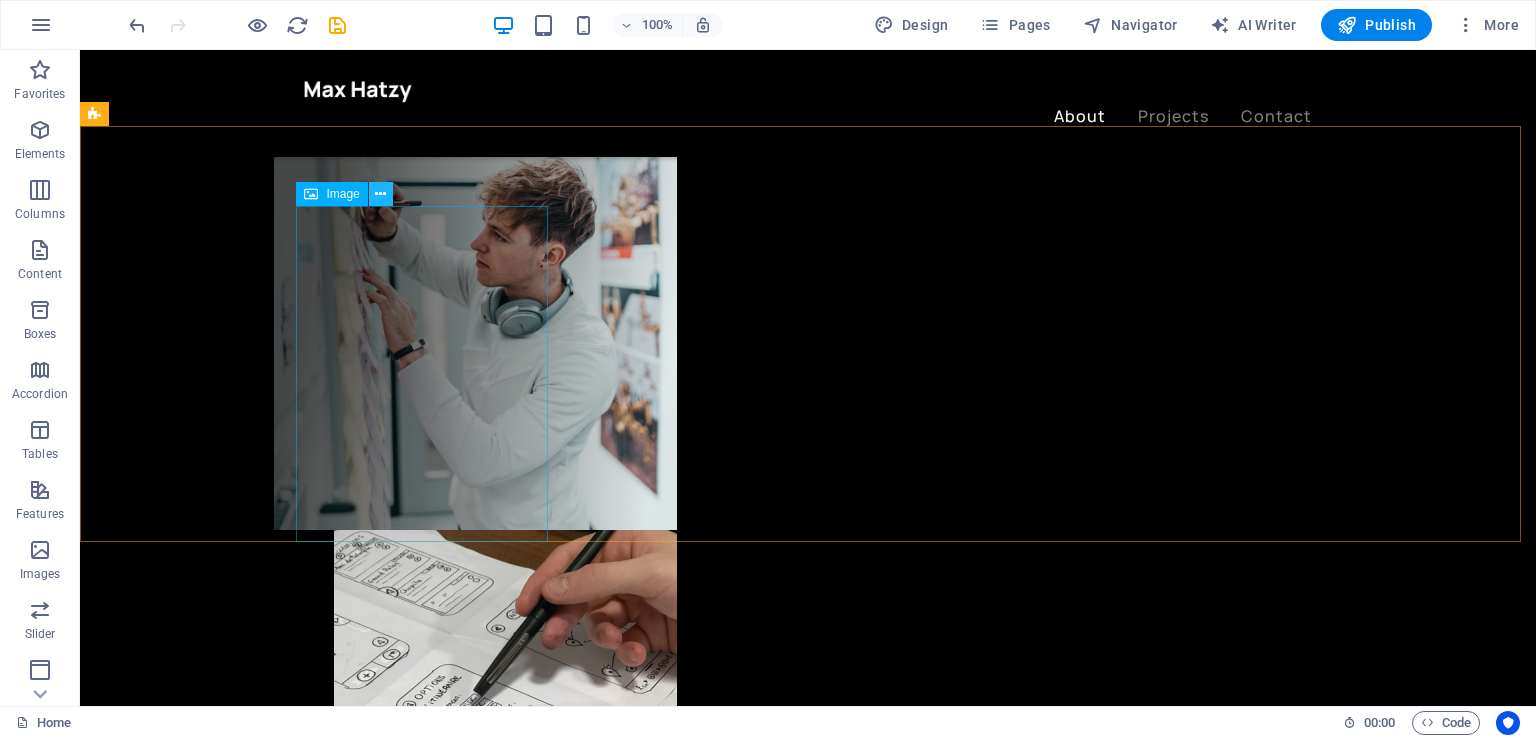 click at bounding box center (381, 194) 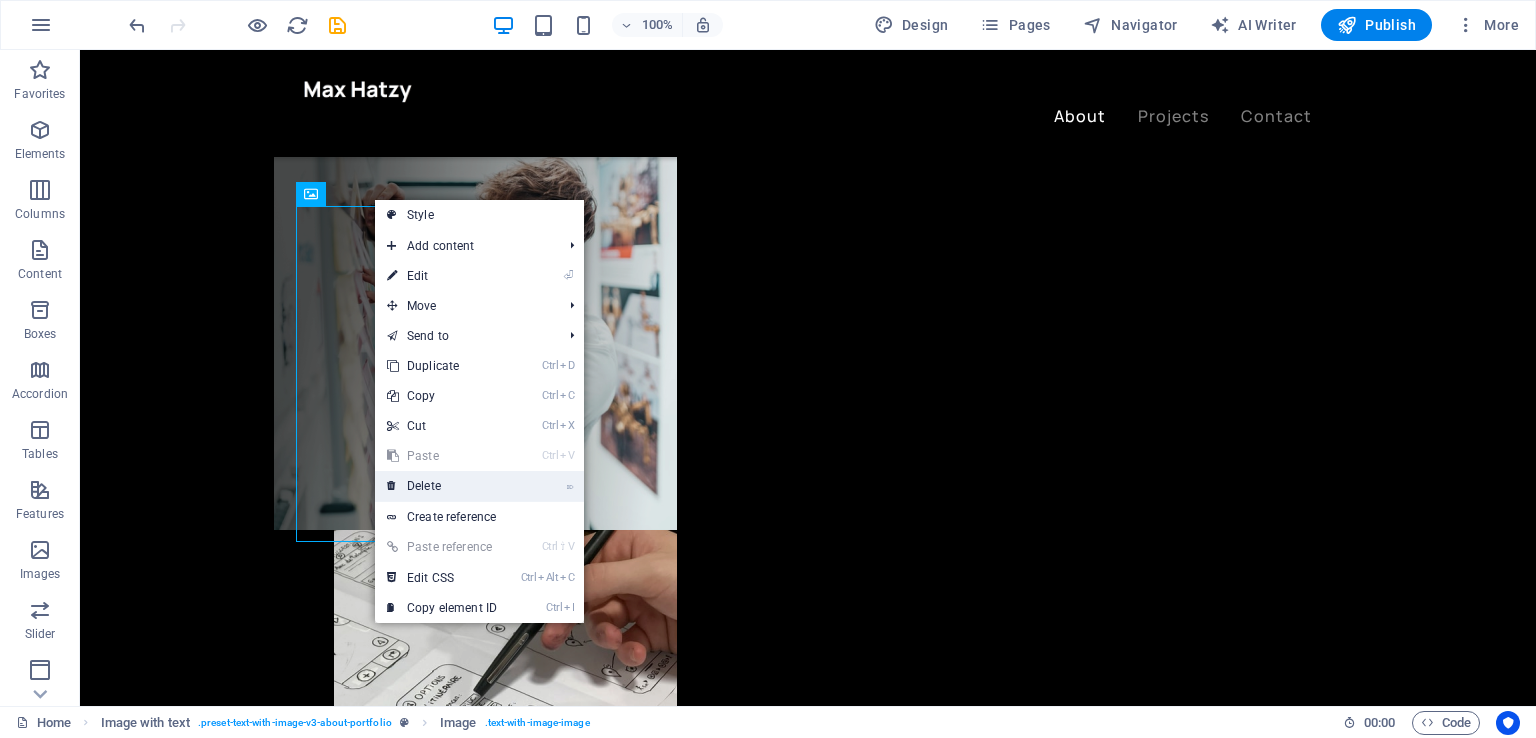 click on "⌦  Delete" at bounding box center [442, 486] 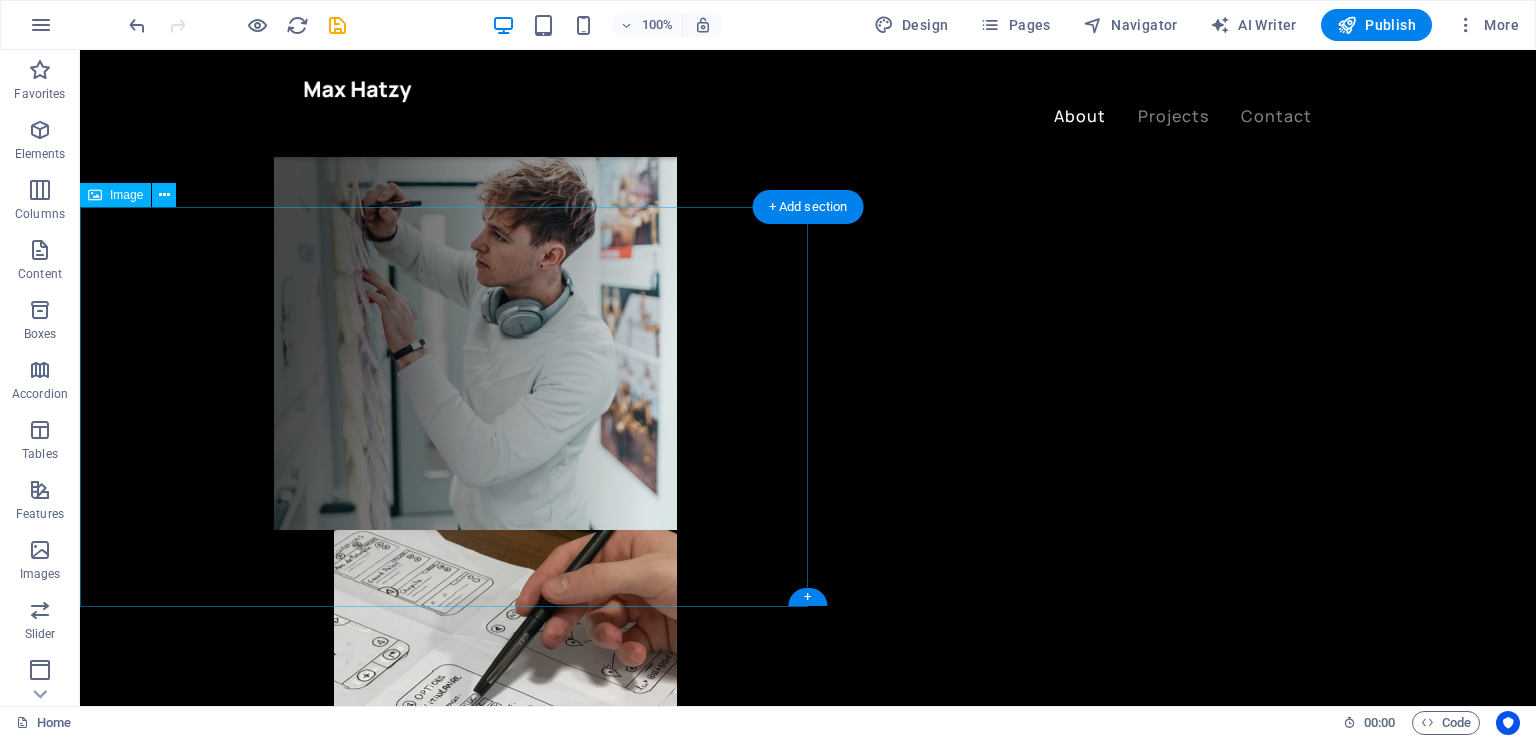 click at bounding box center [444, 1527] 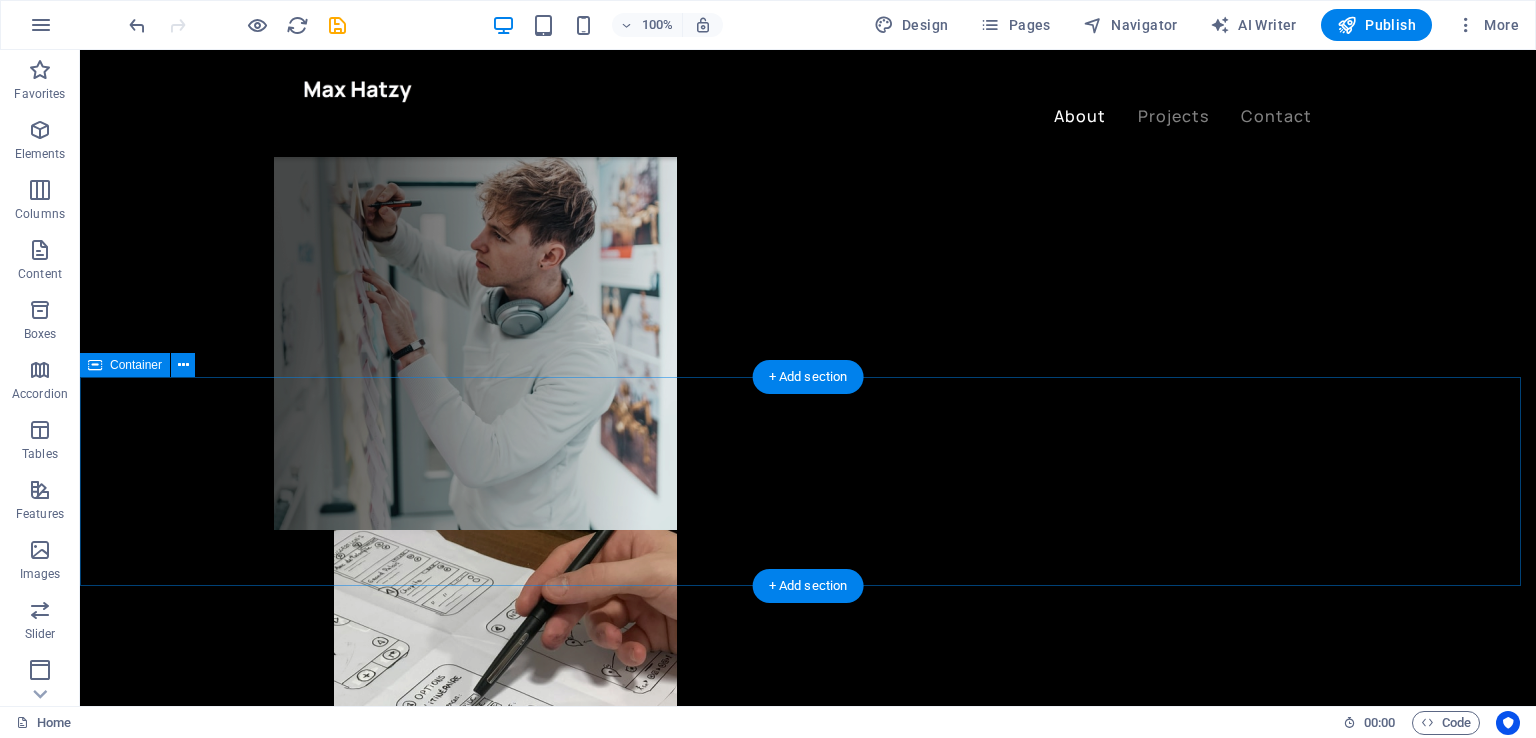 click on "Hello! My name is [FIRST] [LAST] and I’m a web designer based in [COUNTRY]. I’m currently working at the design studio Perfectionists and I occasionally take freelance work. I believe in creating experiences, not just aesthetics and that is why I am completely focused only on project that I’m currently working on. Download my CV" at bounding box center [808, 1576] 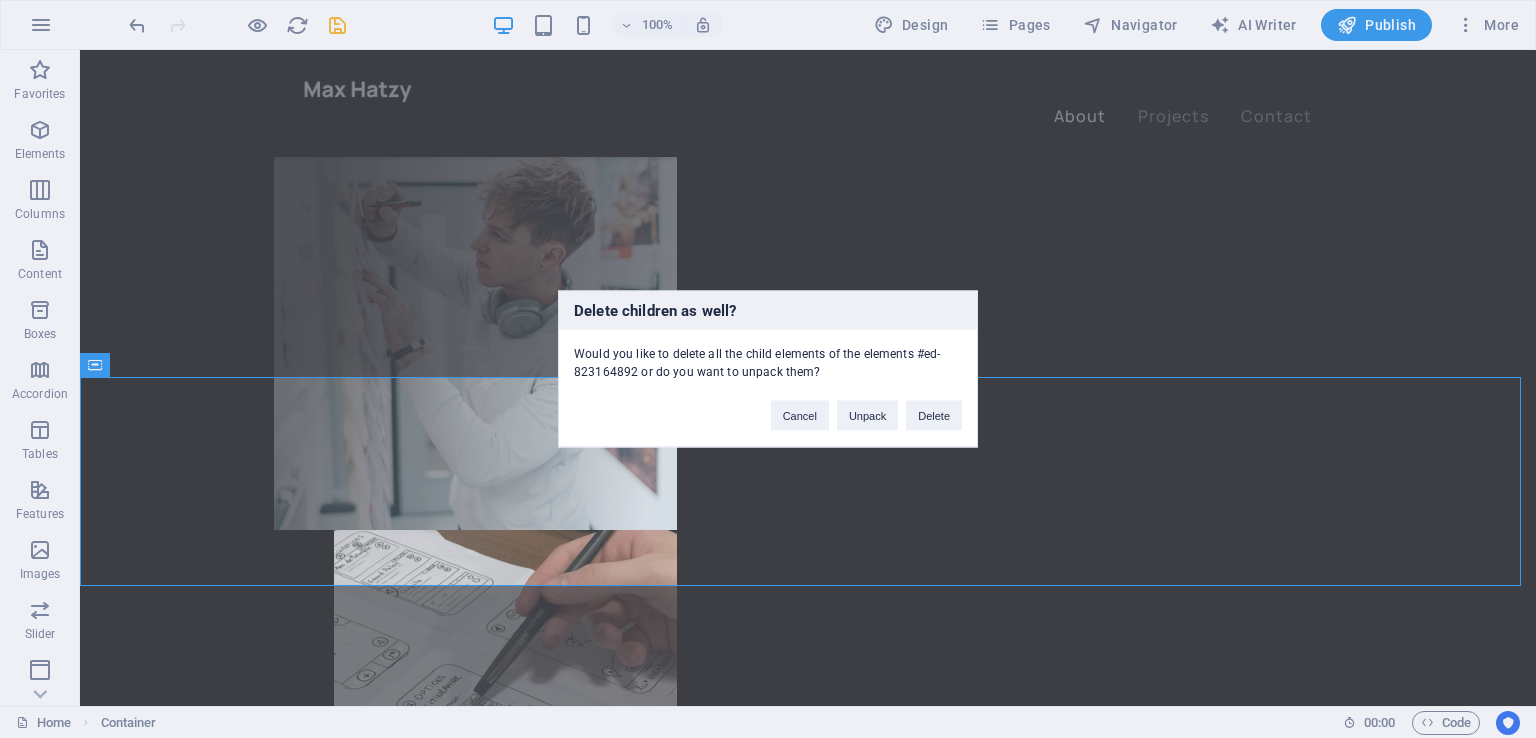 type 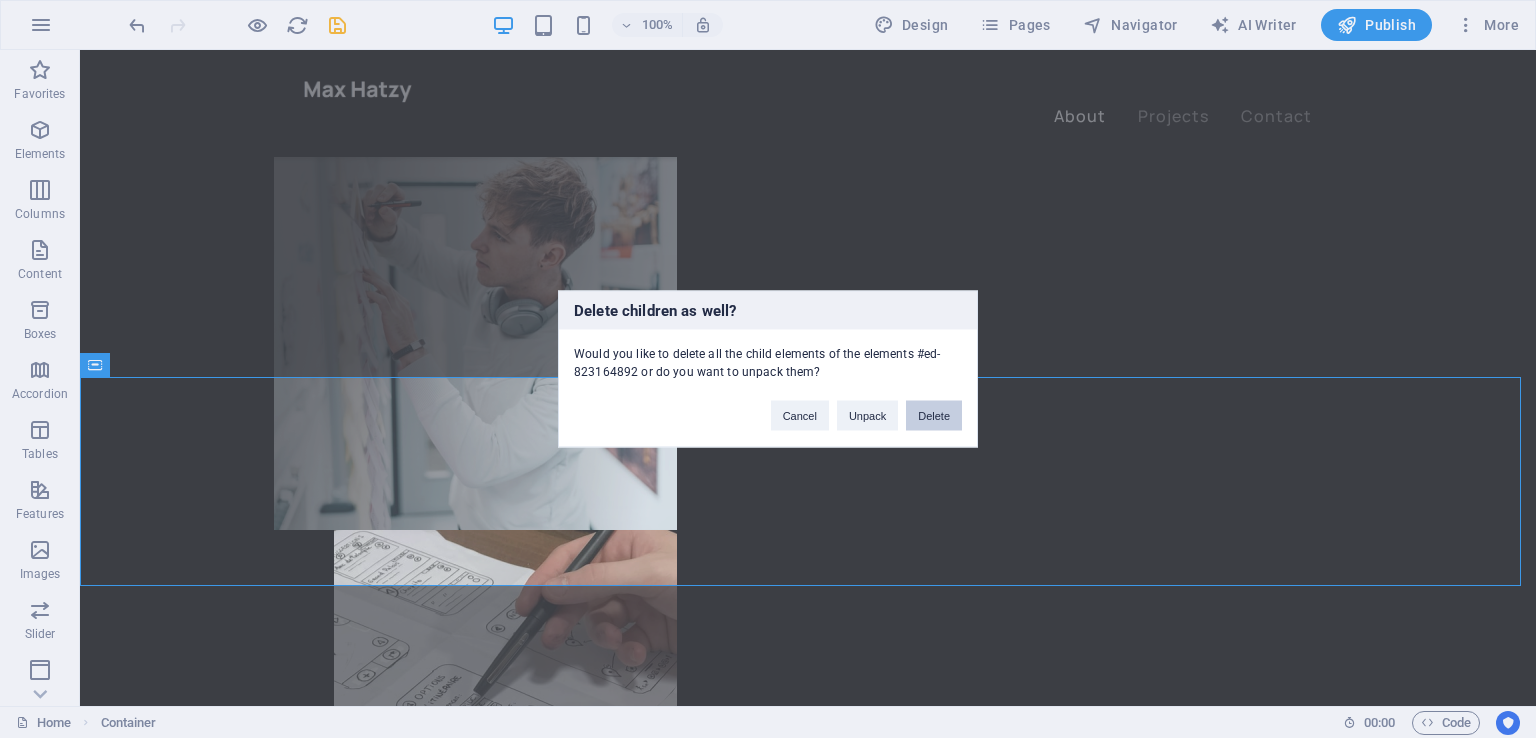 click on "Delete" at bounding box center (934, 416) 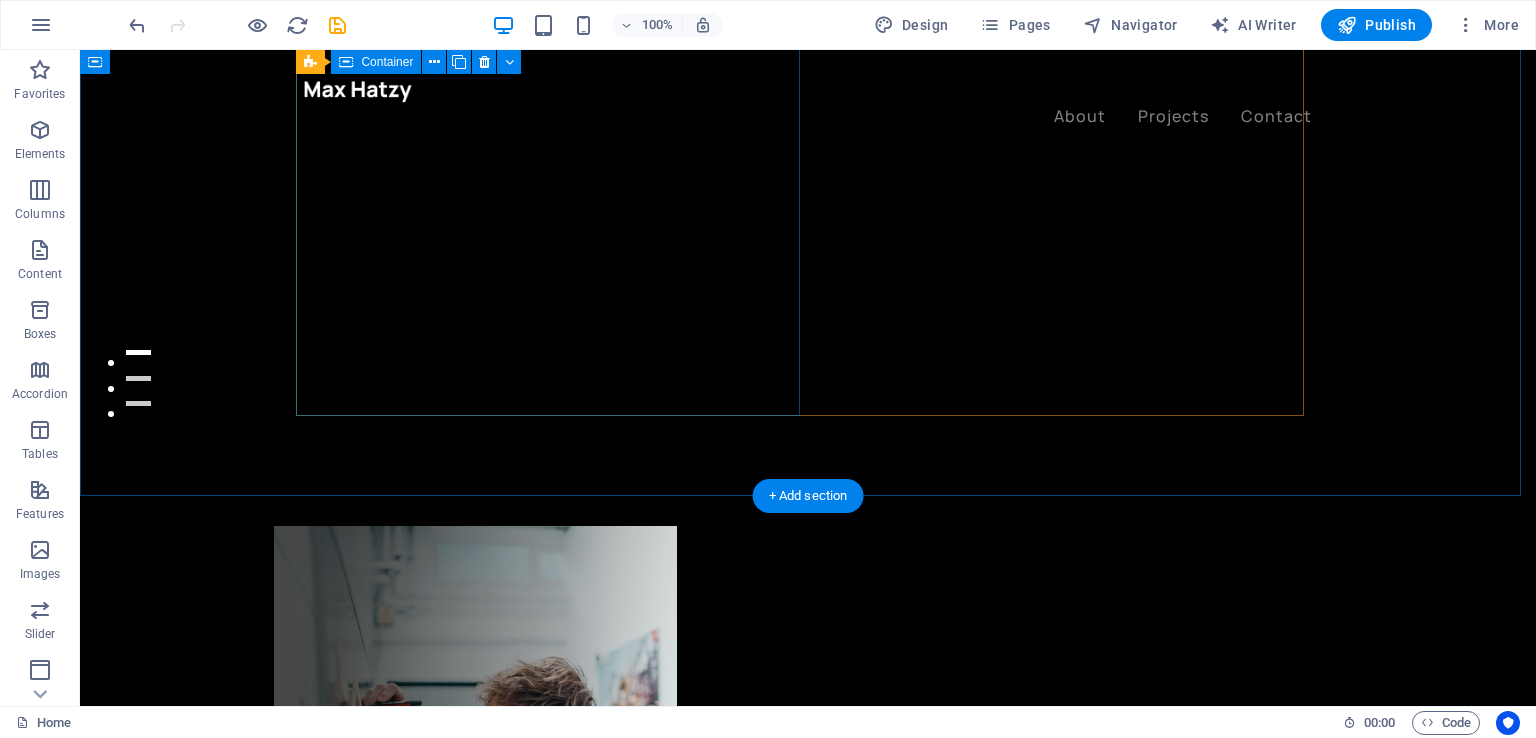 scroll, scrollTop: 0, scrollLeft: 0, axis: both 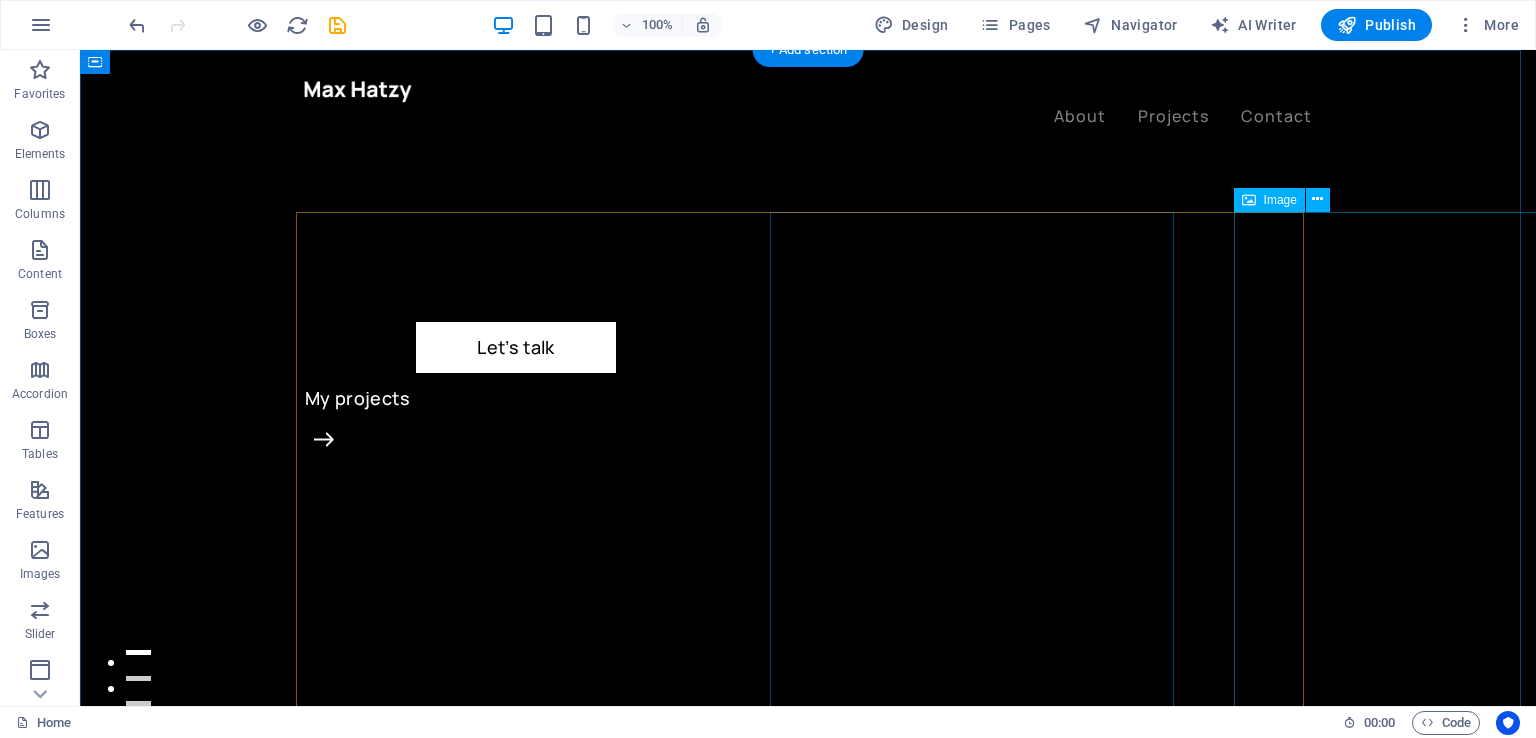 click at bounding box center (505, 1582) 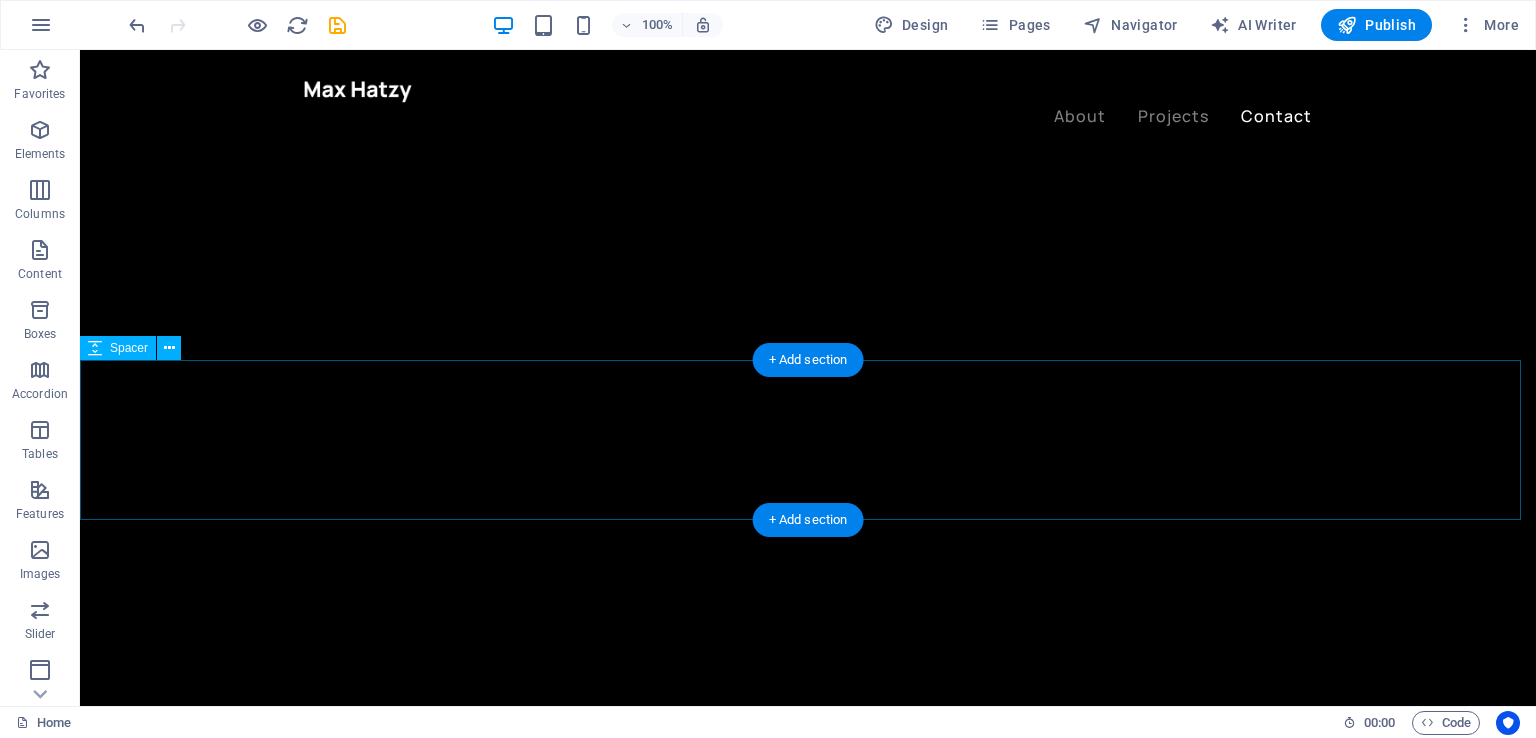 scroll, scrollTop: 4446, scrollLeft: 0, axis: vertical 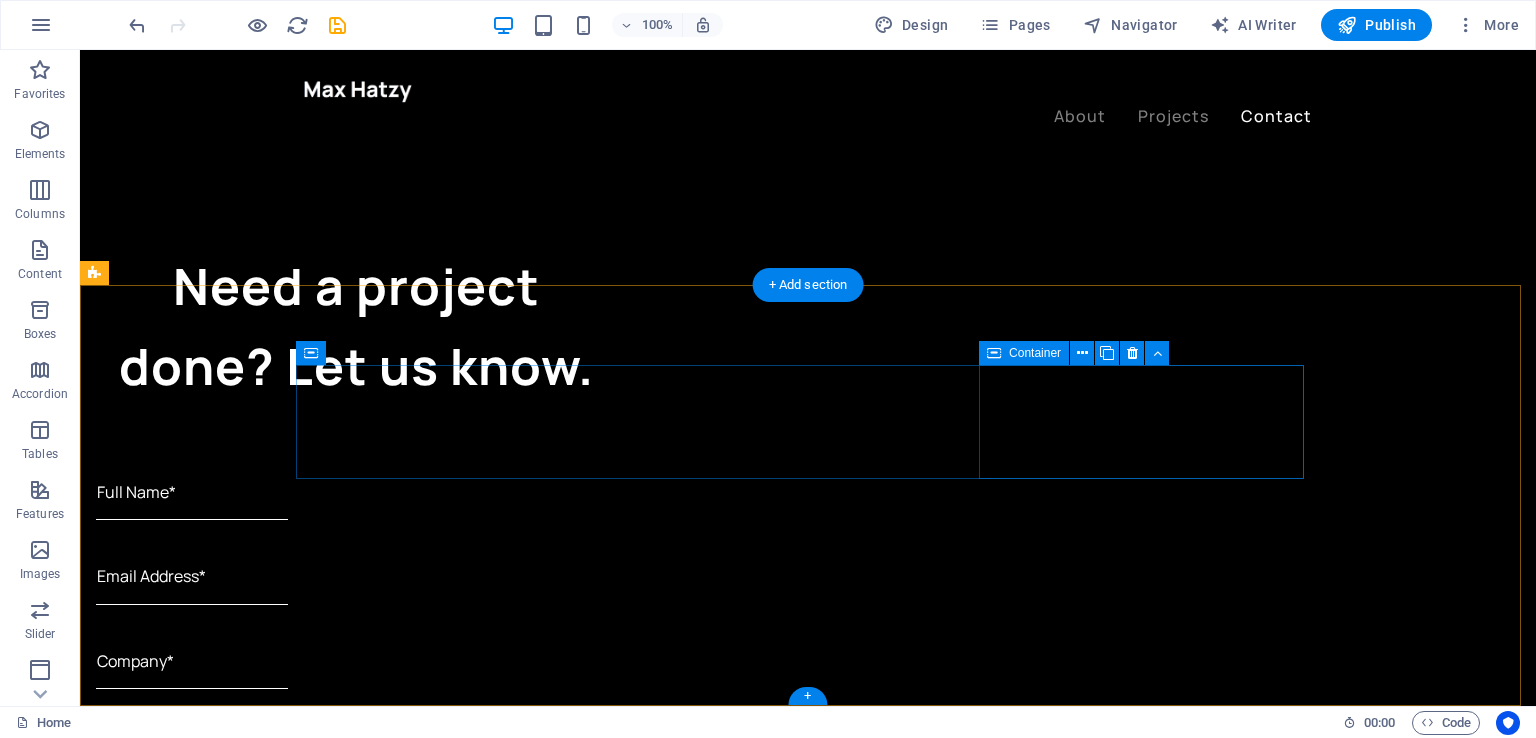 click on "Contact [PHONE] [EMAIL]" at bounding box center (466, 3733) 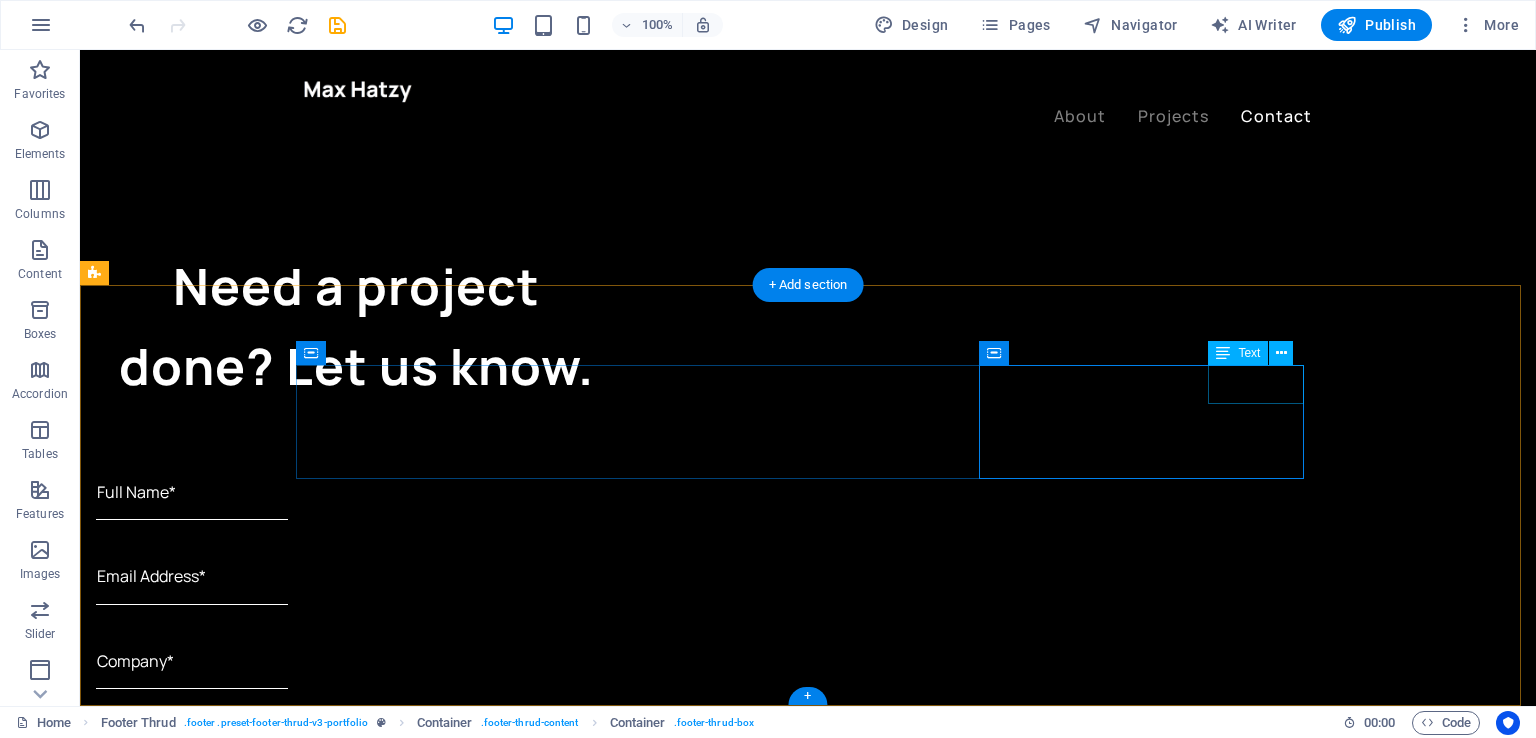 click on "Contact" at bounding box center [466, 3695] 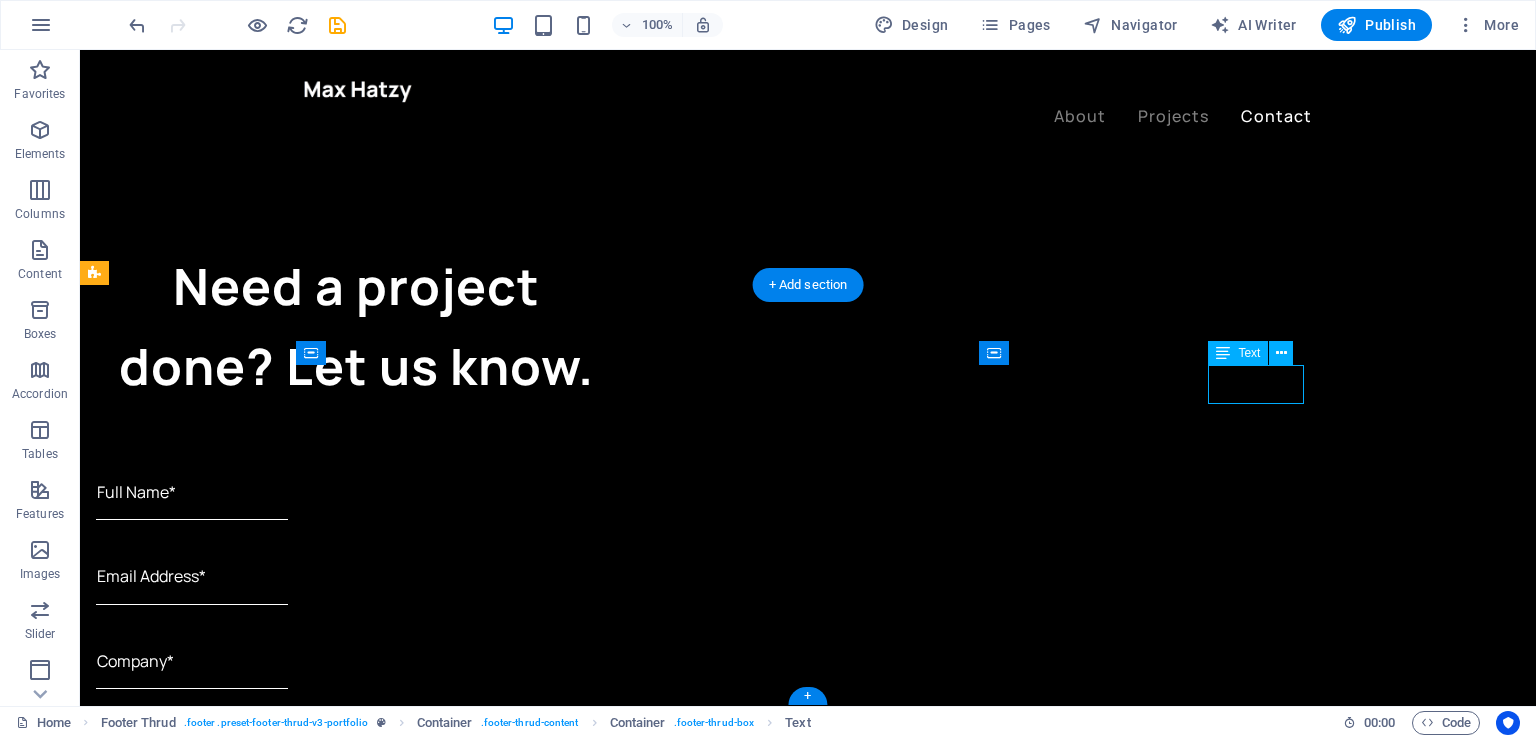 click on "Contact" at bounding box center [466, 3695] 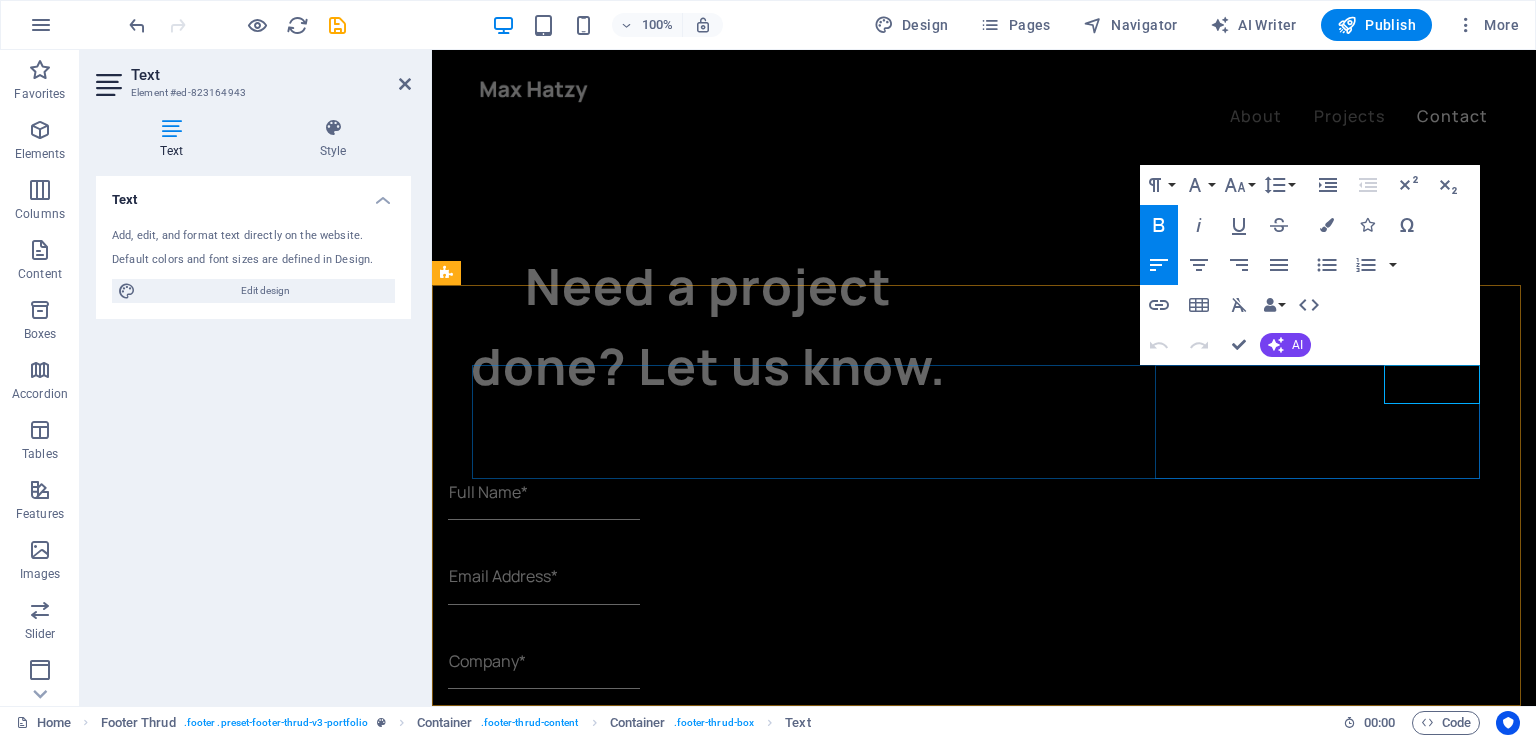 click on "Contact" at bounding box center (528, 3694) 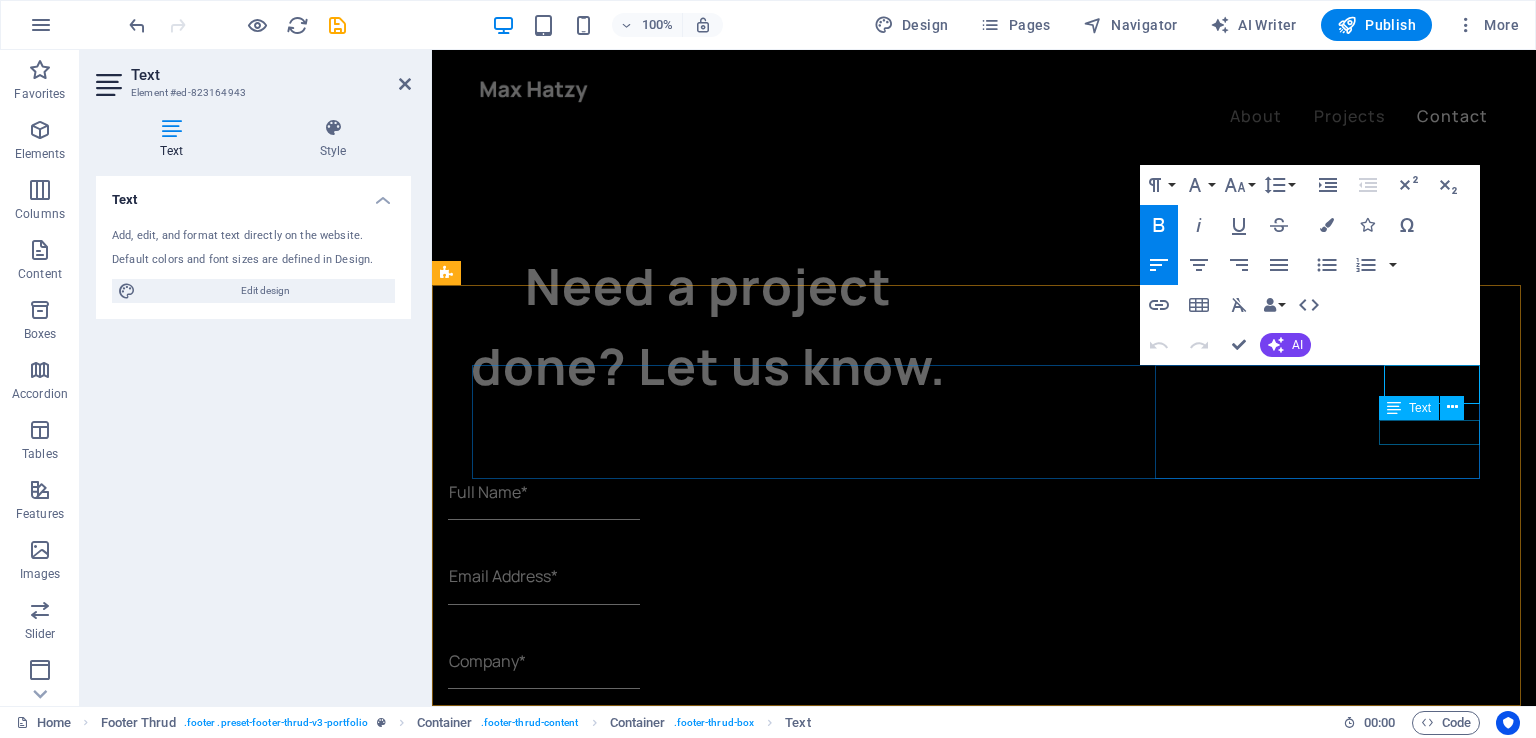 click on "[PHONE]" at bounding box center (513, 3743) 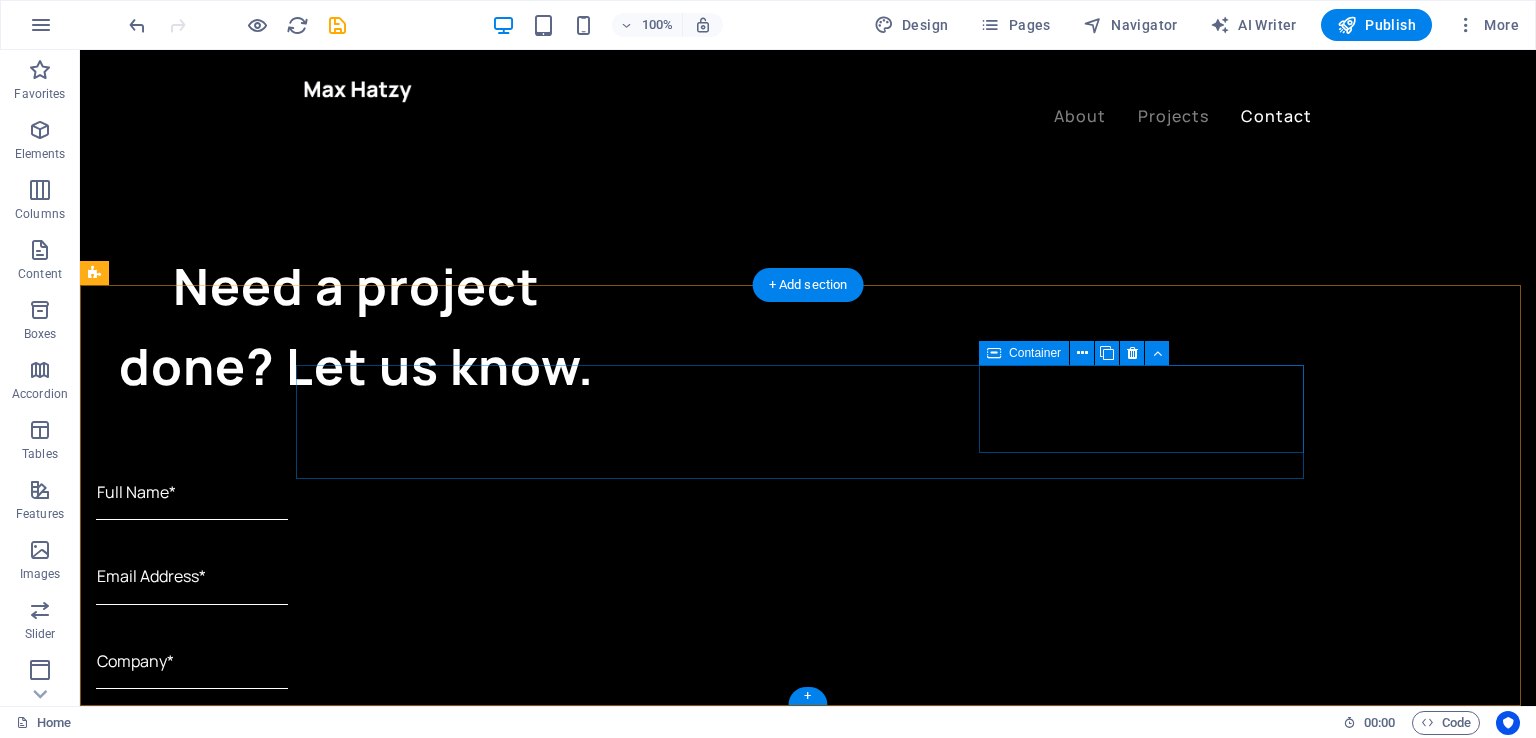 click on "Contact [EMAIL]" at bounding box center (466, 3720) 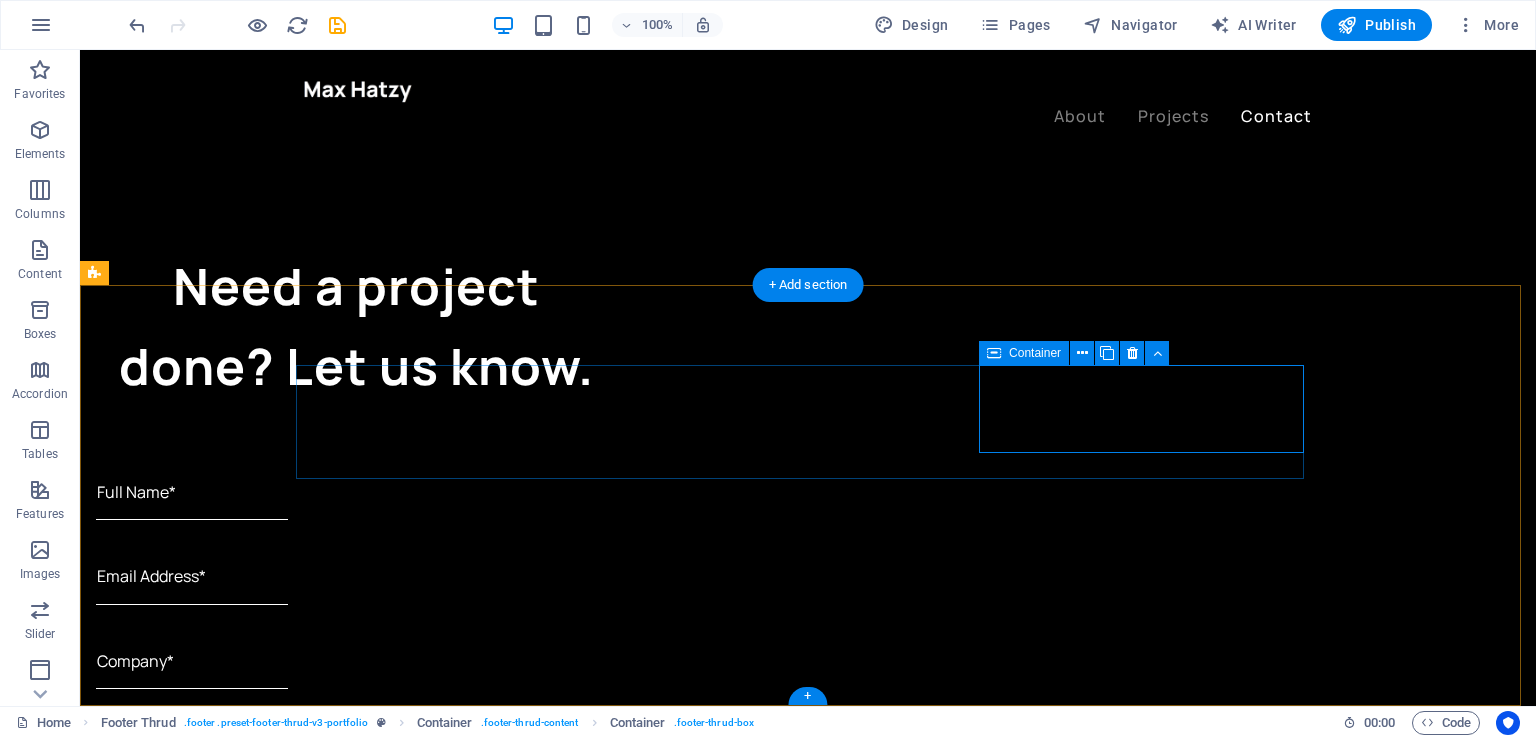 click on "Contact [EMAIL]" at bounding box center [466, 3720] 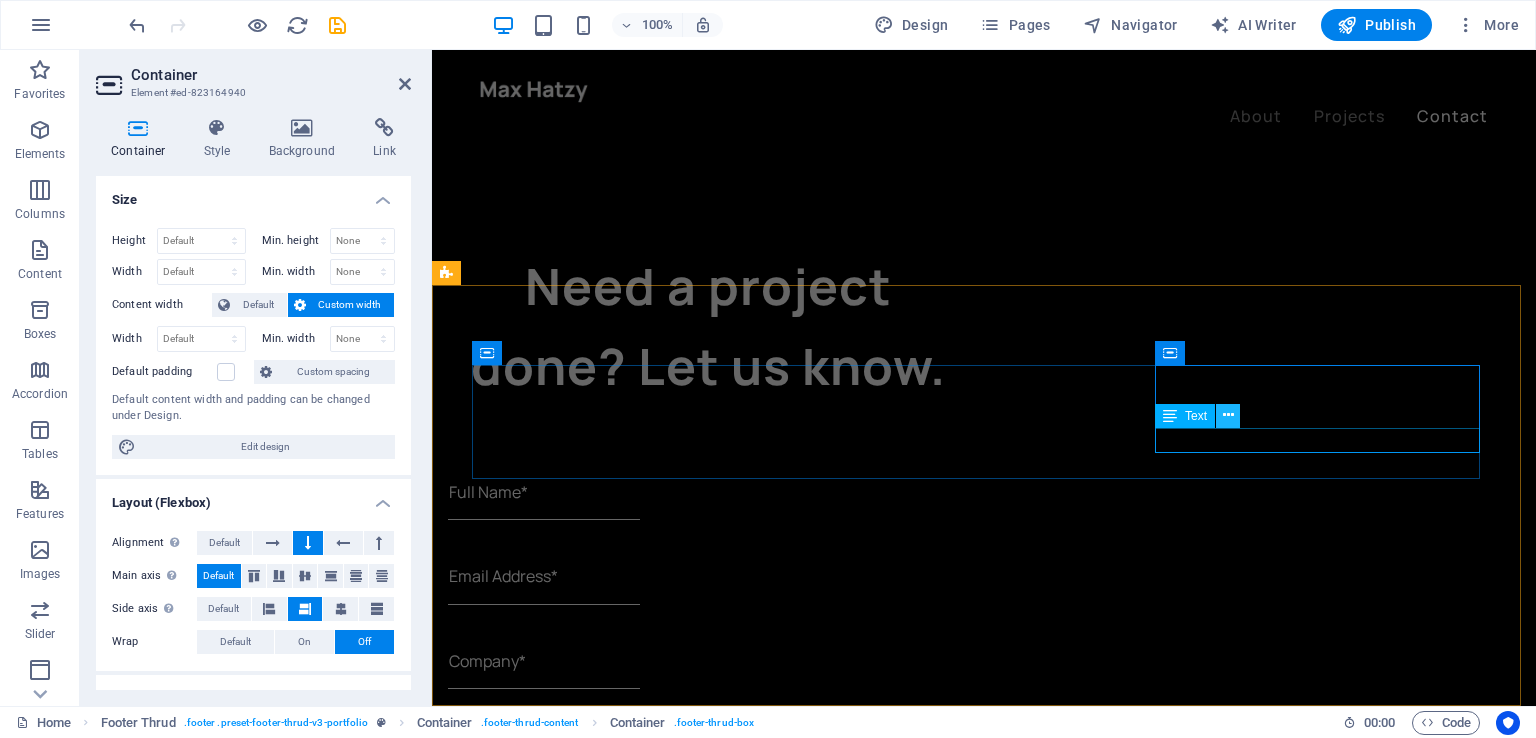 click at bounding box center (1228, 415) 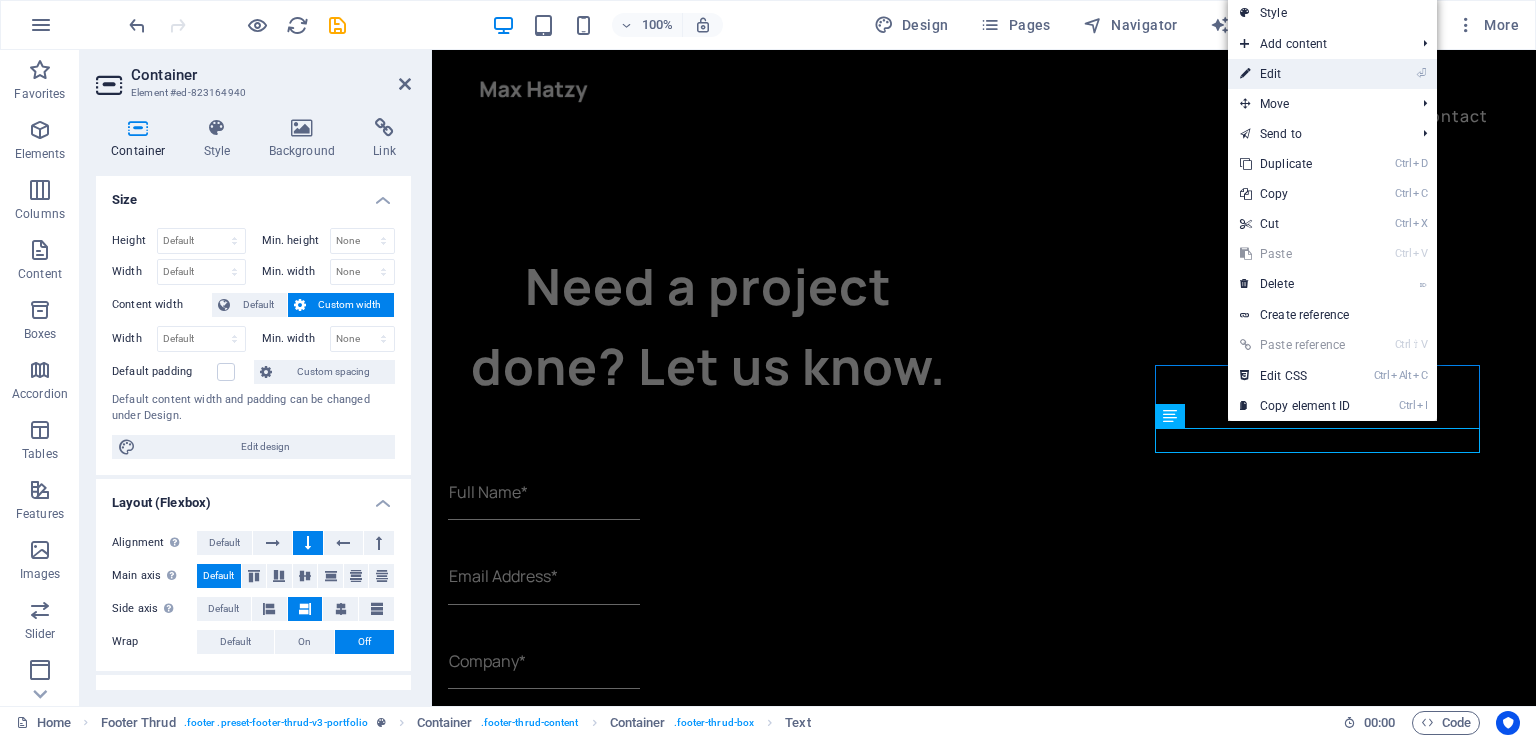 click on "⏎  Edit" at bounding box center (1295, 74) 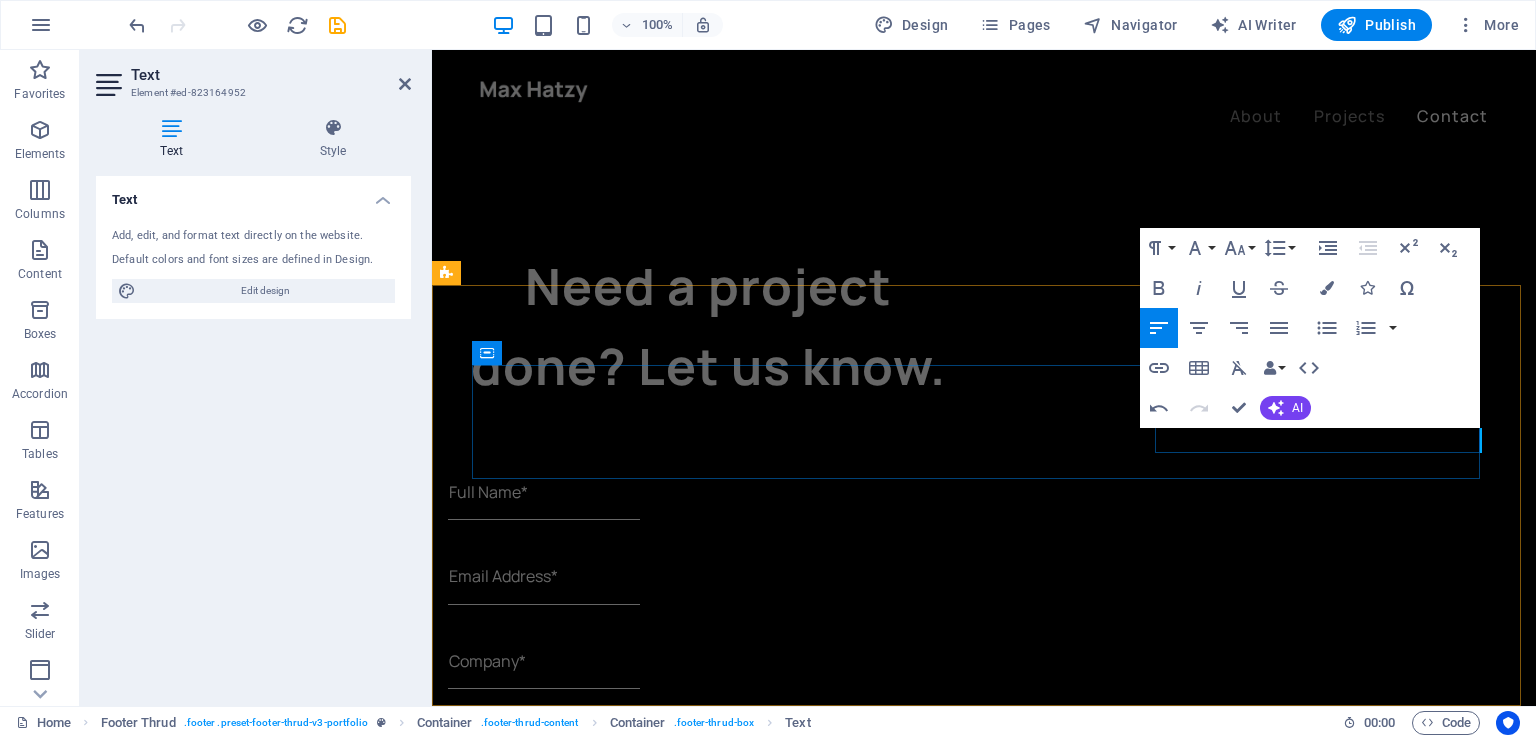 type 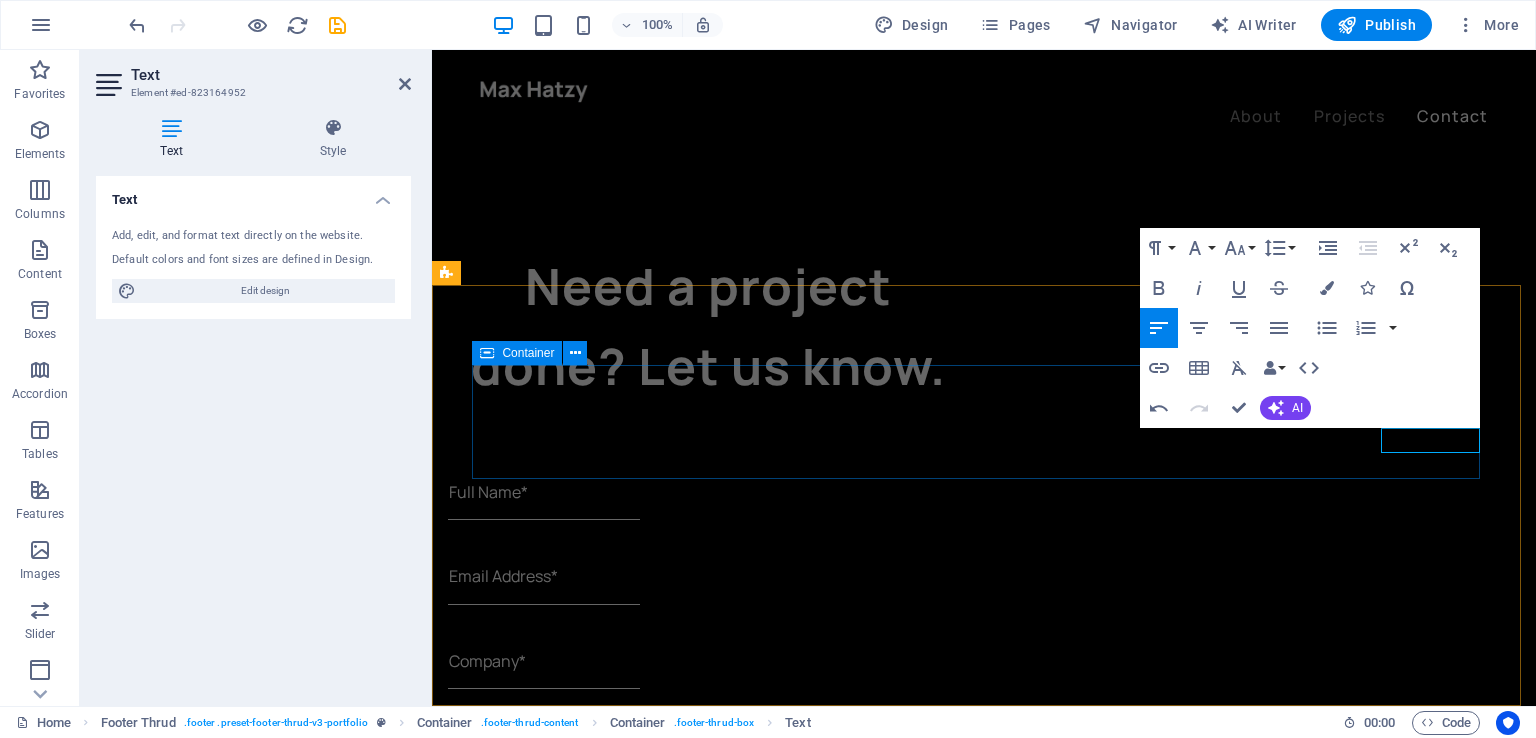 click on "Address [NUMBER] [STREET] [CITY] [ZIP] [CITY] Contact [PHONE]" at bounding box center [984, 3612] 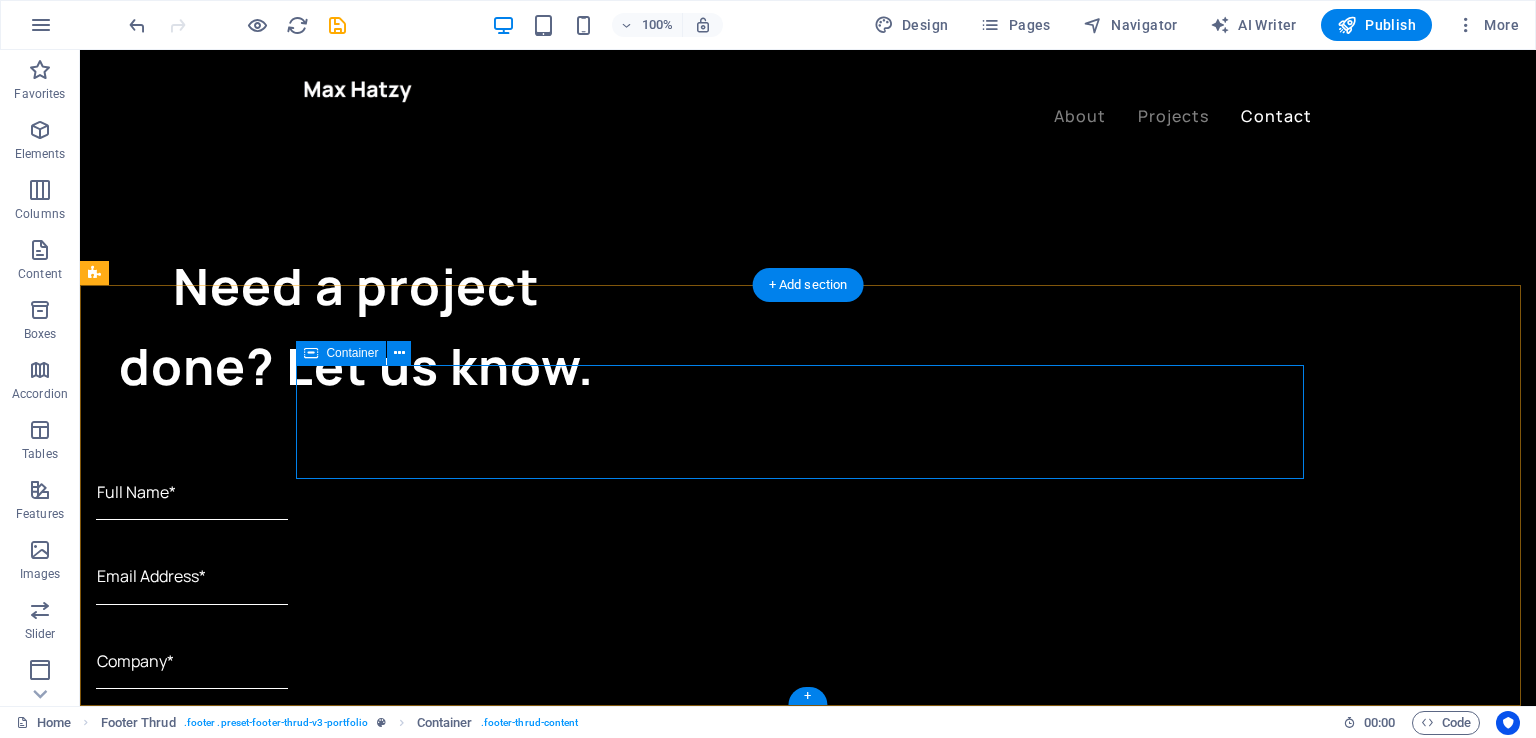 click on "Address [NUMBER] [STREET] [CITY] [ZIP] [CITY] Contact [PHONE]" at bounding box center [808, 3612] 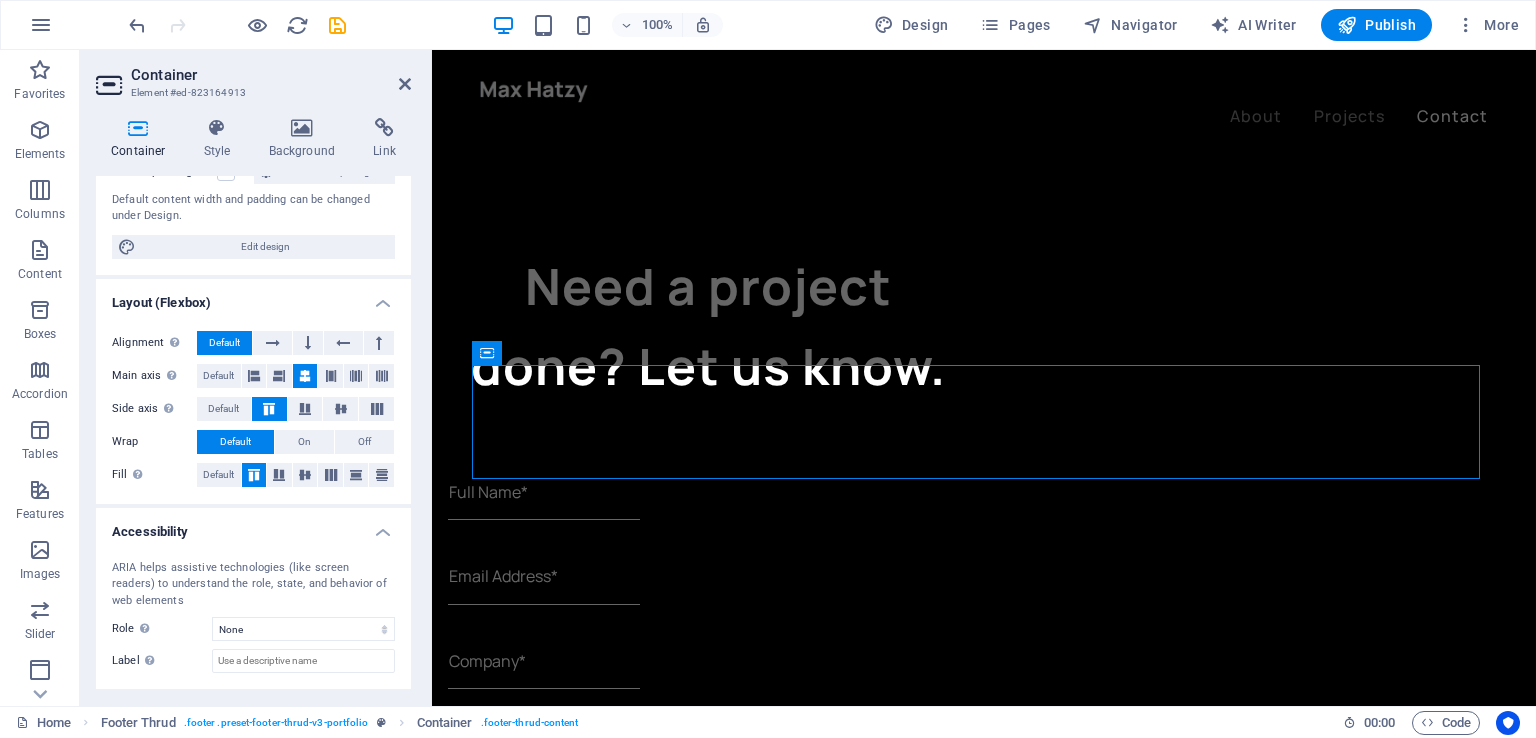 scroll, scrollTop: 293, scrollLeft: 0, axis: vertical 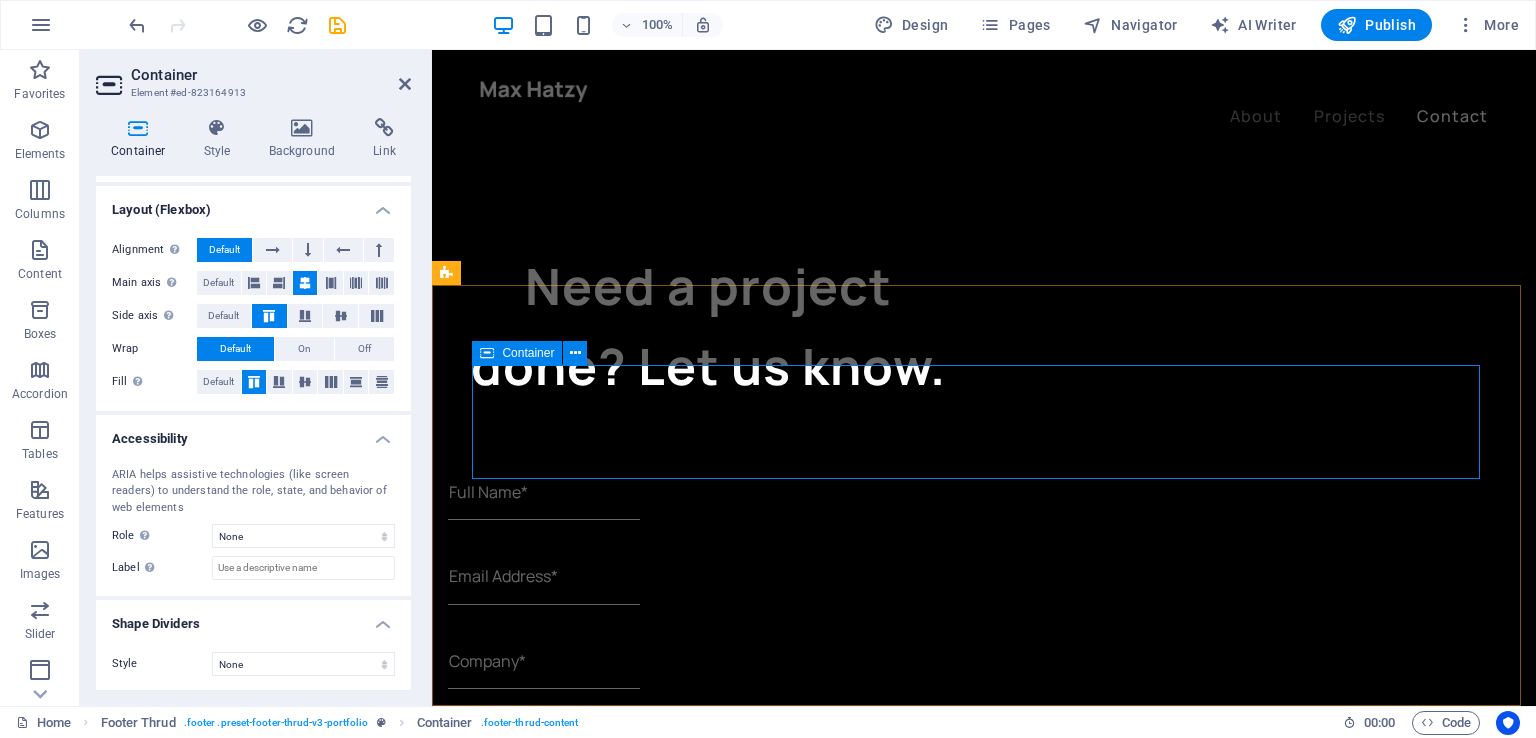 click on "Address [NUMBER] [STREET] [CITY] [ZIP] [CITY] Contact [PHONE]" at bounding box center [984, 3612] 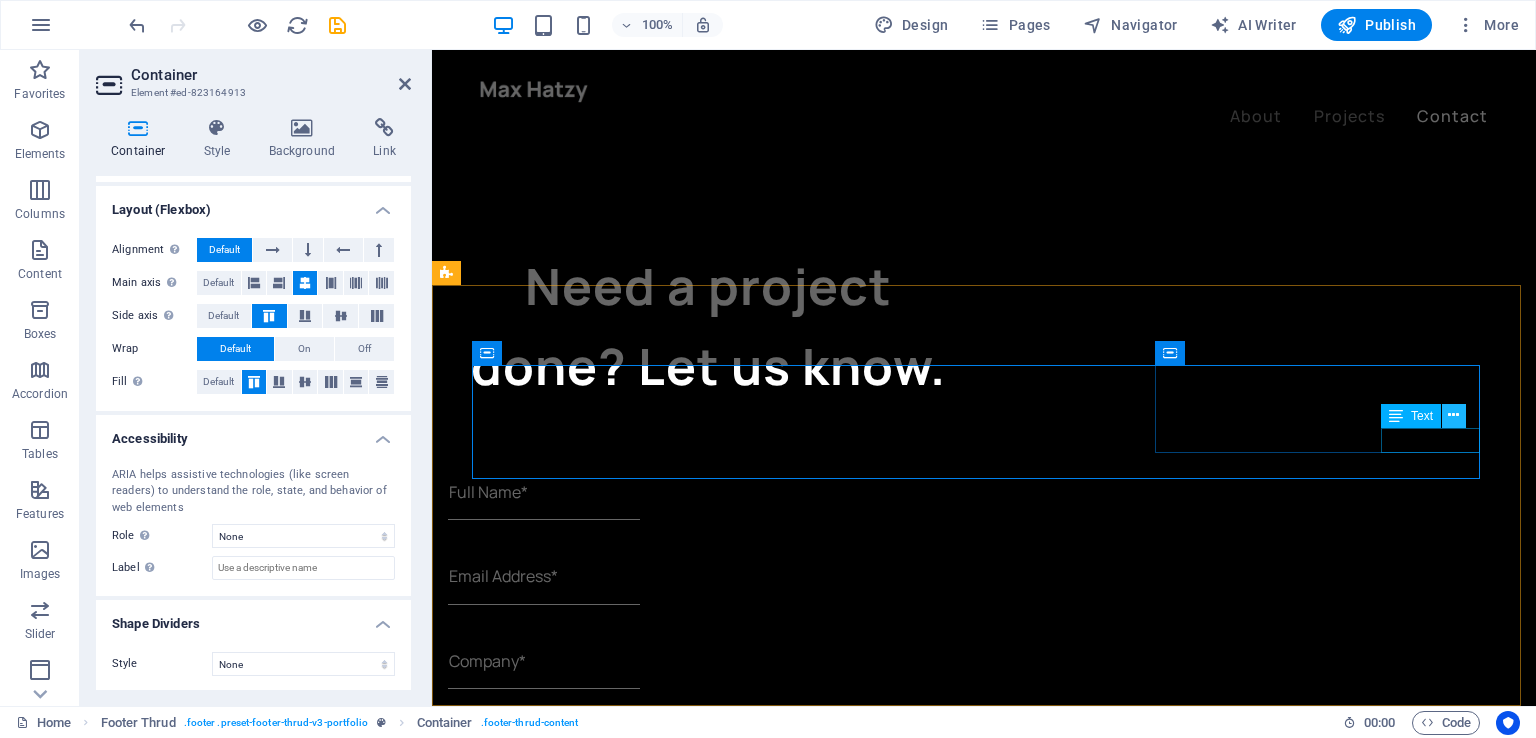 click at bounding box center (1453, 415) 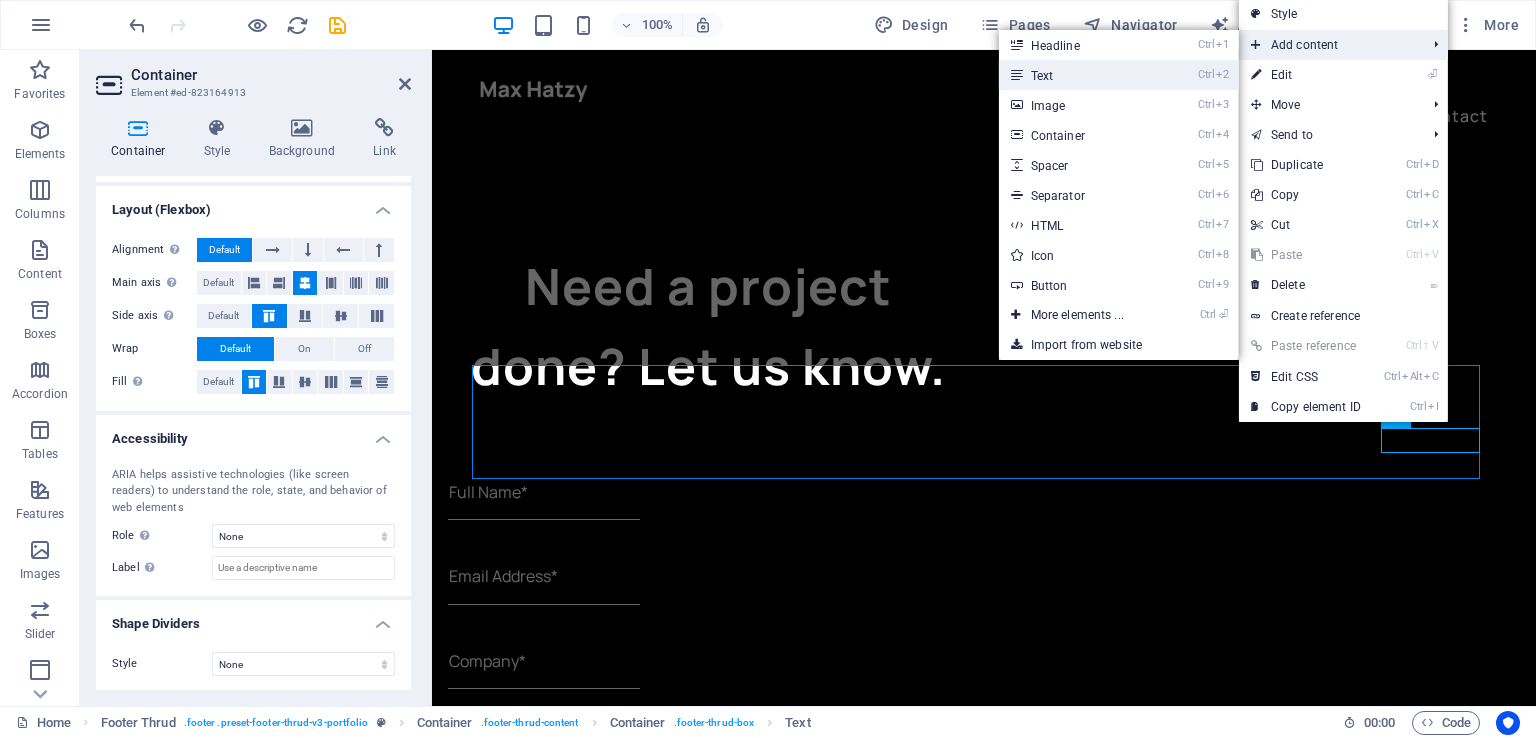 click on "Ctrl 2  Text" at bounding box center (1119, 75) 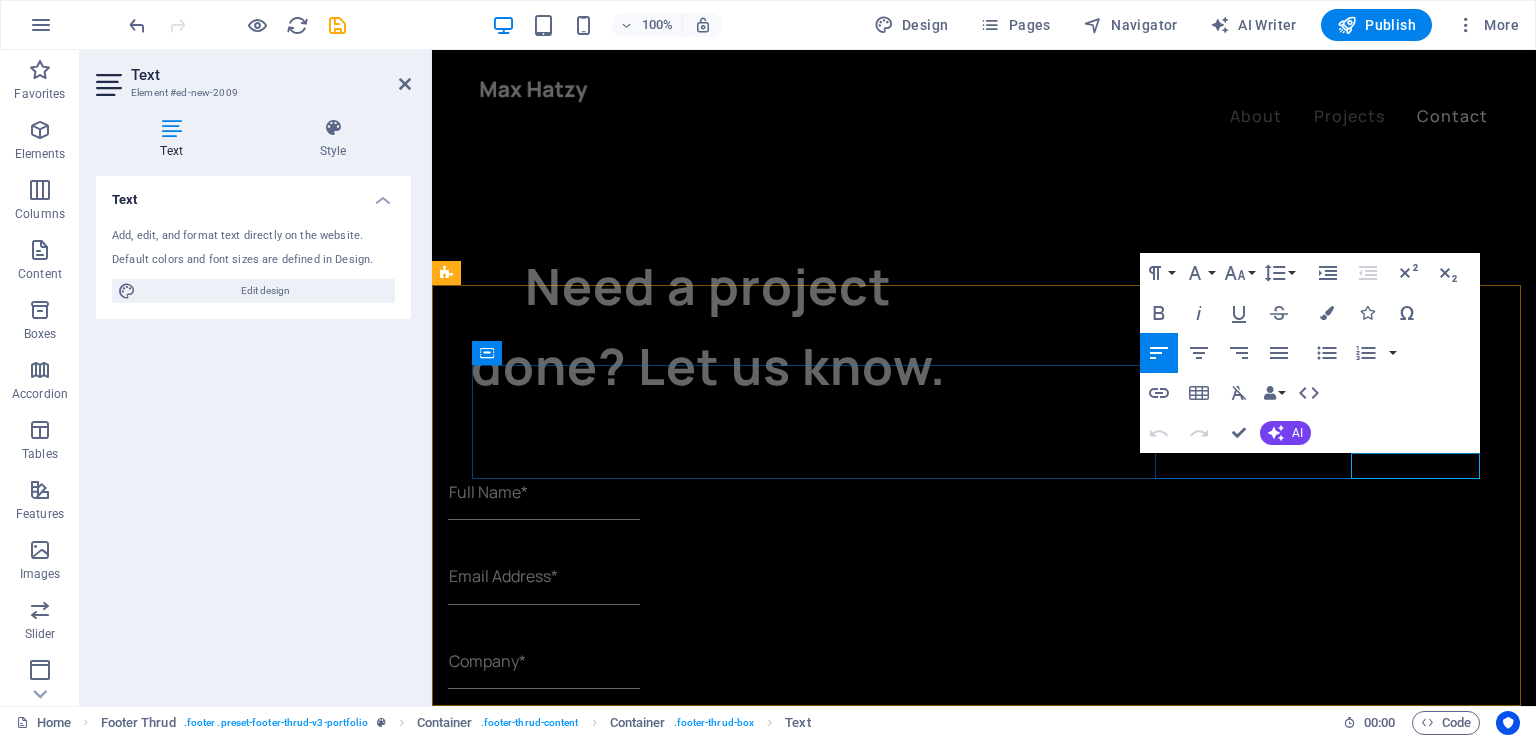 click on "New text element" at bounding box center [642, 3777] 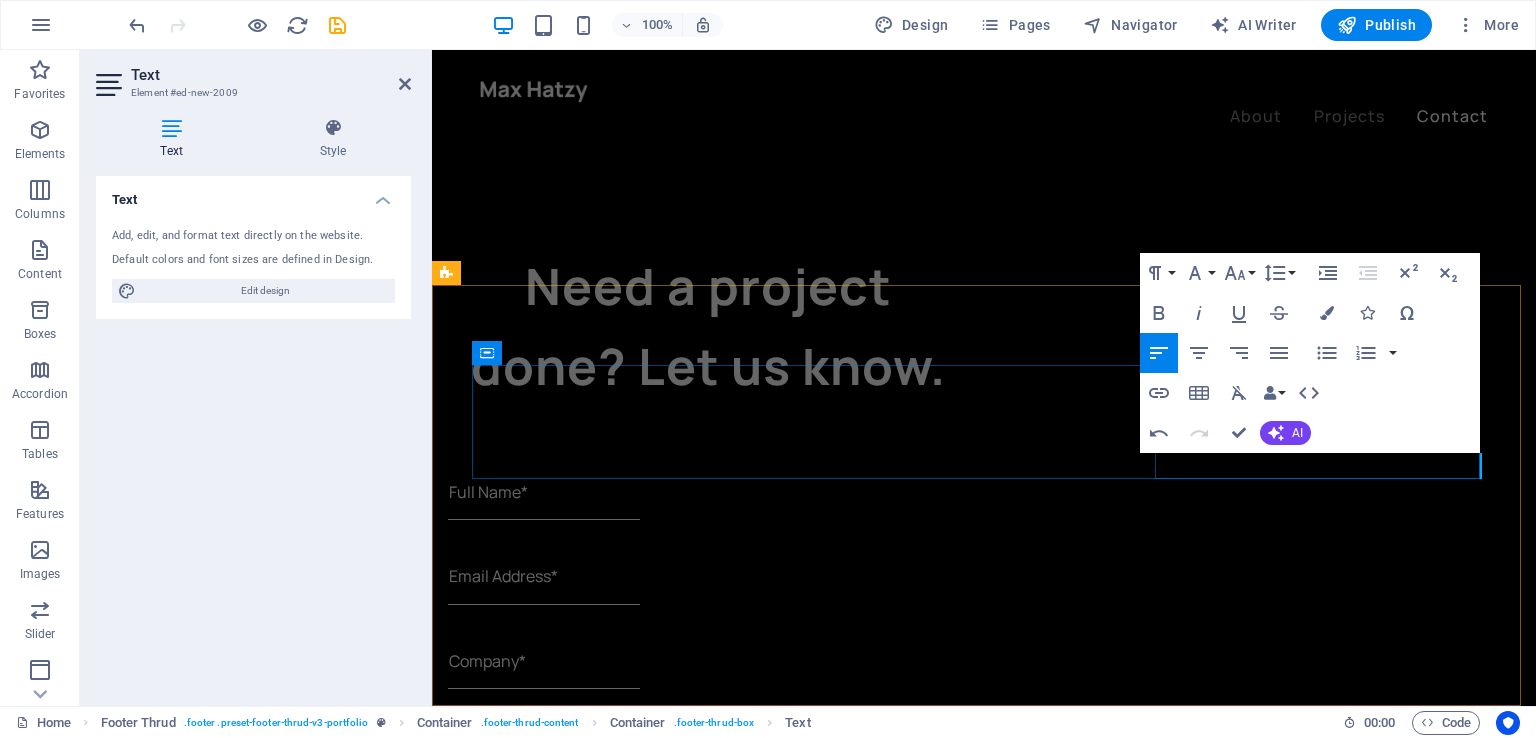 type 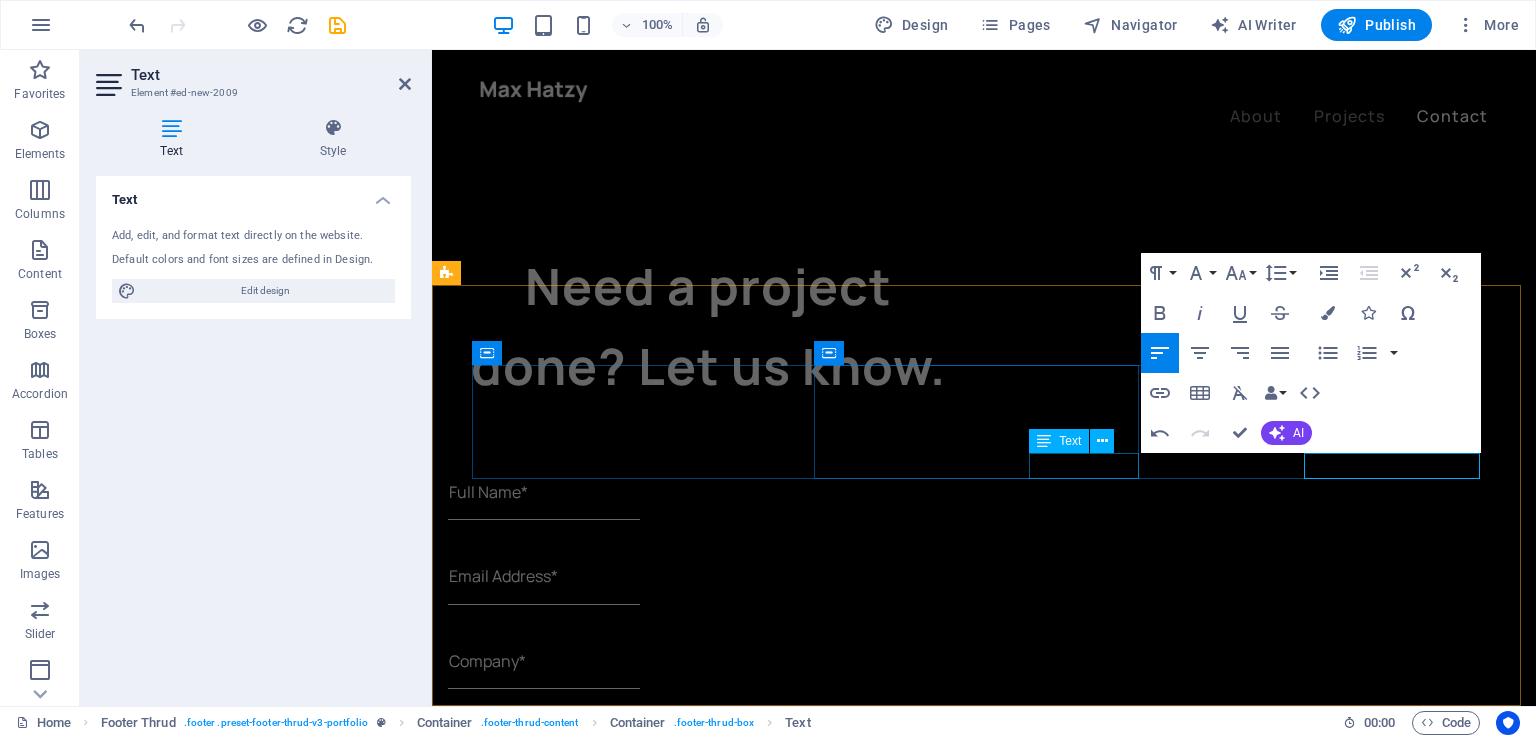 click on "New York" at bounding box center (513, 3655) 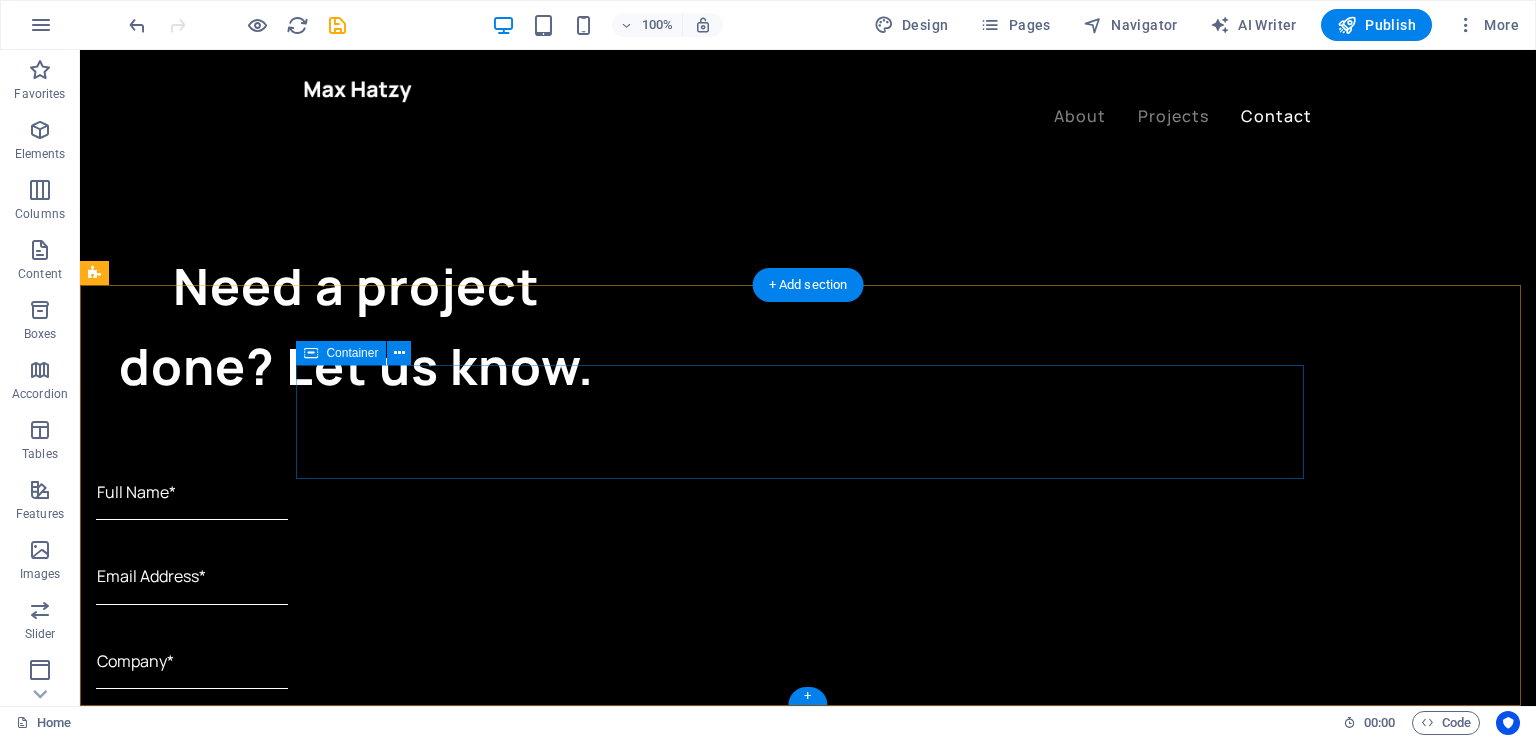 click on "Address 4451 Rosewood Lane Contact [PHONE] [EMAIL]" at bounding box center [808, 3608] 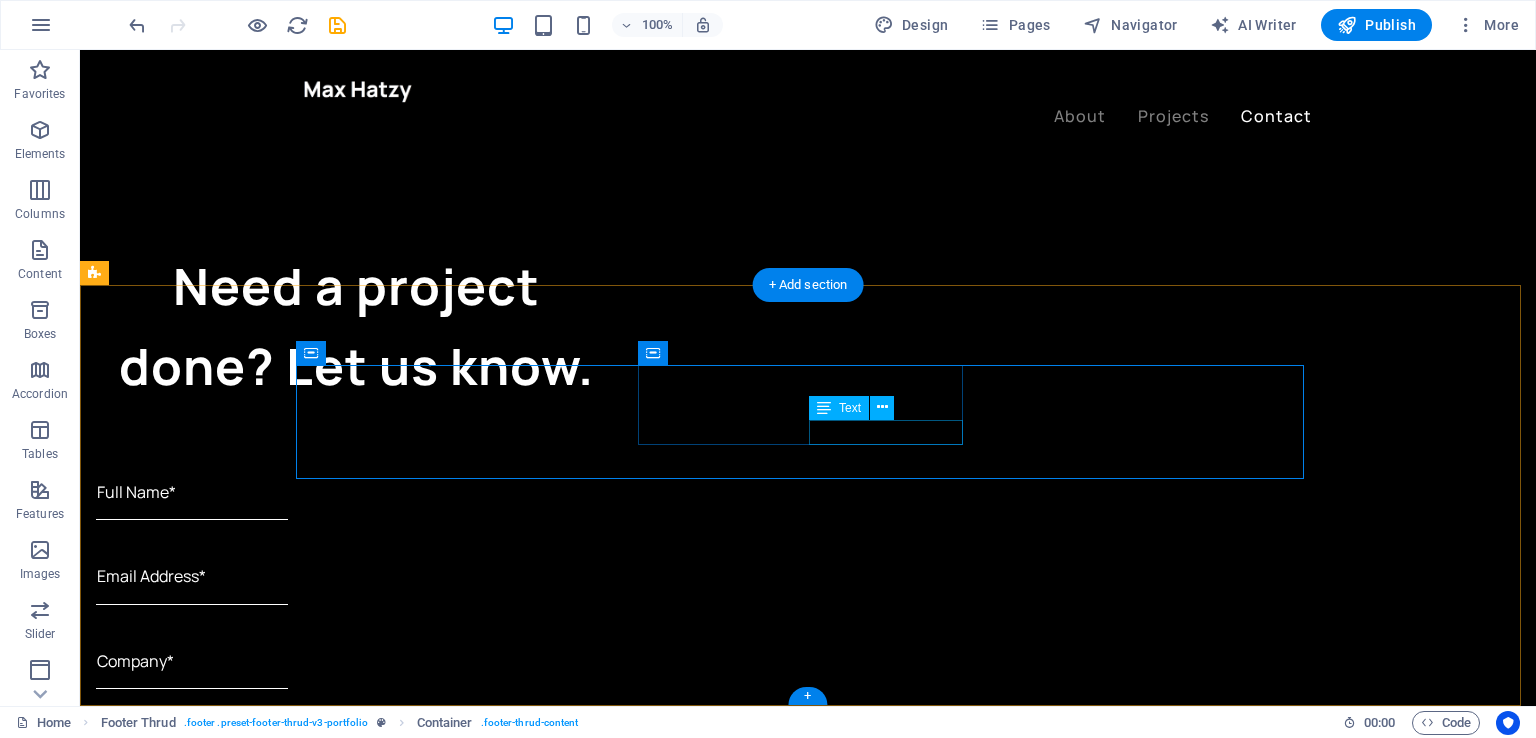click on "[NUMBER] [STREET_NAME] [STREET_TYPE]" at bounding box center [407, 3609] 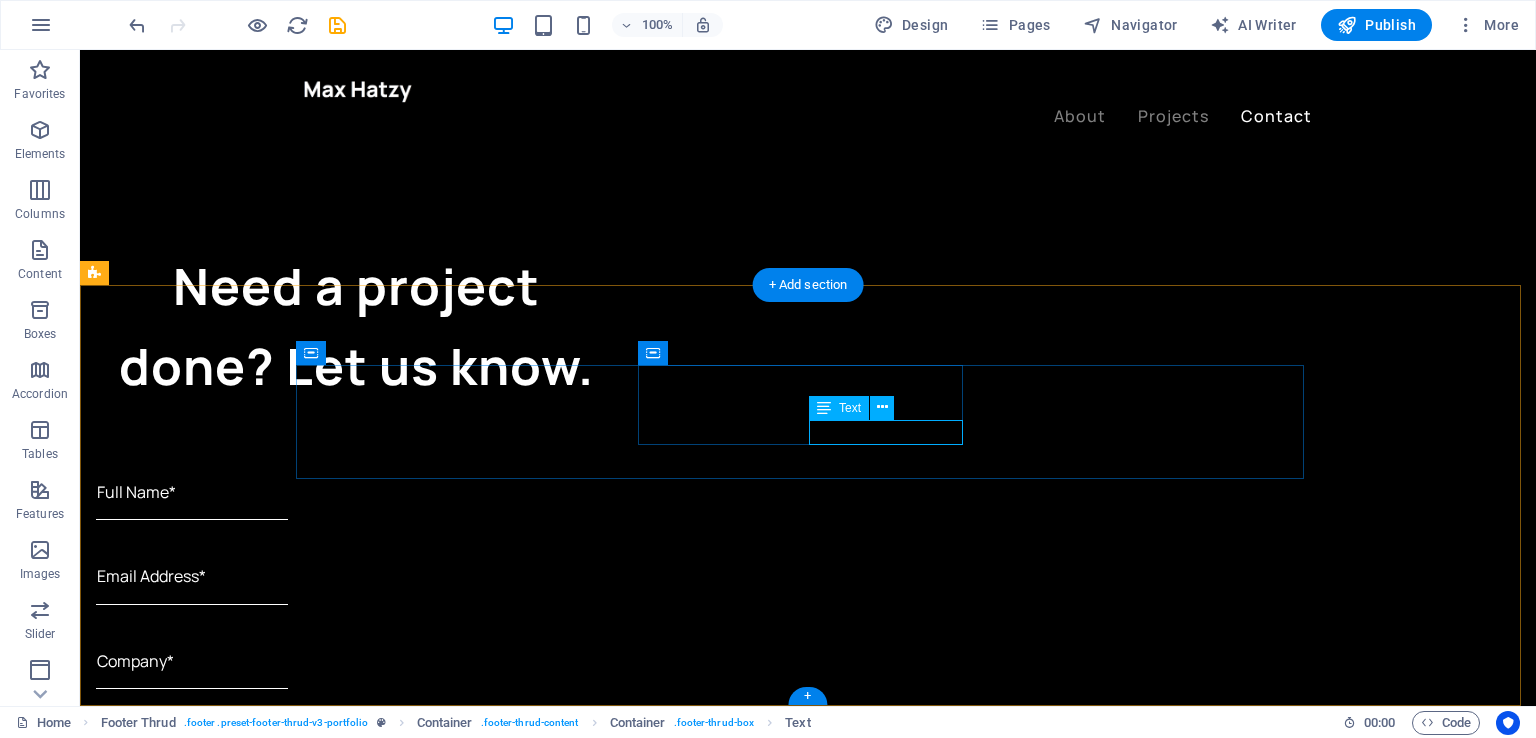 drag, startPoint x: 812, startPoint y: 433, endPoint x: 959, endPoint y: 433, distance: 147 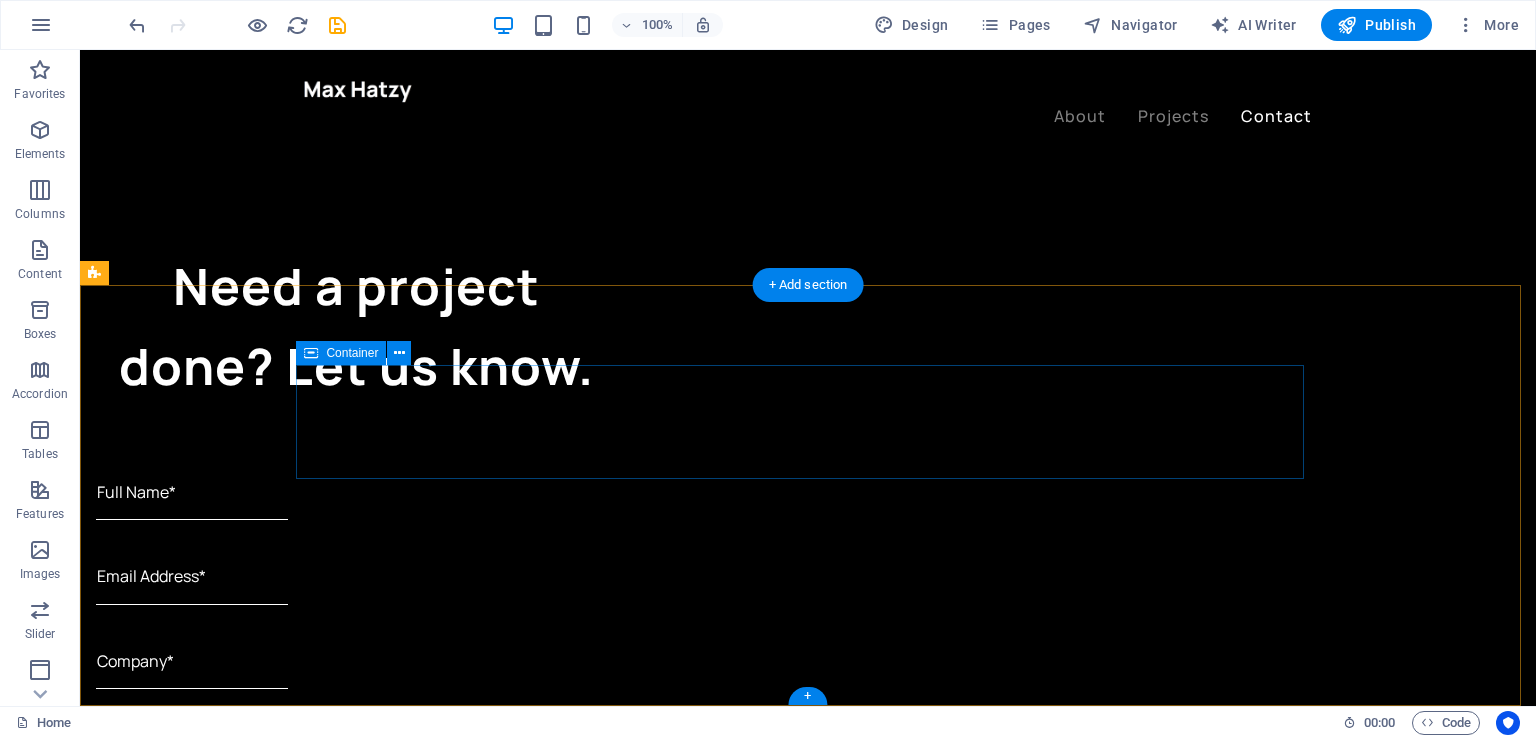 click on "Address Contact [PHONE] [EMAIL]" at bounding box center (808, 3582) 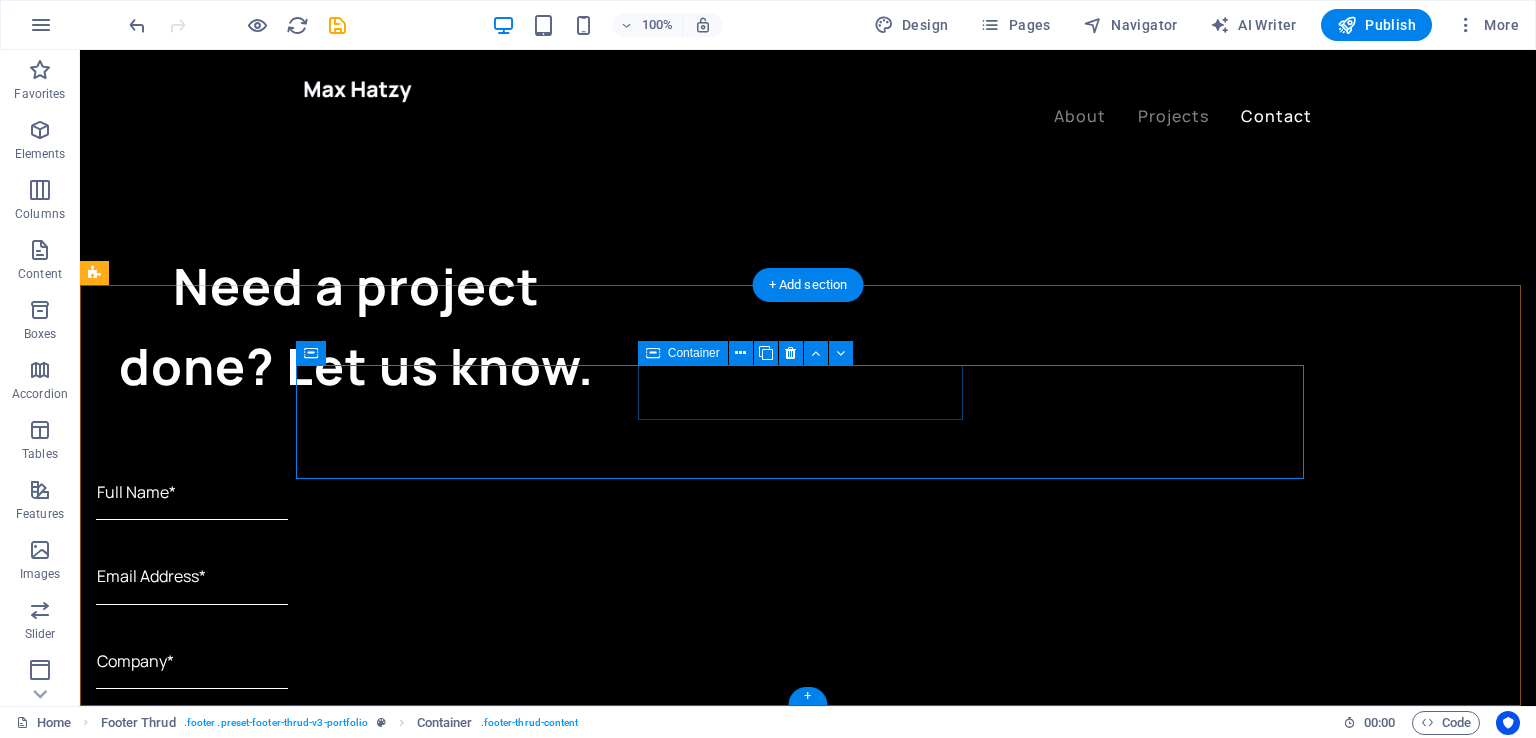 click on "Address" at bounding box center [466, 3556] 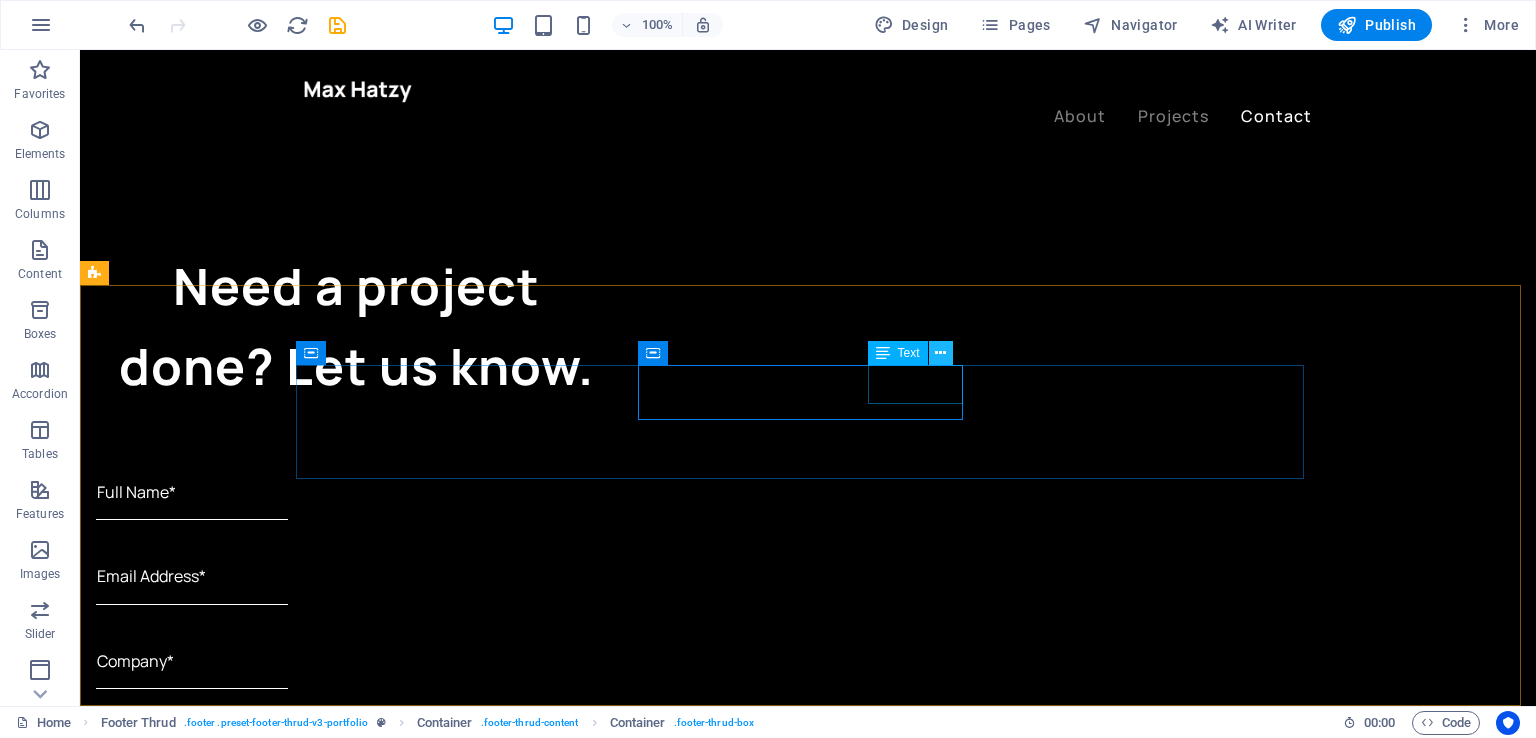 click at bounding box center (940, 353) 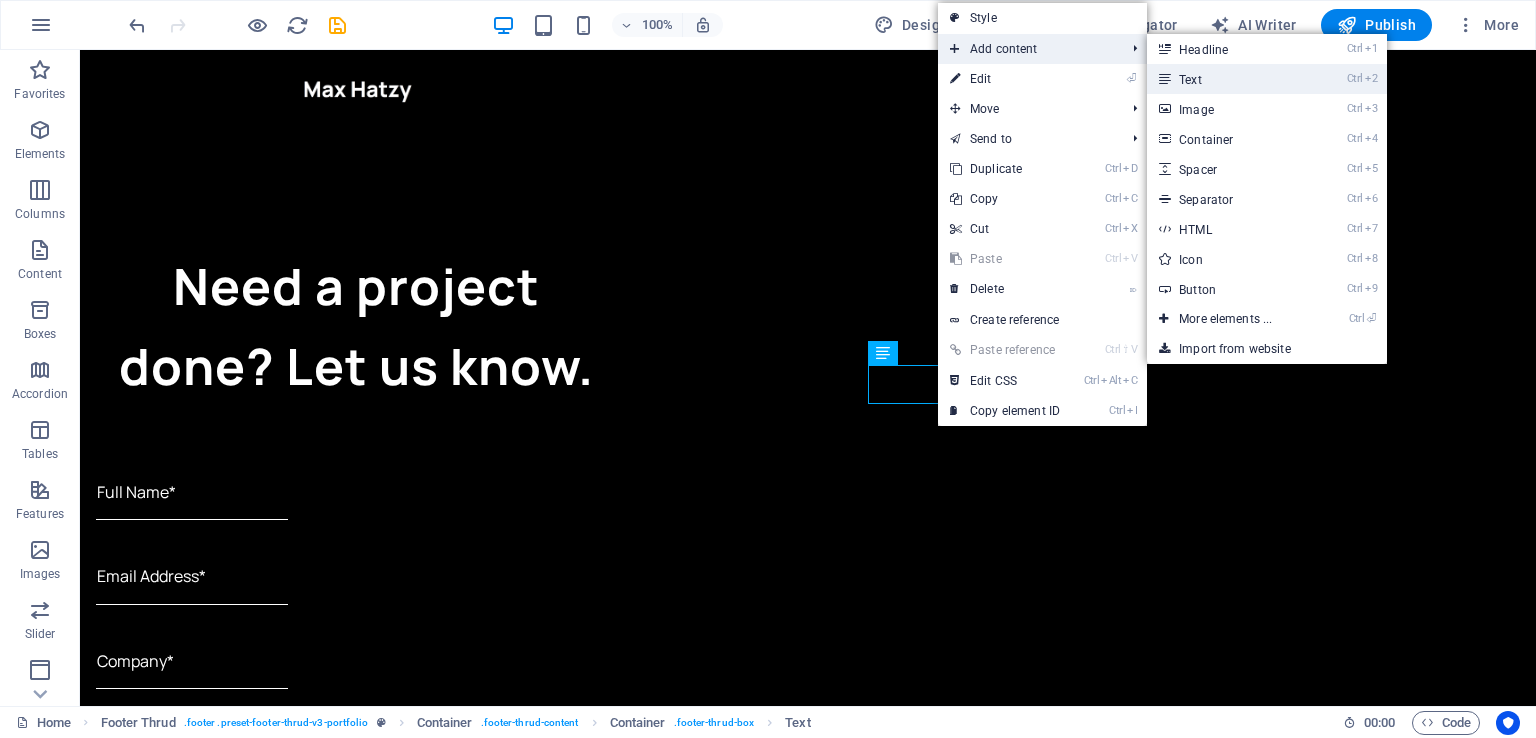 drag, startPoint x: 1184, startPoint y: 77, endPoint x: 724, endPoint y: 65, distance: 460.1565 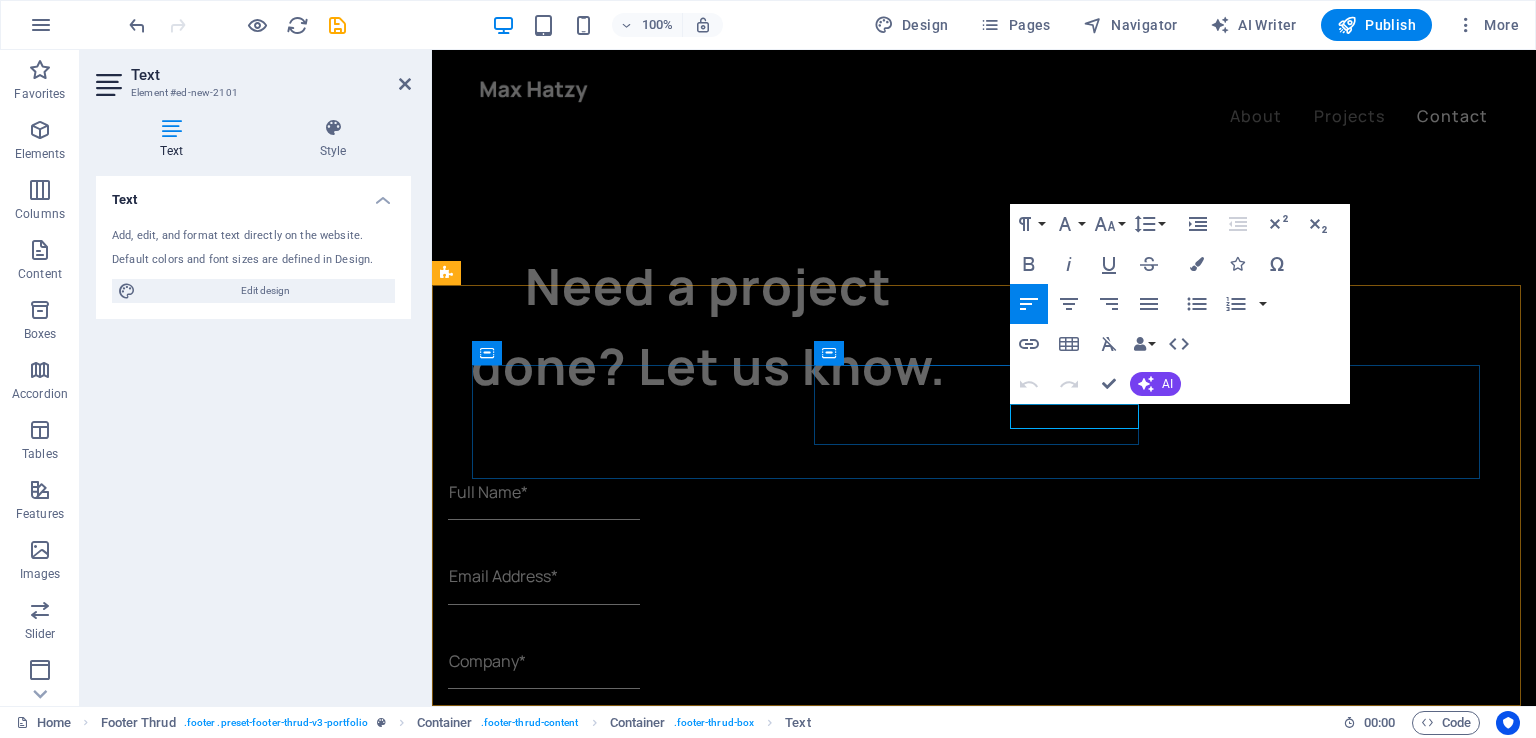 click on "New text element" at bounding box center (642, 3581) 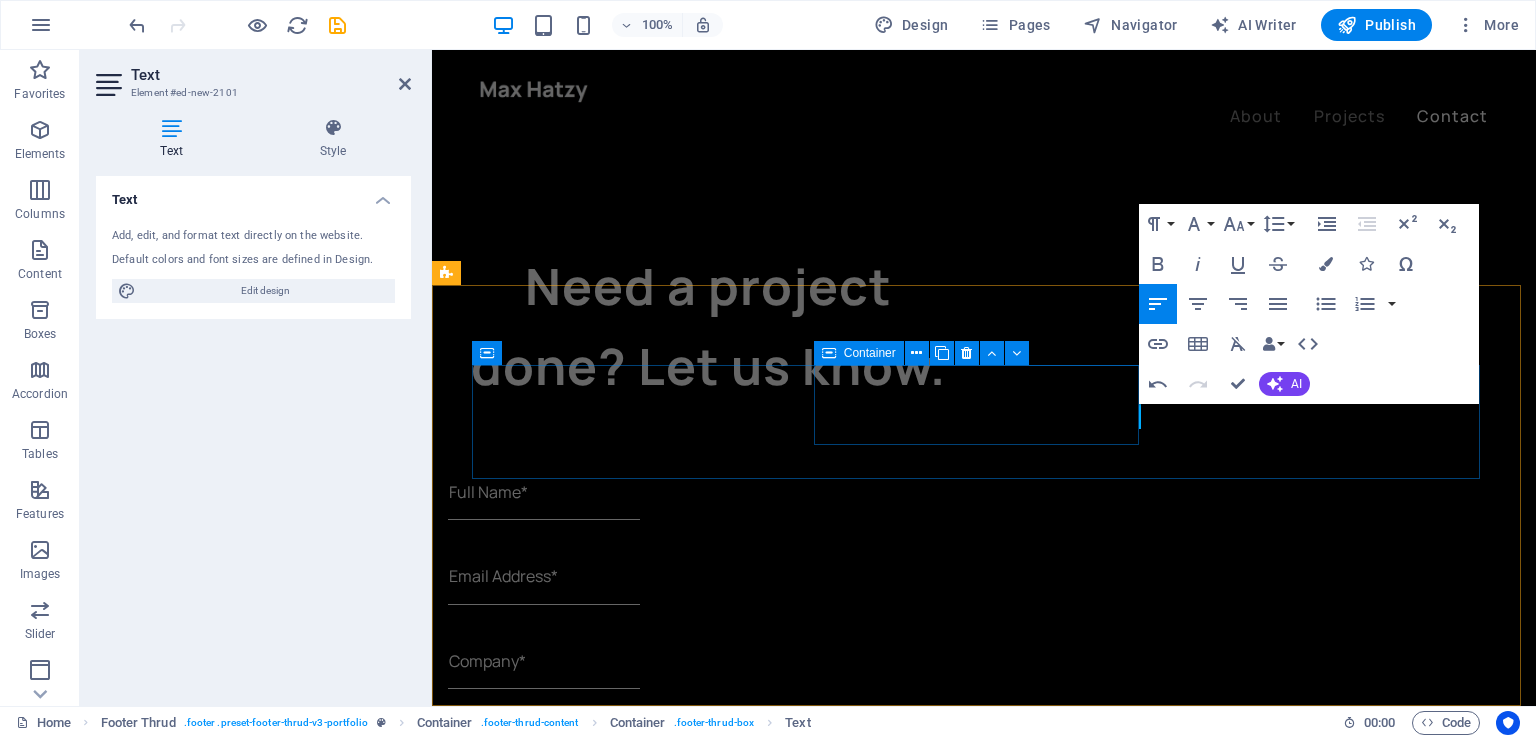 type 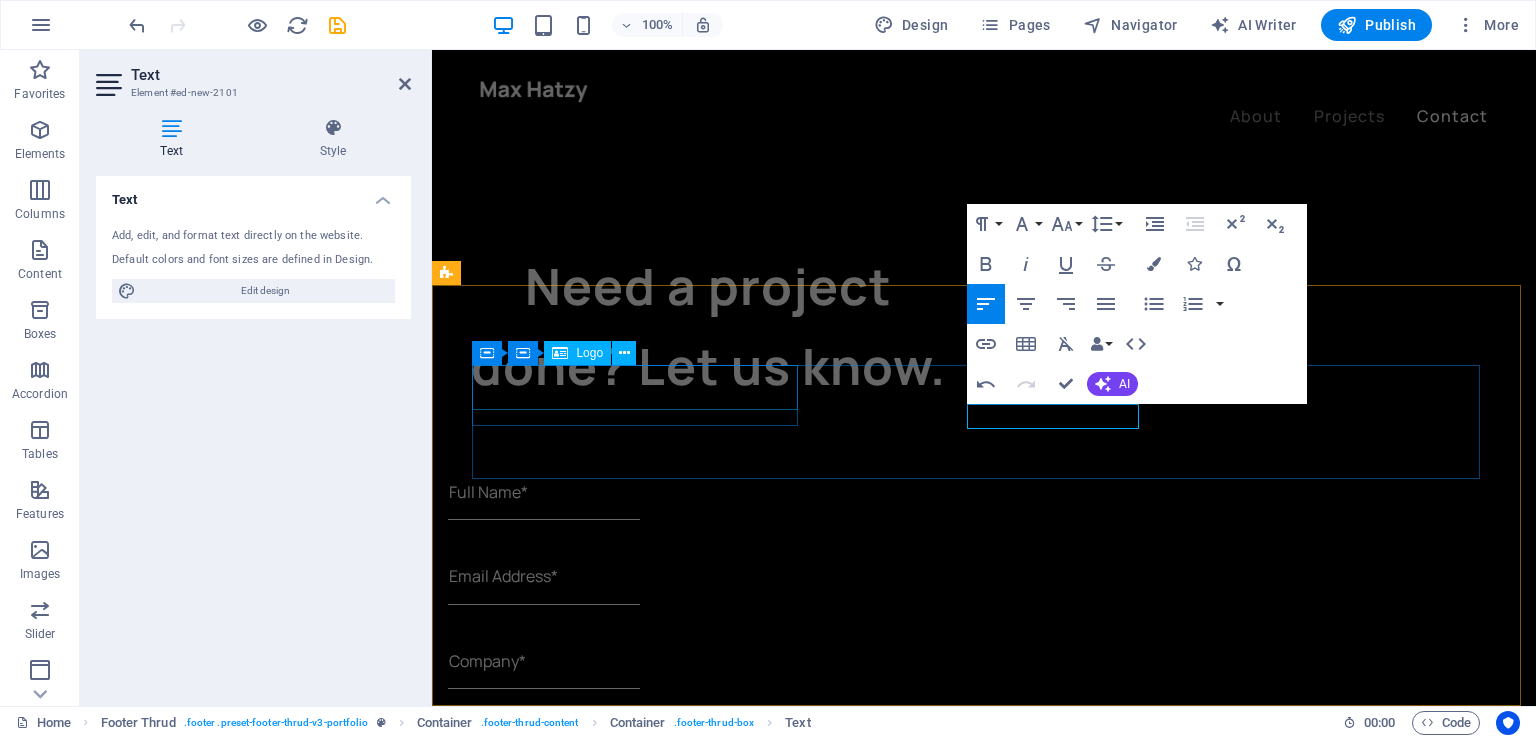 click at bounding box center [642, 3482] 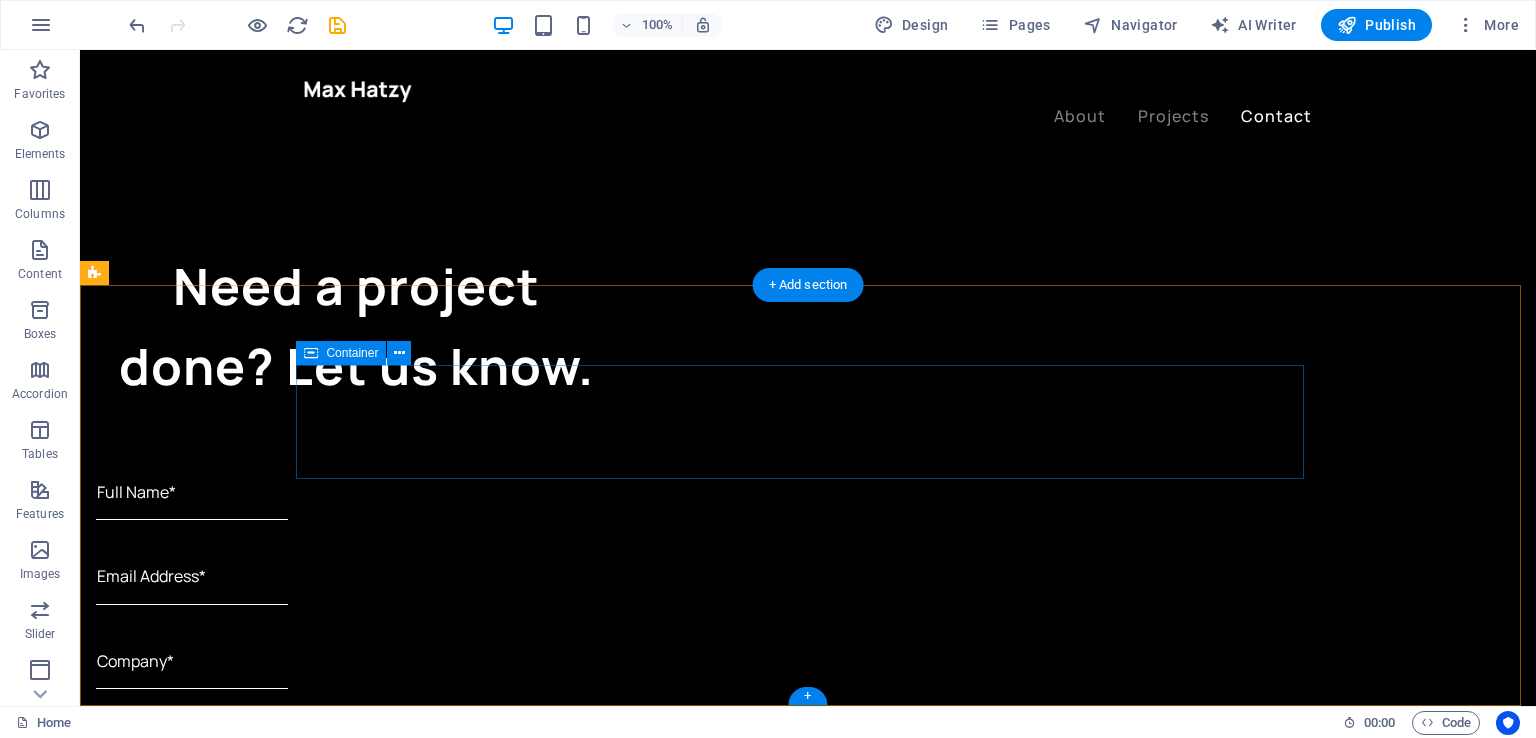 click on "Address [CITY], [COUNTRY] Contact [PHONE] [EMAIL]" at bounding box center (808, 3573) 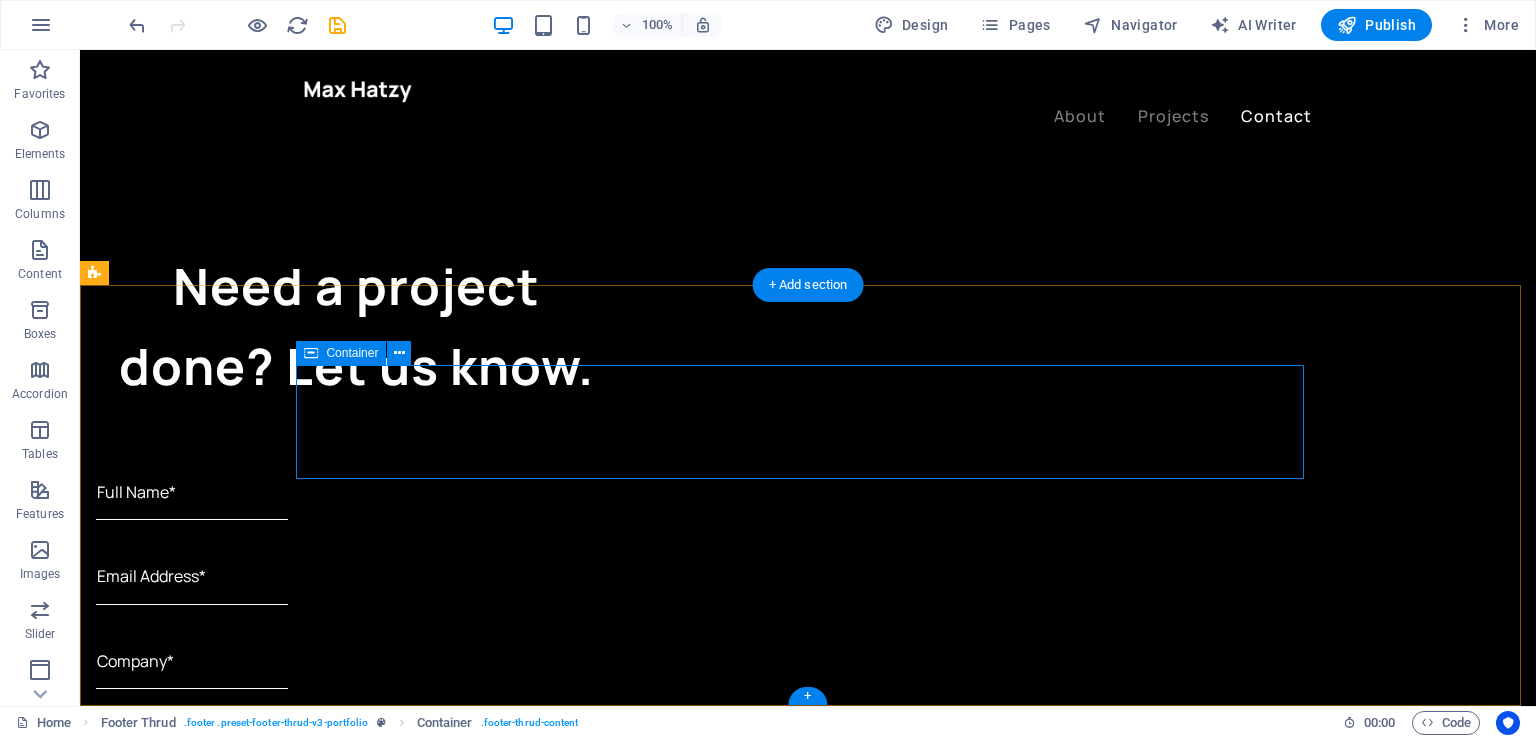 click on "Address [CITY], [COUNTRY] Contact [PHONE] [EMAIL]" at bounding box center [808, 3573] 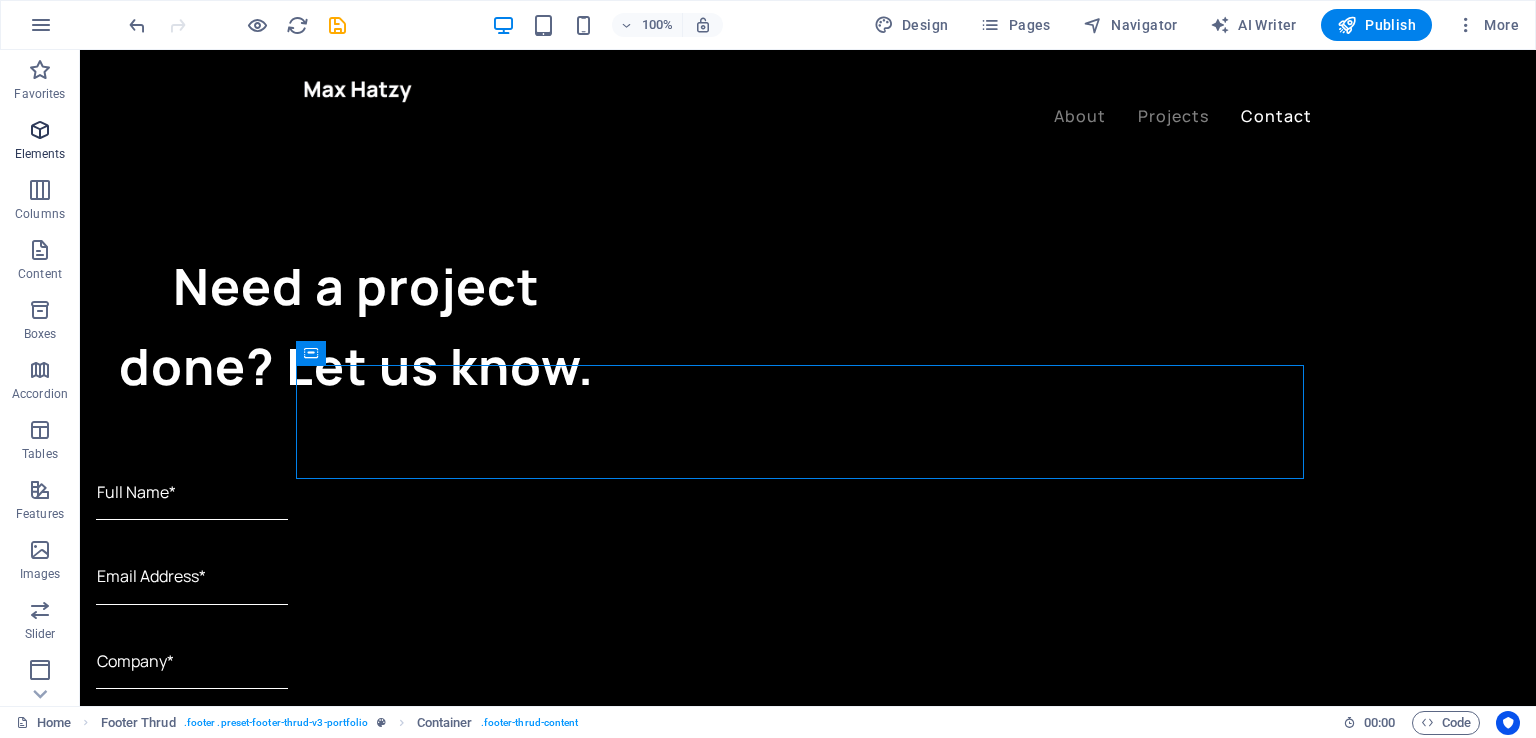 click at bounding box center (40, 130) 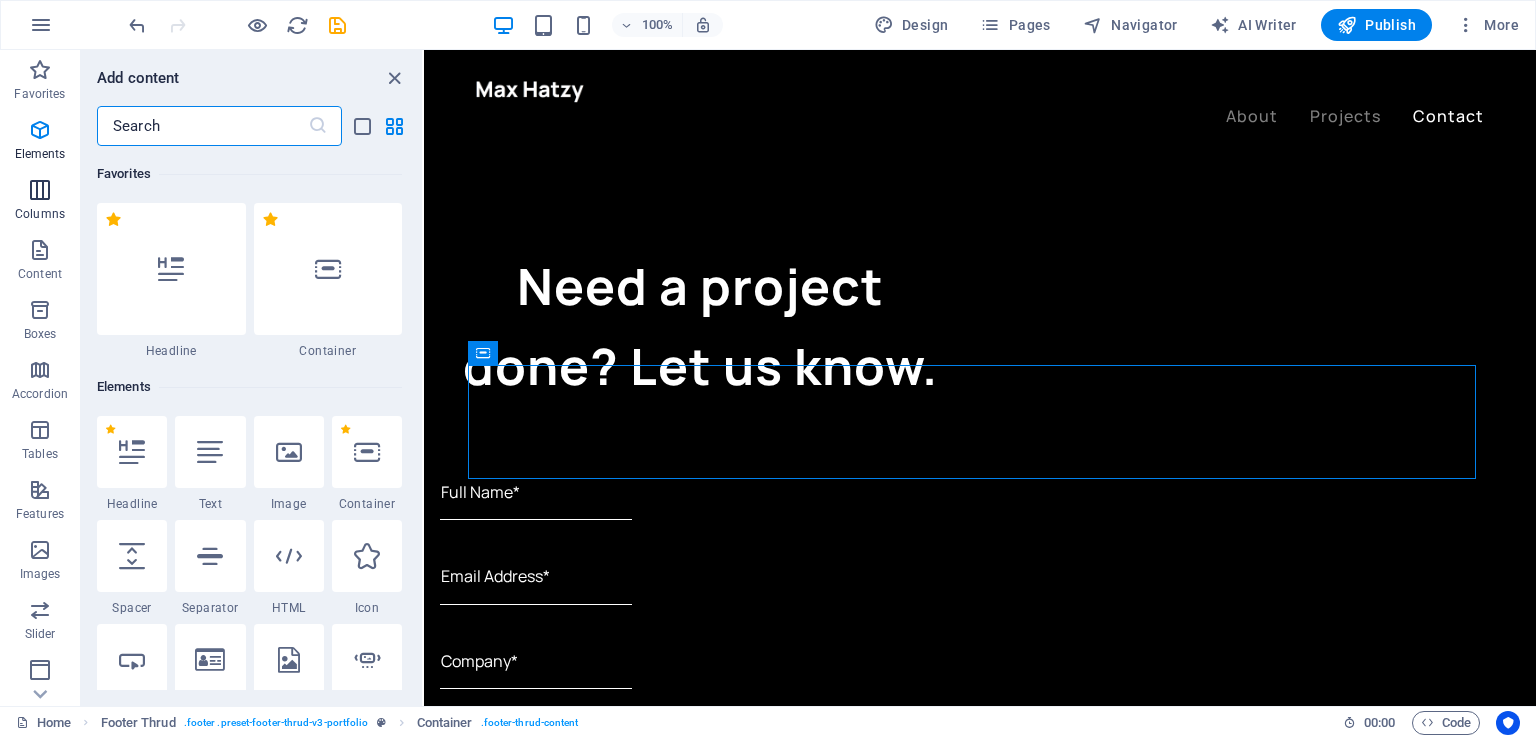 scroll, scrollTop: 212, scrollLeft: 0, axis: vertical 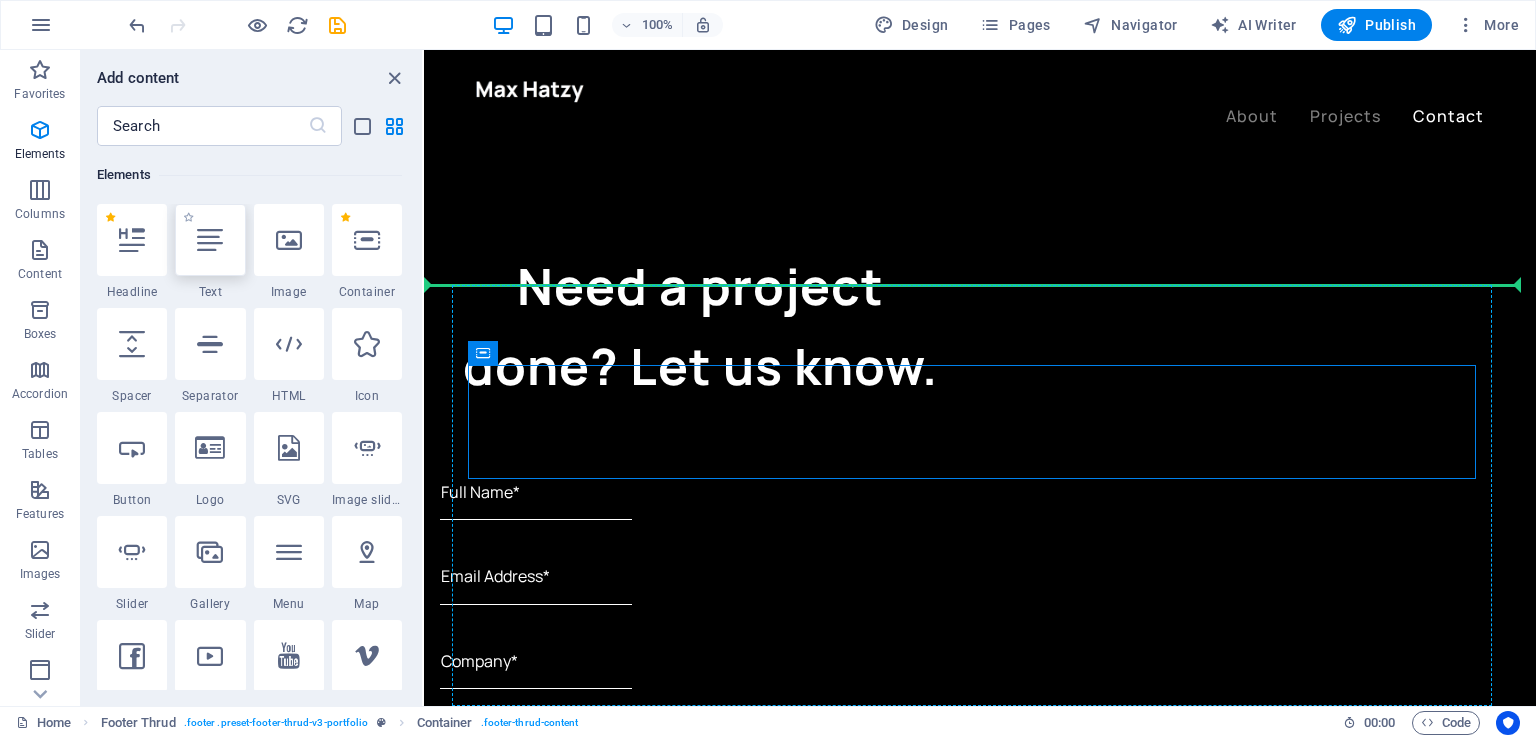 click at bounding box center [210, 240] 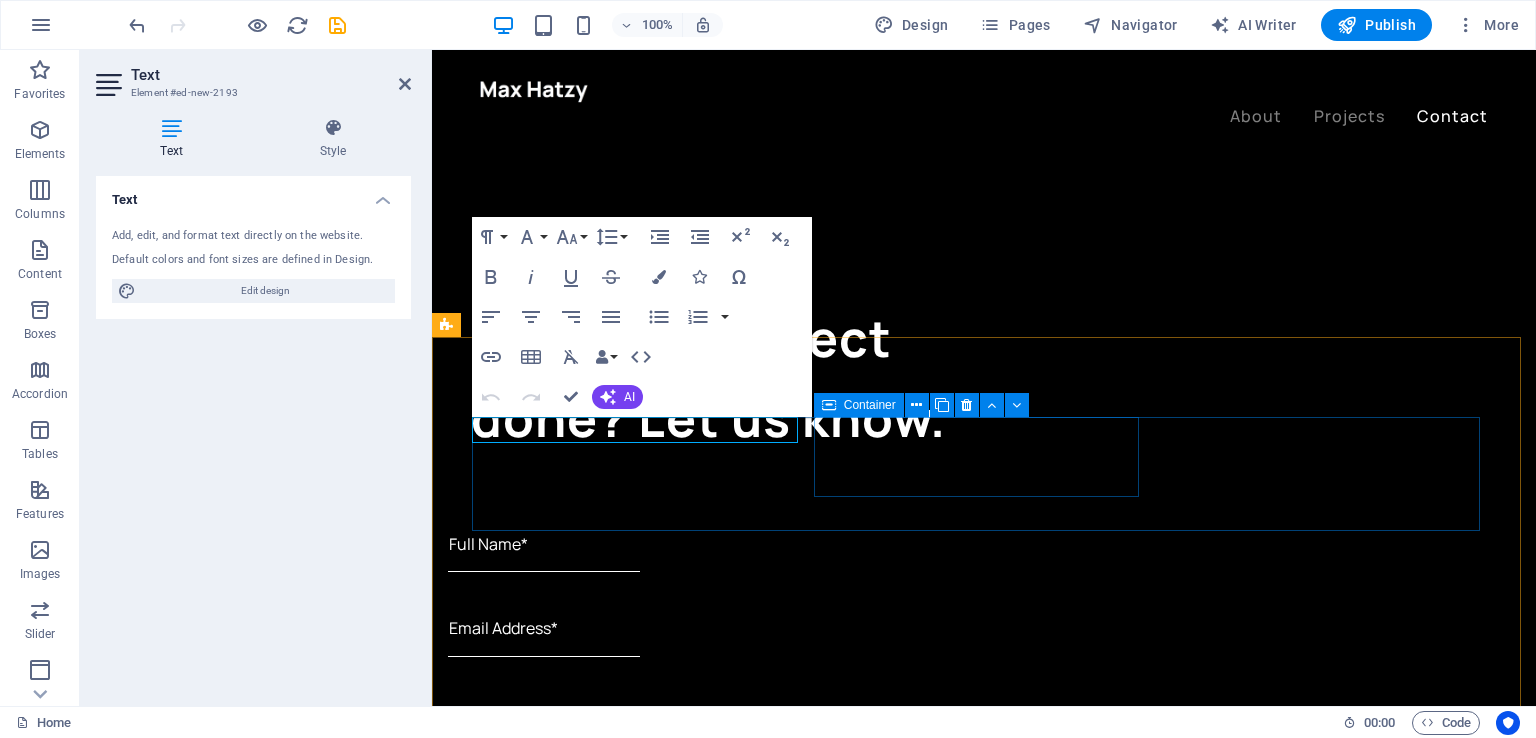 scroll, scrollTop: 4428, scrollLeft: 0, axis: vertical 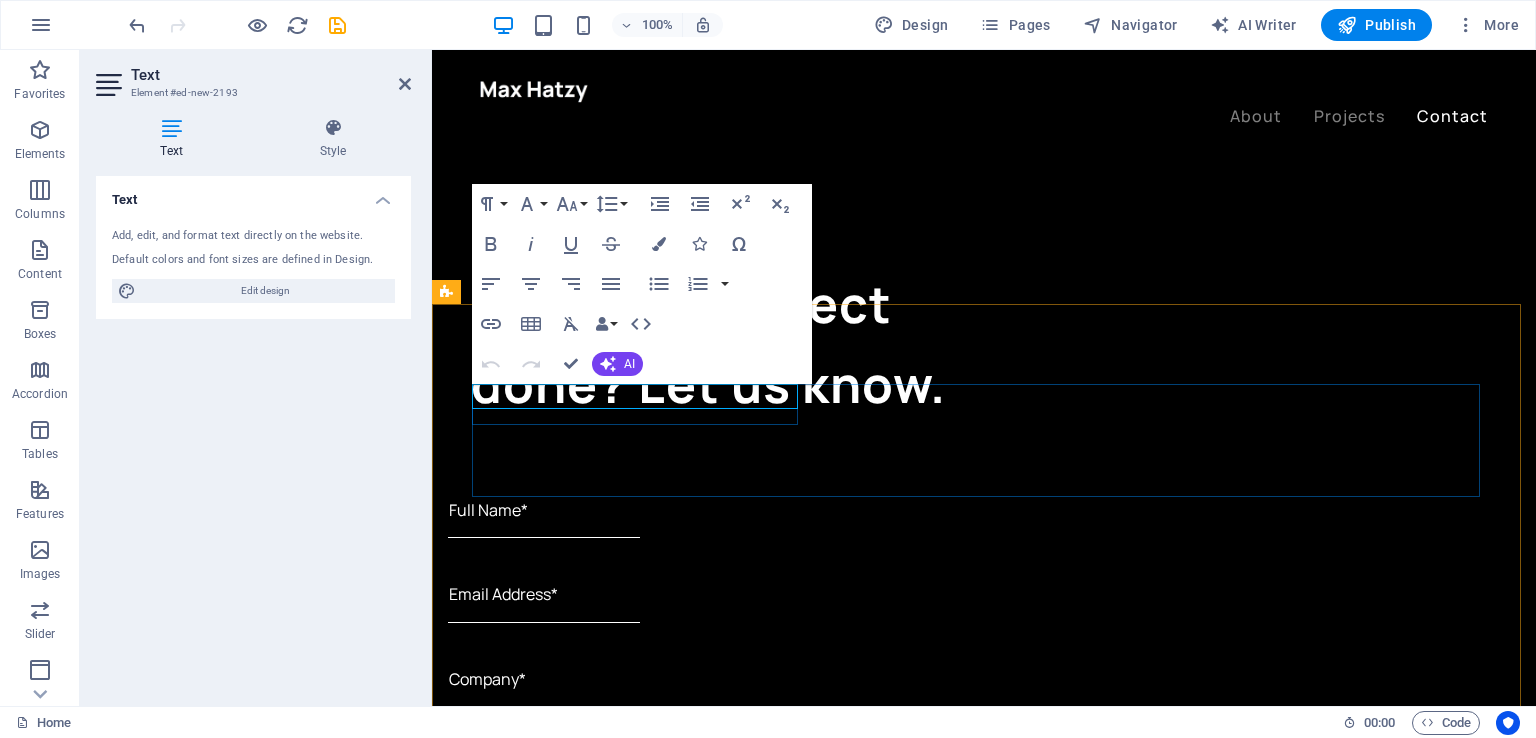 click on "New text element" at bounding box center [642, 3491] 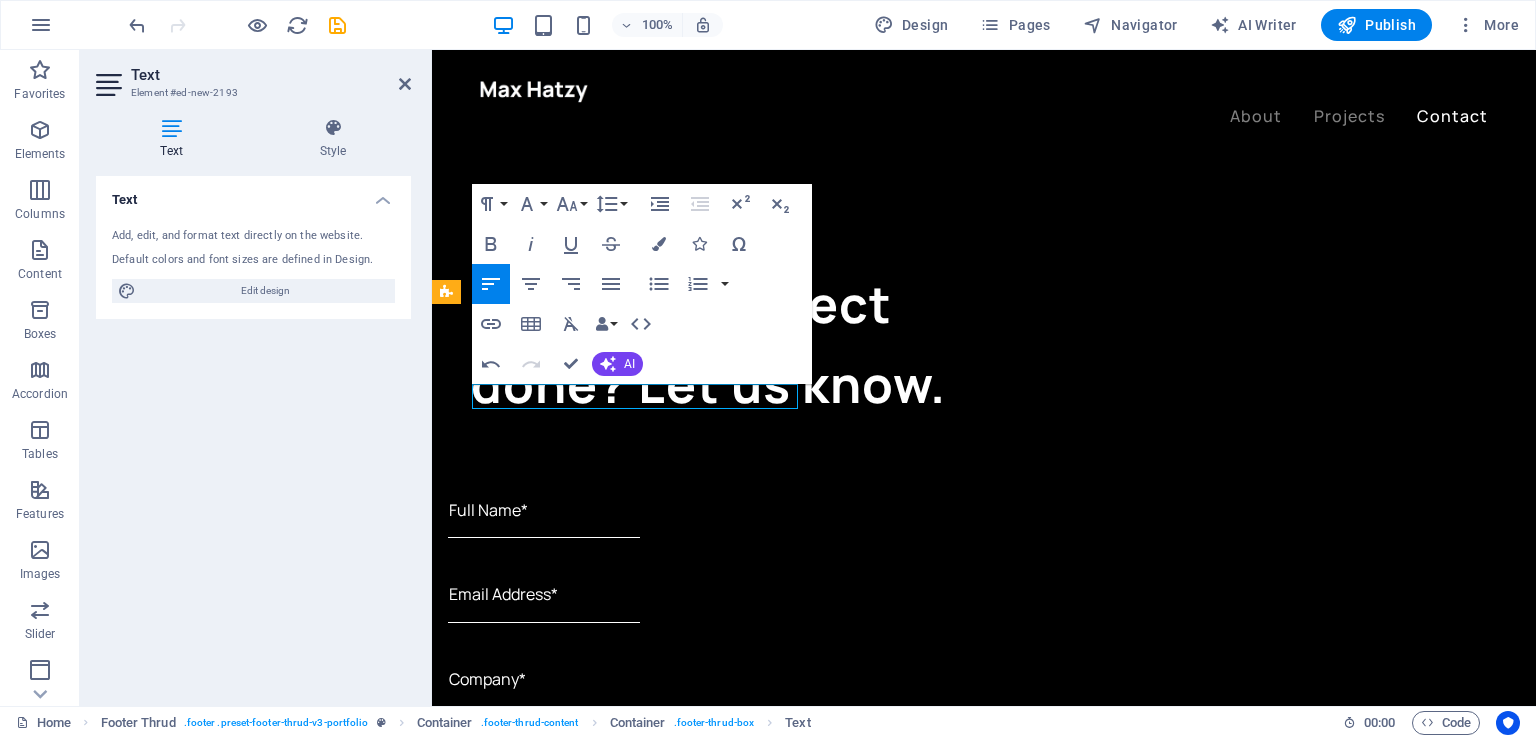 type 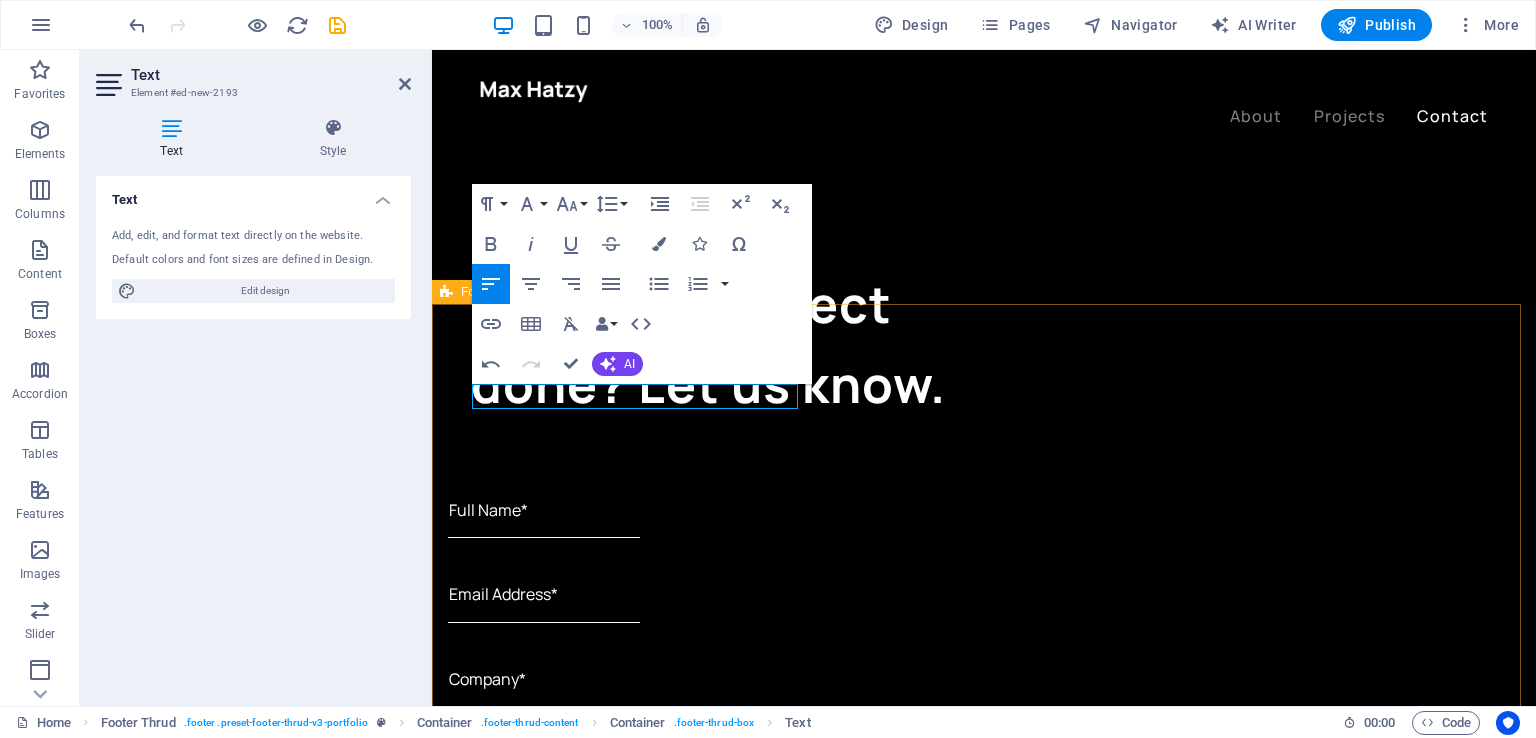 drag, startPoint x: 570, startPoint y: 401, endPoint x: 469, endPoint y: 393, distance: 101.31634 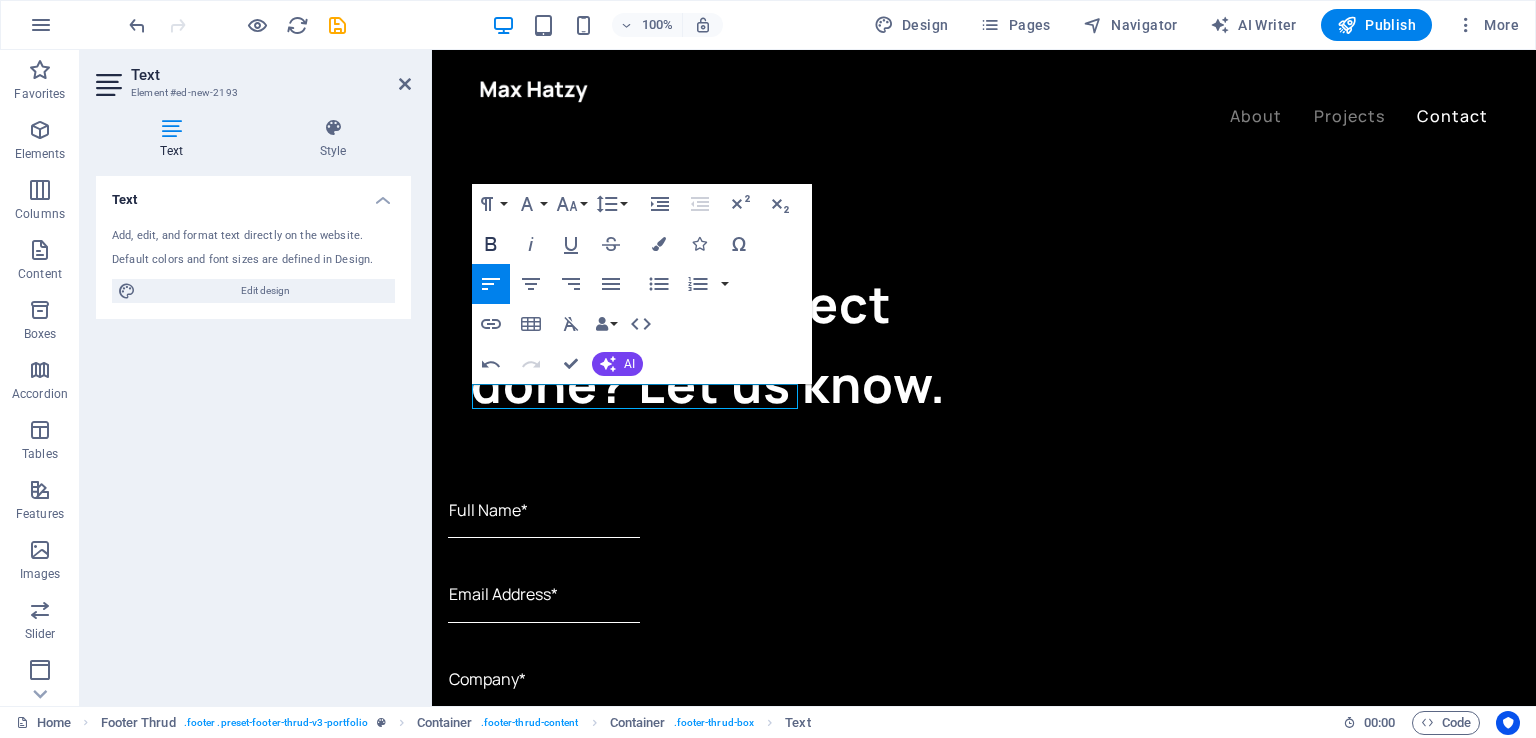 click 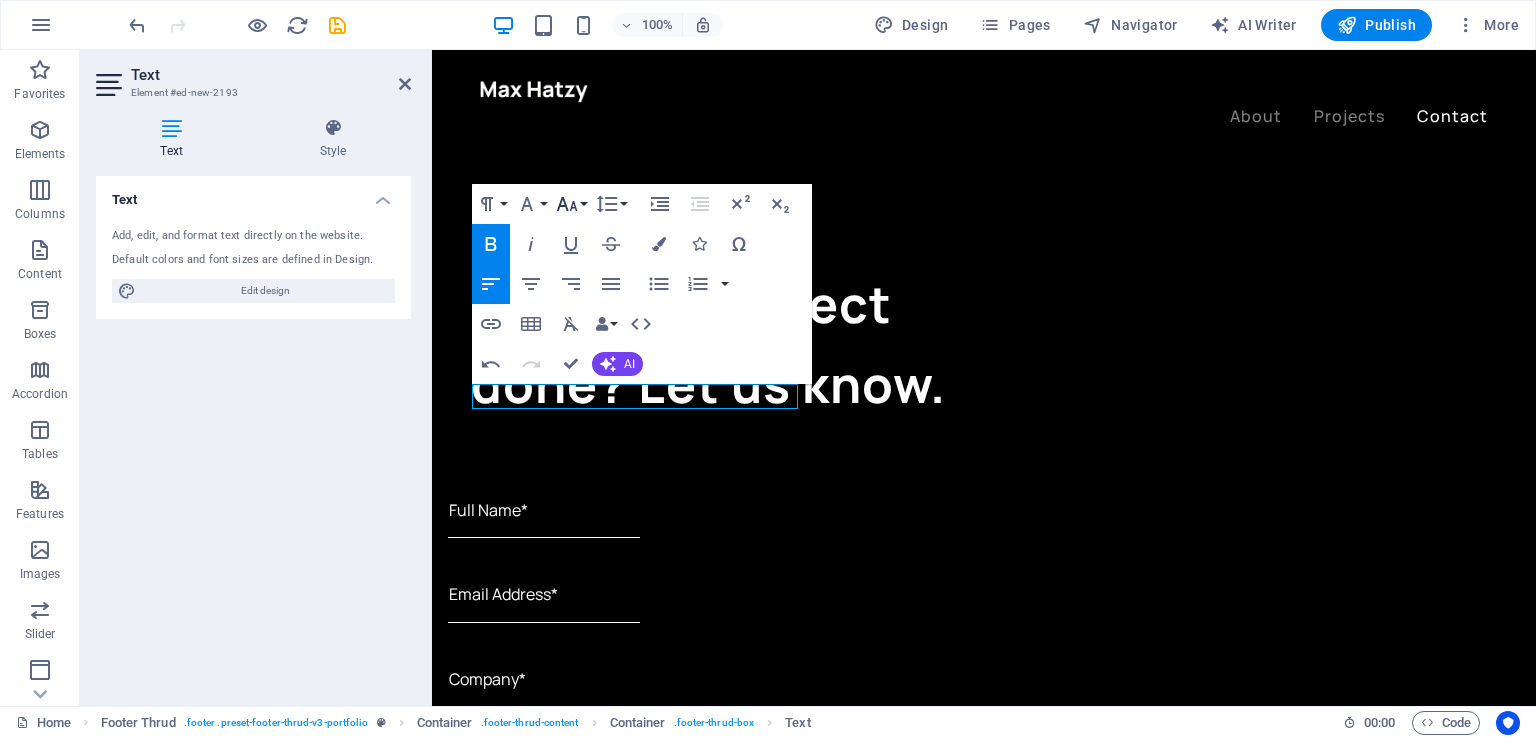 click on "Font Size" at bounding box center [571, 204] 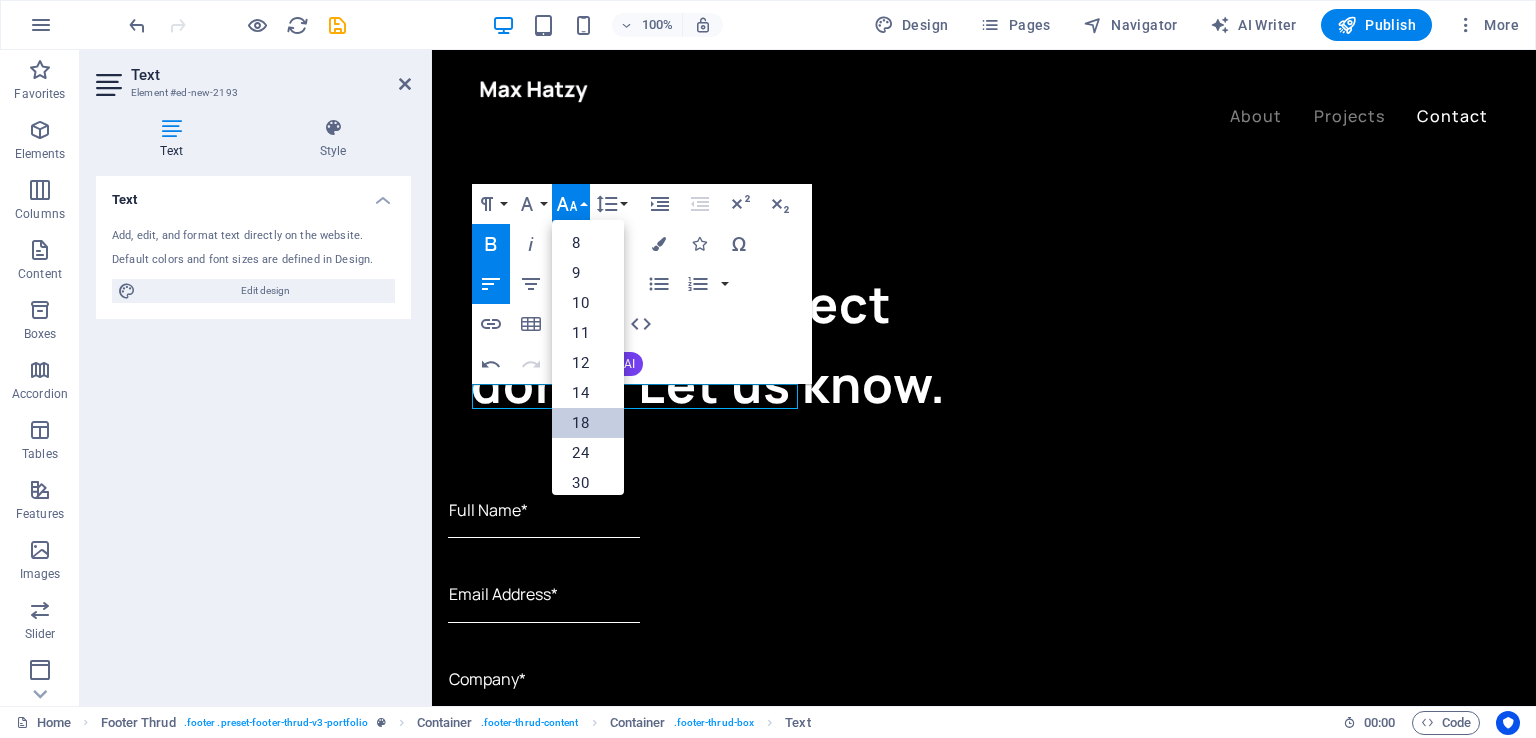 click on "18" at bounding box center (588, 423) 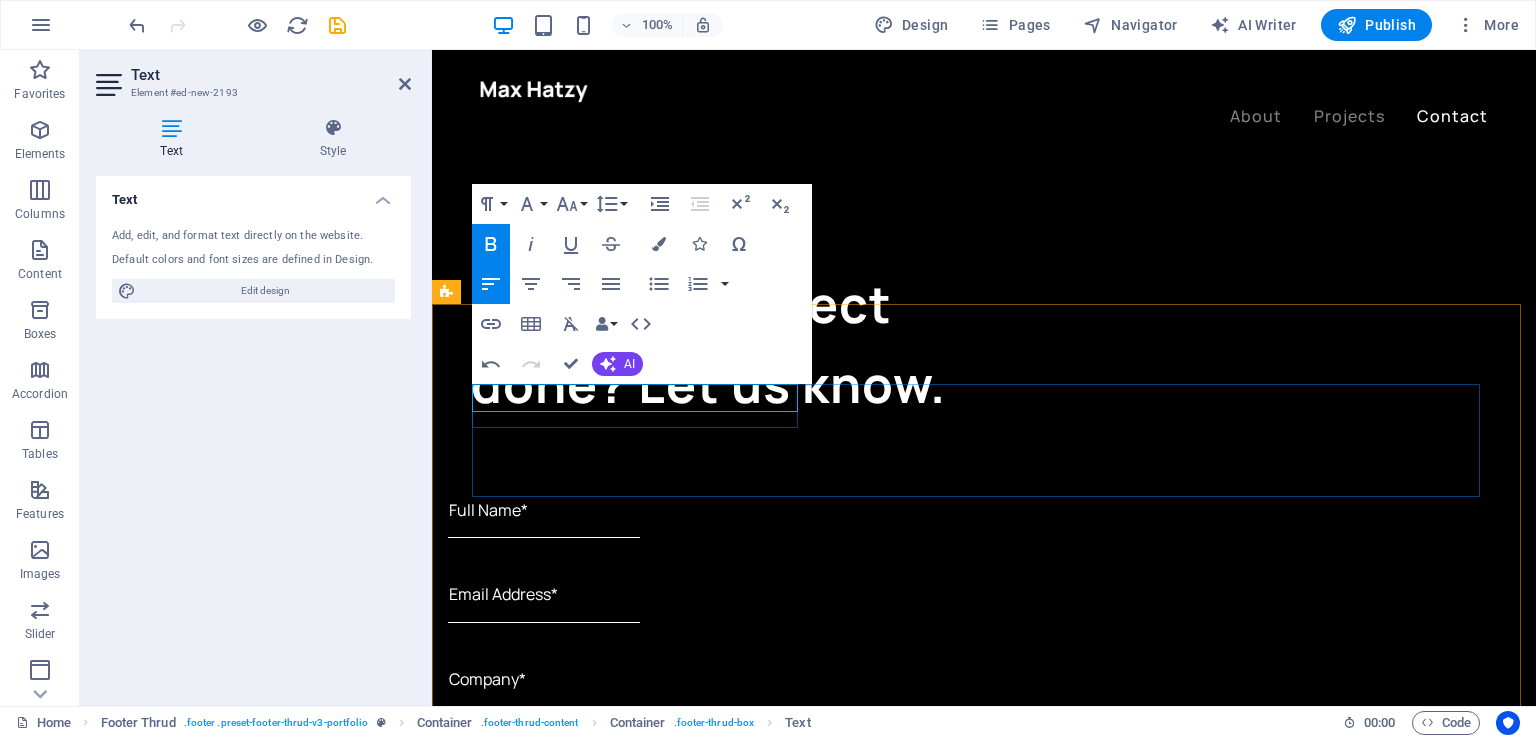 click on "​[COMPANY_NAME]" at bounding box center (642, 3492) 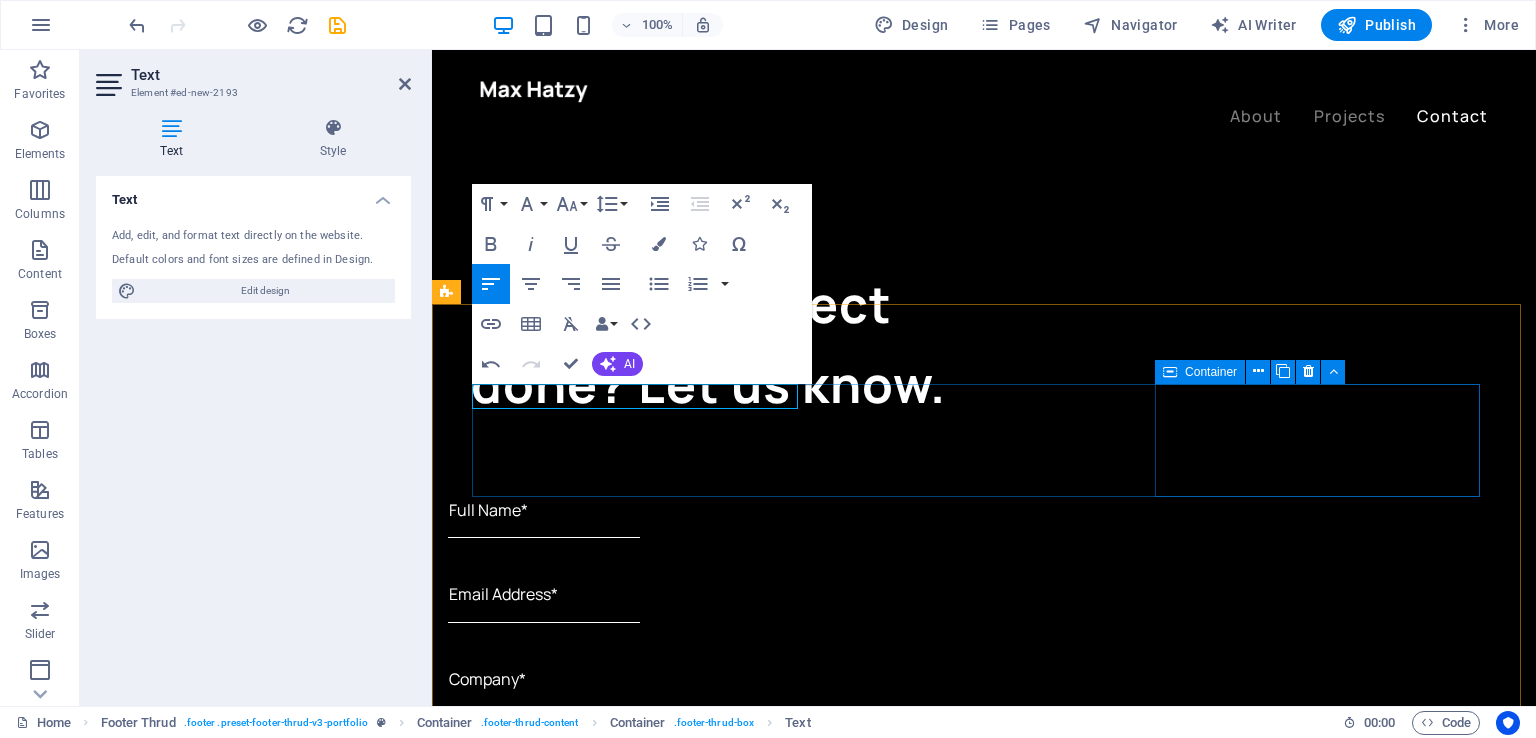 click on "Contact [PHONE] [EMAIL]" at bounding box center (642, 3673) 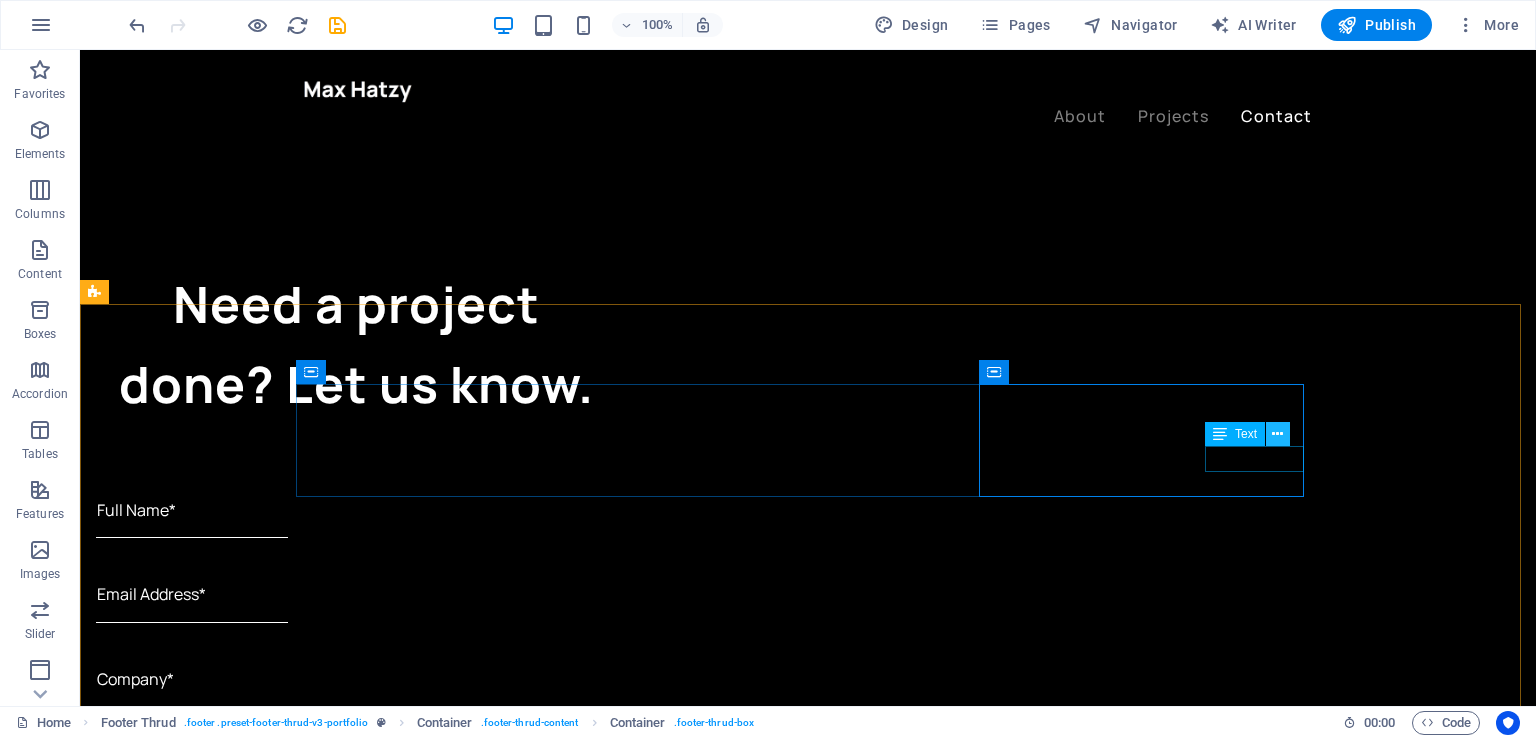 click at bounding box center [1277, 434] 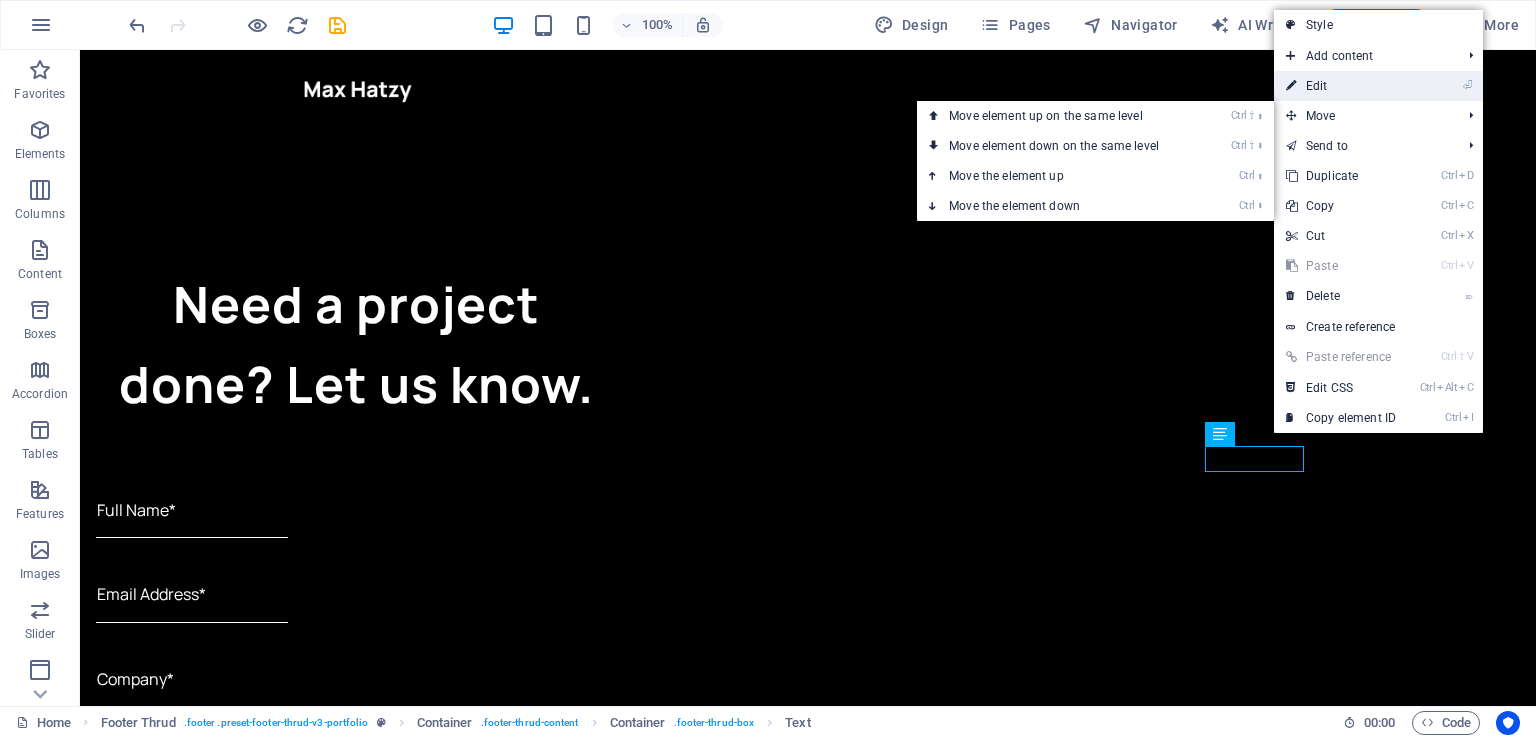 click on "⏎  Edit" at bounding box center (1341, 86) 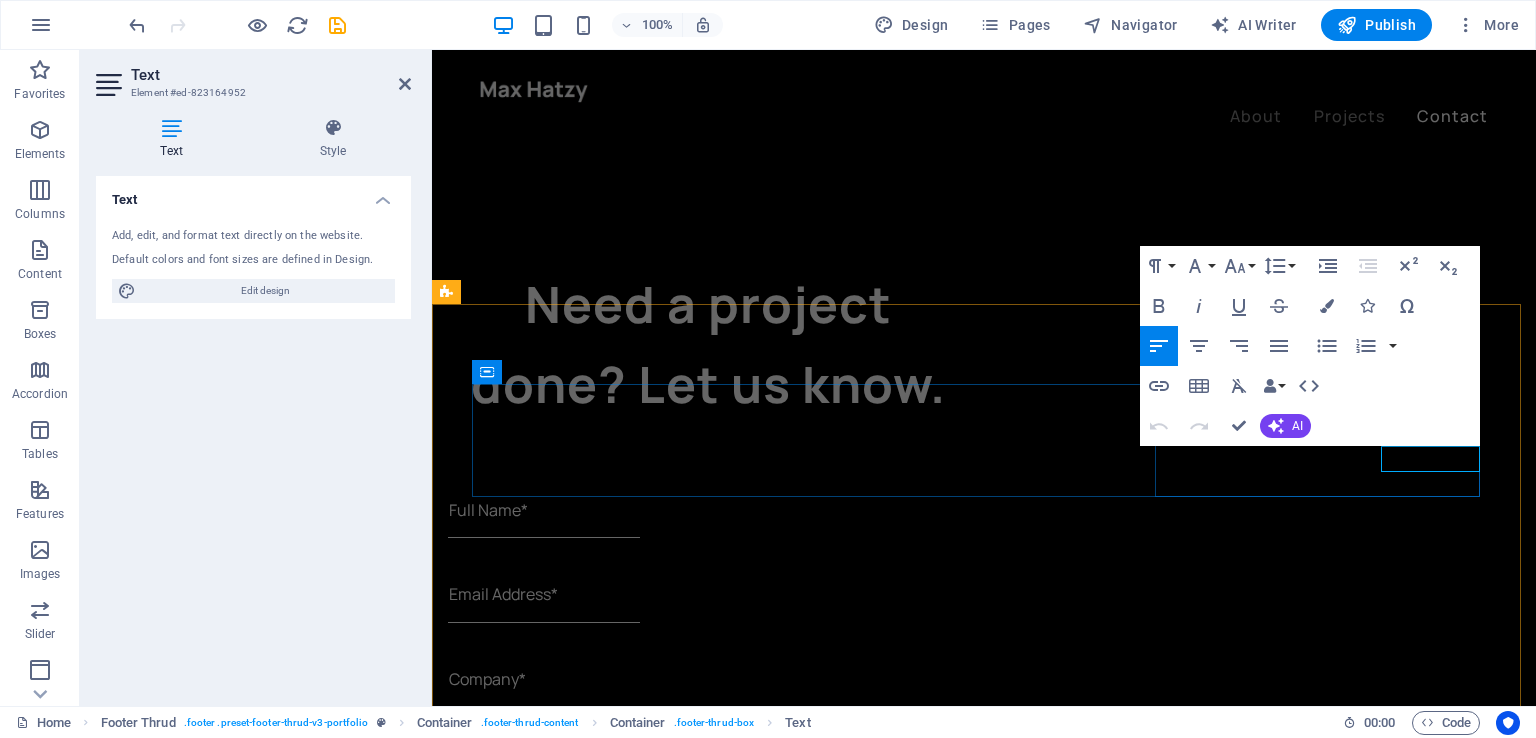click on "[PHONE]" at bounding box center (642, 3666) 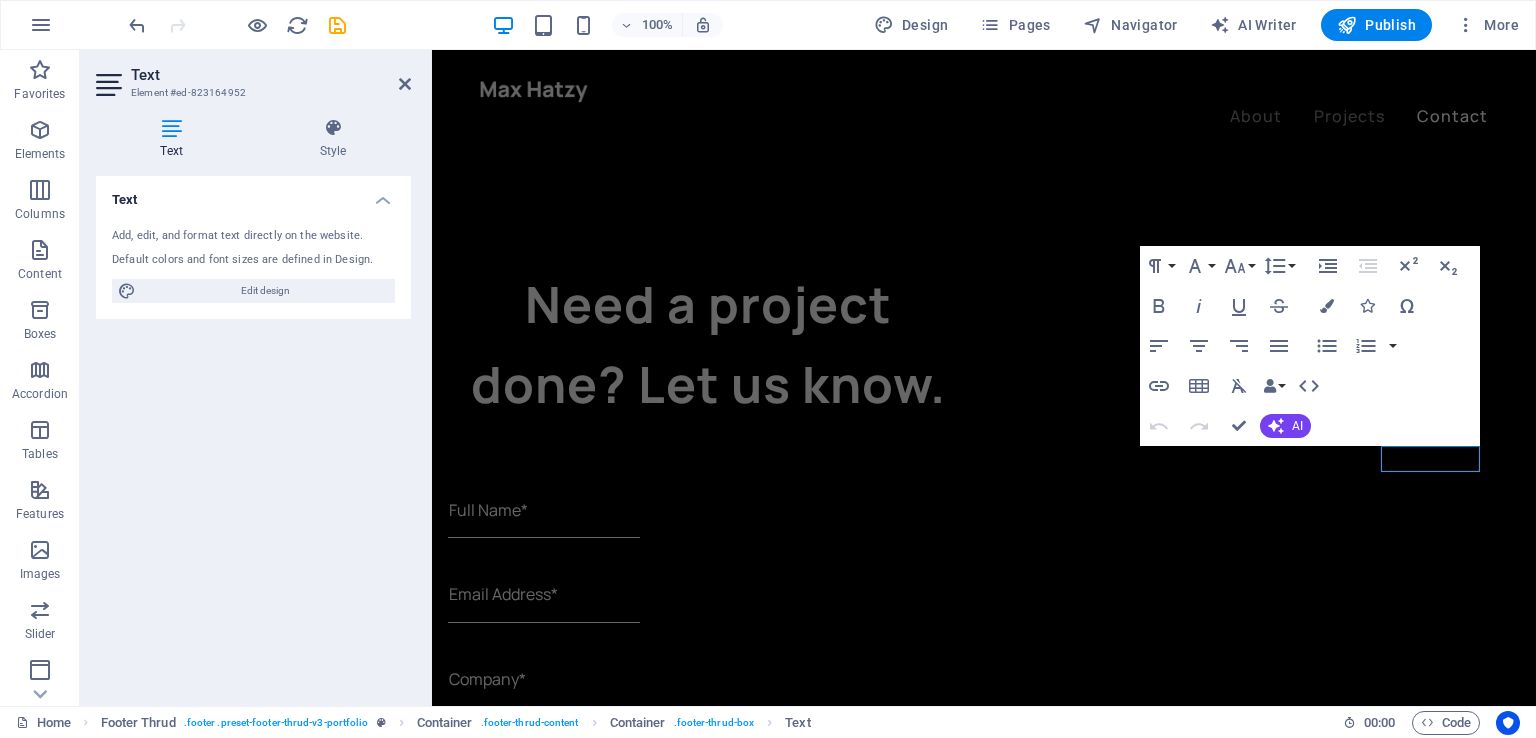 drag, startPoint x: 1100, startPoint y: 41, endPoint x: 1532, endPoint y: 92, distance: 435 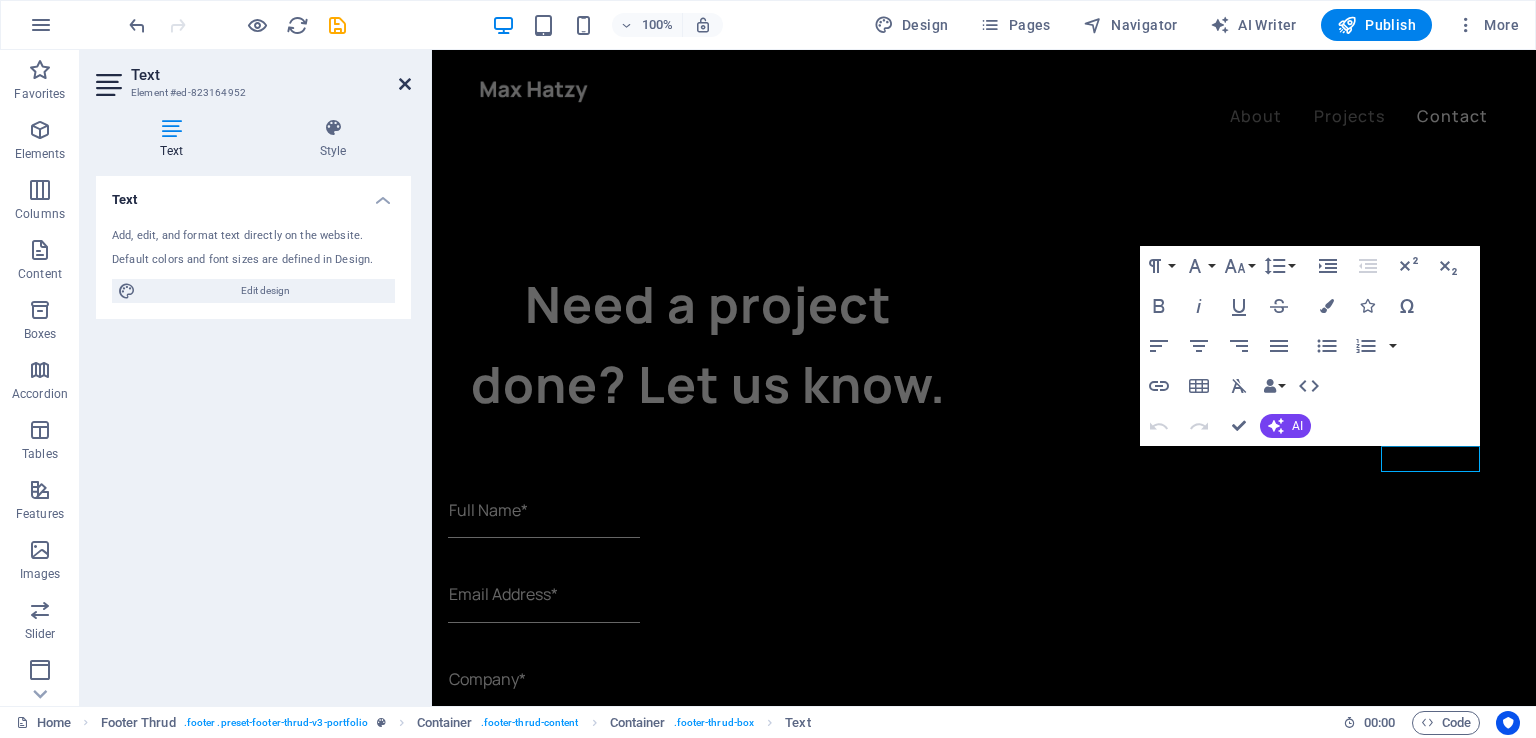 click at bounding box center [405, 84] 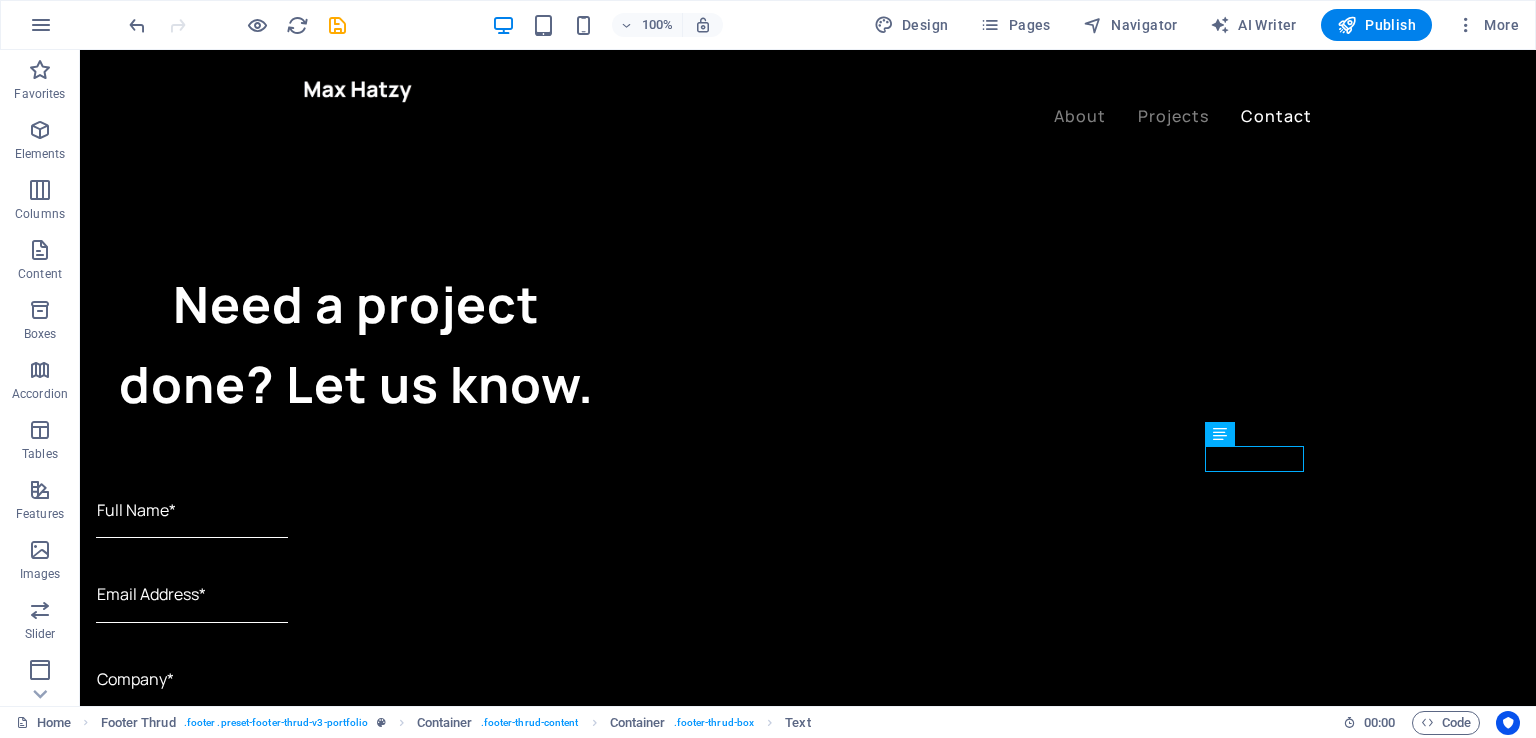 click 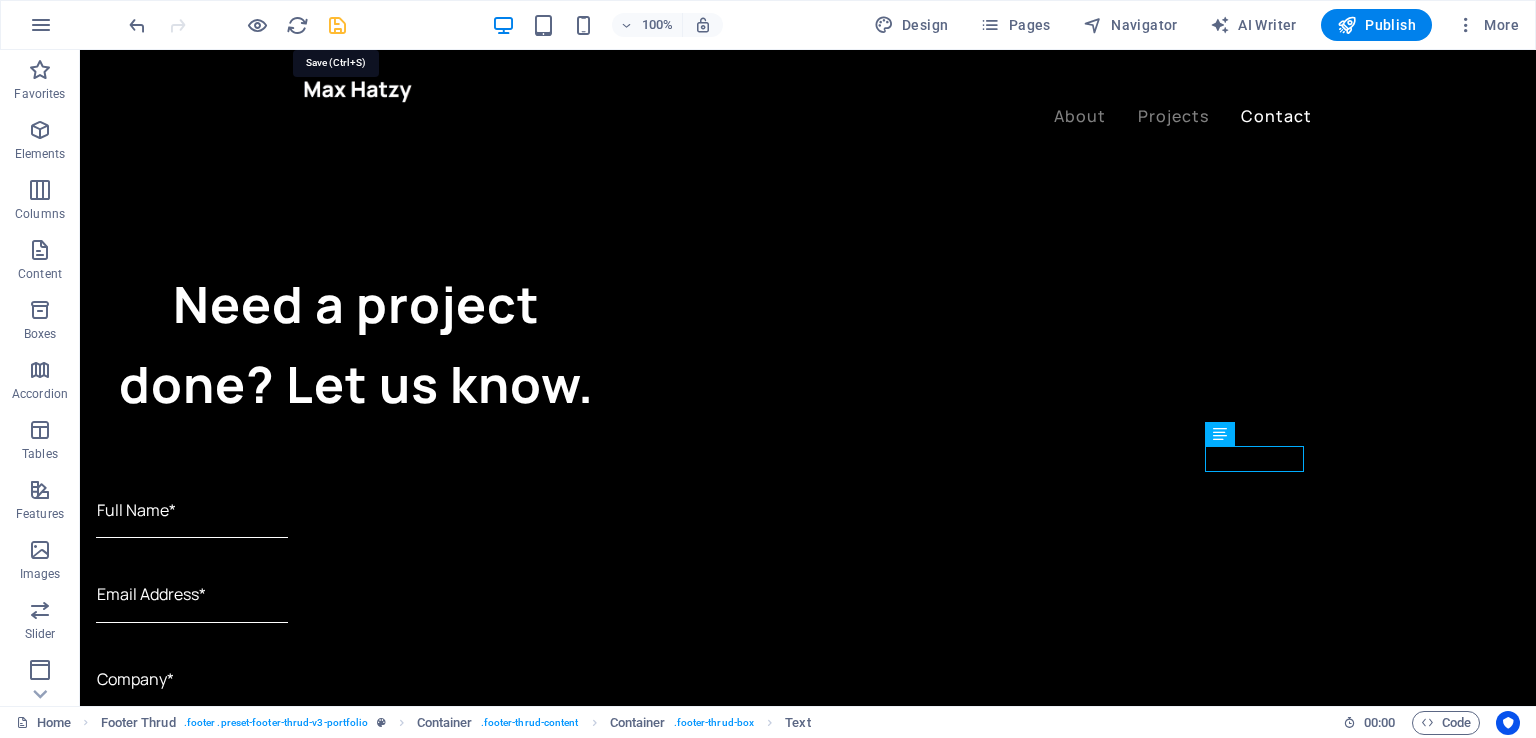 click at bounding box center [337, 25] 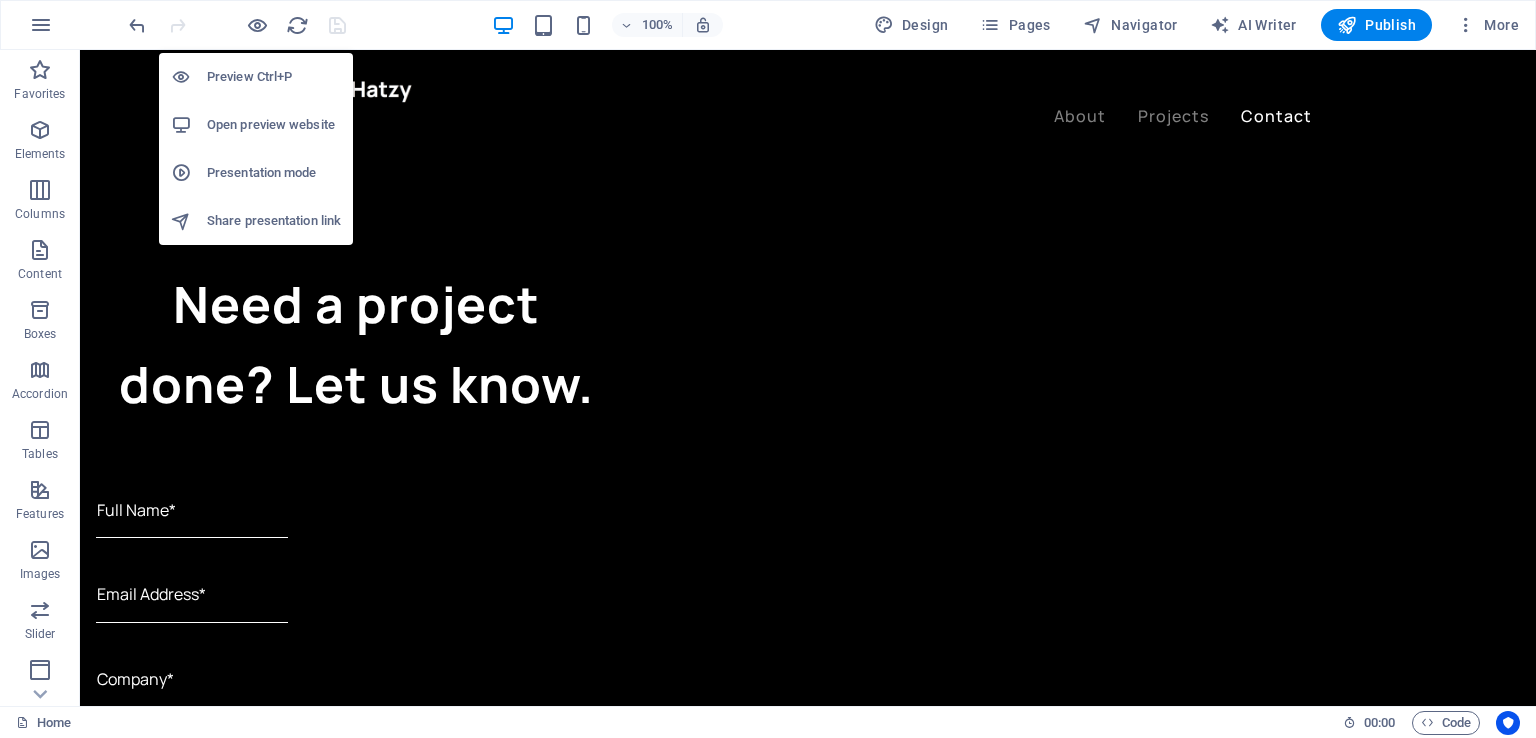 click on "Open preview website" at bounding box center (274, 125) 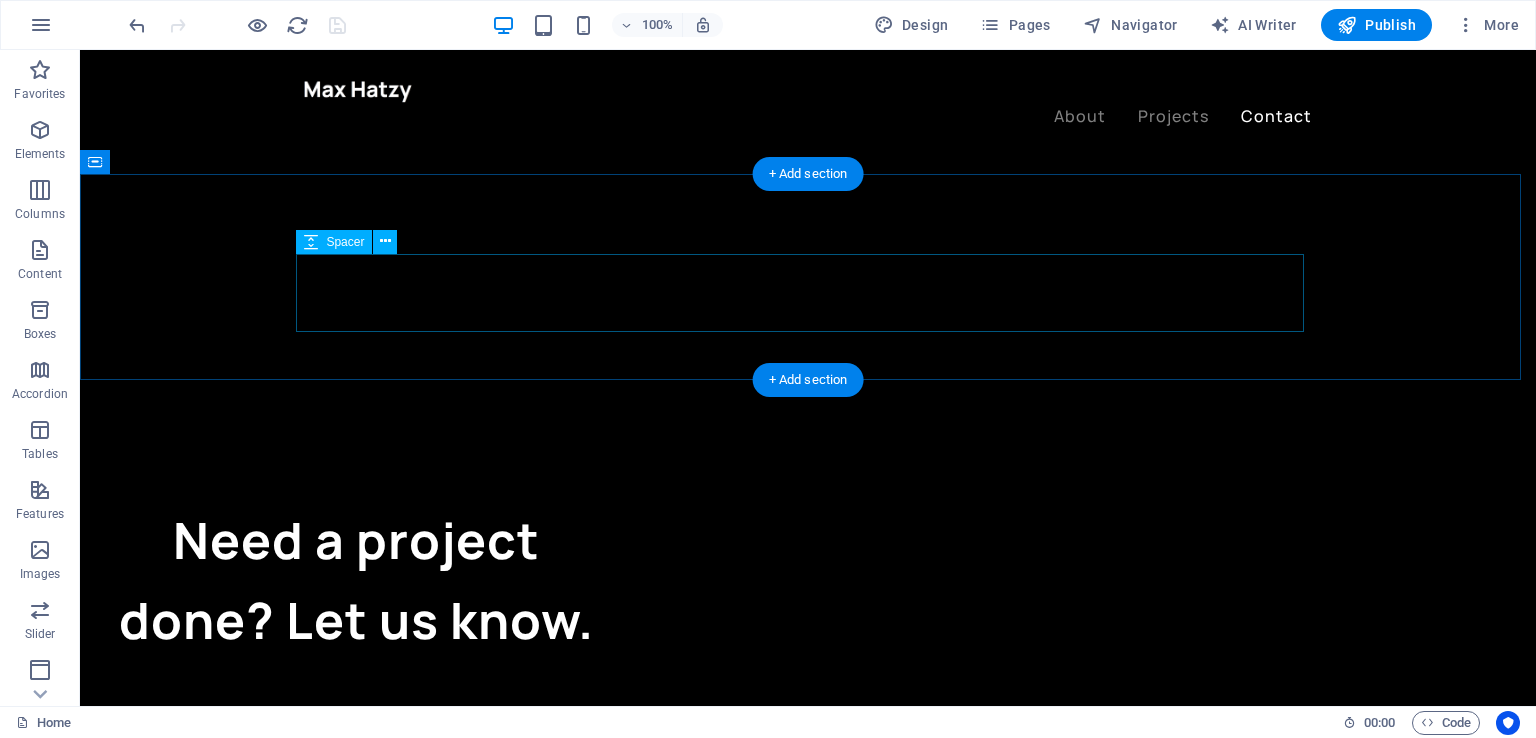 scroll, scrollTop: 4128, scrollLeft: 0, axis: vertical 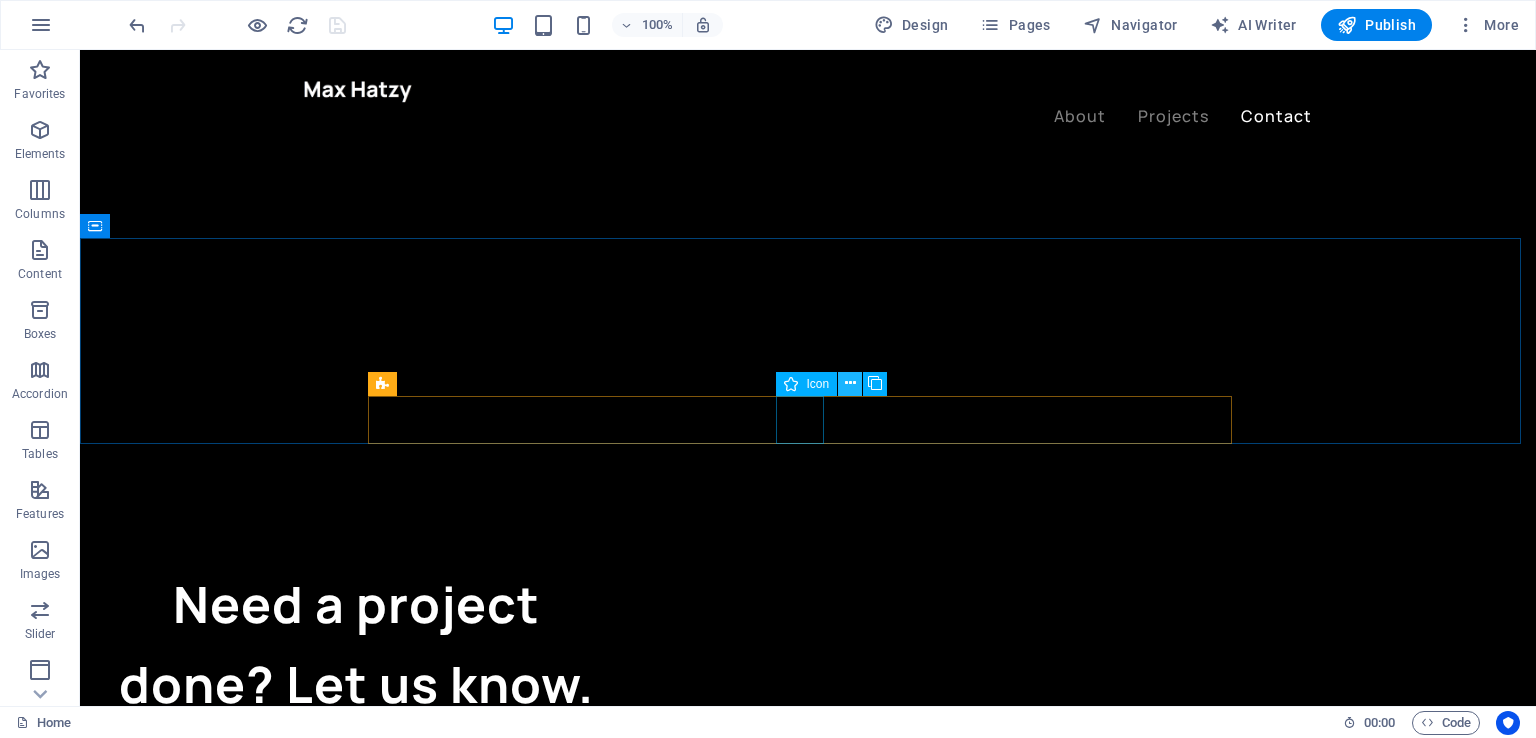 click at bounding box center [850, 383] 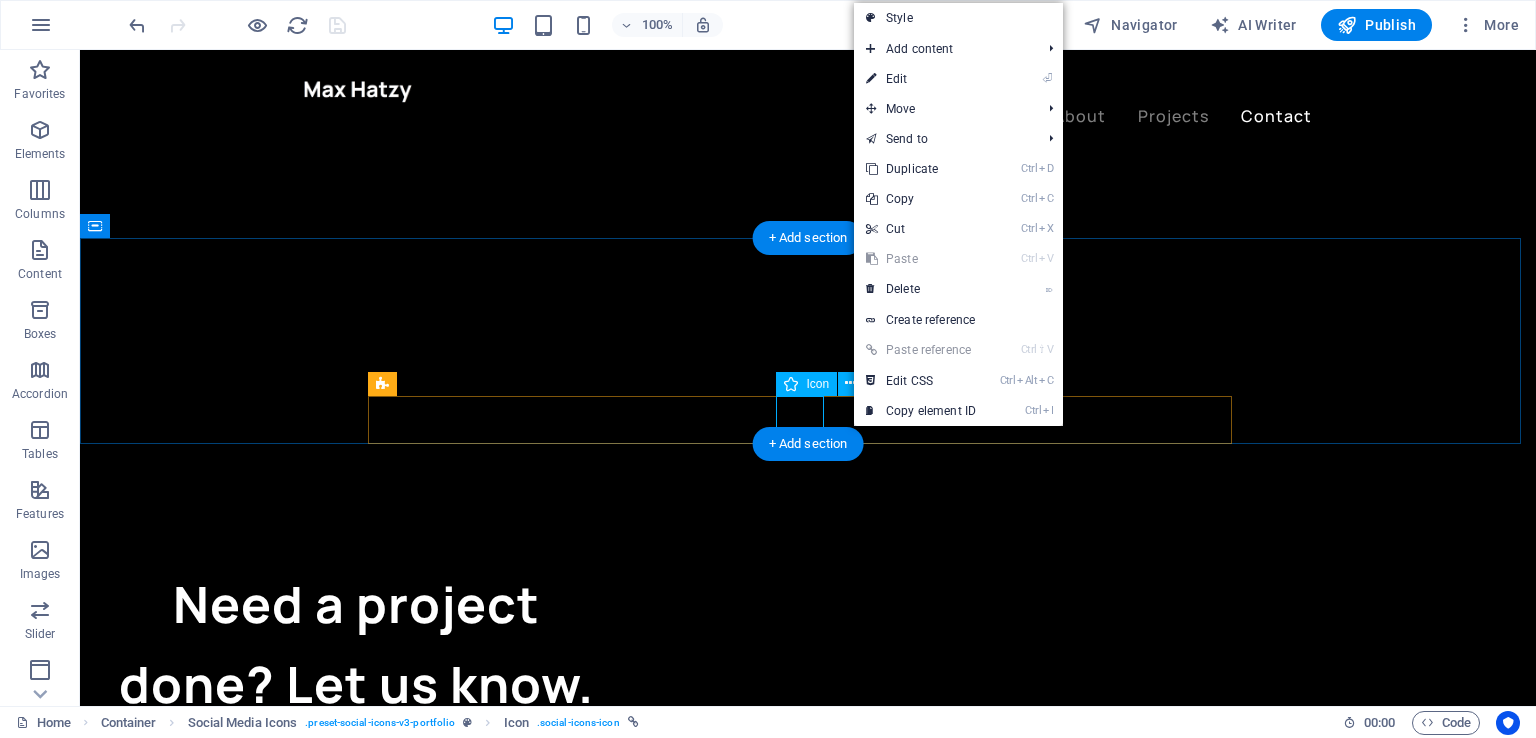 click at bounding box center (808, 3286) 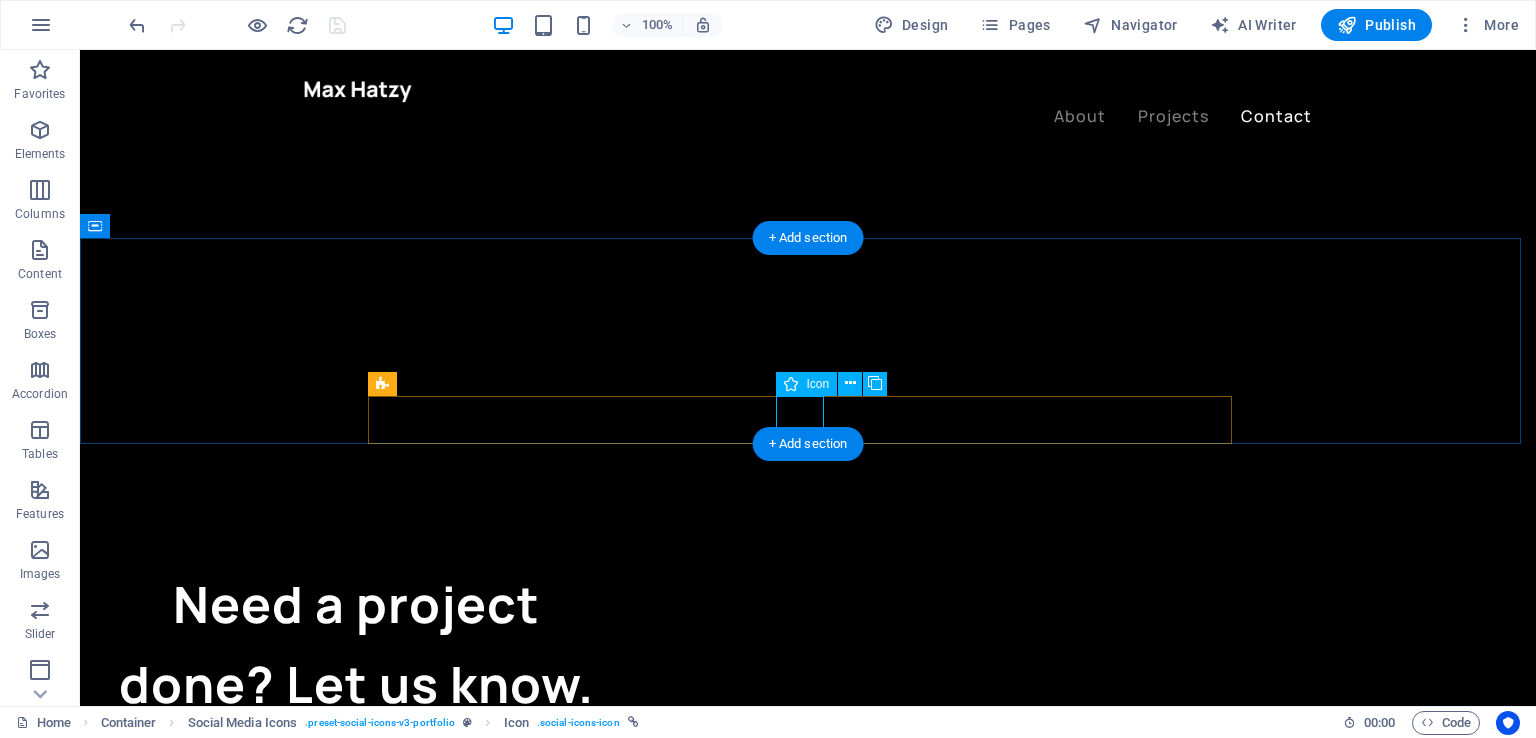 click at bounding box center (808, 3286) 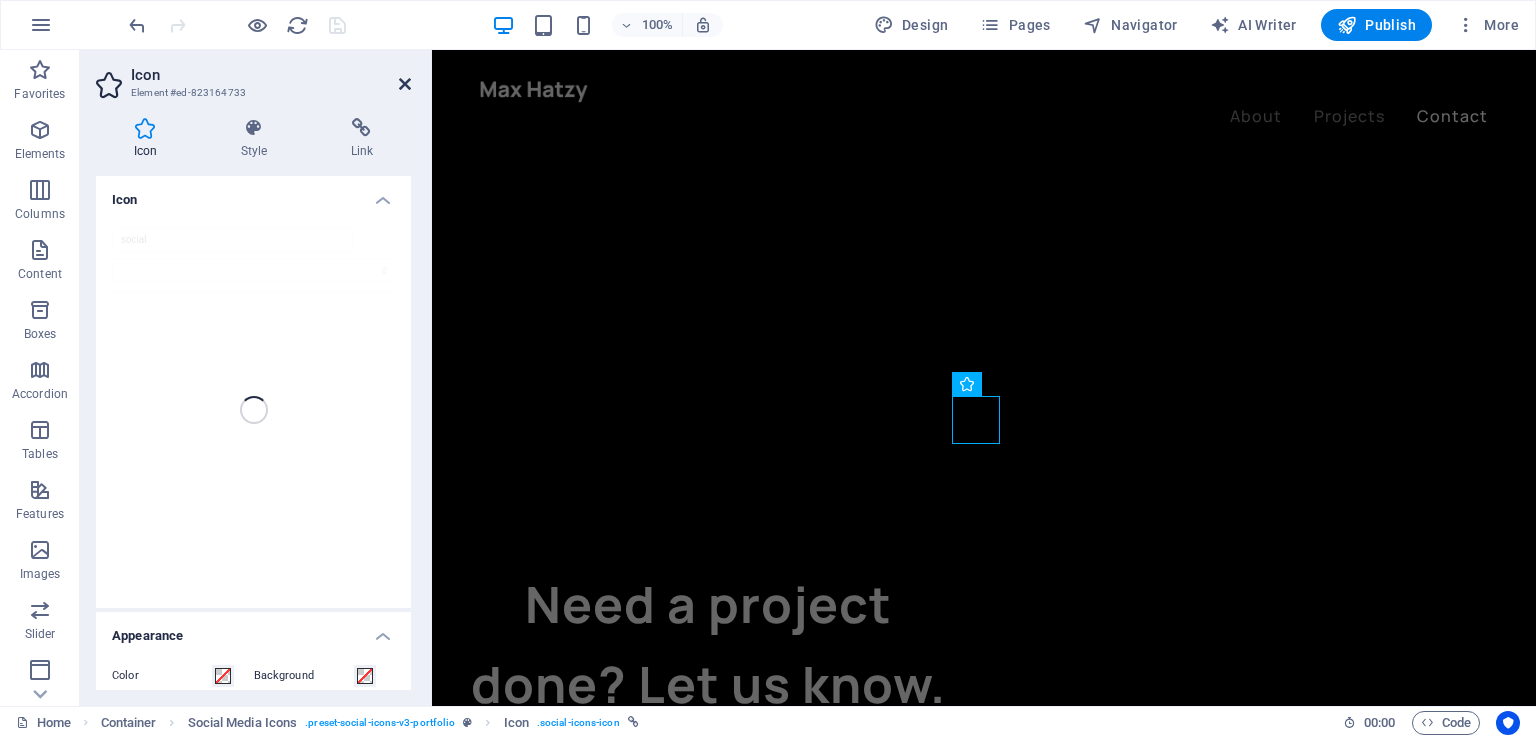 click at bounding box center (405, 84) 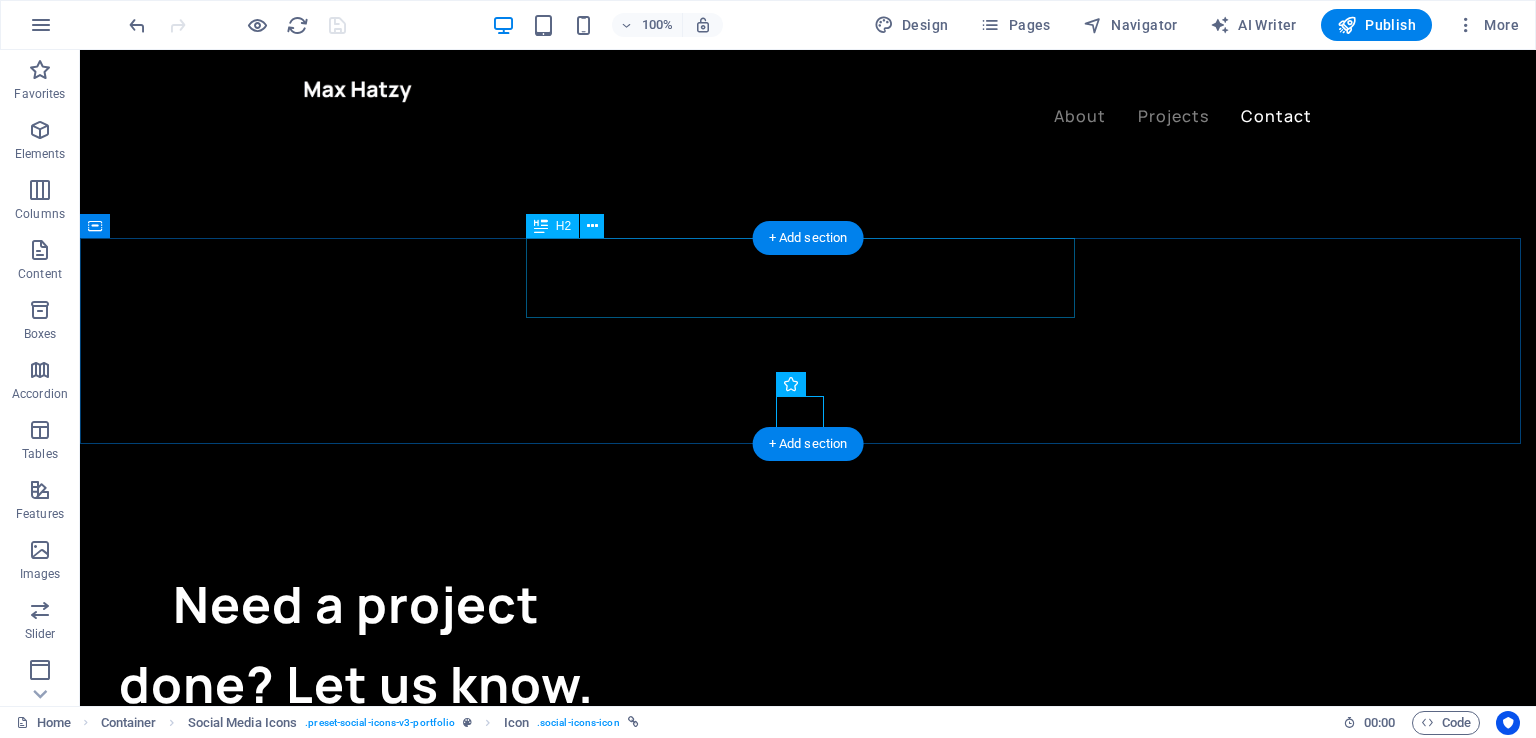 click on "See more of my work" at bounding box center [808, 2916] 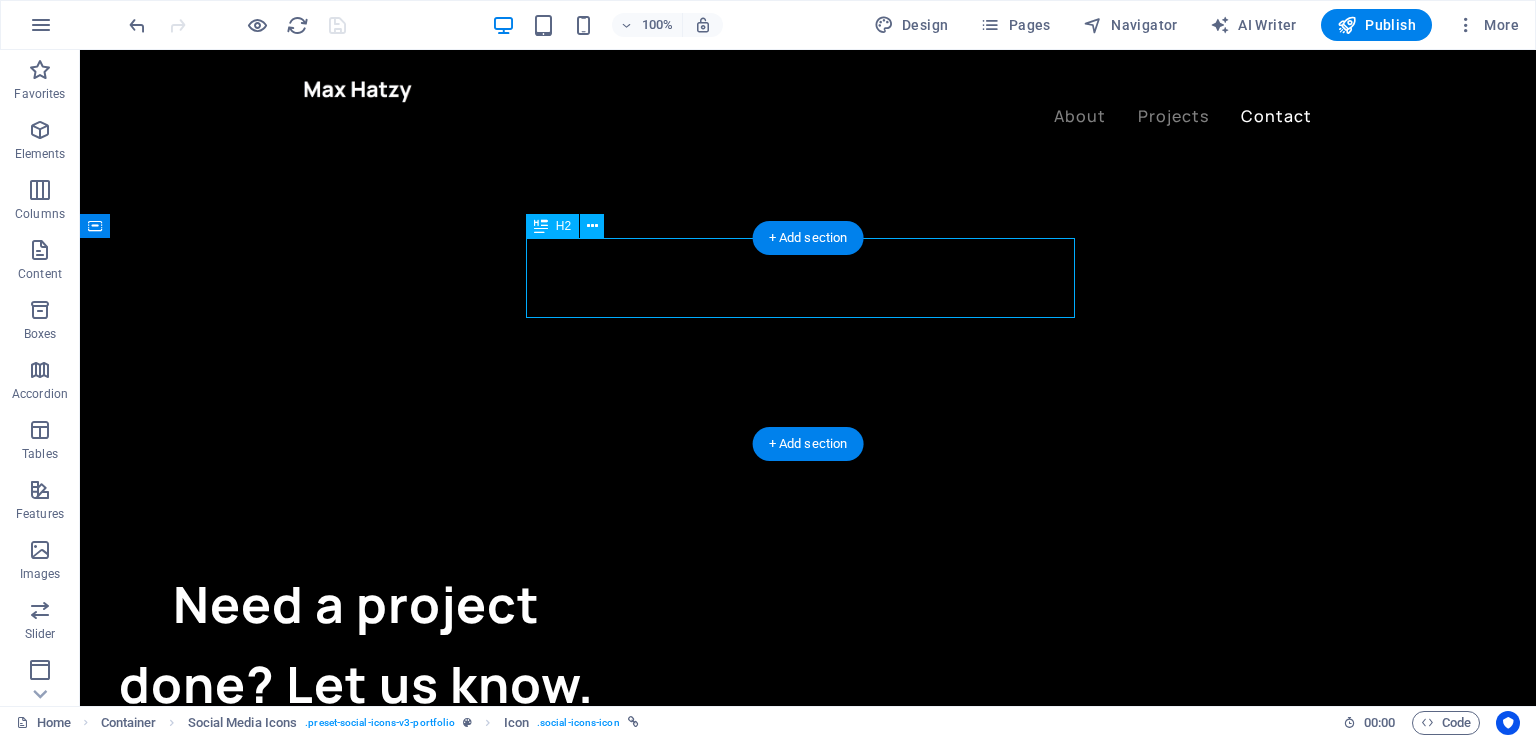 click on "See more of my work" at bounding box center [808, 2916] 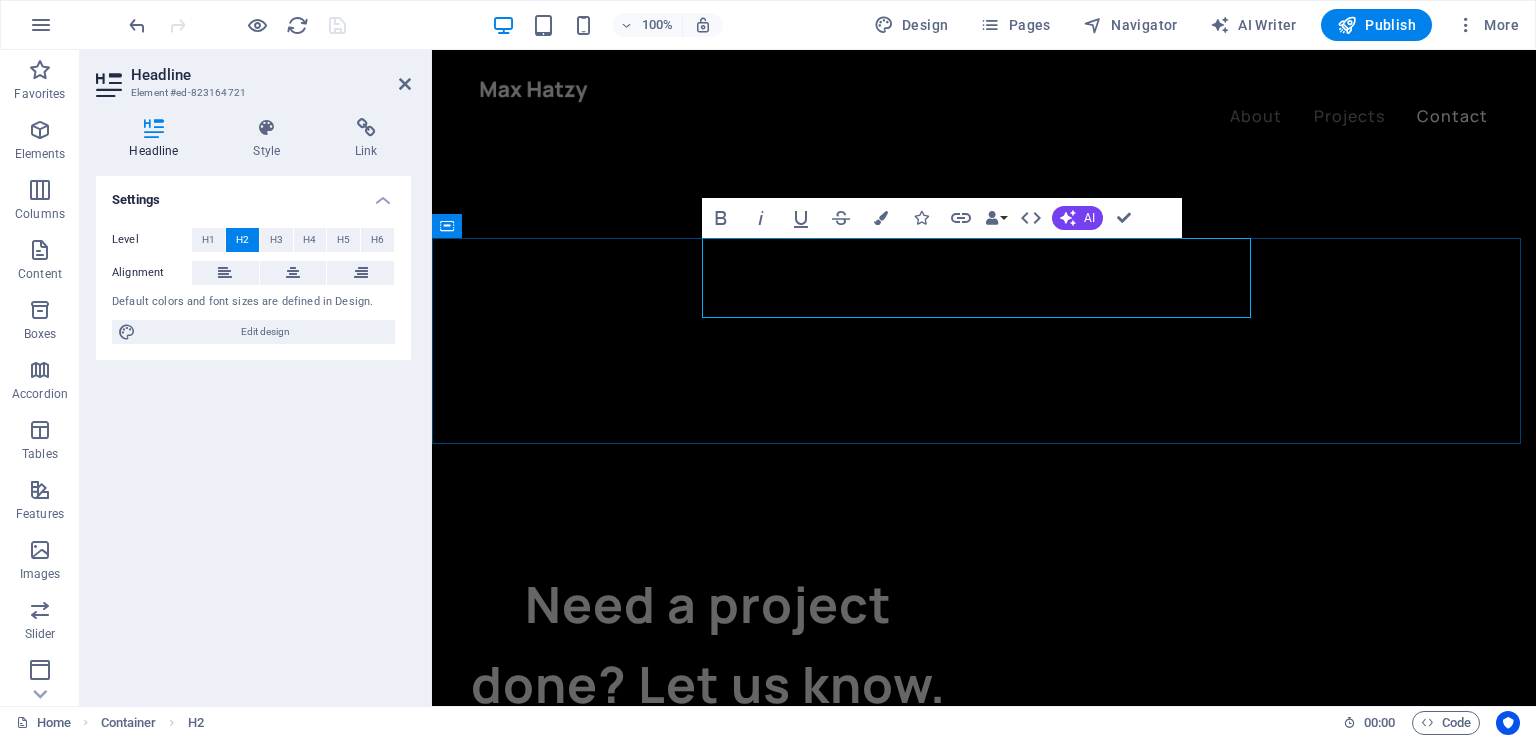 type 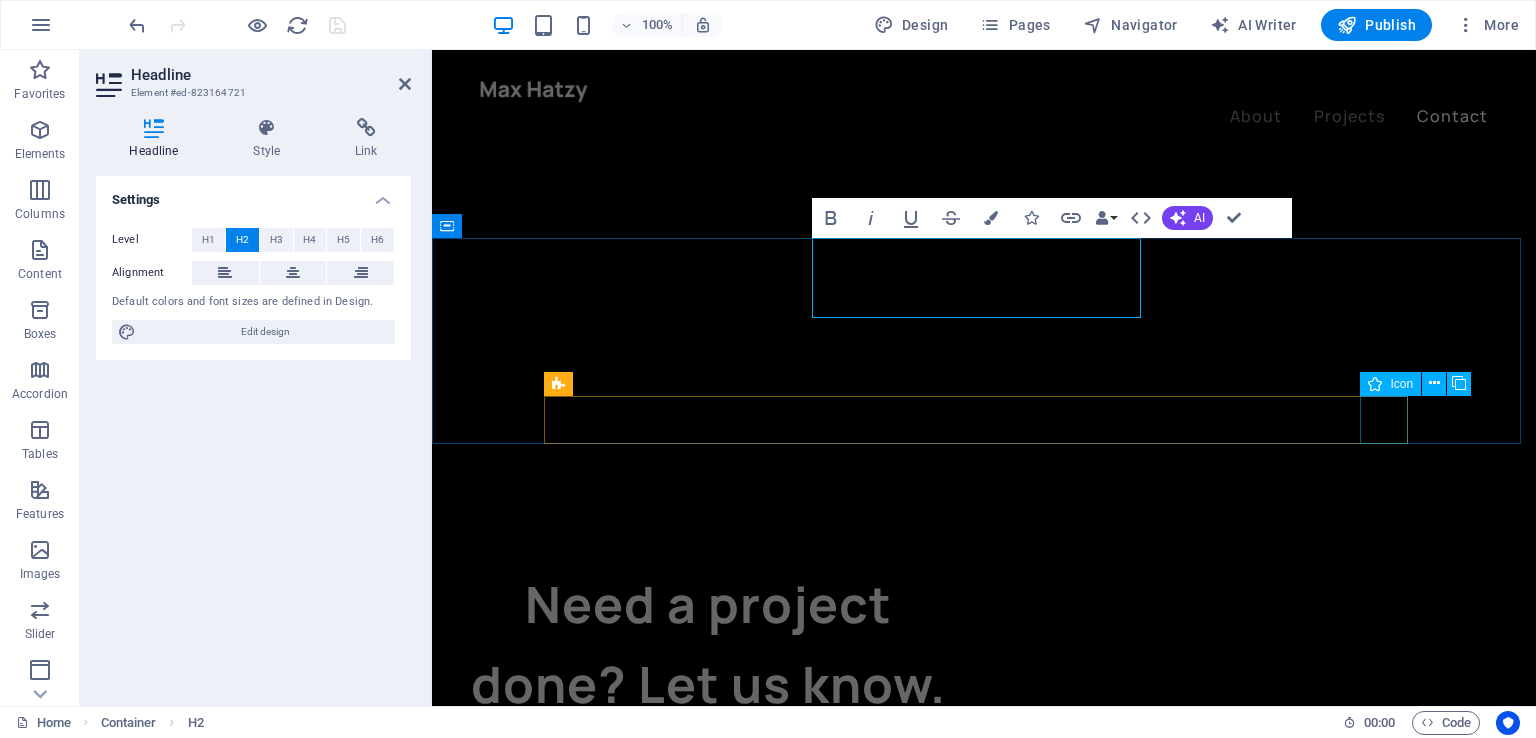 click at bounding box center (984, 3514) 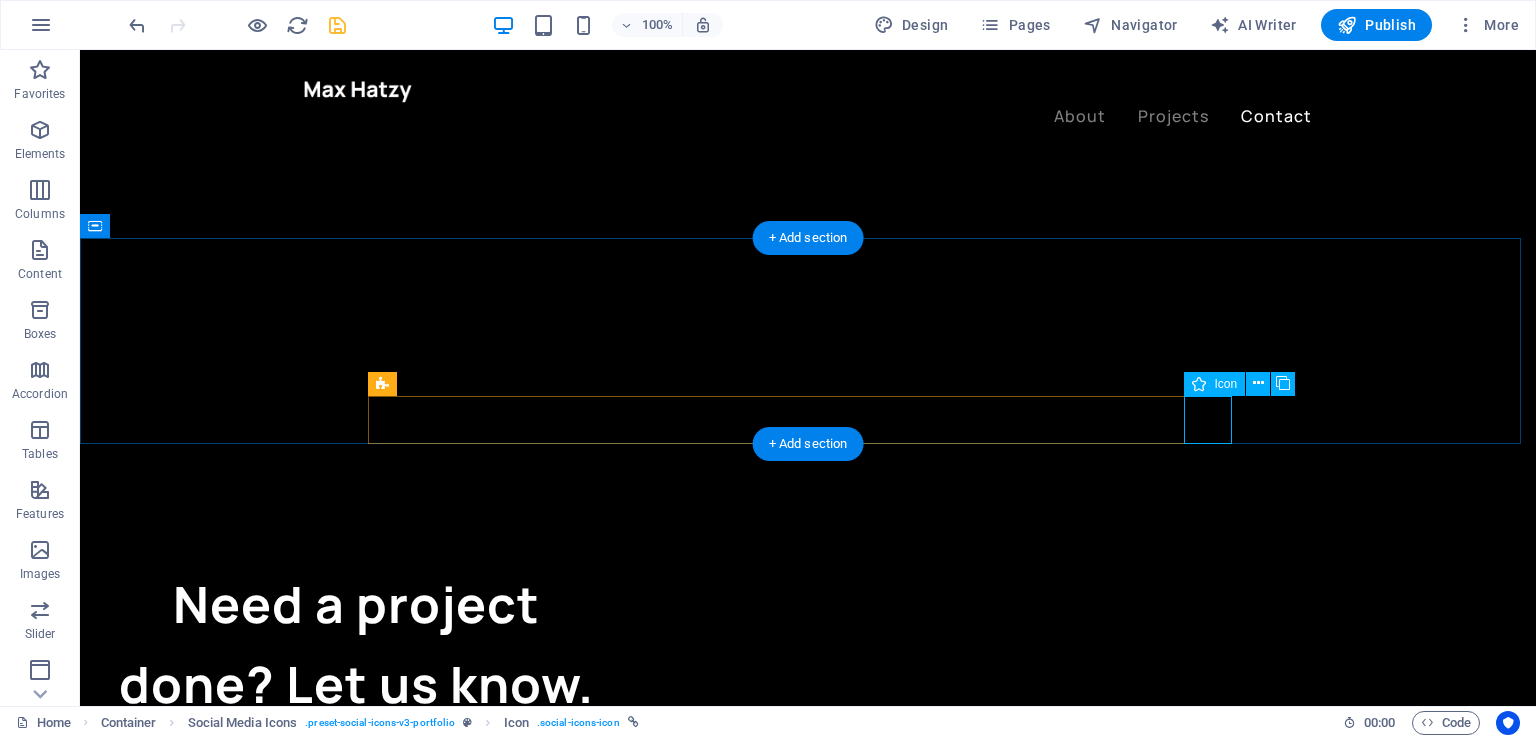 click at bounding box center (808, 3514) 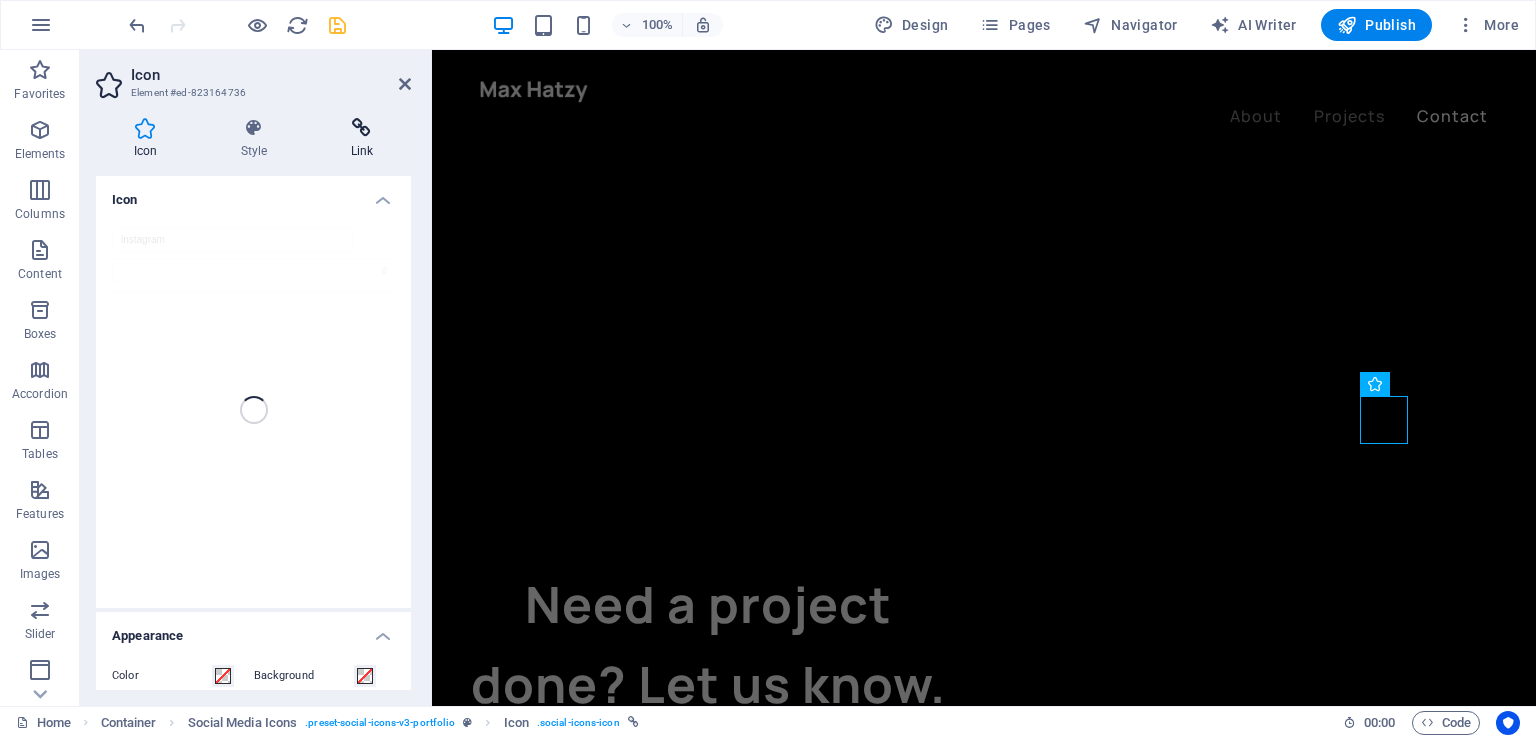 click at bounding box center (362, 128) 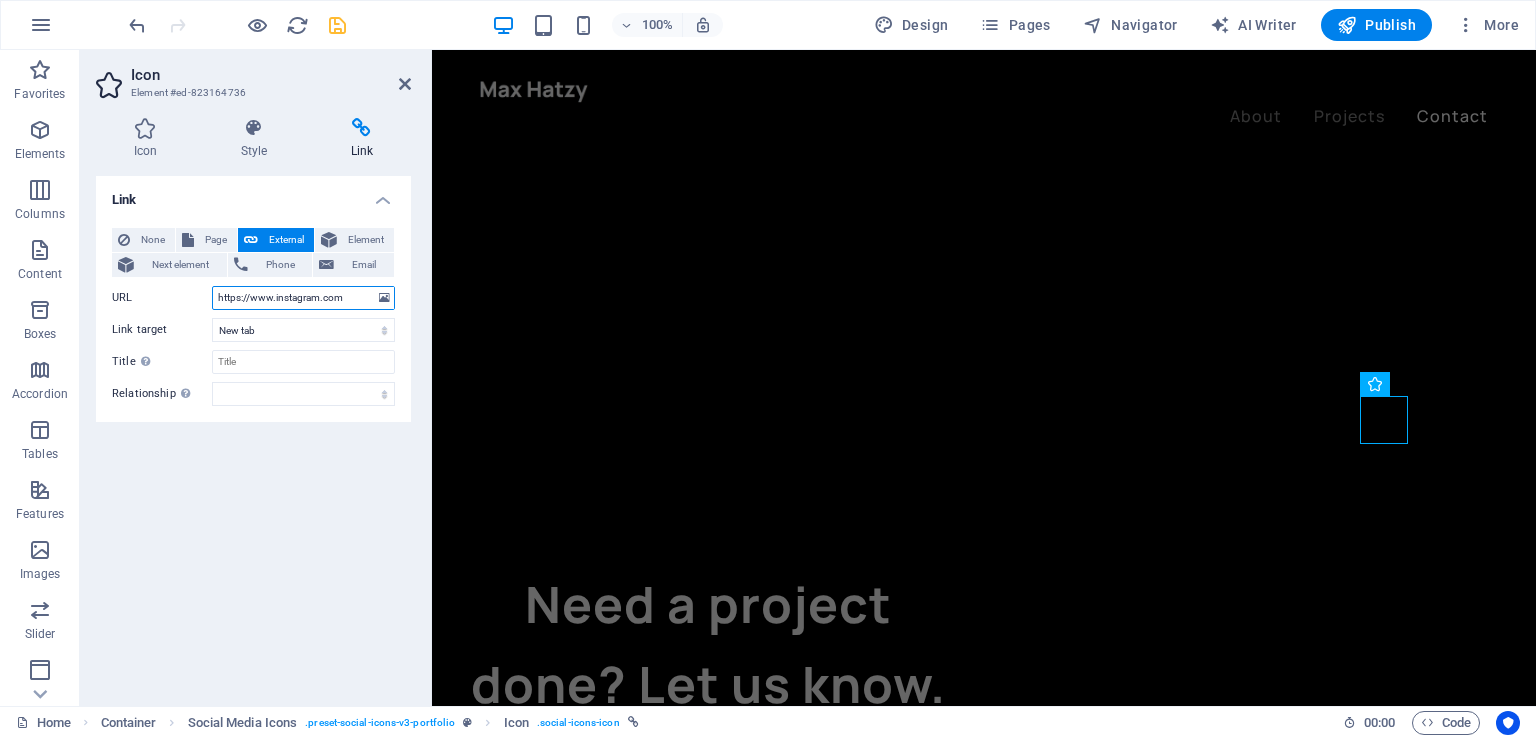 click on "https://www.instagram.com" at bounding box center (303, 298) 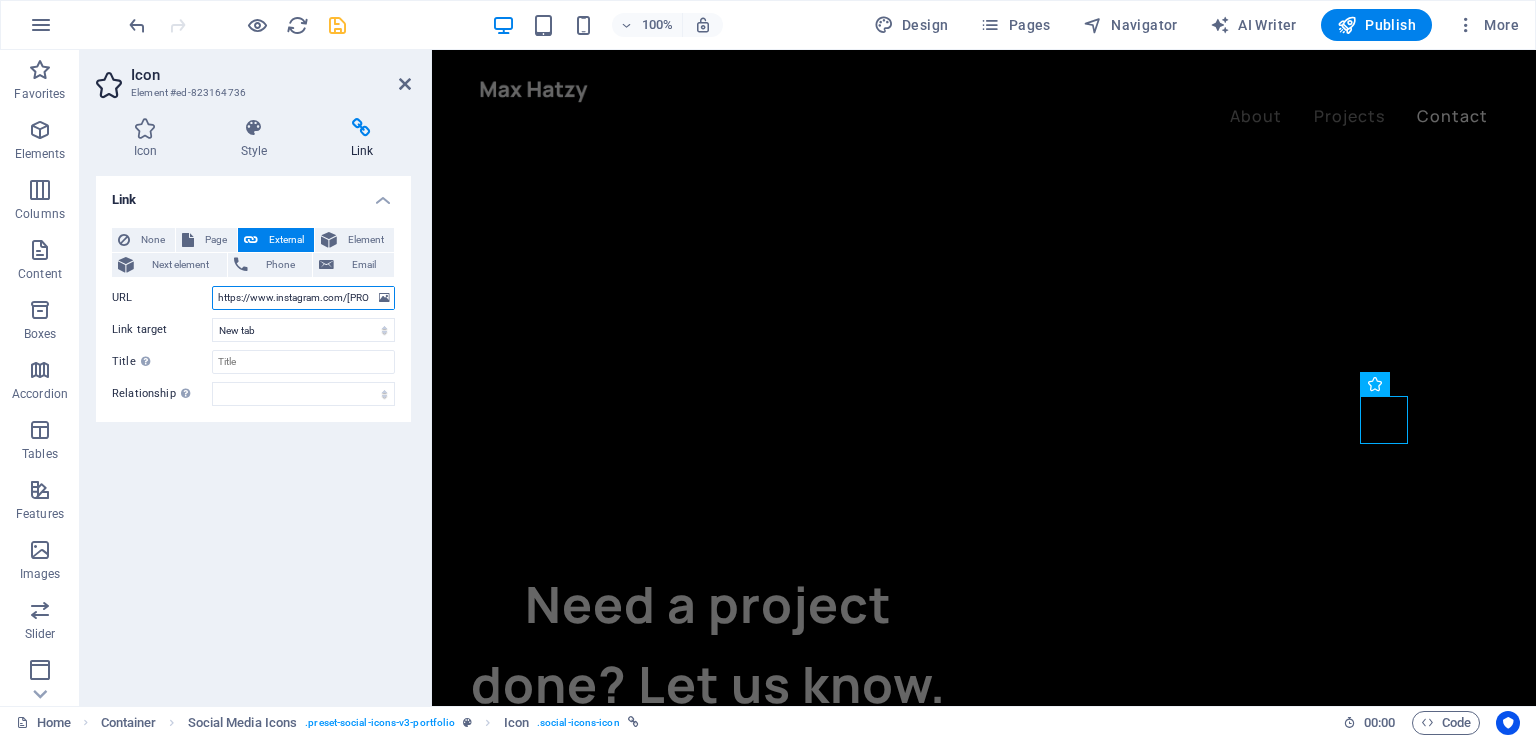 scroll, scrollTop: 0, scrollLeft: 0, axis: both 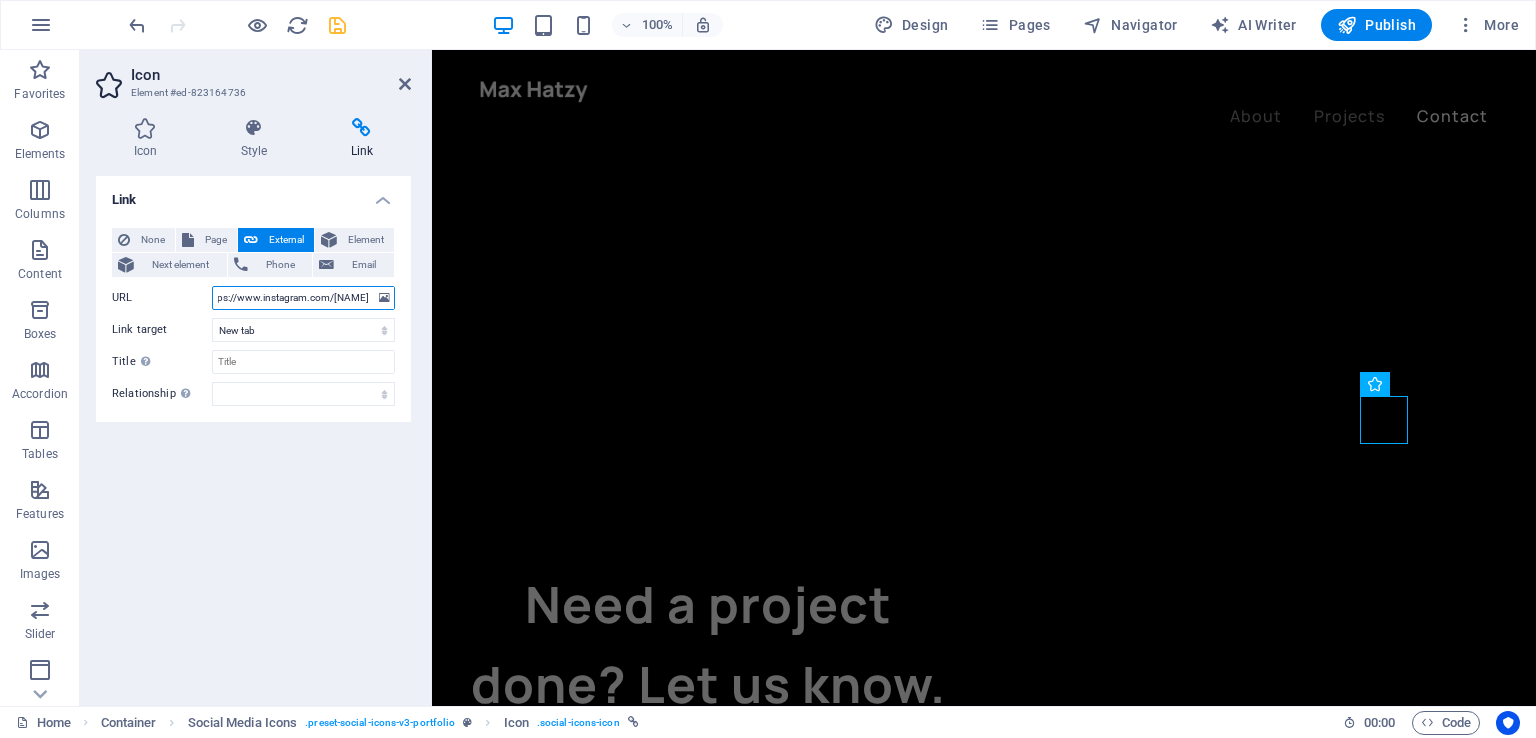 type on "https://www.instagram.com/taljaardfilms" 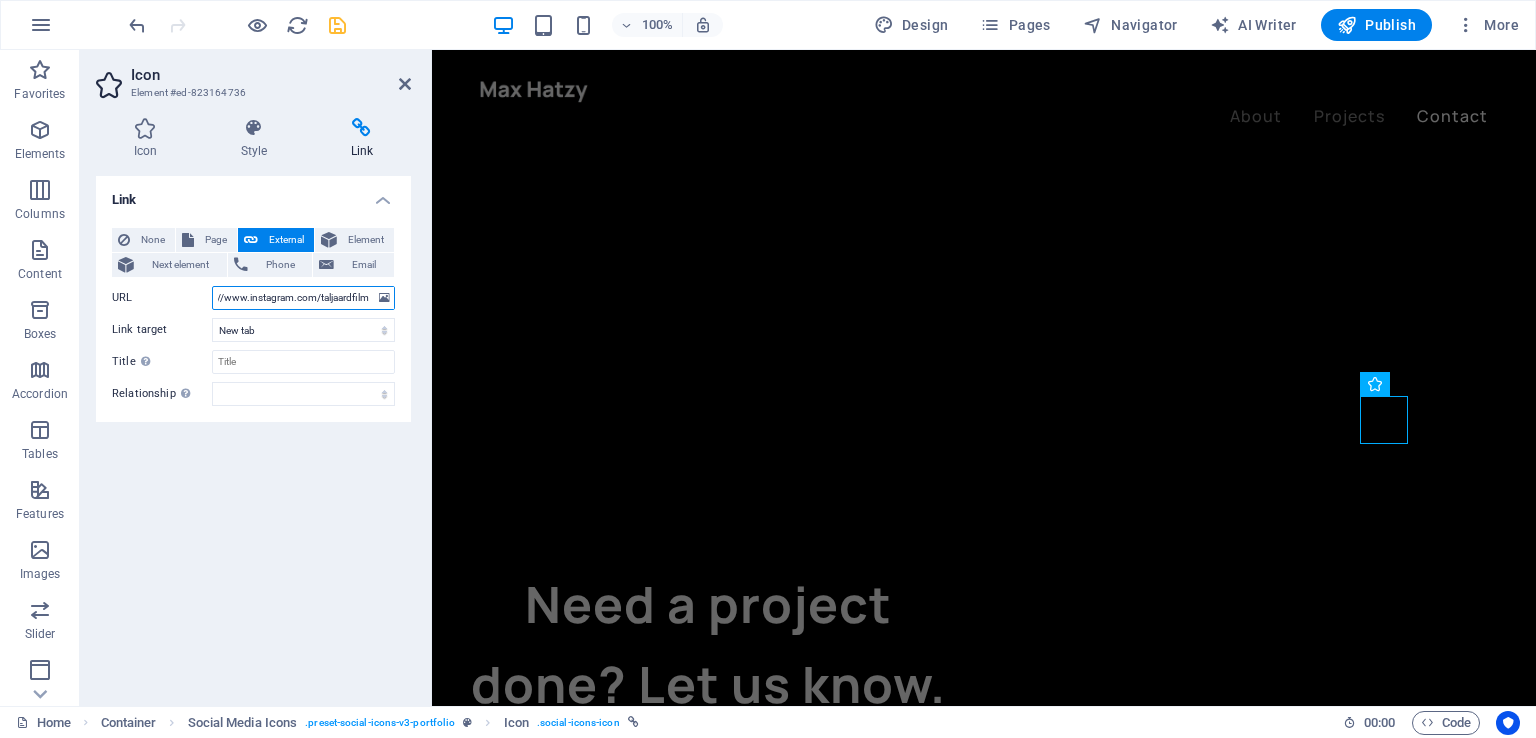 scroll, scrollTop: 0, scrollLeft: 31, axis: horizontal 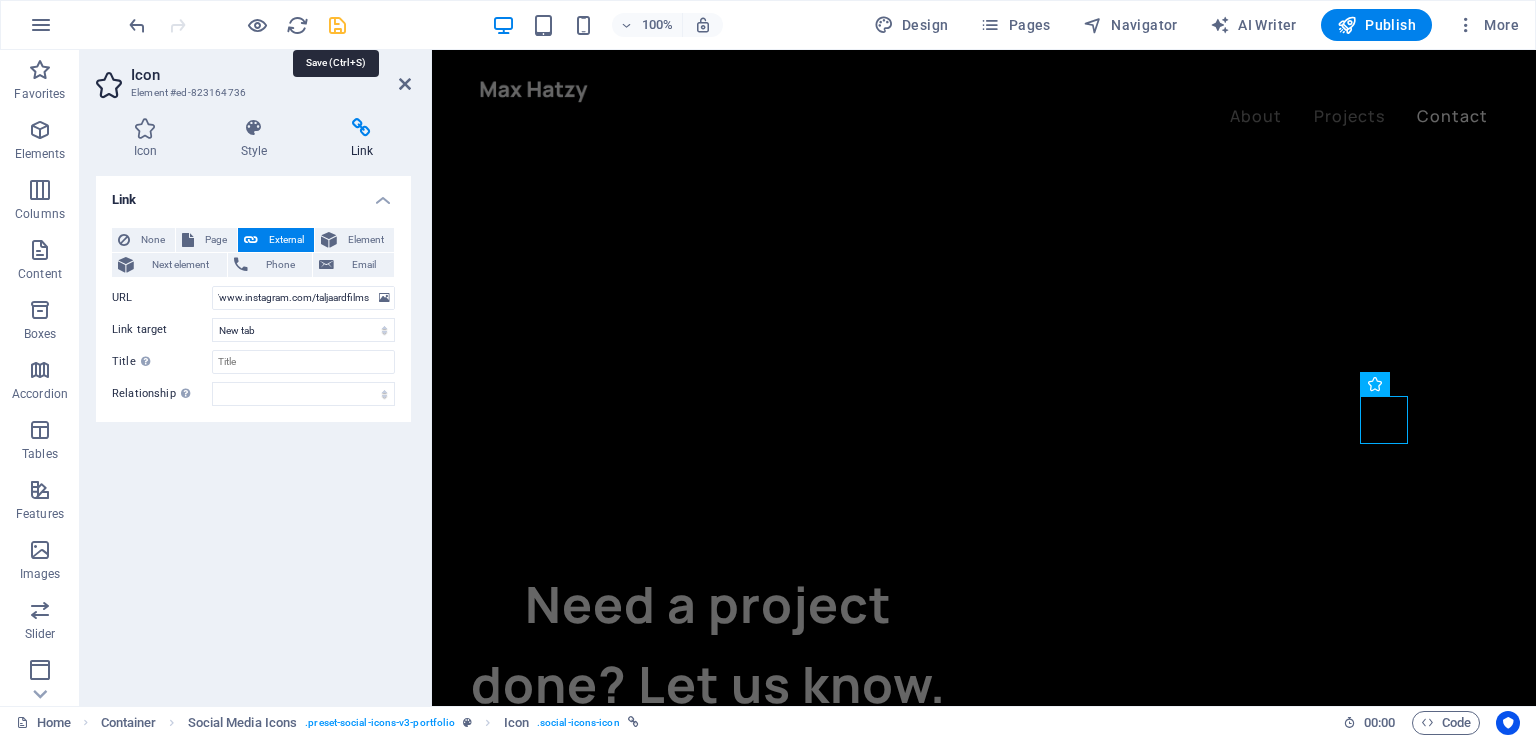 click at bounding box center [337, 25] 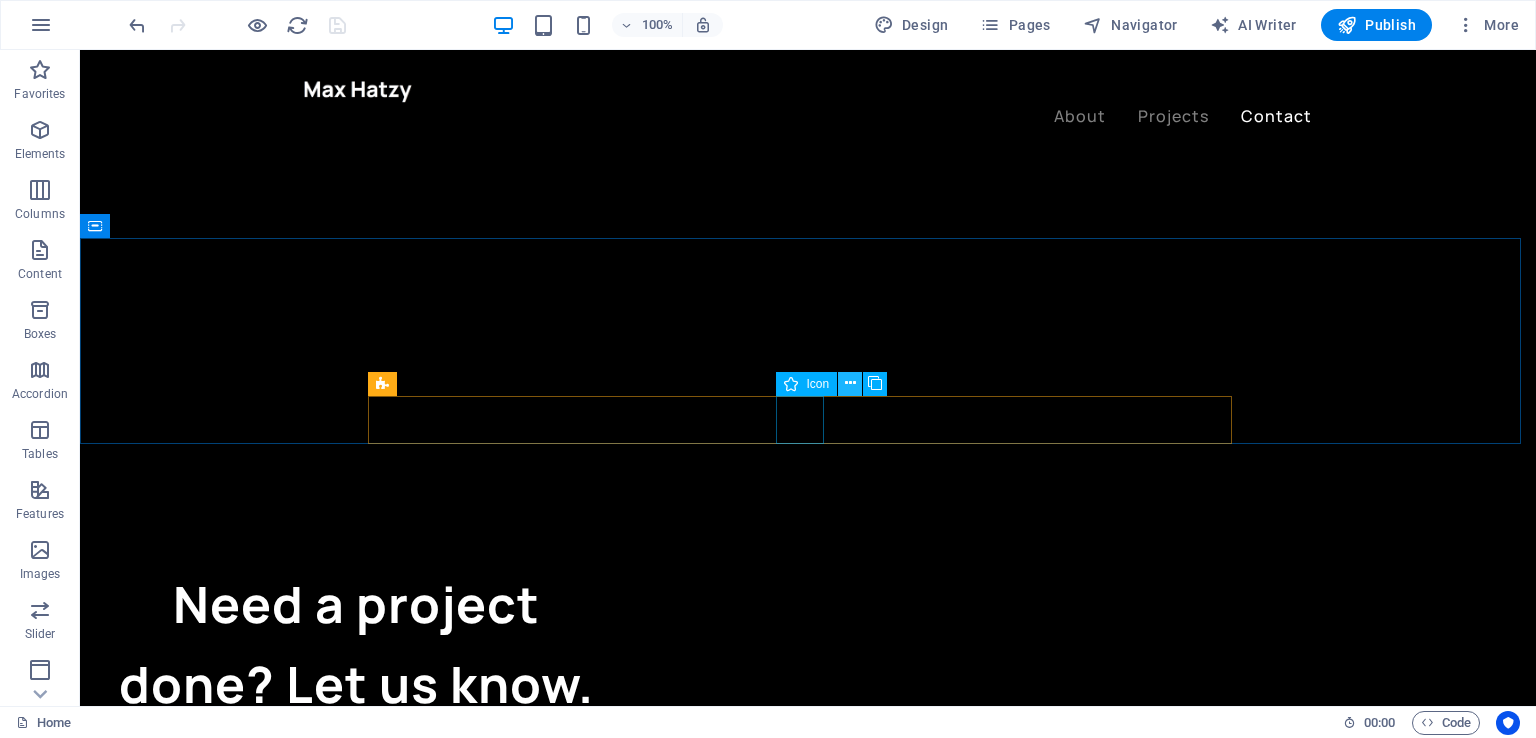 click at bounding box center (850, 383) 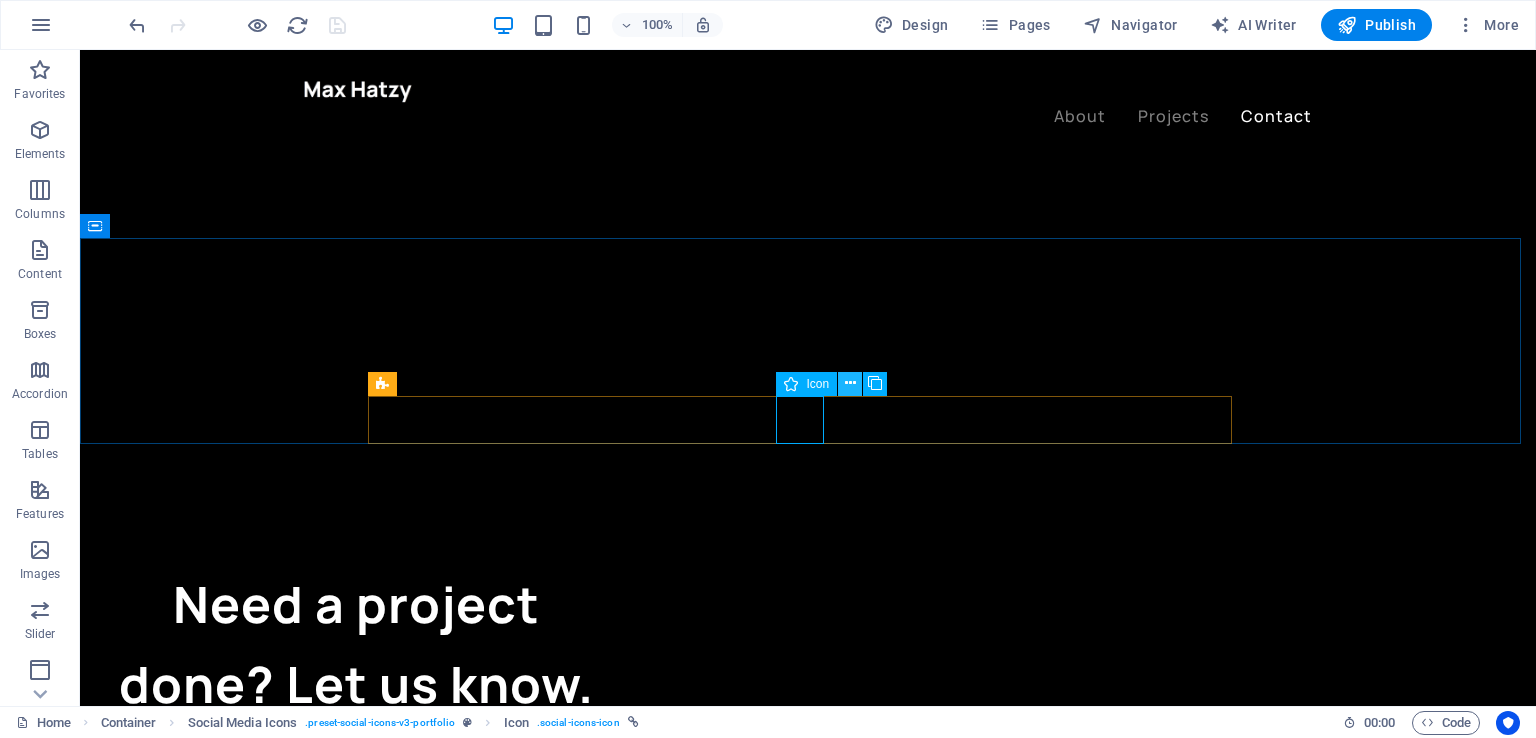 click at bounding box center (850, 383) 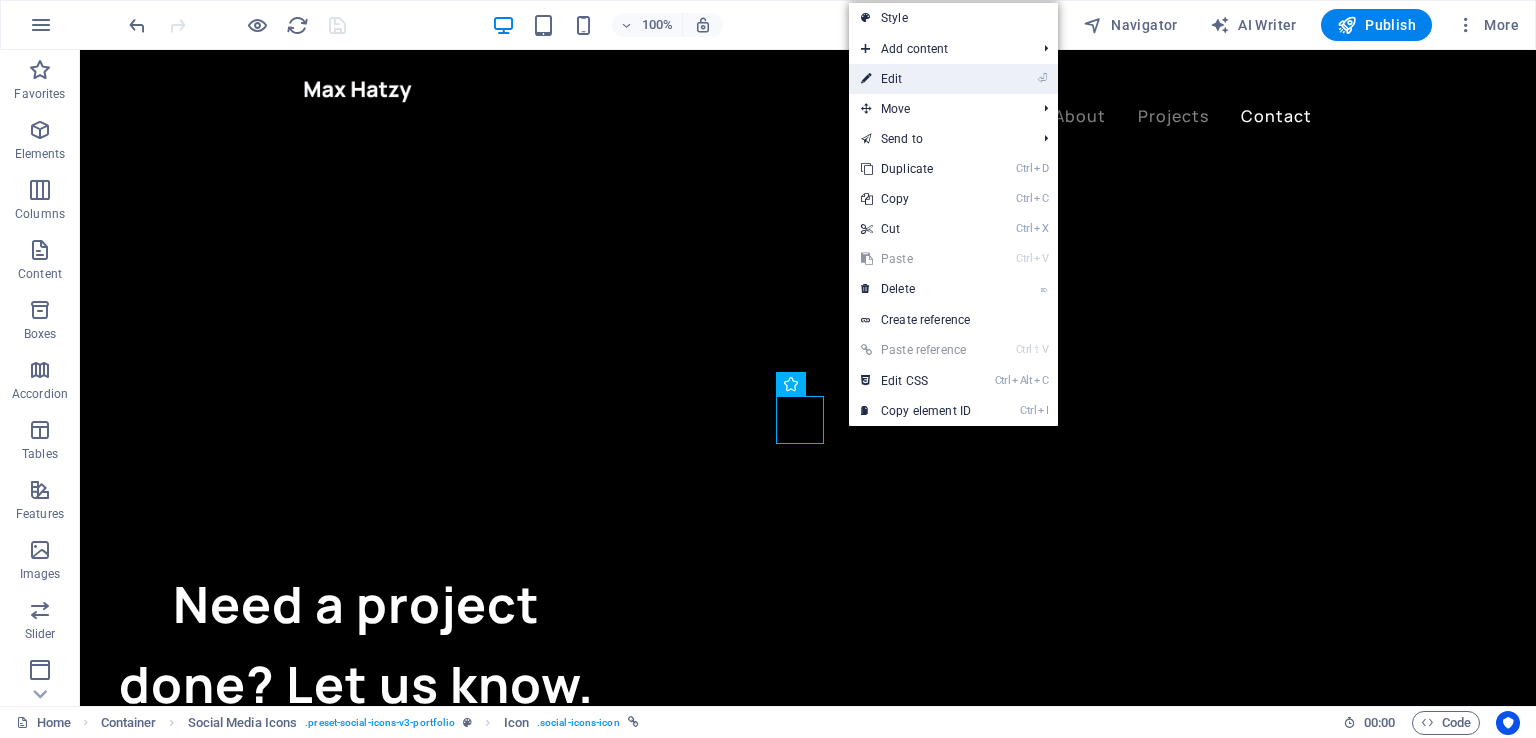 click on "⏎  Edit" at bounding box center (916, 79) 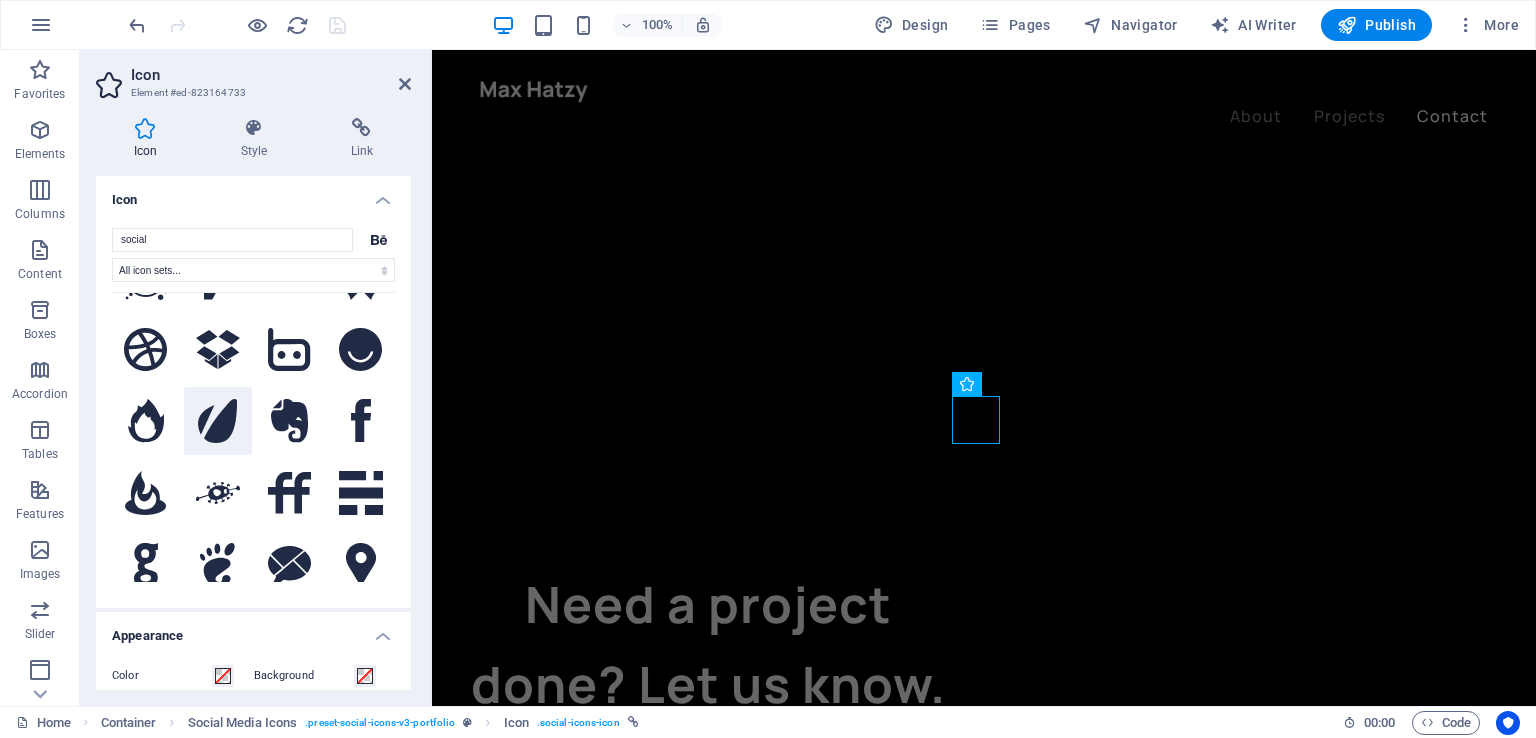 scroll, scrollTop: 300, scrollLeft: 0, axis: vertical 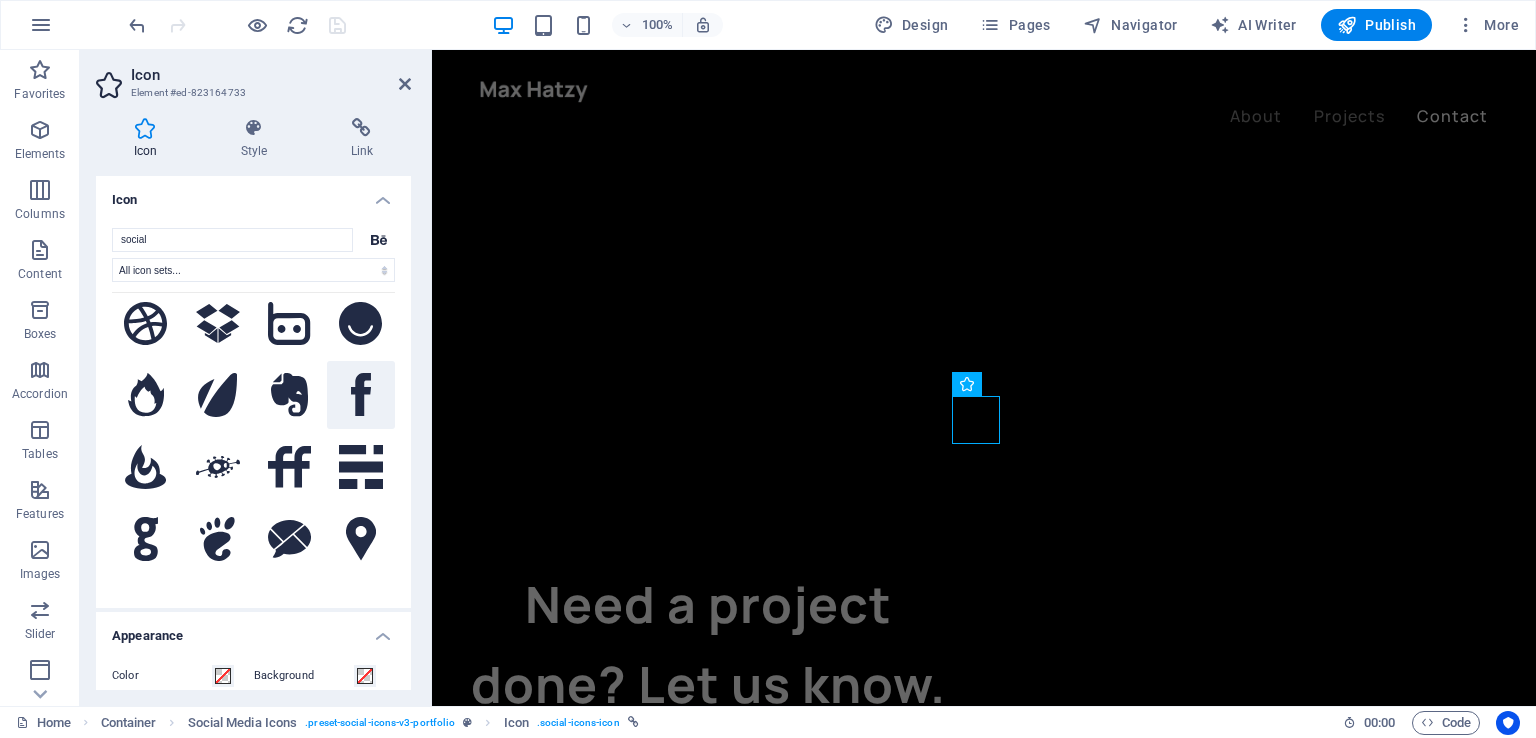 click 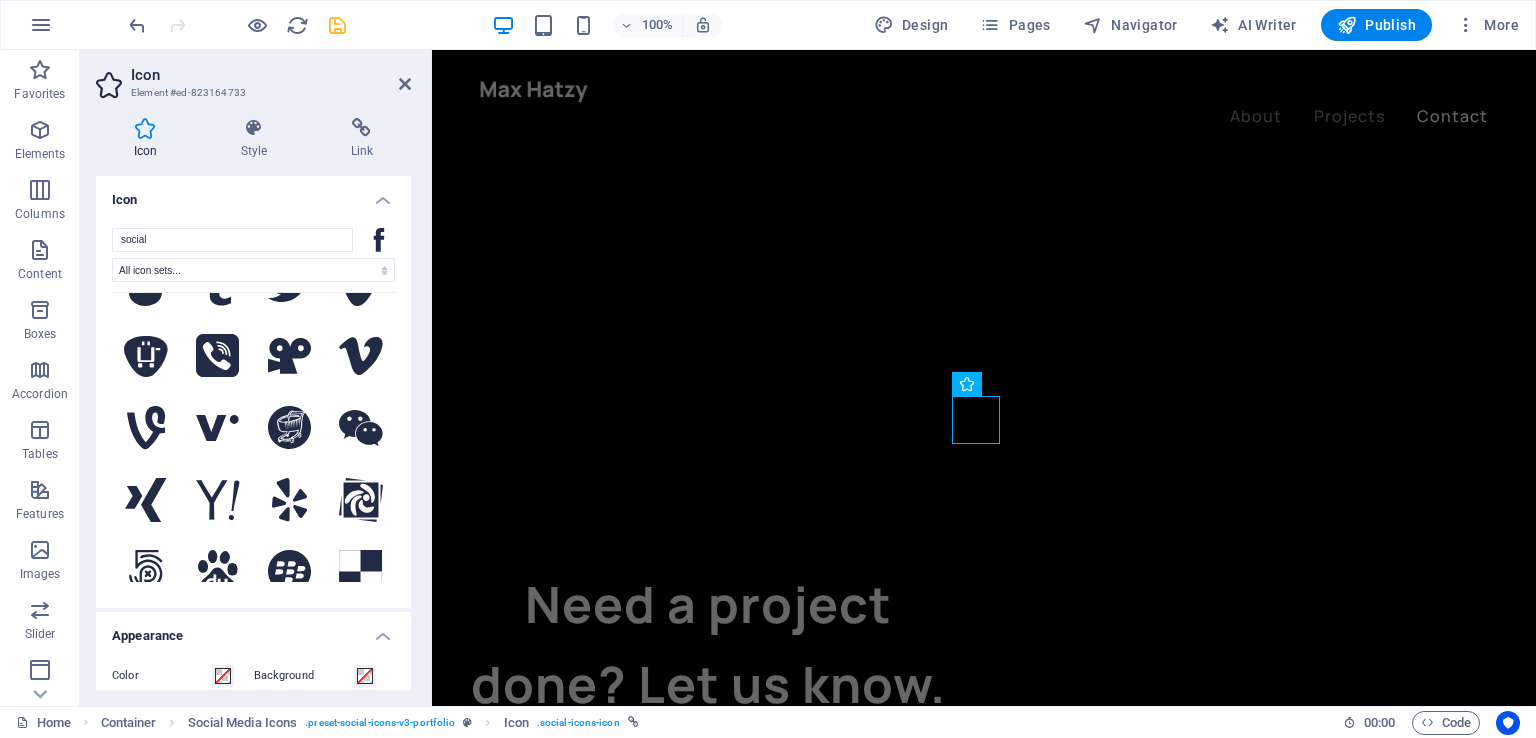 scroll, scrollTop: 1300, scrollLeft: 0, axis: vertical 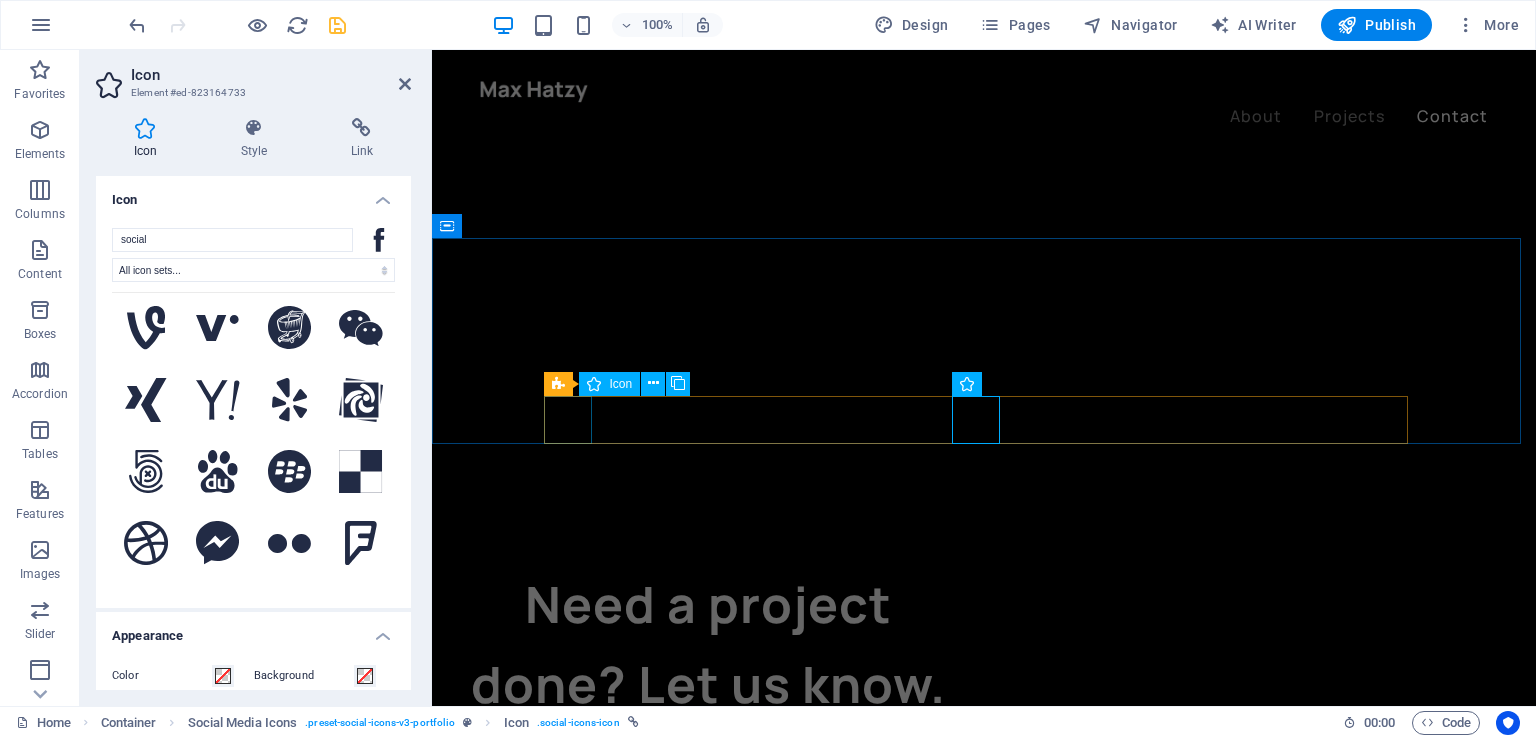 click at bounding box center (984, 3058) 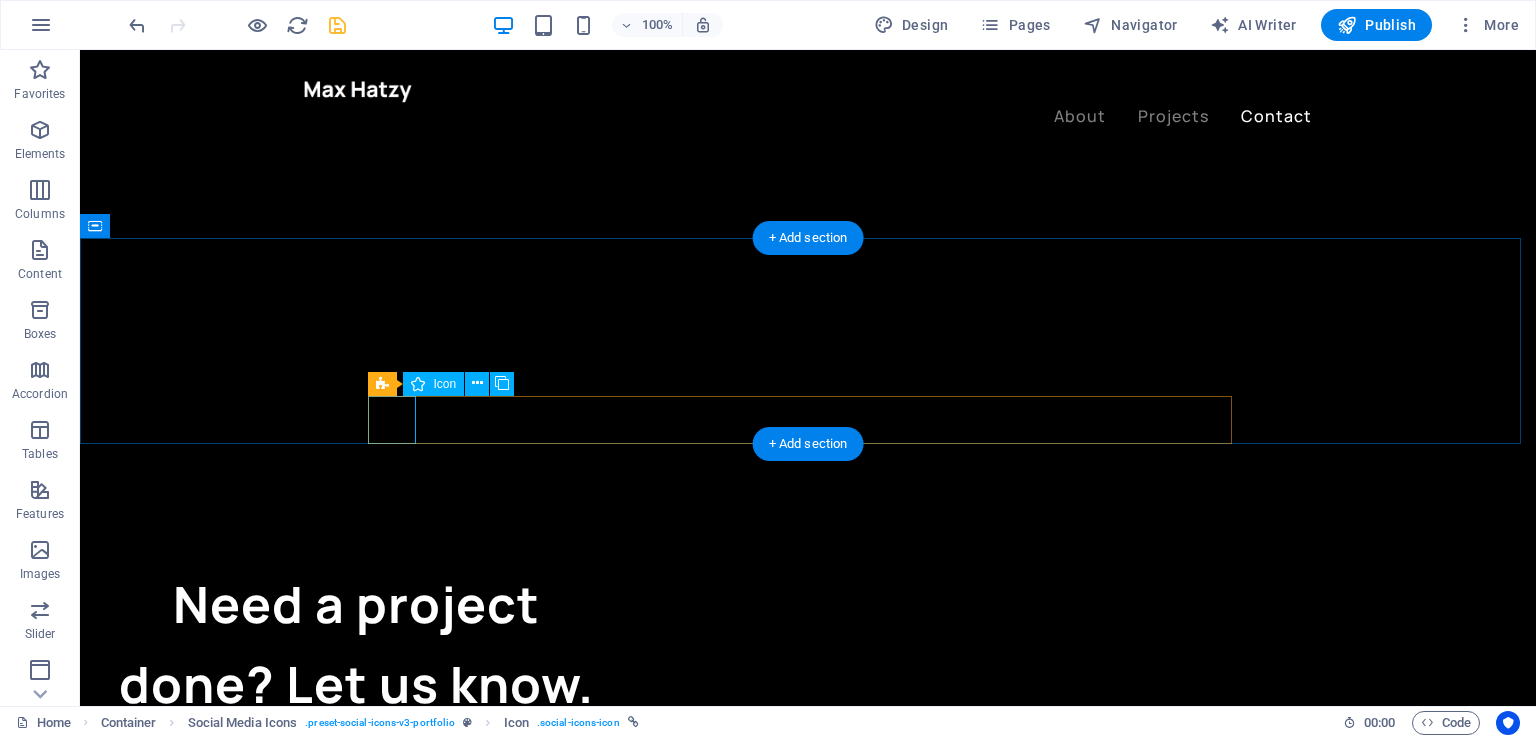 click at bounding box center [808, 3058] 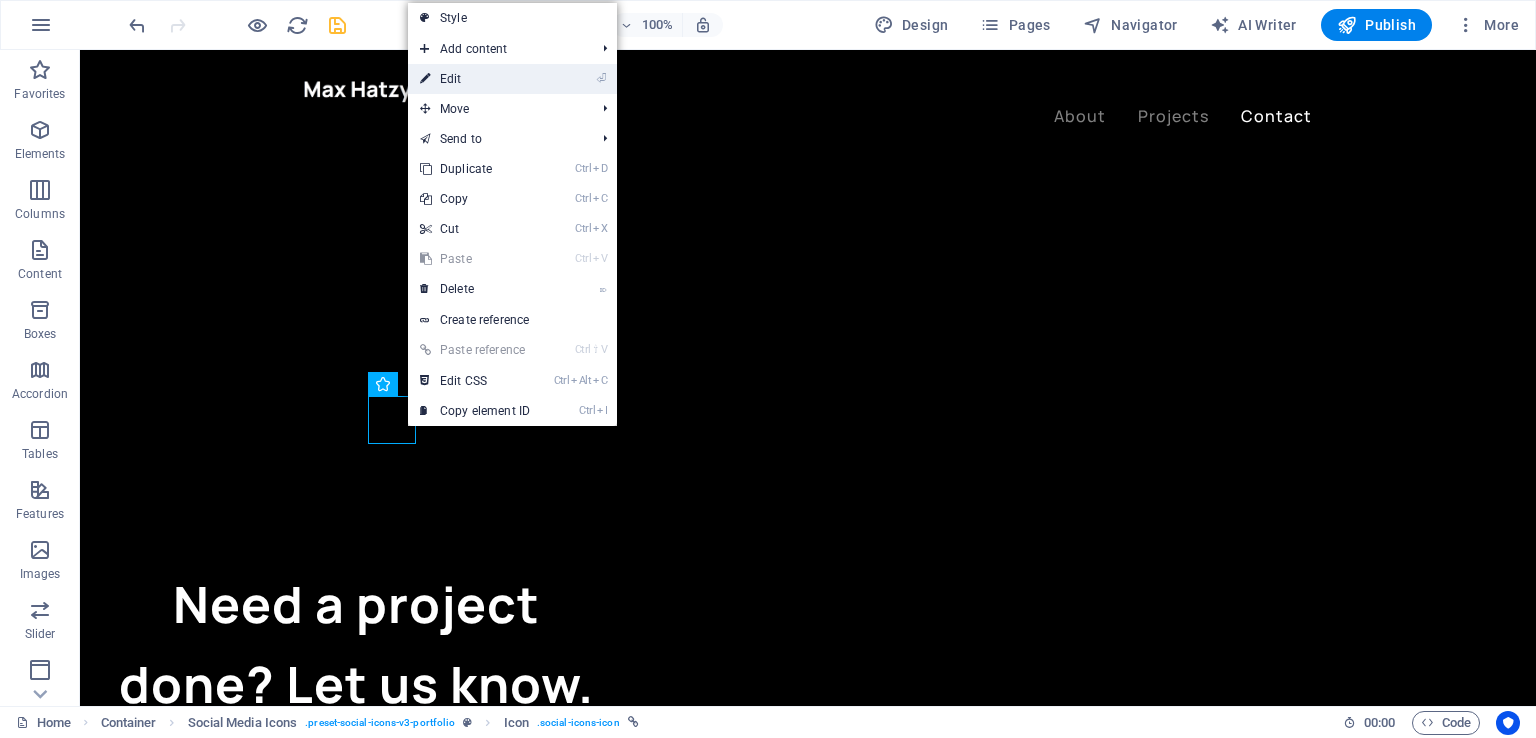 click on "⏎  Edit" at bounding box center [475, 79] 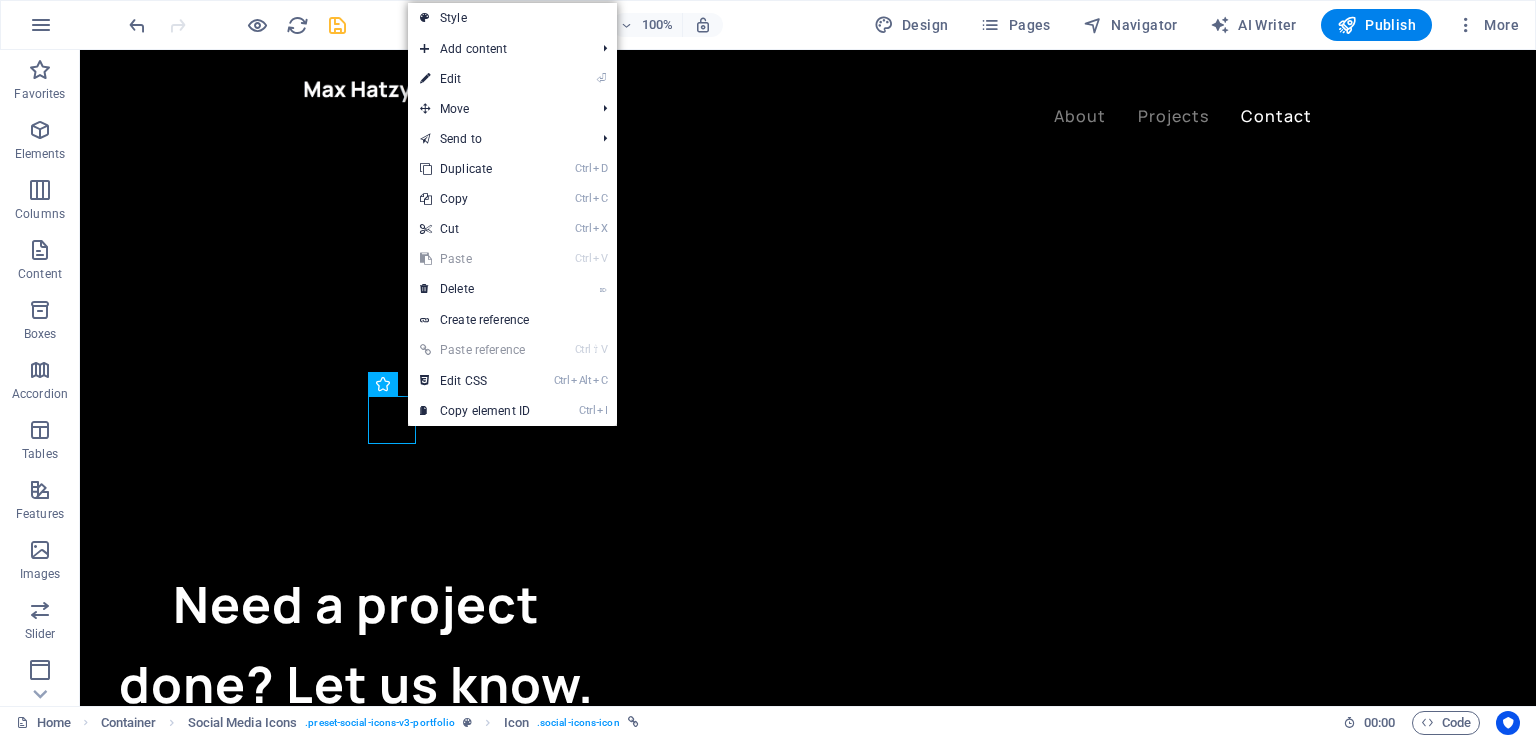 select on "xMidYMid" 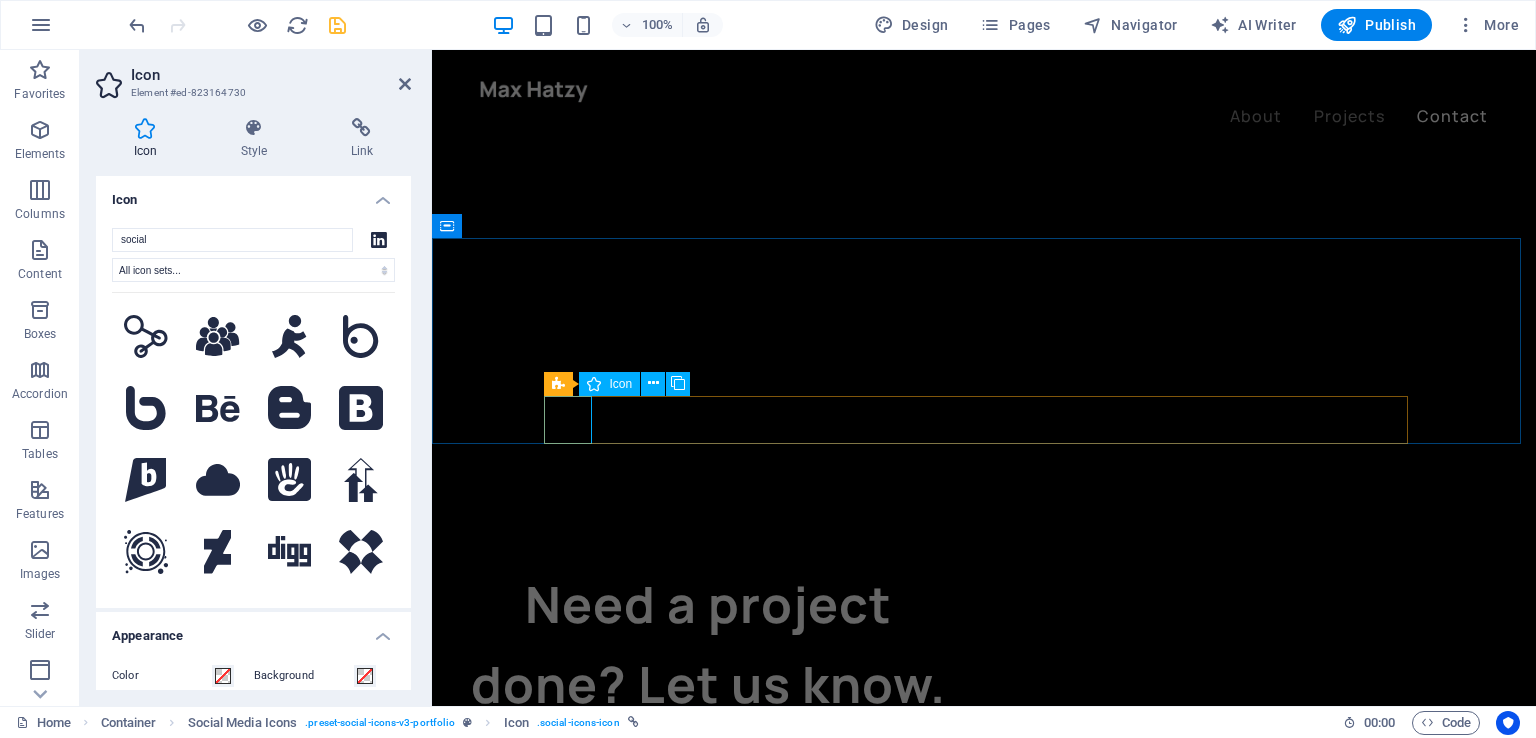 click at bounding box center (984, 3058) 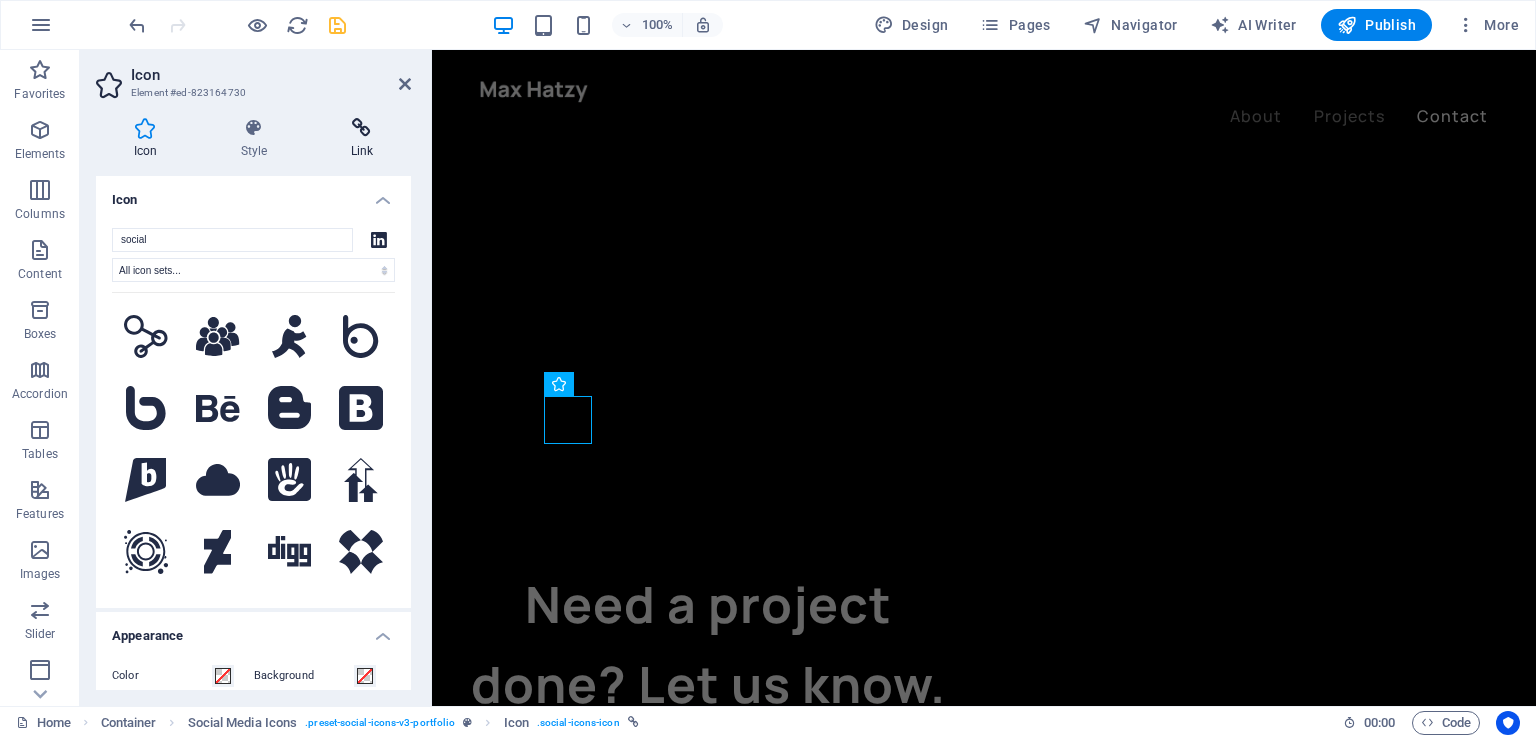 click at bounding box center [362, 128] 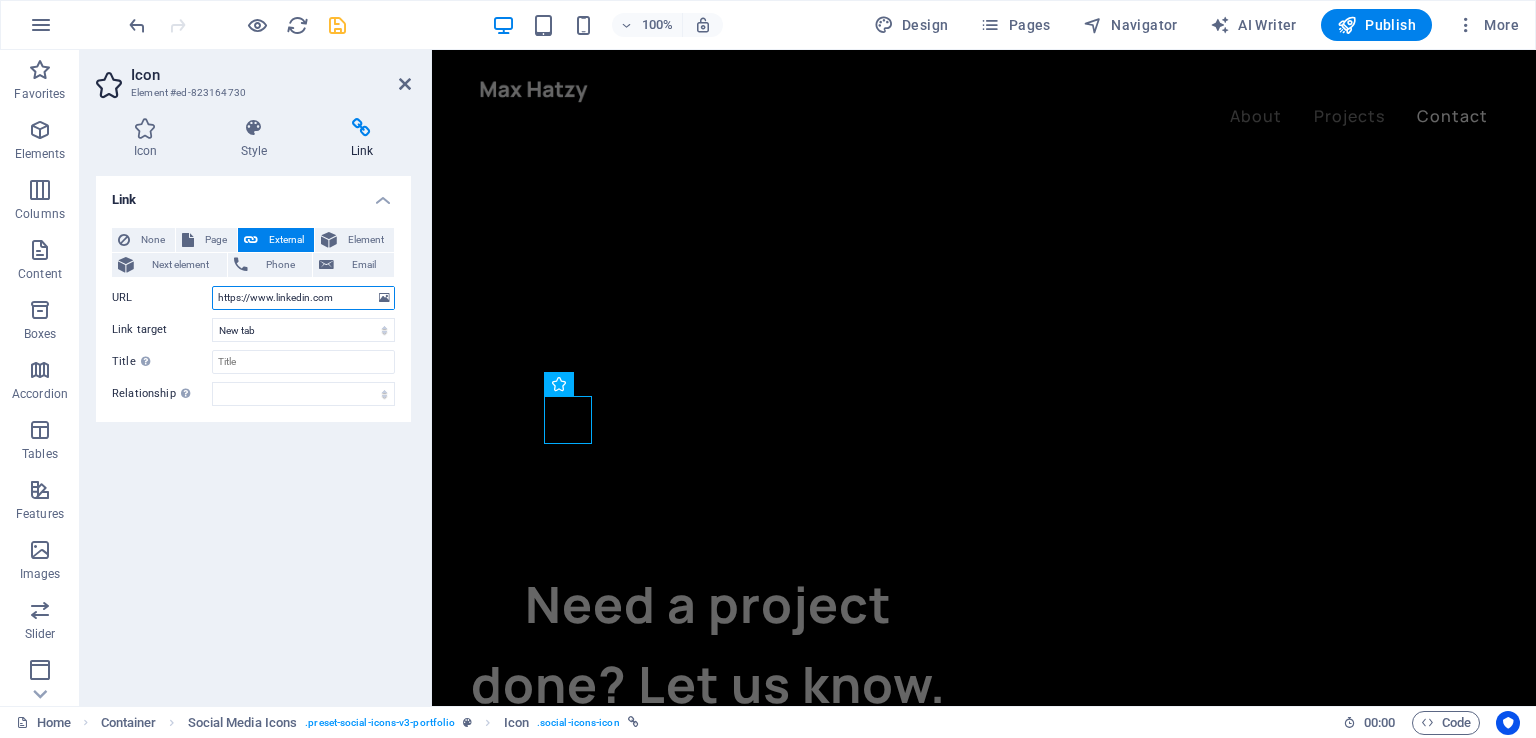 click on "https://www.linkedin.com" at bounding box center [303, 298] 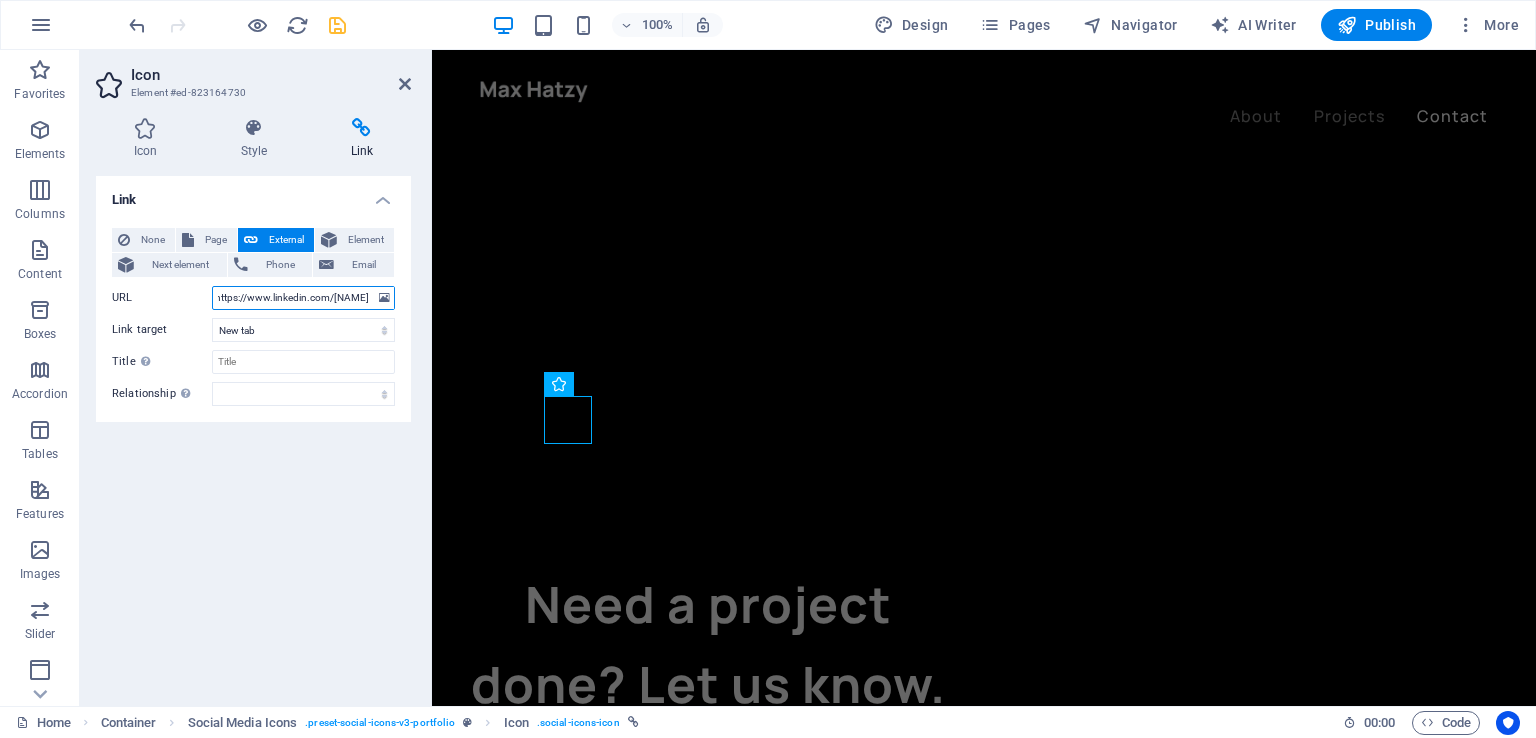 scroll, scrollTop: 0, scrollLeft: 29, axis: horizontal 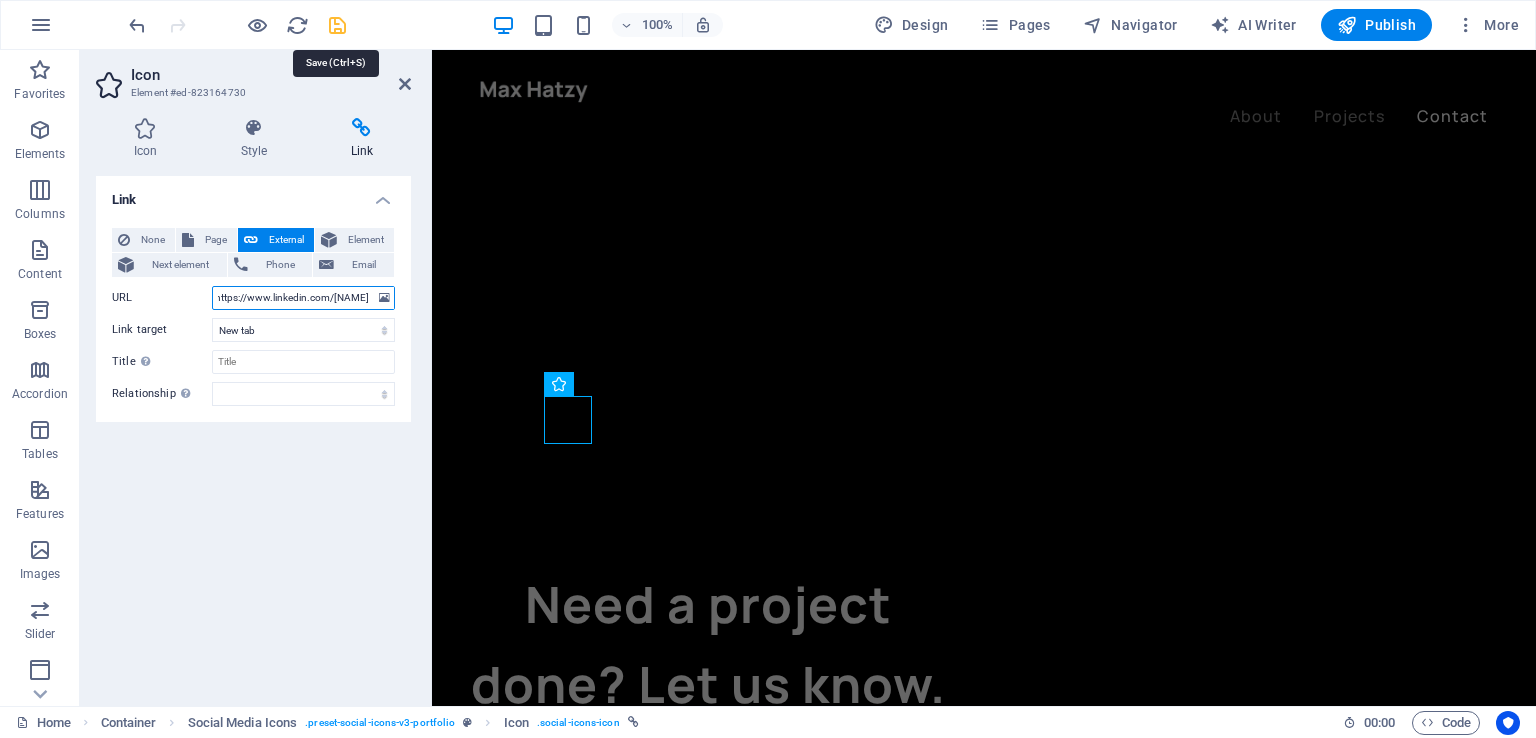 type on "https://www.linkedin.com/[NAME]" 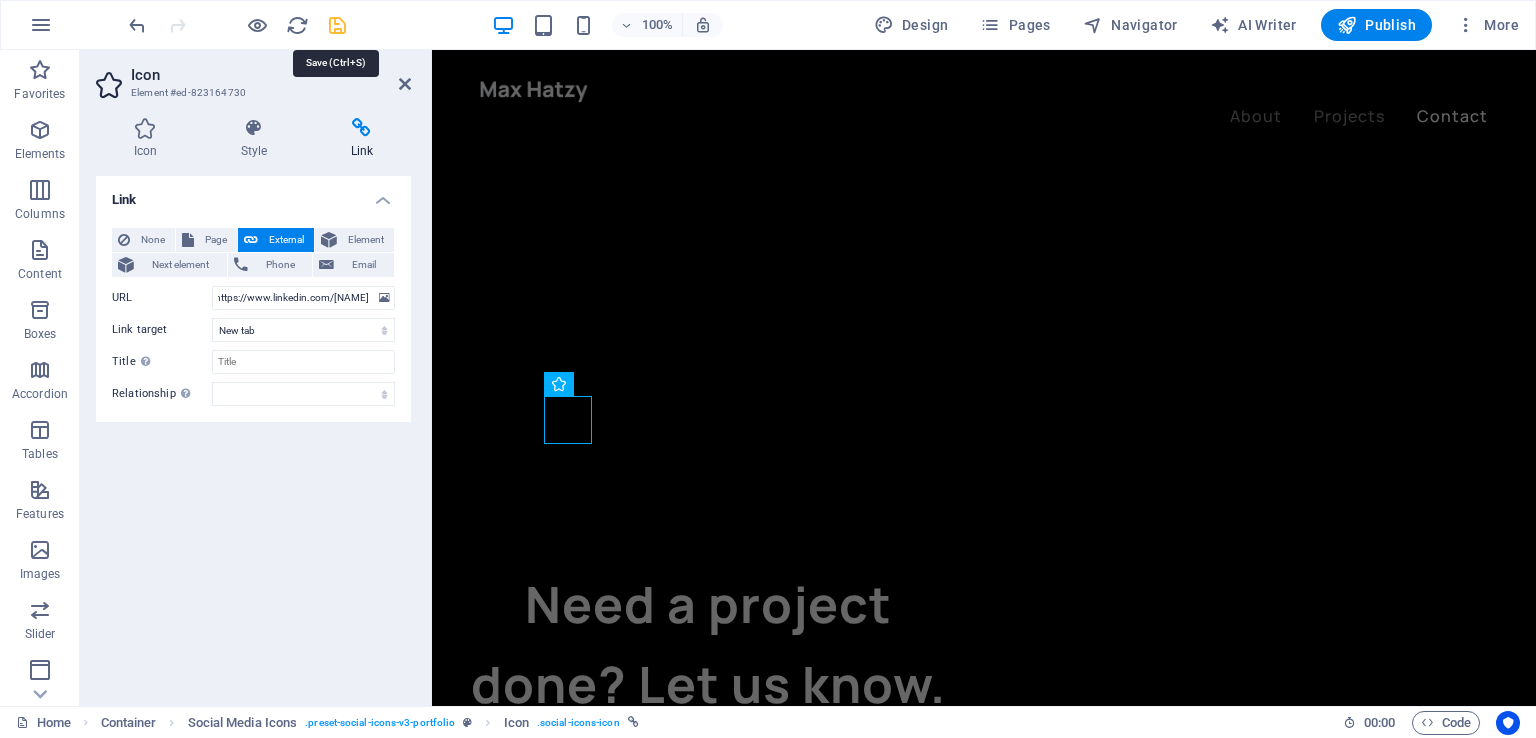 scroll, scrollTop: 0, scrollLeft: 0, axis: both 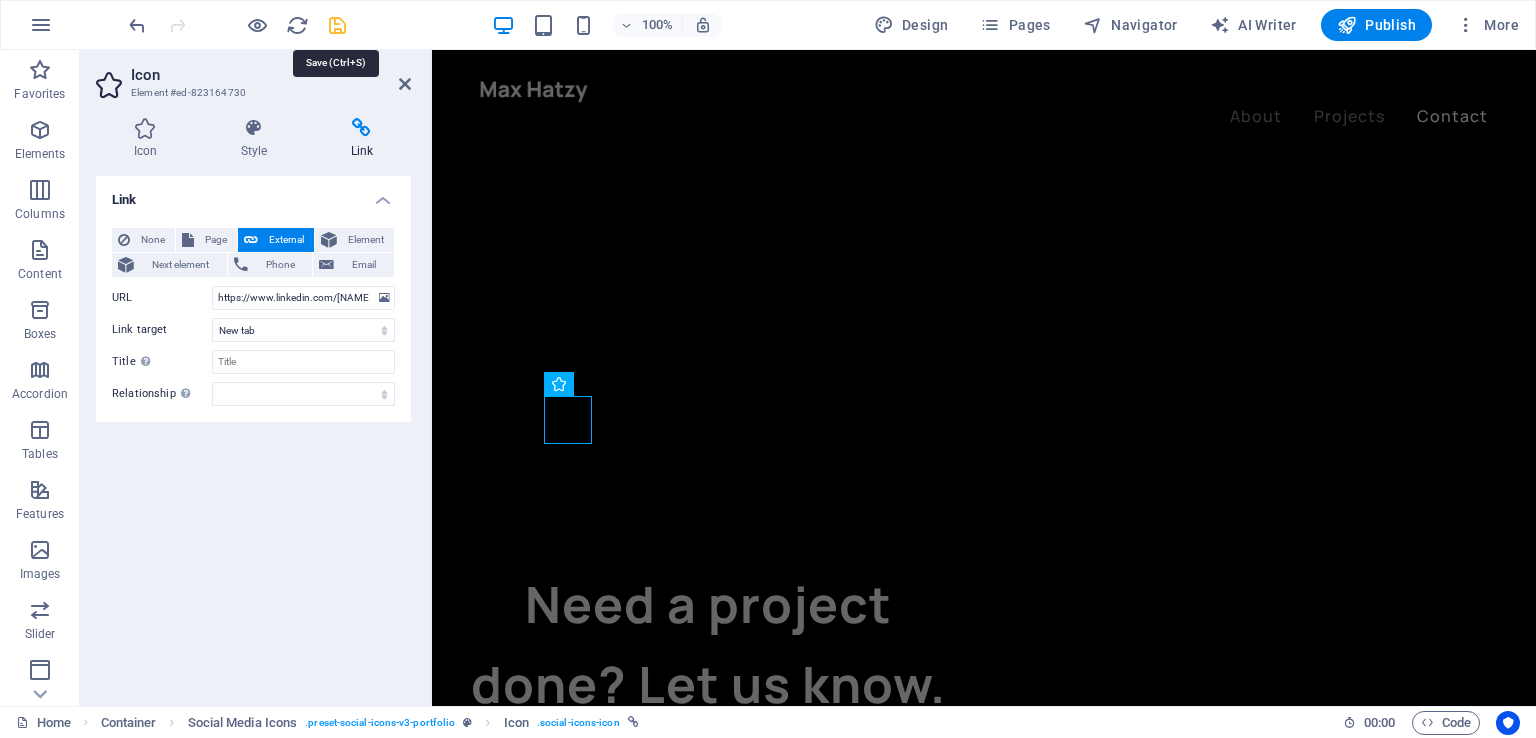click at bounding box center (337, 25) 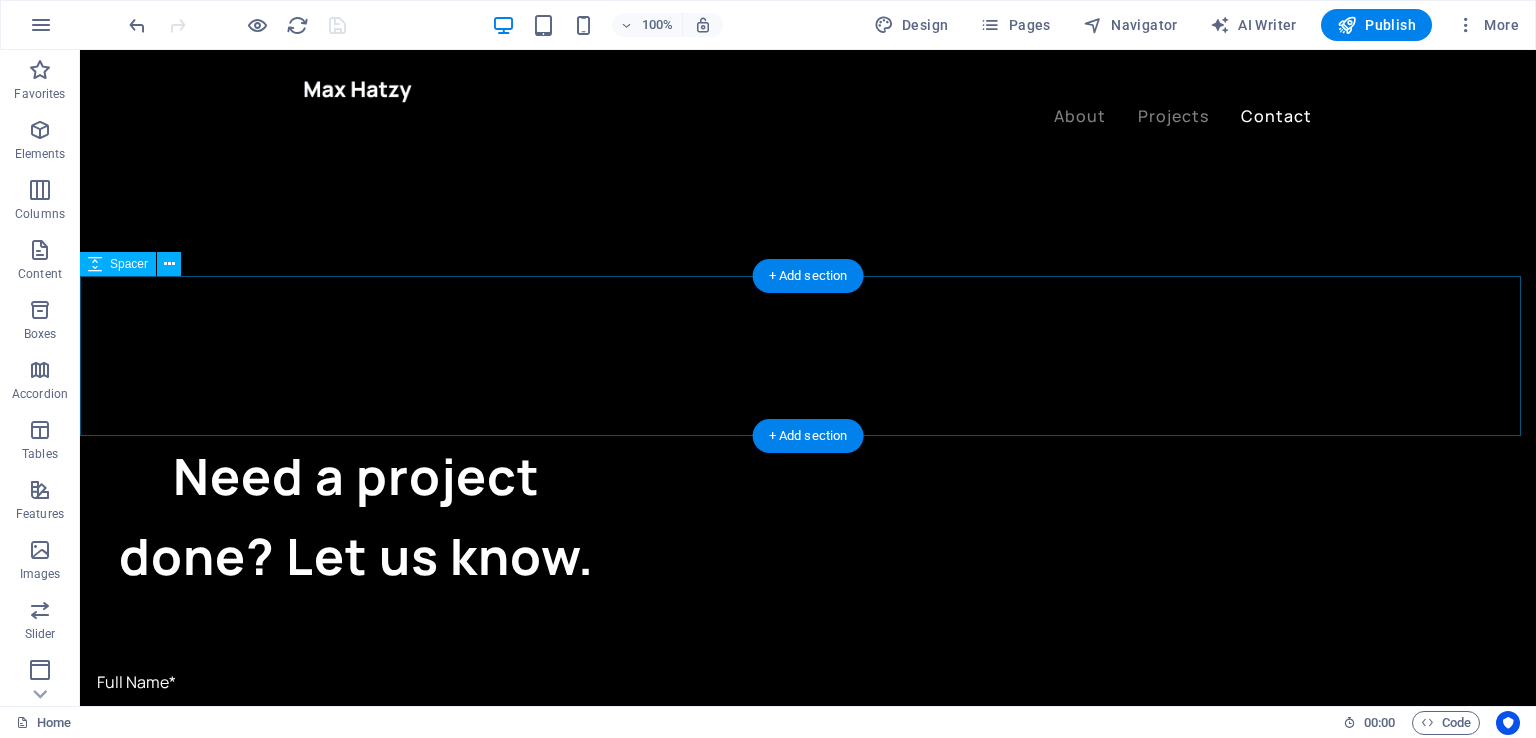 scroll, scrollTop: 4446, scrollLeft: 0, axis: vertical 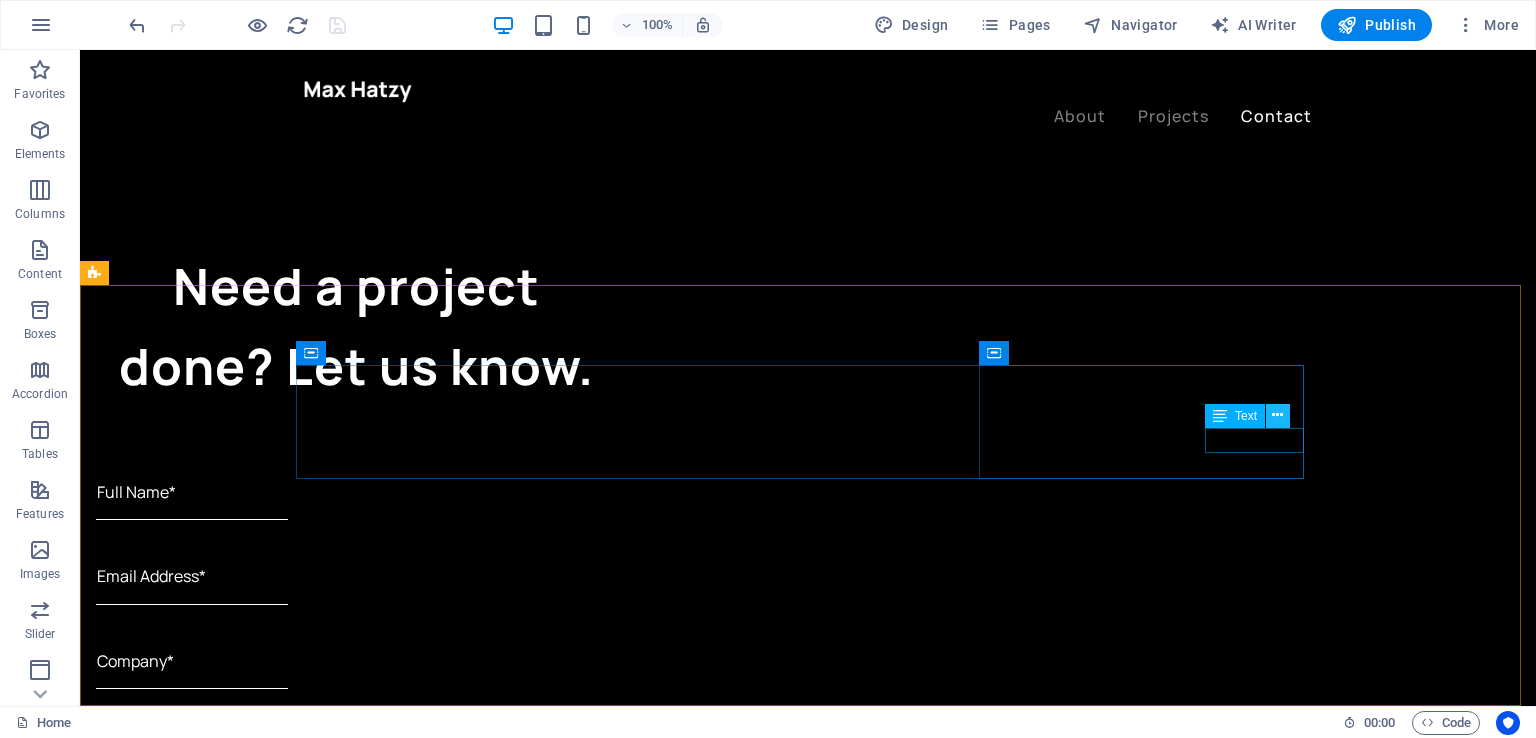 click at bounding box center [1278, 416] 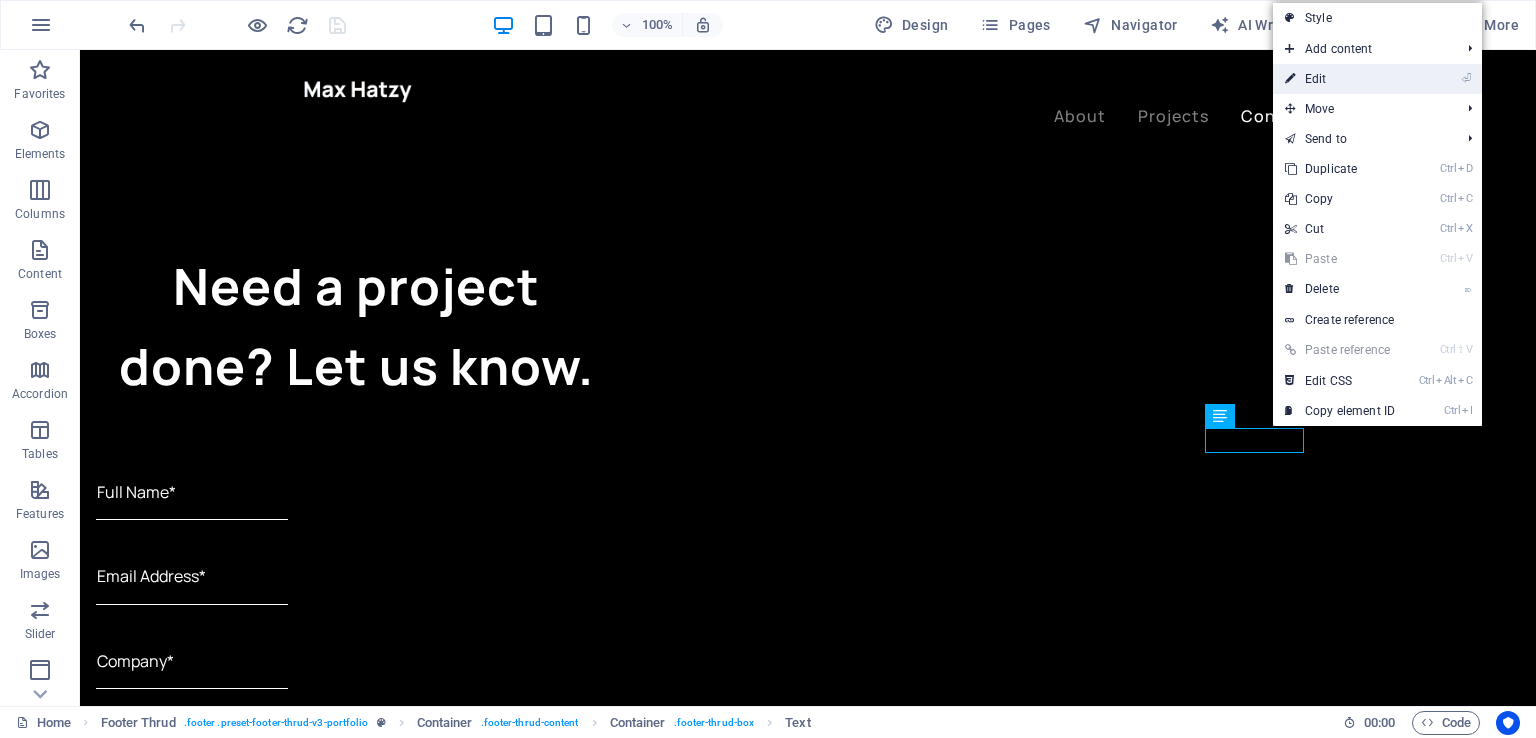 click on "⏎  Edit" at bounding box center (1340, 79) 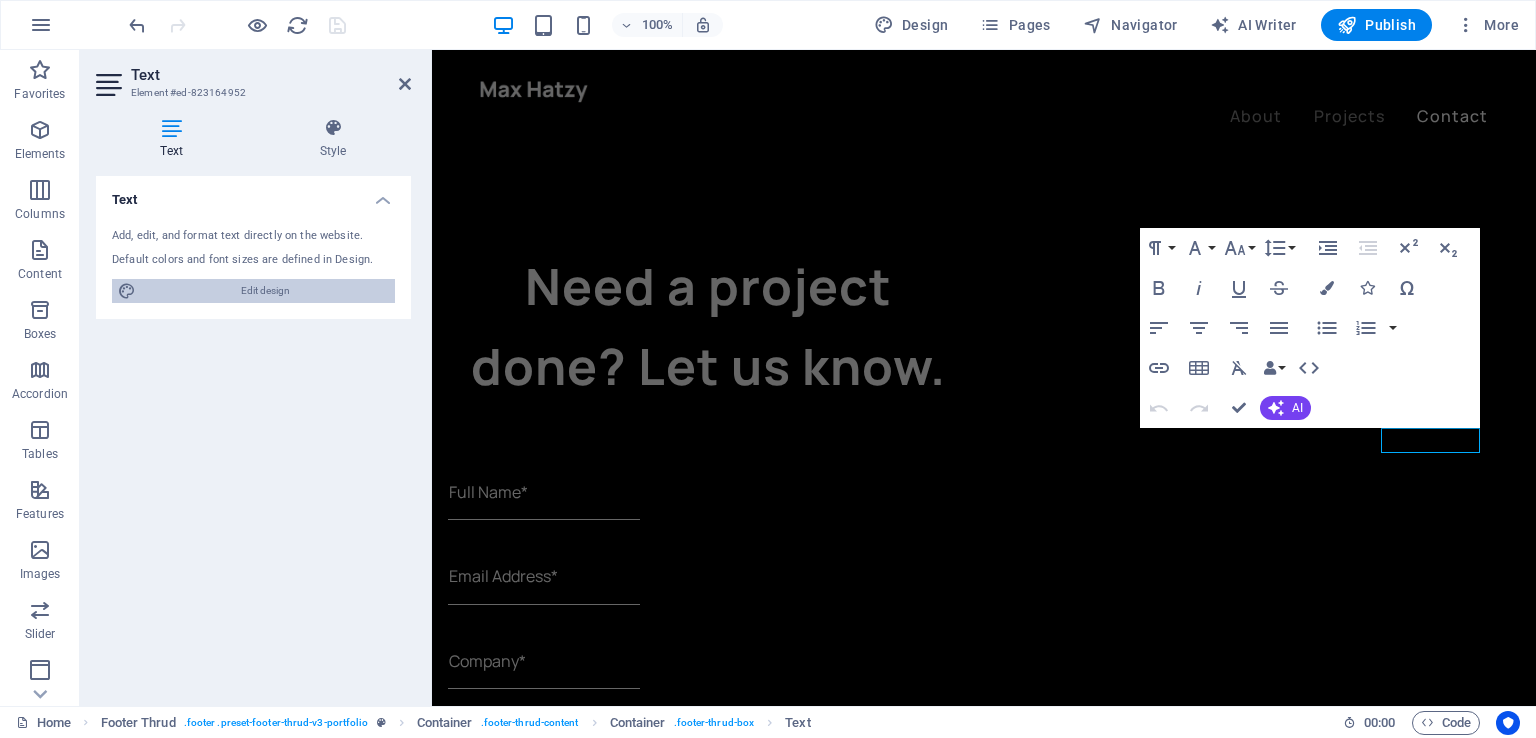 click on "Edit design" at bounding box center (265, 291) 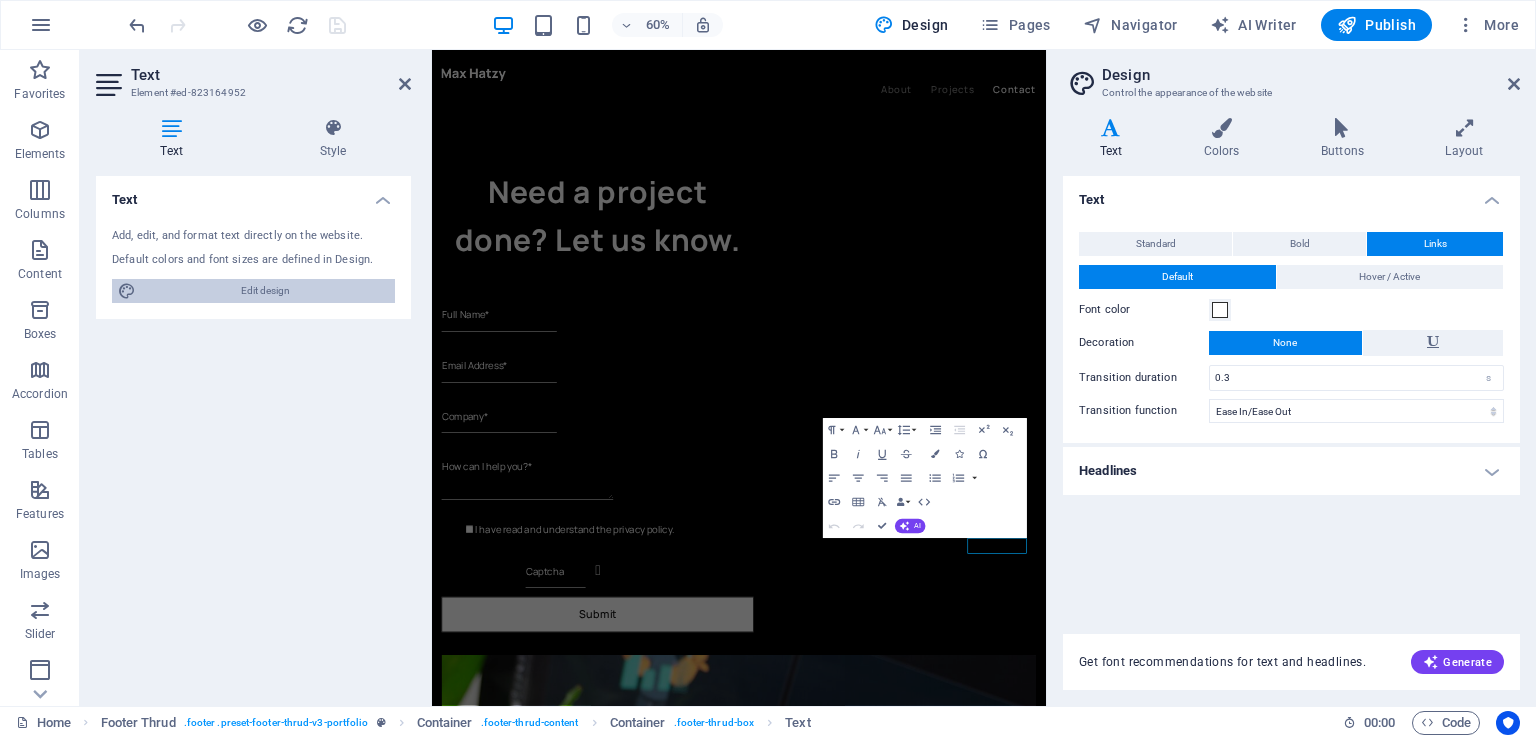 scroll, scrollTop: 4009, scrollLeft: 0, axis: vertical 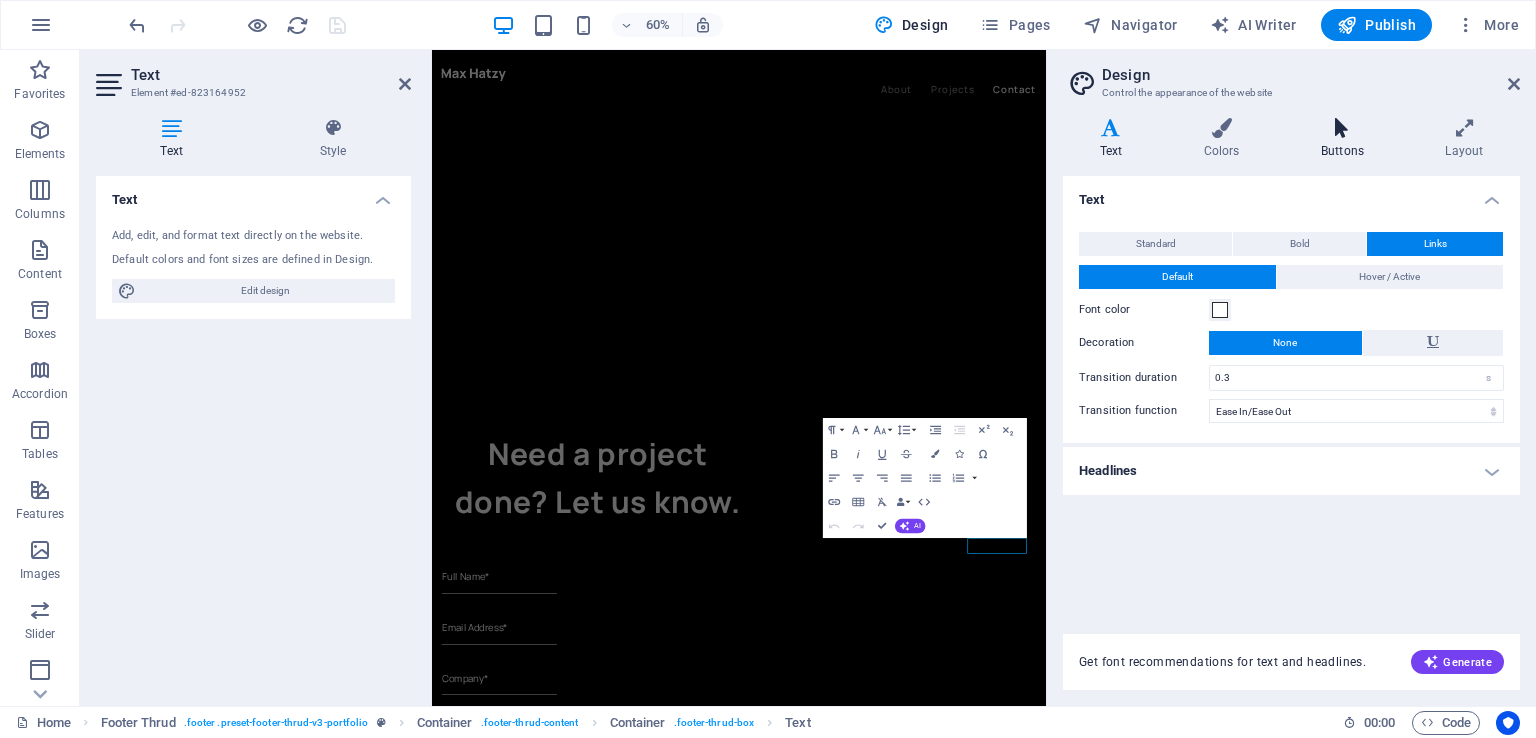 click on "Buttons" at bounding box center (1346, 139) 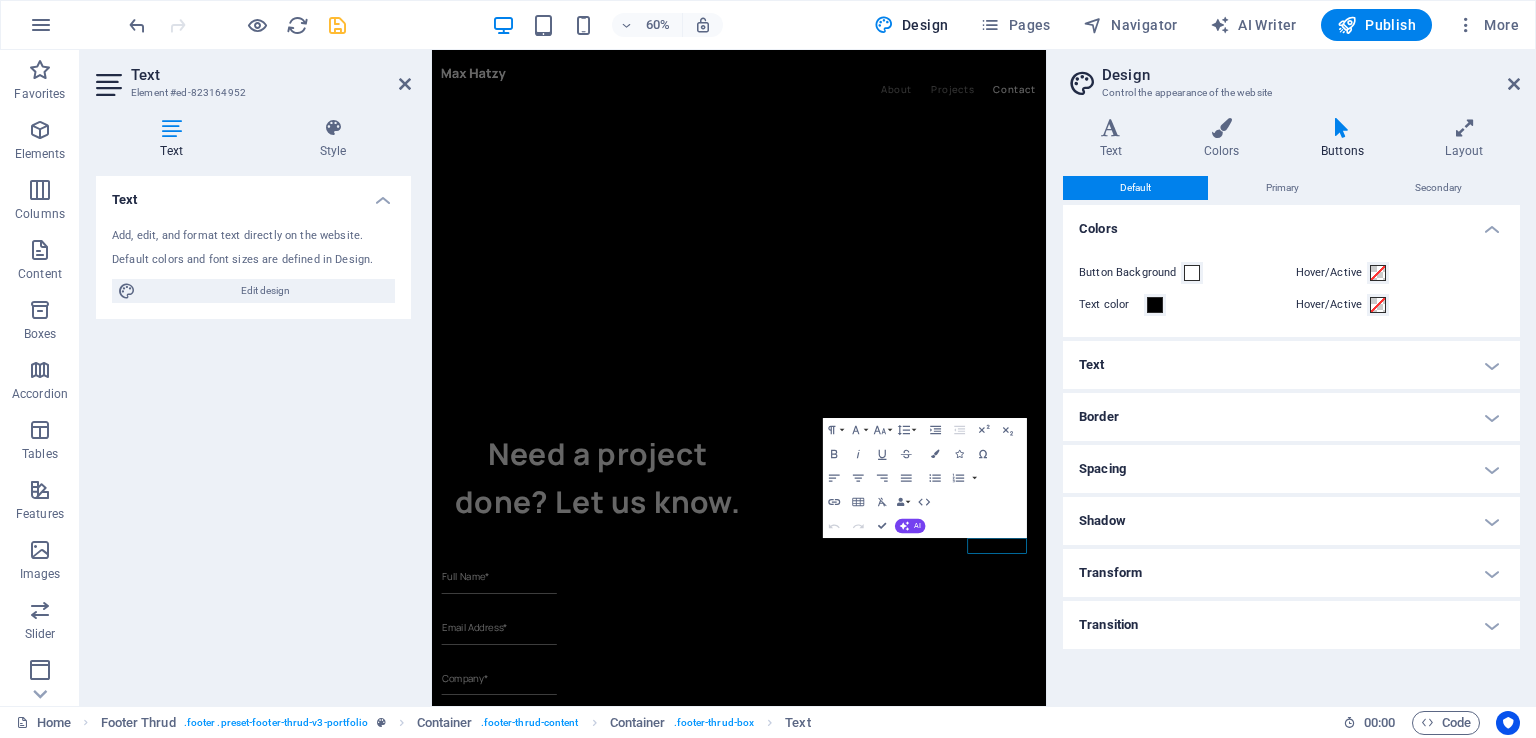 click on "Text" at bounding box center (1291, 365) 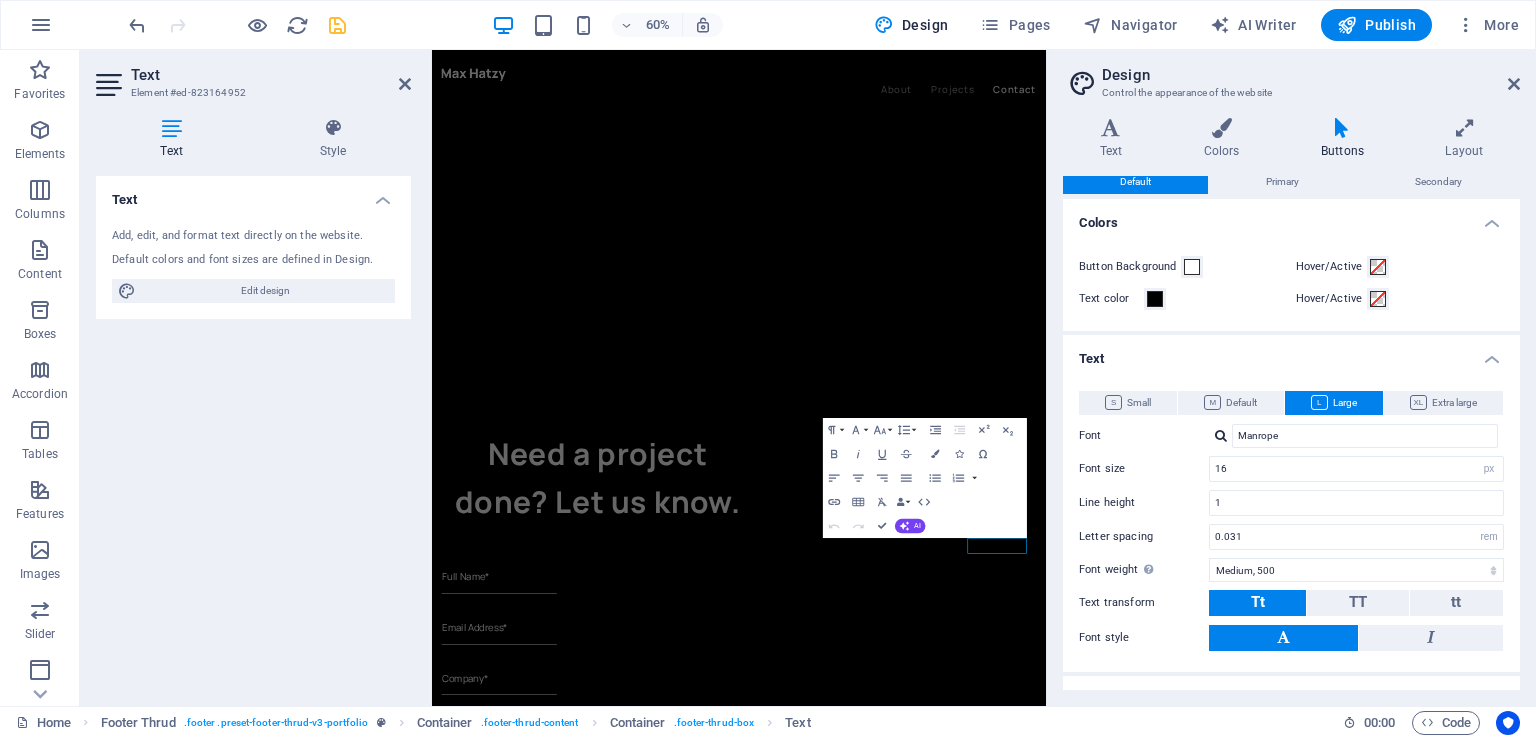 scroll, scrollTop: 0, scrollLeft: 0, axis: both 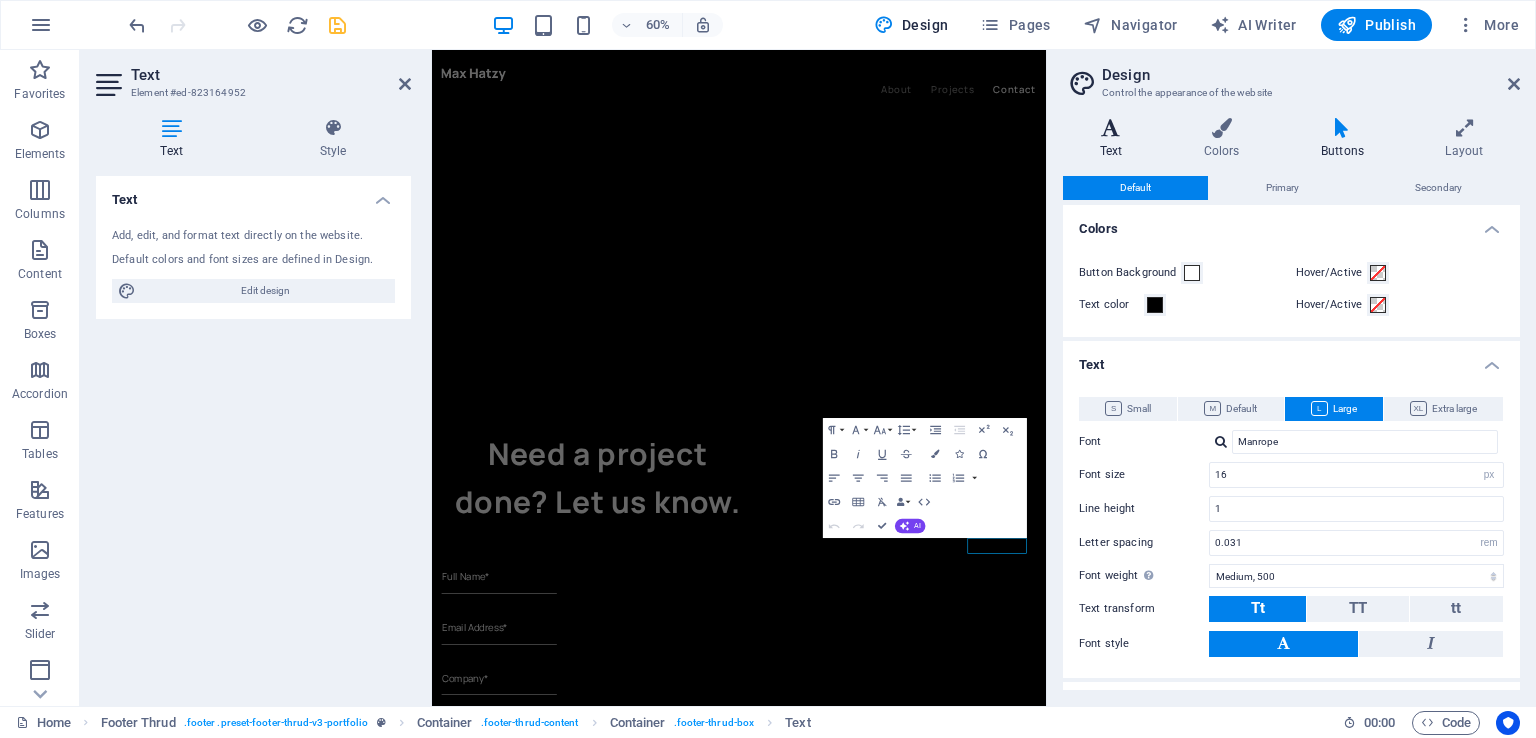 click at bounding box center (1111, 128) 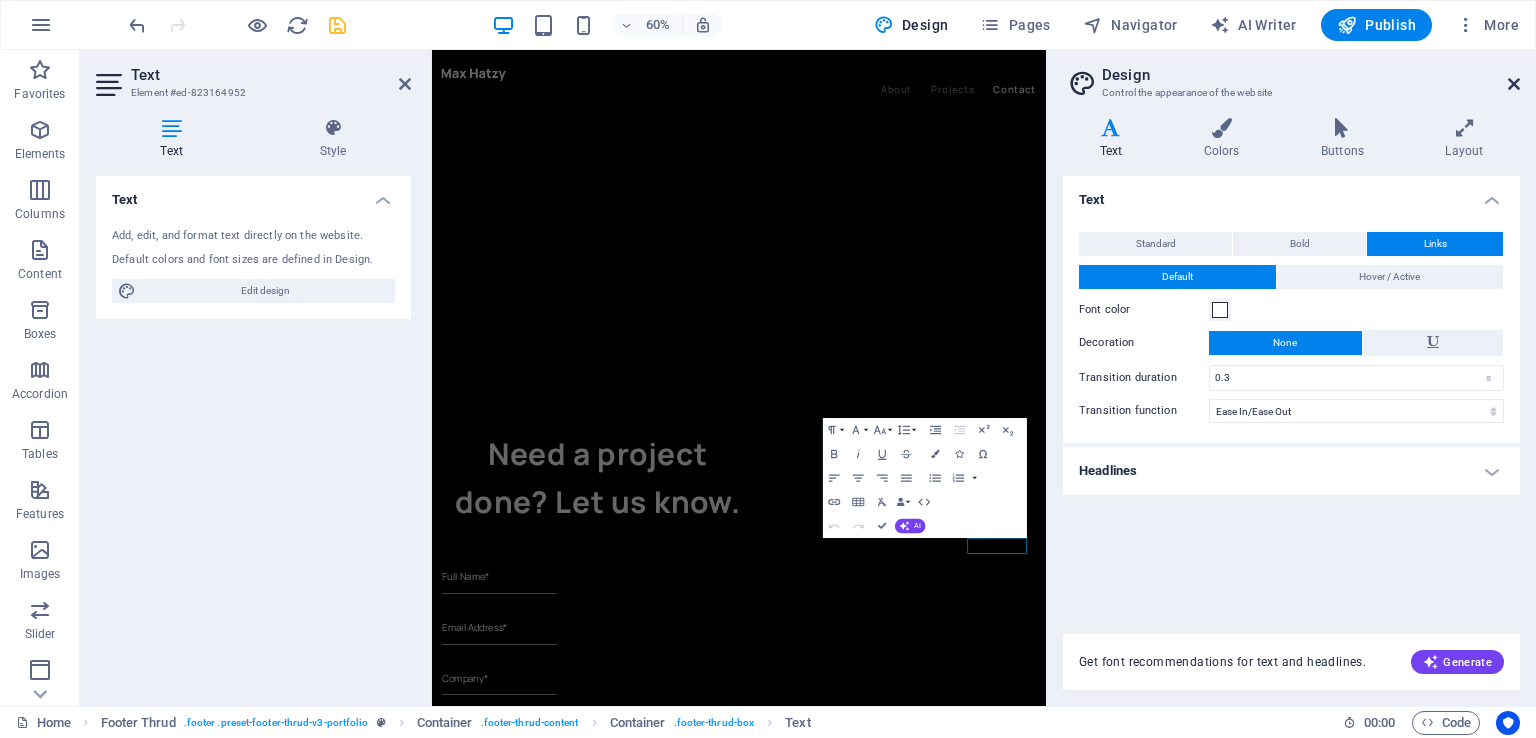 click at bounding box center [1514, 84] 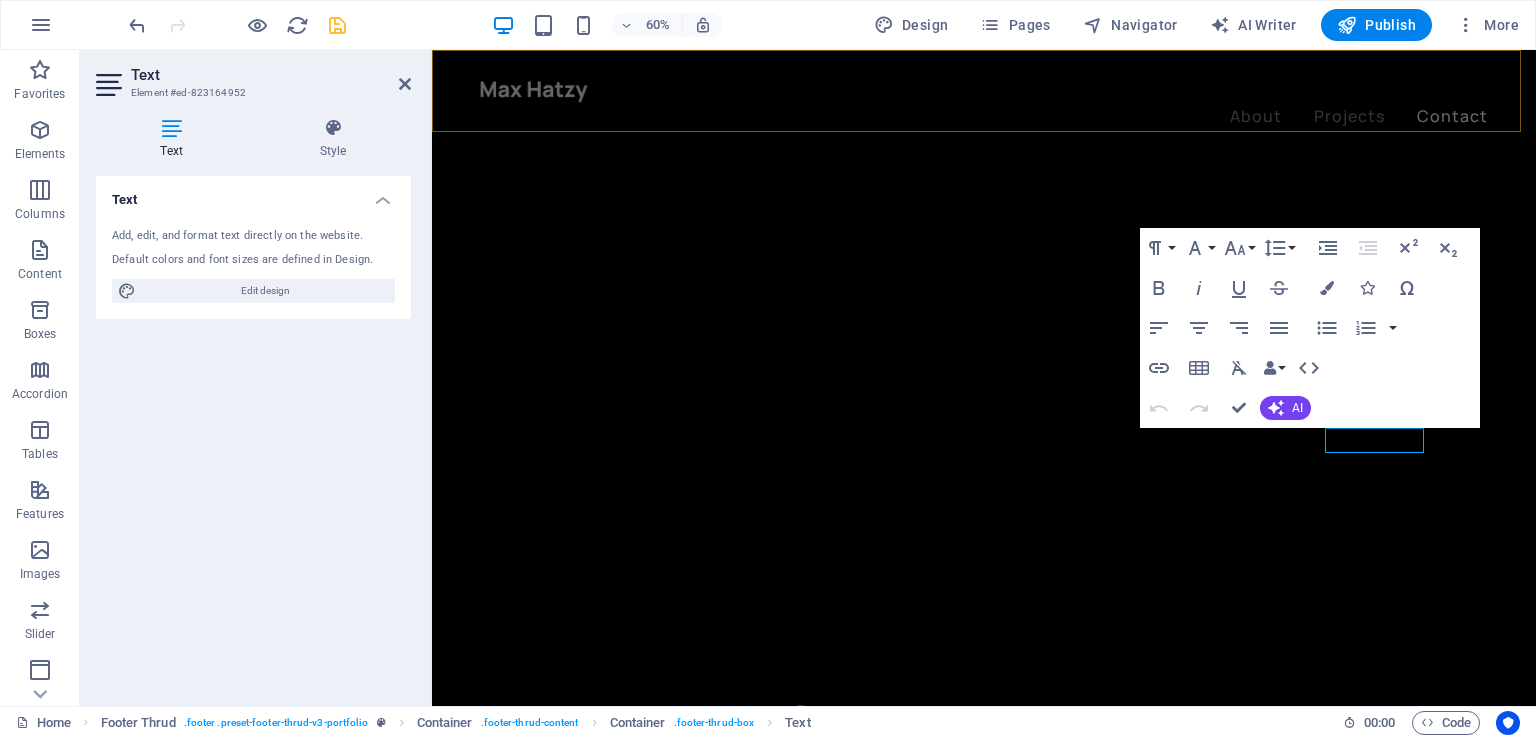 scroll, scrollTop: 4446, scrollLeft: 0, axis: vertical 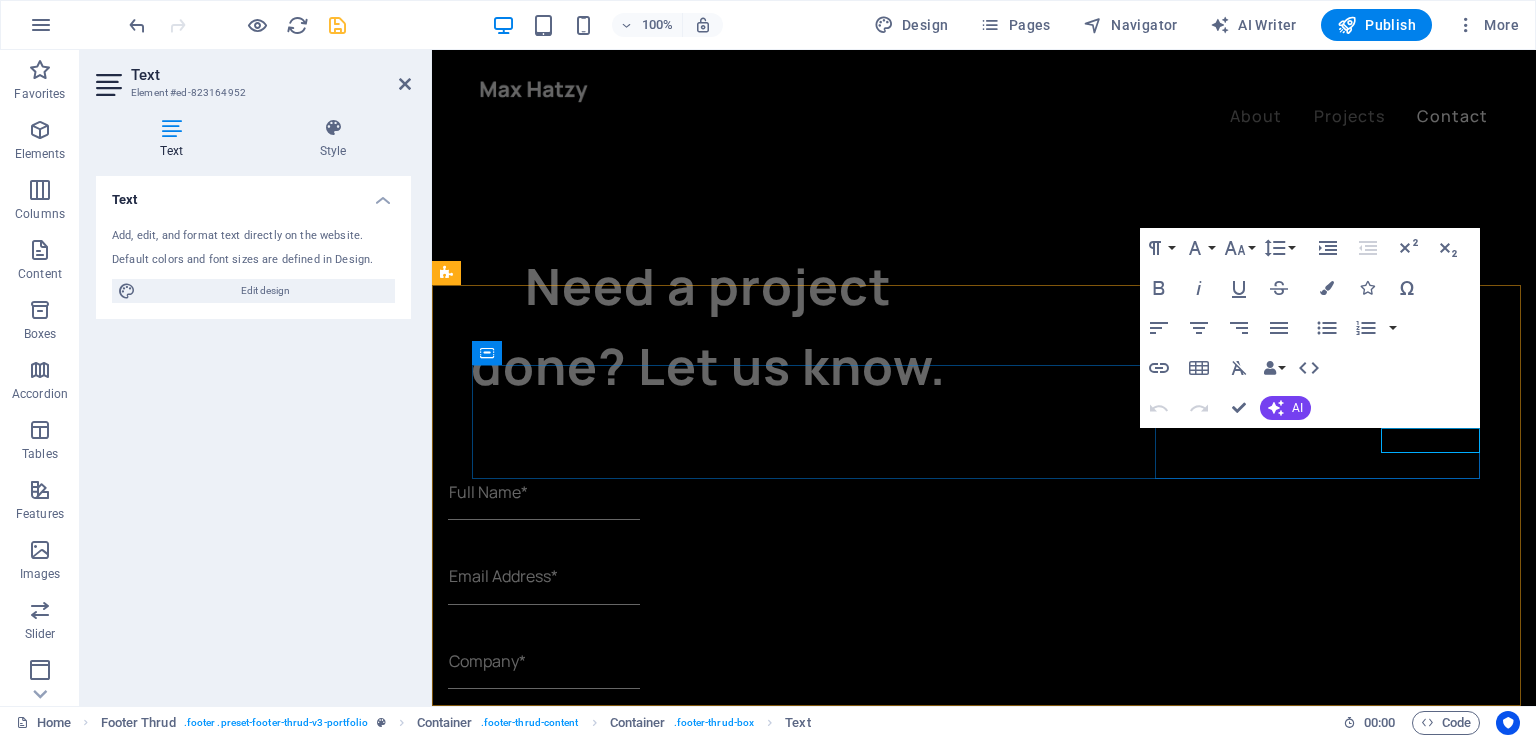 click on "[PHONE]" at bounding box center (642, 3648) 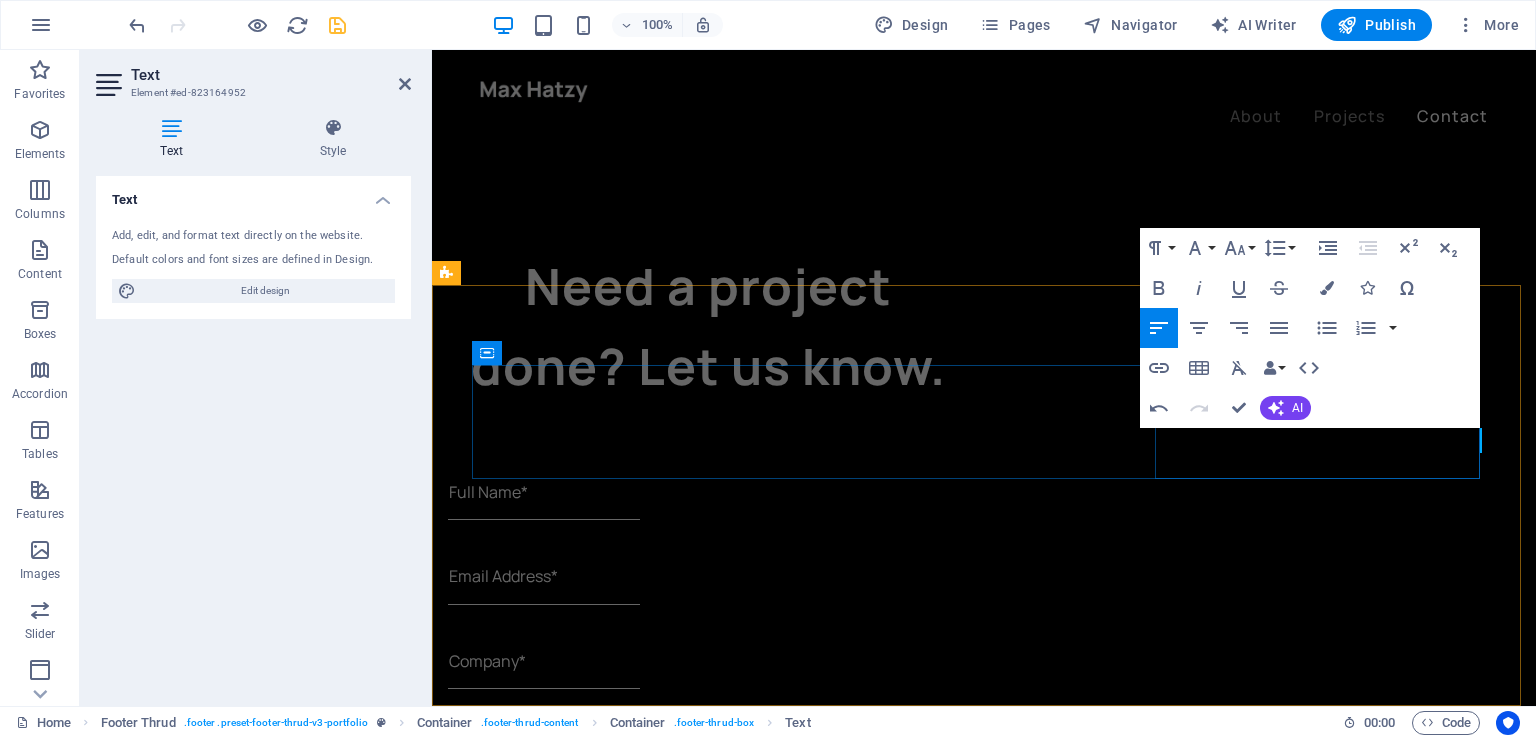 click on "Contact ​[EMAIL]" at bounding box center [642, 3629] 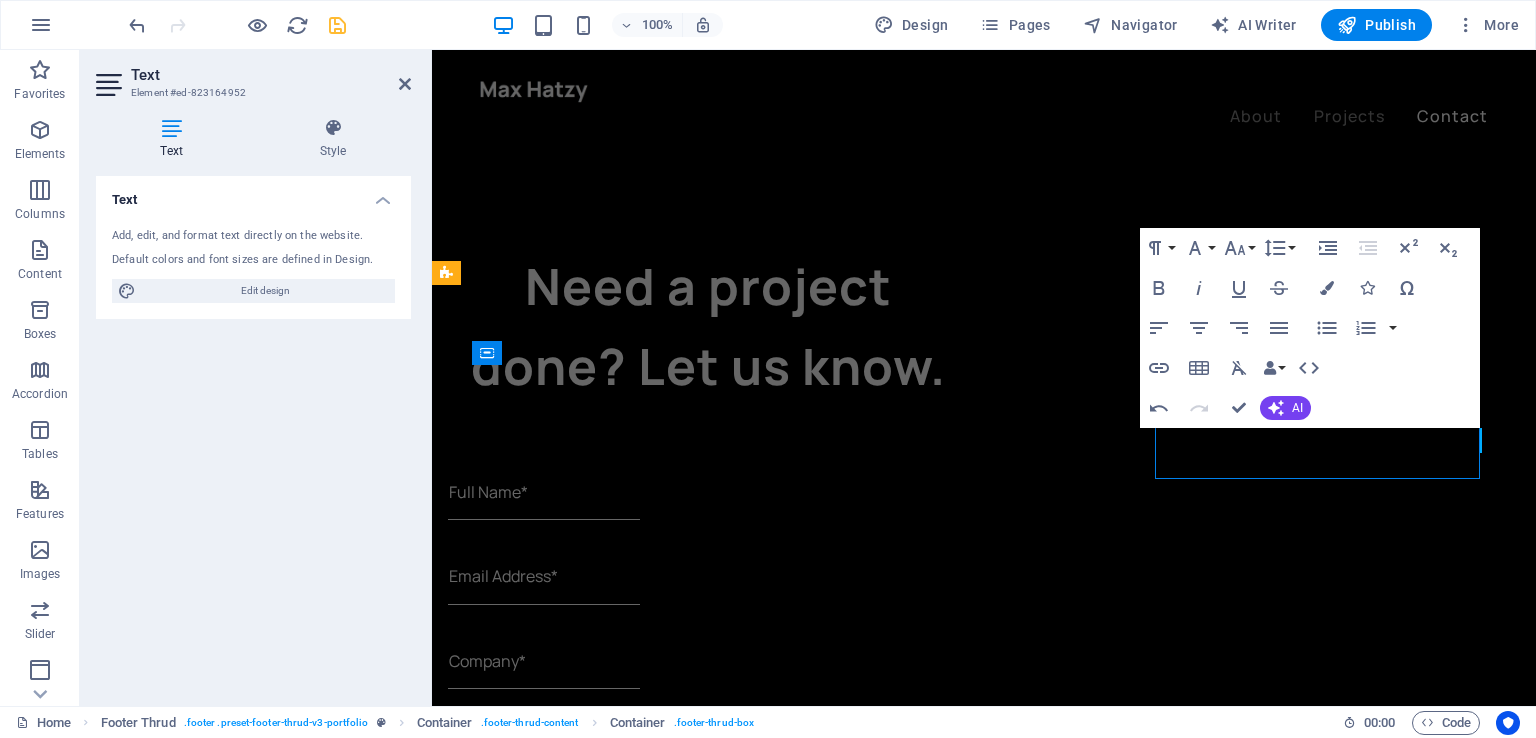 scroll, scrollTop: 4412, scrollLeft: 0, axis: vertical 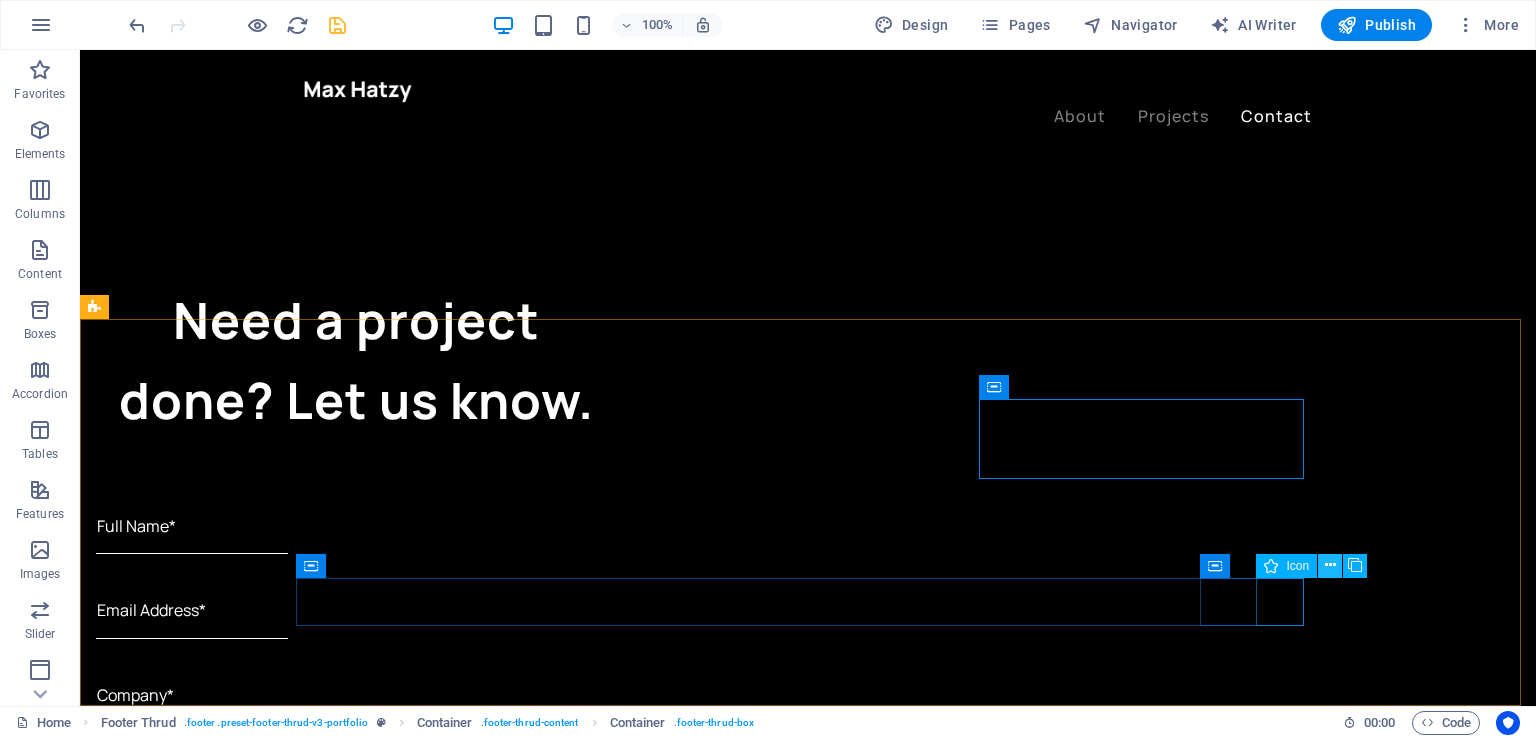 click at bounding box center [1330, 565] 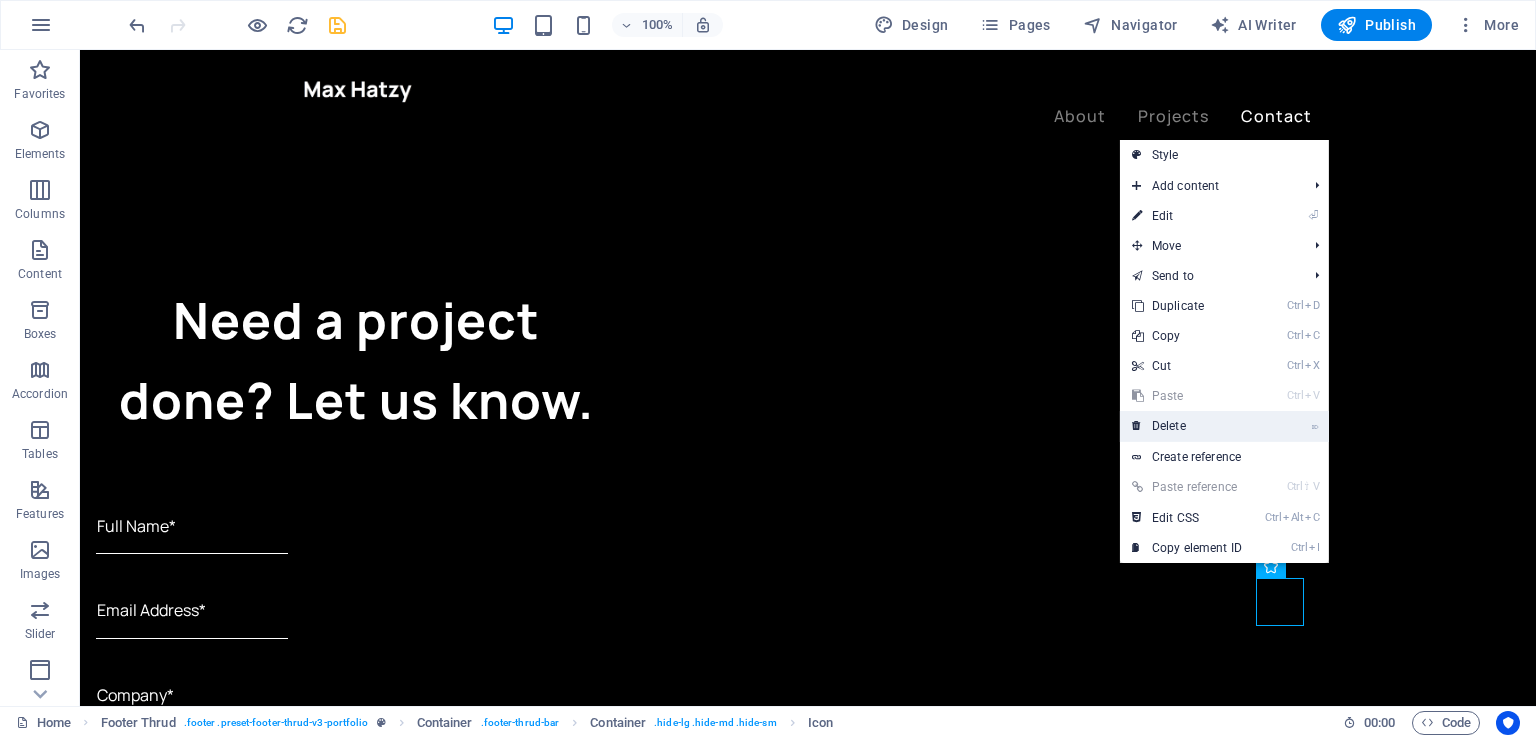 click on "⌦  Delete" at bounding box center (1187, 426) 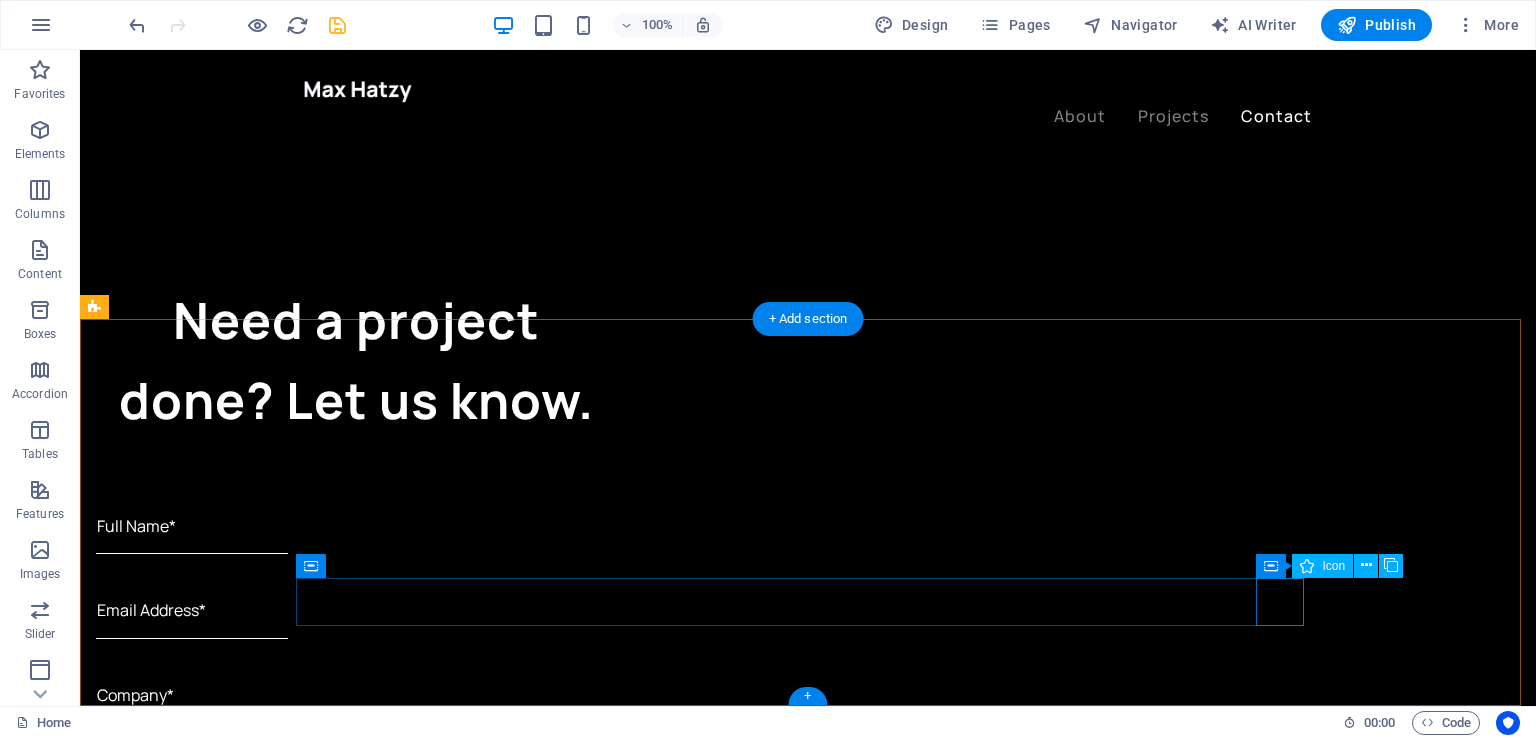 click at bounding box center [808, 3835] 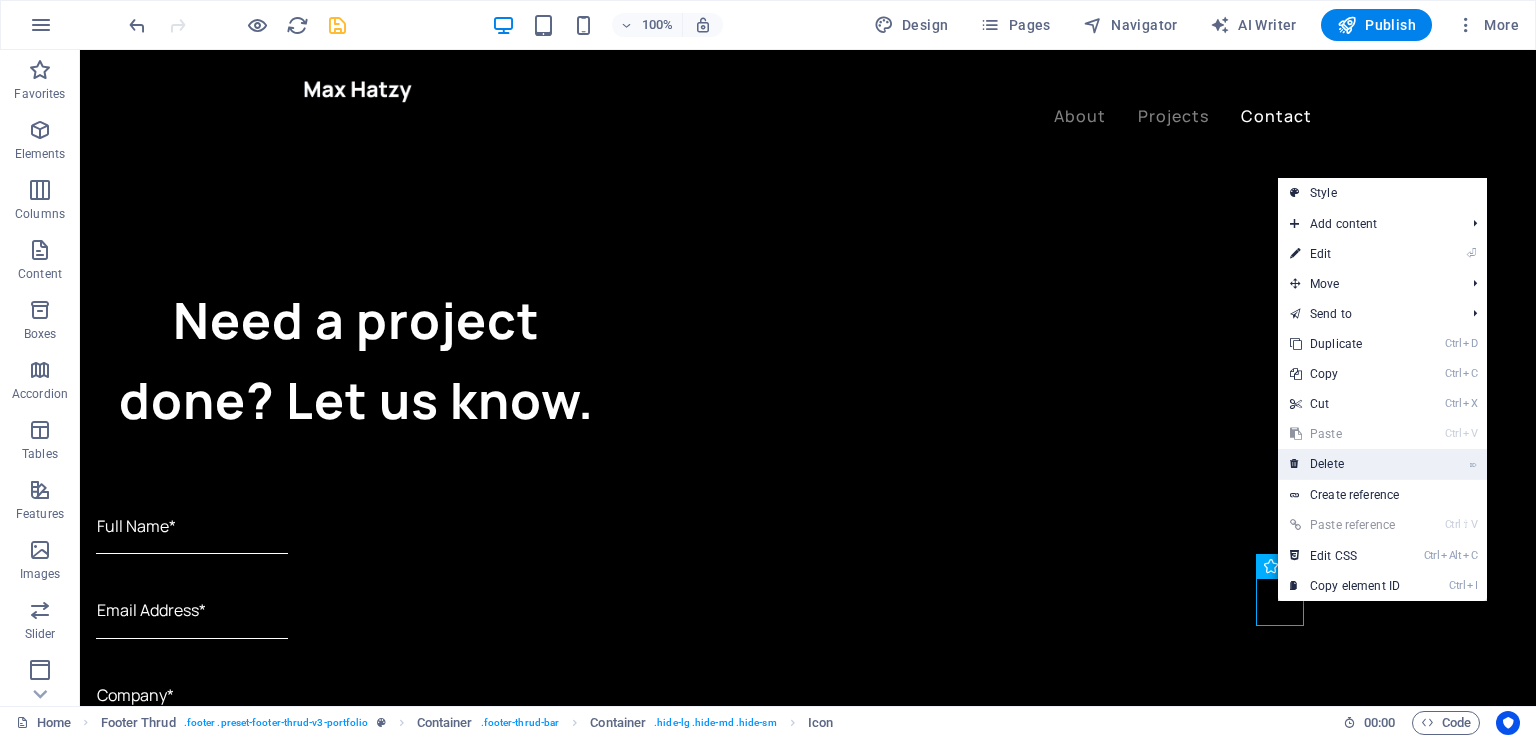 click on "⌦  Delete" at bounding box center (1345, 464) 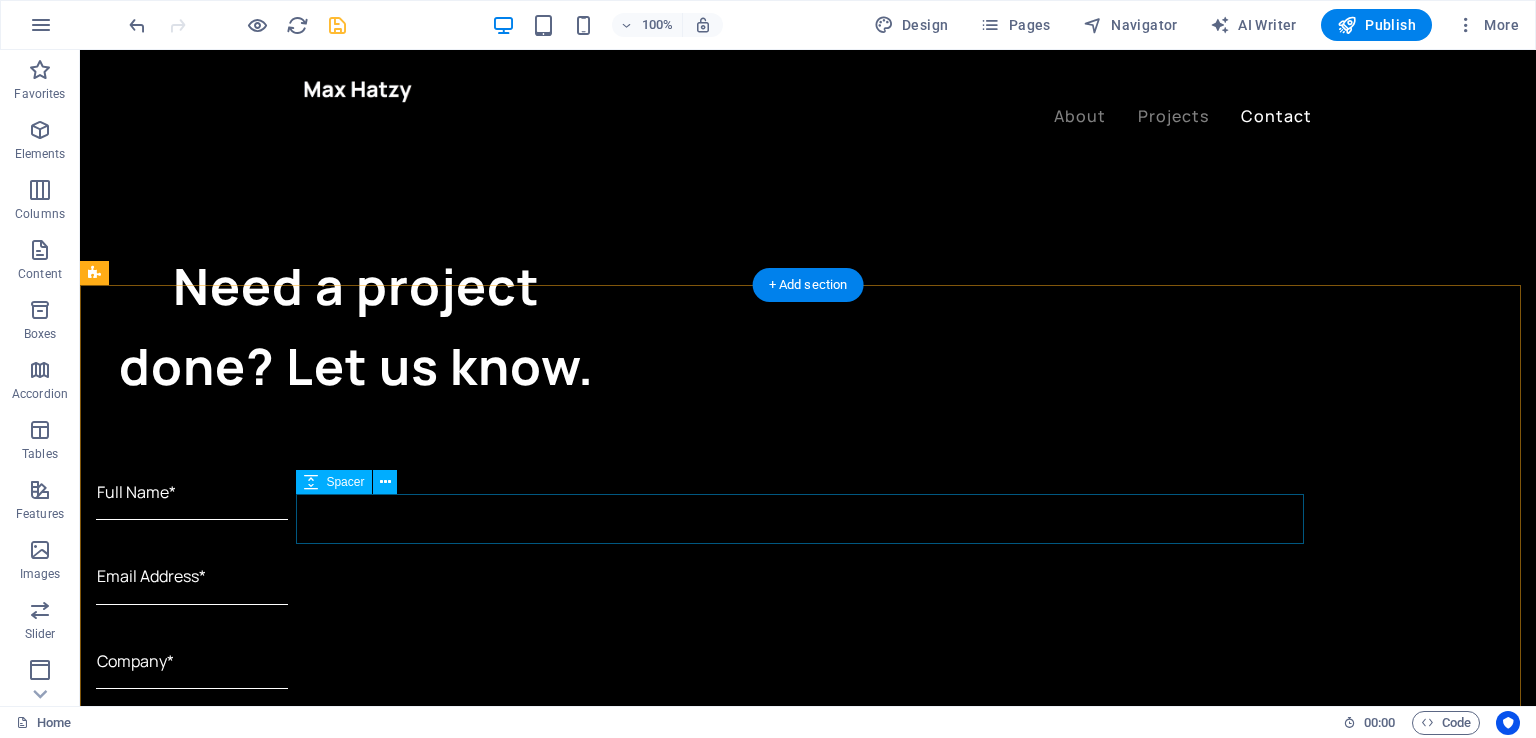 scroll, scrollTop: 4541, scrollLeft: 0, axis: vertical 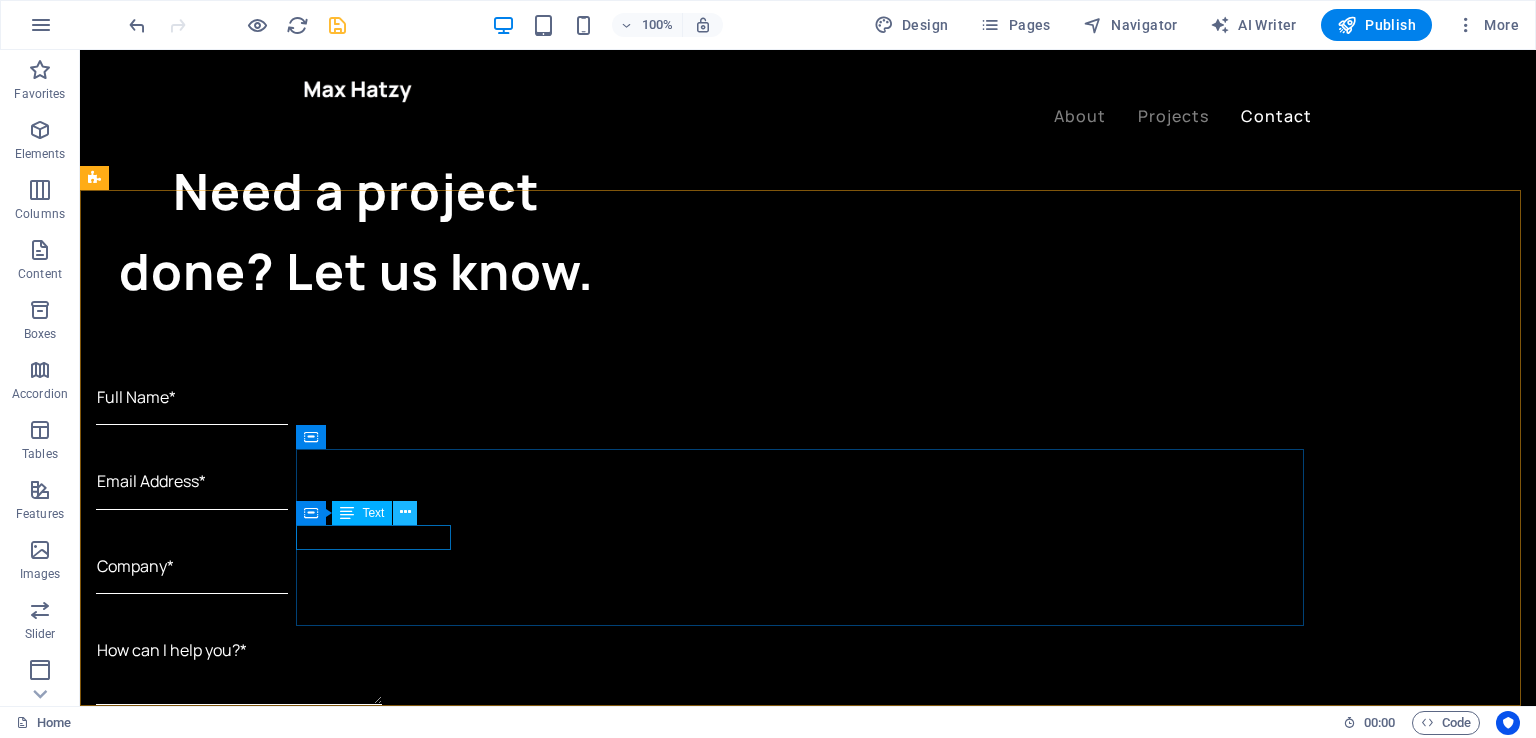 click at bounding box center [405, 512] 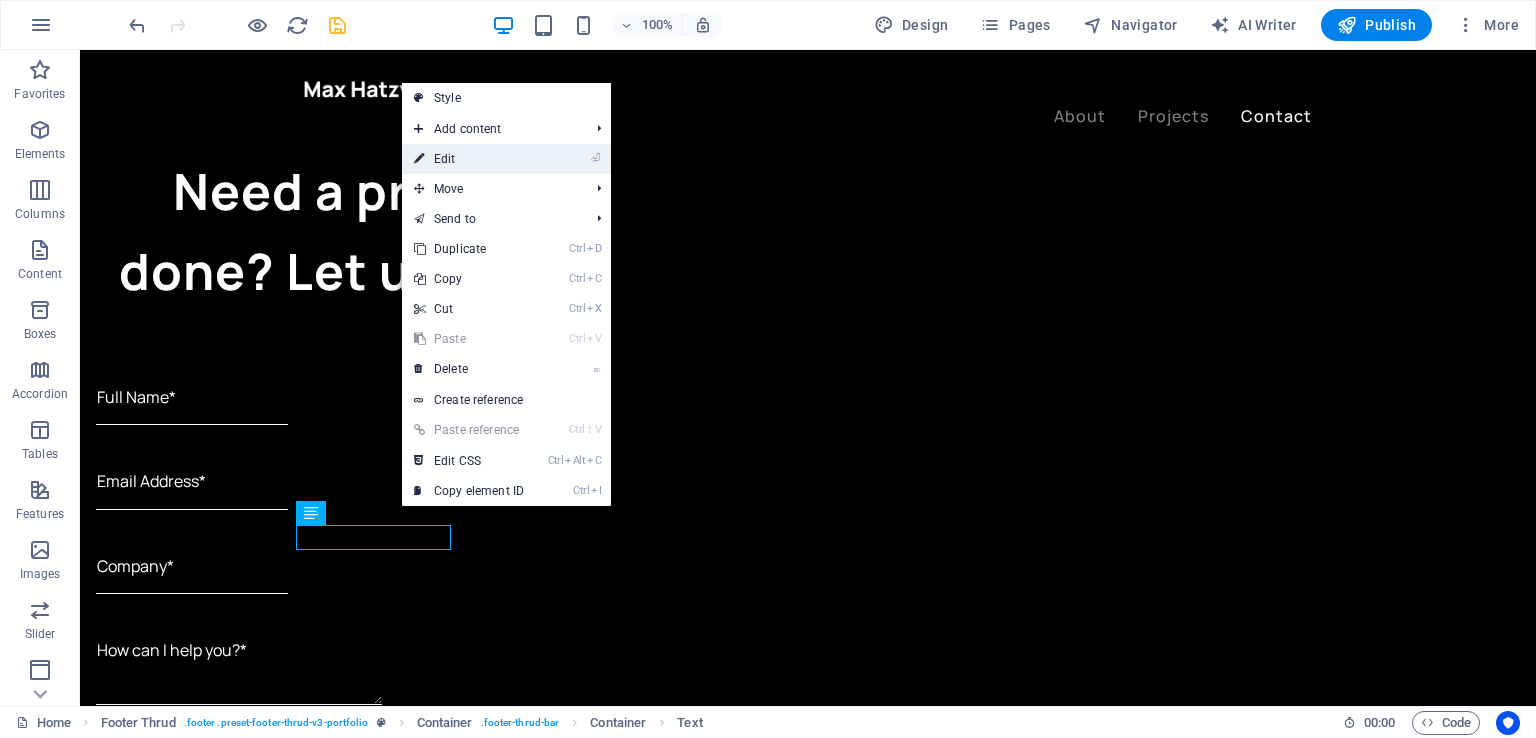 click on "⏎  Edit" at bounding box center (469, 159) 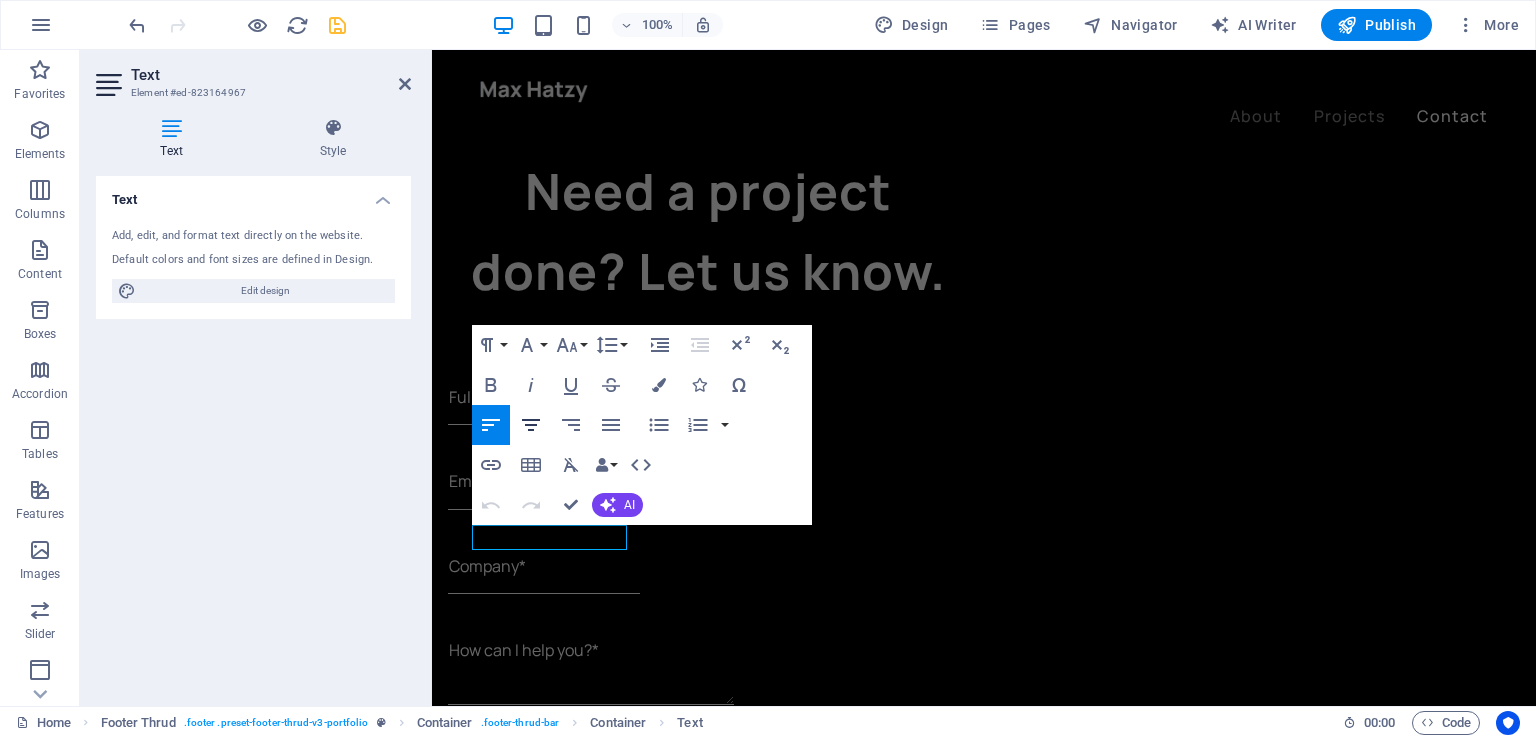 click 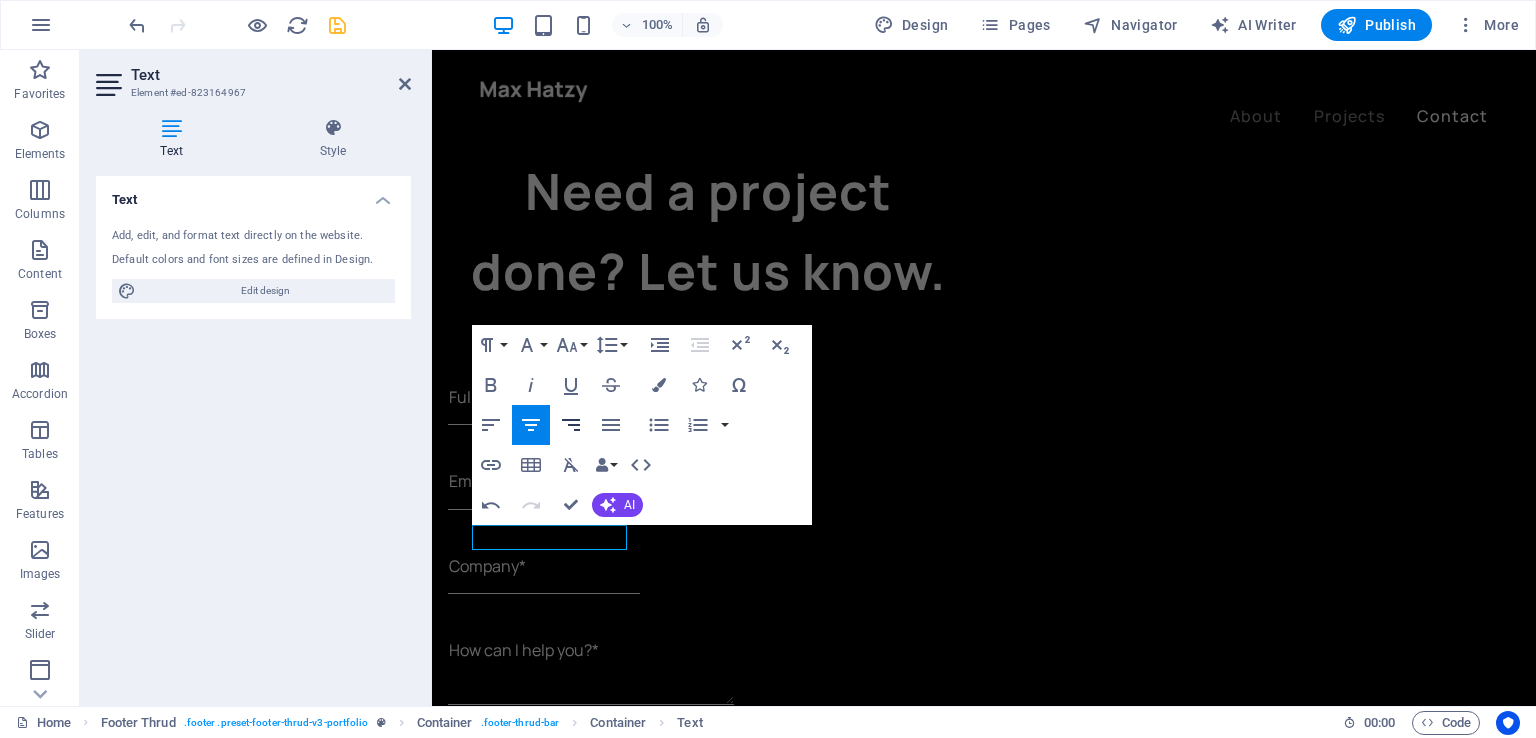 click 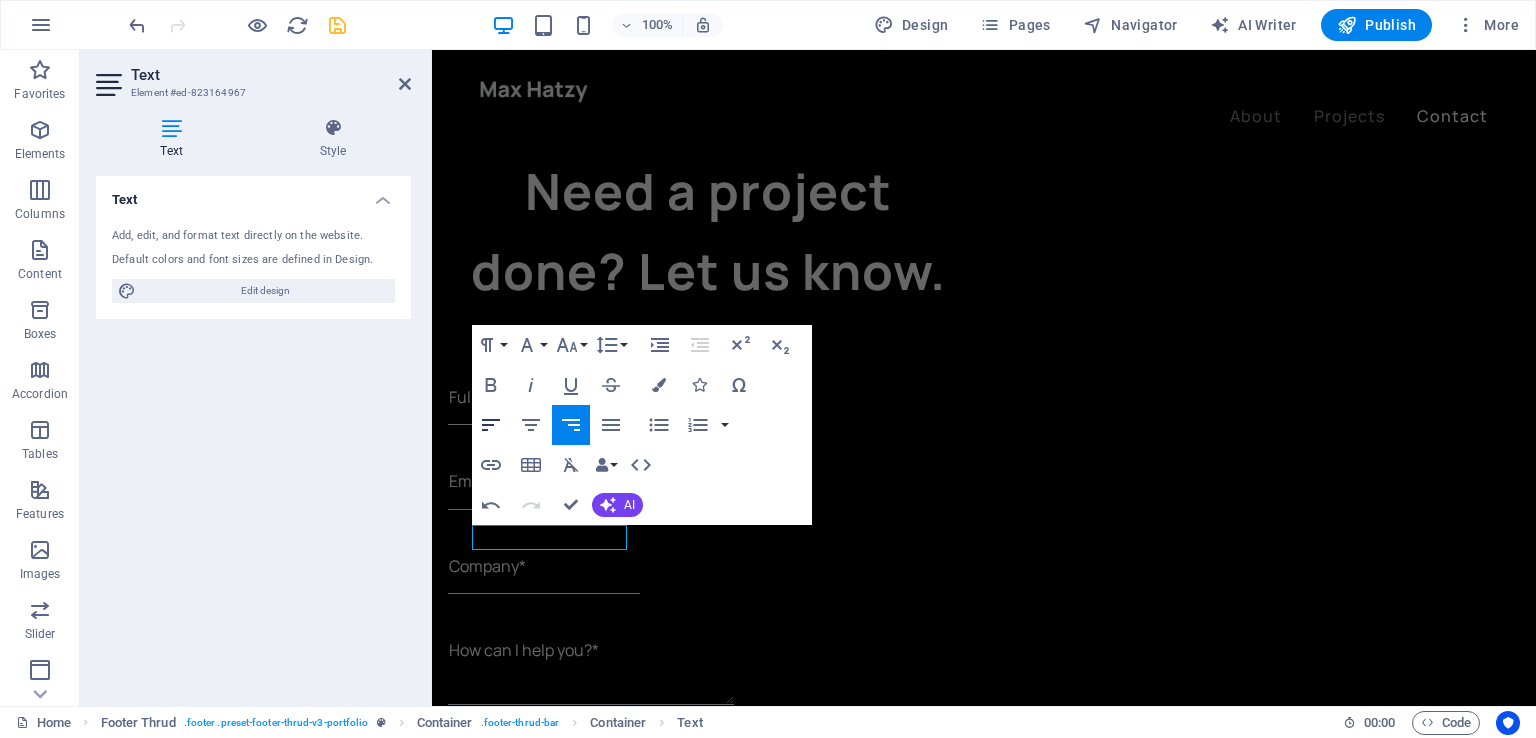 click 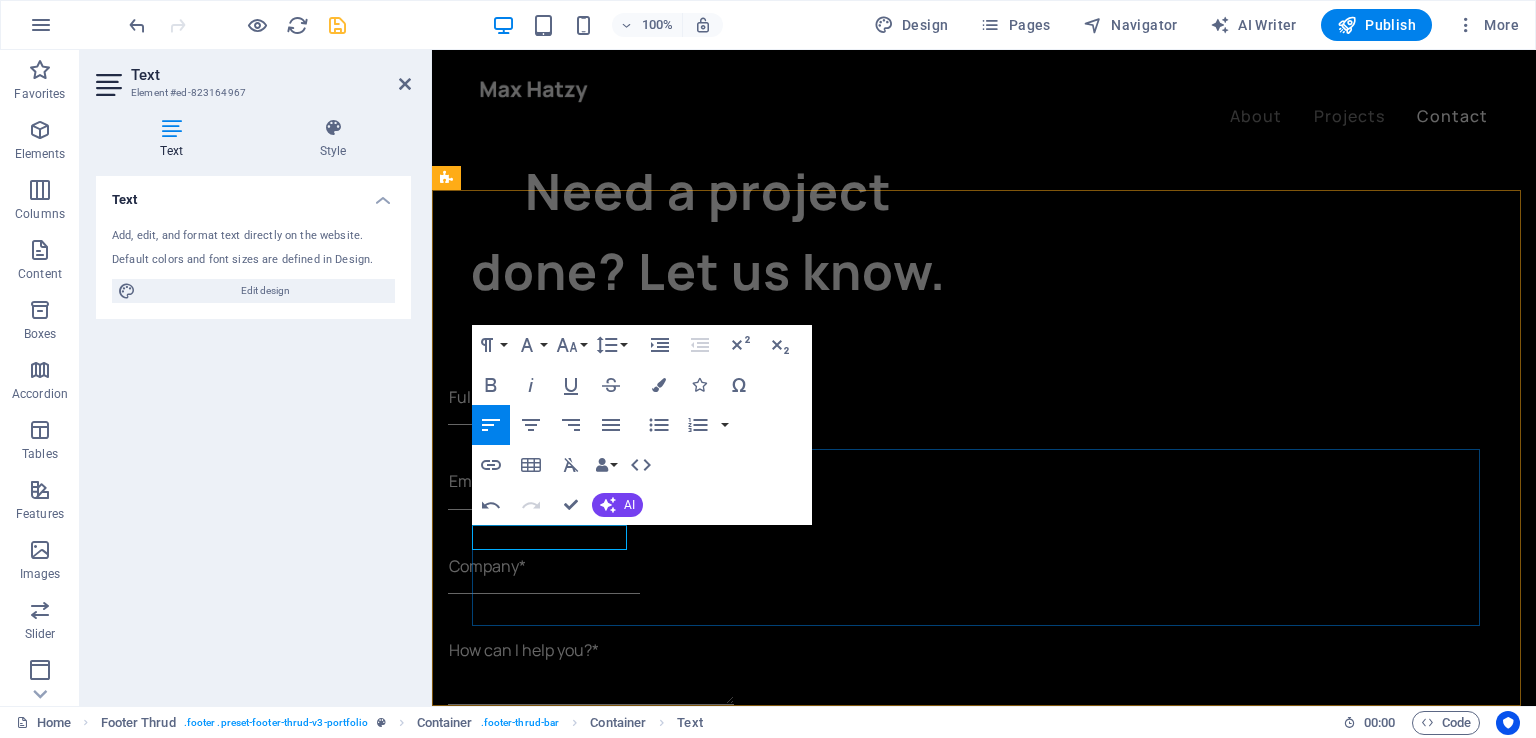 click on "taljaardfilms.co.za   Drop content here or  Add elements  Paste clipboard" at bounding box center [984, 3740] 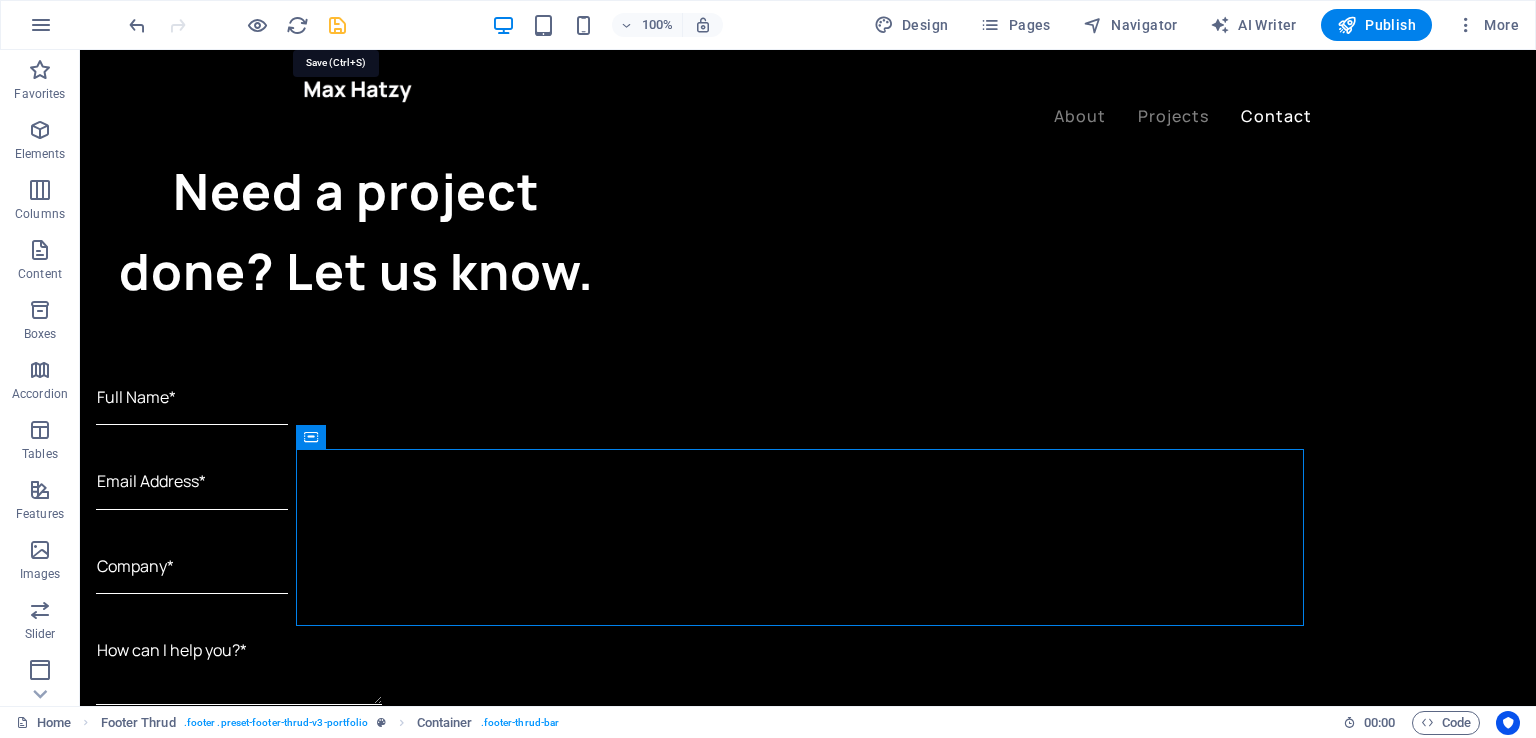click at bounding box center [337, 25] 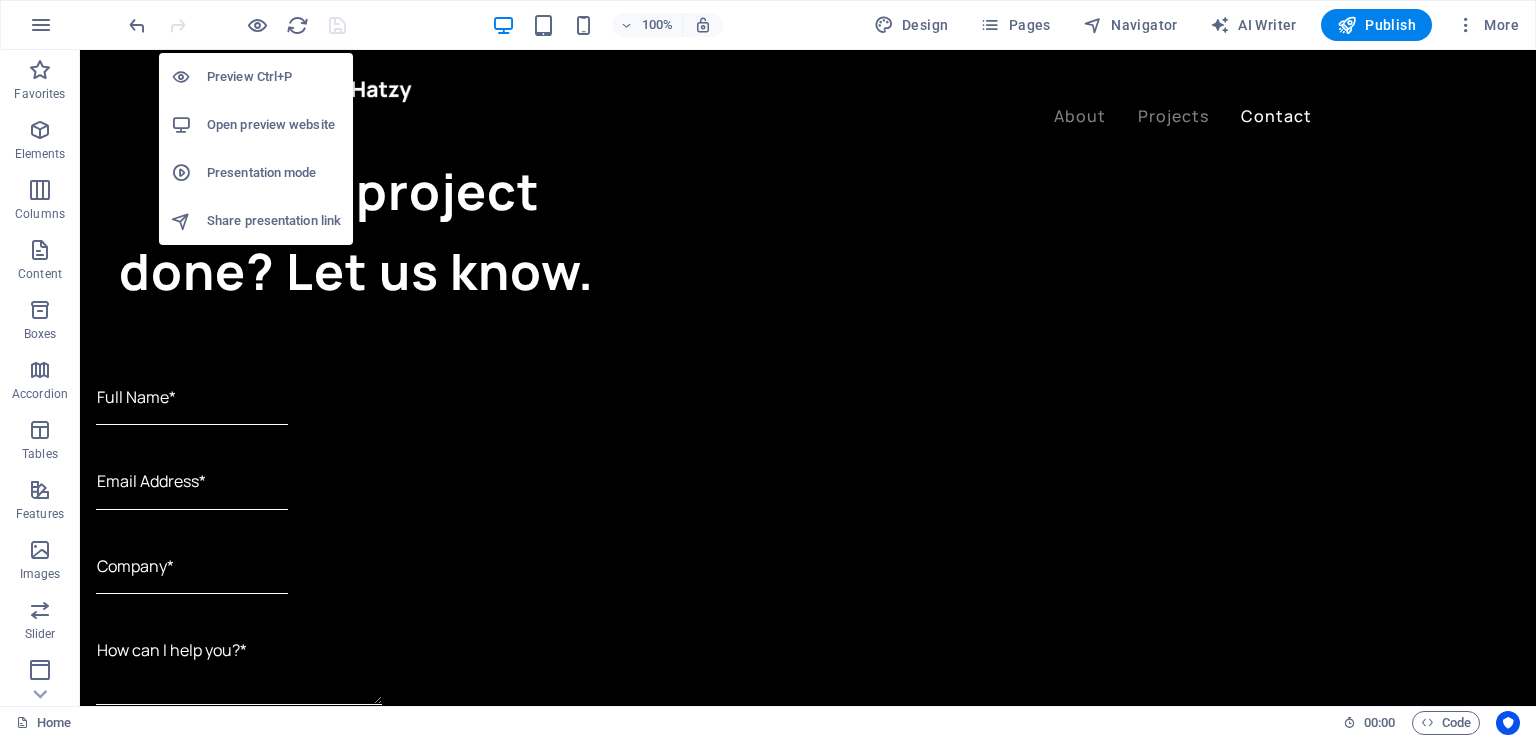 click on "Preview Ctrl+P" at bounding box center (274, 77) 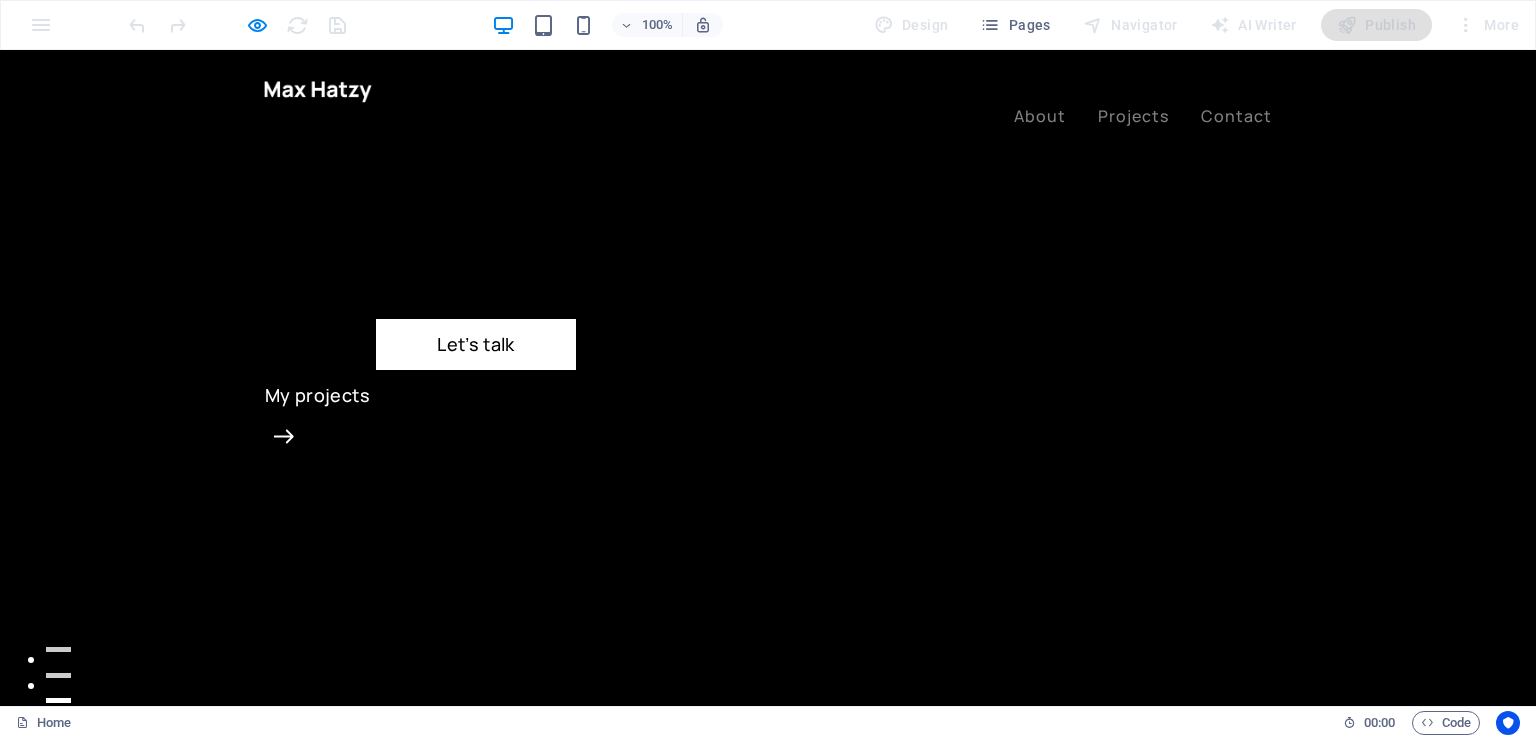 scroll, scrollTop: 0, scrollLeft: 0, axis: both 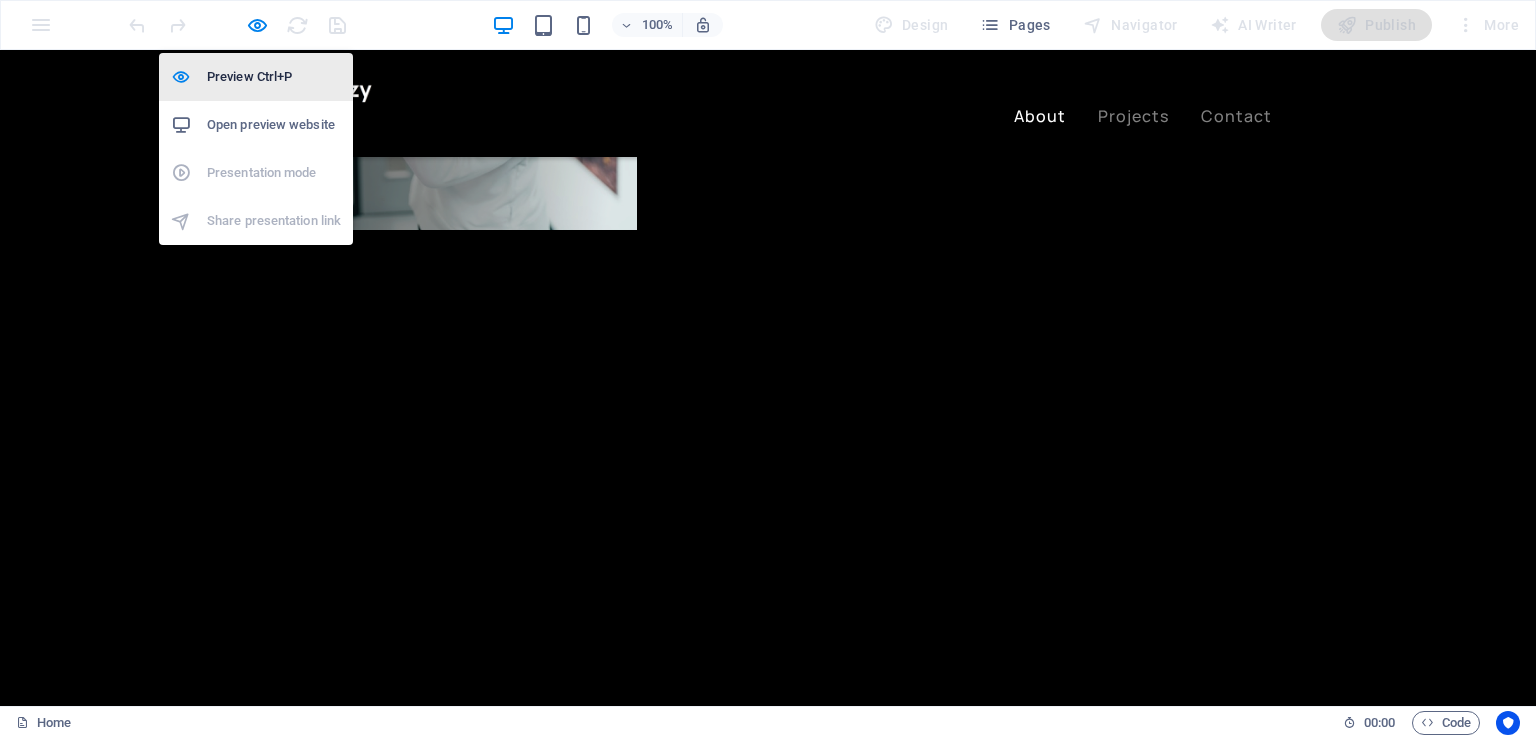 click on "Preview Ctrl+P" at bounding box center (274, 77) 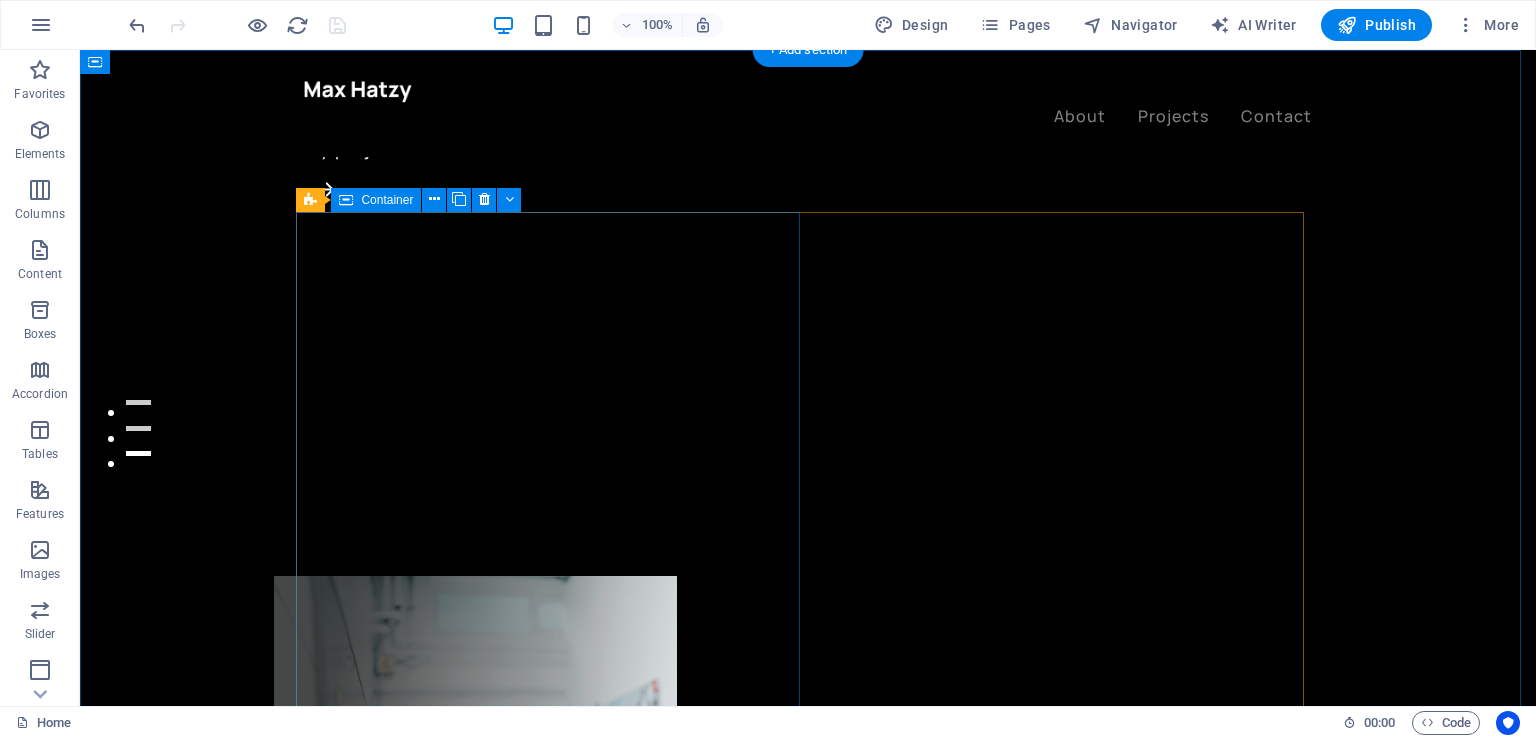 scroll, scrollTop: 0, scrollLeft: 0, axis: both 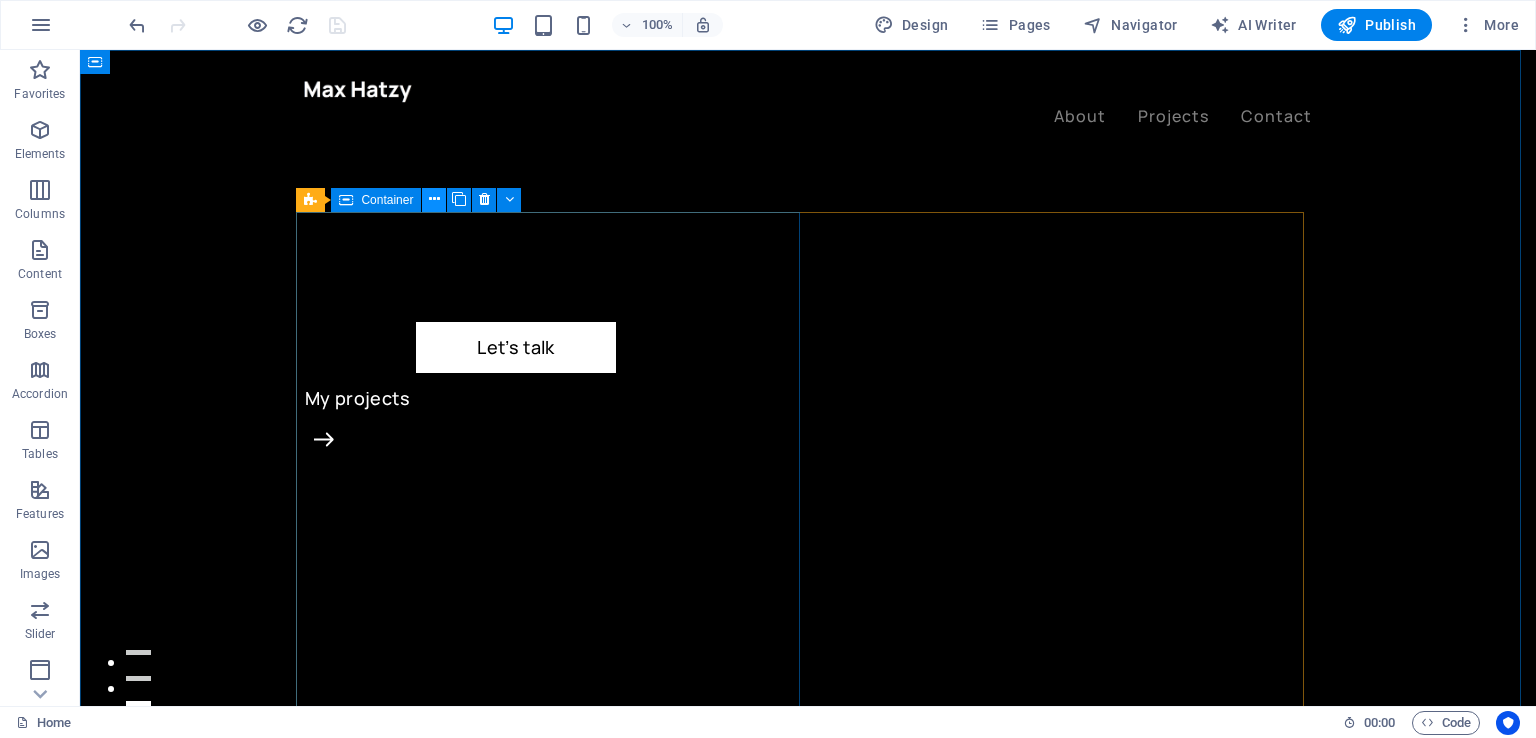 click at bounding box center [434, 200] 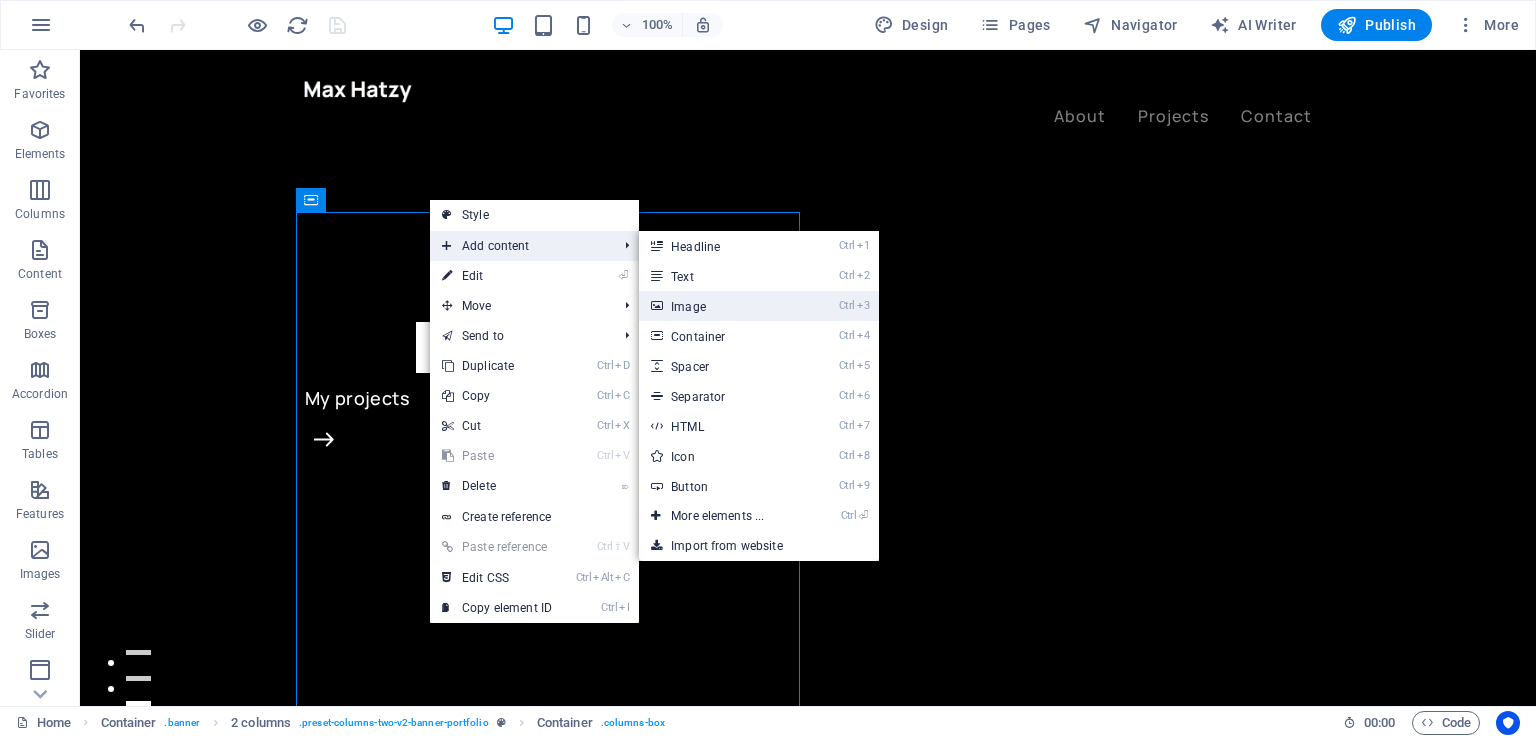 click on "Ctrl 3  Image" at bounding box center [721, 306] 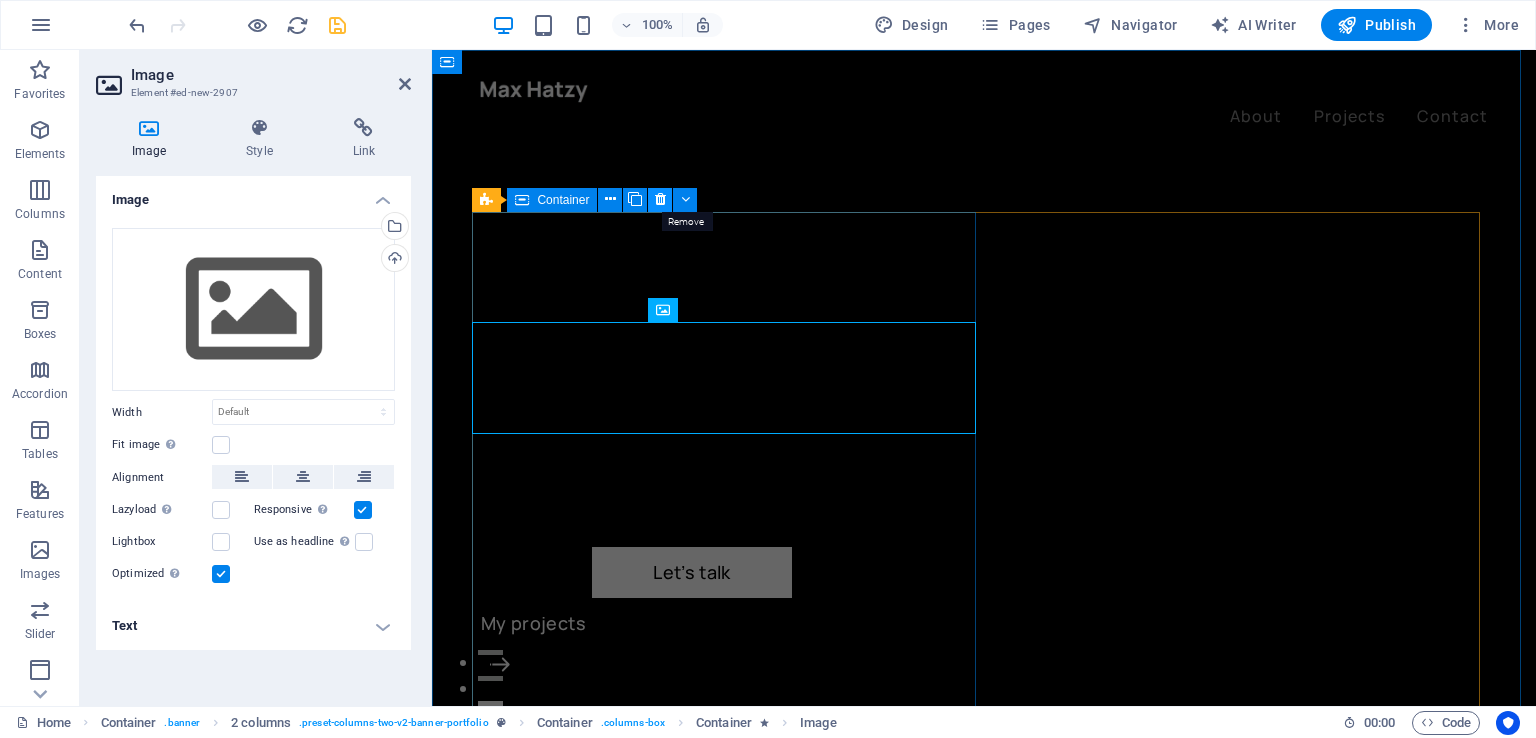 click at bounding box center [660, 199] 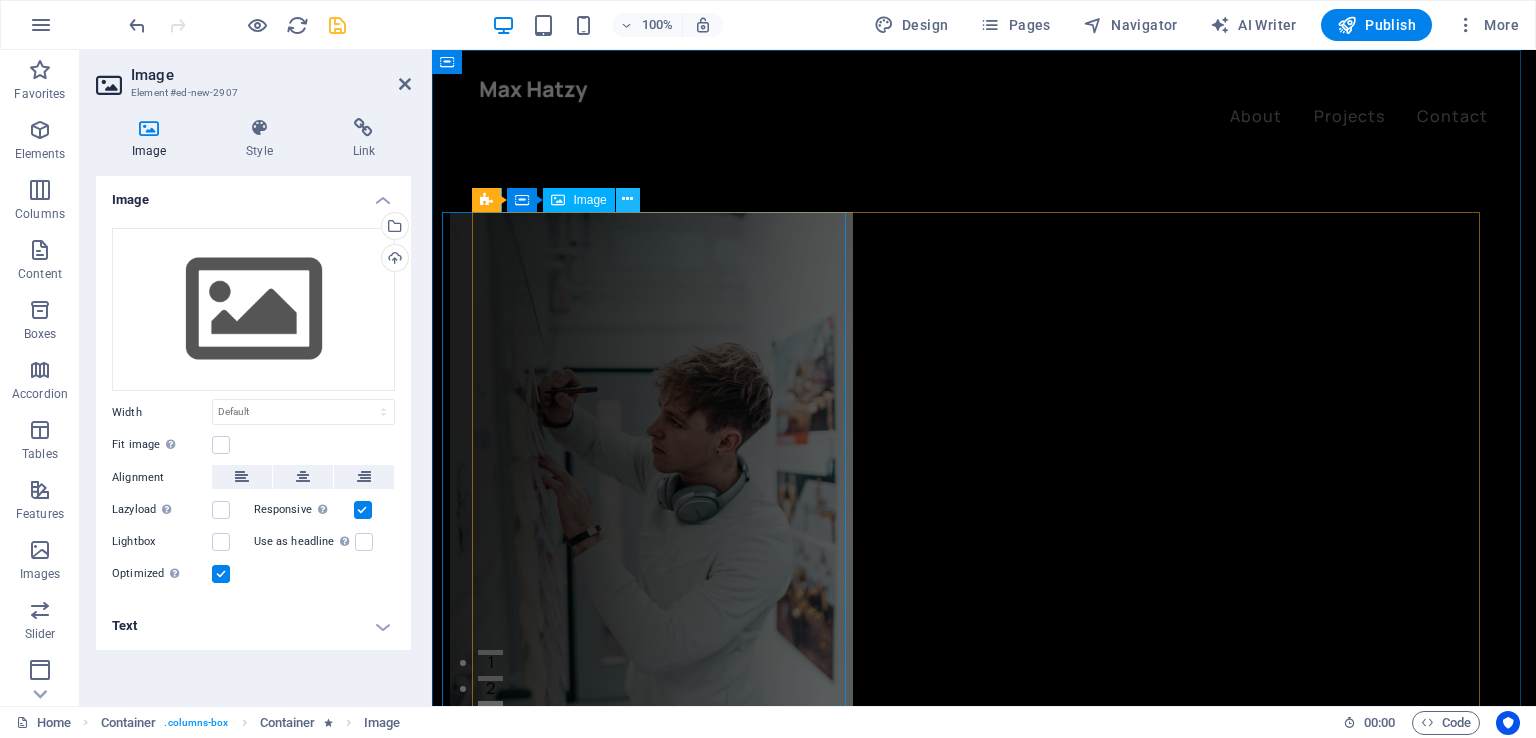 click at bounding box center (627, 199) 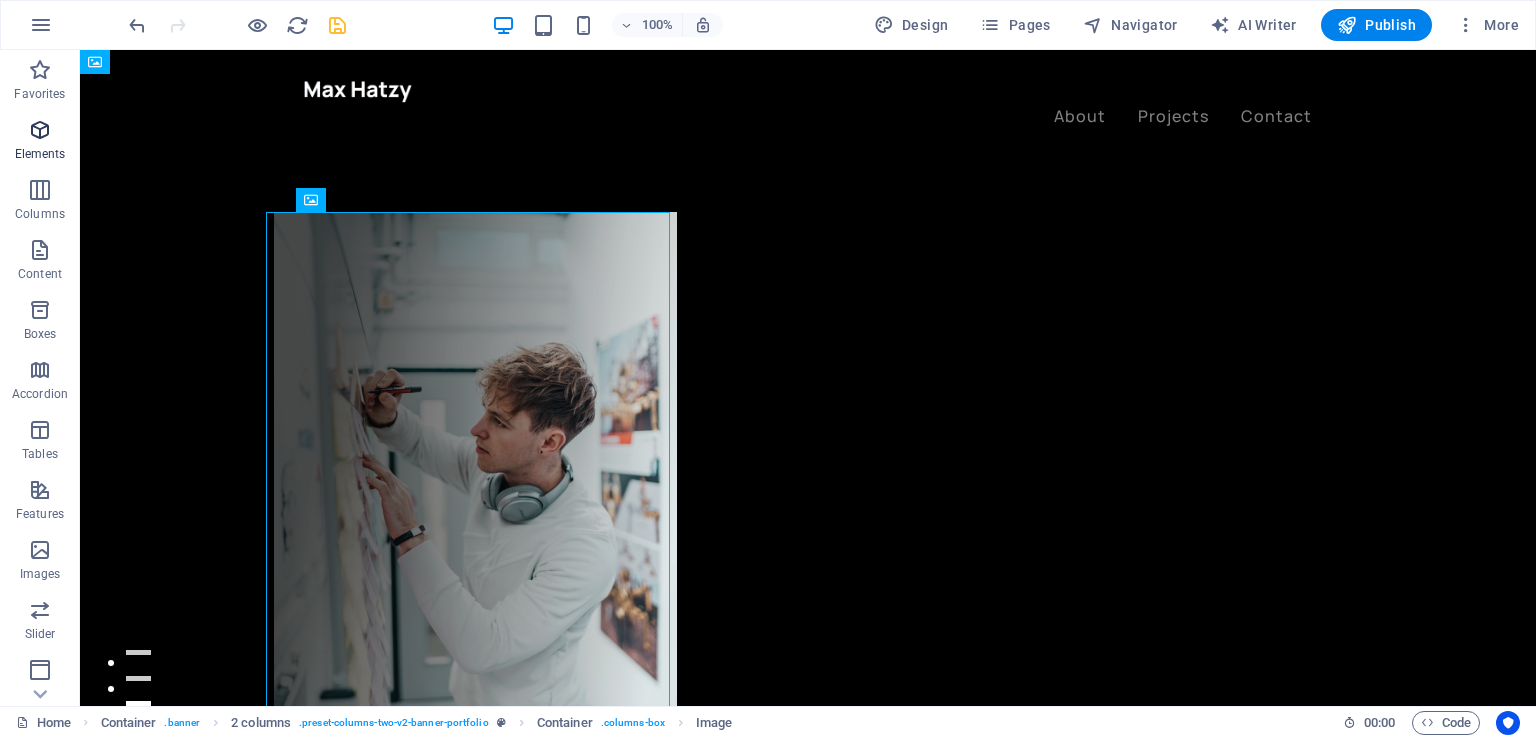click at bounding box center (40, 130) 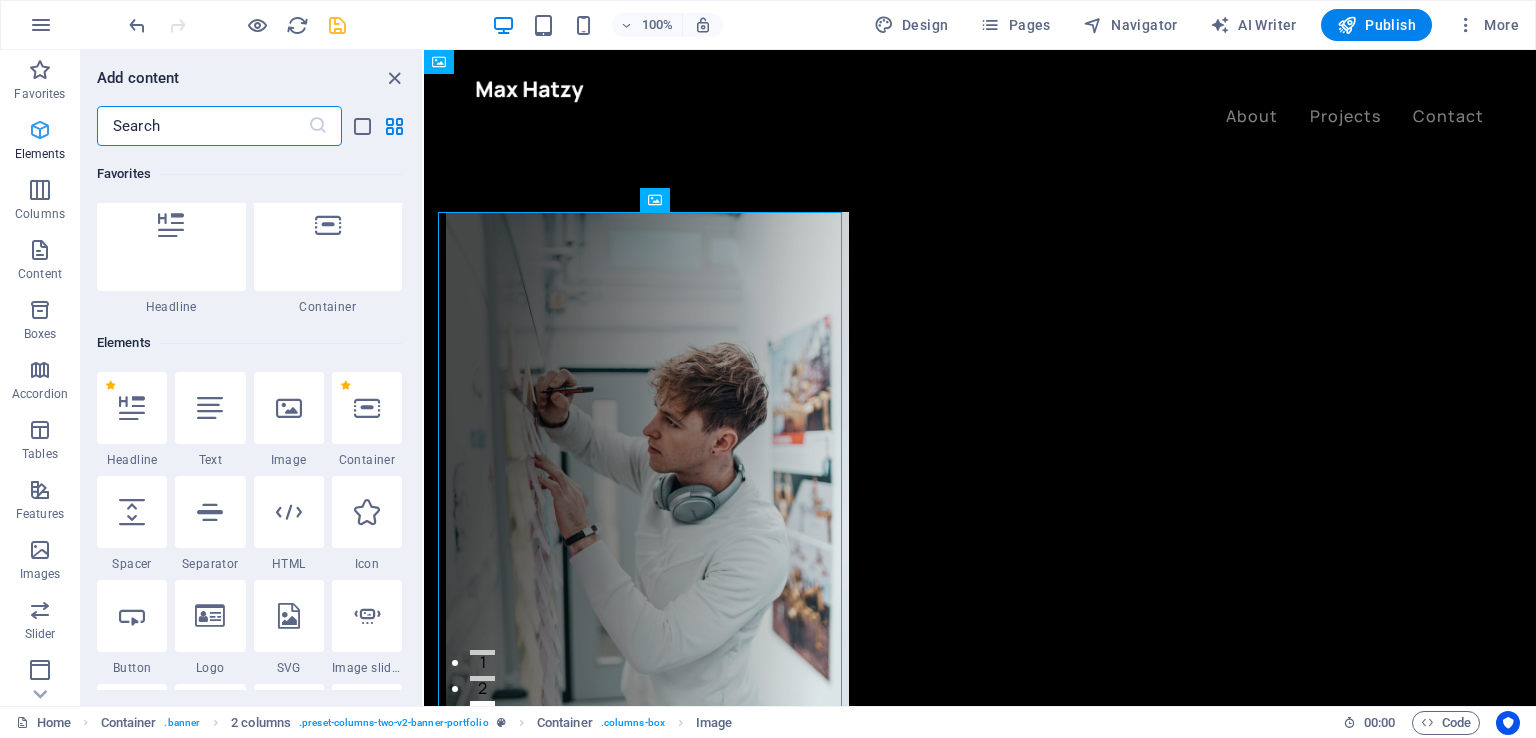 scroll, scrollTop: 212, scrollLeft: 0, axis: vertical 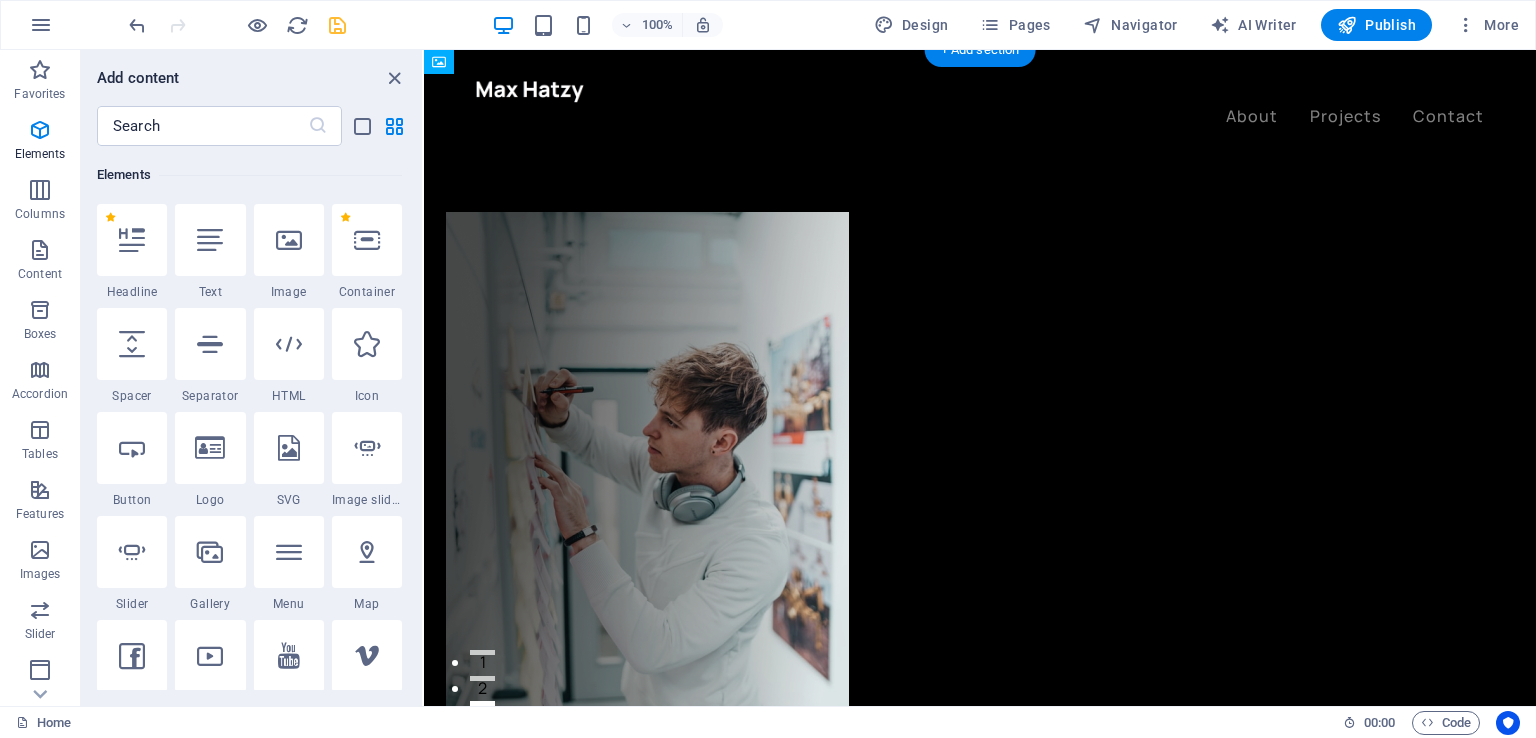 click at bounding box center (980, 423) 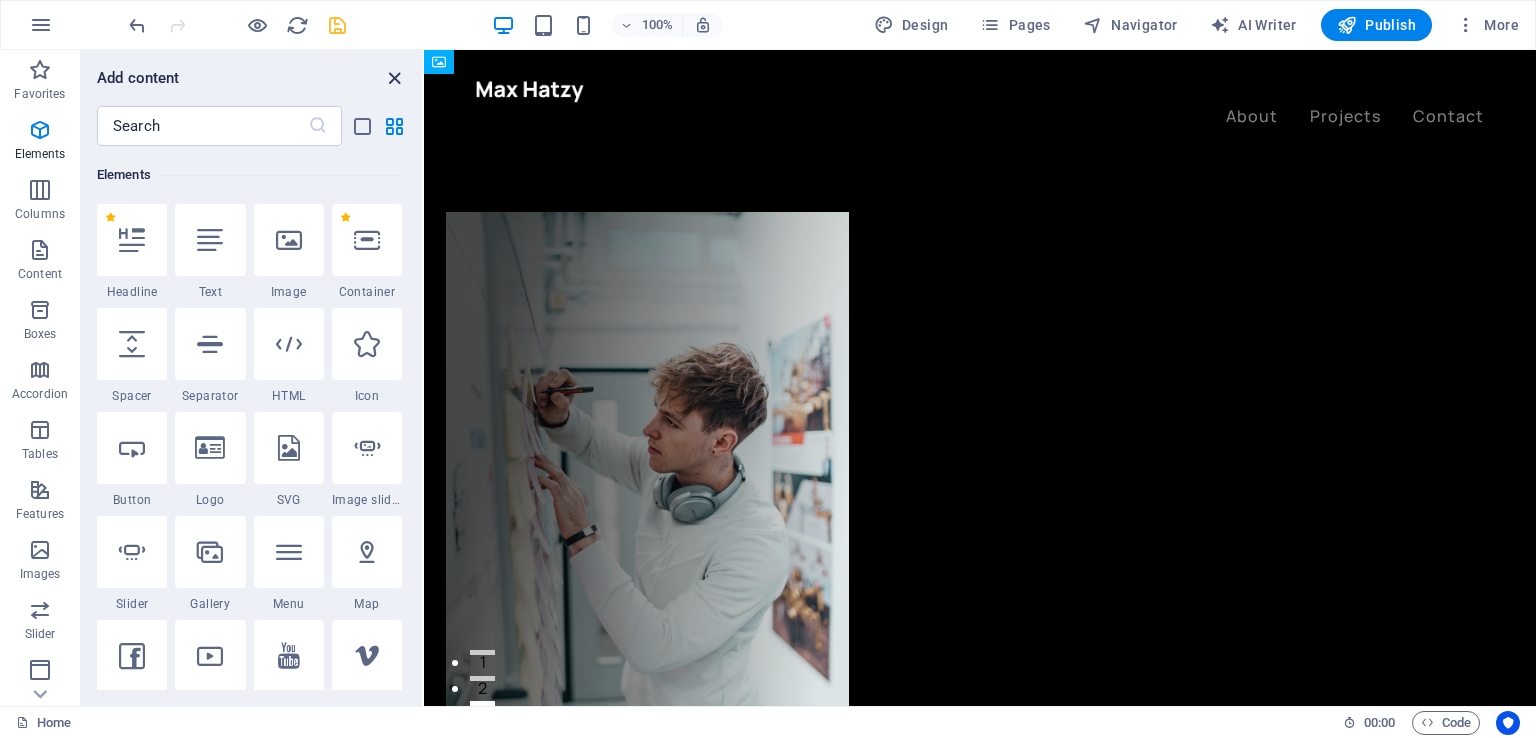 click at bounding box center (394, 78) 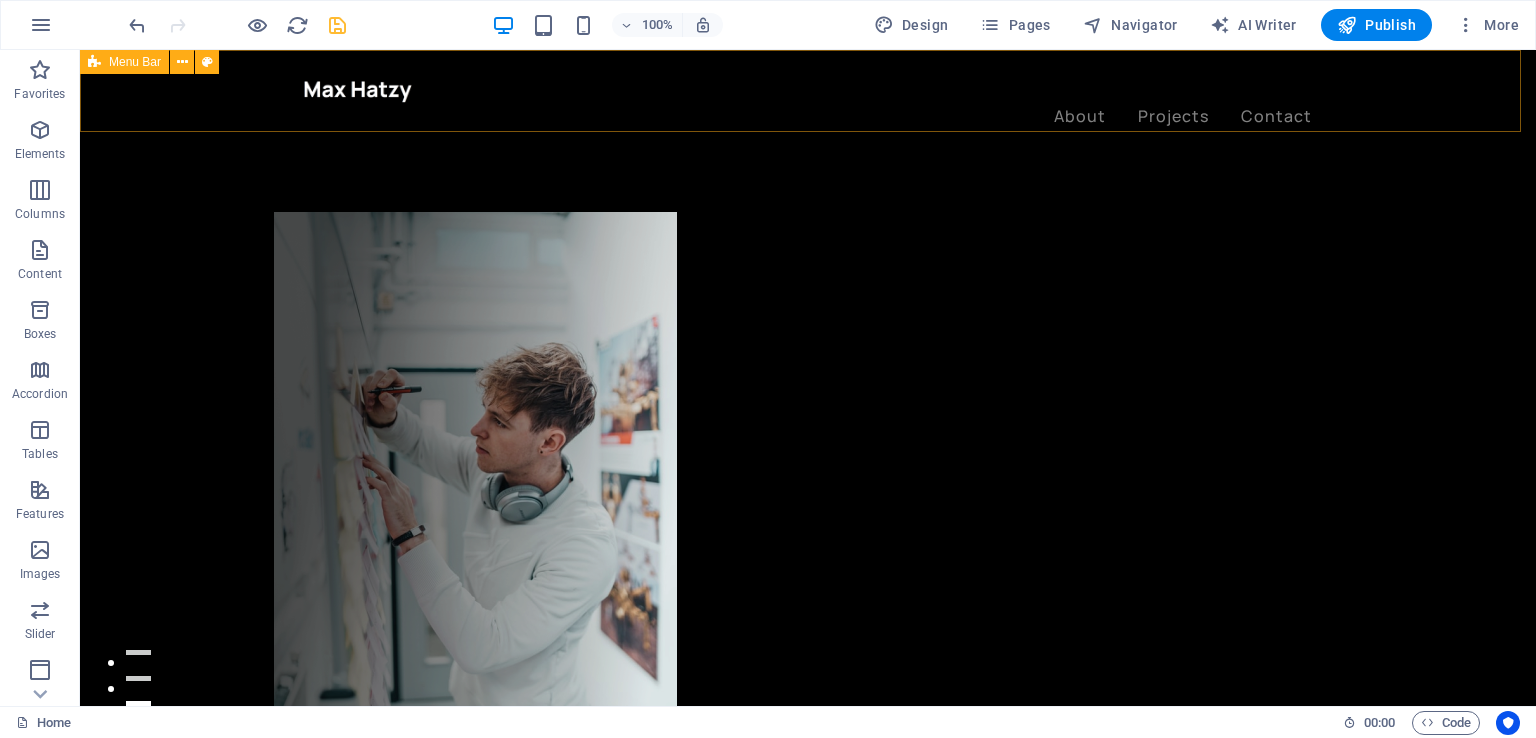 click on "About Projects Contact" at bounding box center (808, 103) 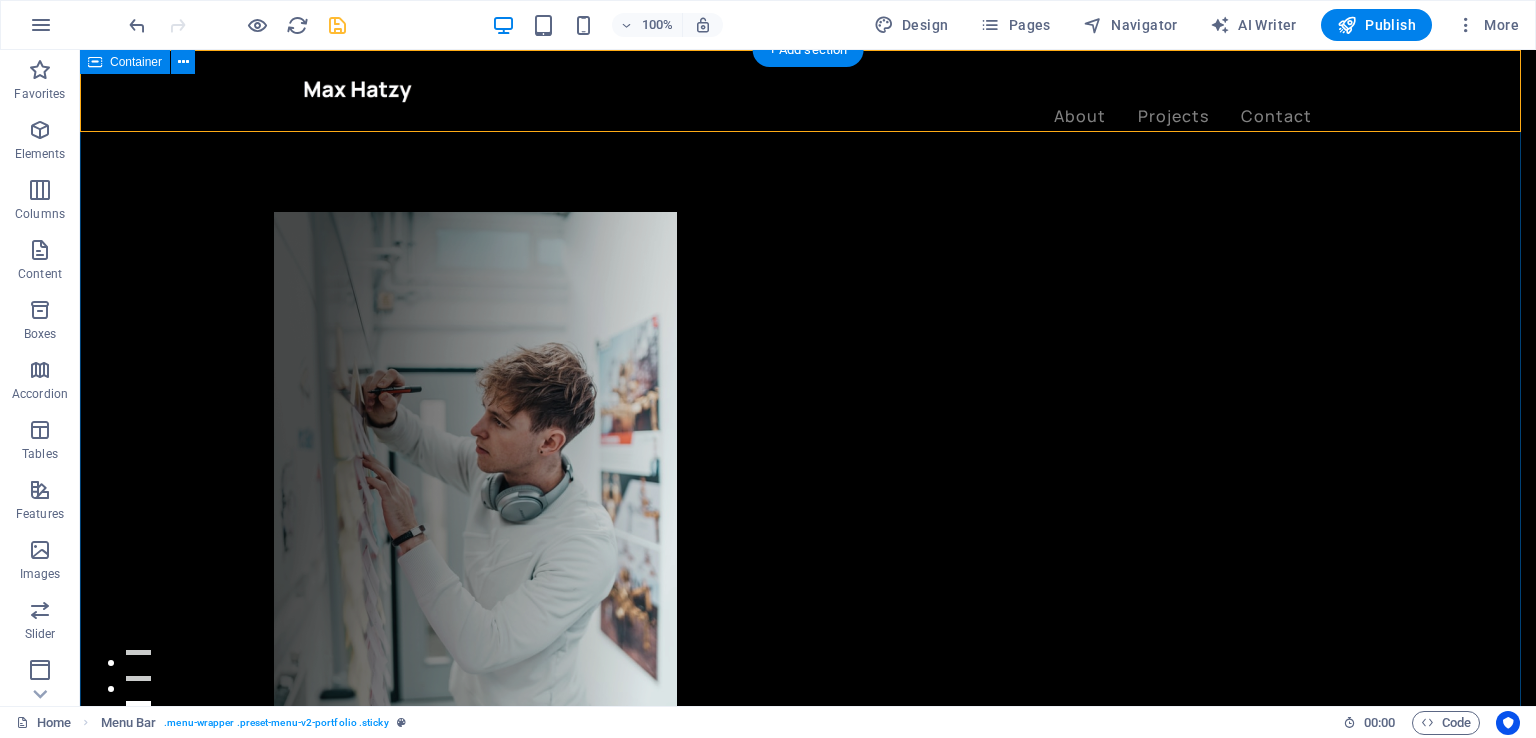 click at bounding box center (808, 423) 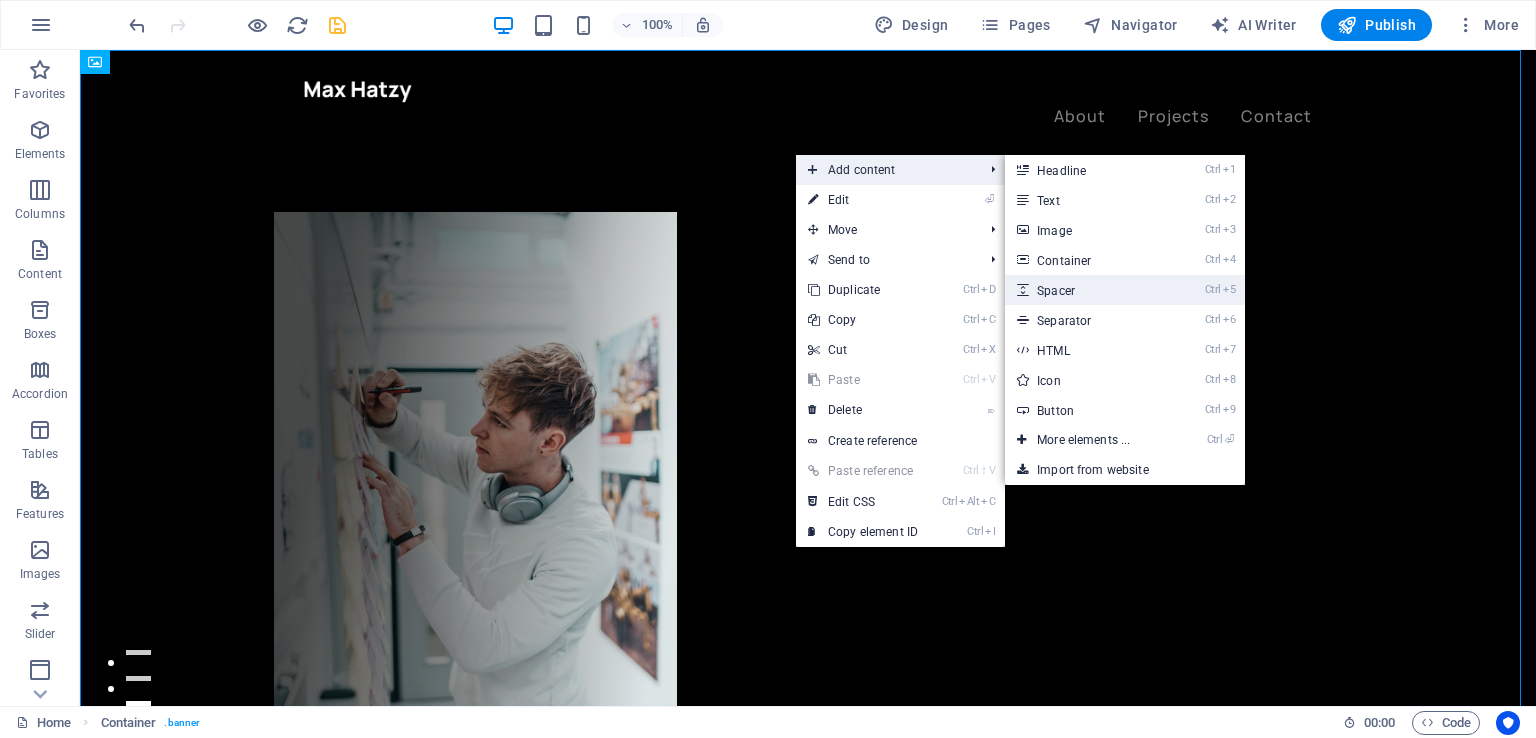 click on "Ctrl 5  Spacer" at bounding box center [1087, 290] 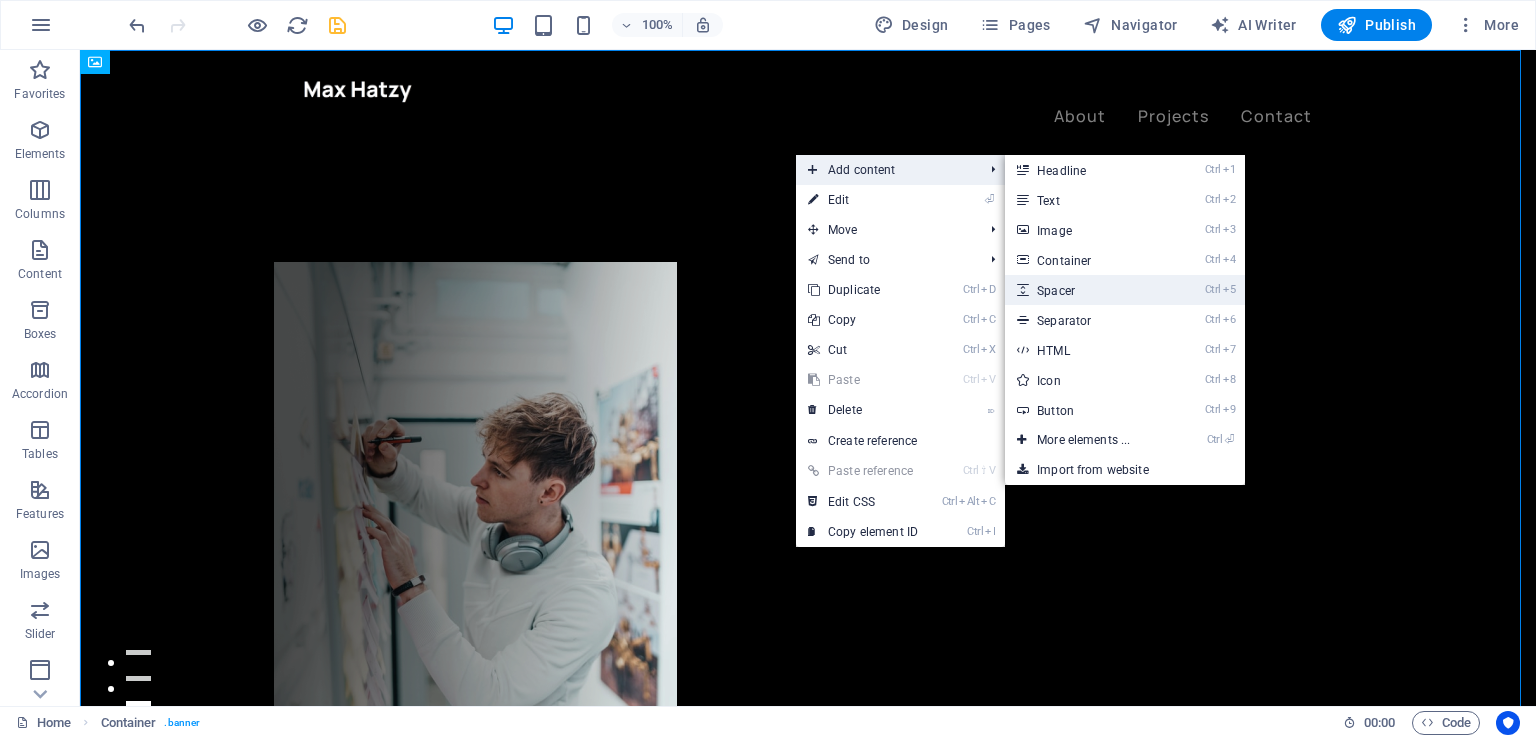 select on "px" 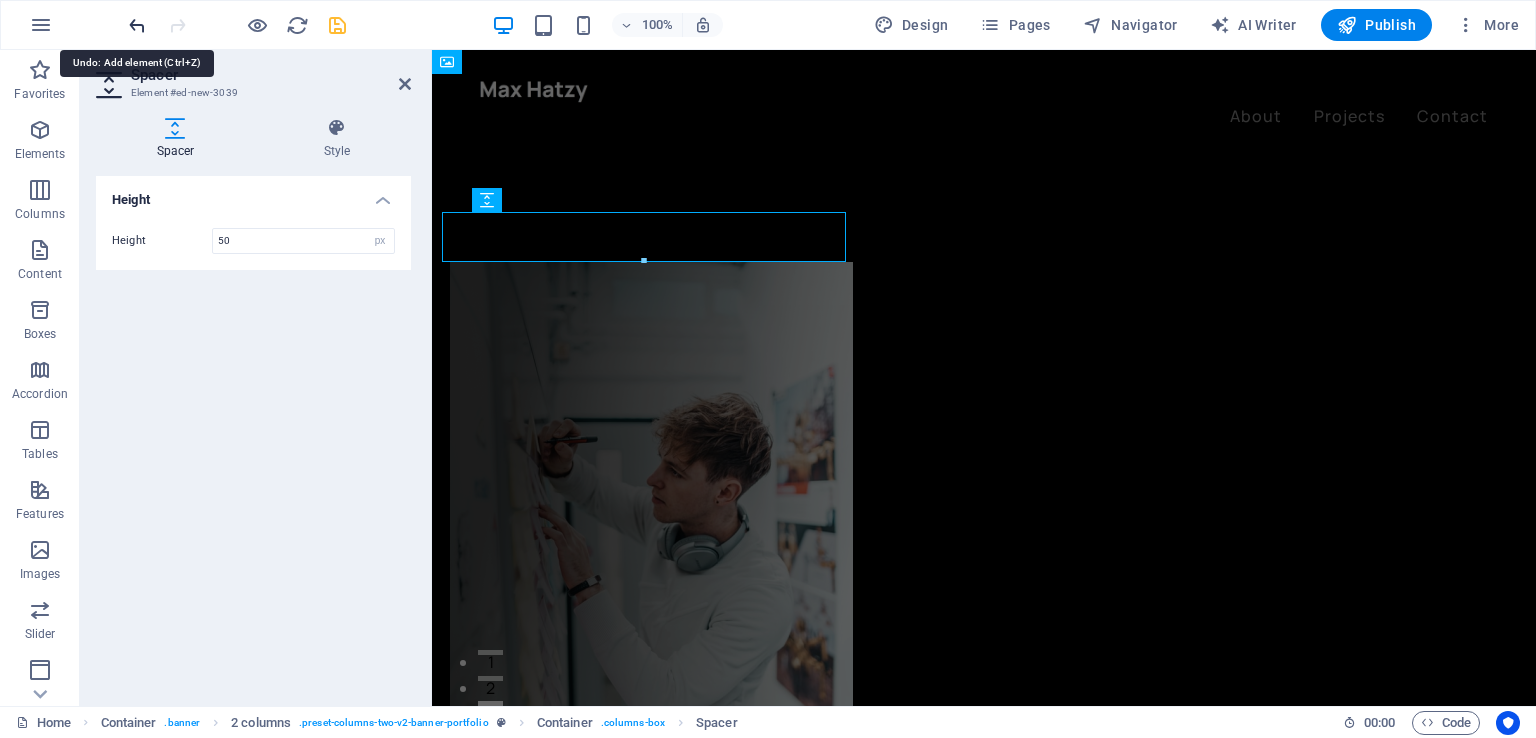 click at bounding box center (137, 25) 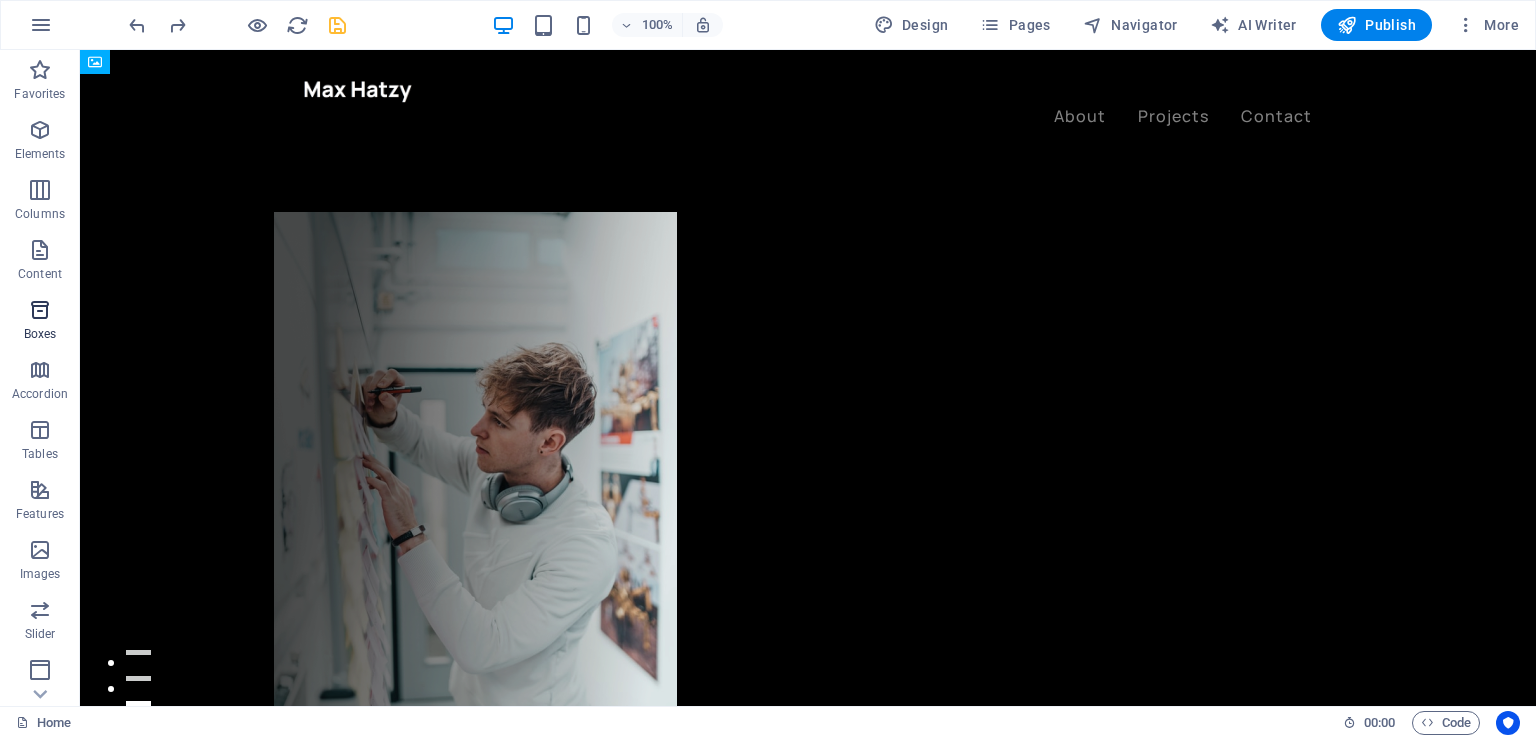 click at bounding box center [40, 310] 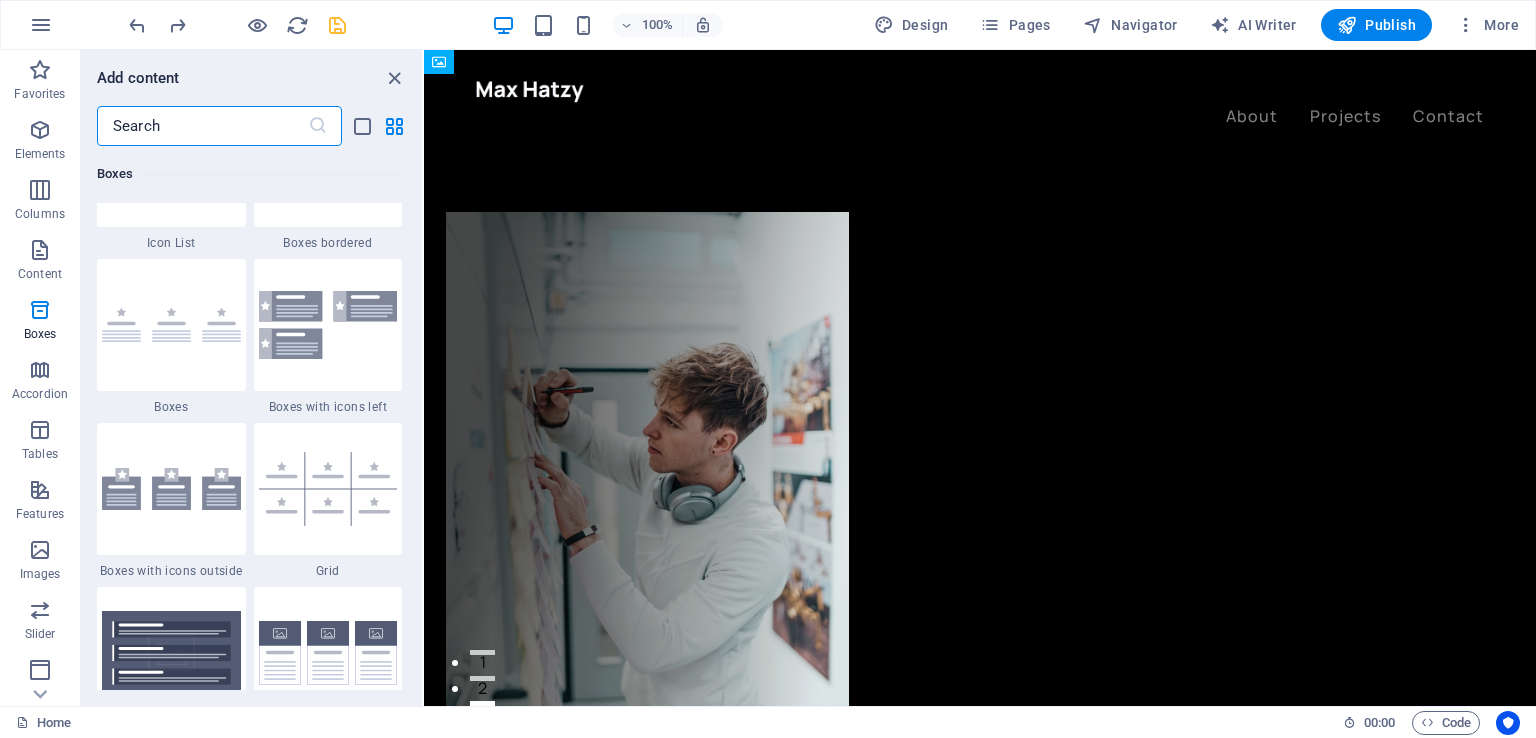 scroll, scrollTop: 5916, scrollLeft: 0, axis: vertical 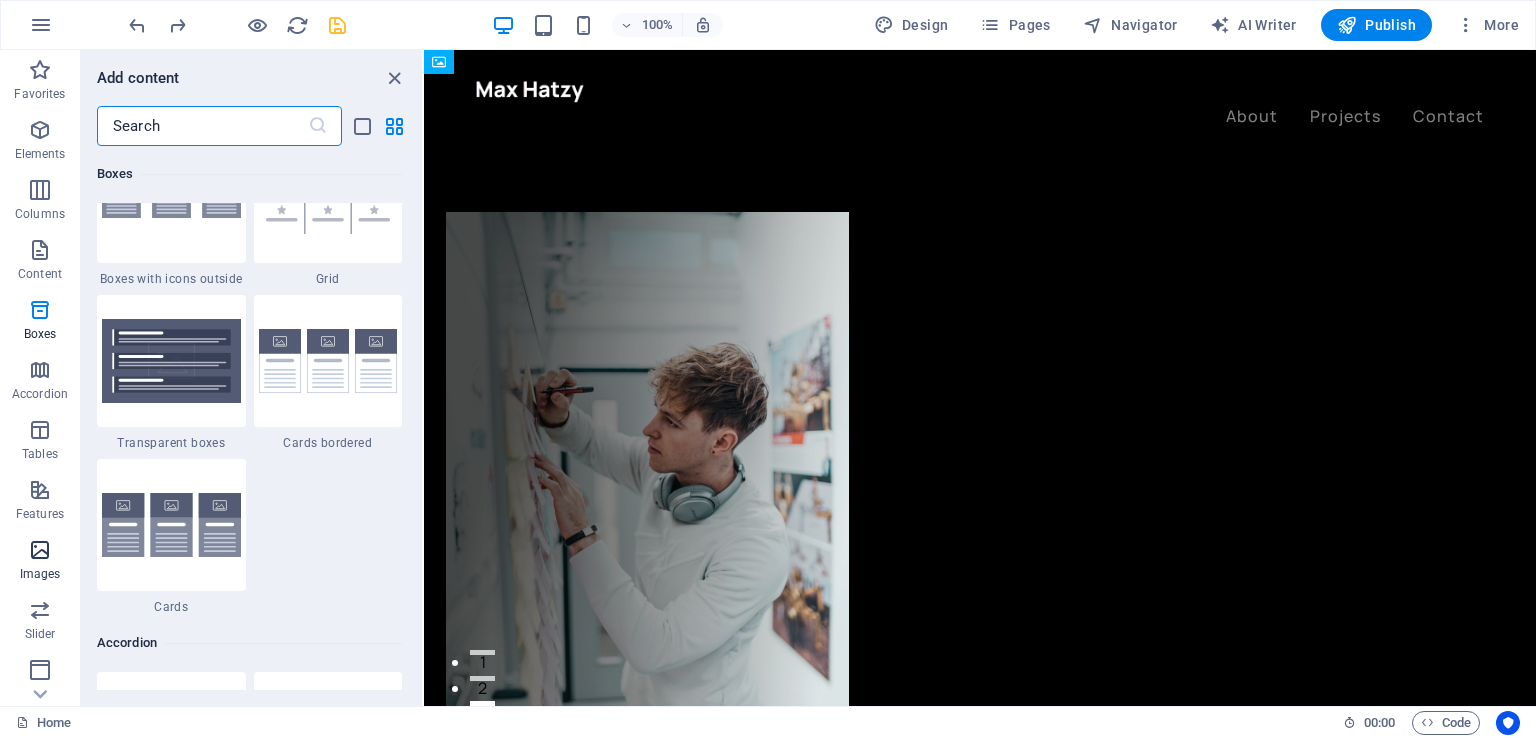 click at bounding box center [40, 550] 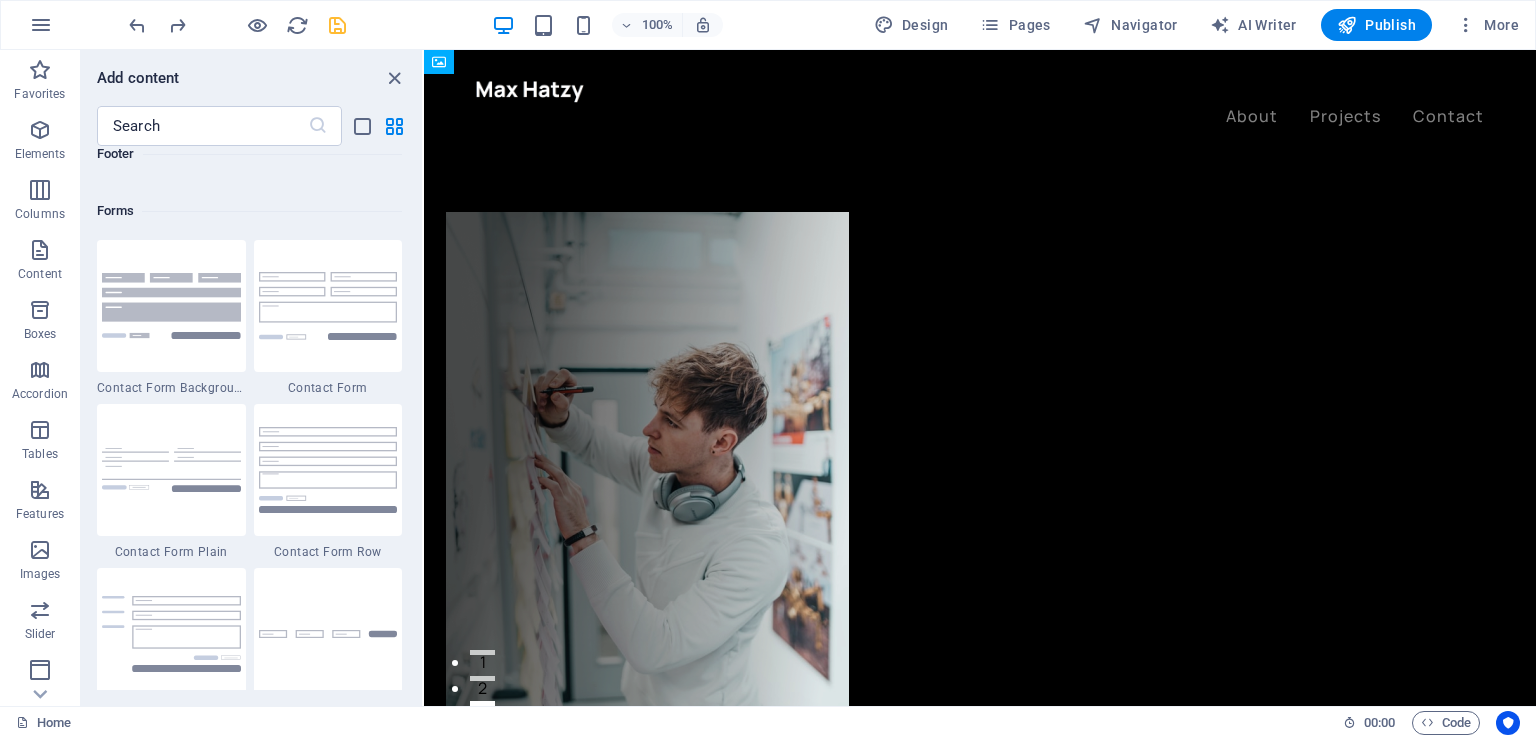 scroll, scrollTop: 14540, scrollLeft: 0, axis: vertical 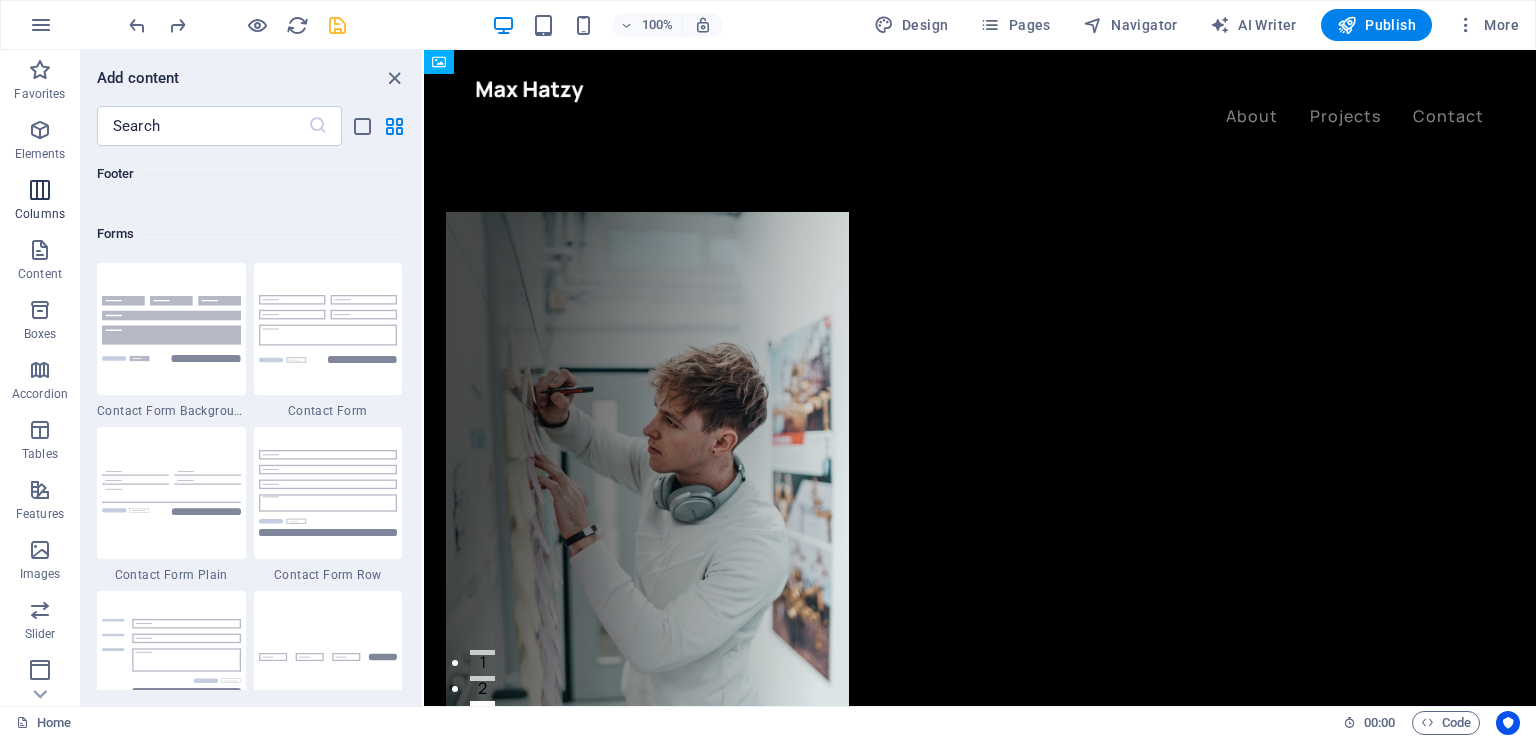 click at bounding box center [40, 190] 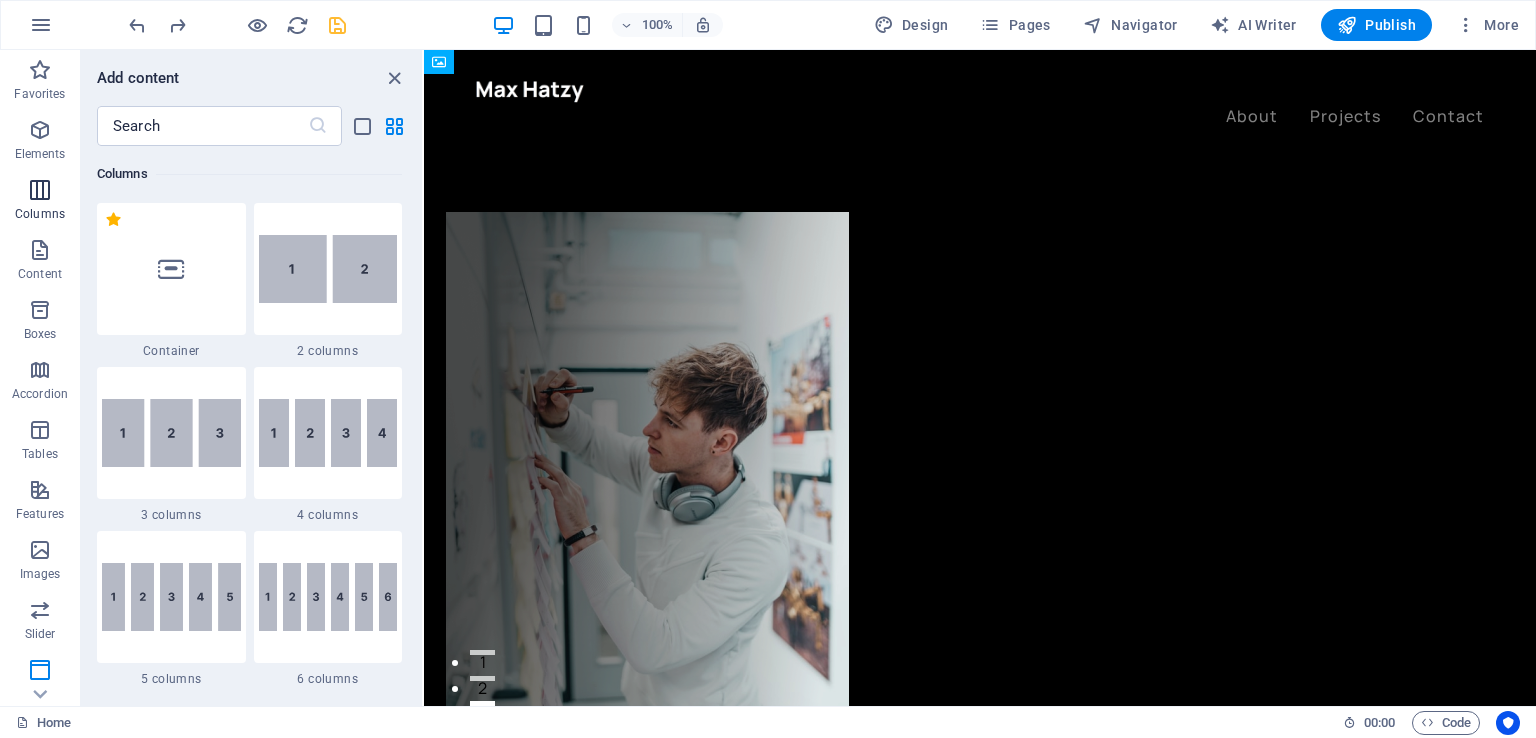 scroll, scrollTop: 990, scrollLeft: 0, axis: vertical 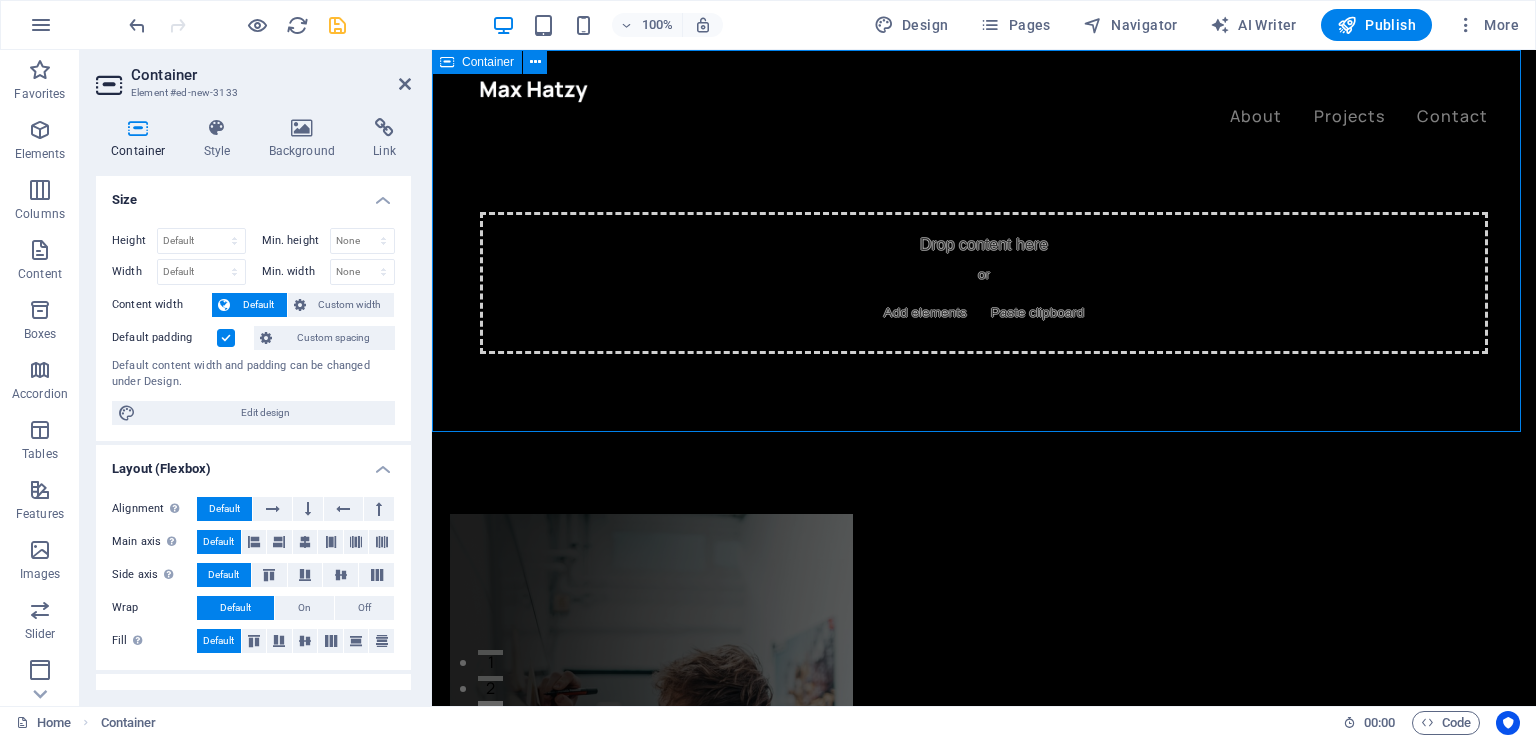 click on "Add elements" at bounding box center [925, 313] 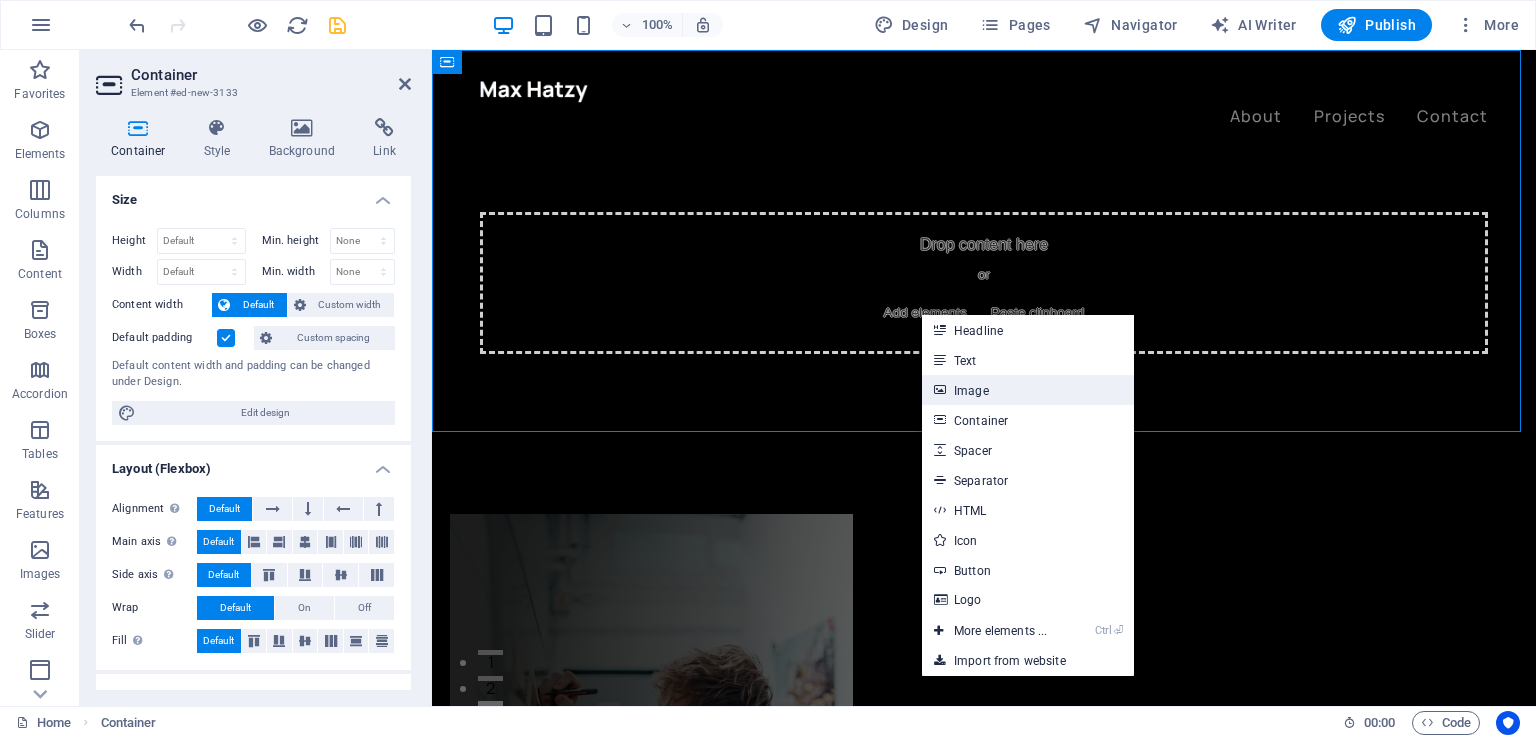 click on "Image" at bounding box center [1028, 390] 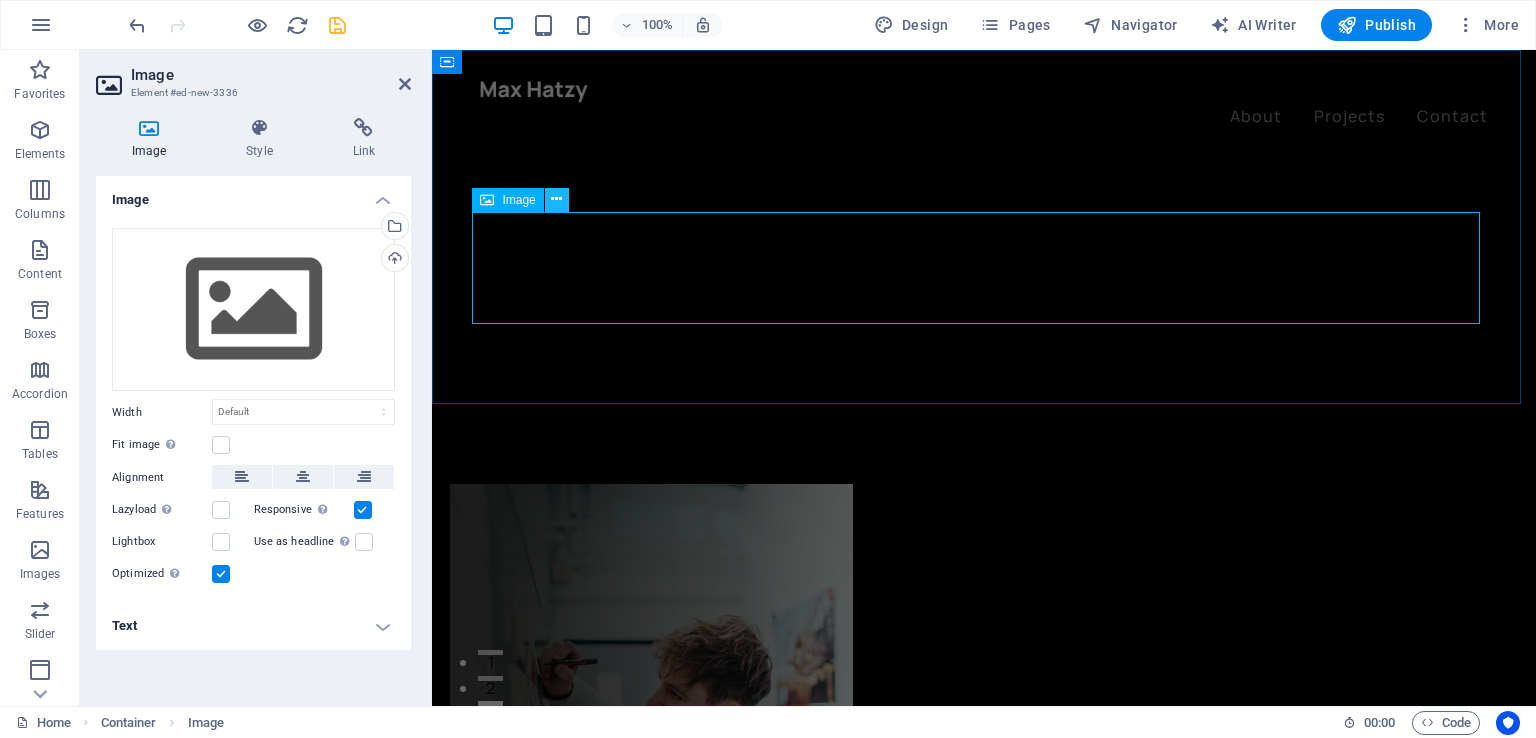 click at bounding box center [556, 199] 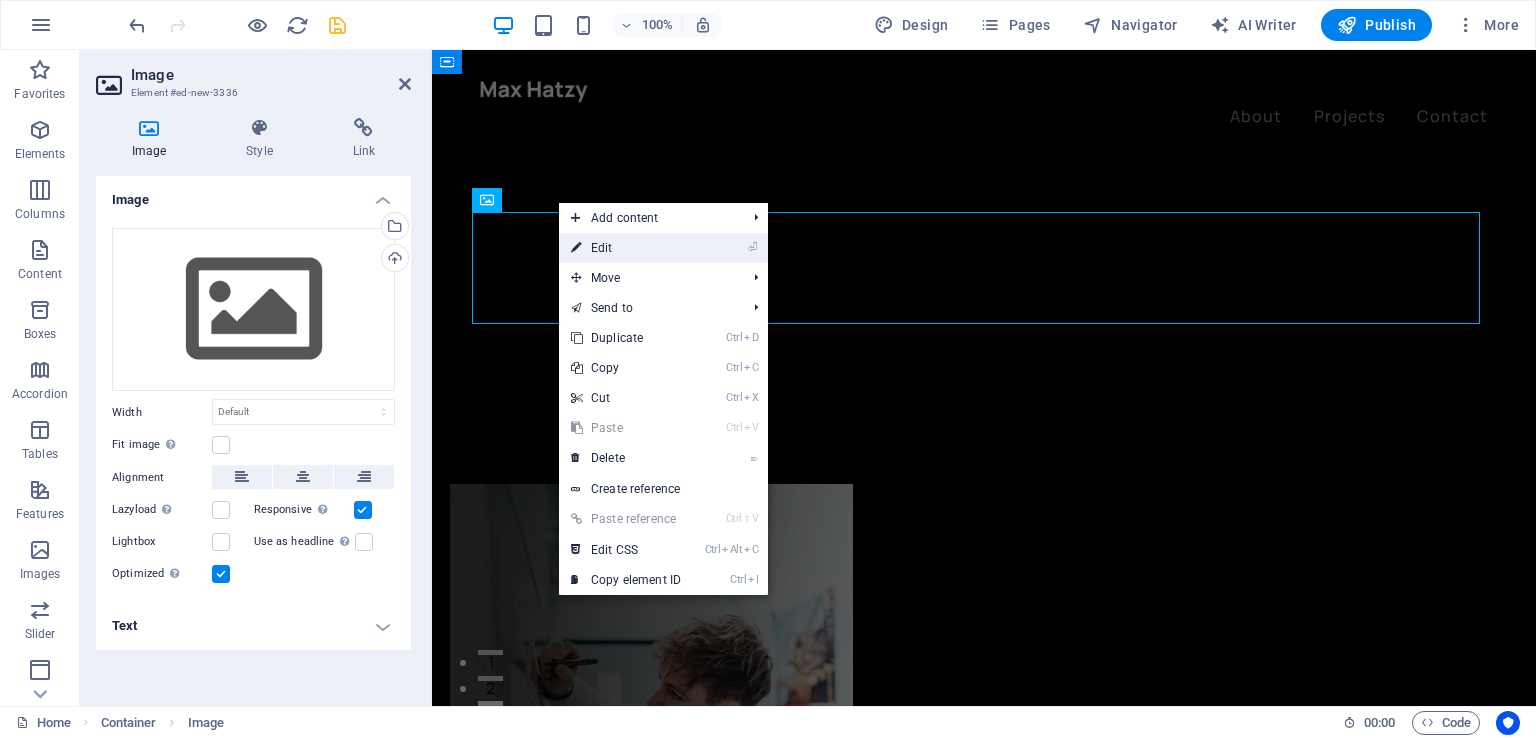 click on "⏎  Edit" at bounding box center [626, 248] 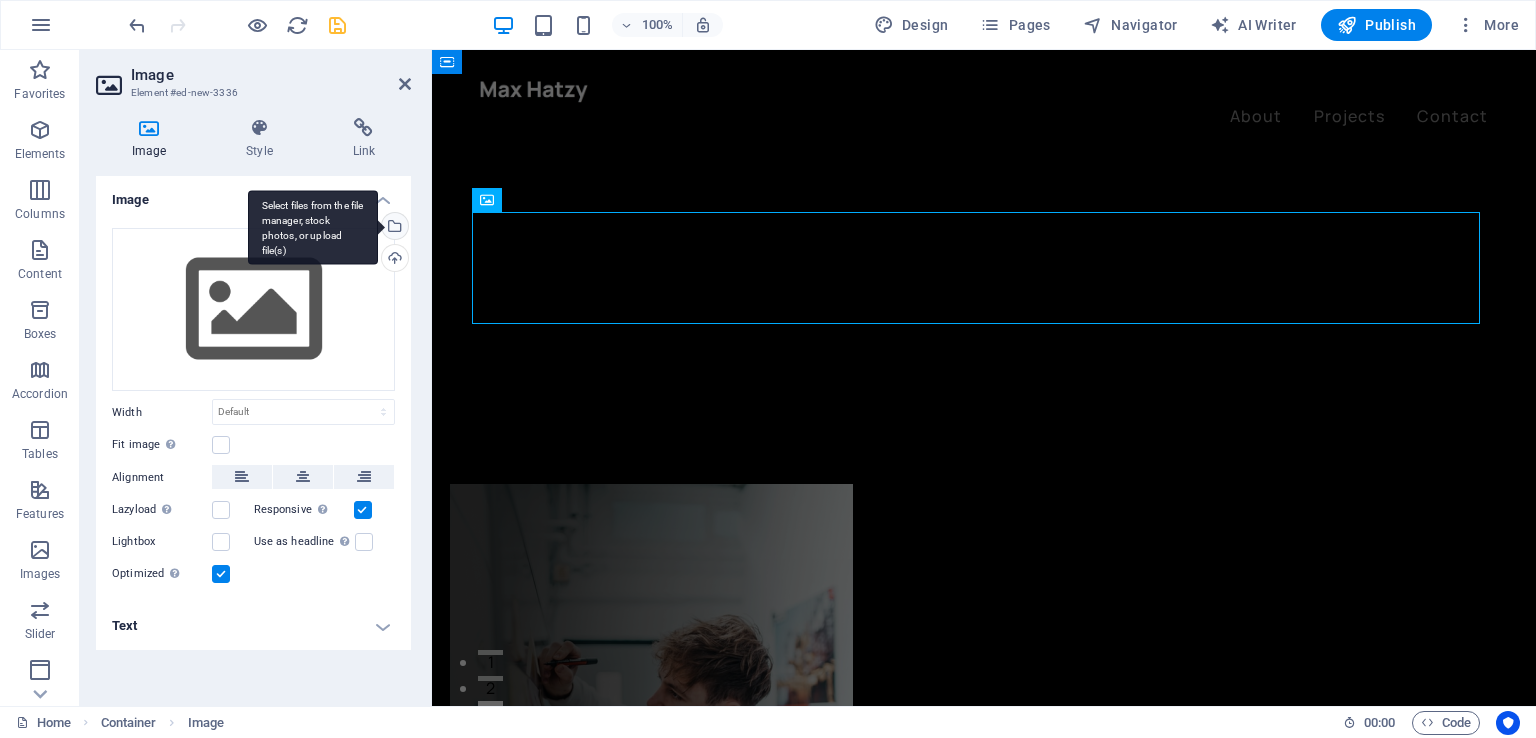 click on "Select files from the file manager, stock photos, or upload file(s)" at bounding box center [393, 228] 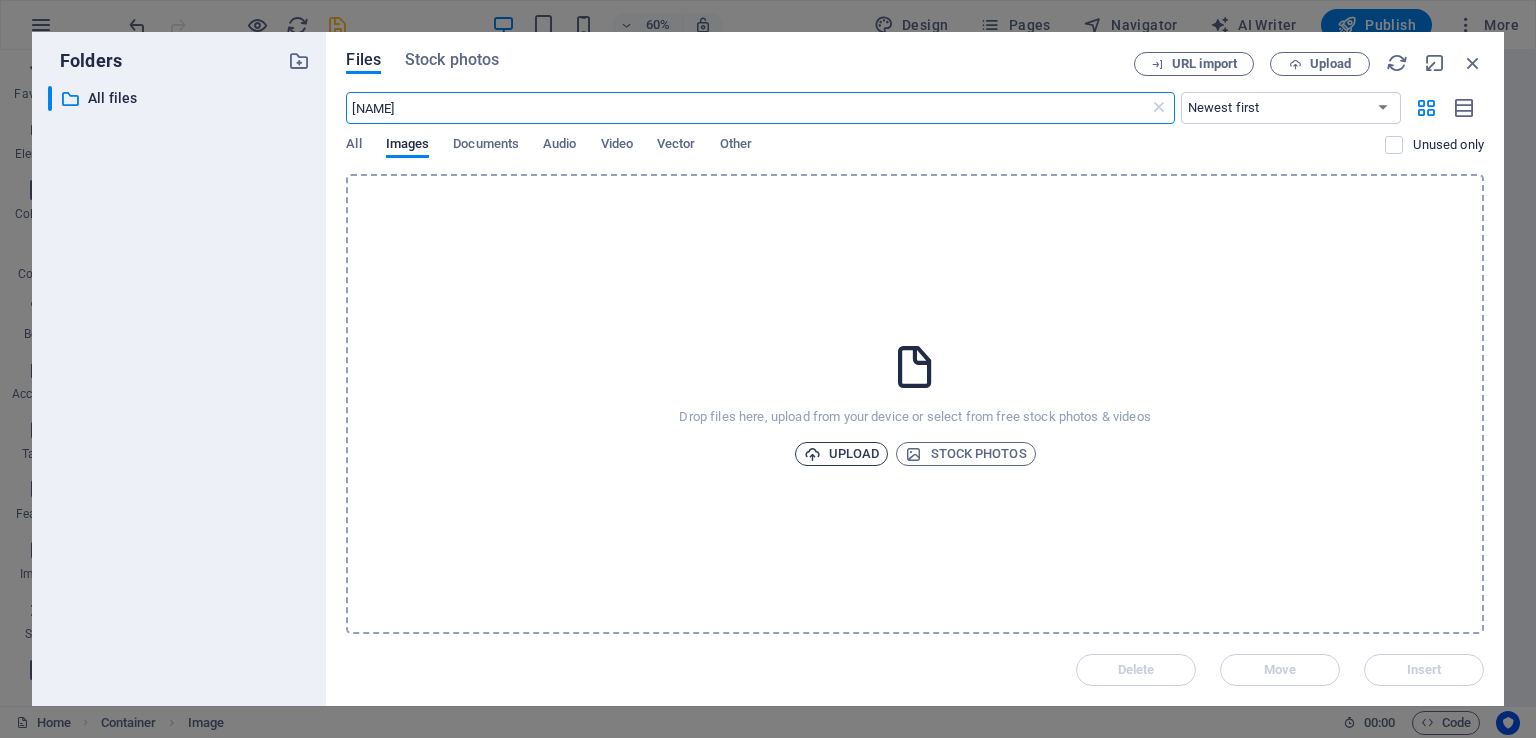 click on "Upload" at bounding box center (842, 454) 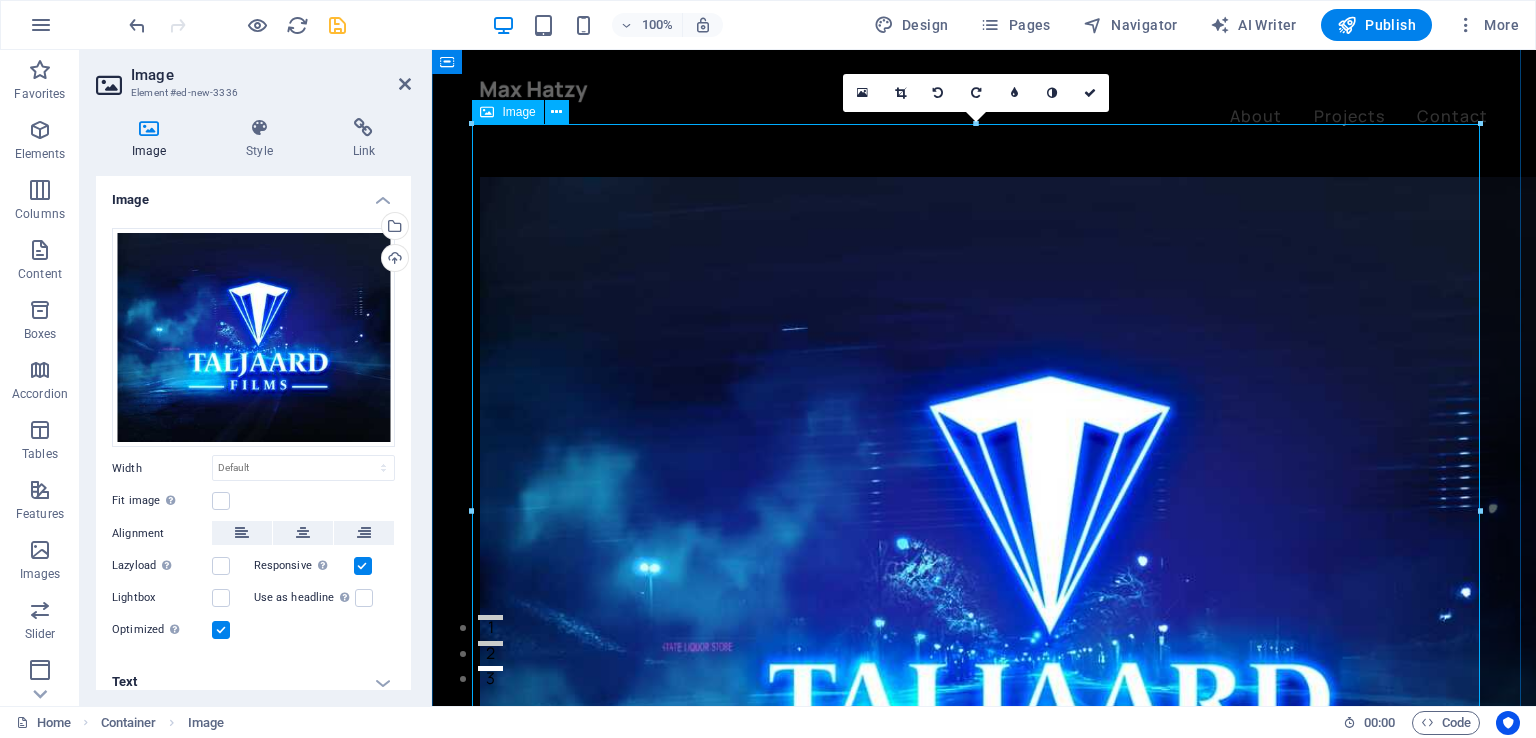 scroll, scrollTop: 0, scrollLeft: 0, axis: both 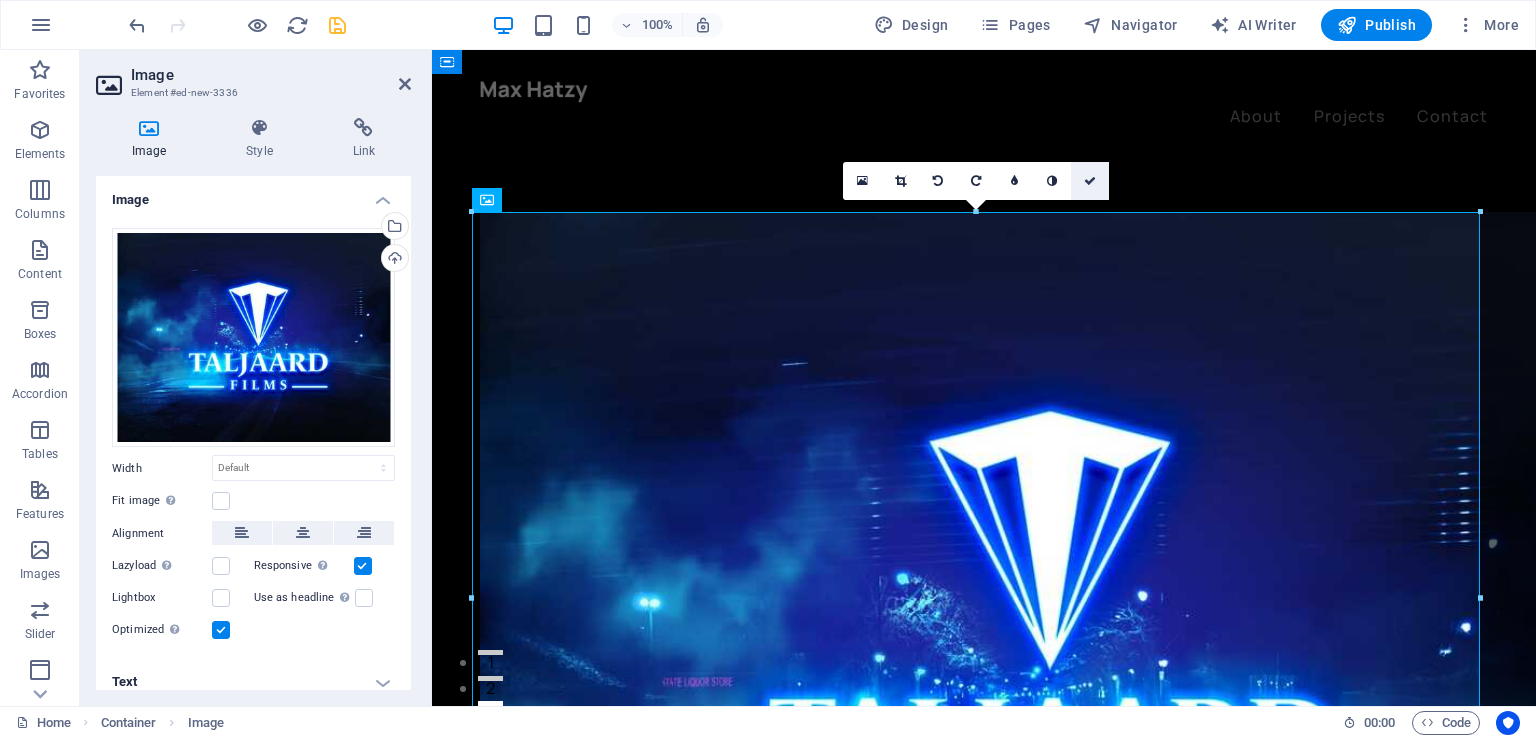 click at bounding box center (1090, 181) 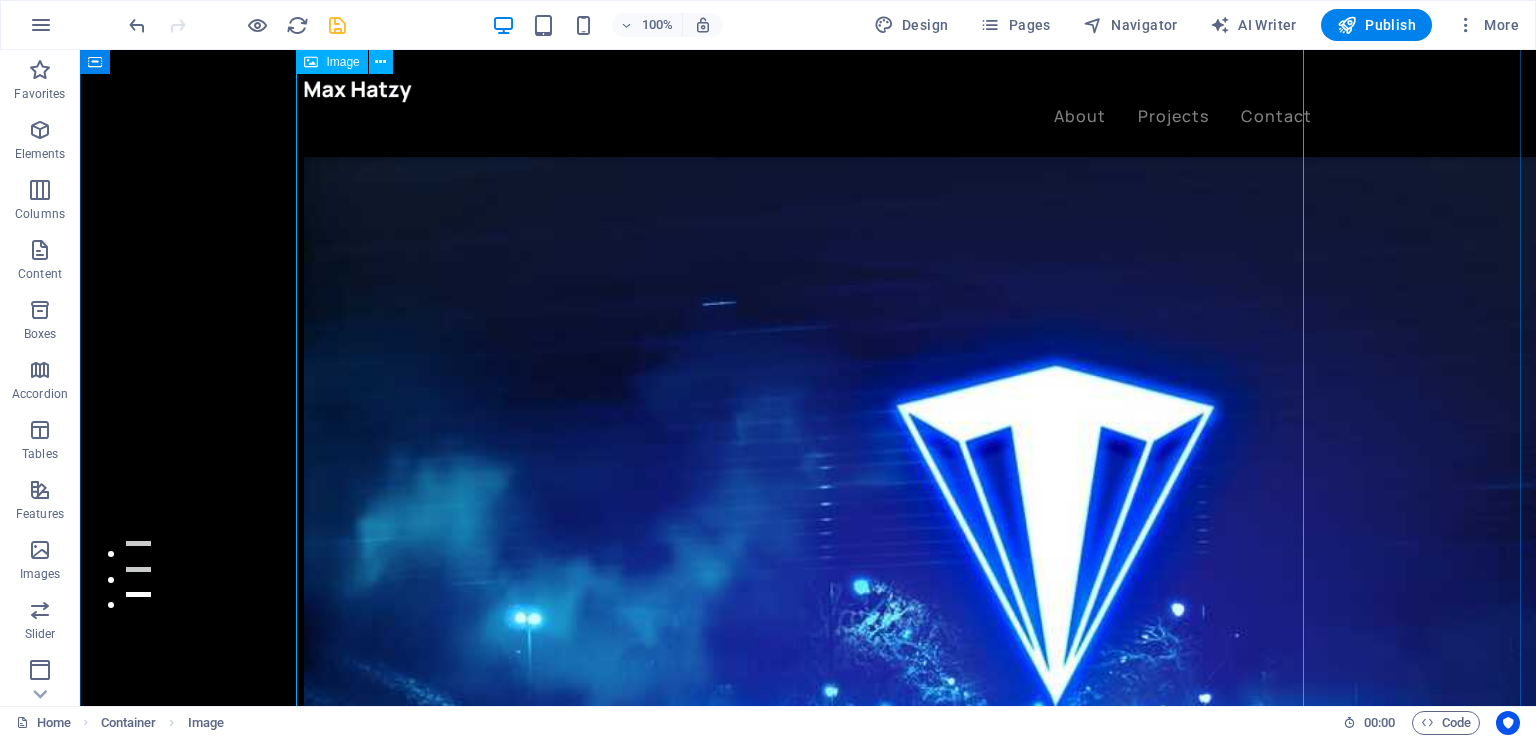 scroll, scrollTop: 0, scrollLeft: 0, axis: both 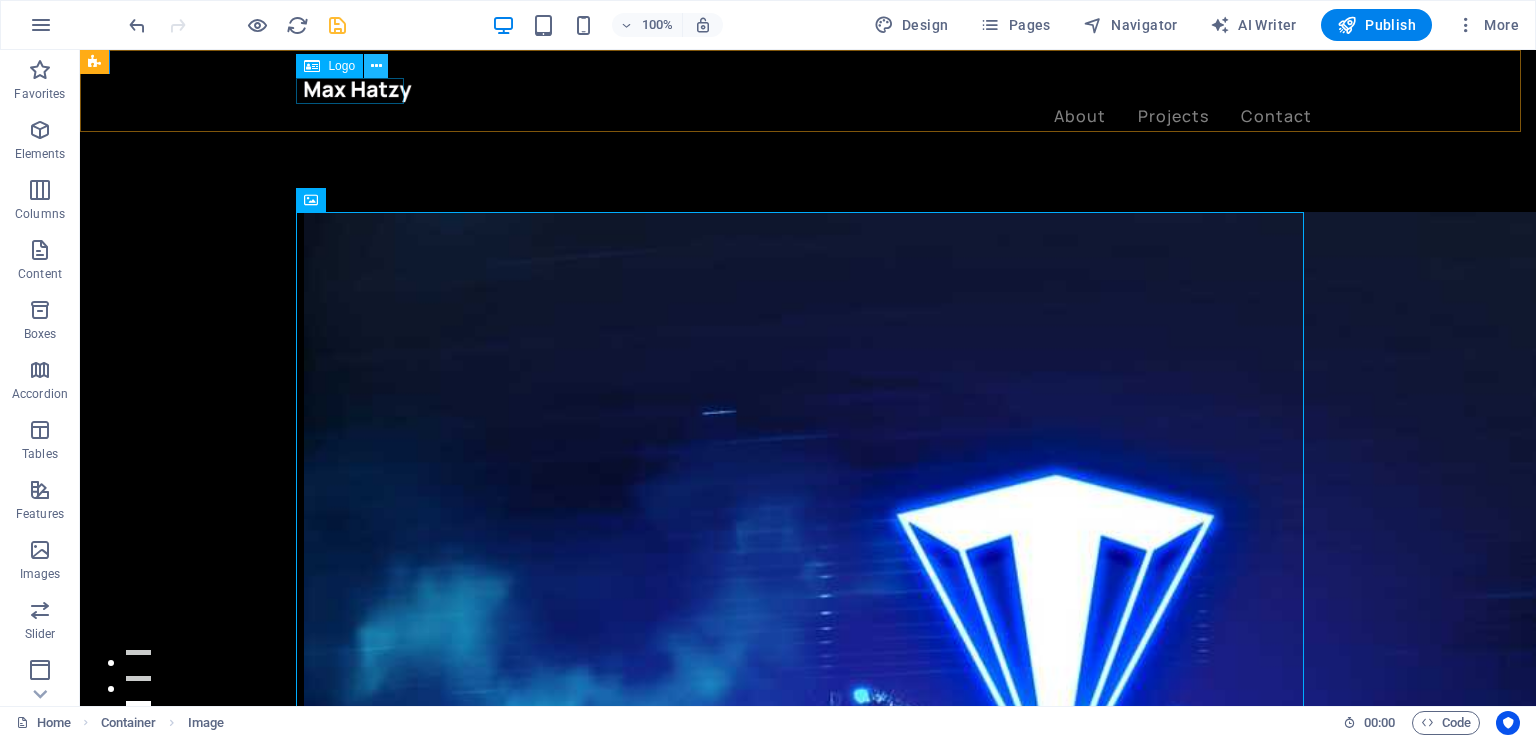 click at bounding box center [376, 66] 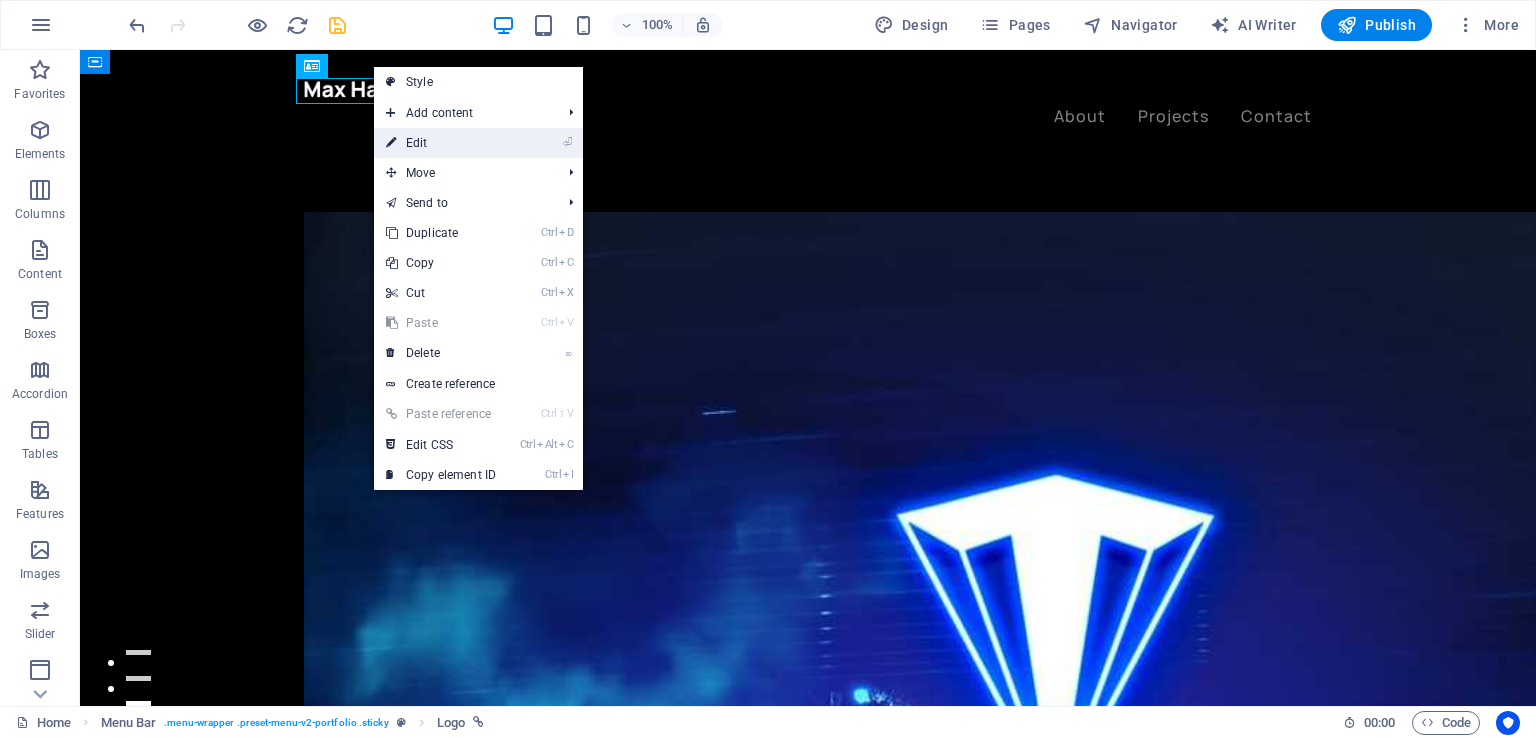 click on "⏎  Edit" at bounding box center (441, 143) 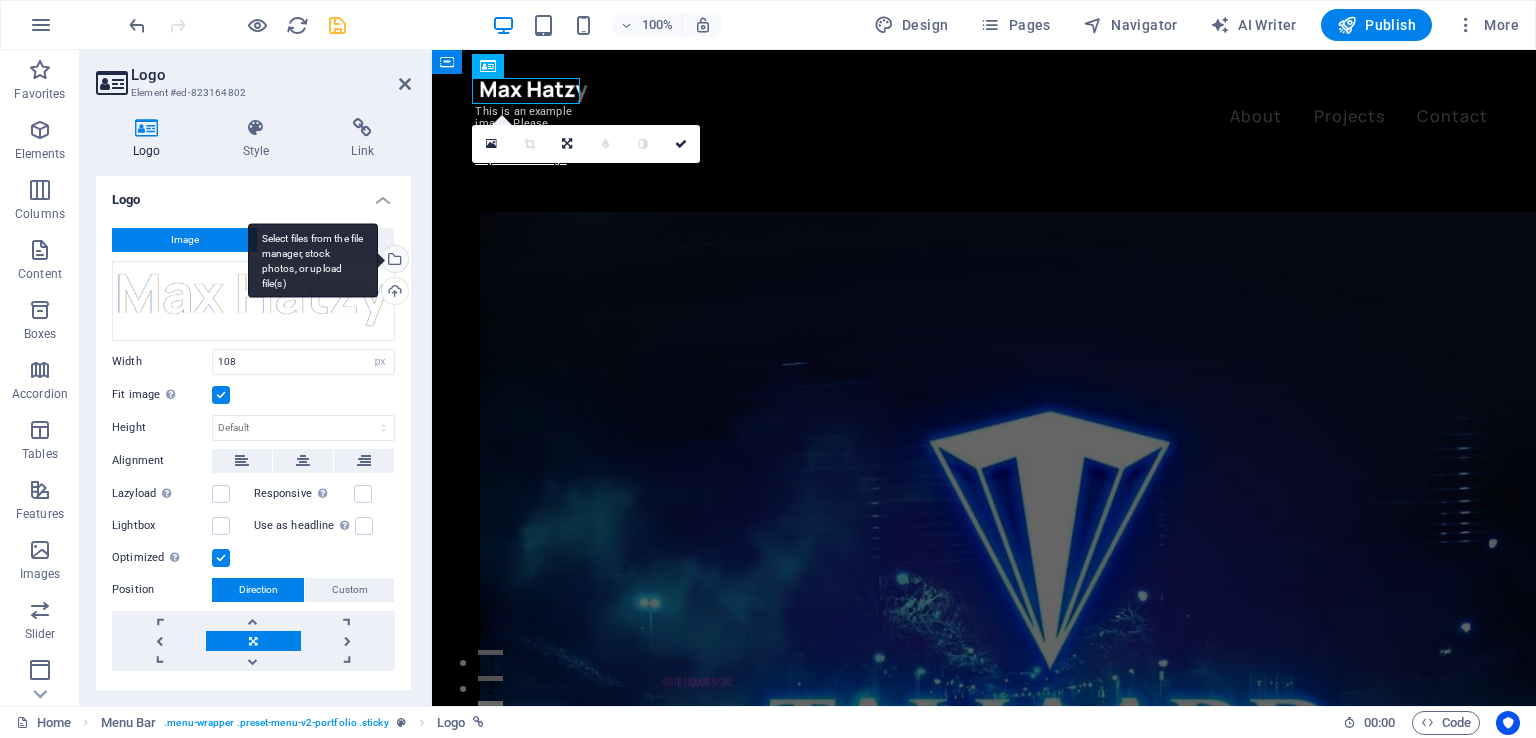 click on "Select files from the file manager, stock photos, or upload file(s)" at bounding box center (313, 260) 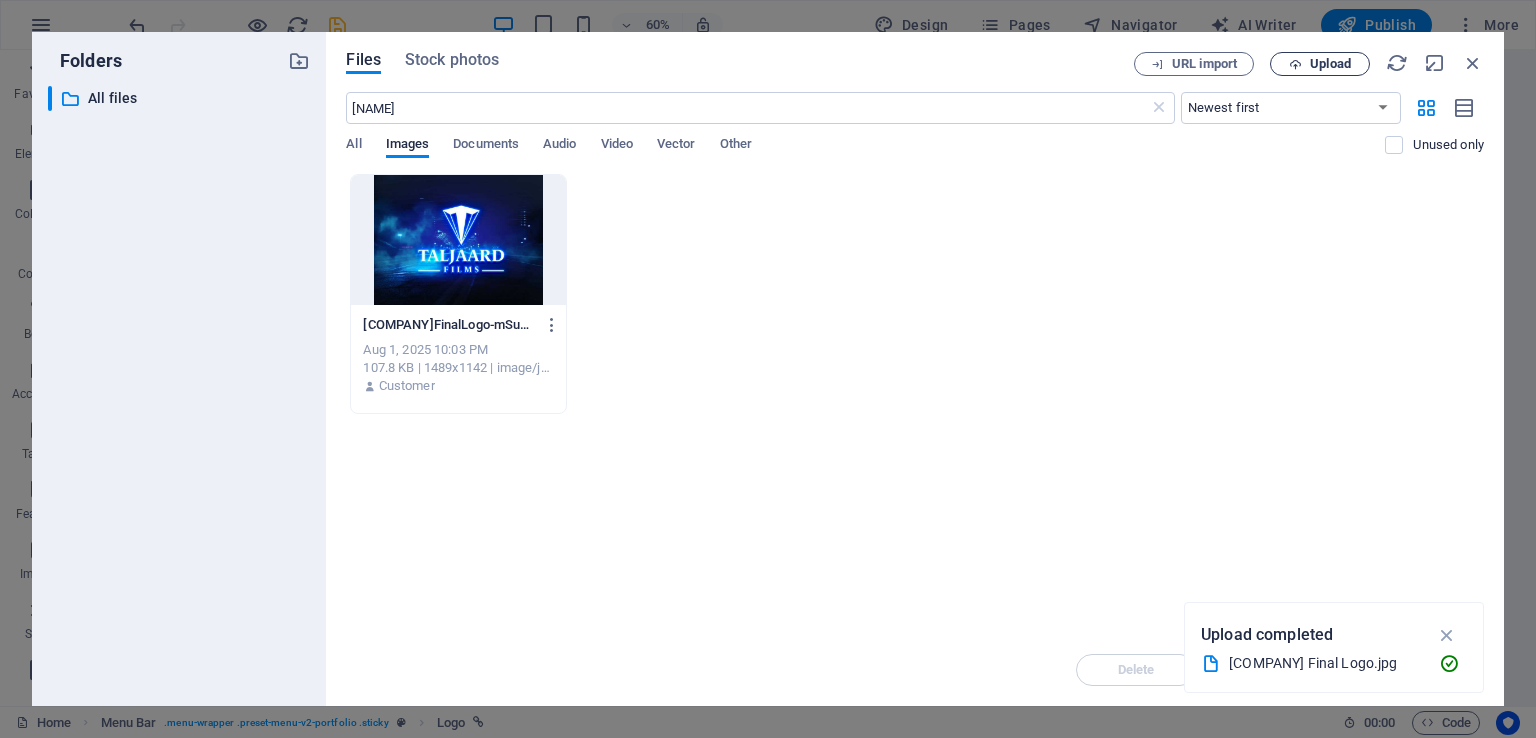 click at bounding box center [1295, 64] 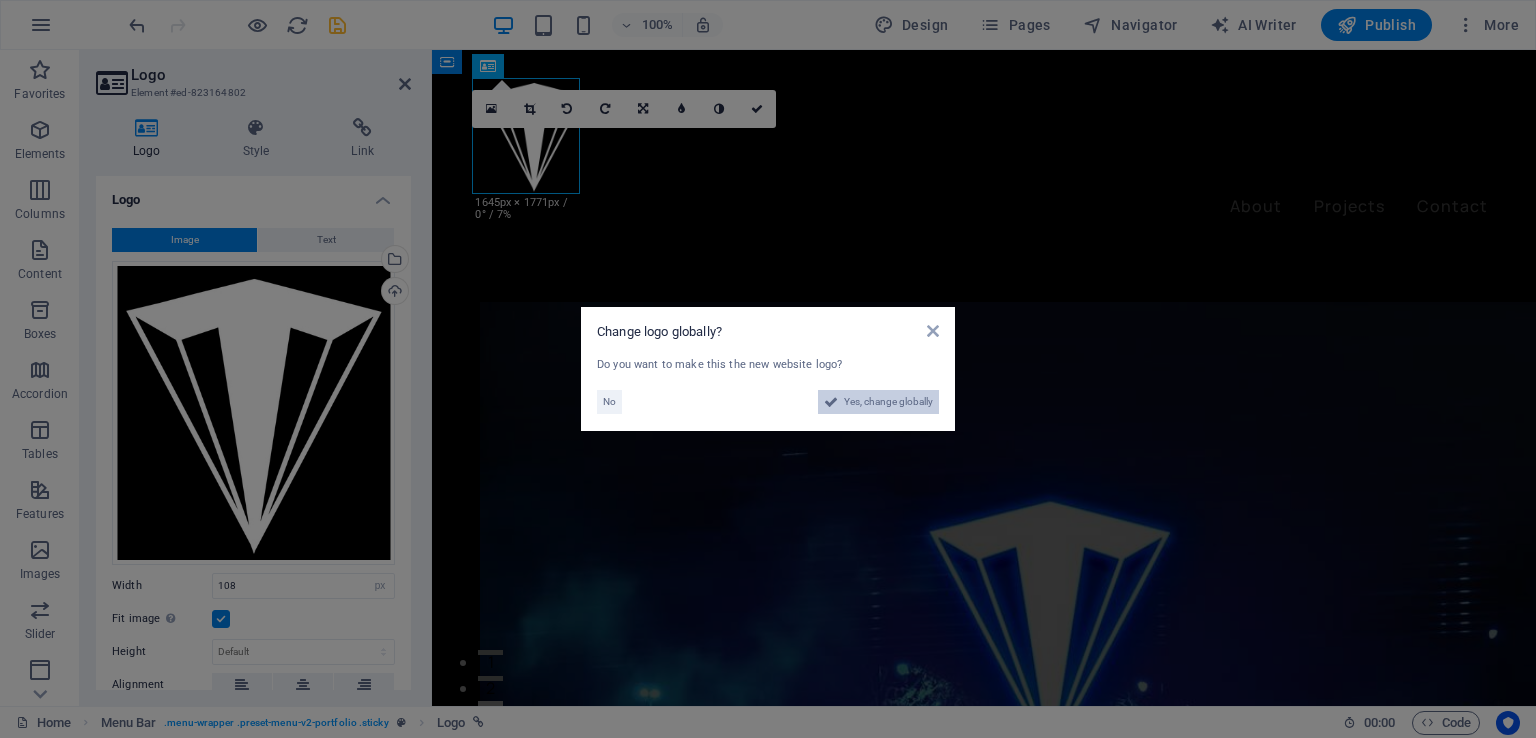 click on "Yes, change globally" at bounding box center [888, 402] 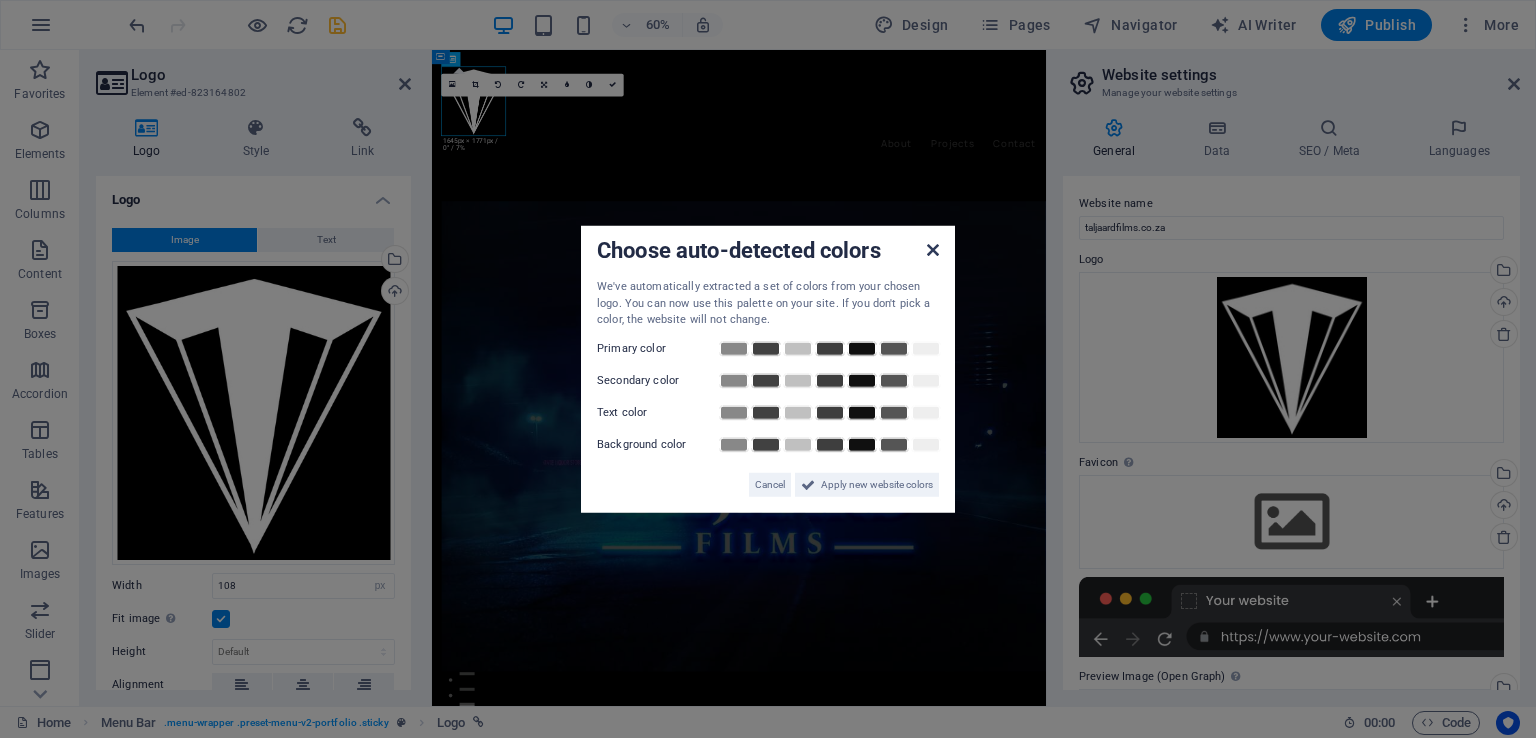 click at bounding box center [933, 250] 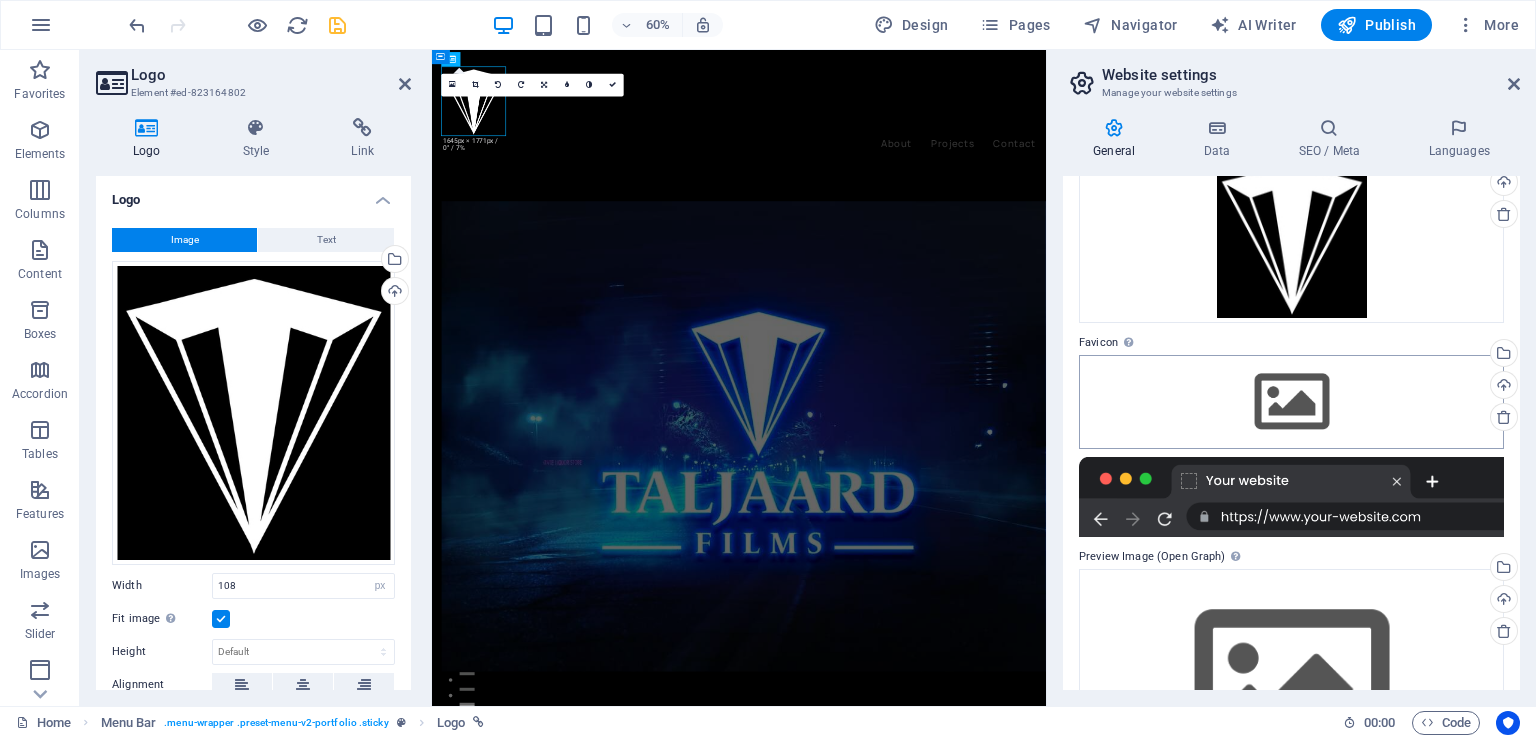 scroll, scrollTop: 0, scrollLeft: 0, axis: both 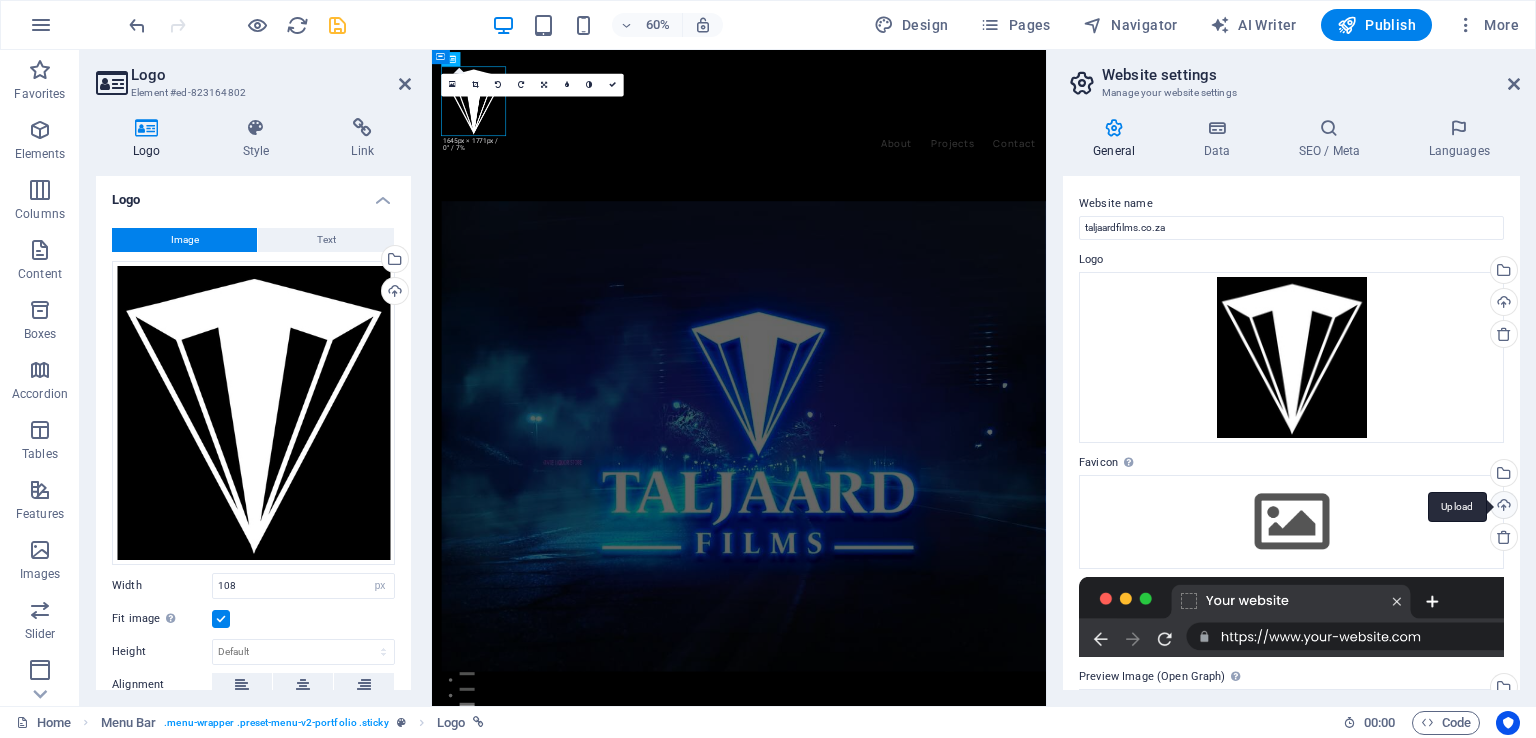 click on "Upload" at bounding box center (1502, 507) 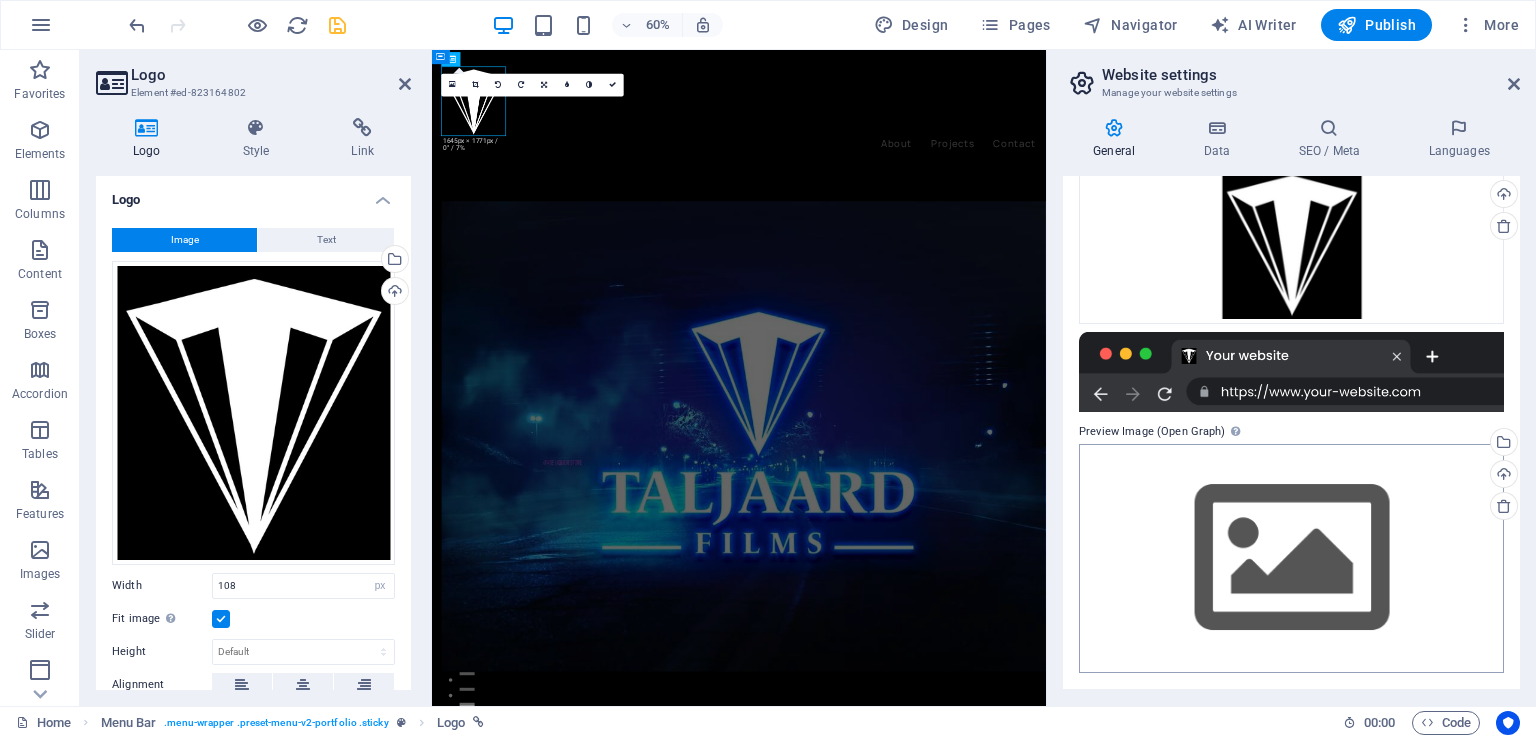 scroll, scrollTop: 310, scrollLeft: 0, axis: vertical 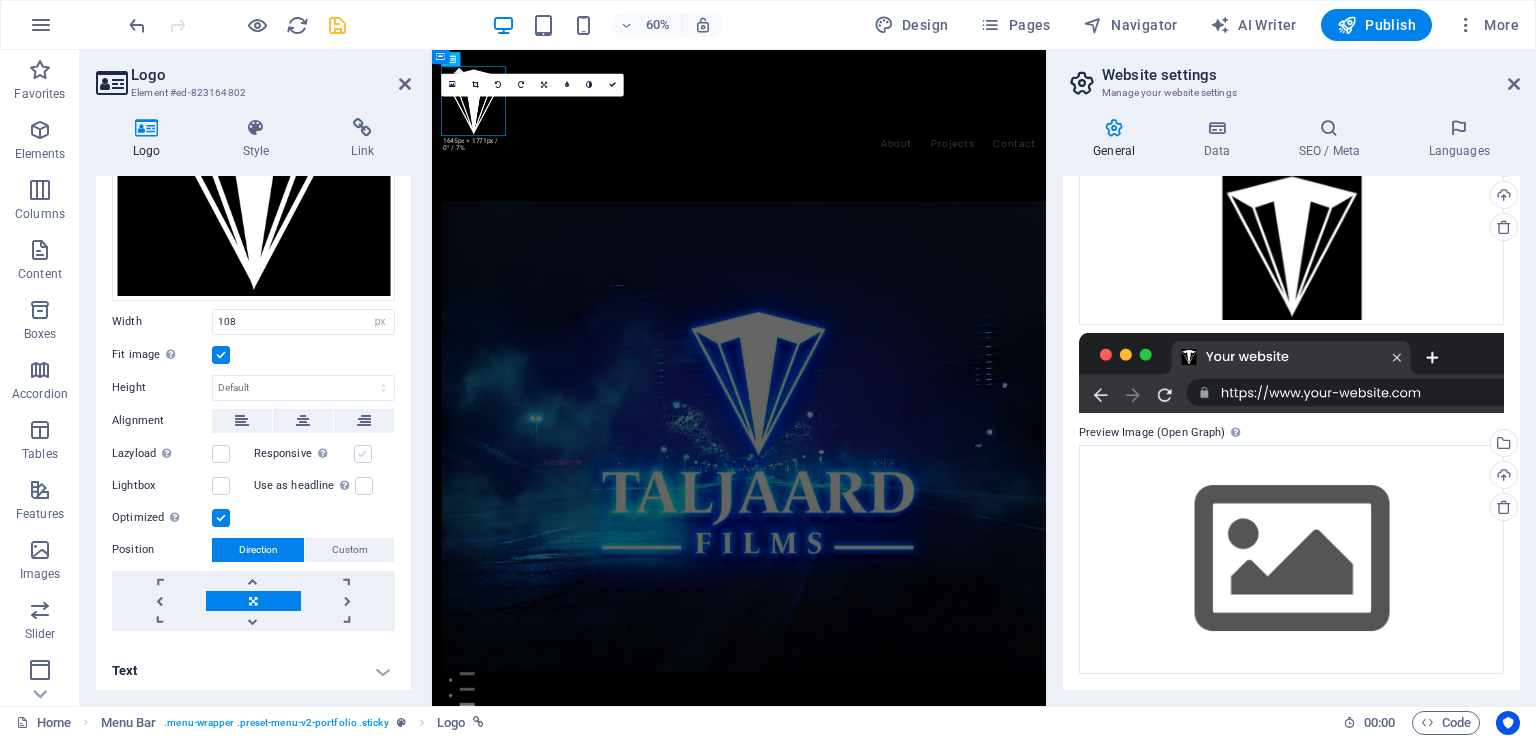 click at bounding box center (363, 454) 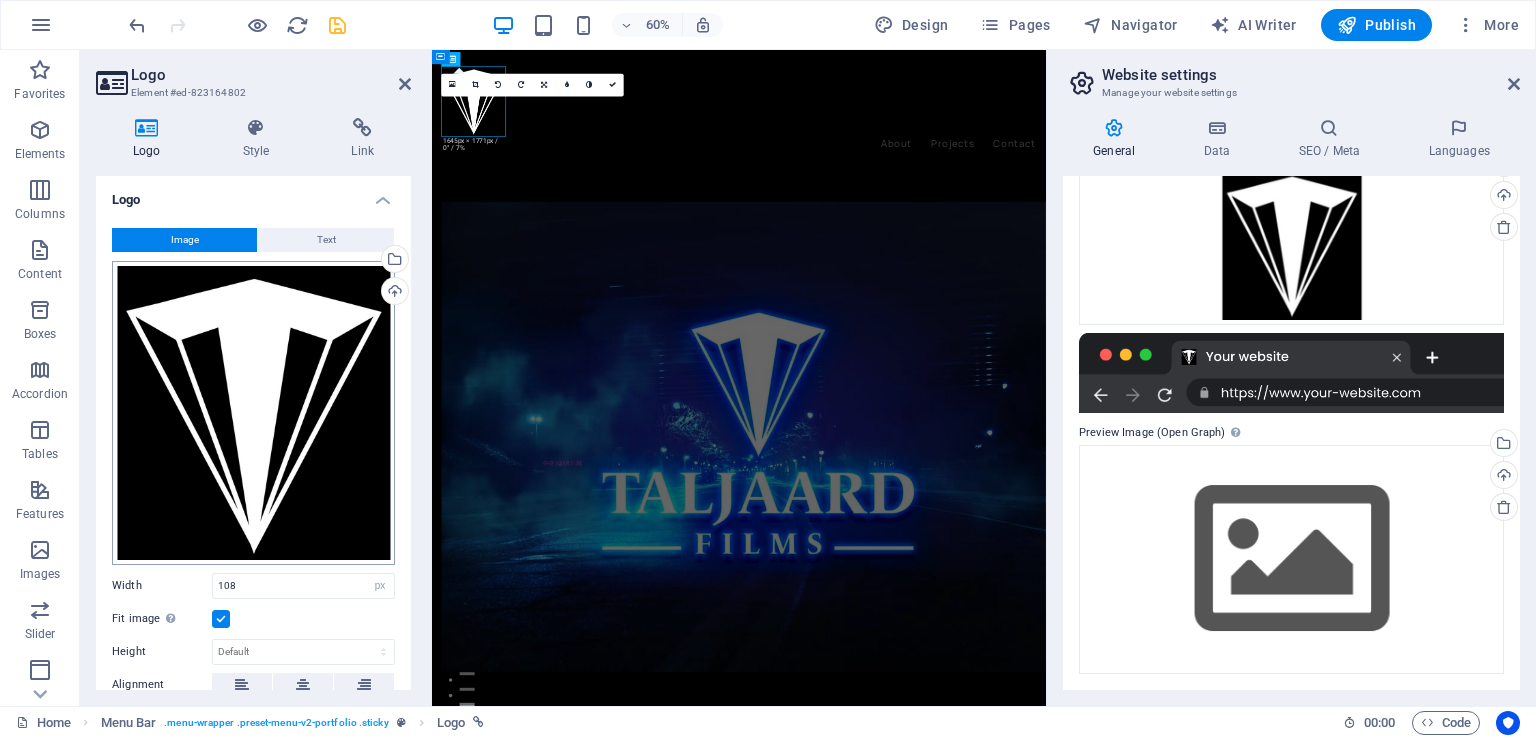 scroll, scrollTop: 0, scrollLeft: 0, axis: both 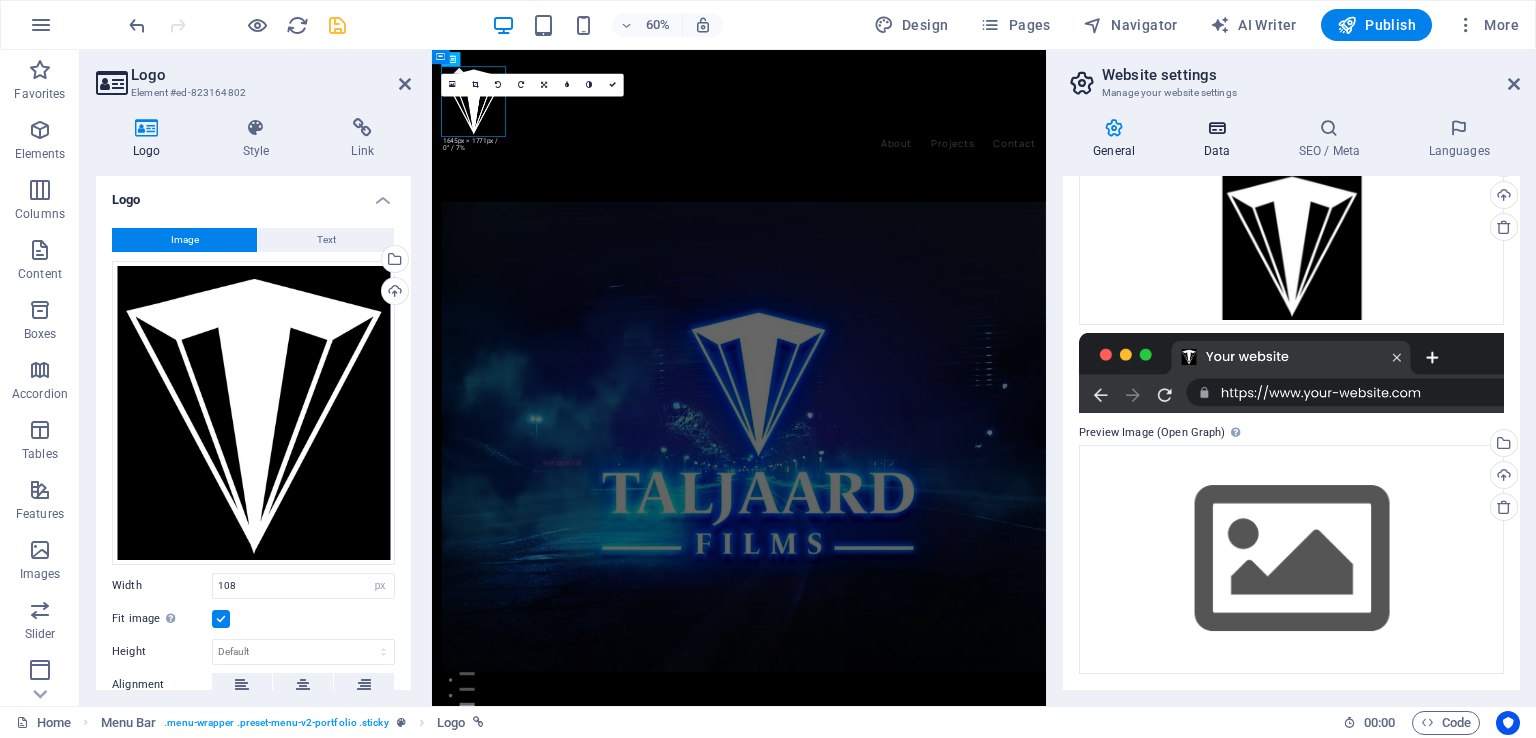 click on "Data" at bounding box center (1220, 139) 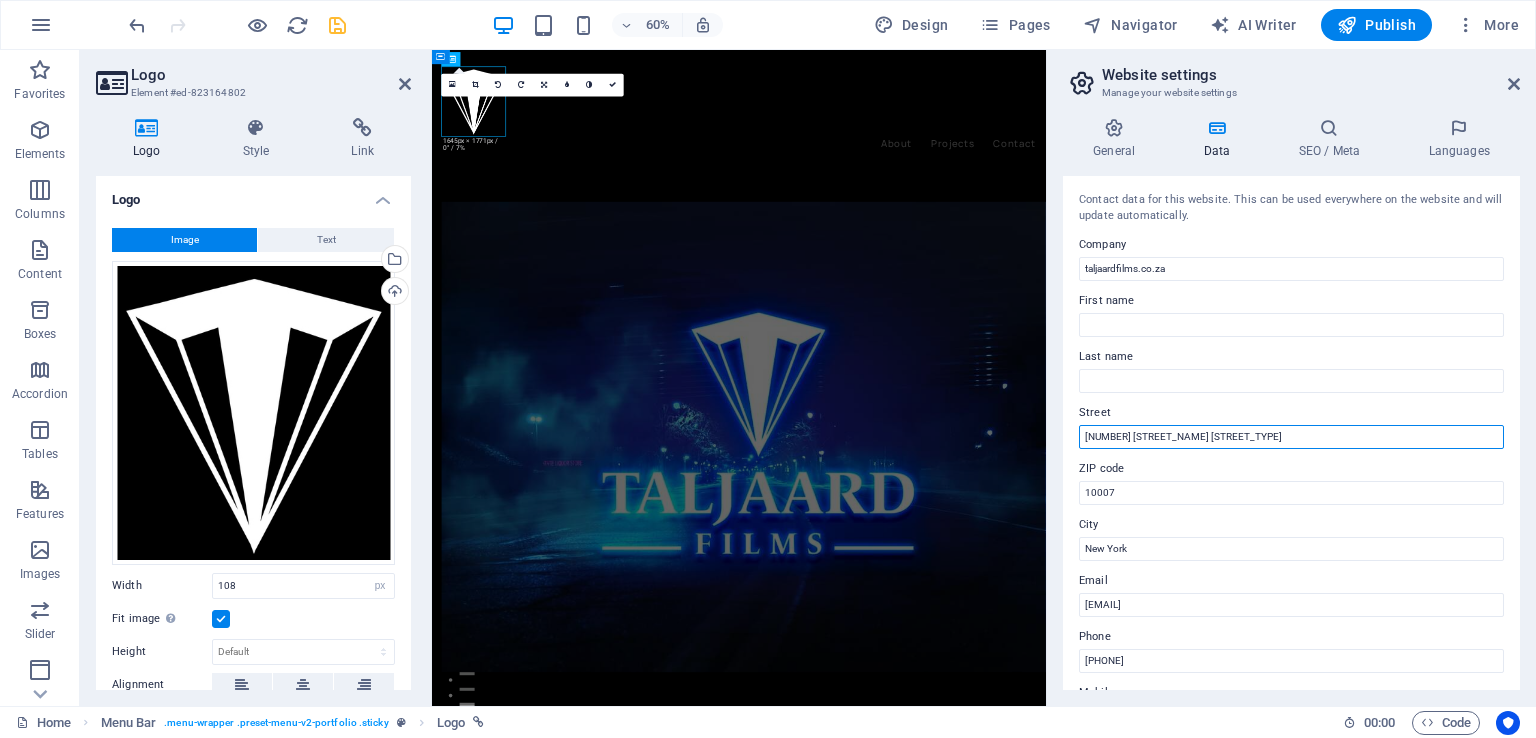 drag, startPoint x: 1208, startPoint y: 433, endPoint x: 1067, endPoint y: 450, distance: 142.02112 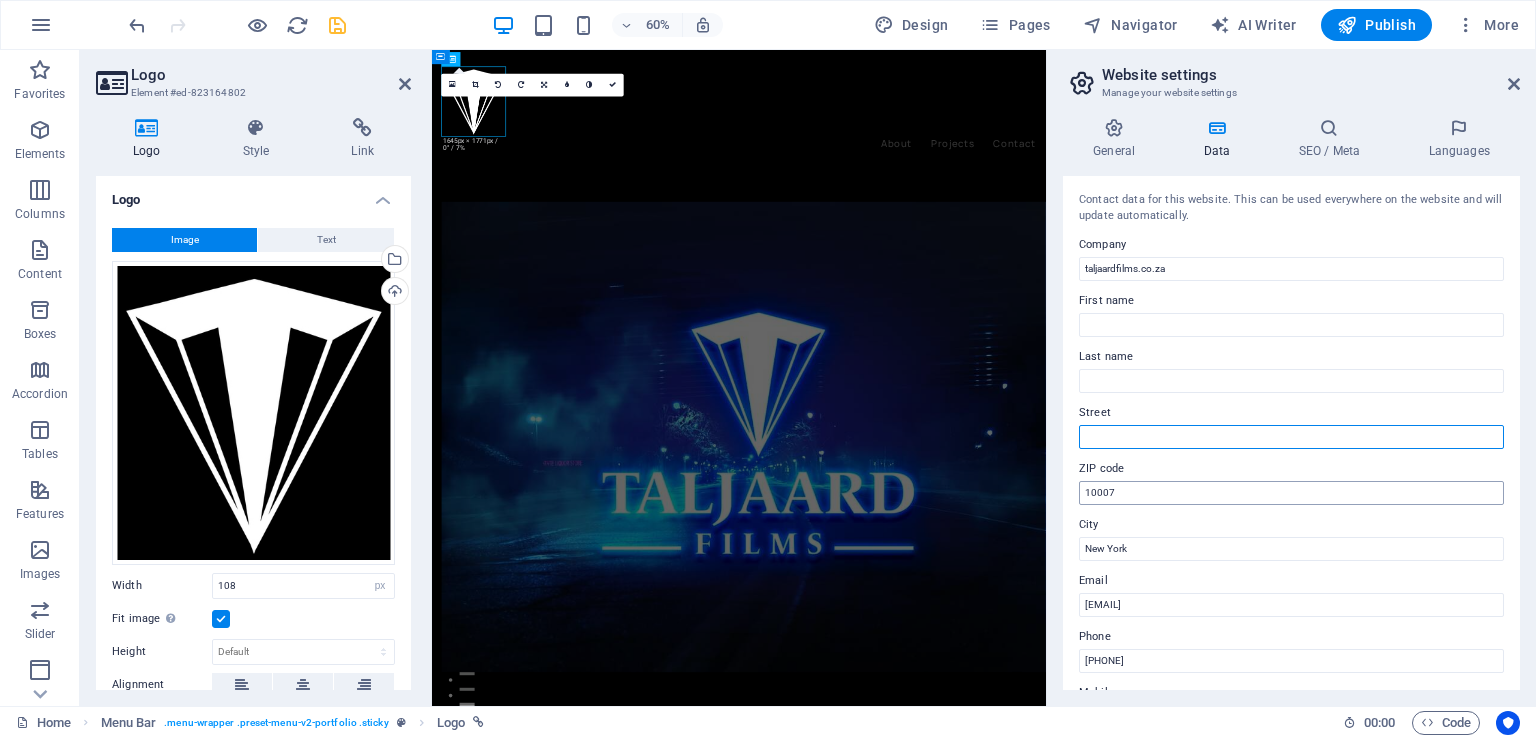 type 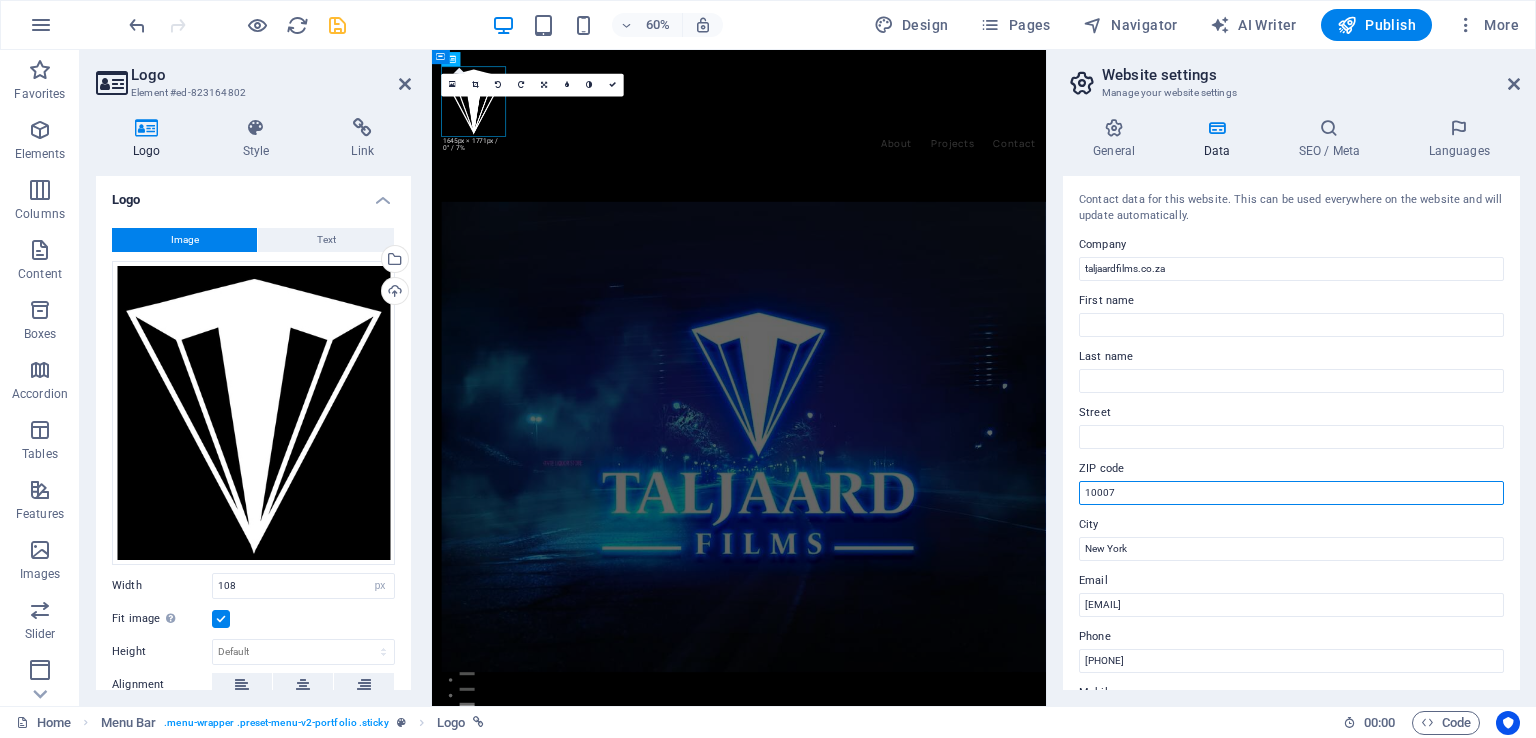 drag, startPoint x: 1127, startPoint y: 490, endPoint x: 1085, endPoint y: 501, distance: 43.416588 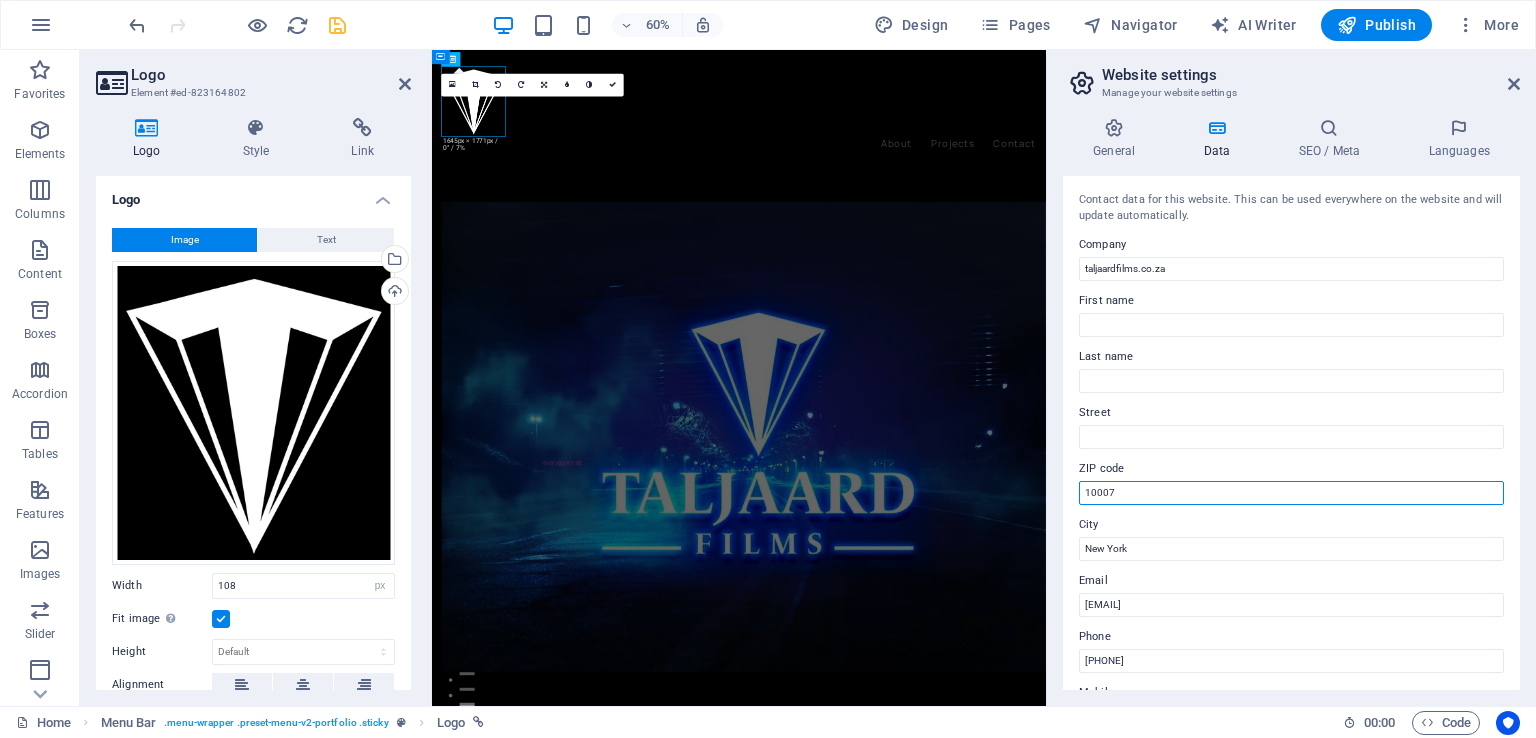 click on "10007" at bounding box center [1291, 493] 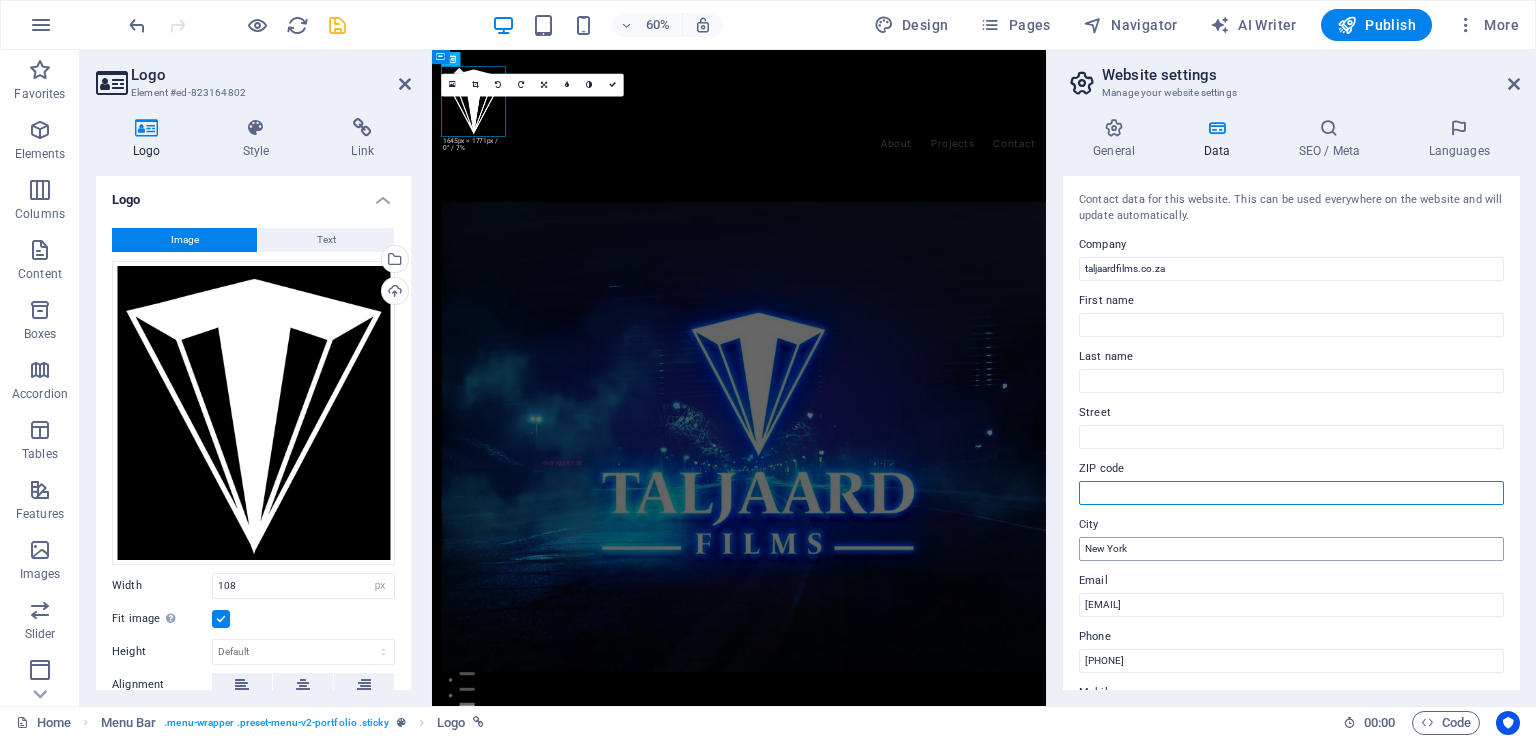 type 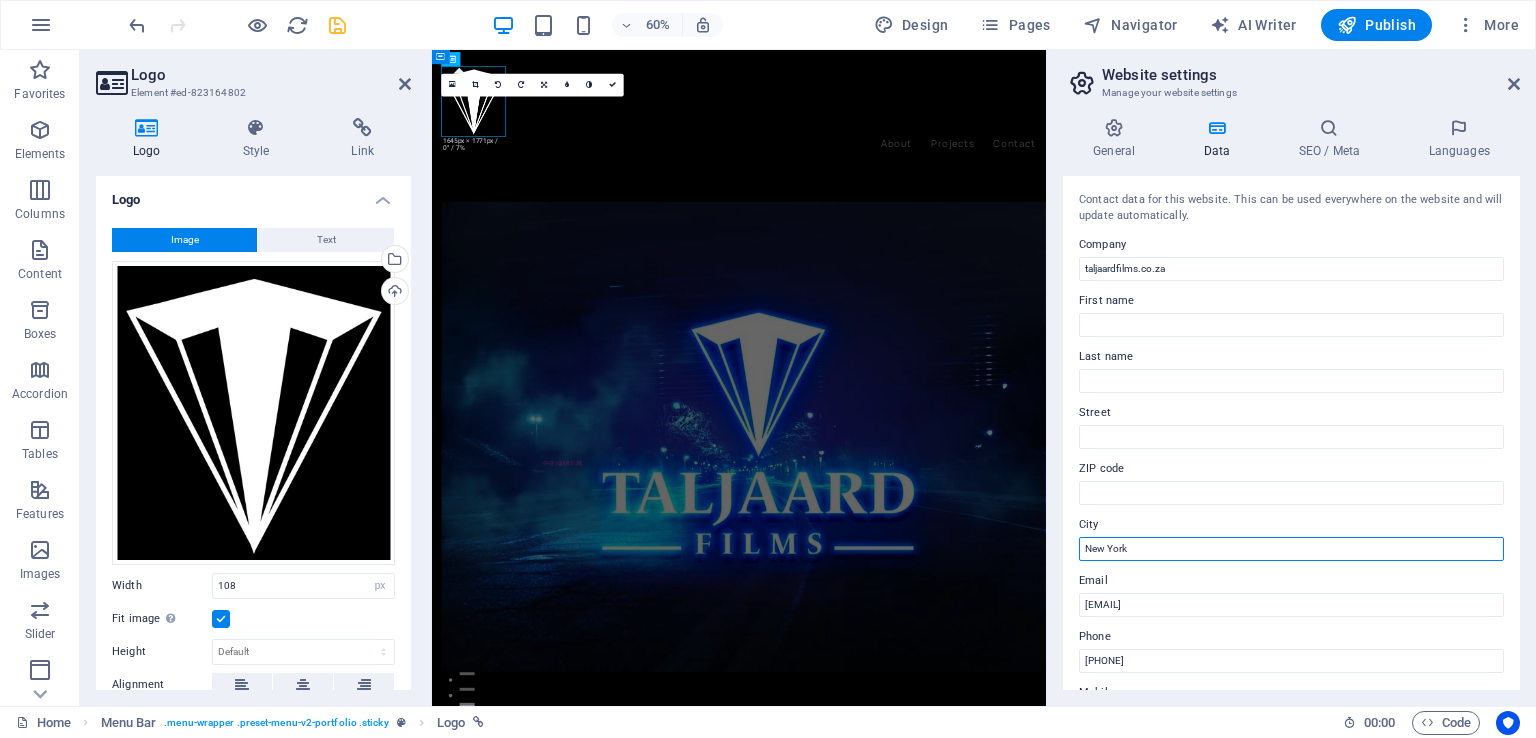 drag, startPoint x: 1132, startPoint y: 549, endPoint x: 1074, endPoint y: 553, distance: 58.137768 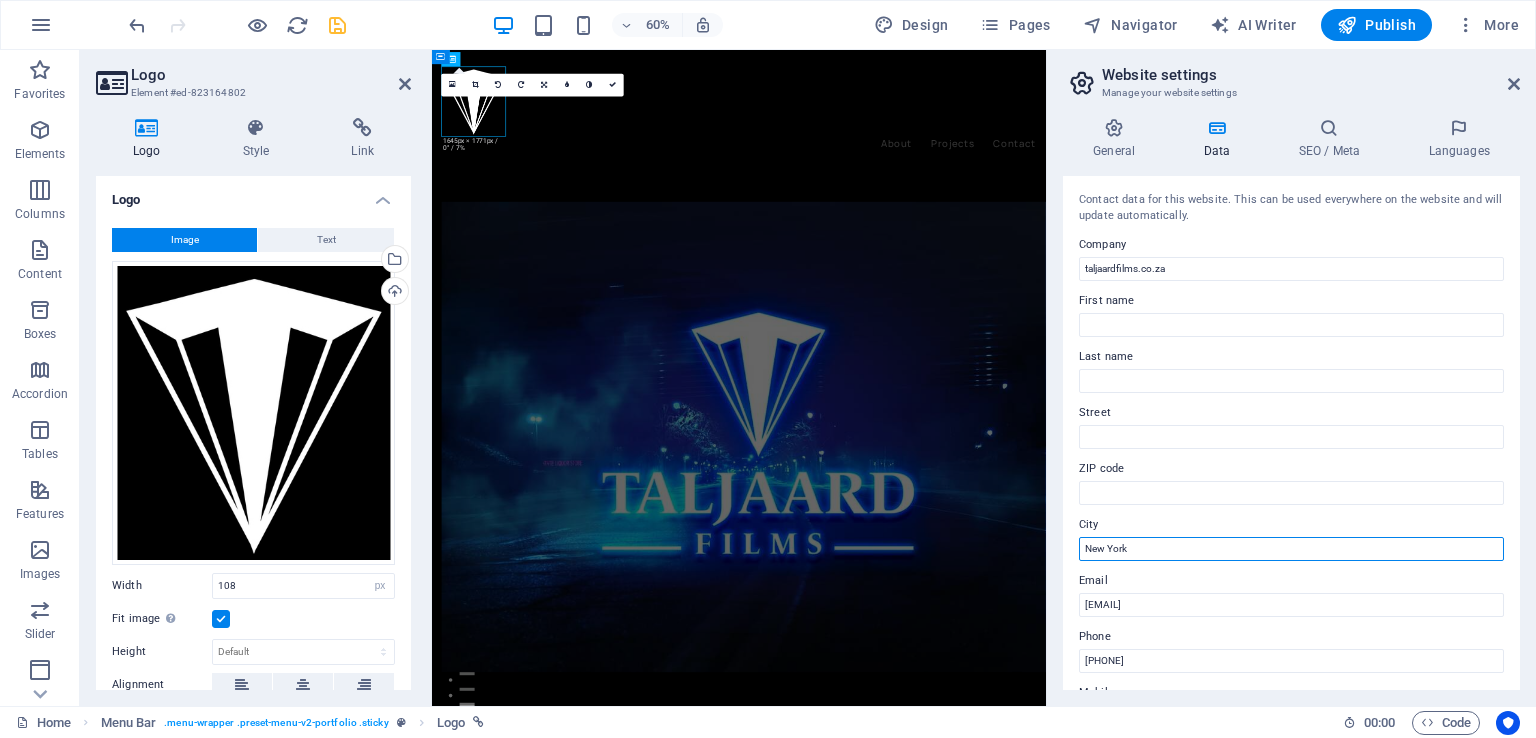 click on "Contact data for this website. This can be used everywhere on the website and will update automatically. Company taljaardfilms.co.za First name [FIRST] Last name [LAST] Street [STREET] ZIP code [ZIP] City [CITY] New York Email [EMAIL] Phone [PHONE] Mobile Fax Custom field 1 Custom field 2 Custom field 3 Custom field 4 Custom field 5 Custom field 6" at bounding box center [1291, 433] 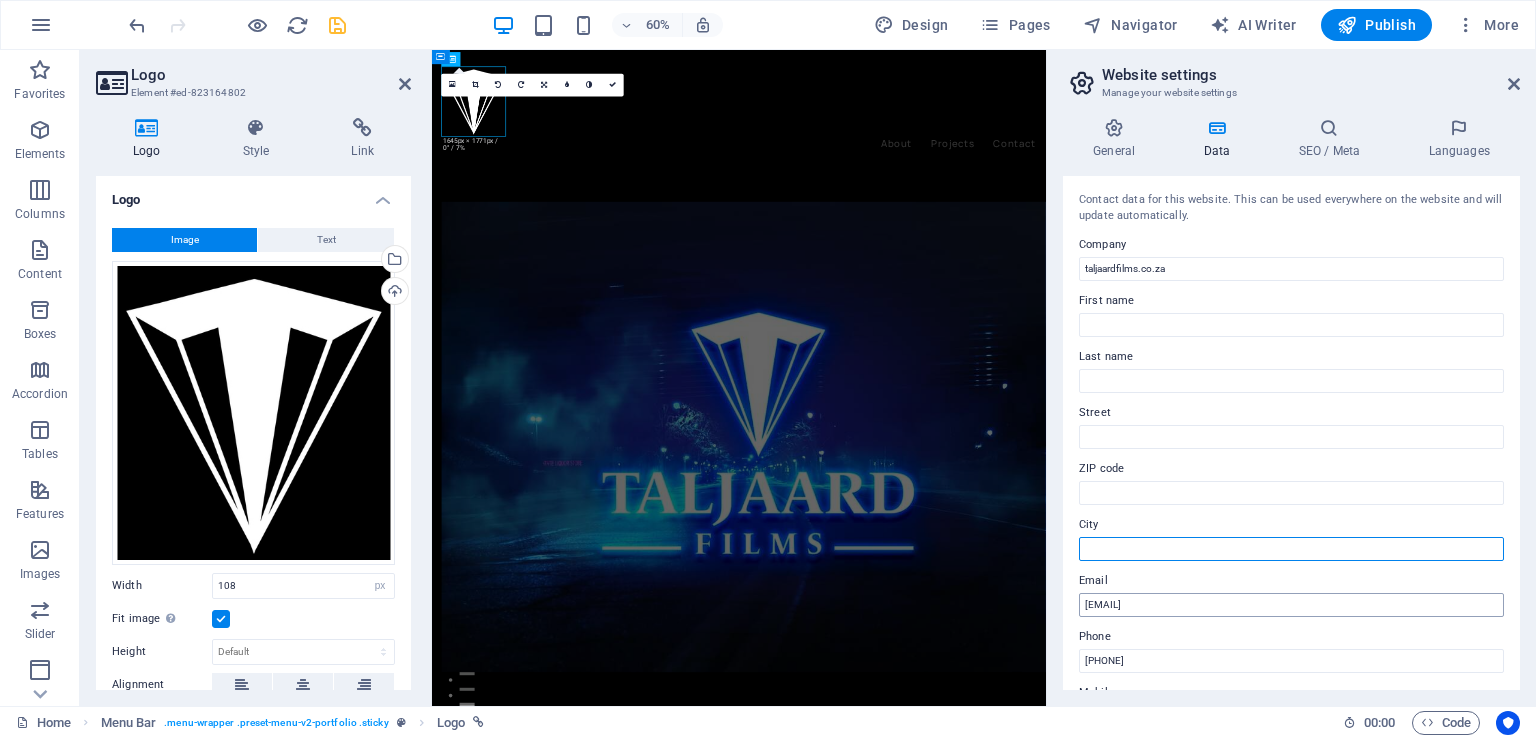 type 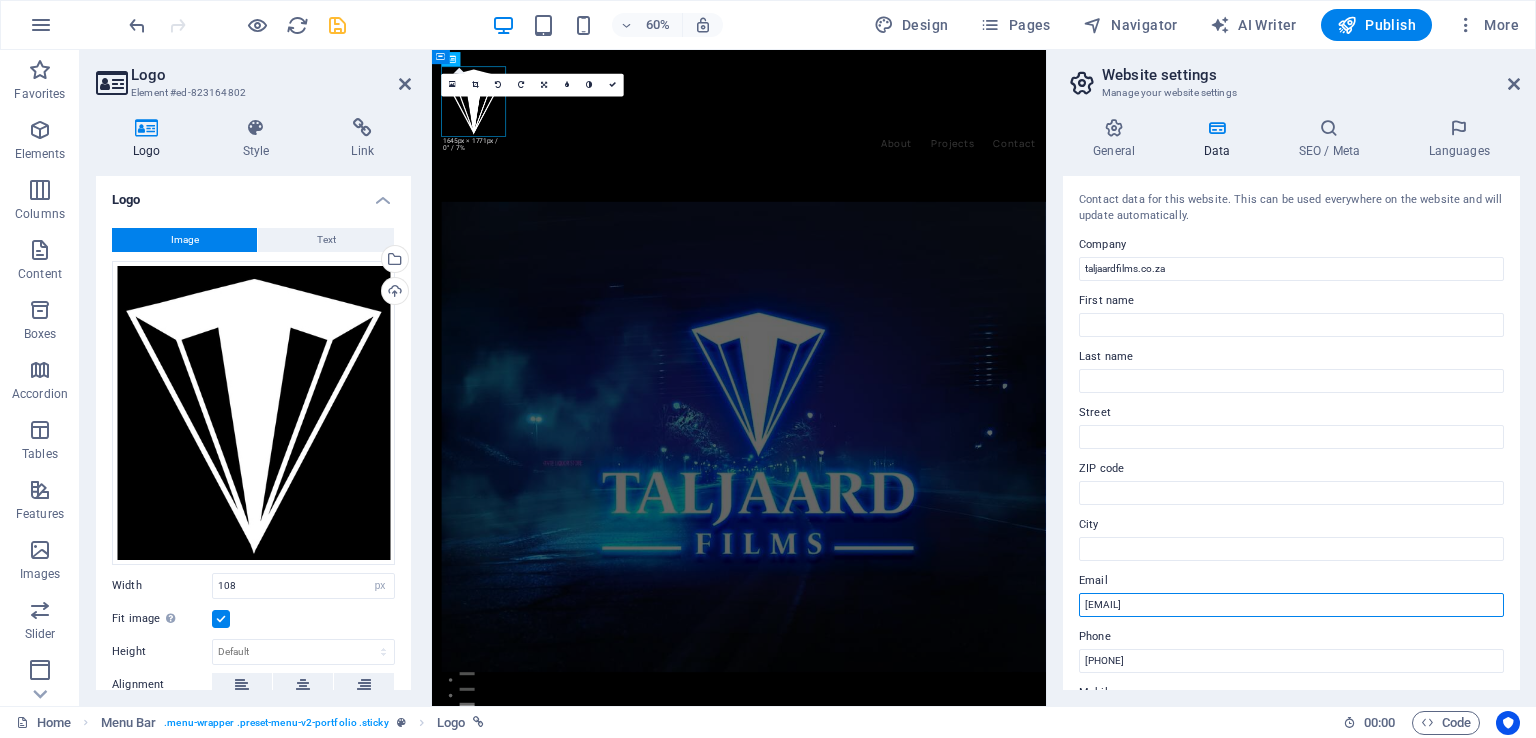 drag, startPoint x: 1304, startPoint y: 597, endPoint x: 1068, endPoint y: 601, distance: 236.03389 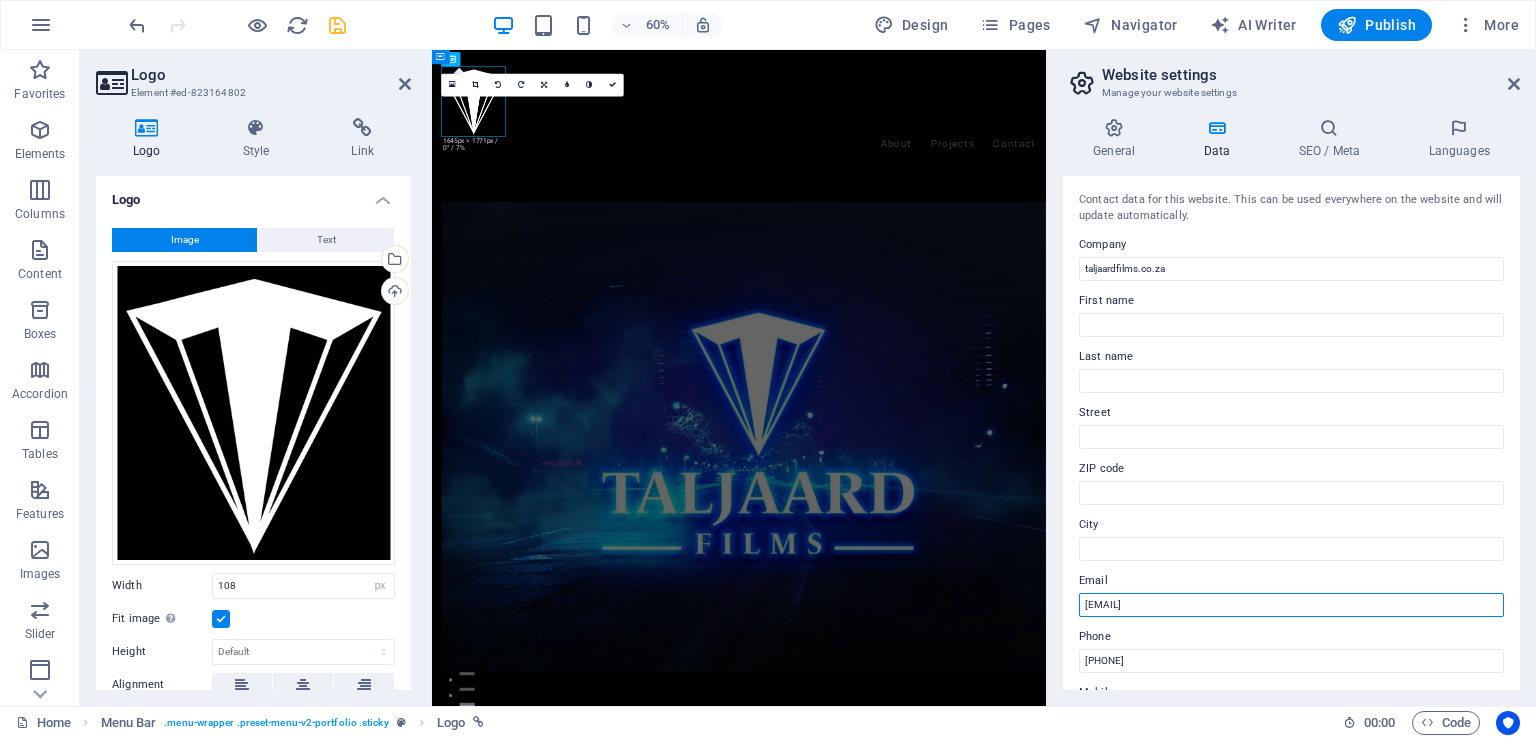click on "Contact data for this website. This can be used everywhere on the website and will update automatically. Company taljaardfilms.co.za First name [FIRST] Last name [LAST] Street [STREET] ZIP code [ZIP] City [CITY] Email [EMAIL] Phone [PHONE] Mobile Fax Custom field 1 Custom field 2 Custom field 3 Custom field 4 Custom field 5 Custom field 6" at bounding box center (1291, 433) 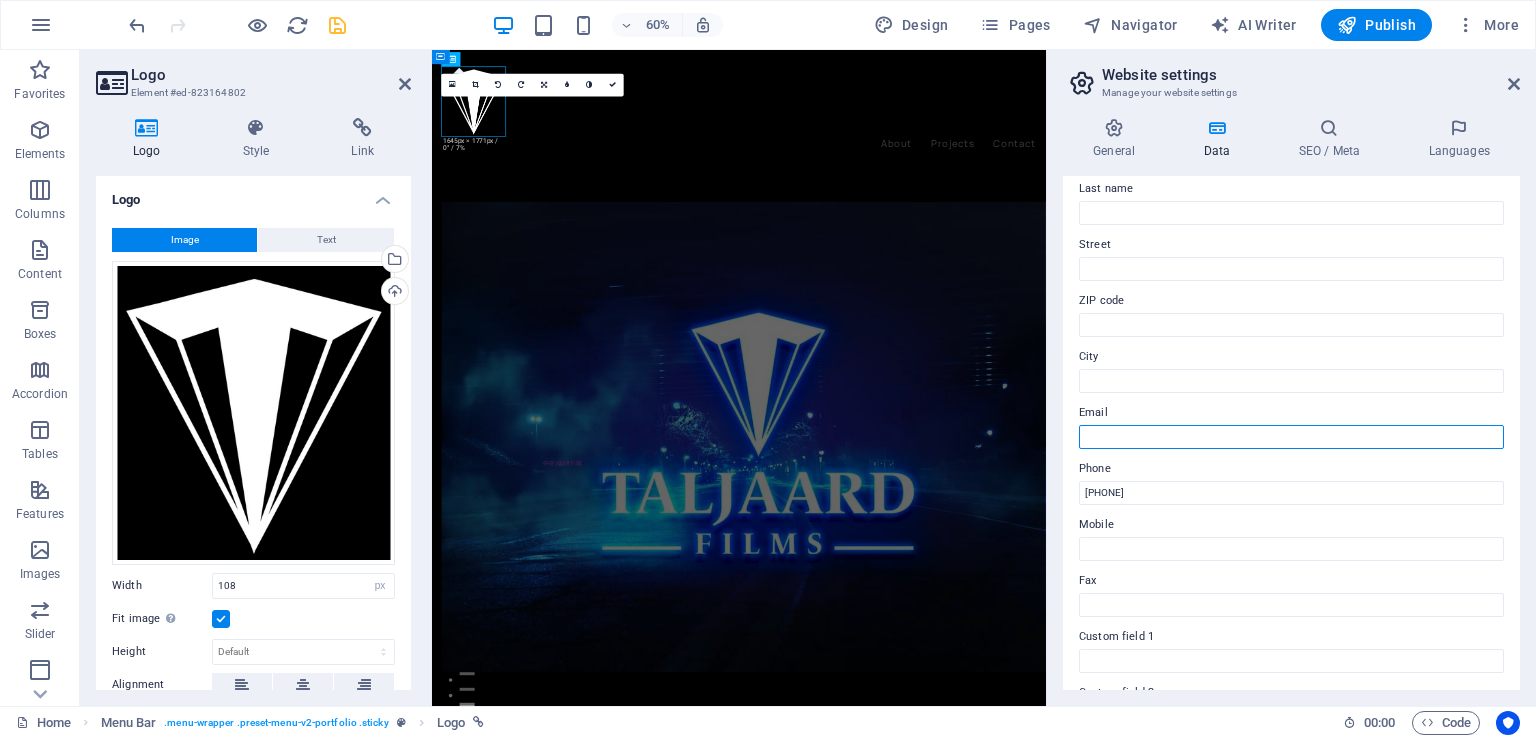 scroll, scrollTop: 200, scrollLeft: 0, axis: vertical 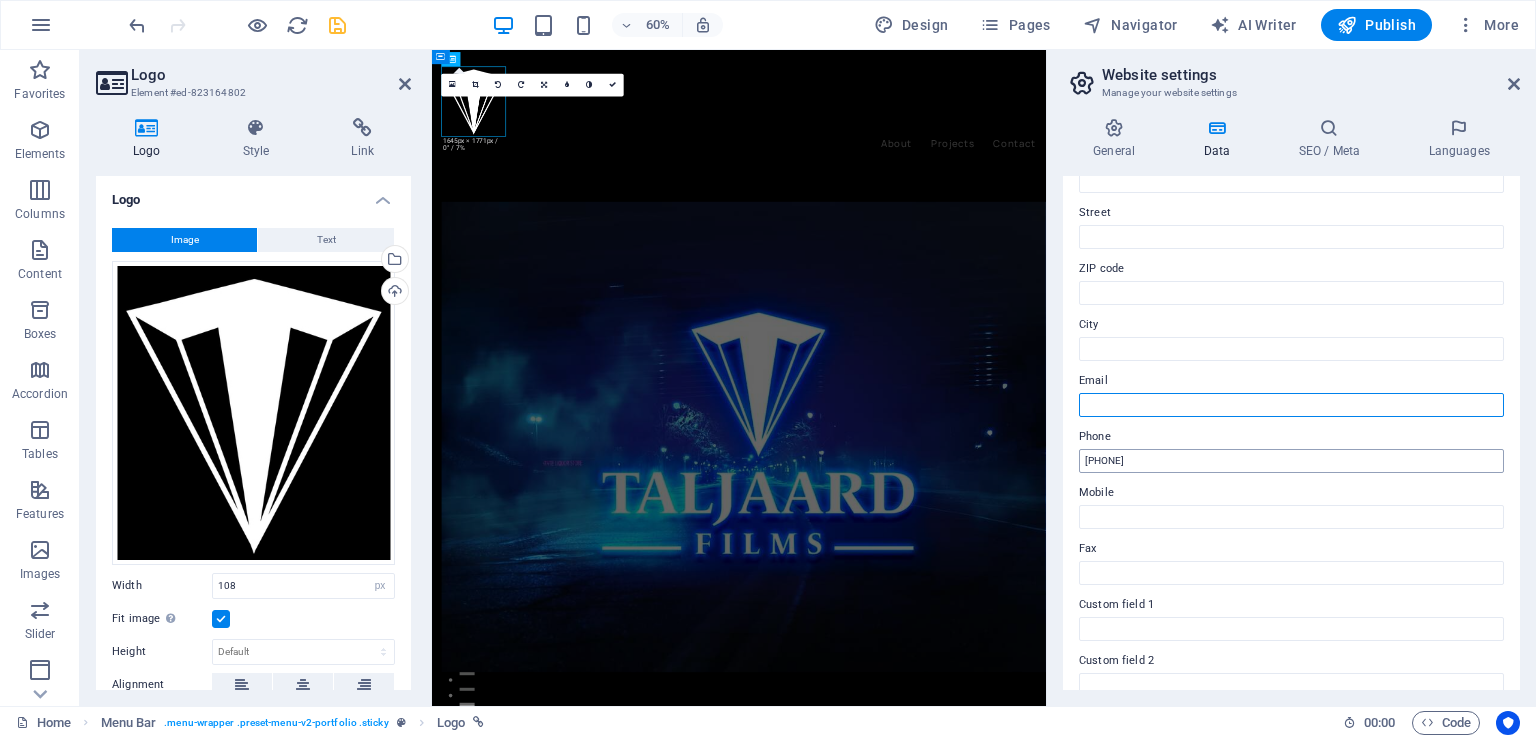 type 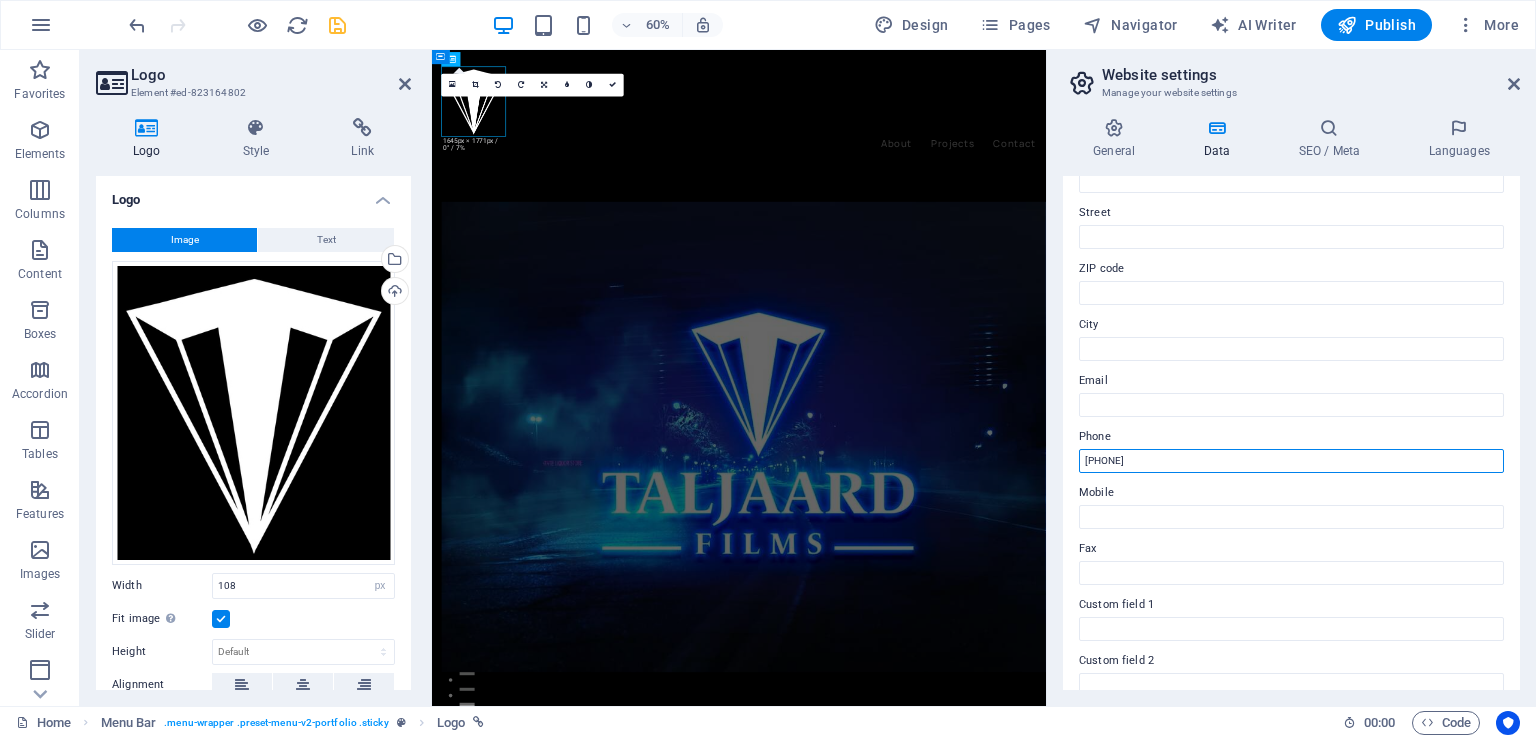 drag, startPoint x: 1156, startPoint y: 456, endPoint x: 1078, endPoint y: 466, distance: 78.63841 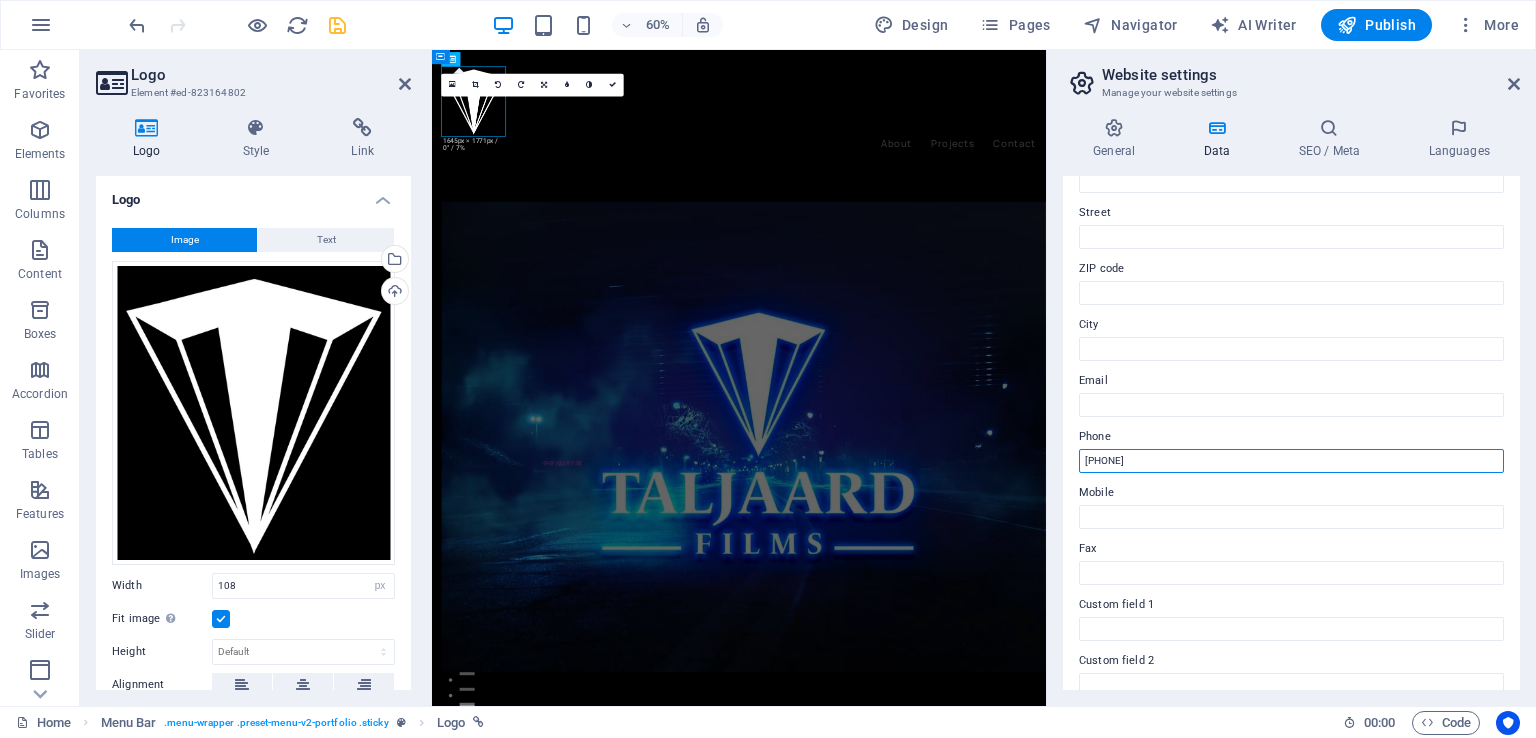 click on "[PHONE]" at bounding box center [1291, 461] 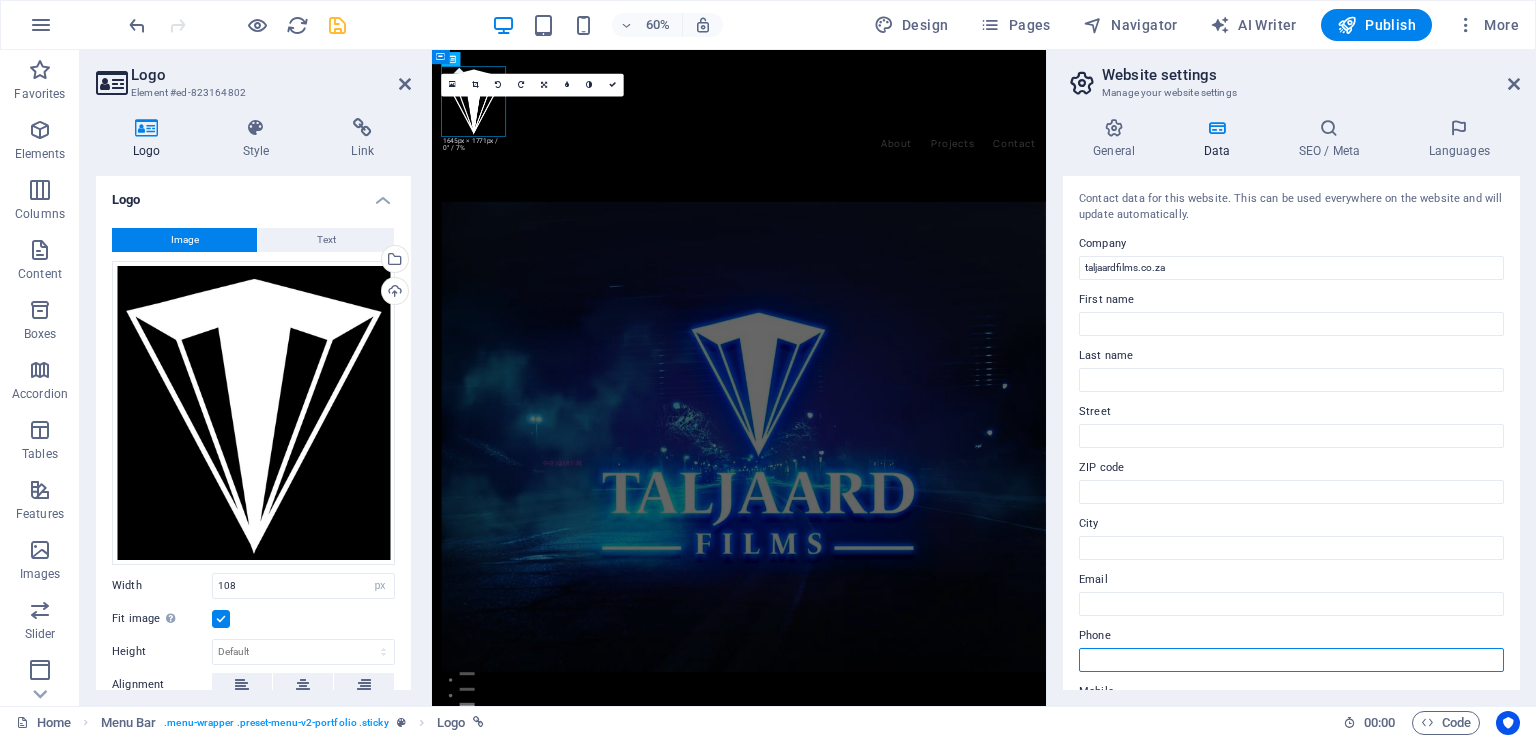 scroll, scrollTop: 0, scrollLeft: 0, axis: both 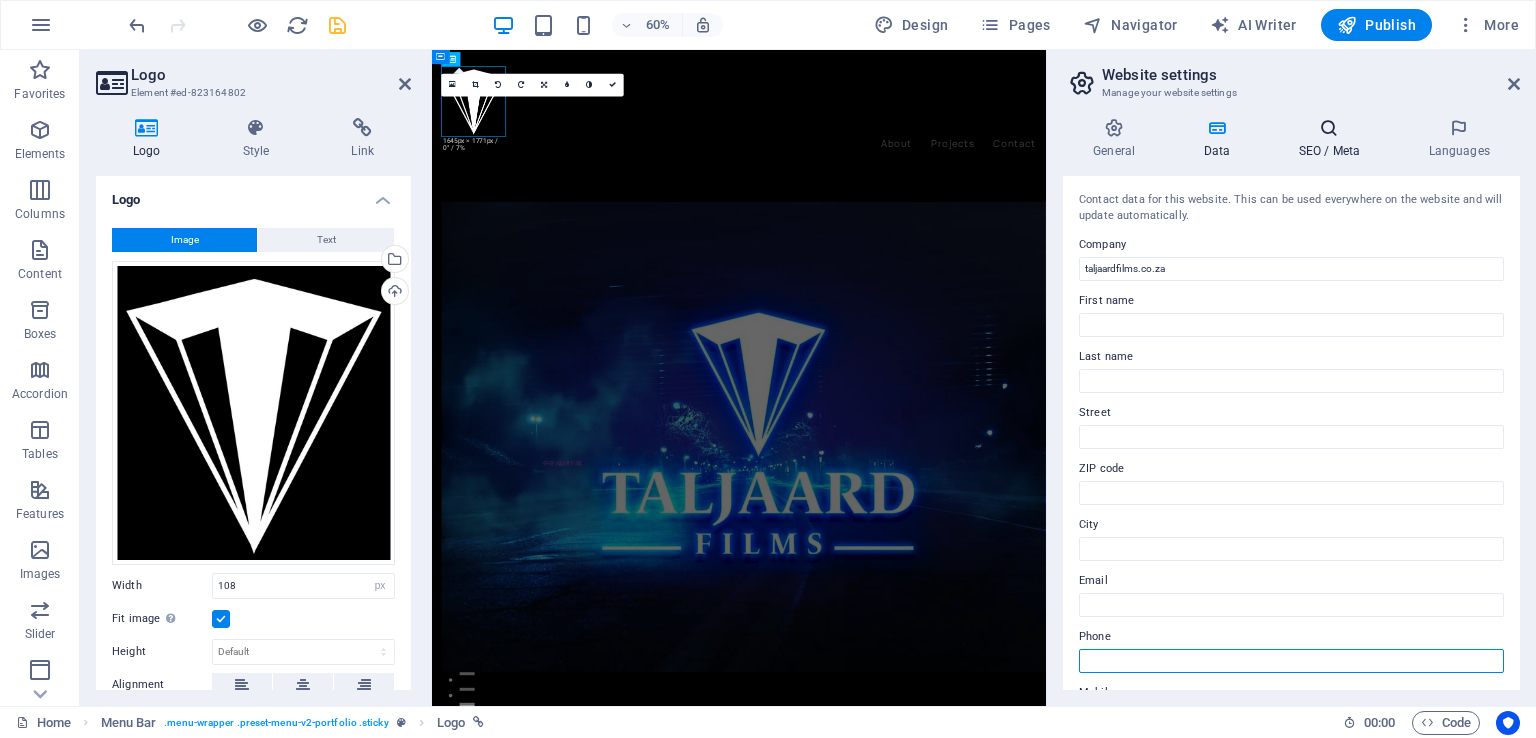 type 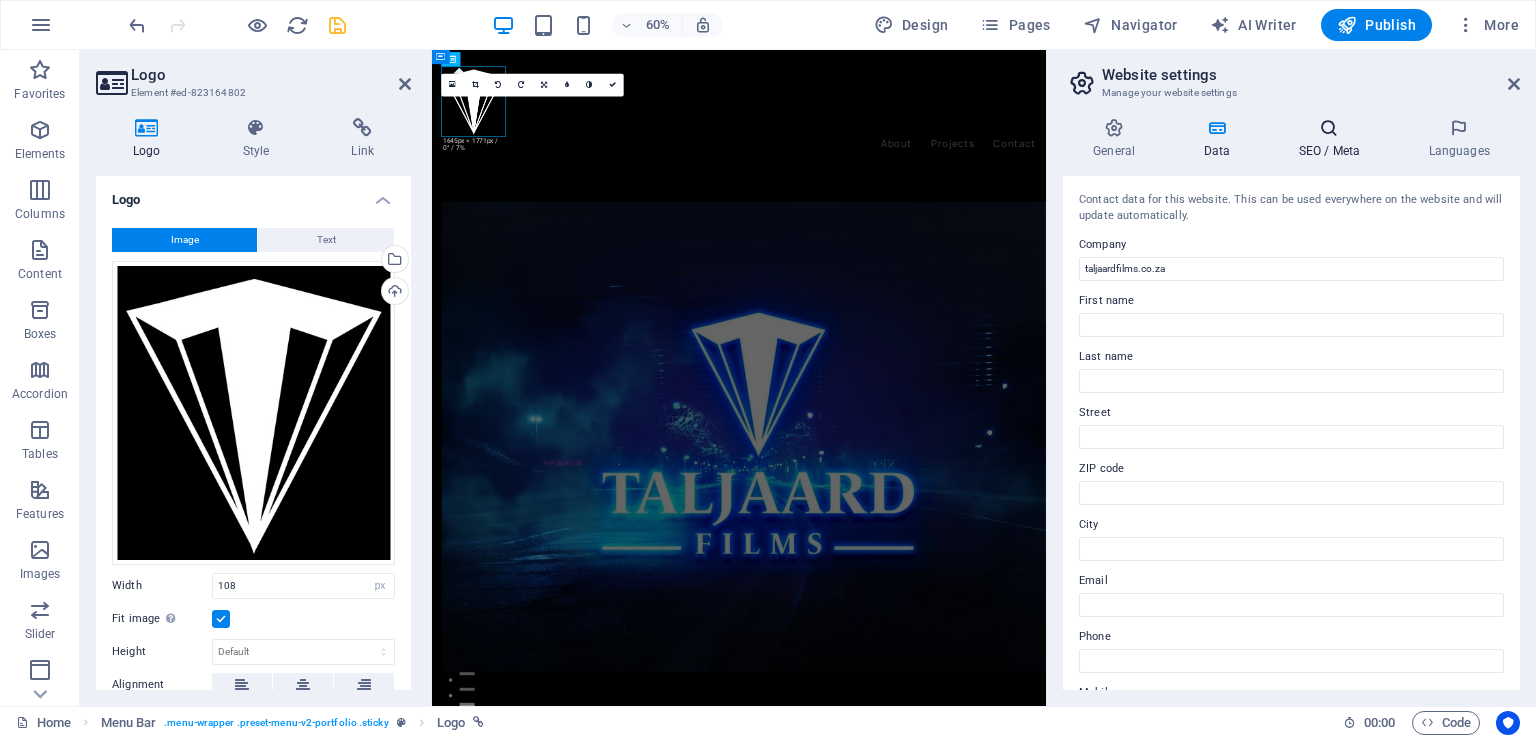 click on "SEO / Meta" at bounding box center (1333, 139) 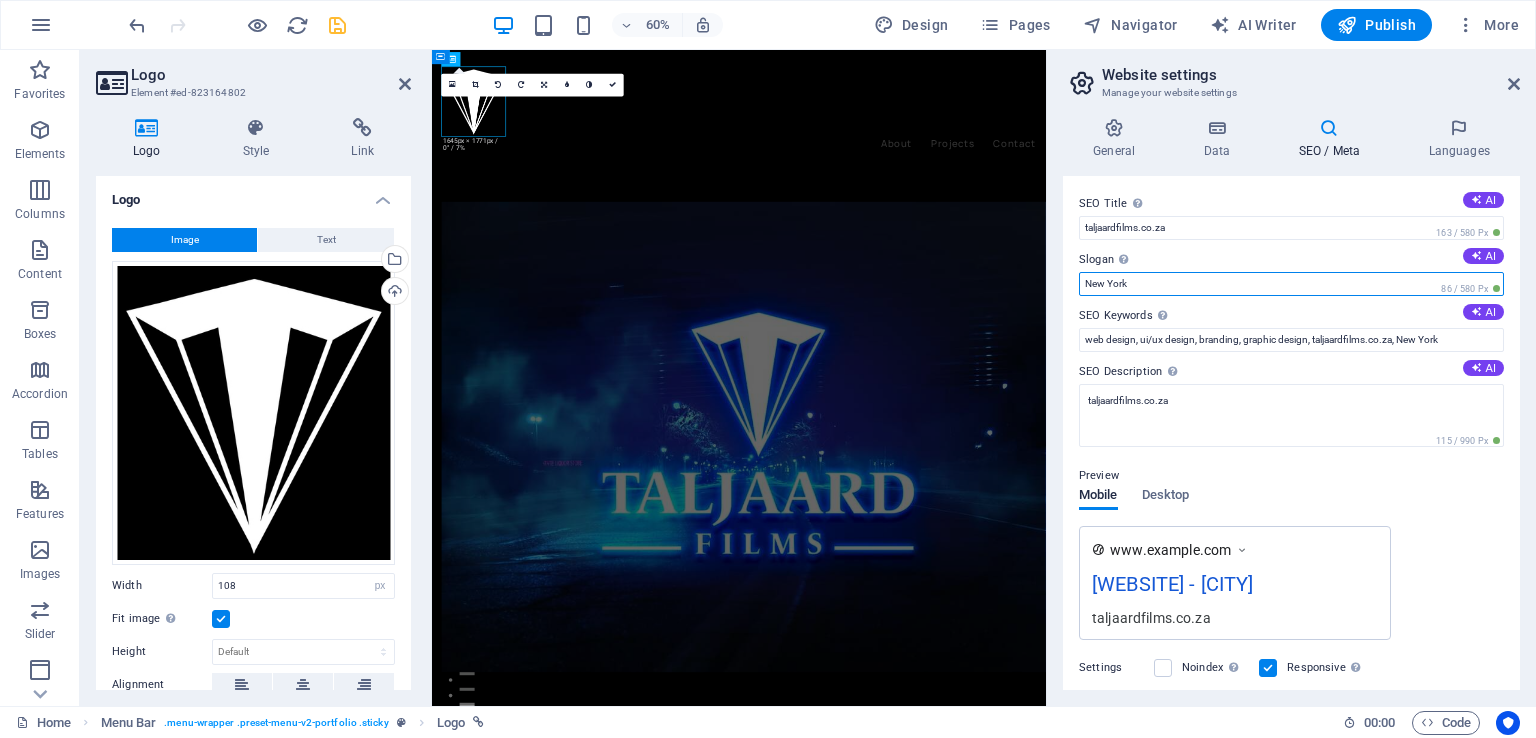 drag, startPoint x: 1194, startPoint y: 281, endPoint x: 1083, endPoint y: 287, distance: 111.16204 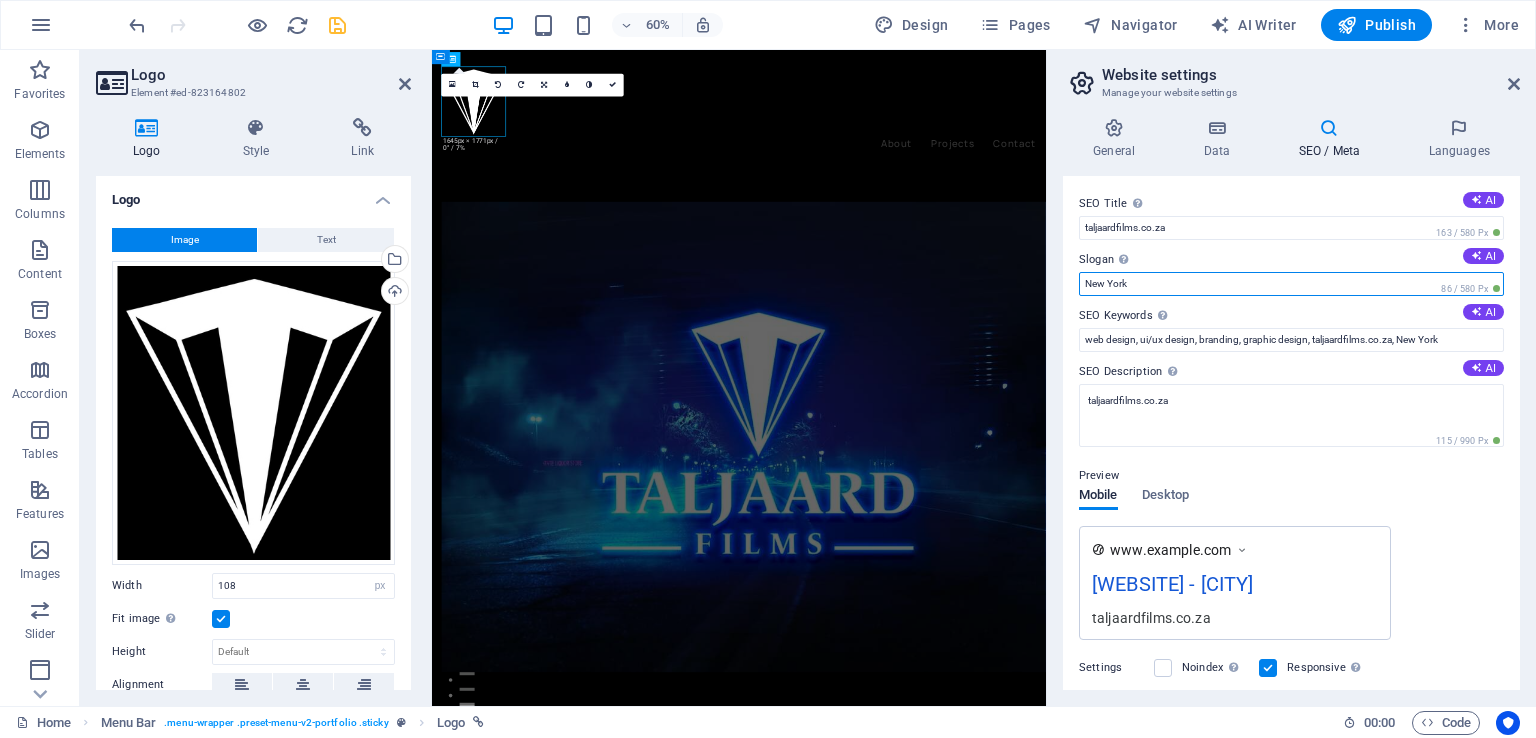 click on "New York" at bounding box center (1291, 284) 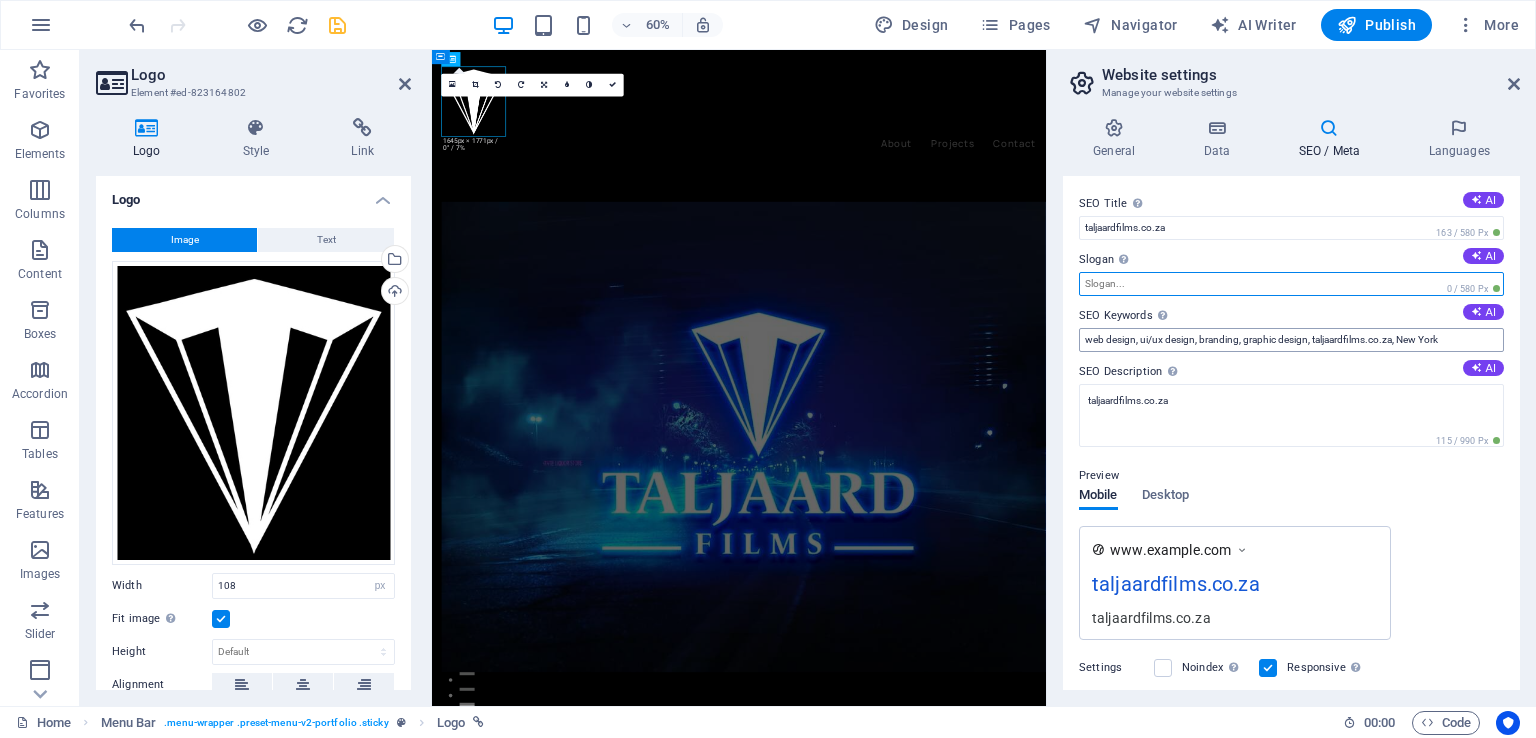 type 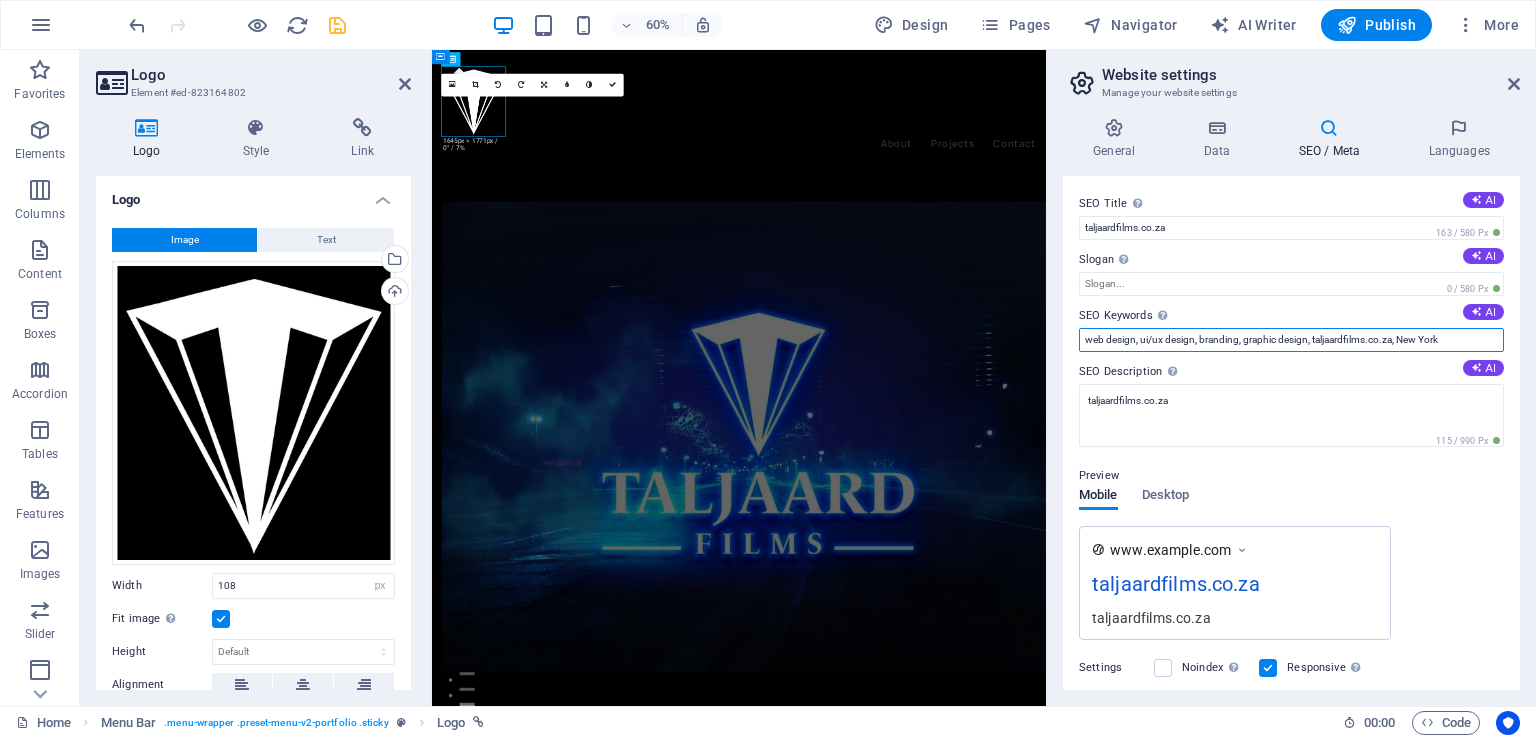 drag, startPoint x: 1444, startPoint y: 341, endPoint x: 1400, endPoint y: 346, distance: 44.28318 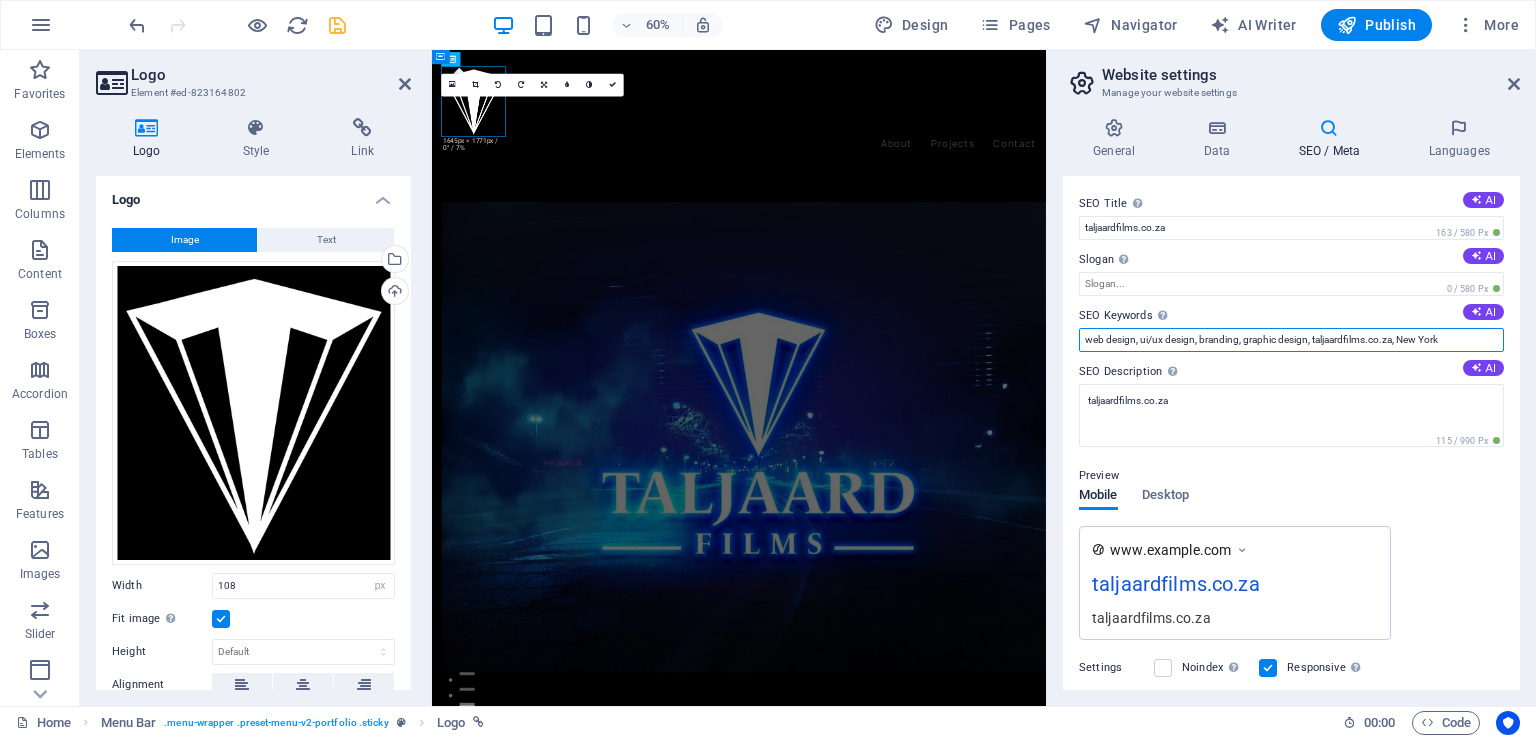 click on "web design, ui/ux design, branding, graphic design, taljaardfilms.co.za, New York" at bounding box center [1291, 340] 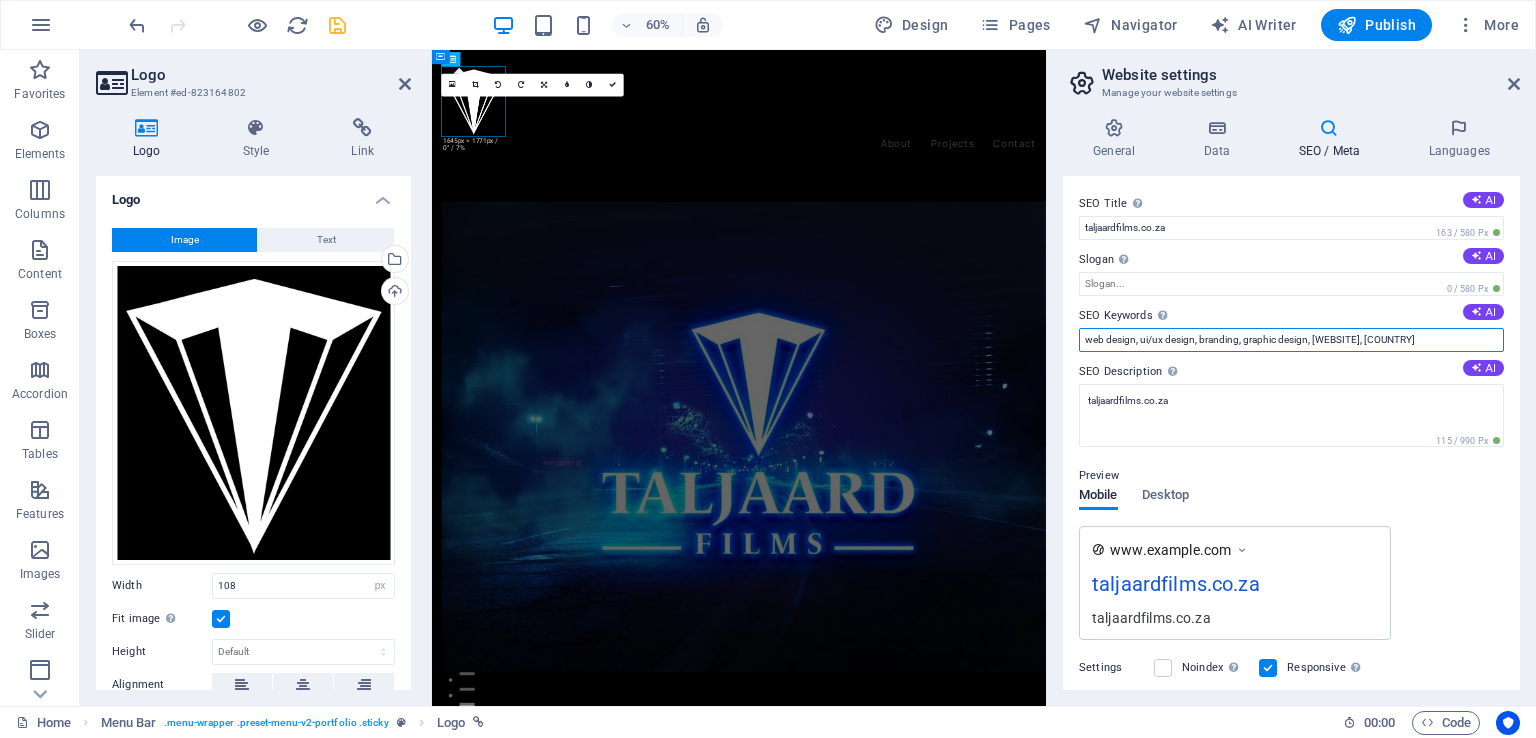 drag, startPoint x: 1305, startPoint y: 338, endPoint x: 1242, endPoint y: 340, distance: 63.03174 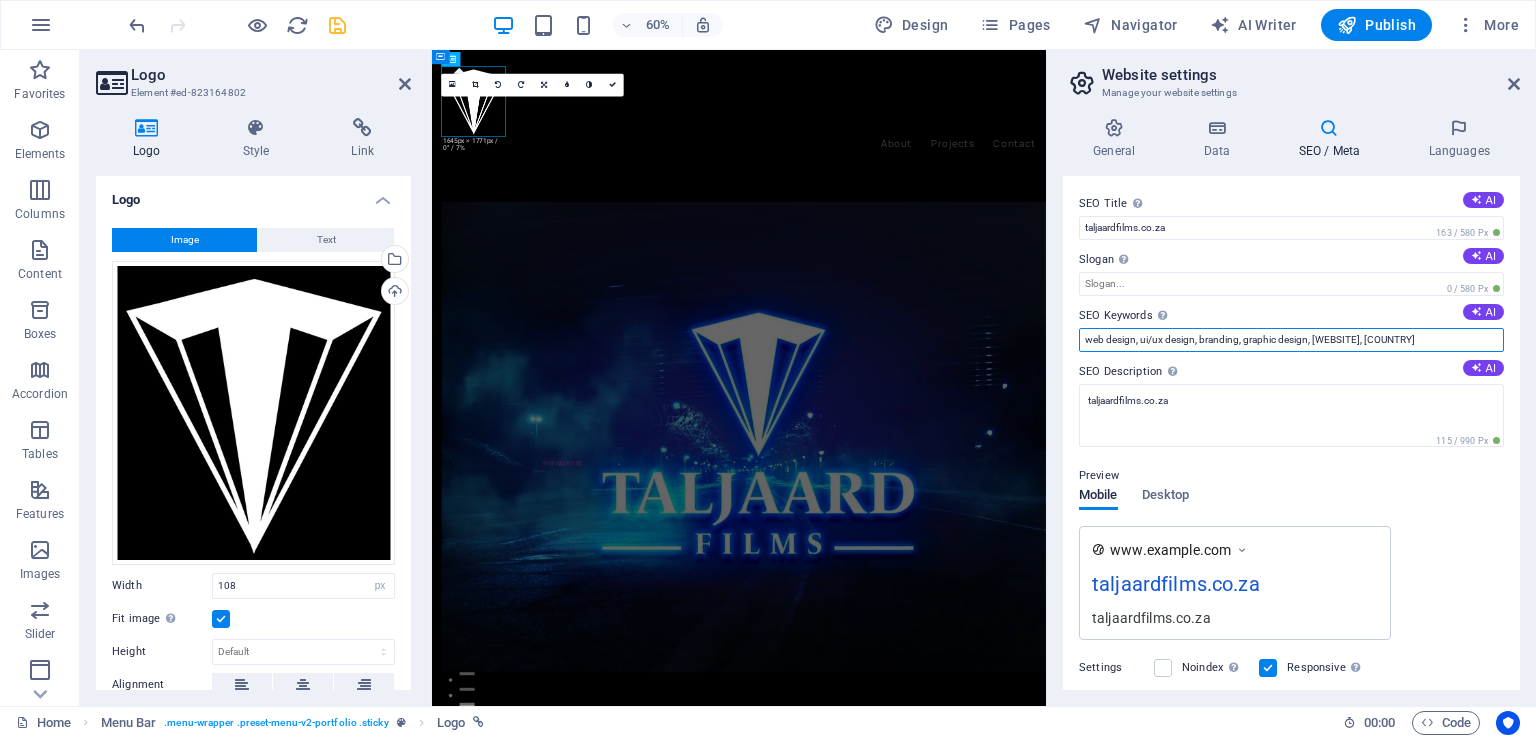 click on "web design, ui/ux design, branding, graphic design, [WEBSITE], [COUNTRY]" at bounding box center [1291, 340] 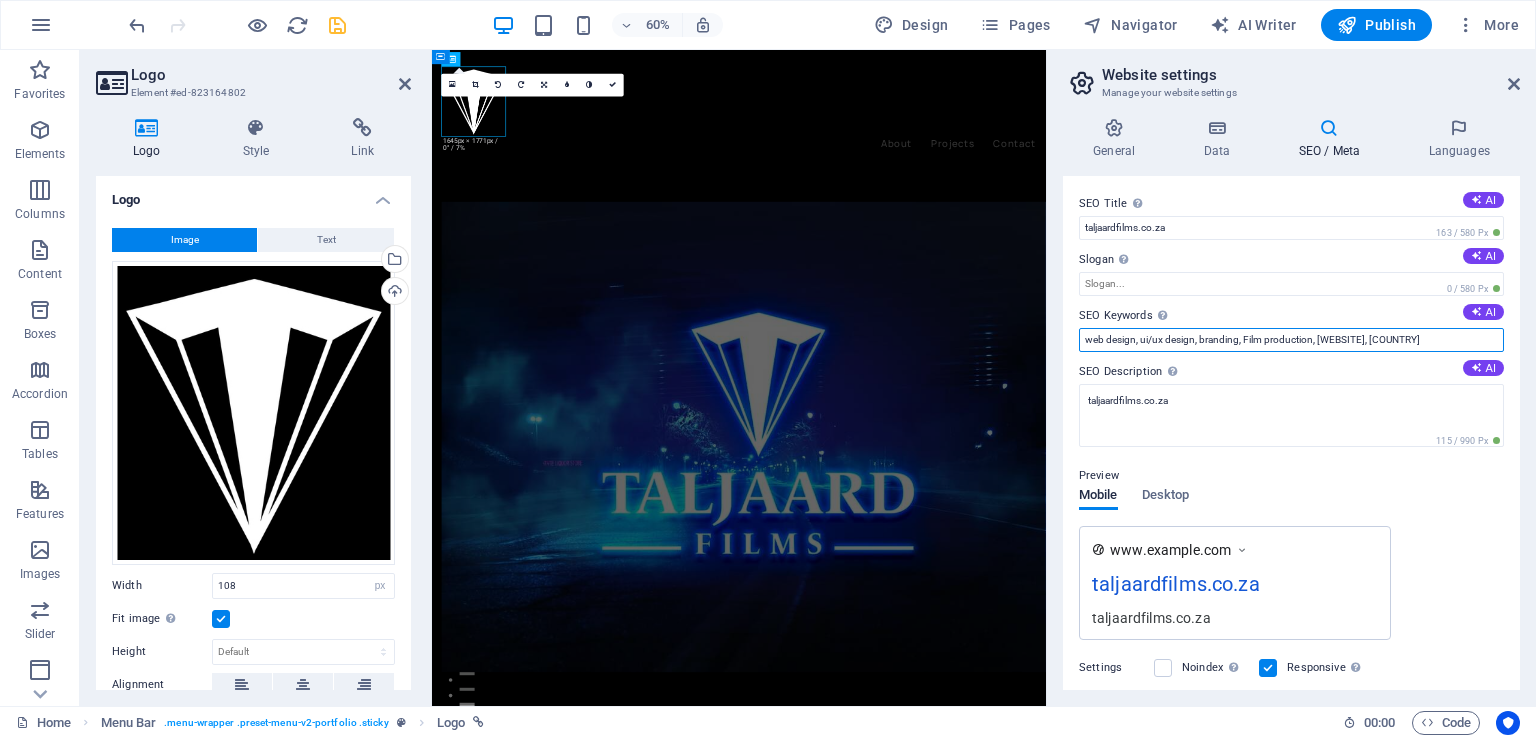 click on "web design, ui/ux design, branding, Film production, [WEBSITE], [COUNTRY]" at bounding box center (1291, 340) 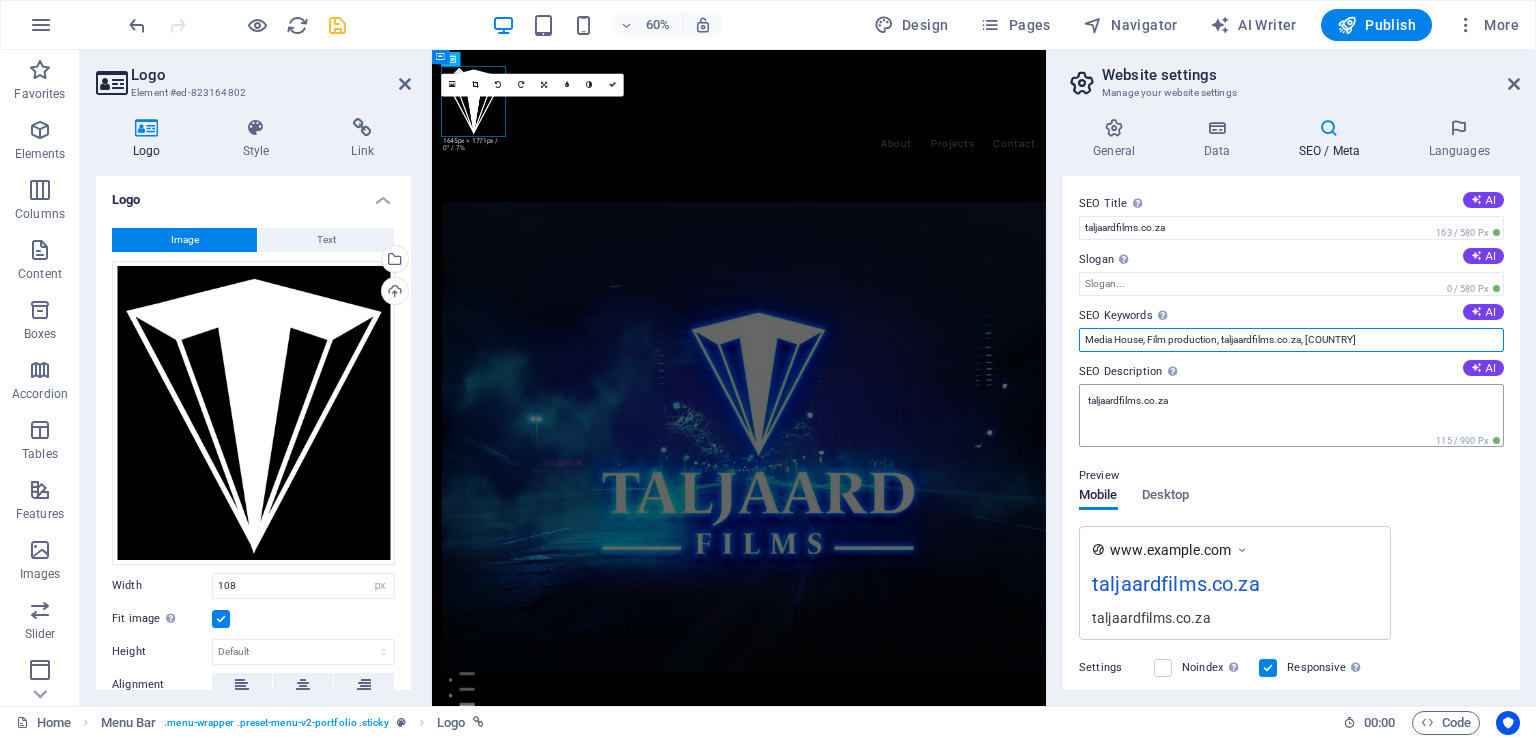 type on "Media House, Film production, taljaardfilms.co.za, [COUNTRY]" 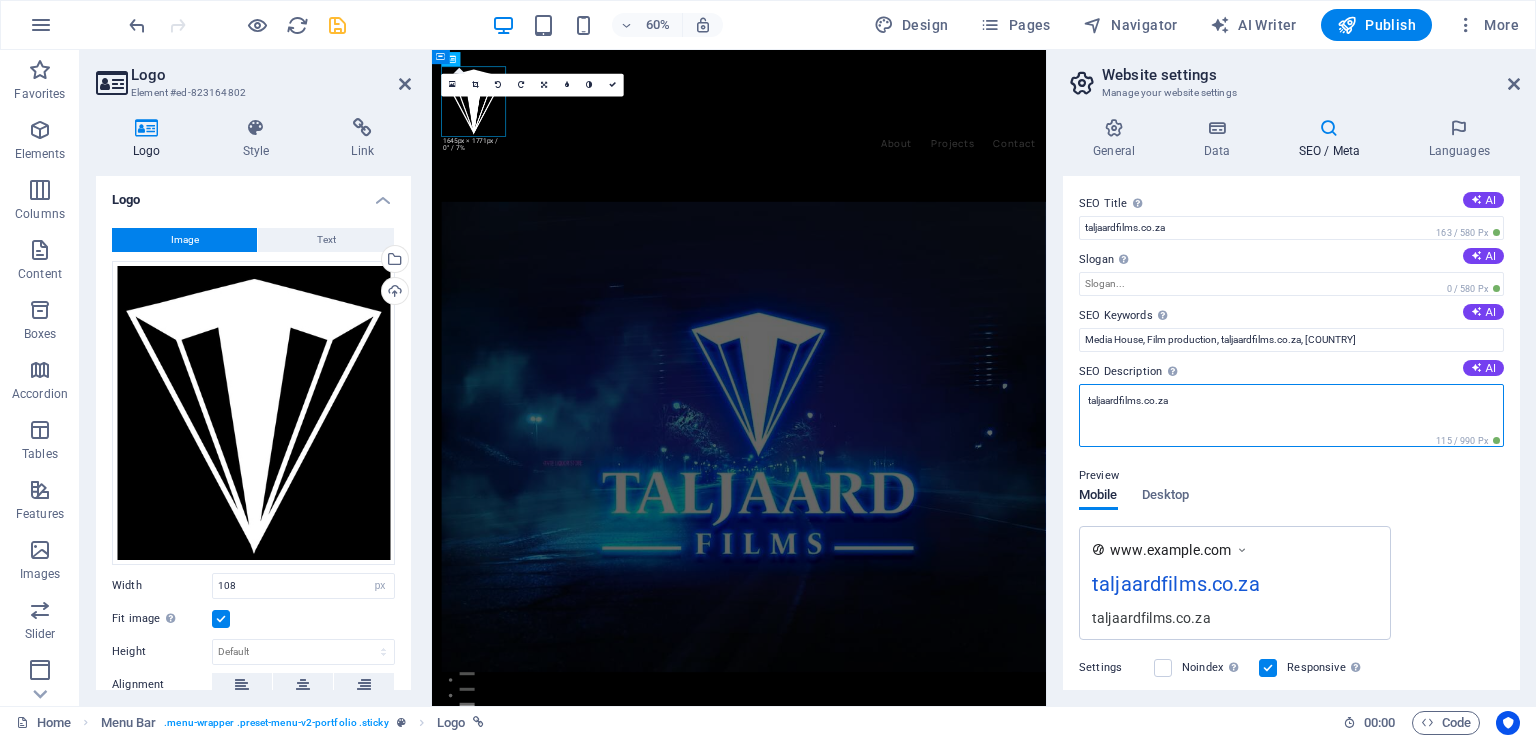 click on "taljaardfilms.co.za" at bounding box center [1291, 415] 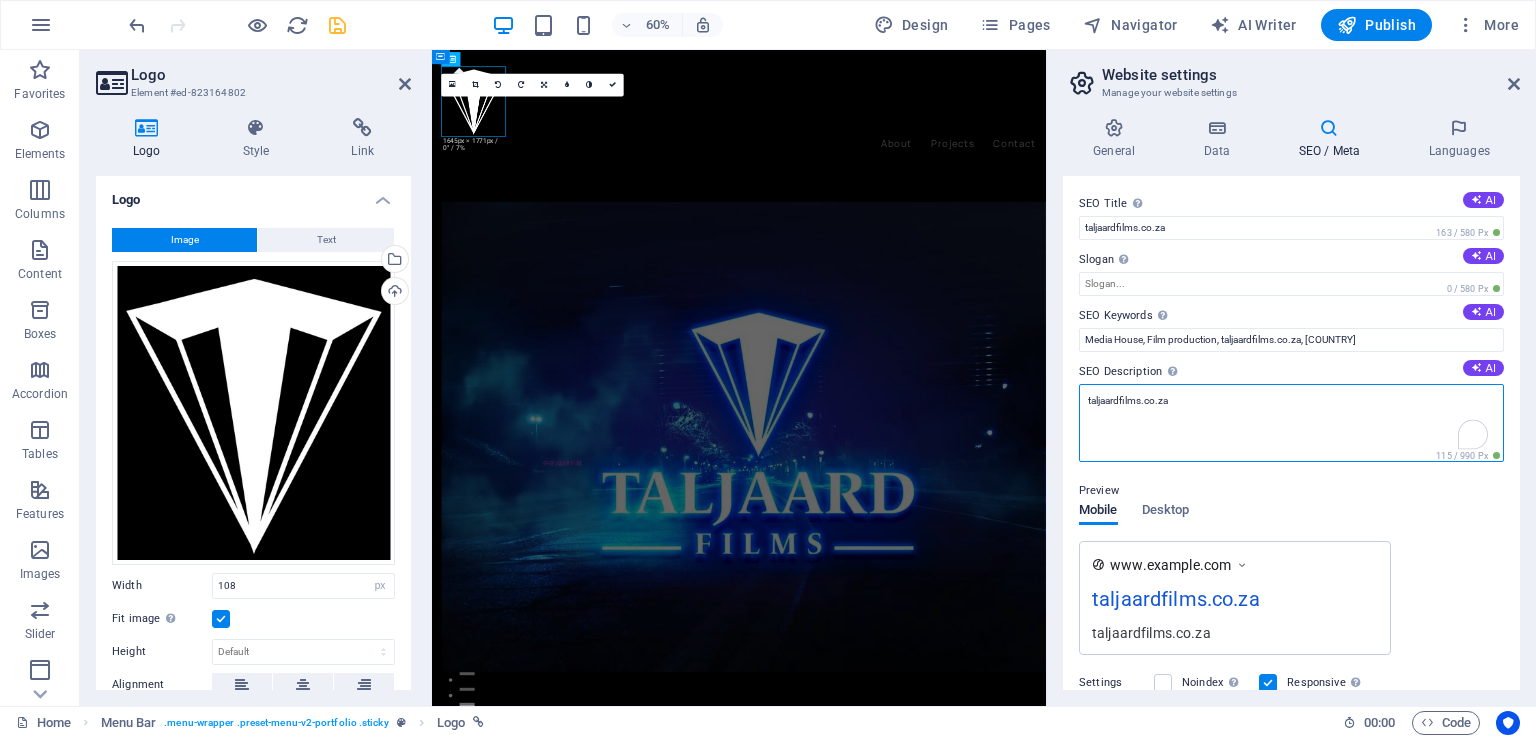 click on "taljaardfilms.co.za" at bounding box center (1291, 423) 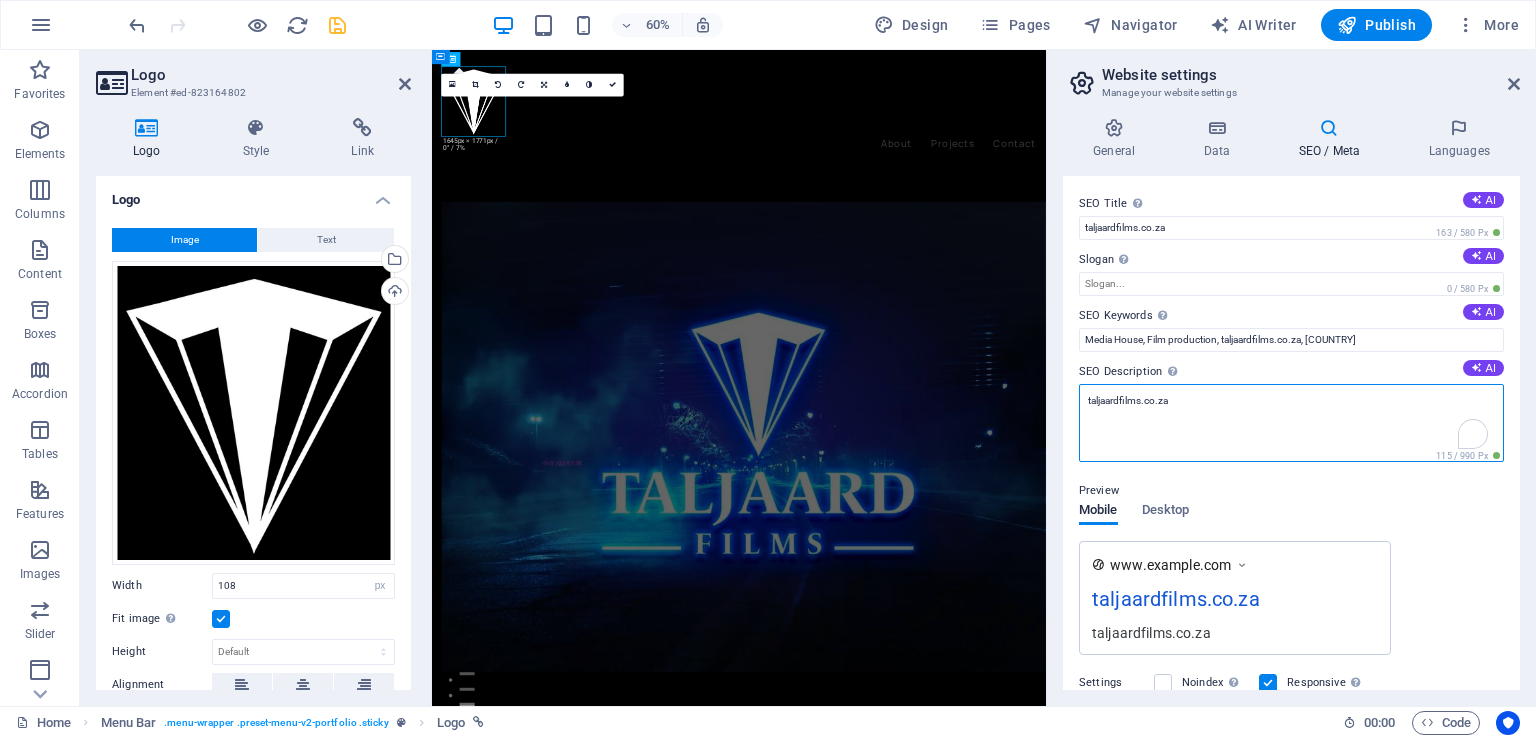 click on "taljaardfilms.co.za" at bounding box center (1291, 423) 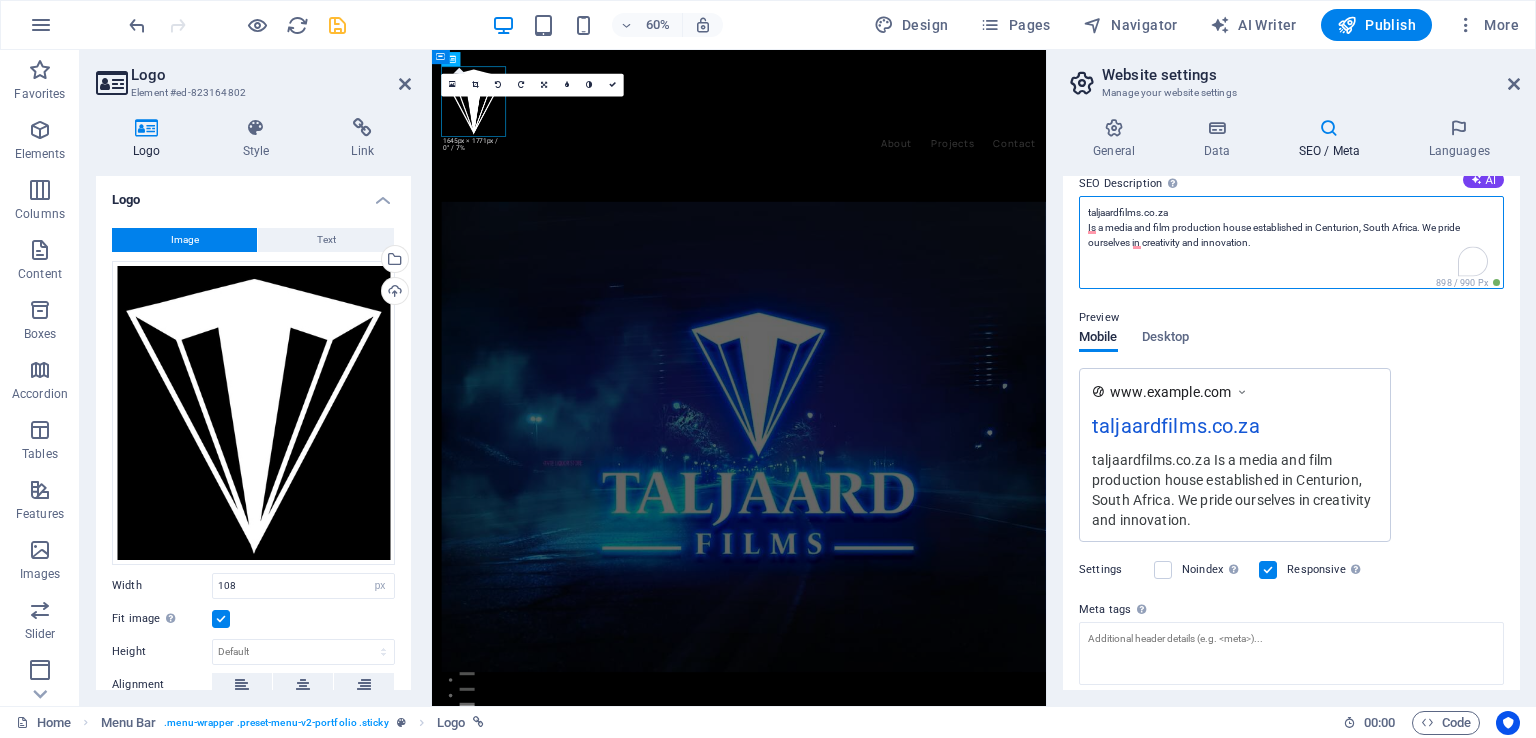 scroll, scrollTop: 200, scrollLeft: 0, axis: vertical 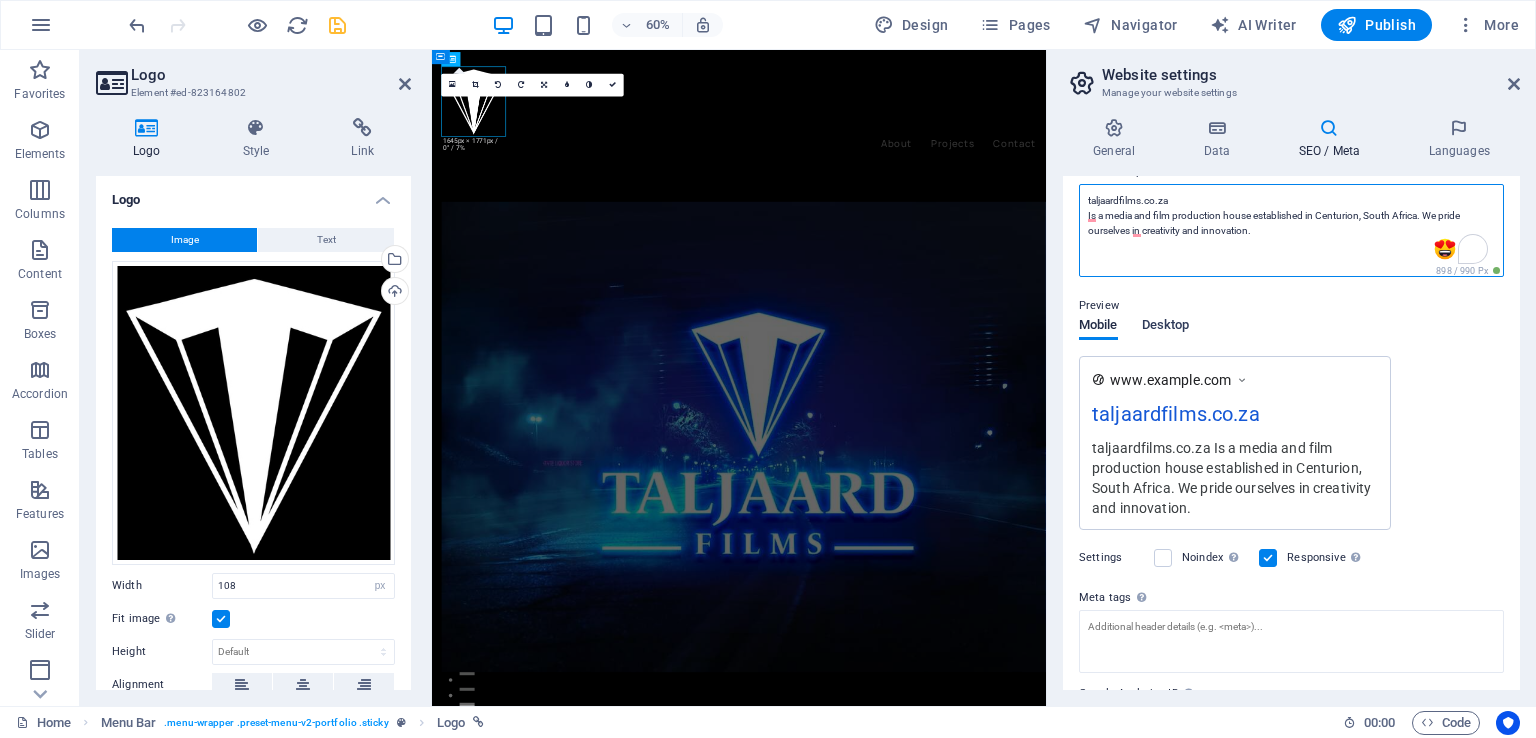type on "taljaardfilms.co.za
Is a media and film production house established in Centurion, South Africa. We pride ourselves in creativity and innovation." 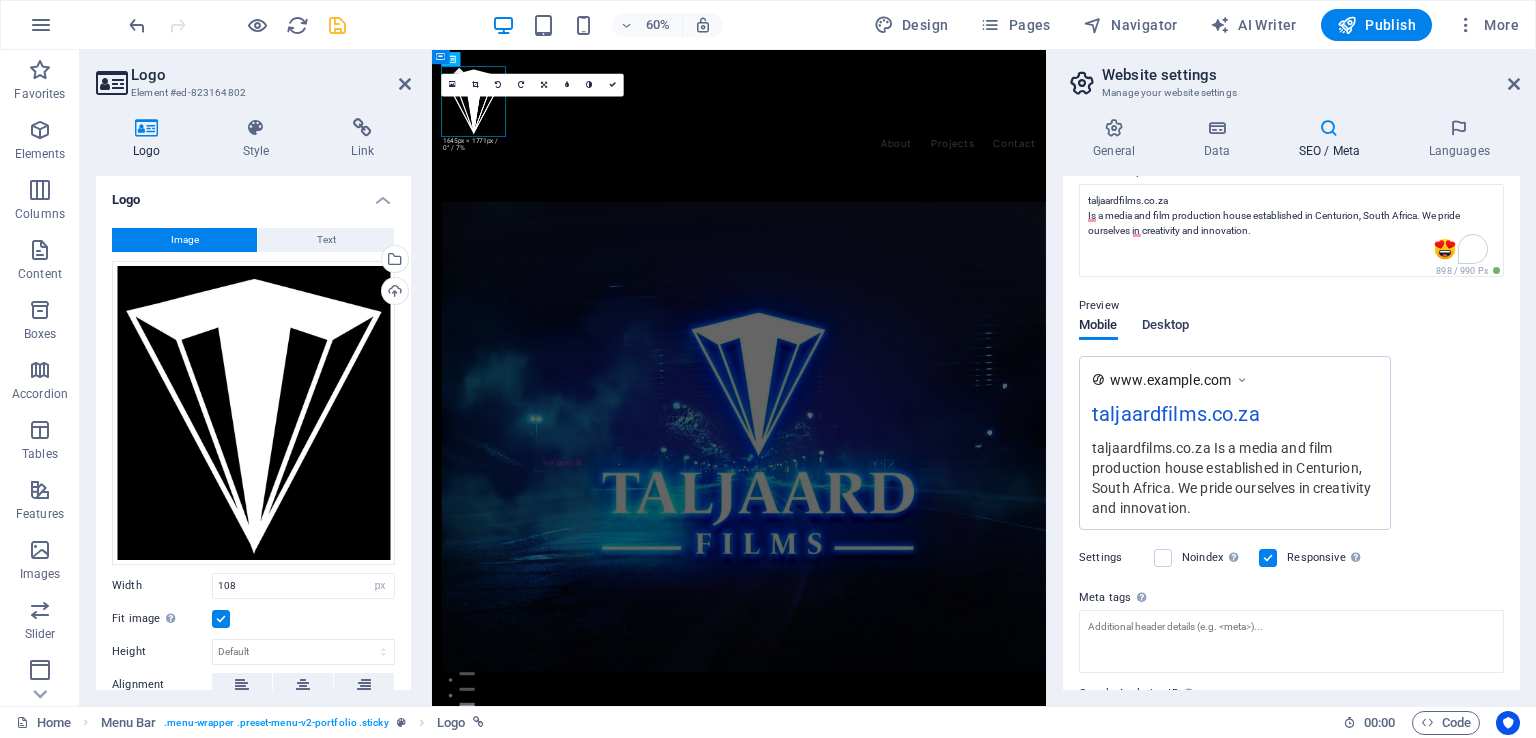 click on "Preview Mobile Desktop www.example.com [WEBSITE] [WEBSITE]
Is a media and film production house established in [CITY], [COUNTRY]. We pride ourselves in creativity and innovation." at bounding box center [1291, 404] 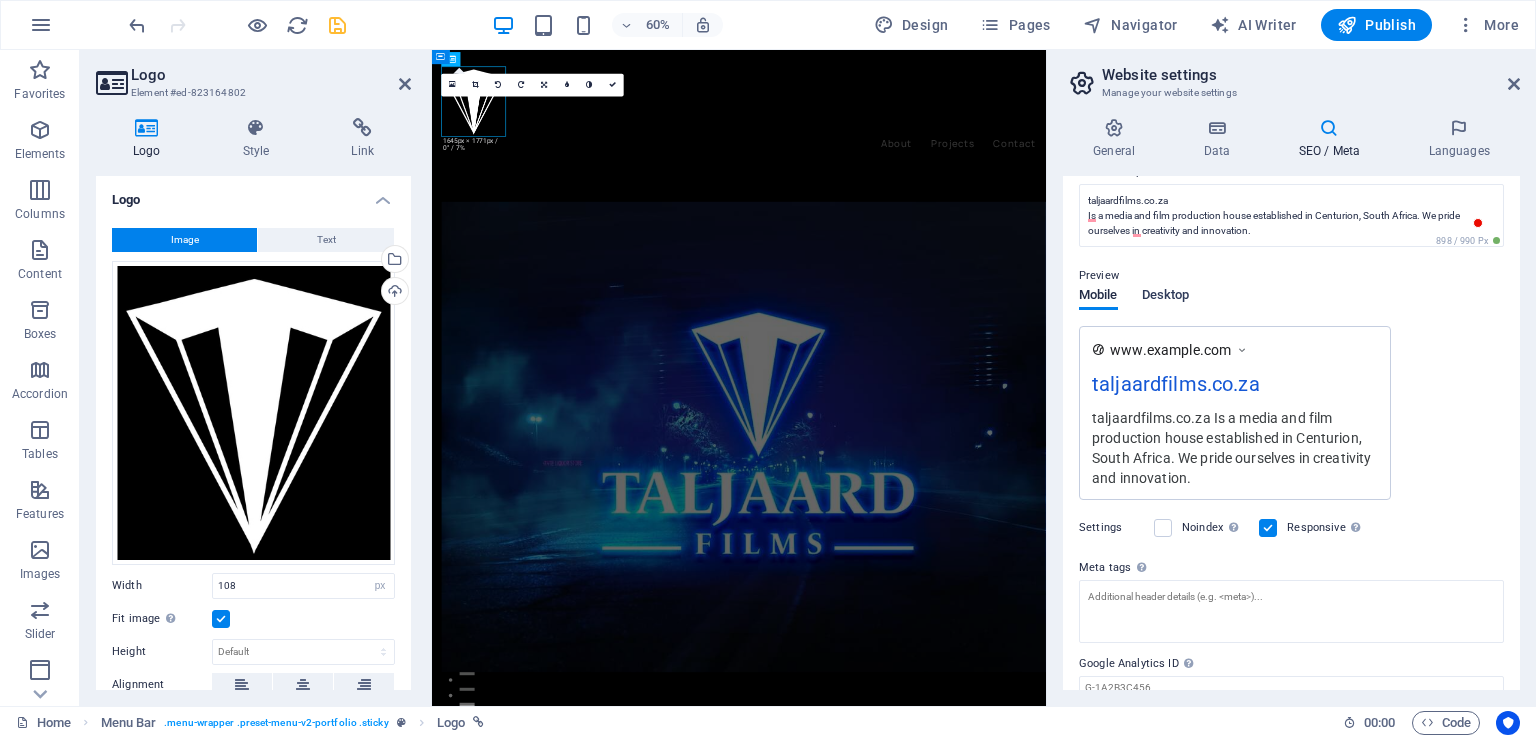 click on "Desktop" at bounding box center (1166, 297) 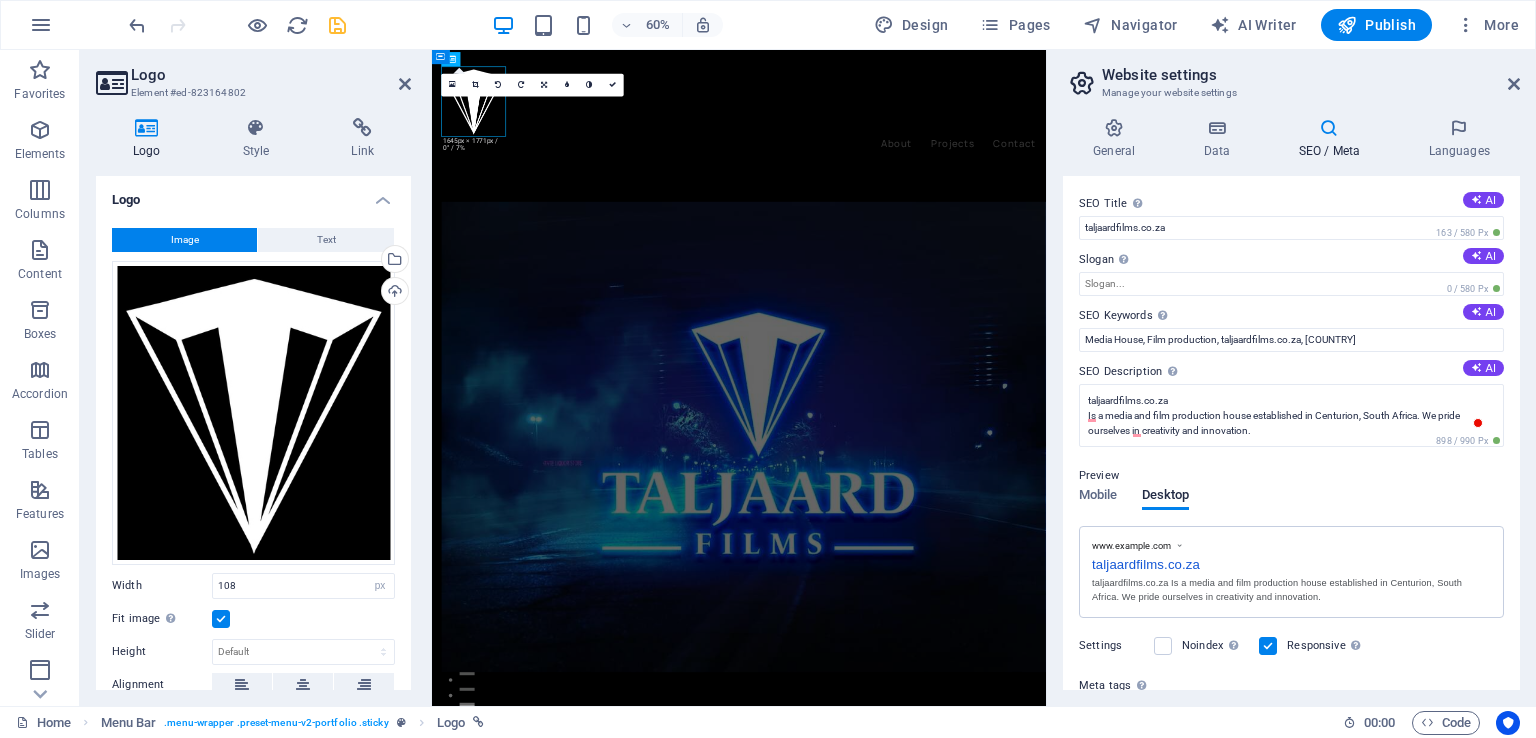 scroll, scrollTop: 198, scrollLeft: 0, axis: vertical 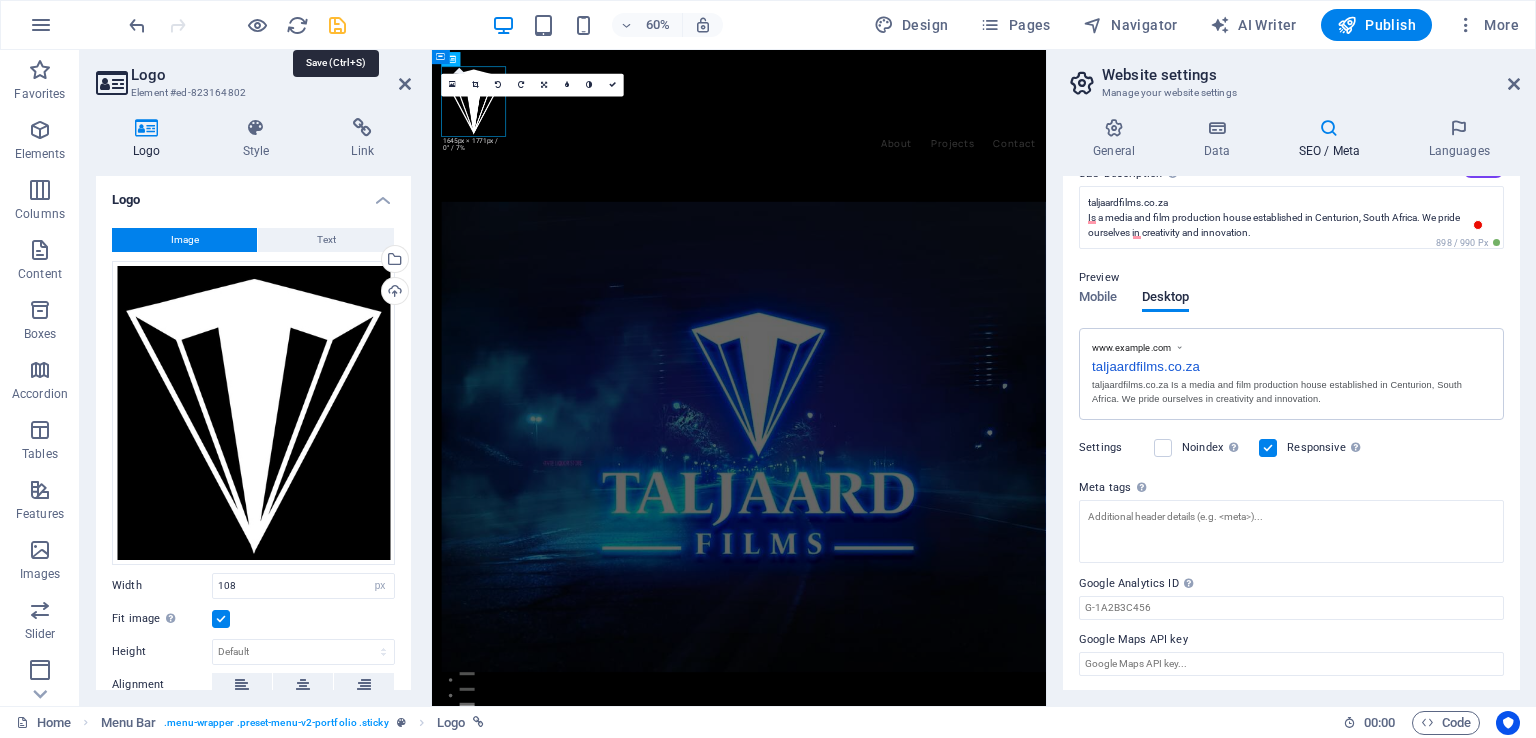 click at bounding box center [337, 25] 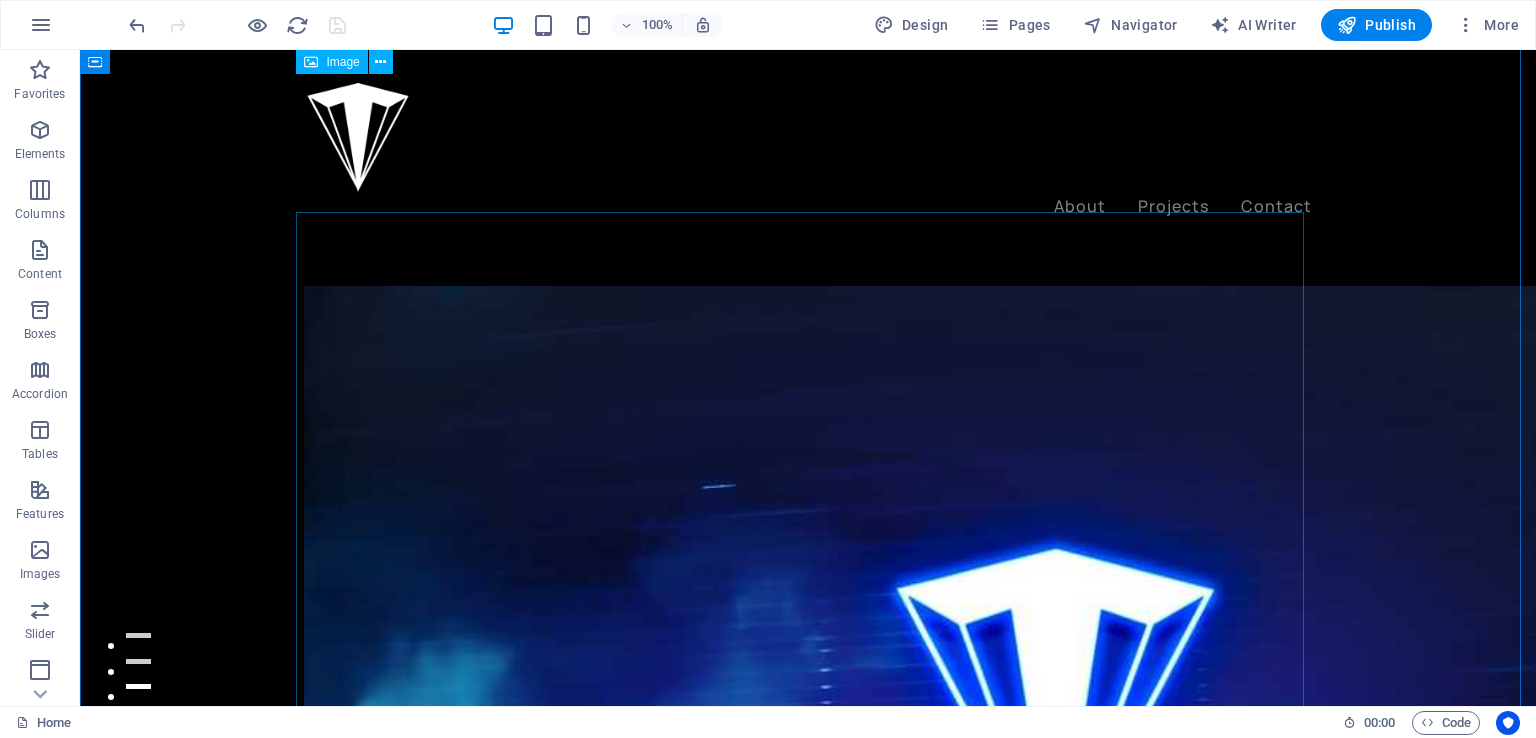 scroll, scrollTop: 0, scrollLeft: 0, axis: both 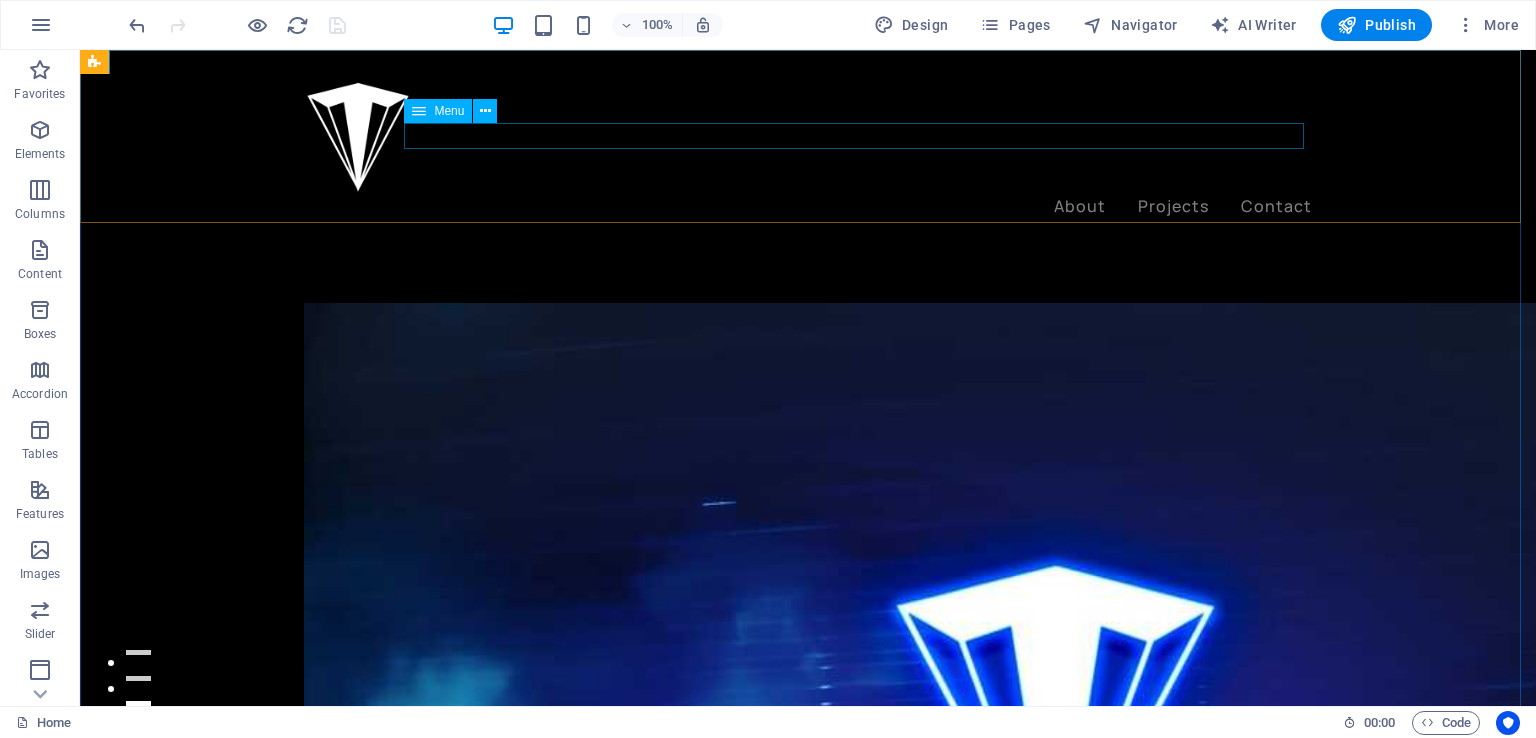 click on "About Projects Contact" at bounding box center (808, 207) 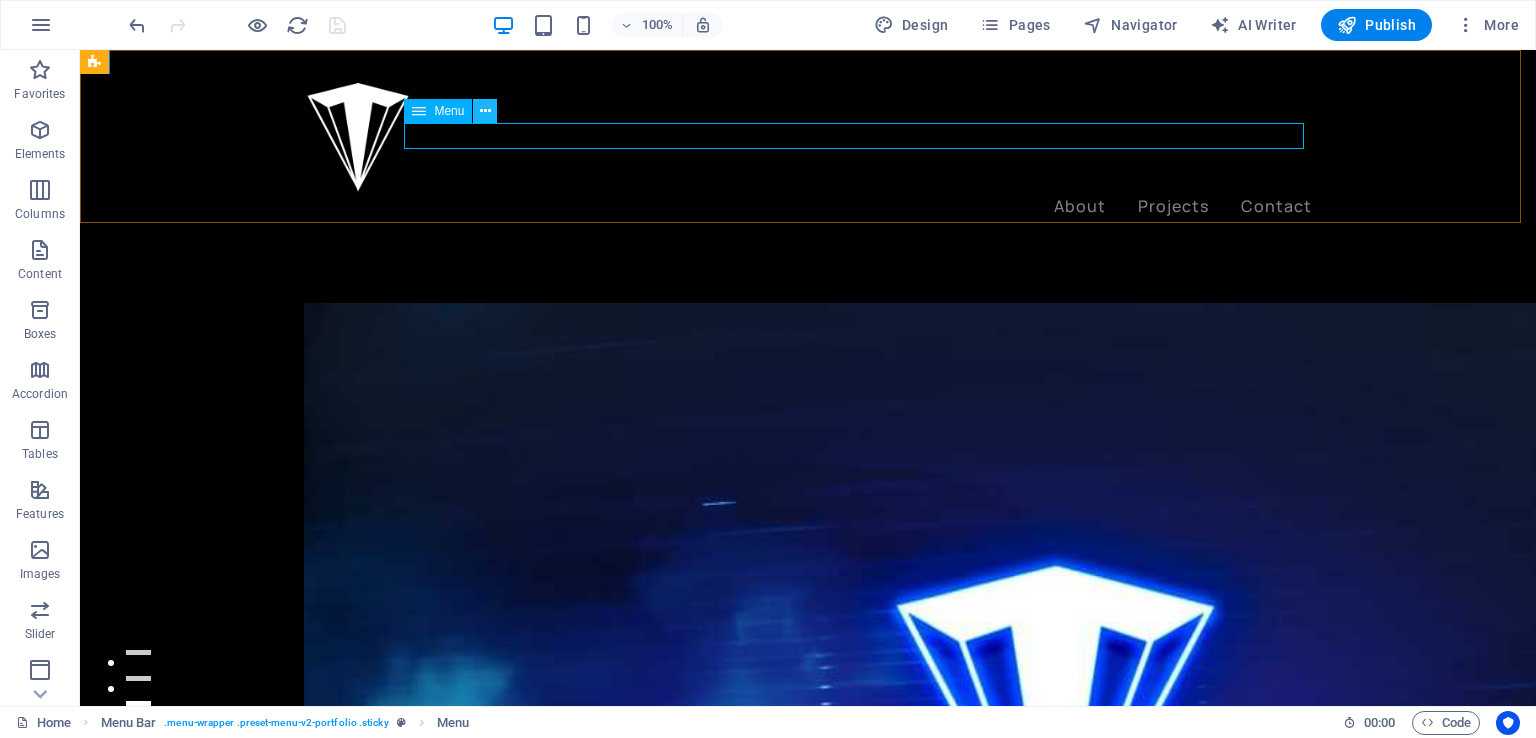 click at bounding box center (485, 111) 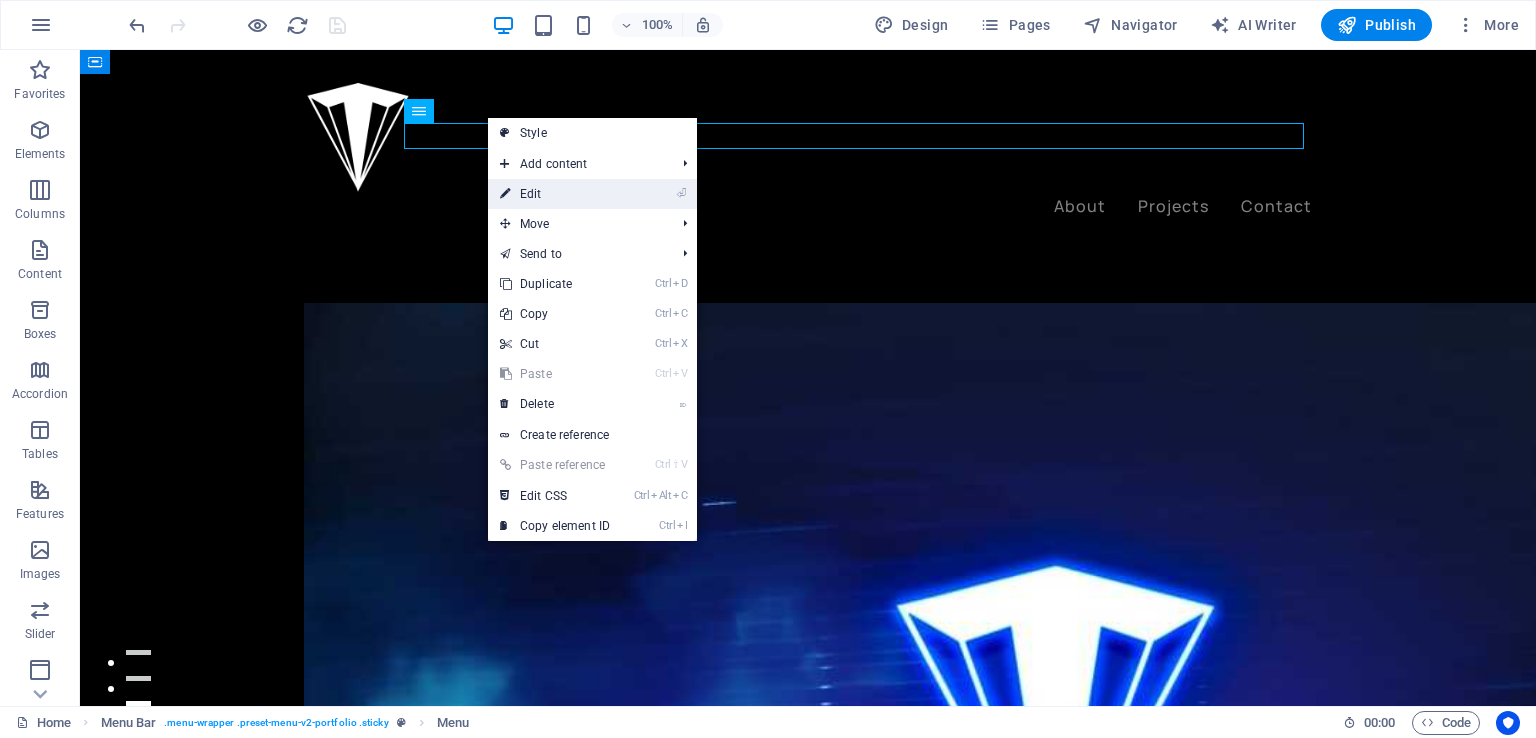 click on "⏎  Edit" at bounding box center [555, 194] 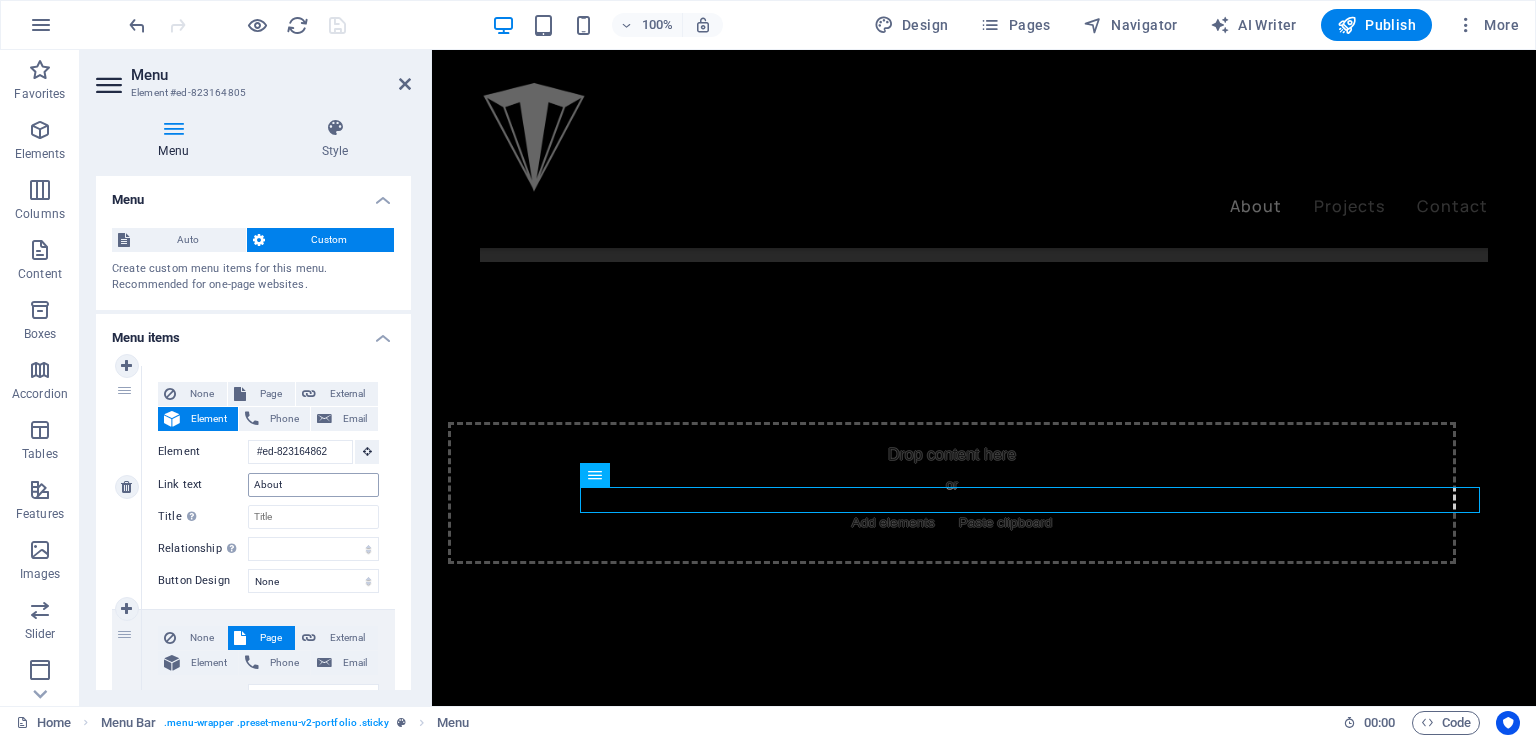 scroll, scrollTop: 0, scrollLeft: 0, axis: both 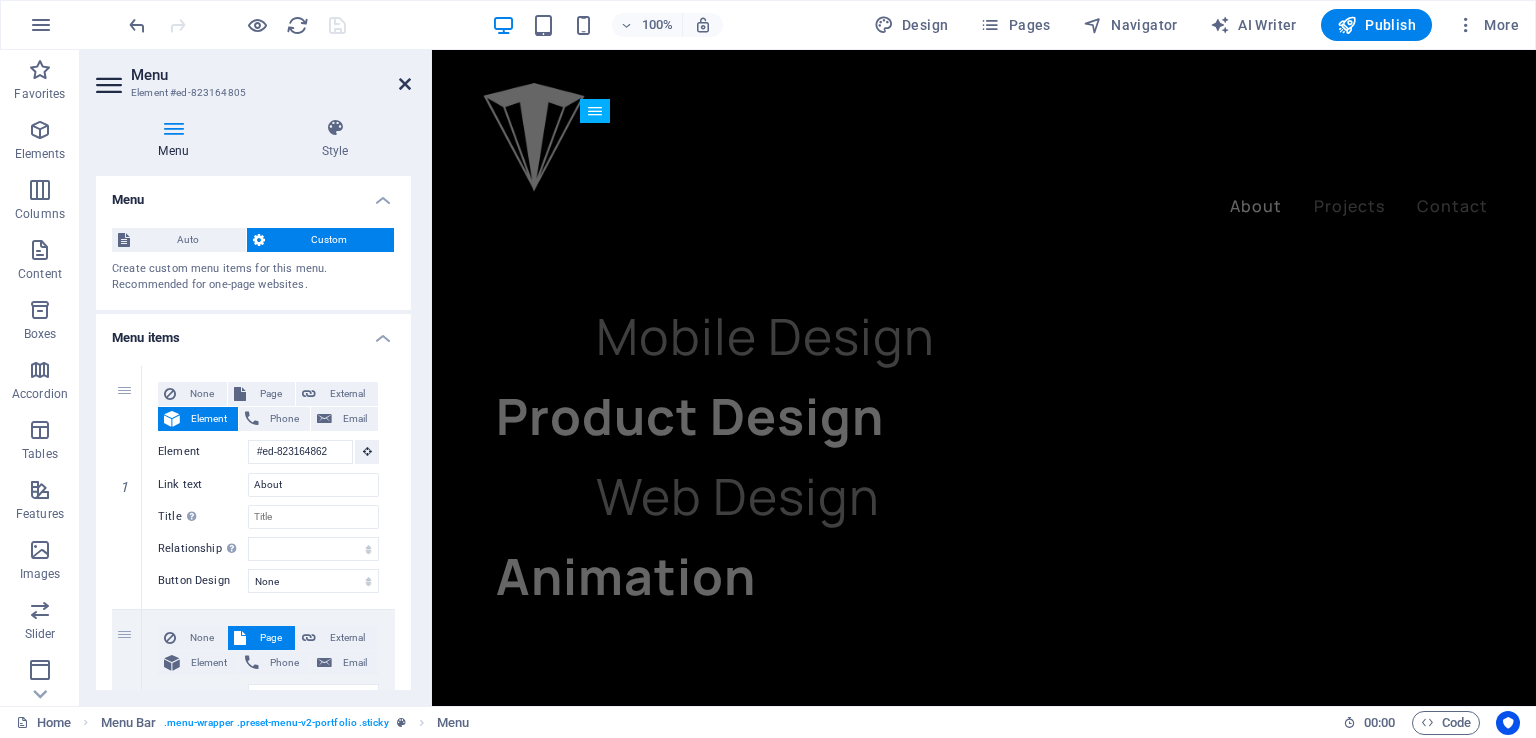click at bounding box center [405, 84] 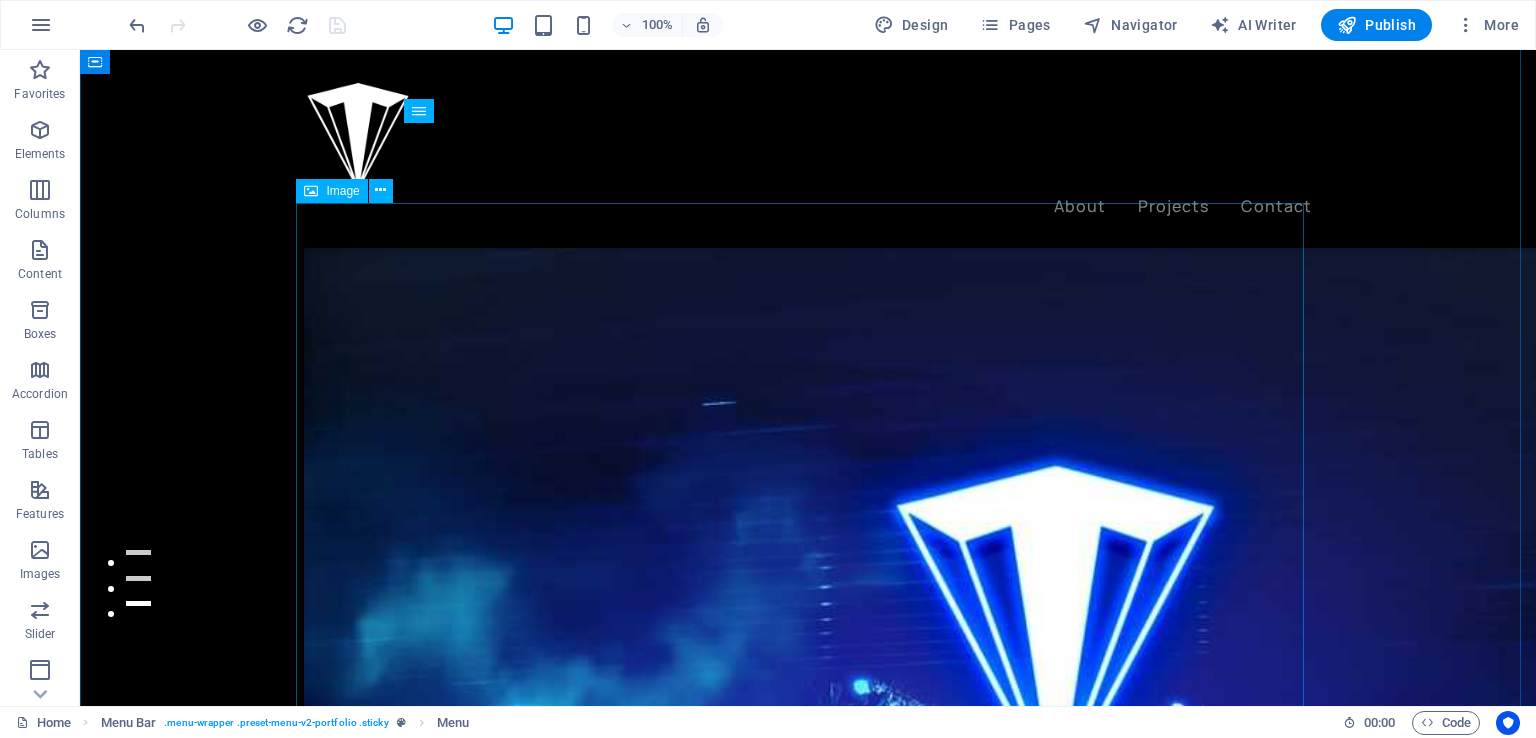 scroll, scrollTop: 0, scrollLeft: 0, axis: both 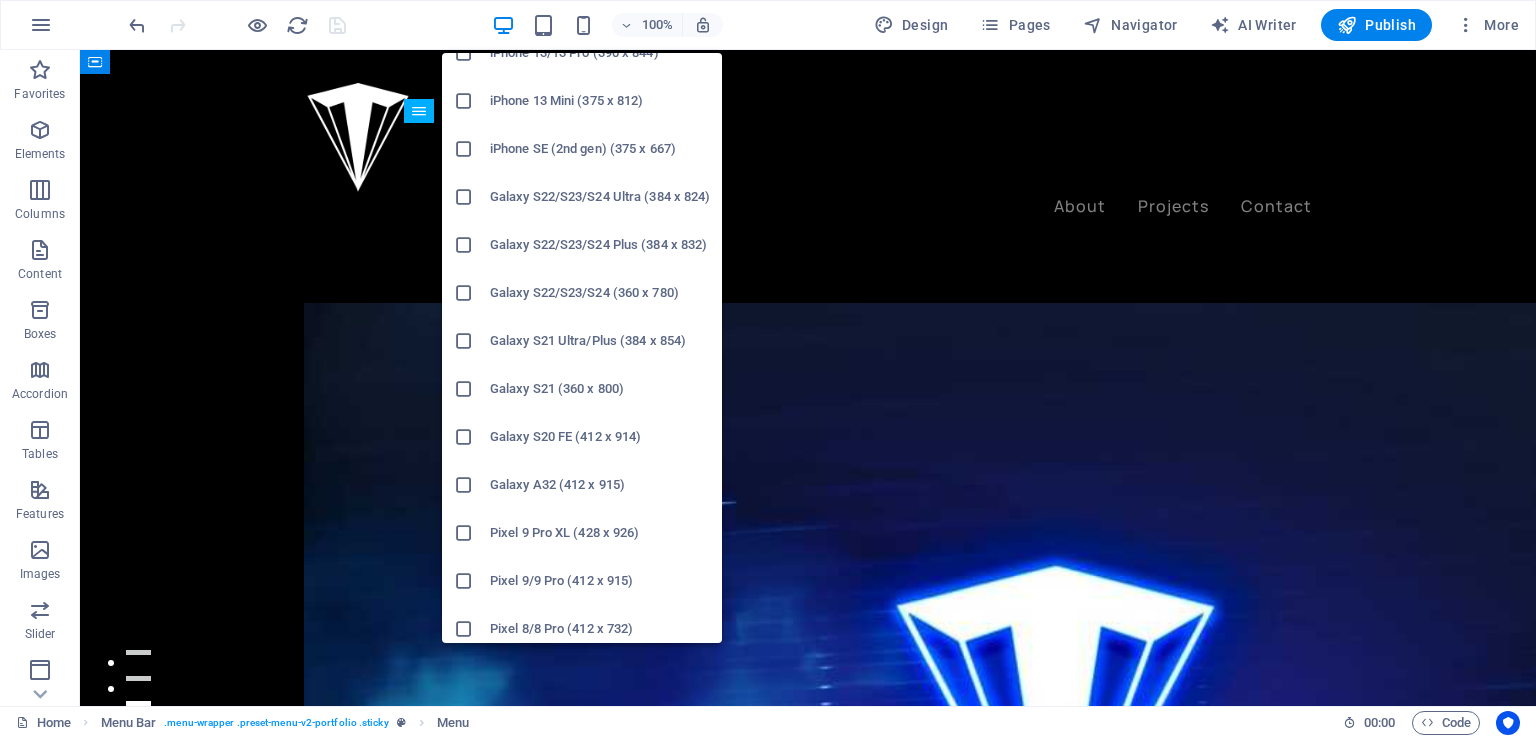 click at bounding box center (464, 245) 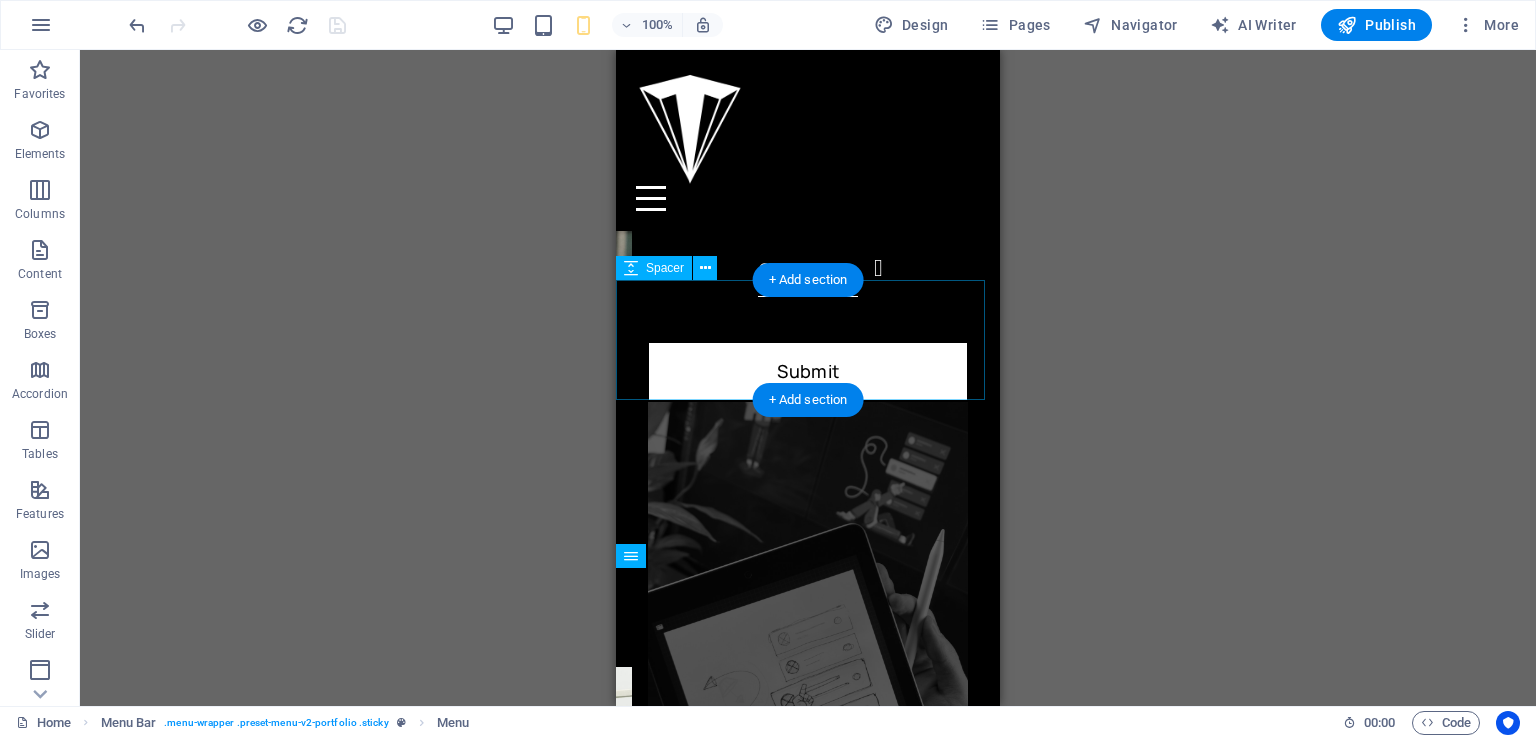 scroll, scrollTop: 3728, scrollLeft: 0, axis: vertical 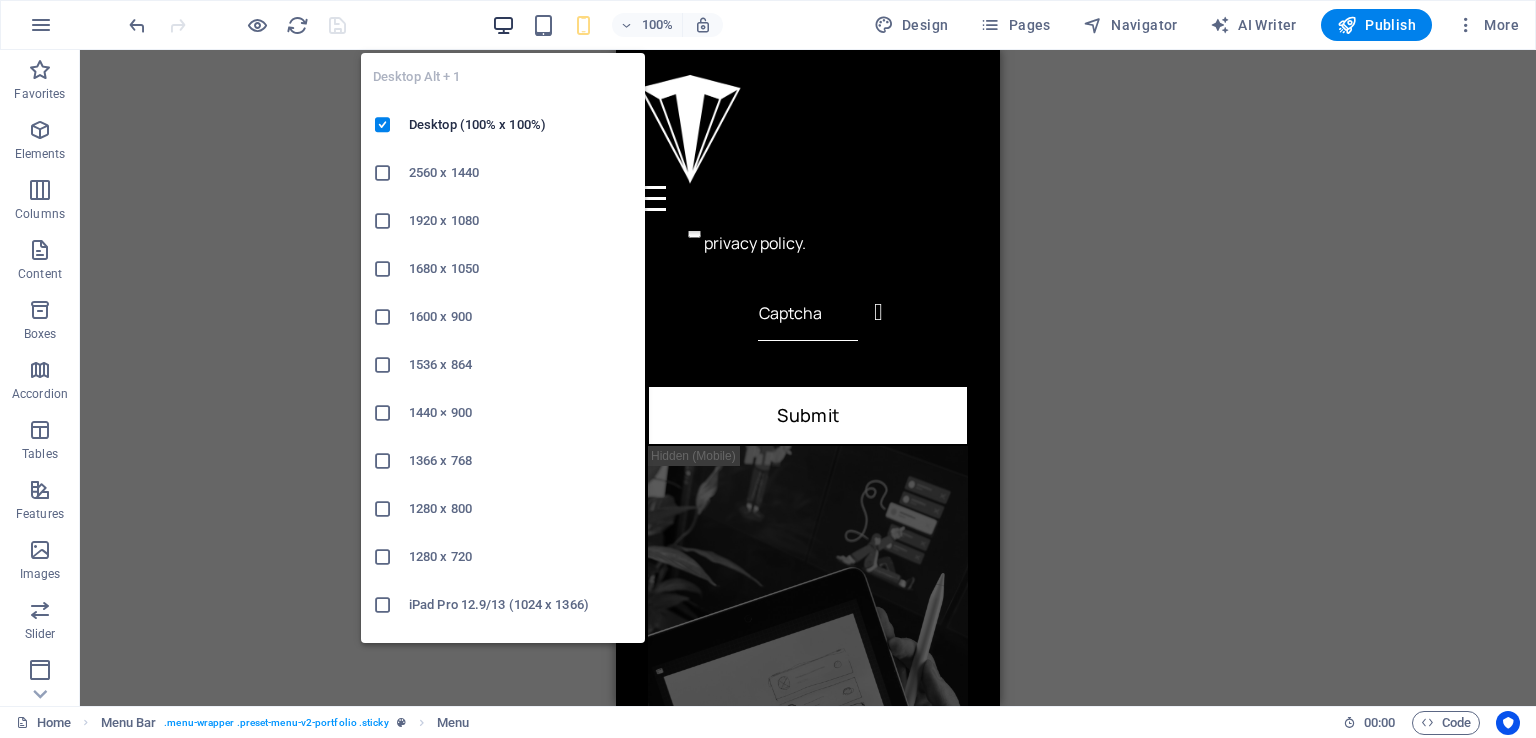 click at bounding box center [503, 25] 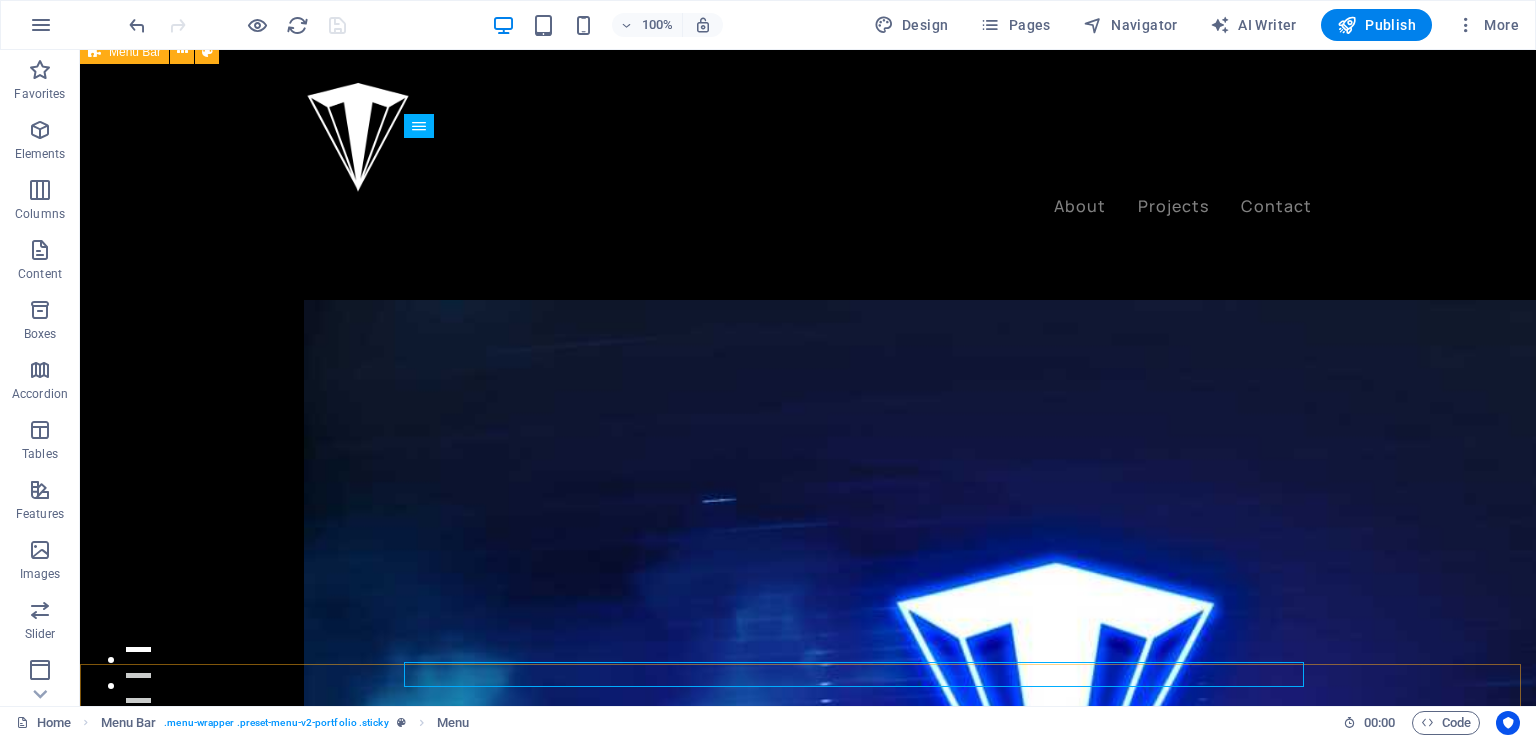 scroll, scrollTop: 0, scrollLeft: 0, axis: both 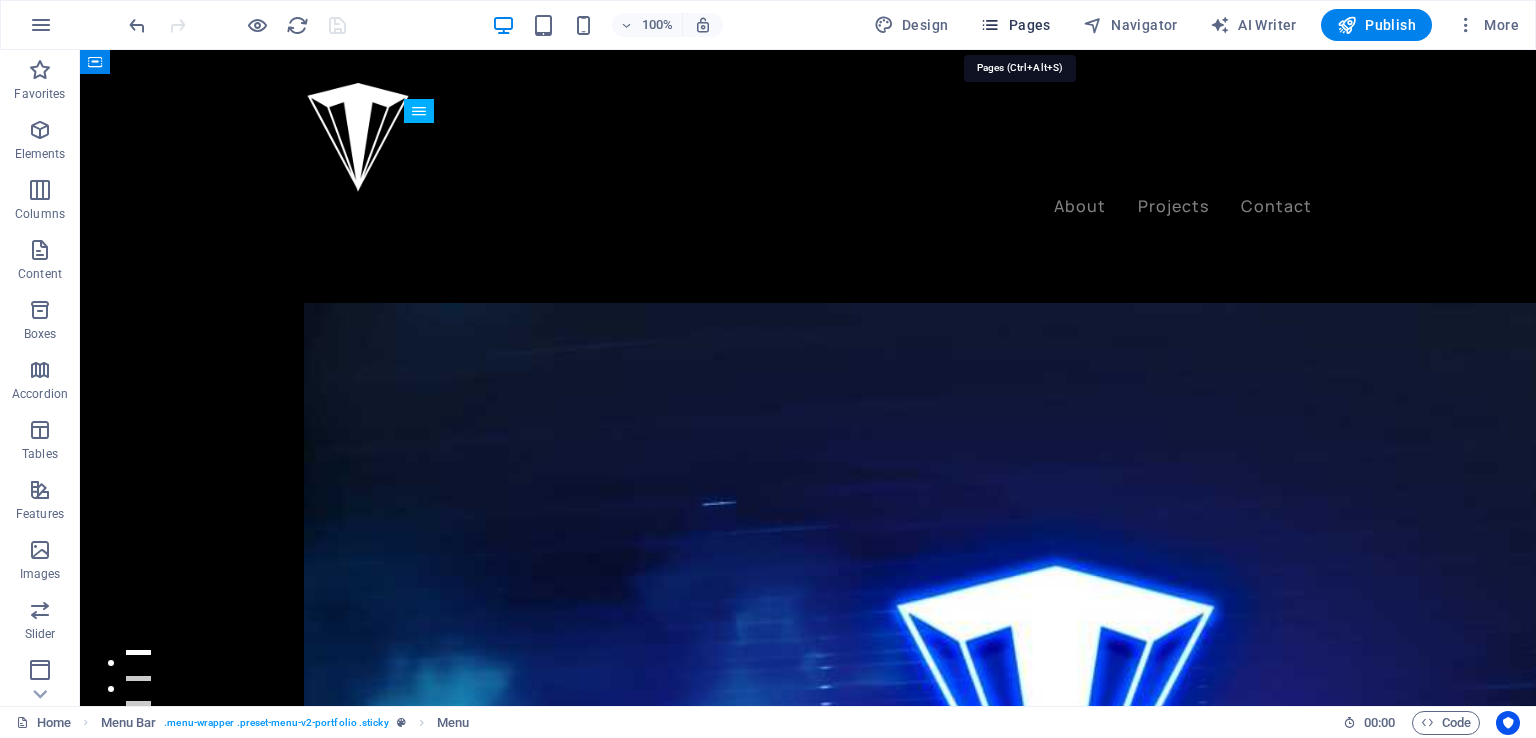 click on "Pages" at bounding box center [1015, 25] 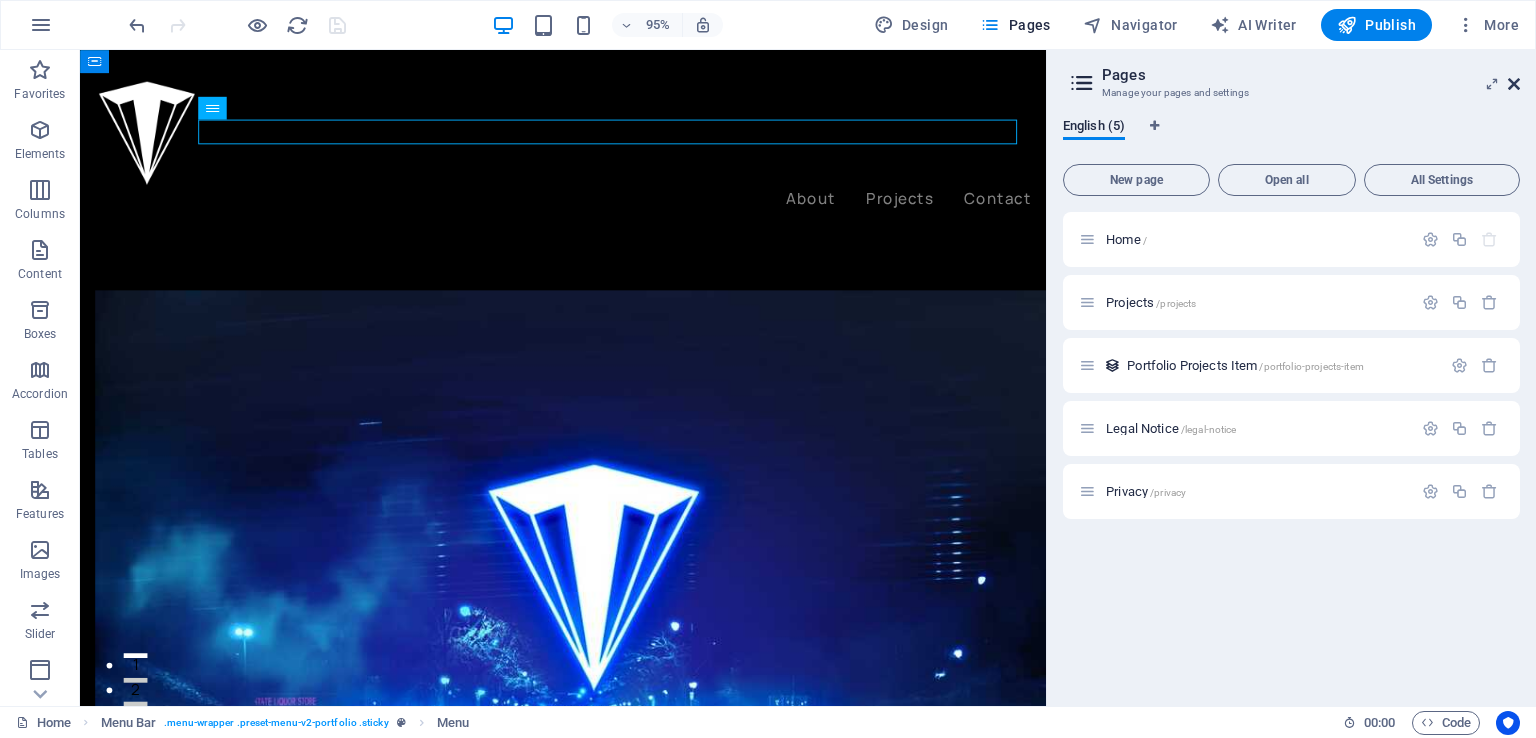 click at bounding box center (1514, 84) 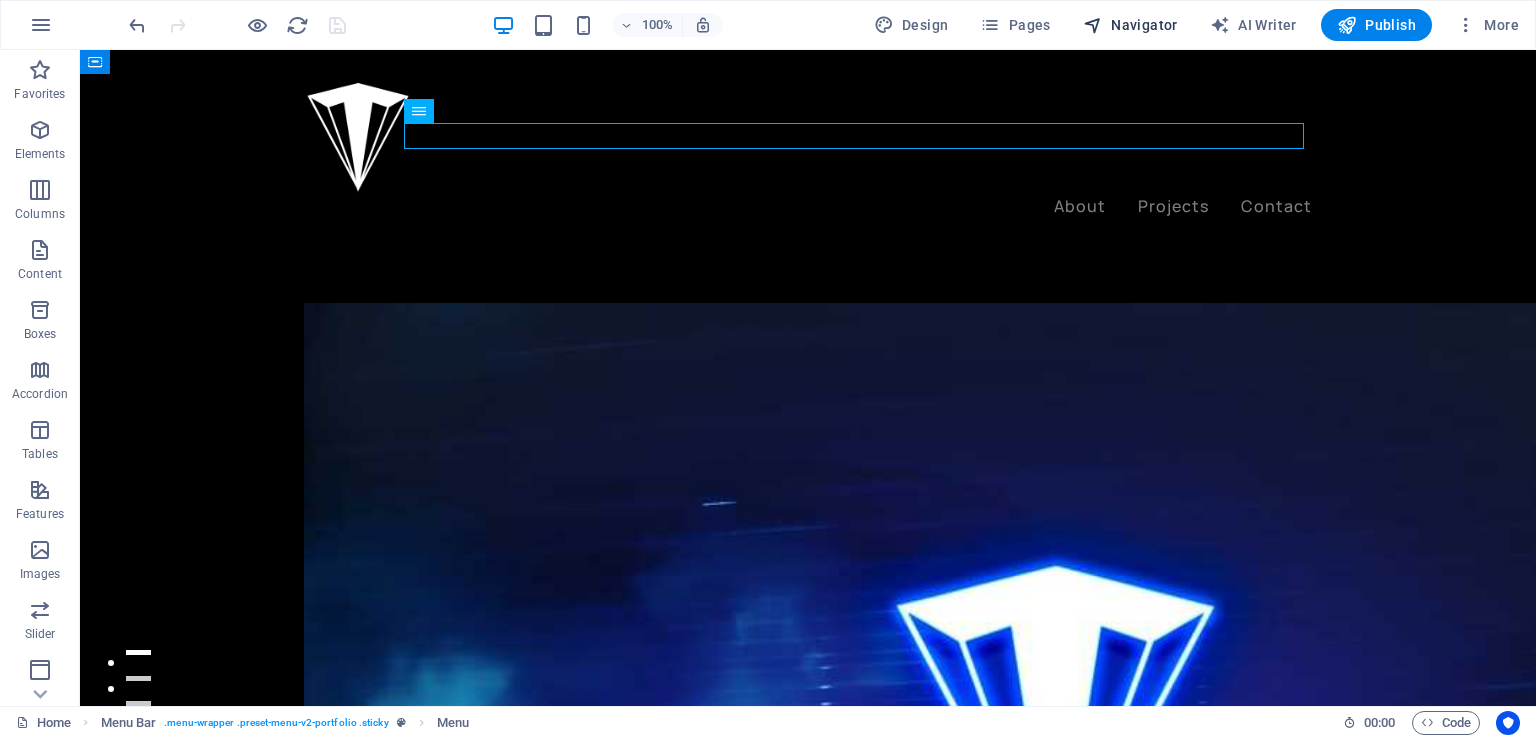 click at bounding box center (1093, 25) 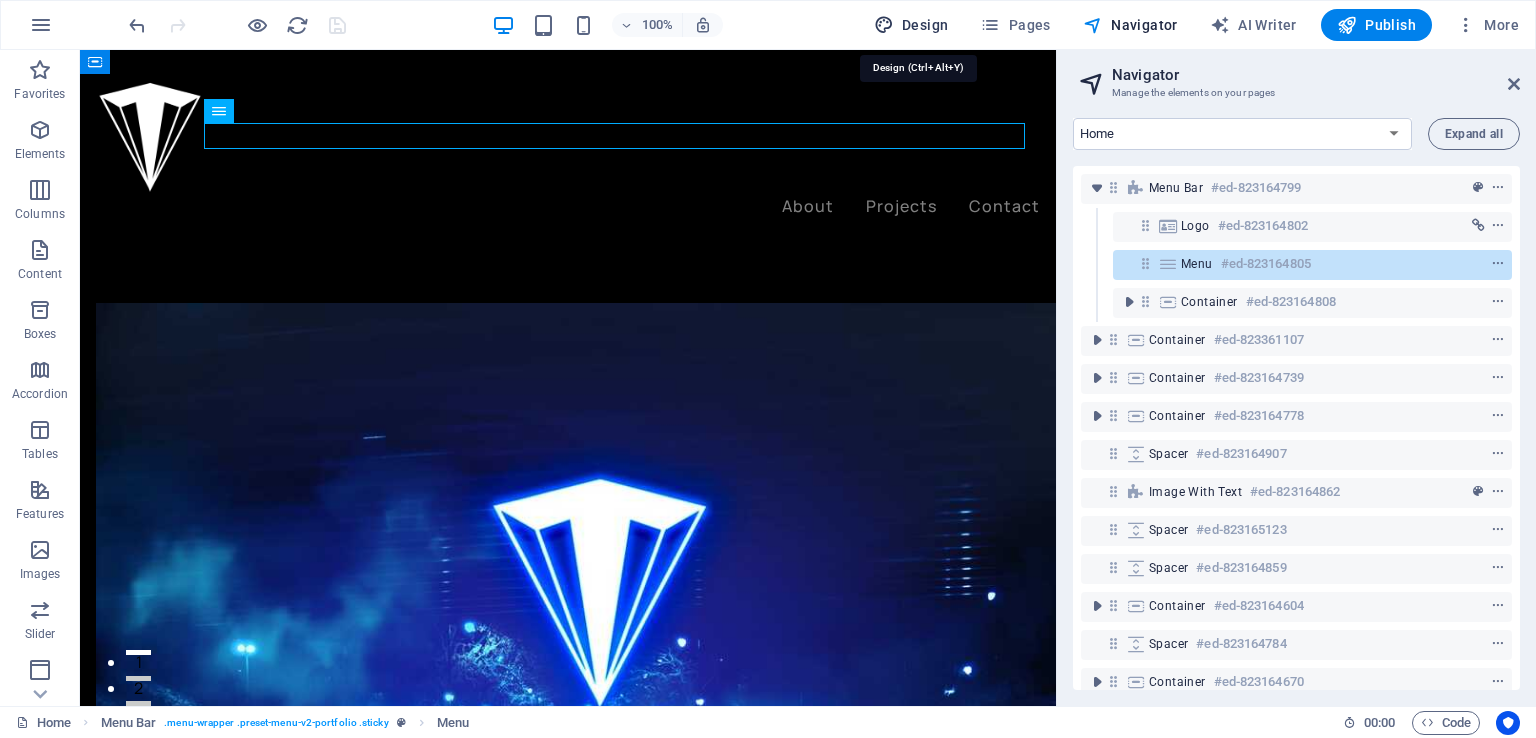 click on "Design" at bounding box center (911, 25) 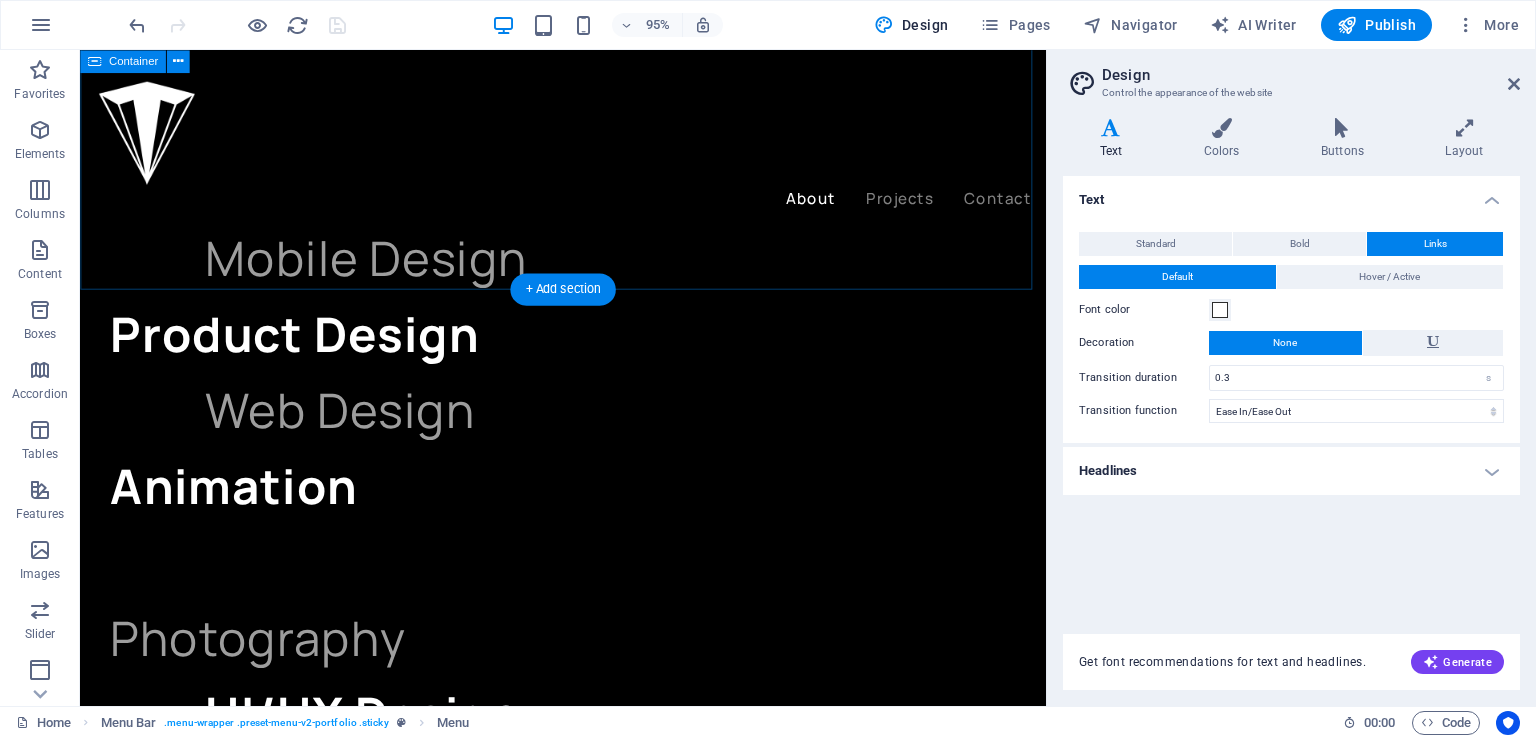 scroll, scrollTop: 3200, scrollLeft: 0, axis: vertical 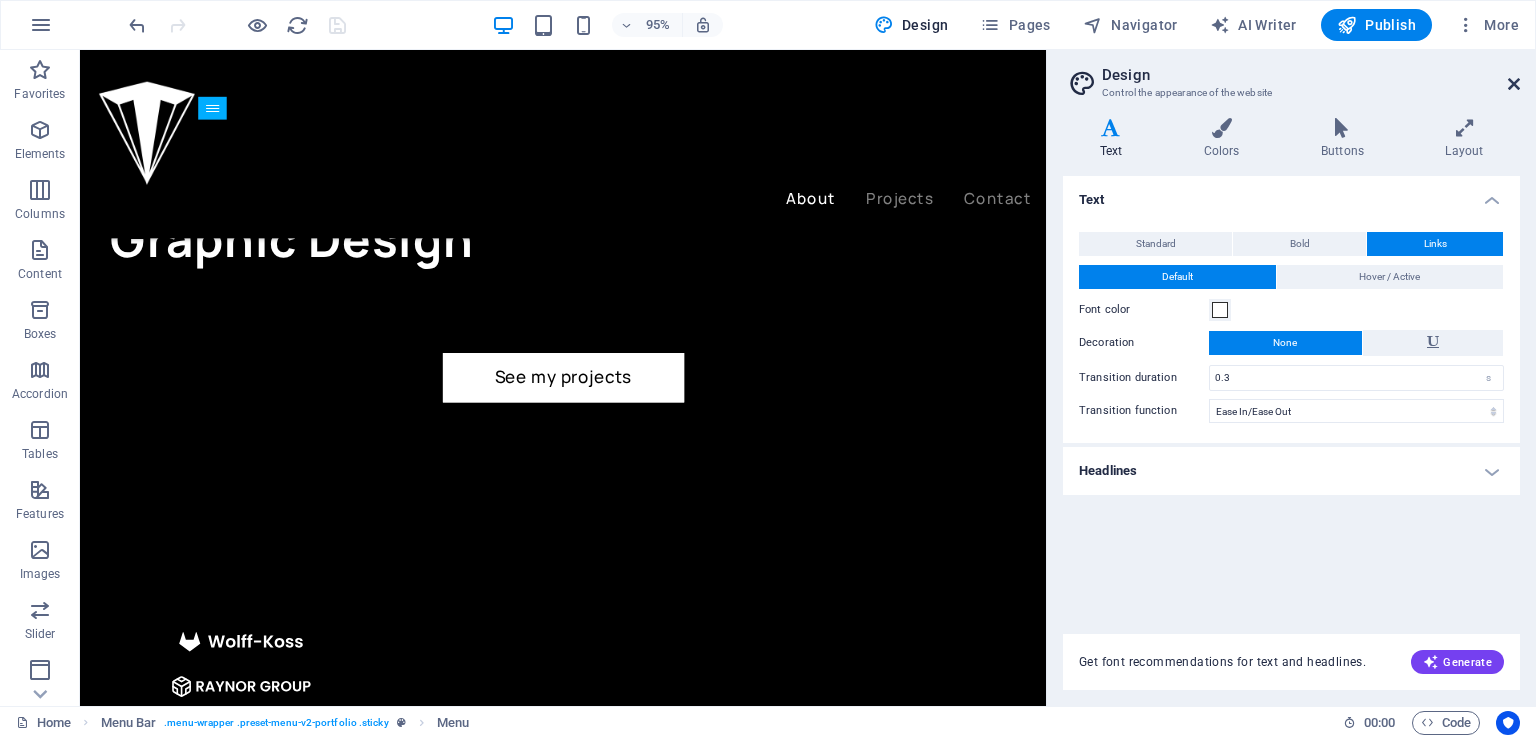 click at bounding box center [1514, 84] 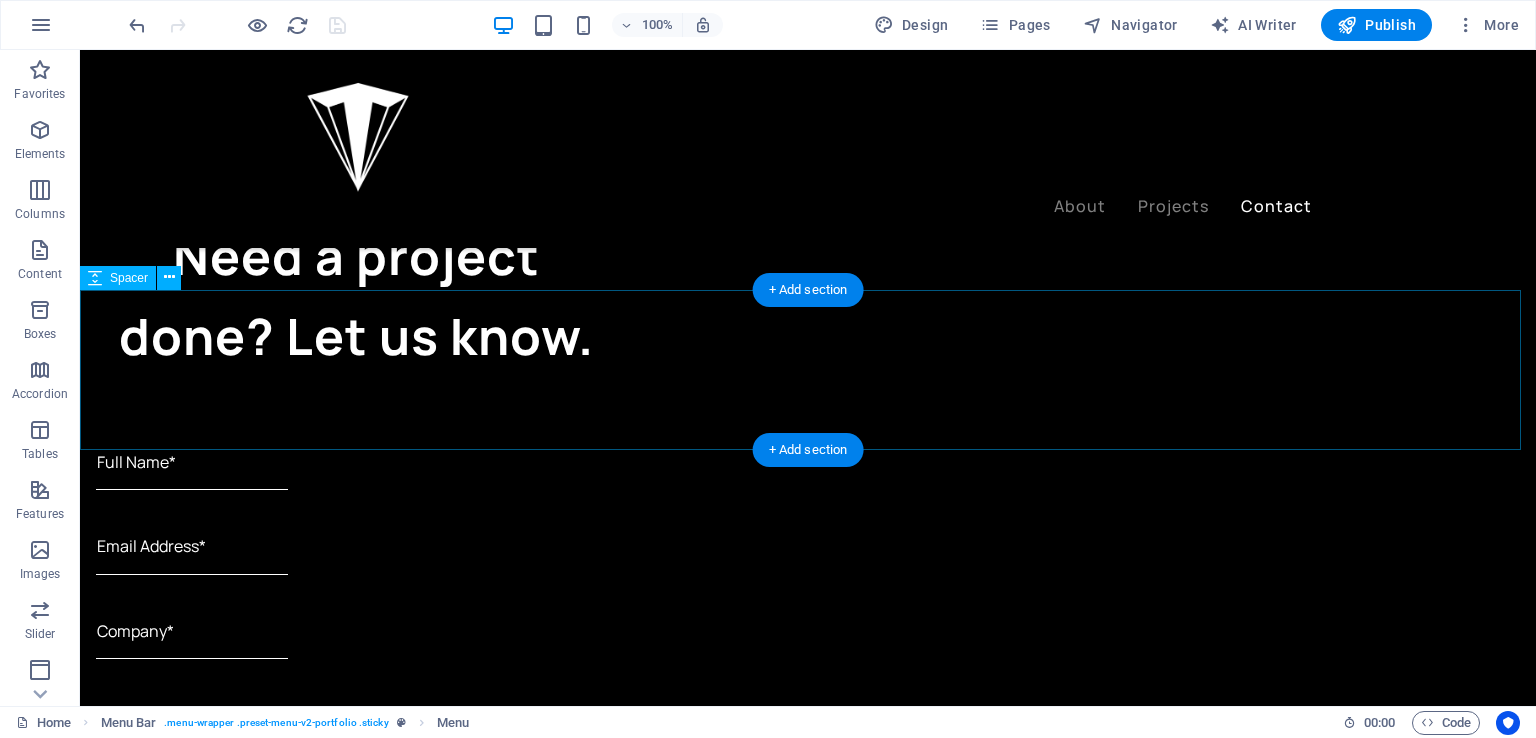 scroll, scrollTop: 5329, scrollLeft: 0, axis: vertical 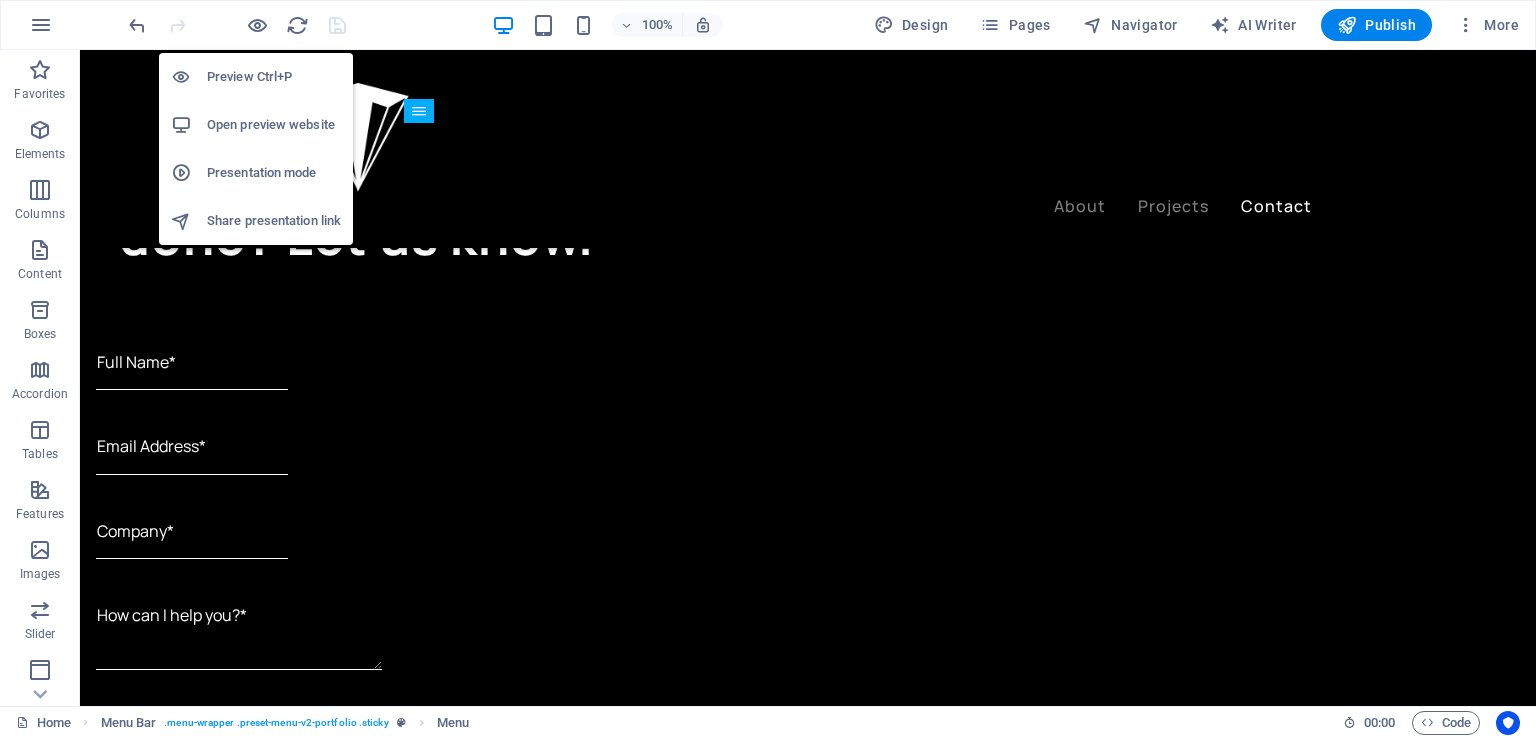 click on "Open preview website" at bounding box center [274, 125] 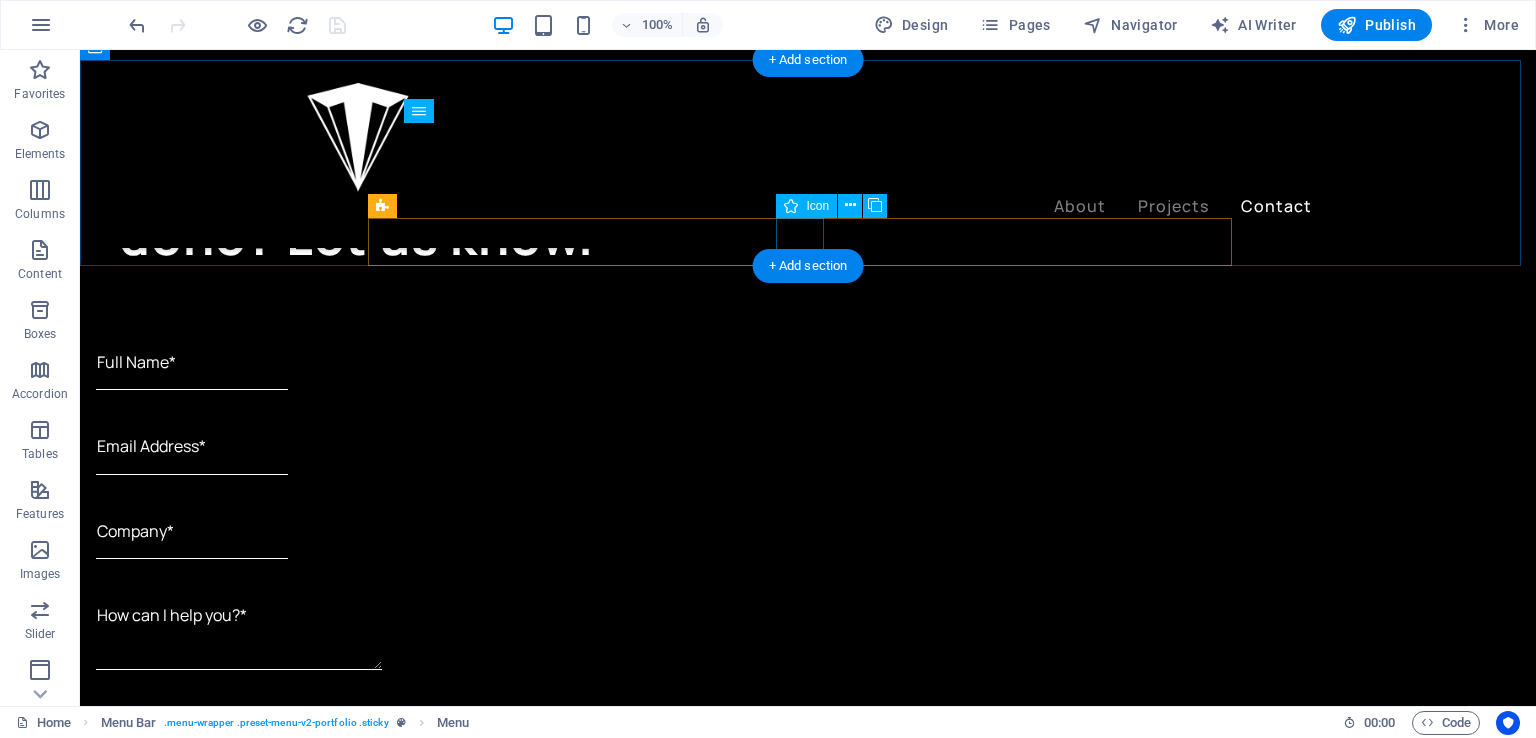 click at bounding box center (808, 2838) 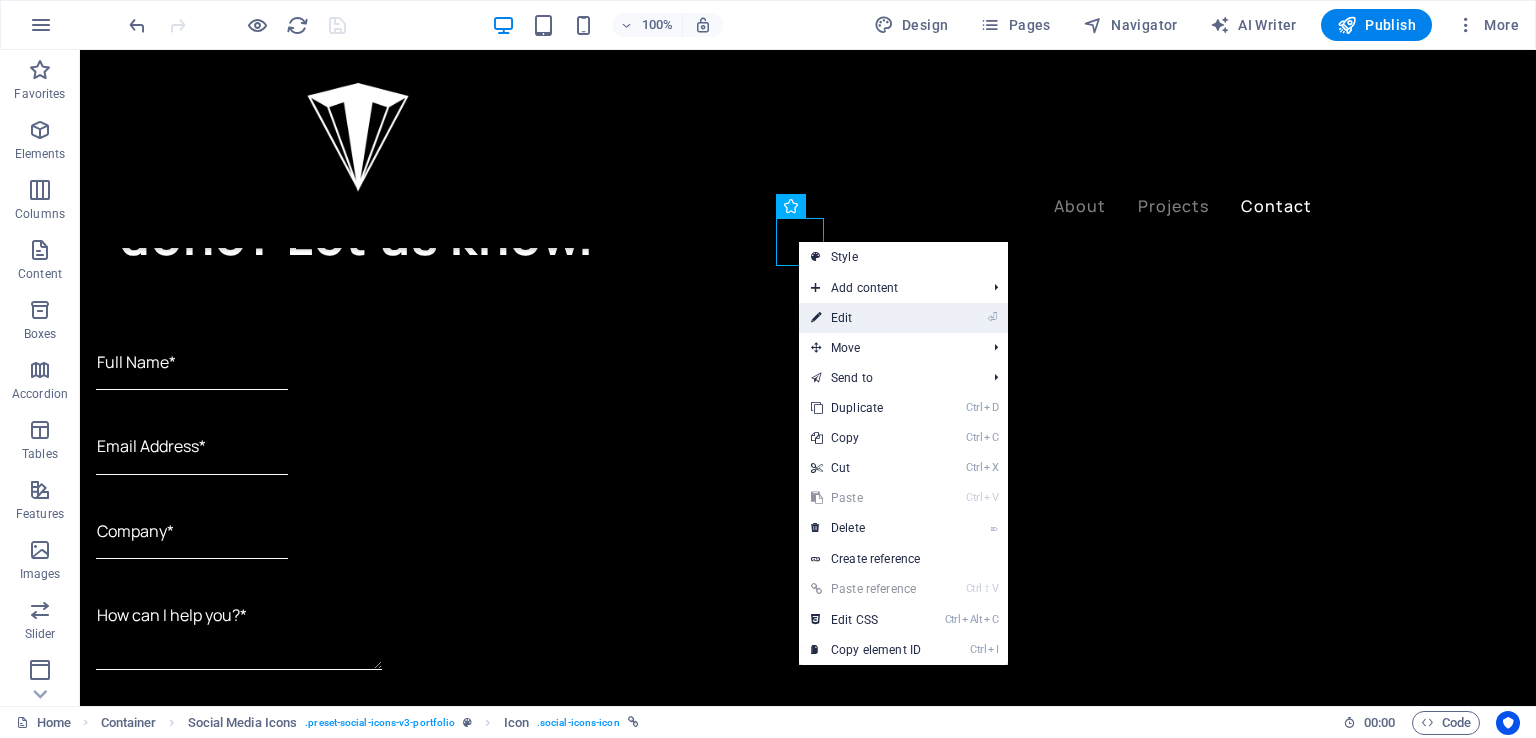 click on "⏎  Edit" at bounding box center (866, 318) 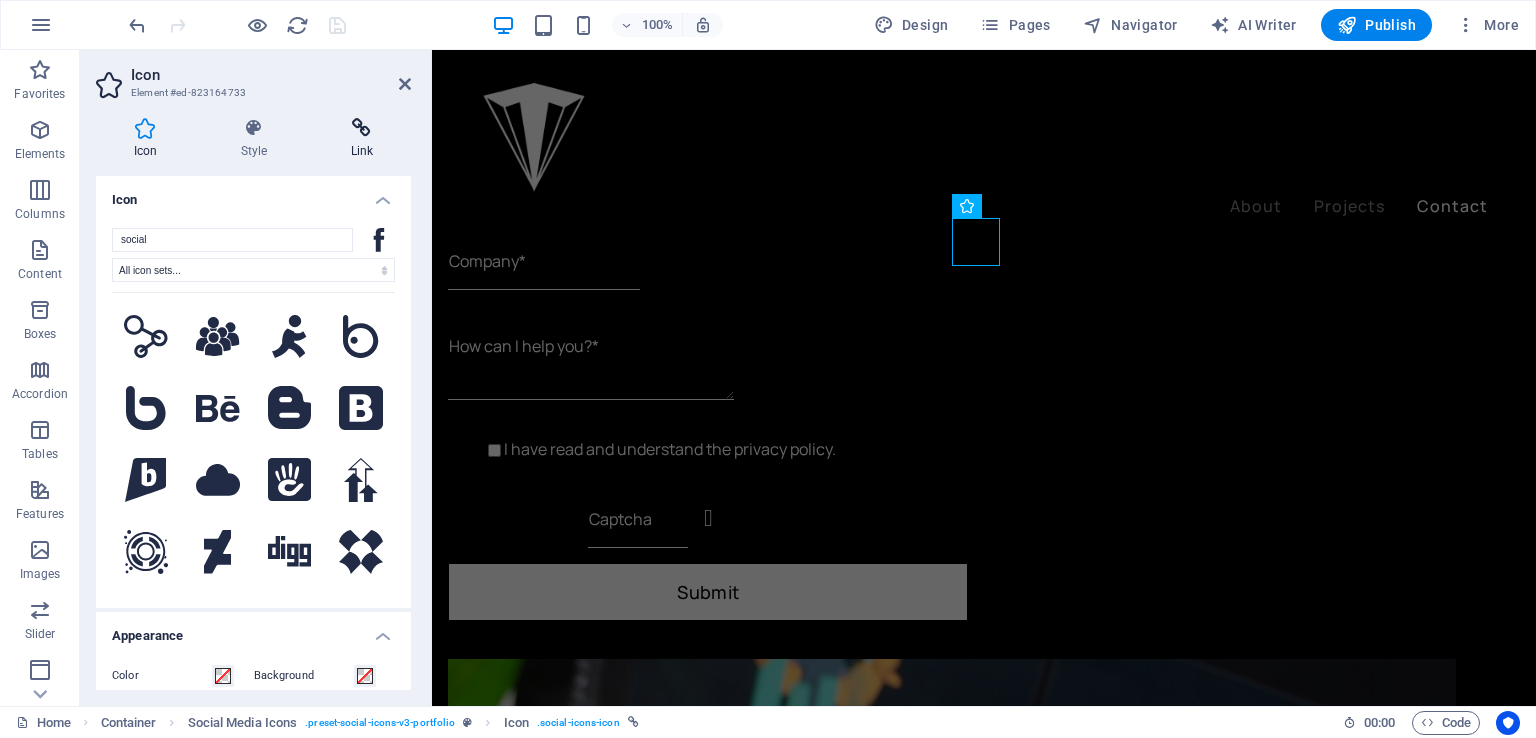 click at bounding box center (362, 128) 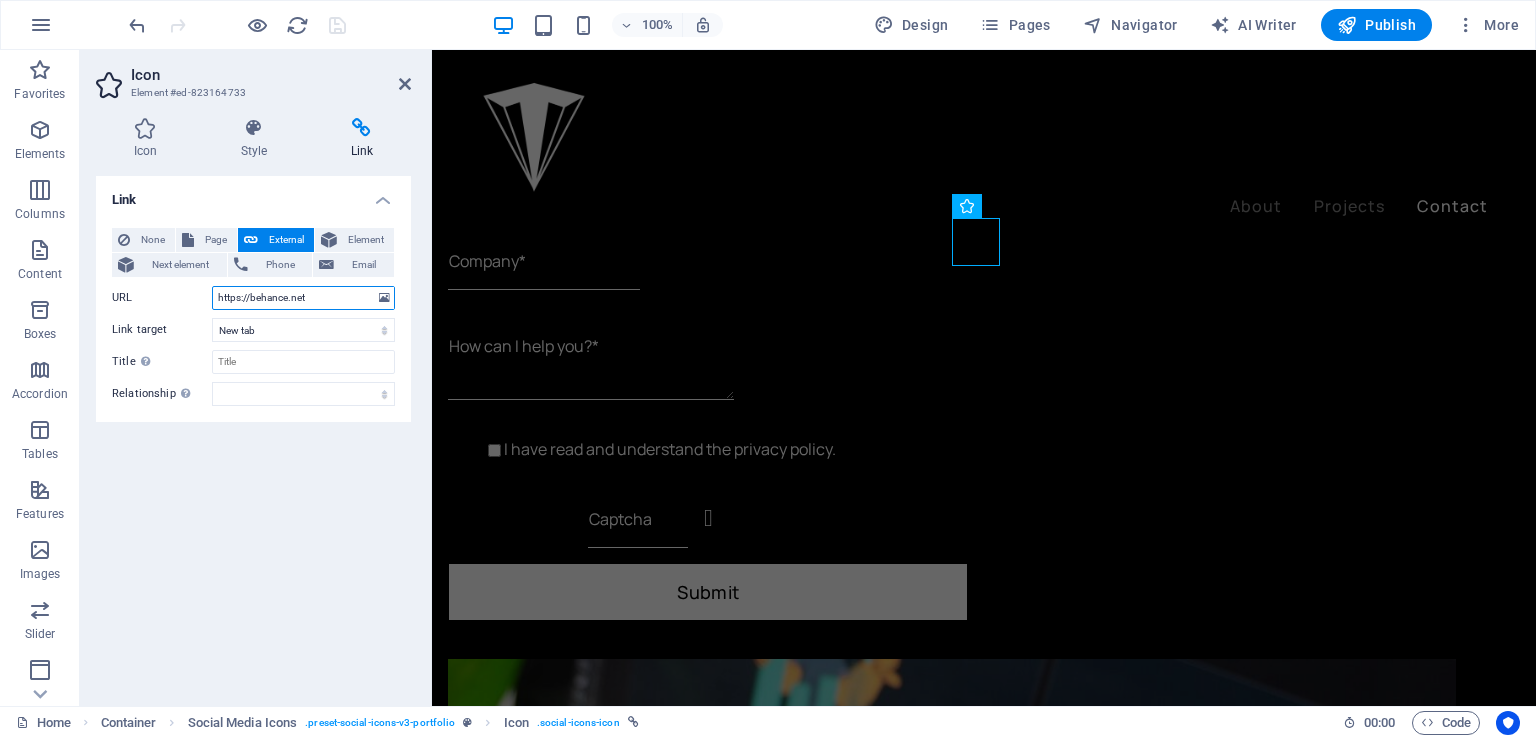 drag, startPoint x: 320, startPoint y: 298, endPoint x: 252, endPoint y: 300, distance: 68.0294 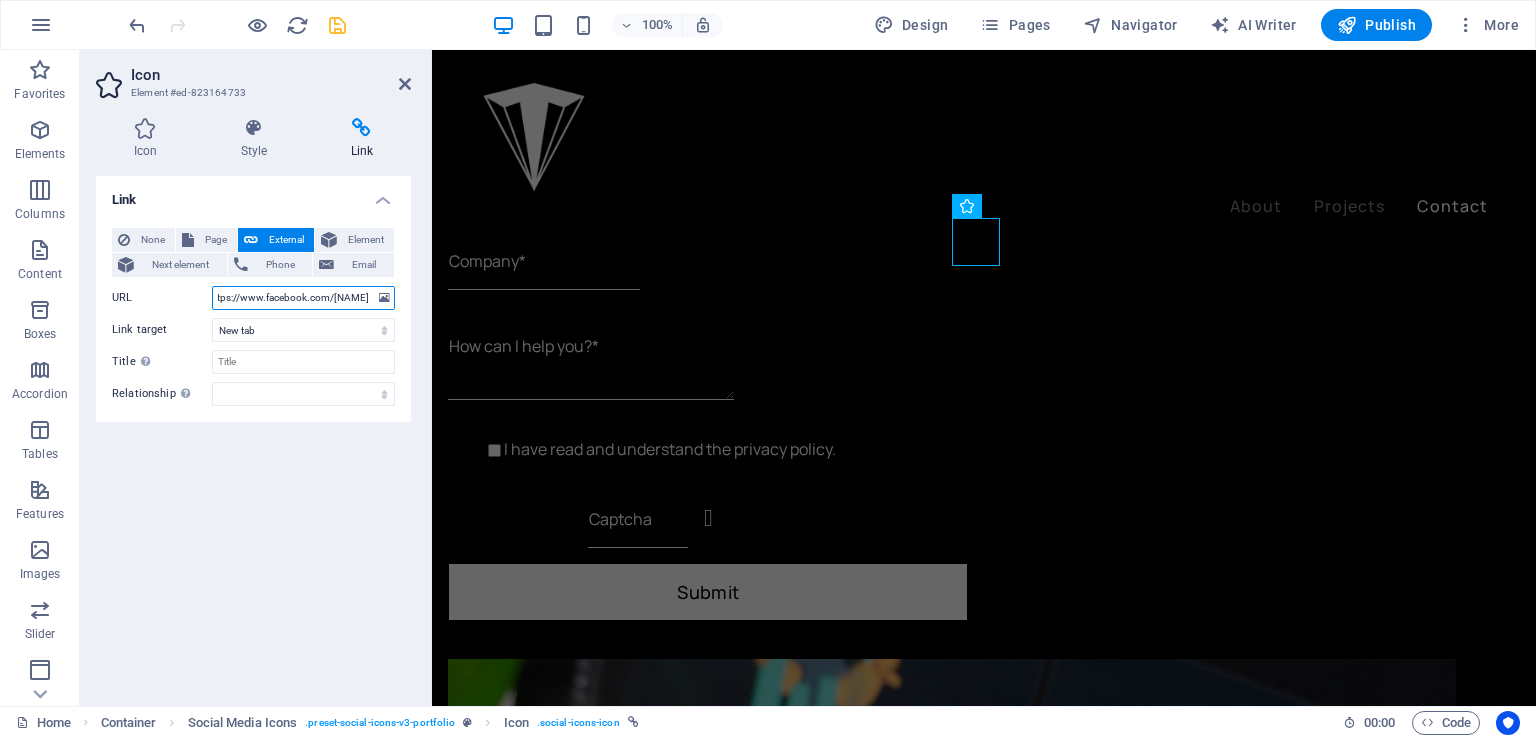 scroll, scrollTop: 0, scrollLeft: 28, axis: horizontal 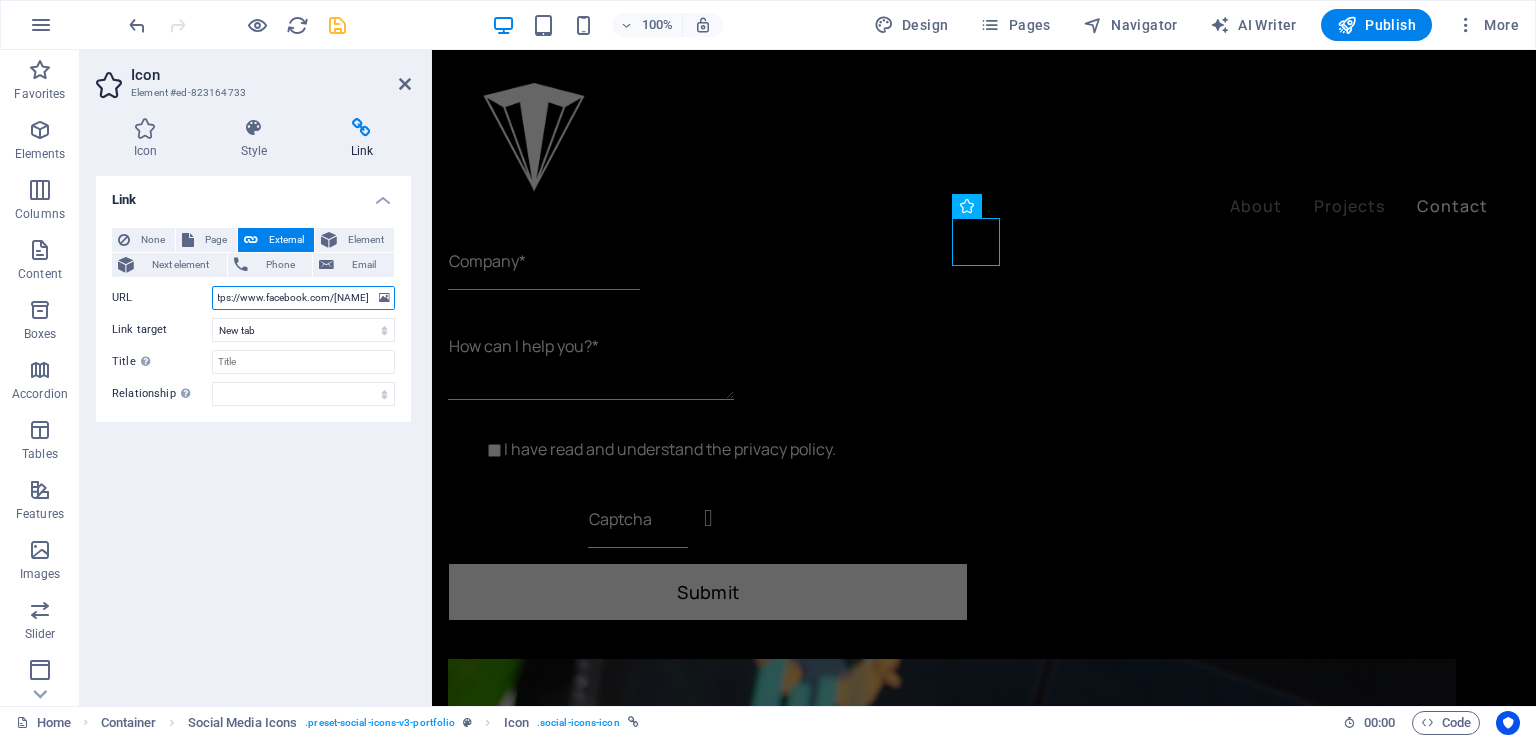 type on "https://www.facebook.com/[NAME]" 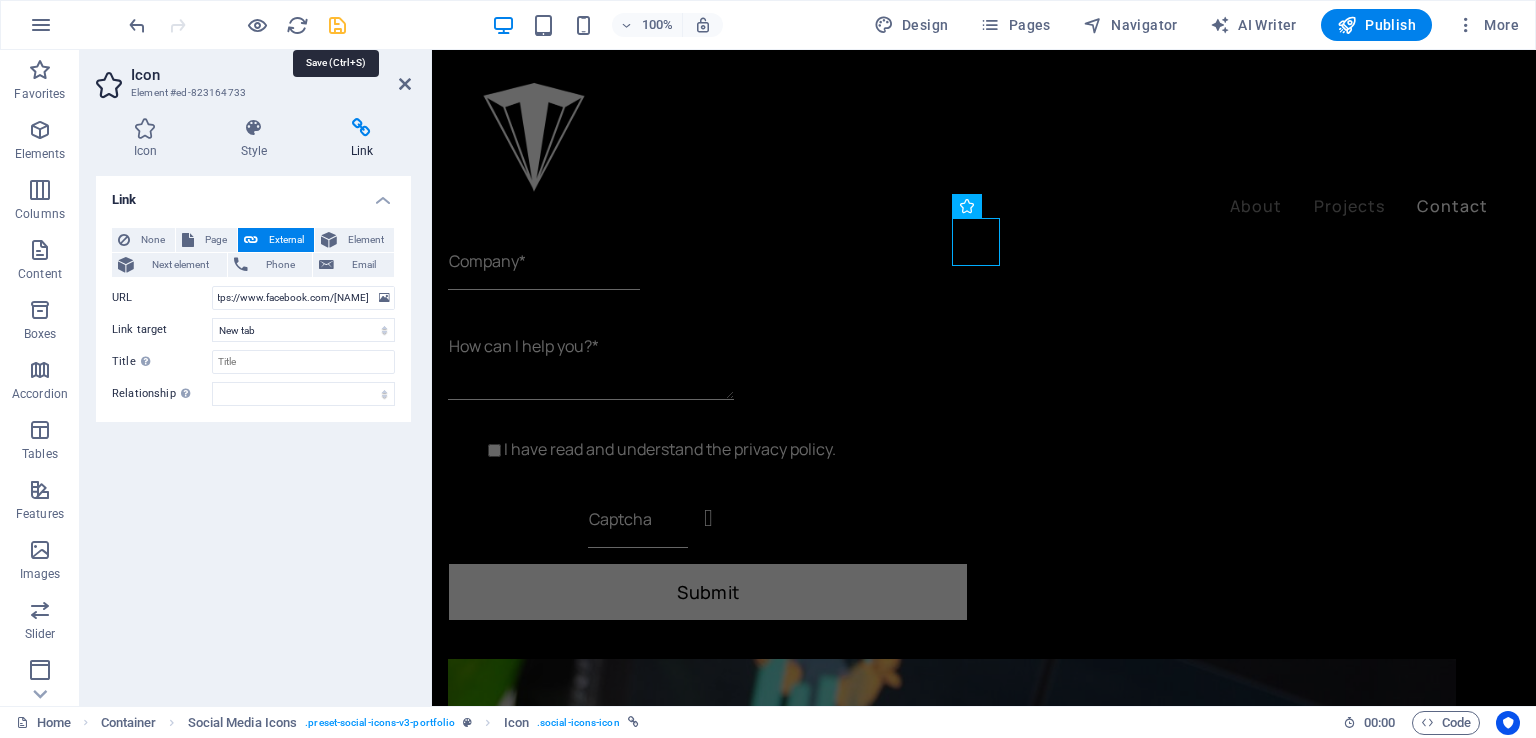 scroll, scrollTop: 0, scrollLeft: 0, axis: both 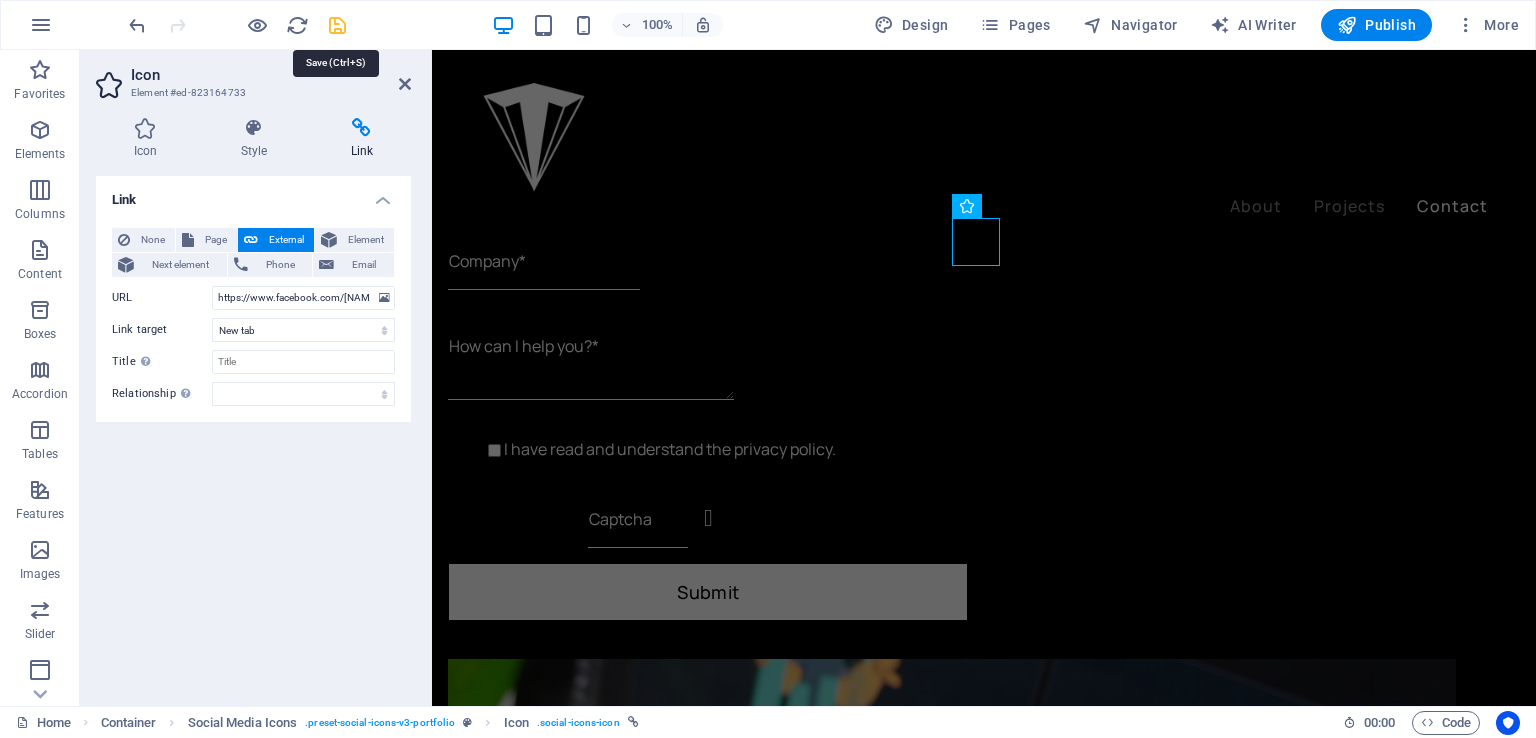 click at bounding box center [337, 25] 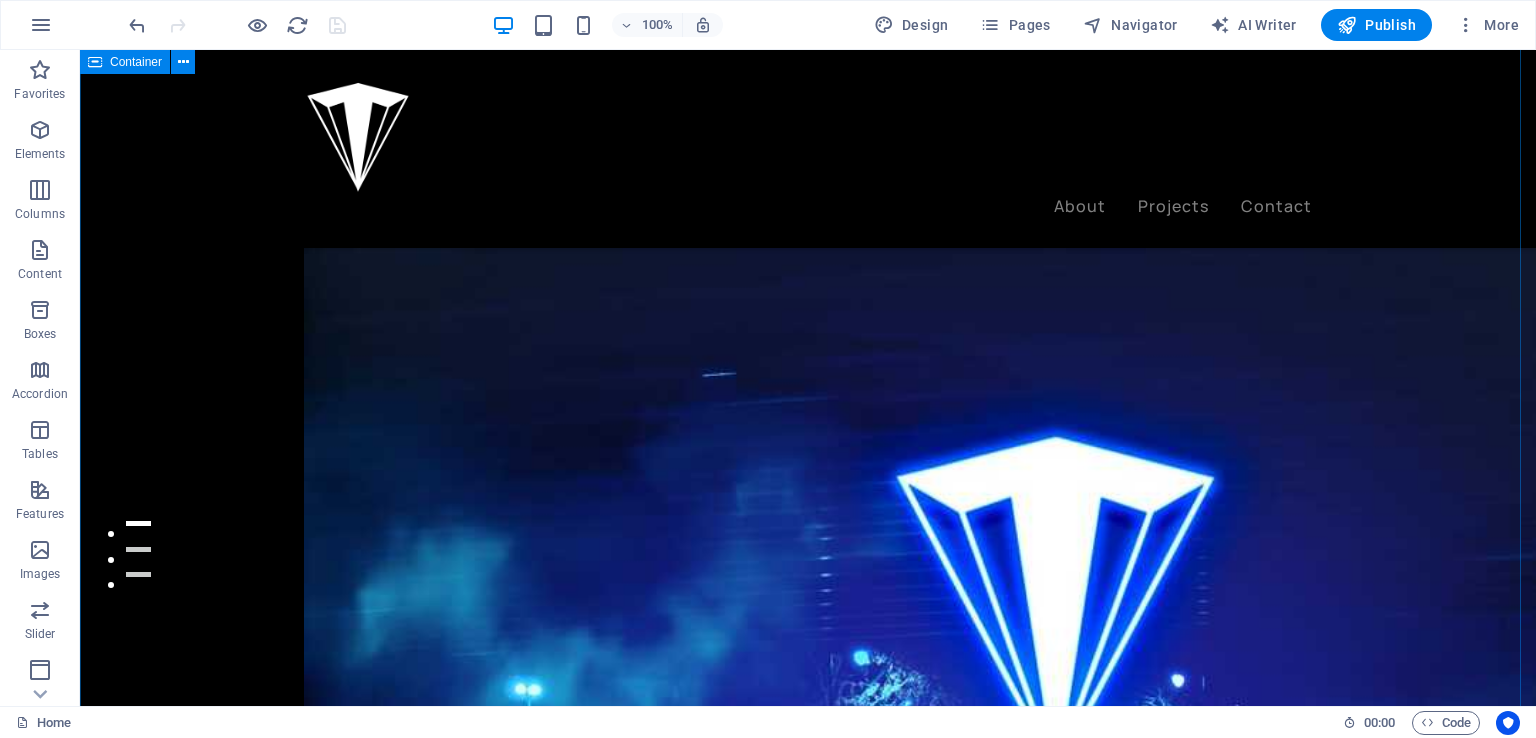 scroll, scrollTop: 0, scrollLeft: 0, axis: both 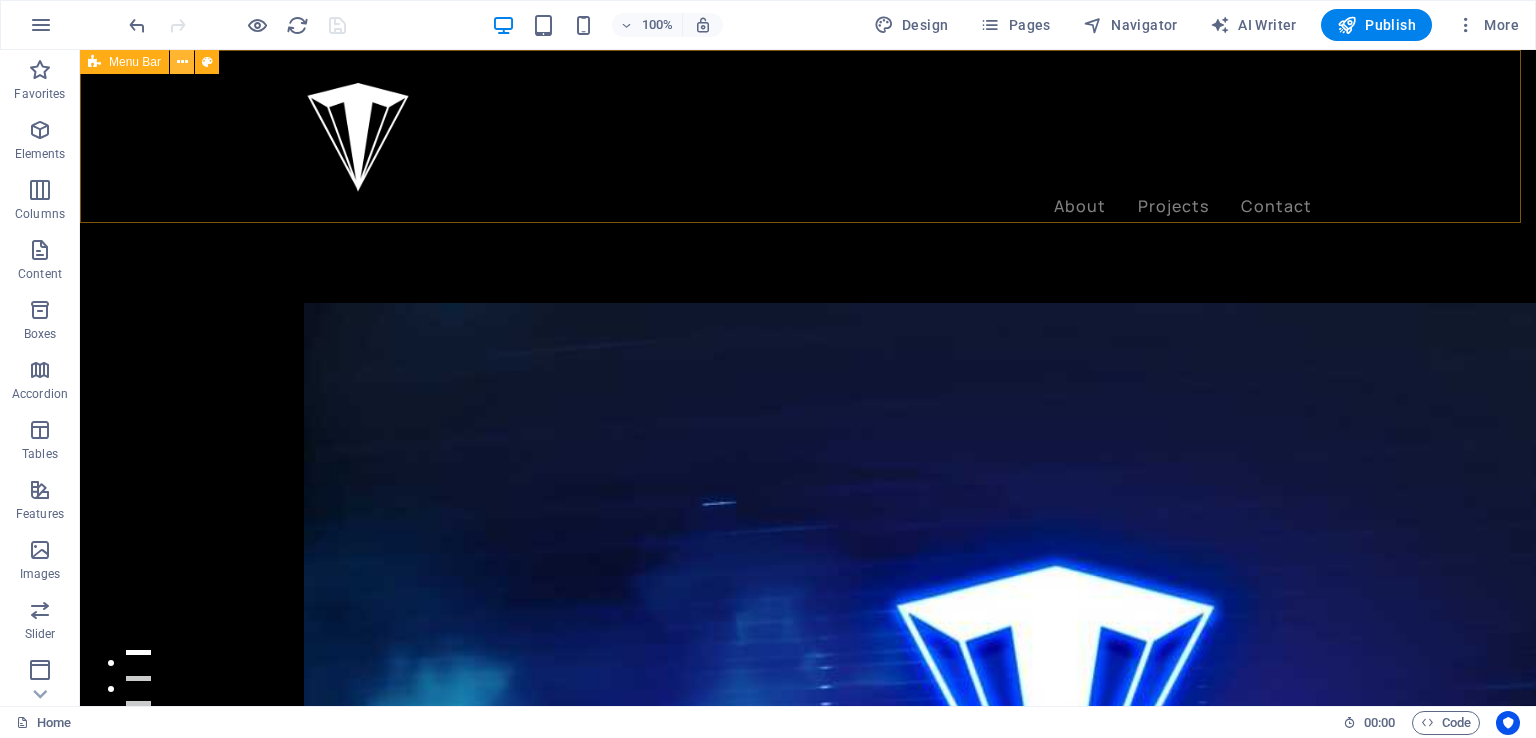 click at bounding box center (182, 62) 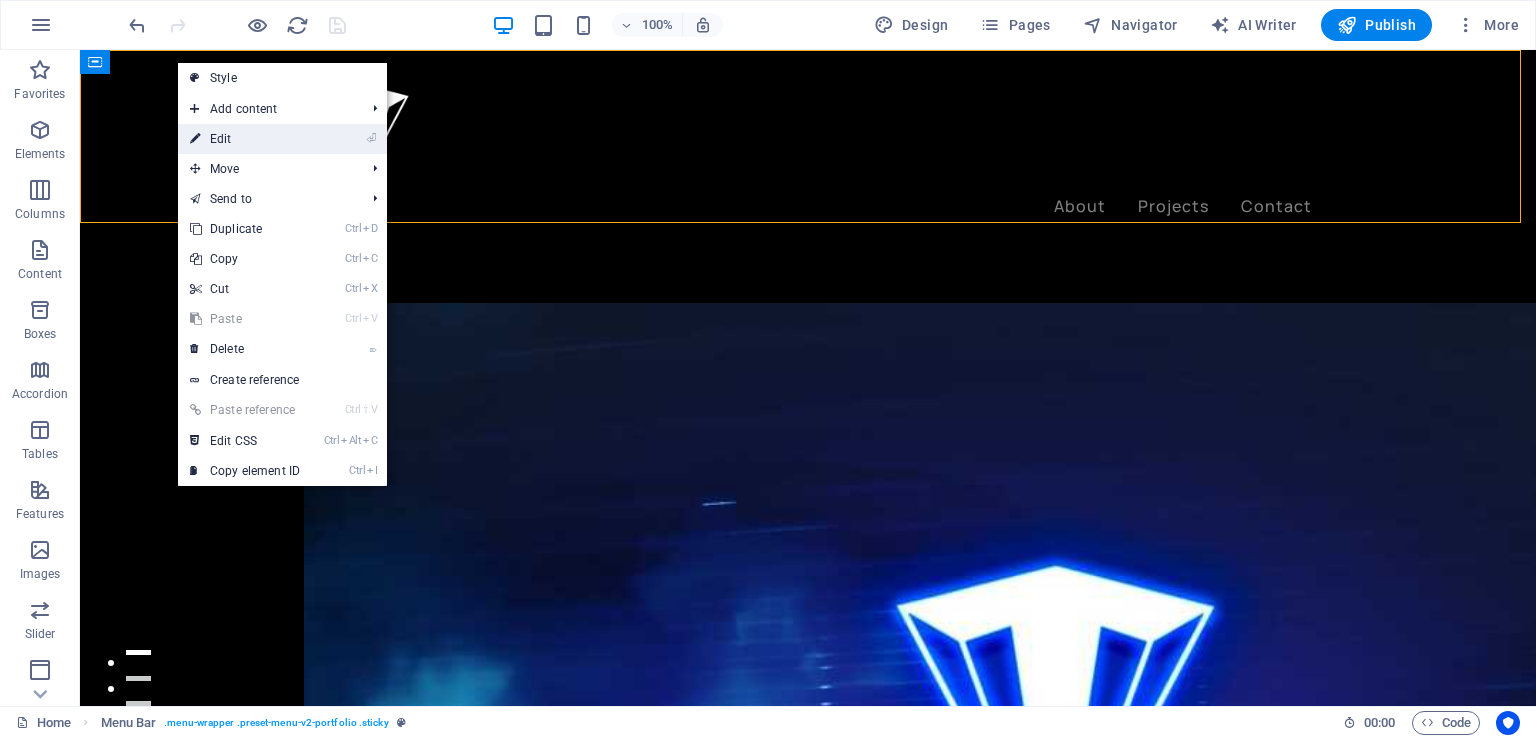 click on "⏎  Edit" at bounding box center (245, 139) 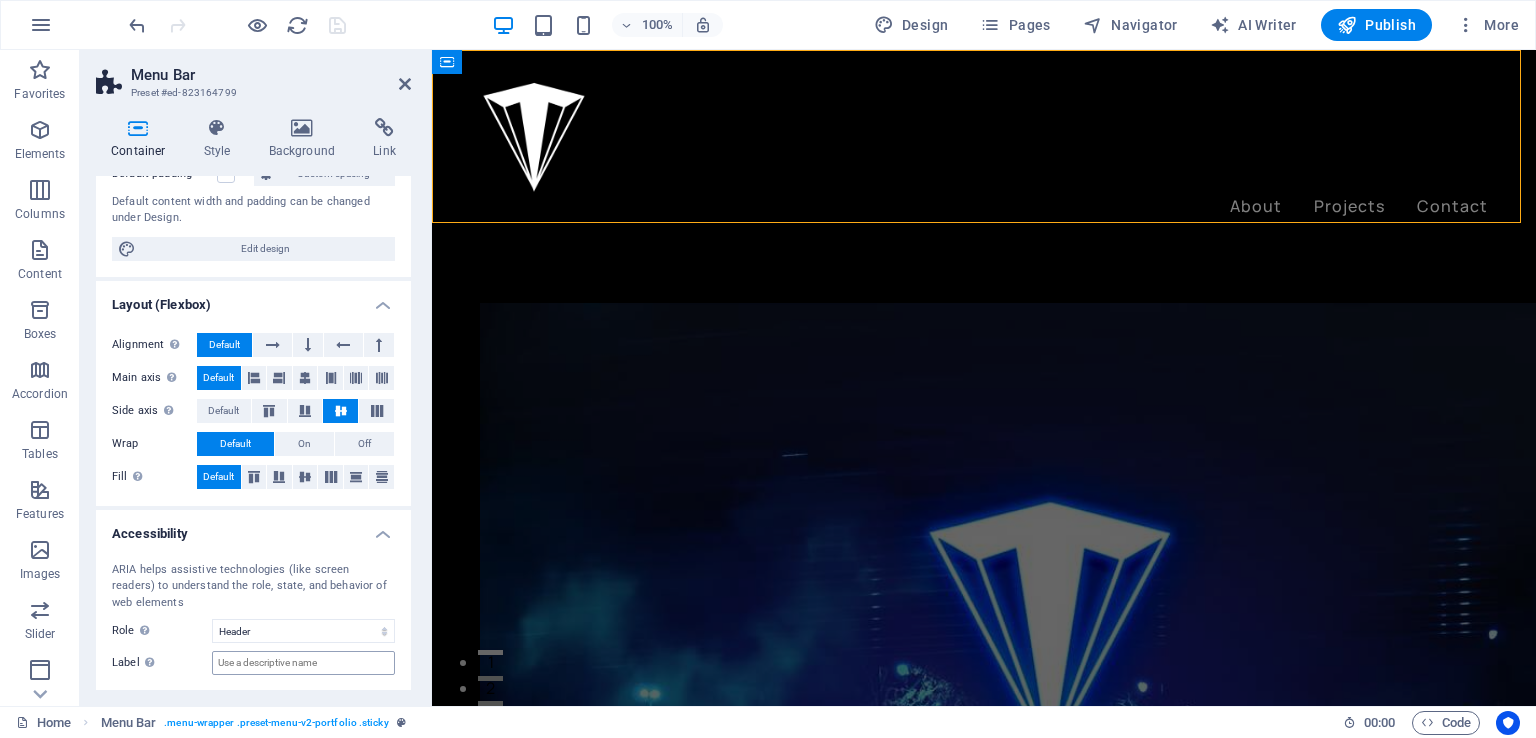 scroll, scrollTop: 200, scrollLeft: 0, axis: vertical 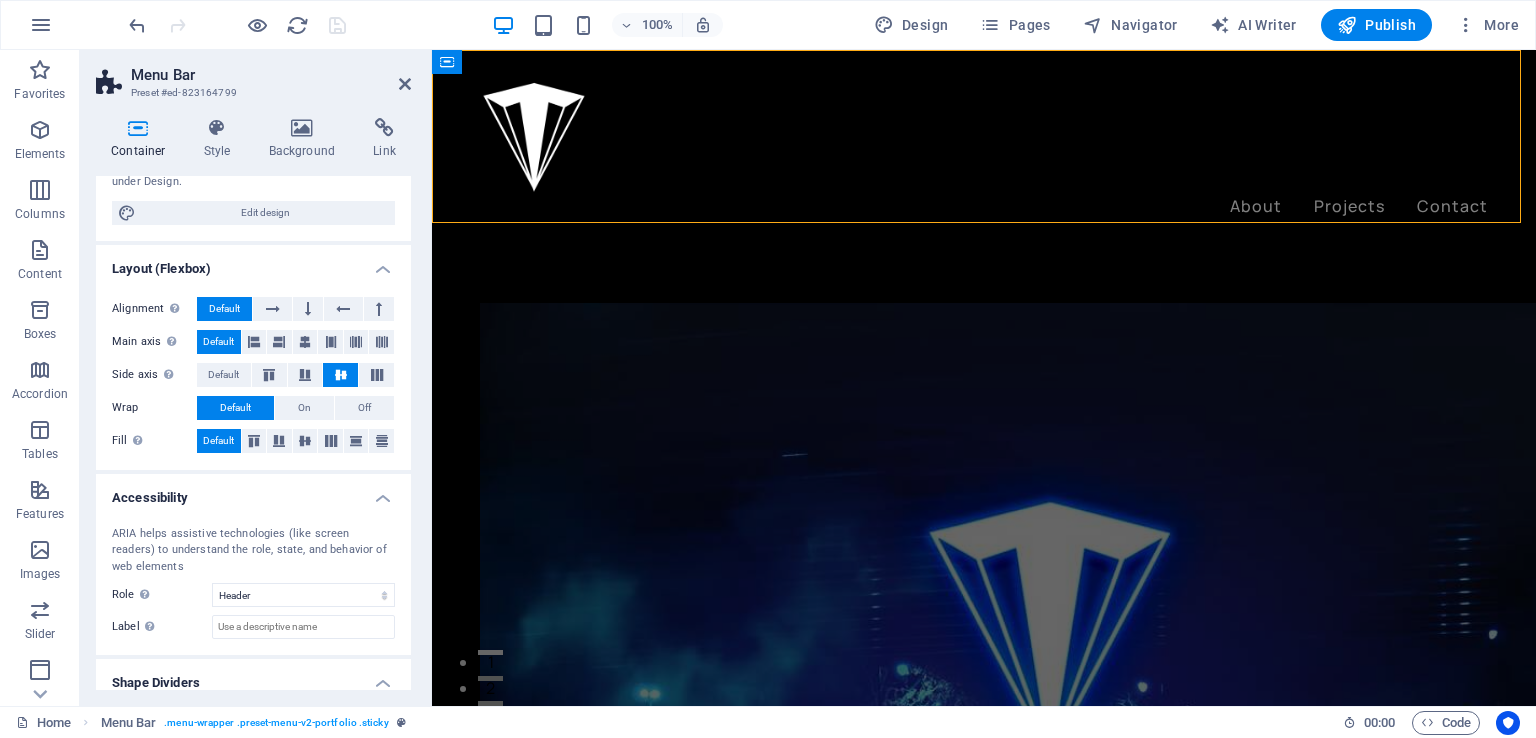 click on "Layout (Flexbox)" at bounding box center (253, 263) 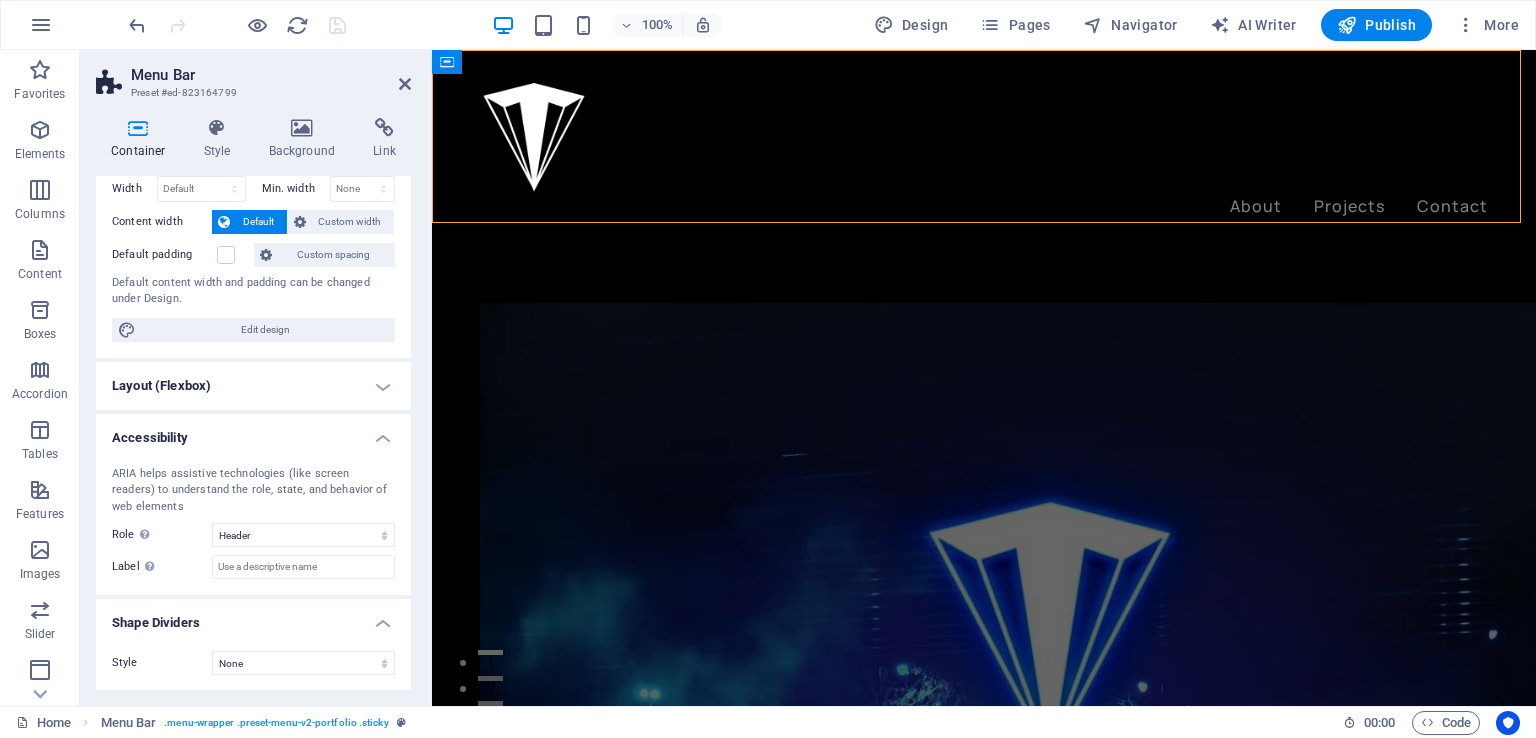 scroll, scrollTop: 0, scrollLeft: 0, axis: both 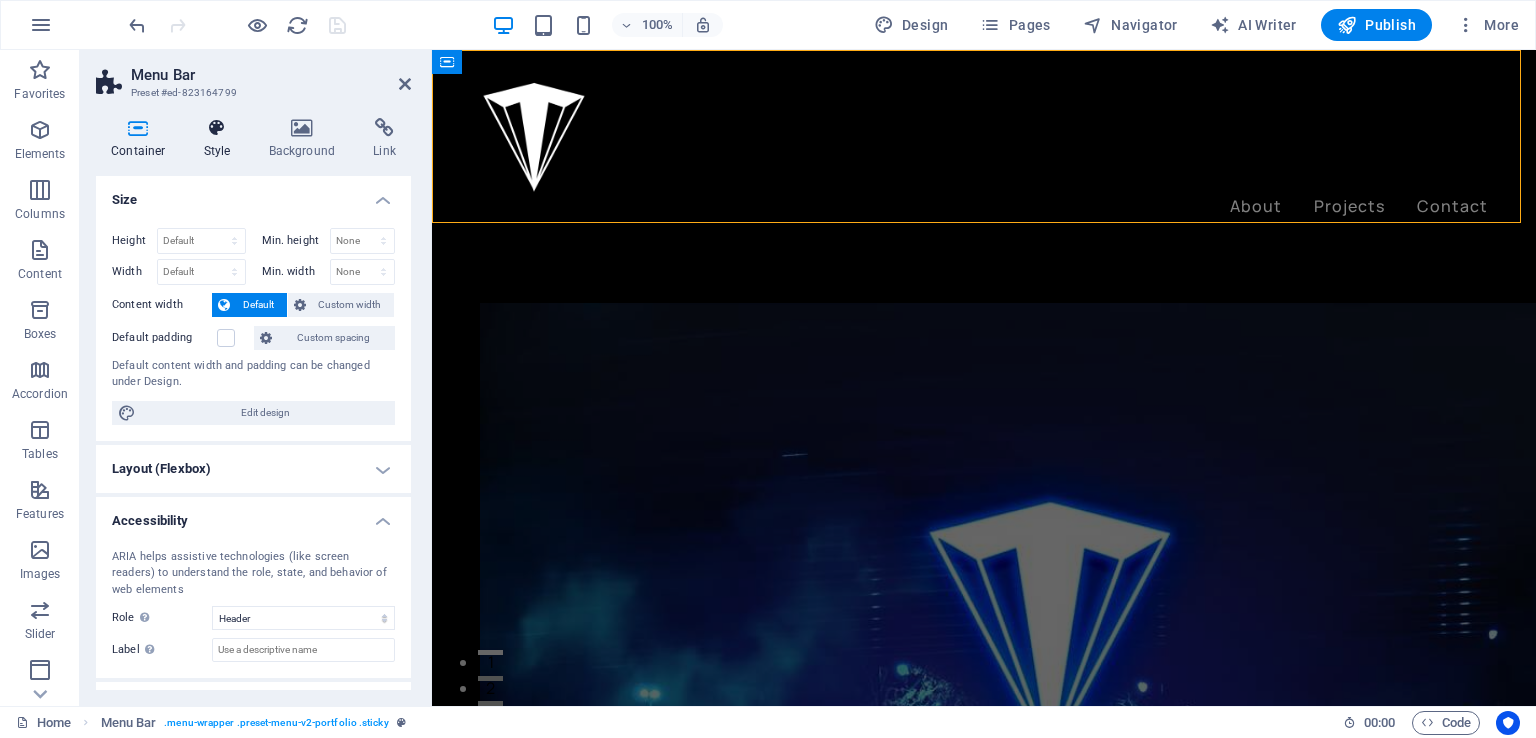 click on "Style" at bounding box center [221, 139] 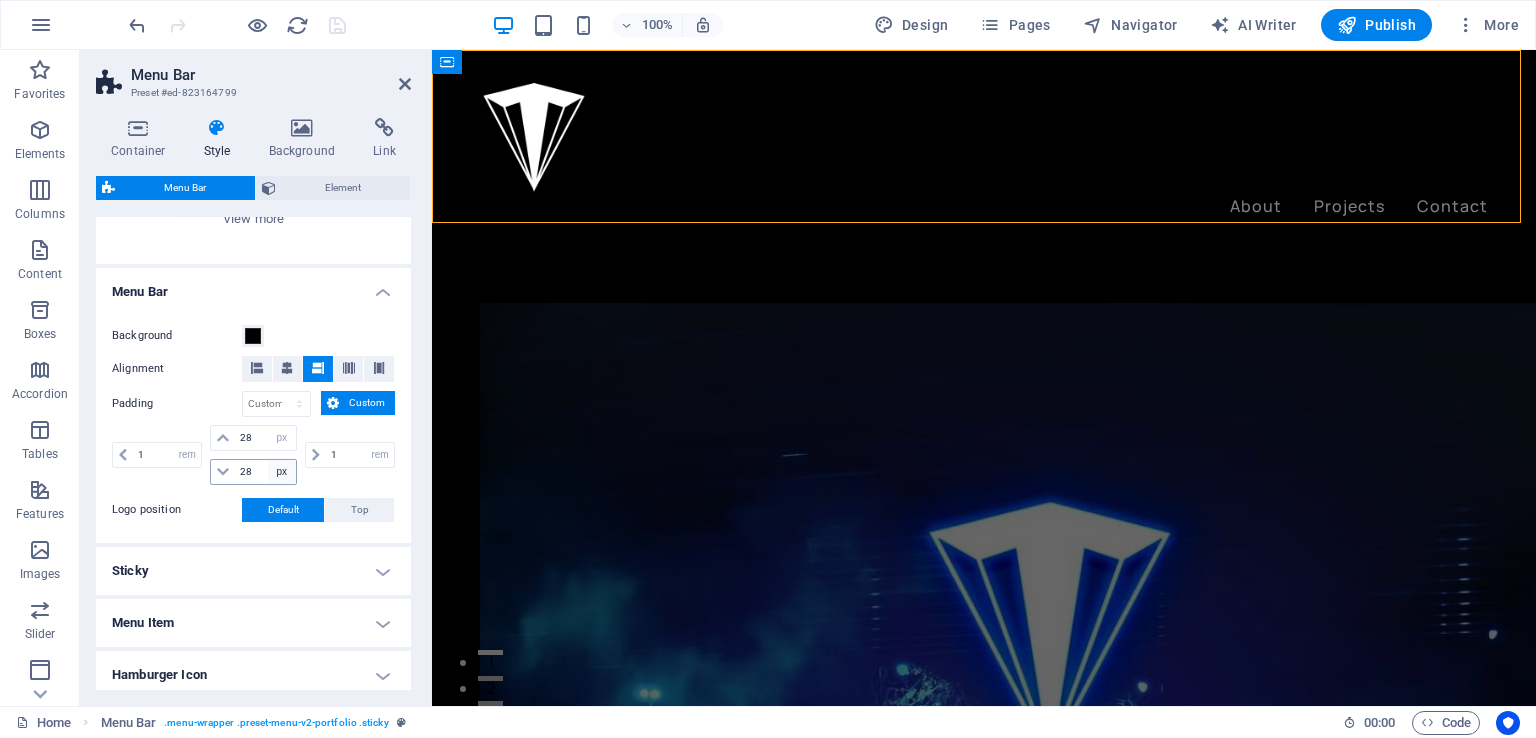 scroll, scrollTop: 300, scrollLeft: 0, axis: vertical 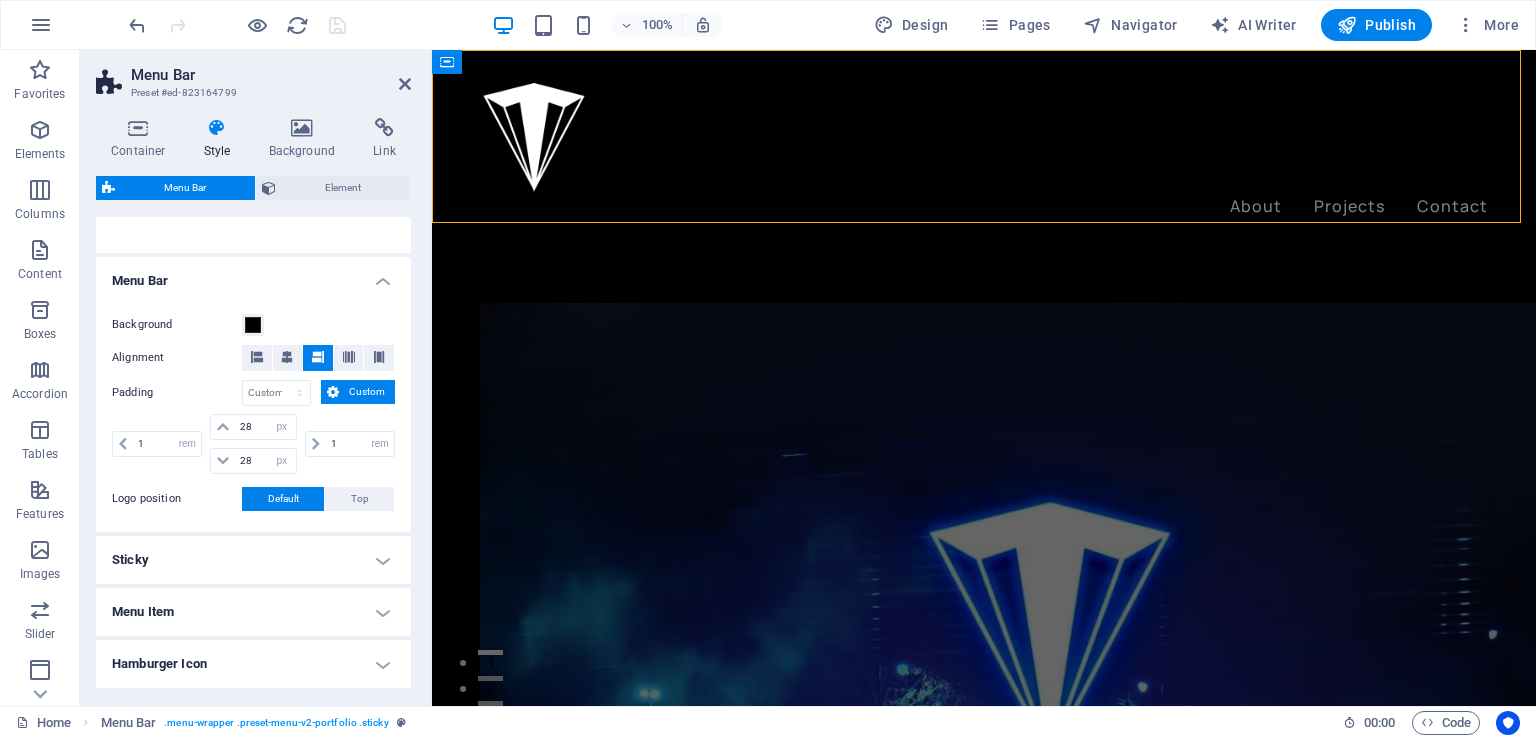 click on "Sticky" at bounding box center (253, 560) 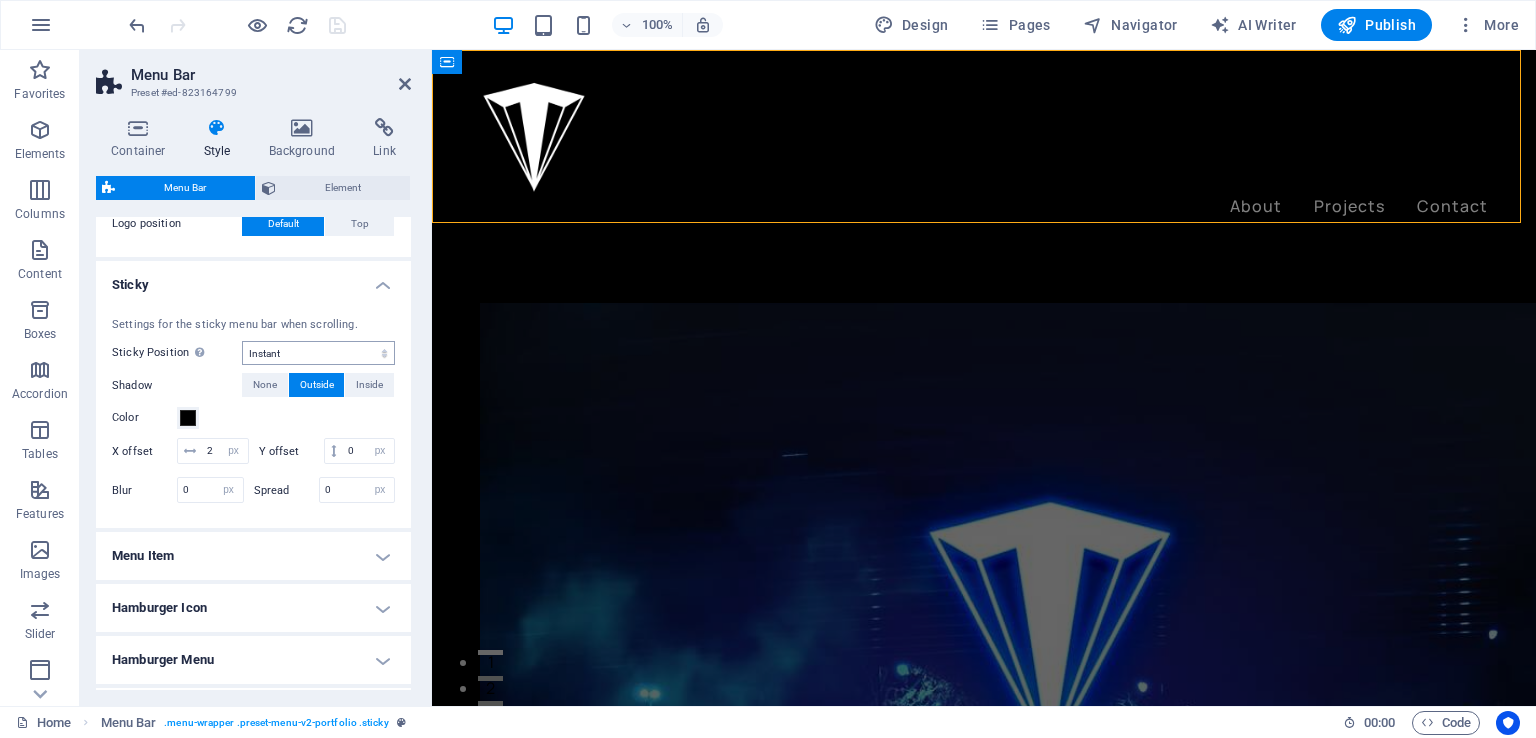 scroll, scrollTop: 600, scrollLeft: 0, axis: vertical 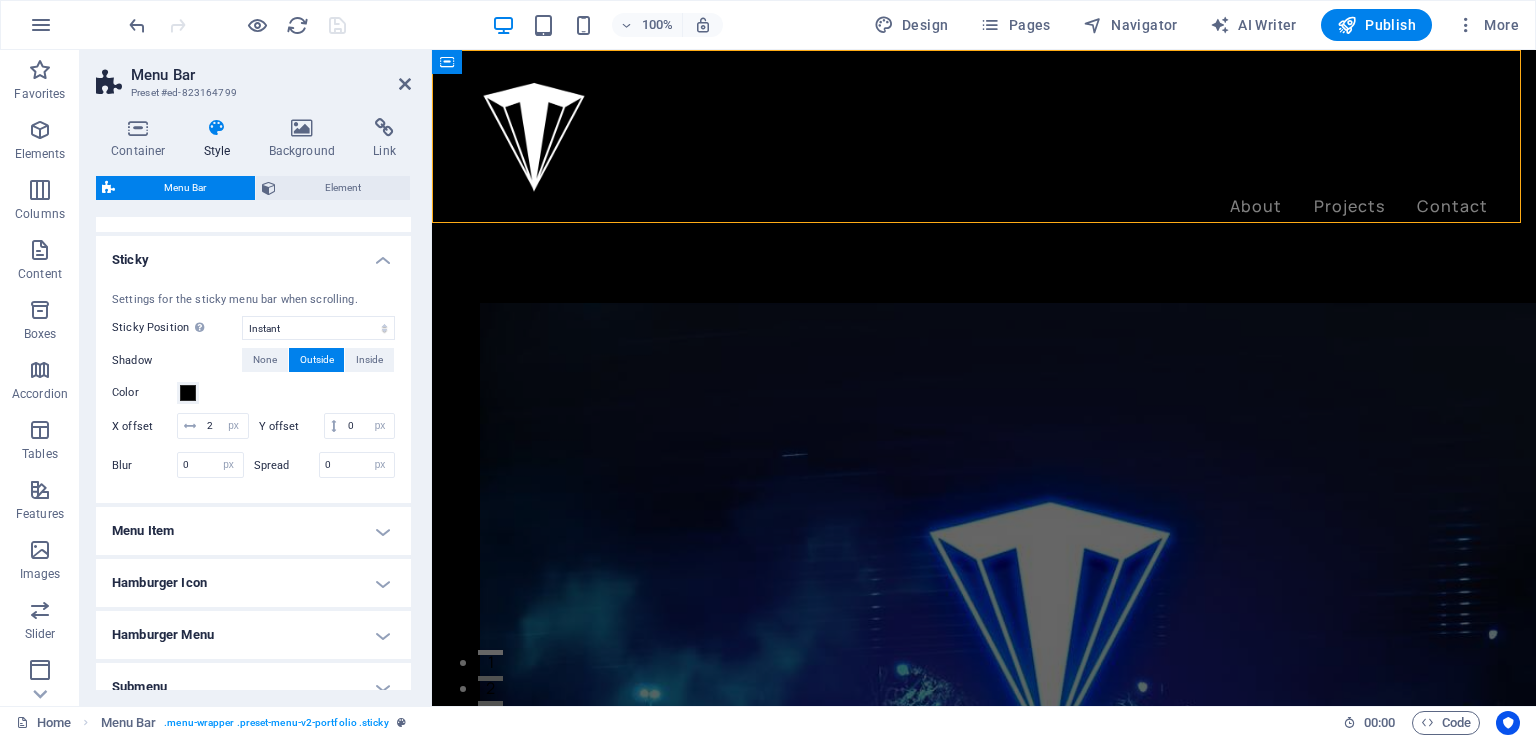 click on "Hamburger Menu" at bounding box center [253, 635] 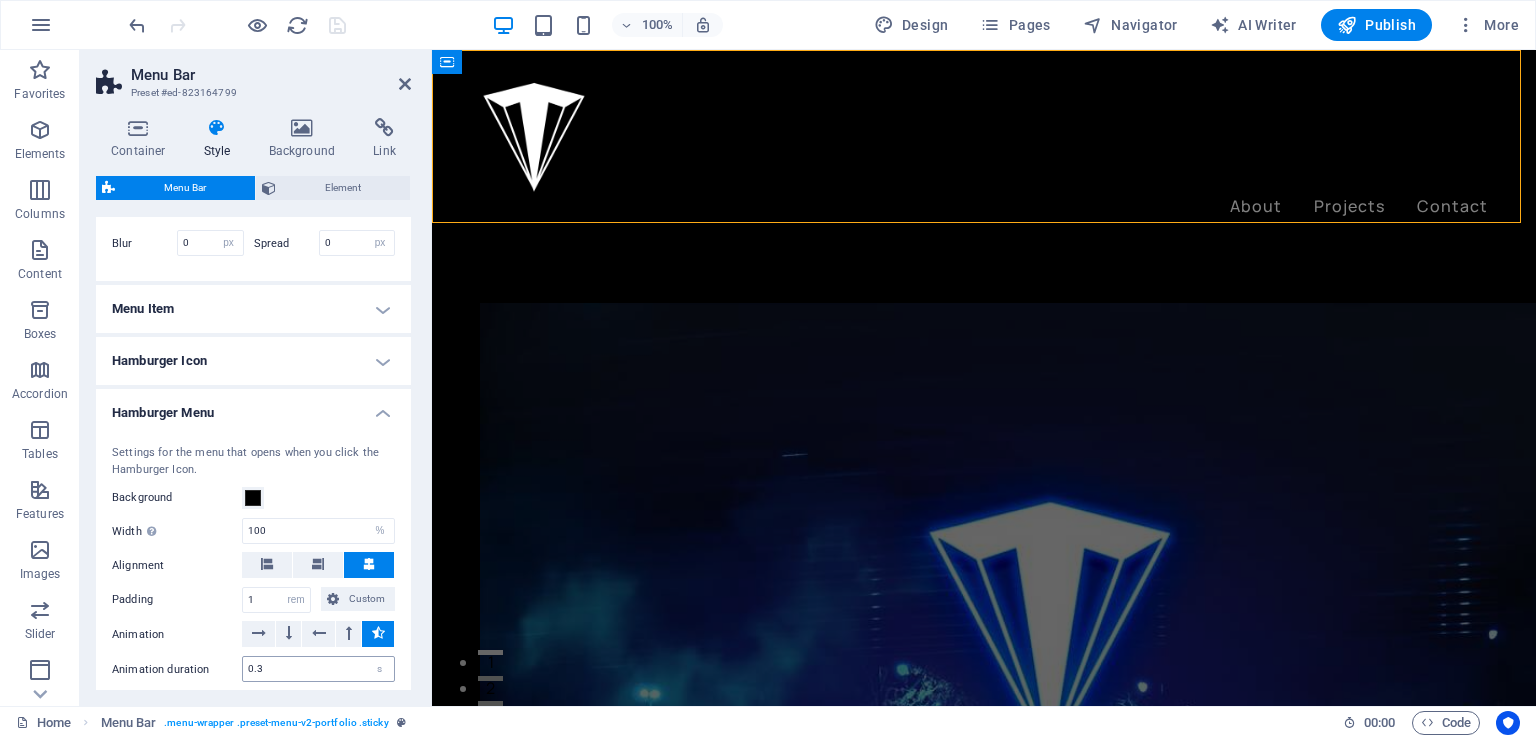 scroll, scrollTop: 722, scrollLeft: 0, axis: vertical 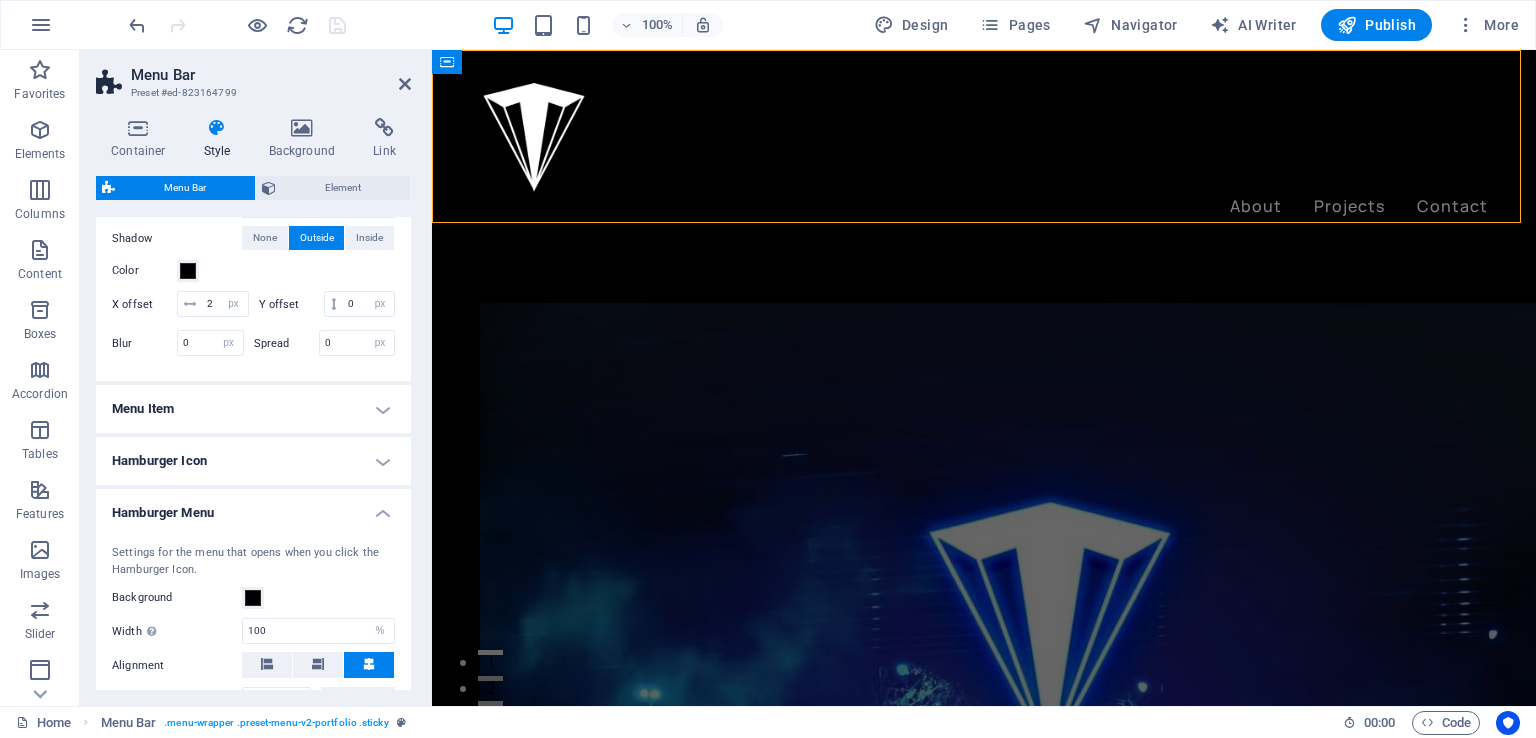 click on "Hamburger Icon" at bounding box center [253, 461] 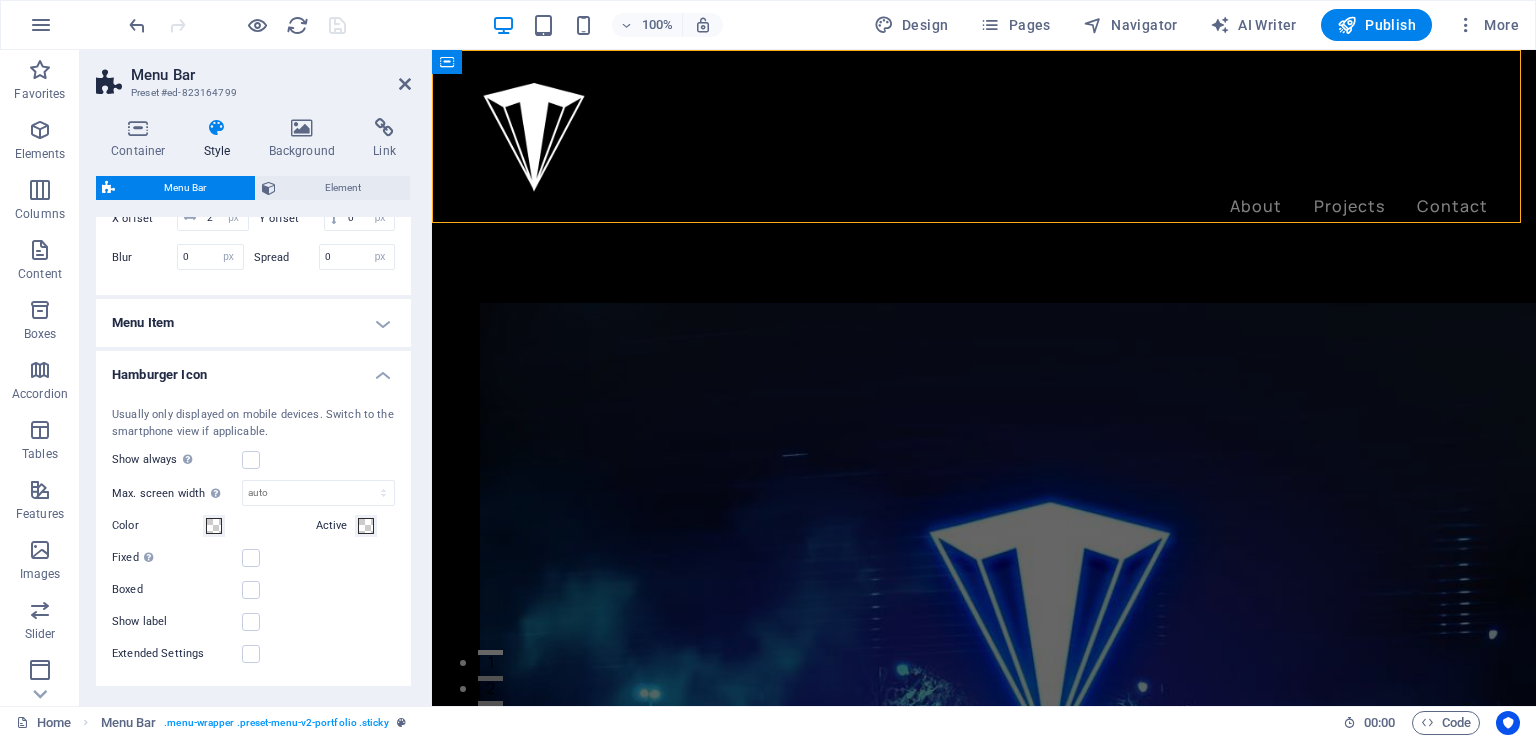 scroll, scrollTop: 722, scrollLeft: 0, axis: vertical 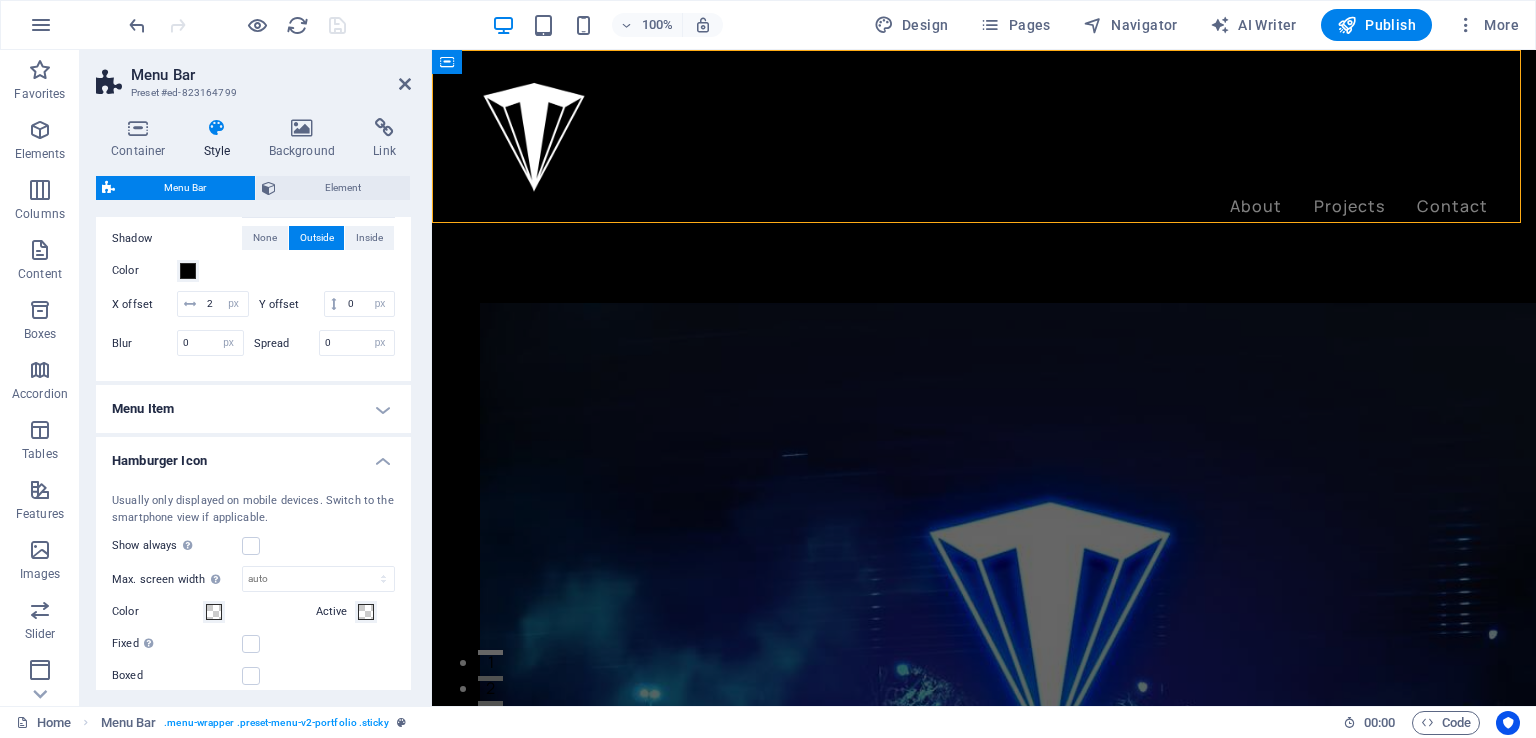 click on "Menu Item" at bounding box center (253, 409) 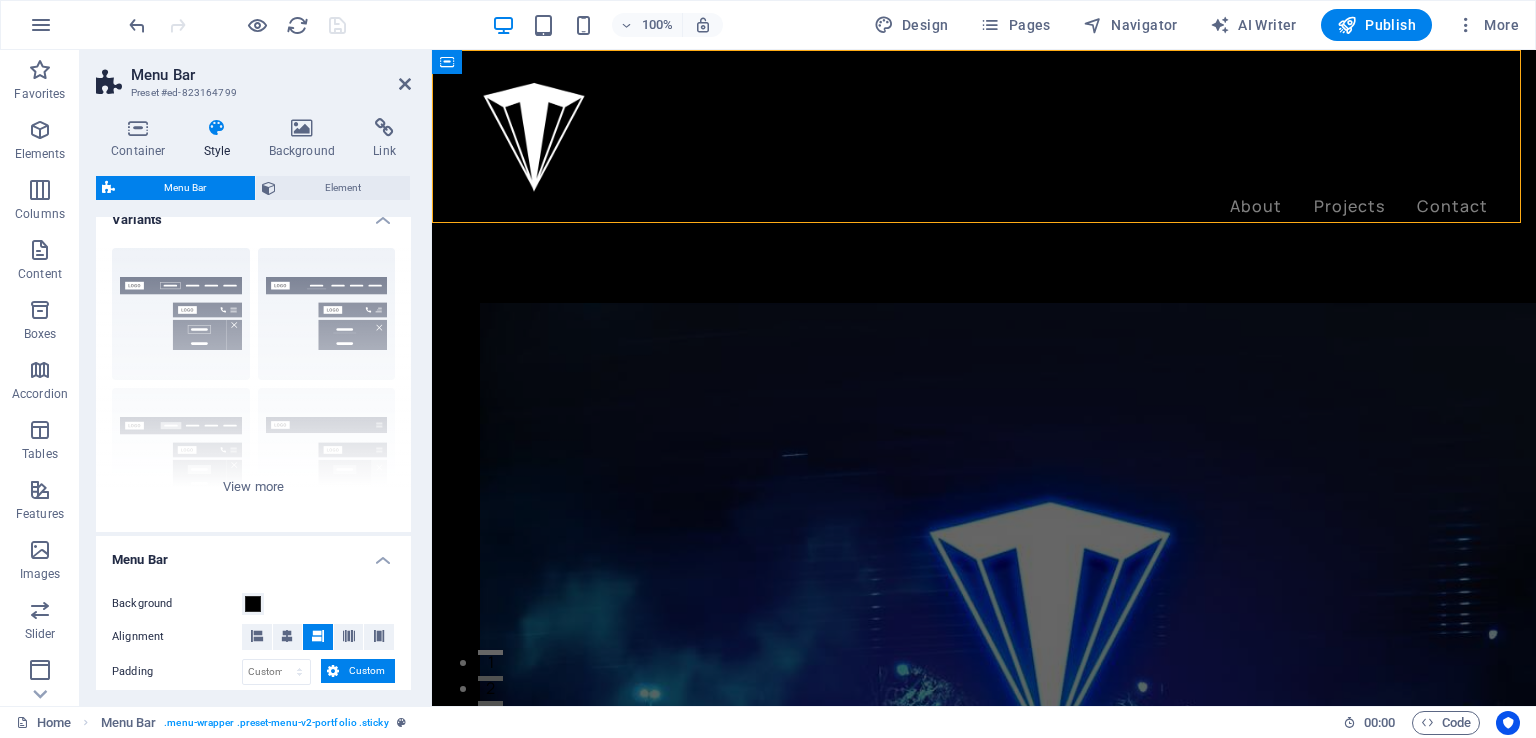 scroll, scrollTop: 0, scrollLeft: 0, axis: both 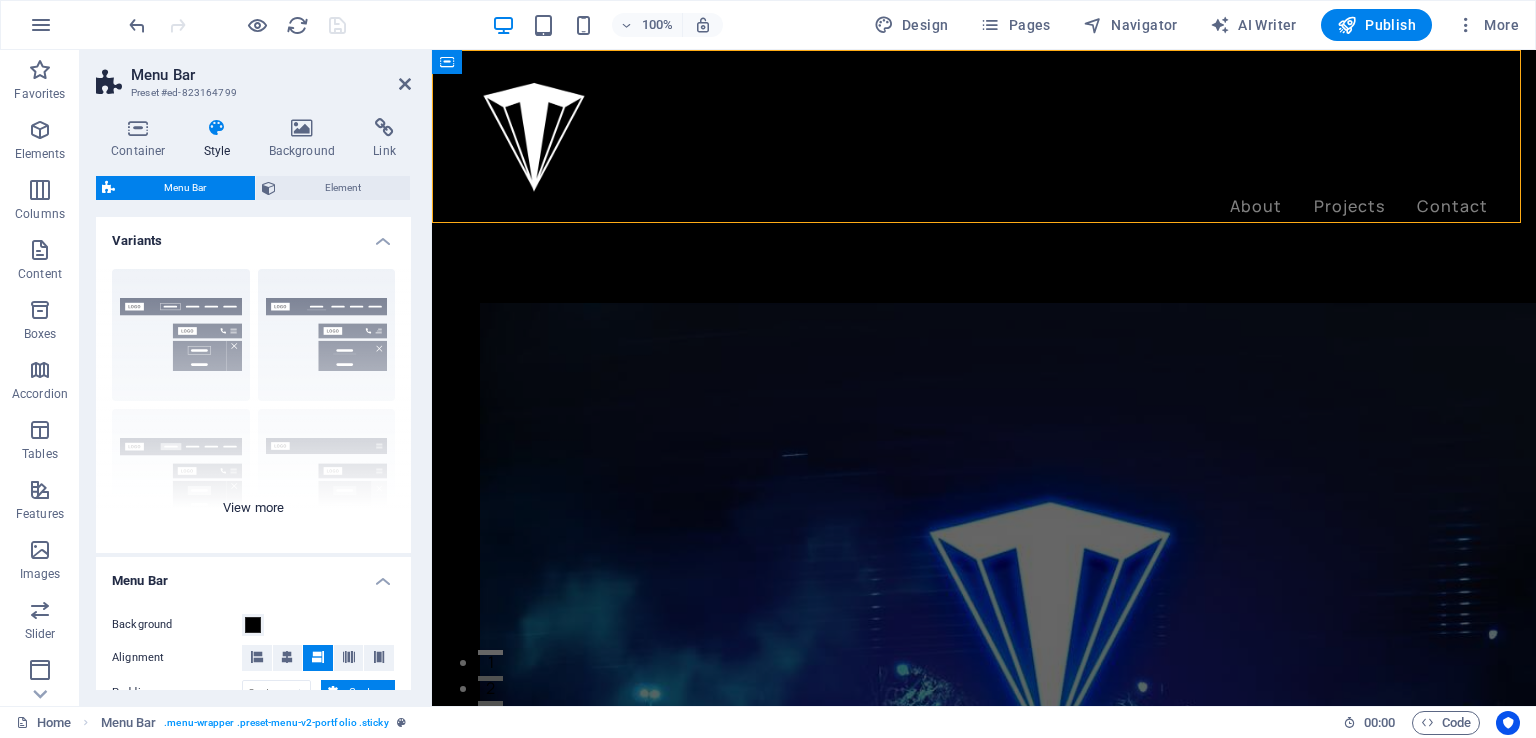 click on "Border Centered Default Fixed Loki Trigger Wide XXL" at bounding box center (253, 403) 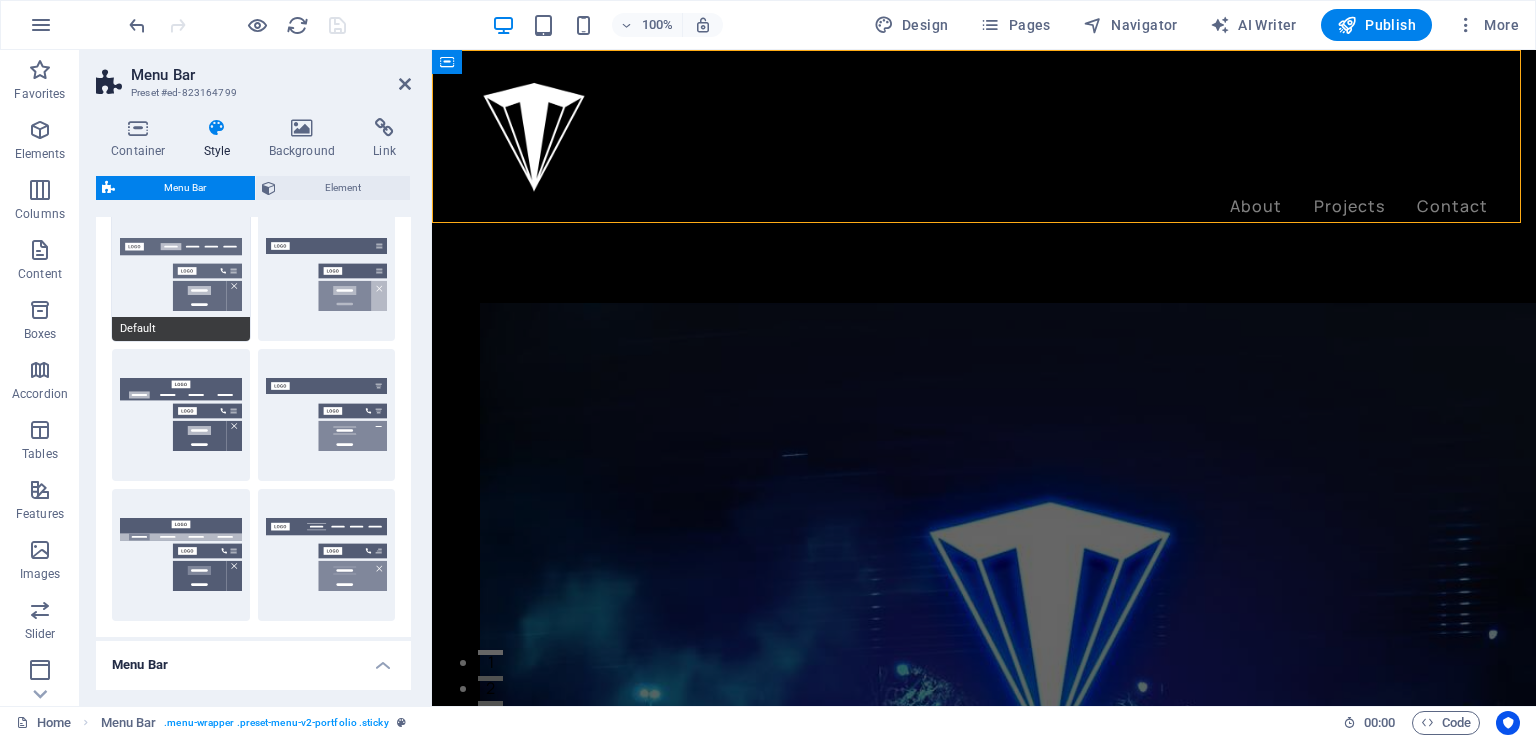 scroll, scrollTop: 0, scrollLeft: 0, axis: both 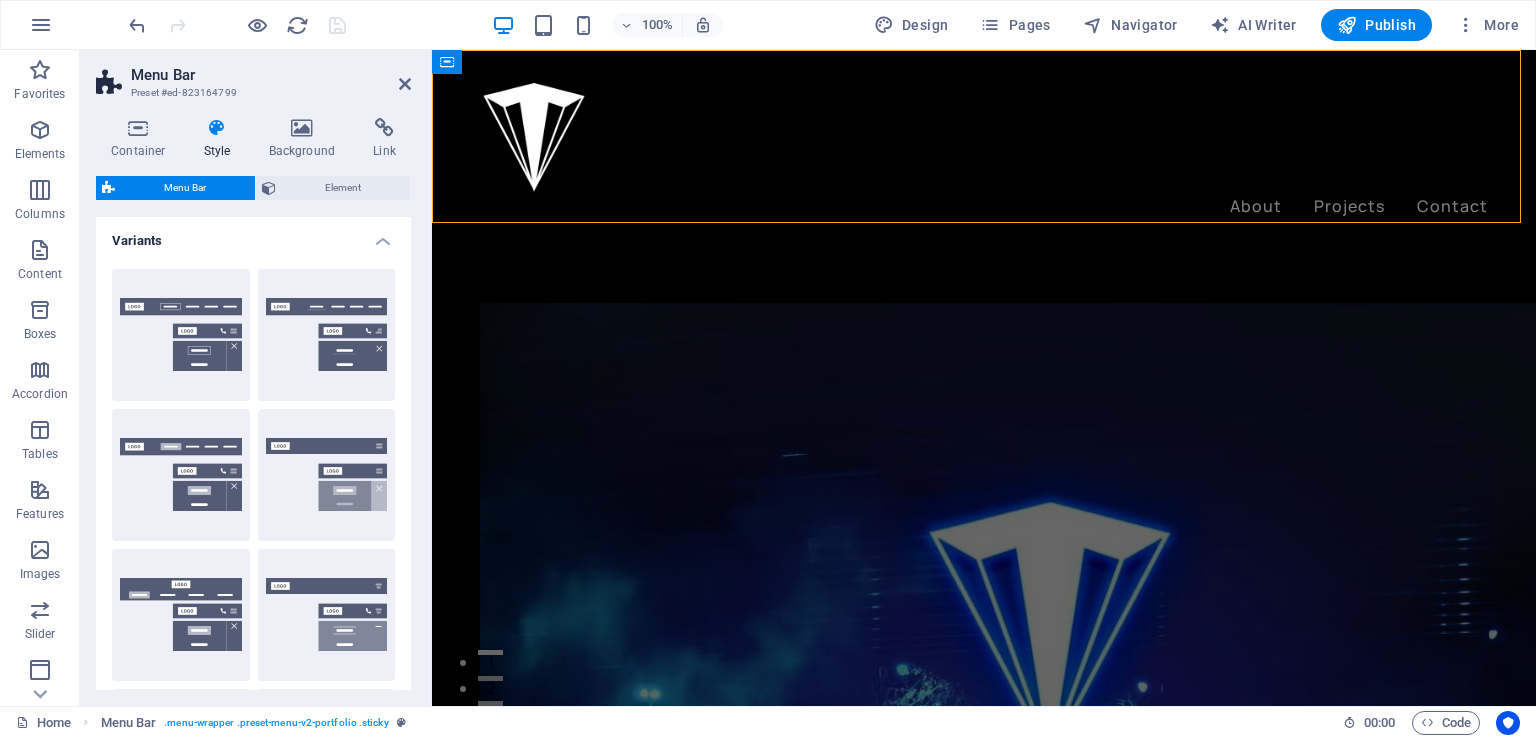 click on "Variants" at bounding box center (253, 235) 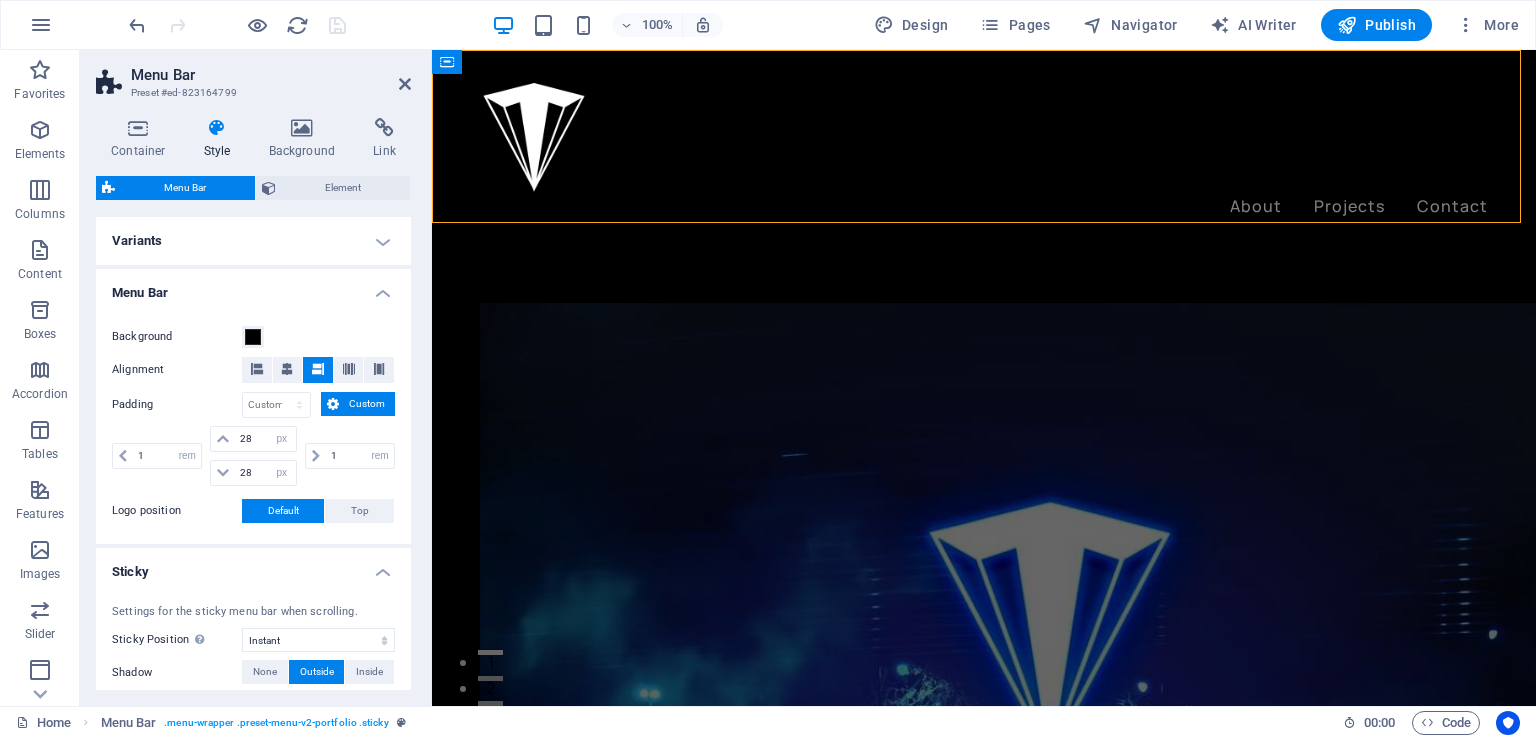 scroll, scrollTop: 100, scrollLeft: 0, axis: vertical 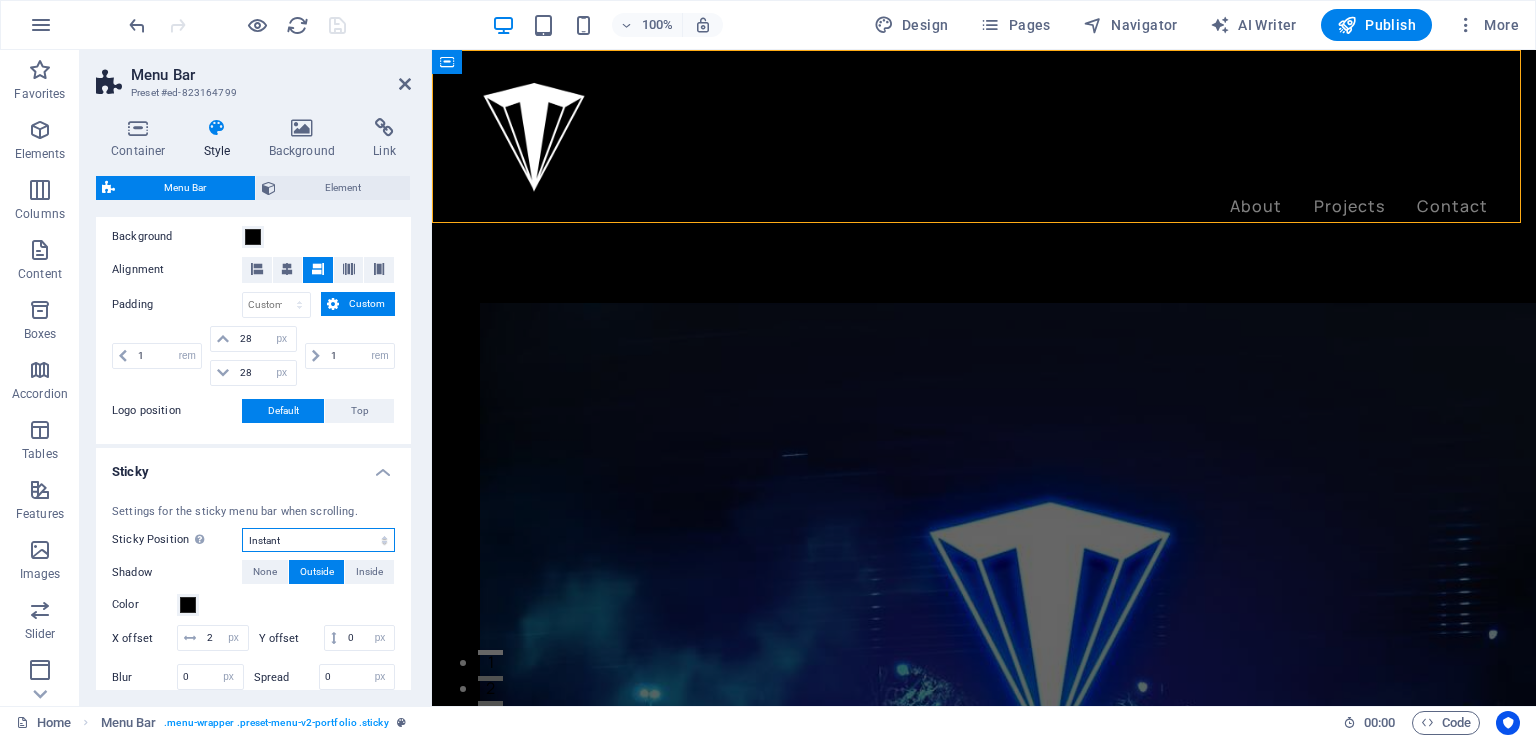 click on "Off Instant After menu After banner When scrolling up" at bounding box center [318, 540] 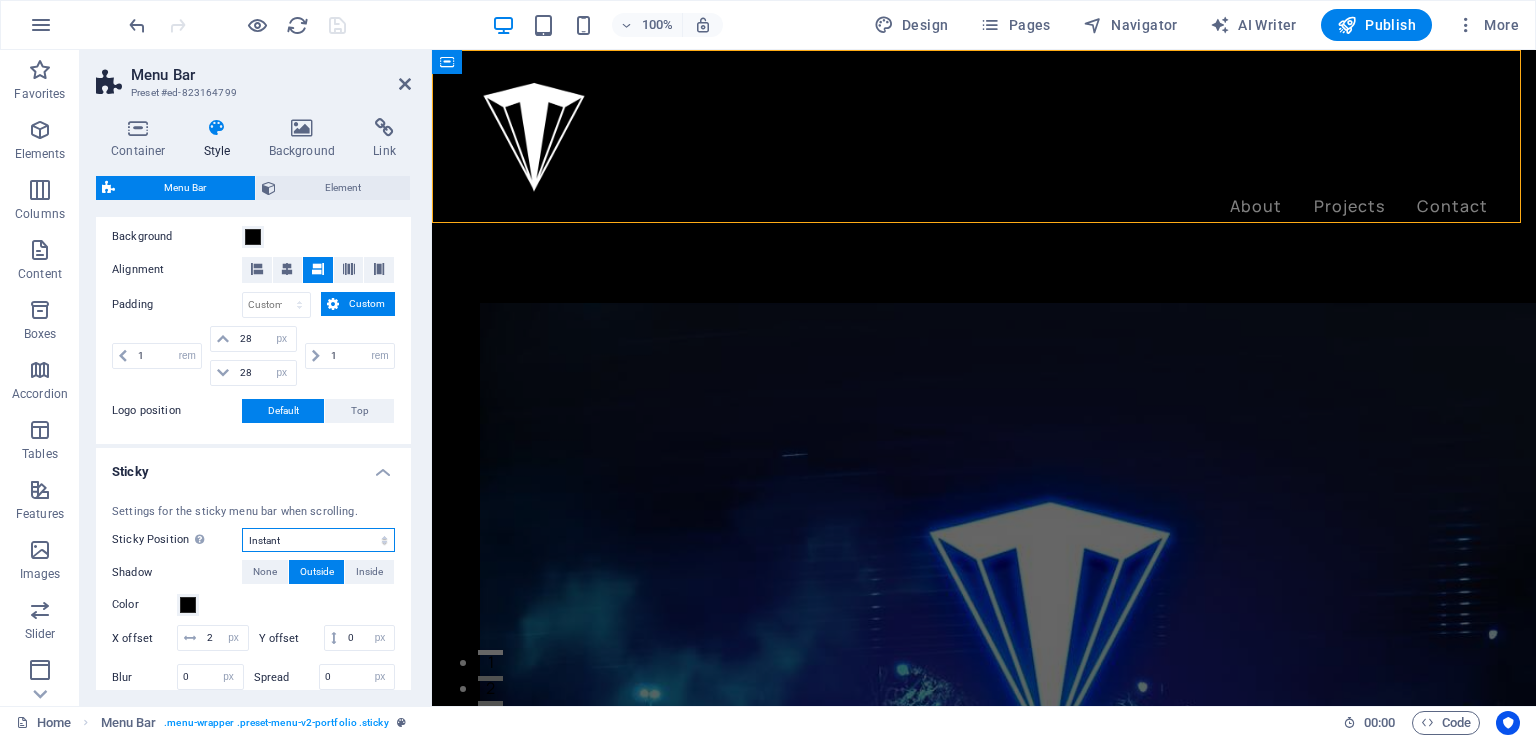 select on "sticky_none" 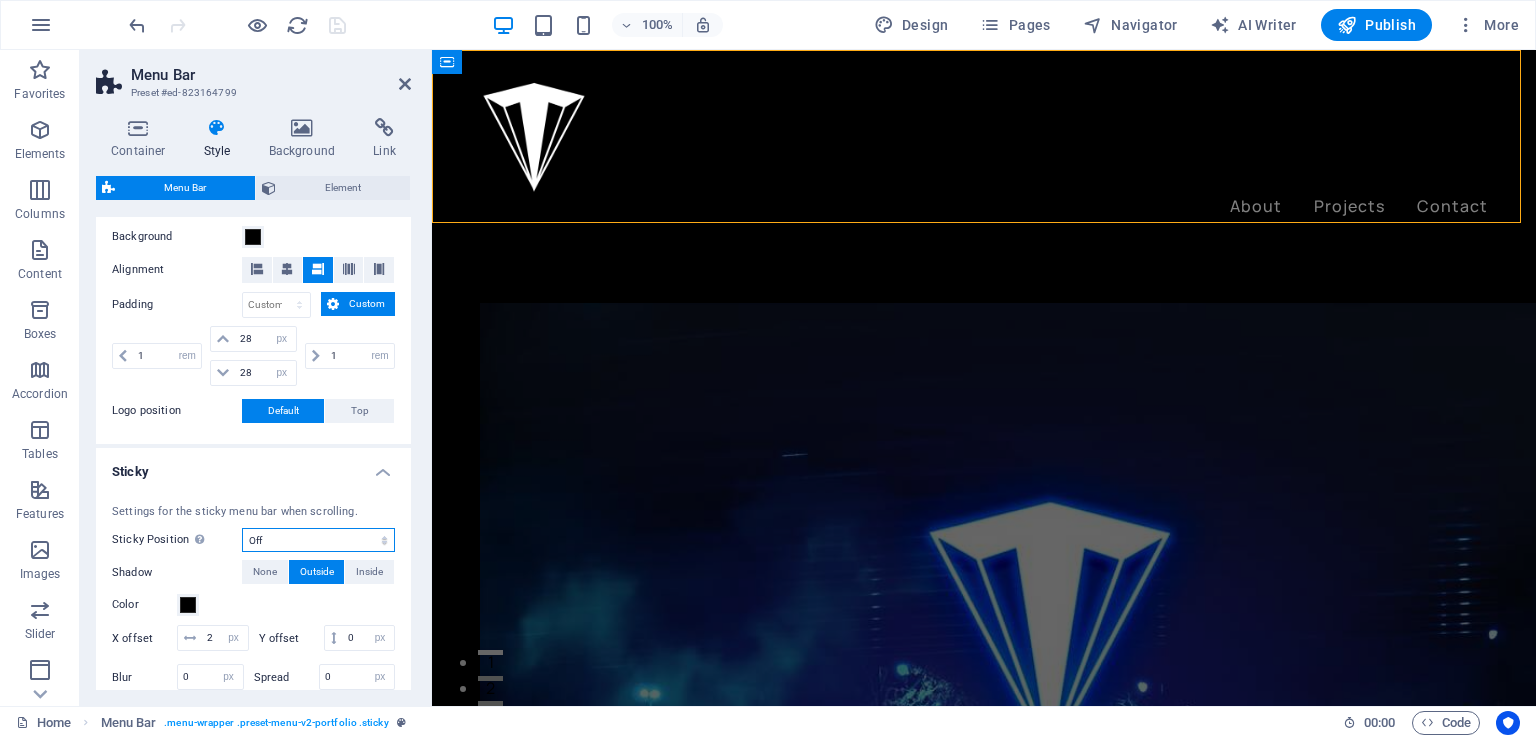 click on "Off Instant After menu After banner When scrolling up" at bounding box center (318, 540) 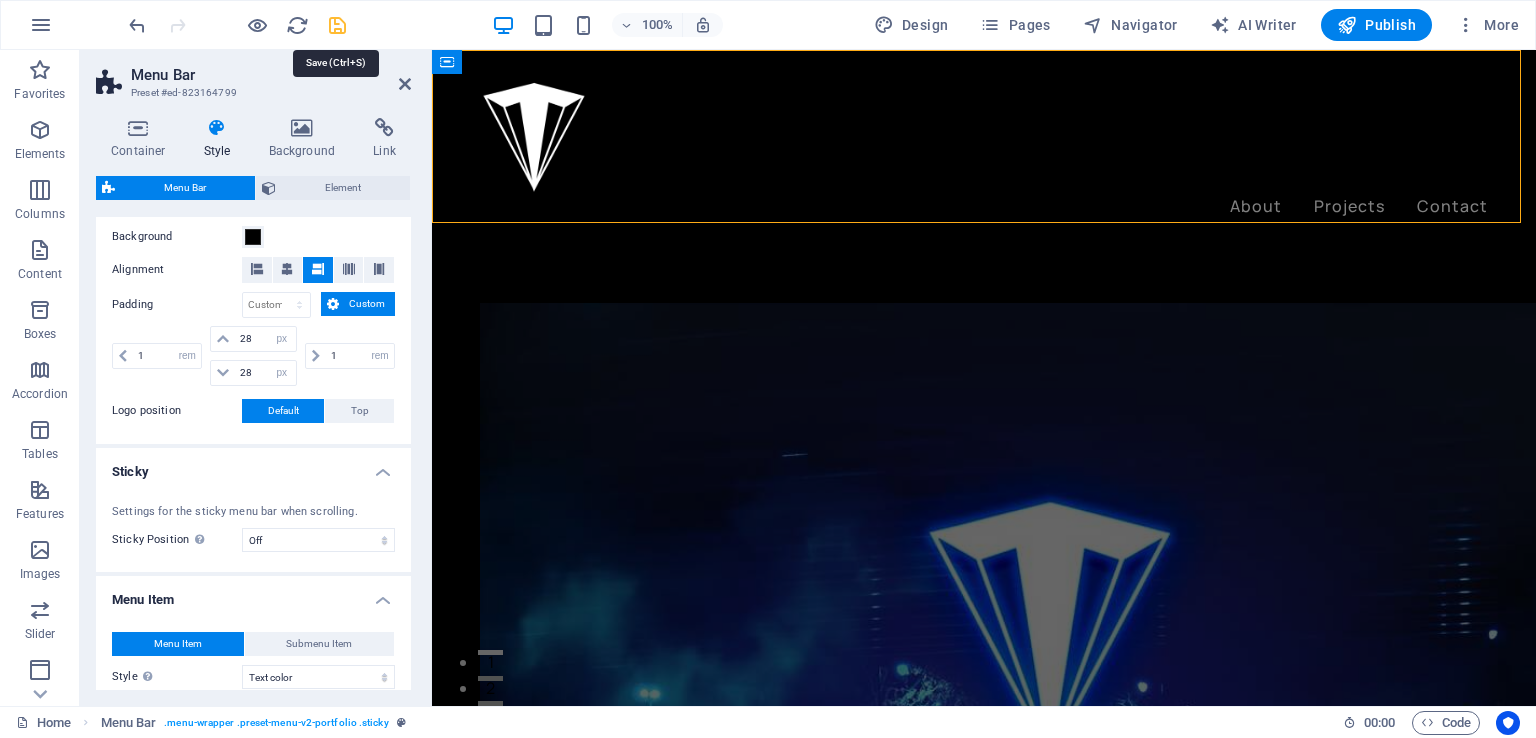 click at bounding box center (337, 25) 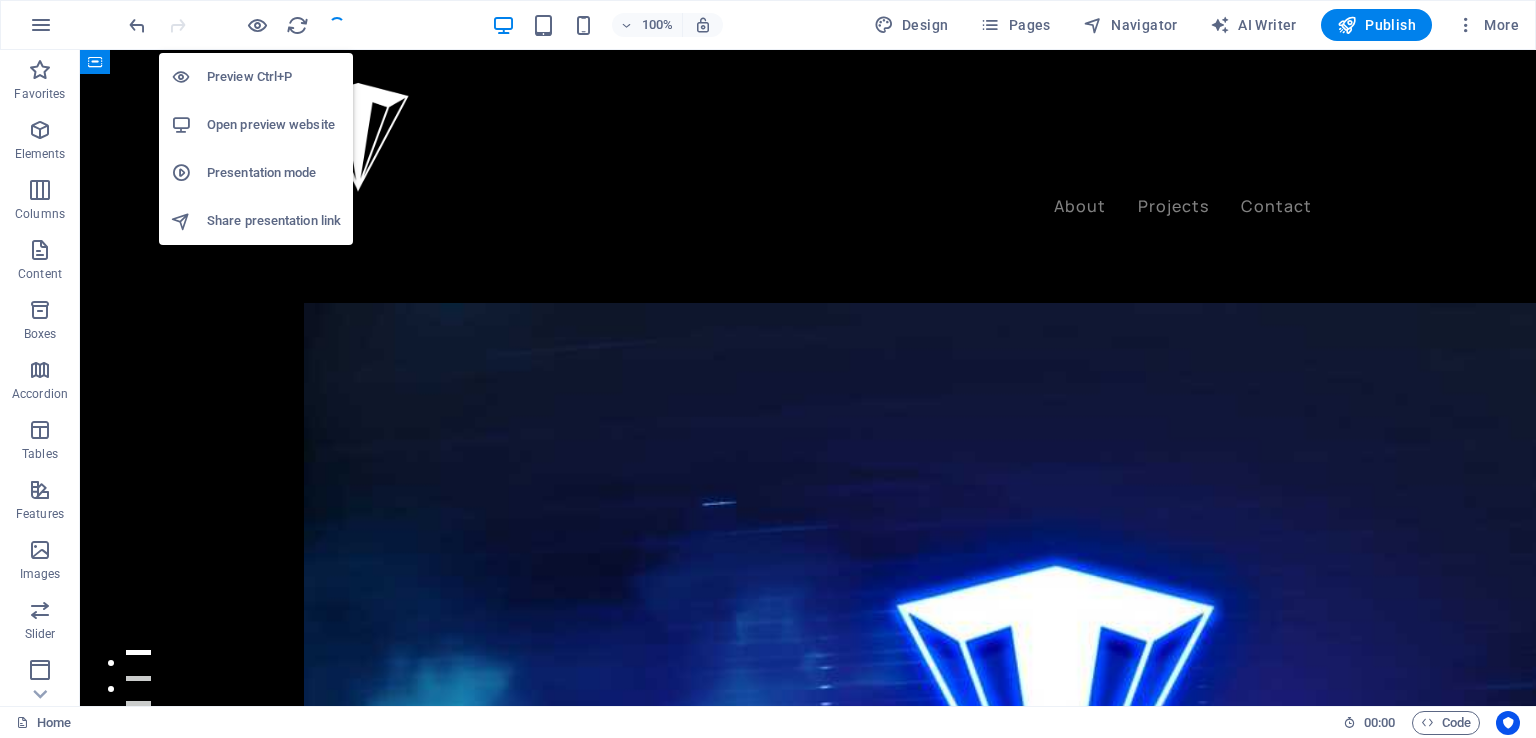 click on "Open preview website" at bounding box center [274, 125] 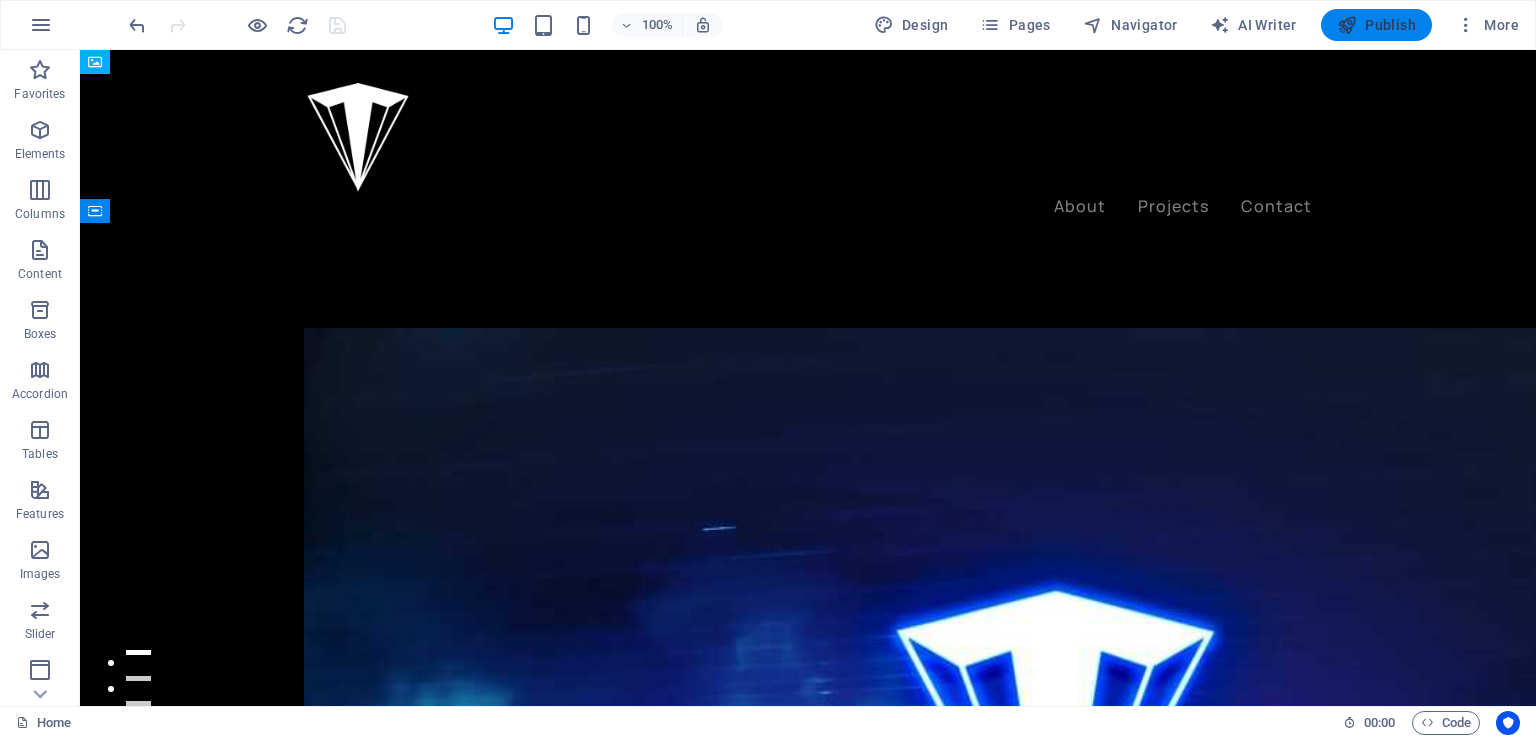 click on "Publish" at bounding box center [1376, 25] 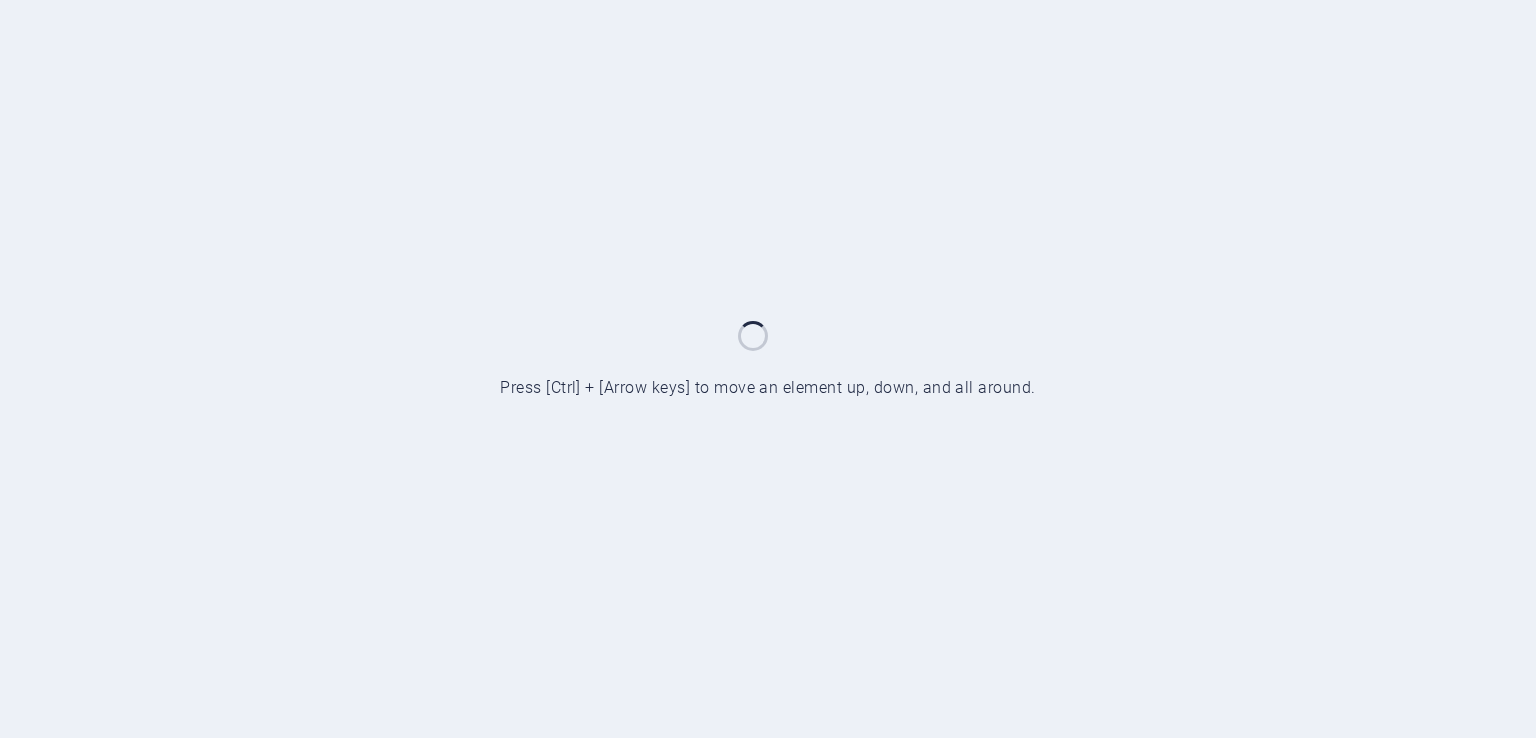 scroll, scrollTop: 0, scrollLeft: 0, axis: both 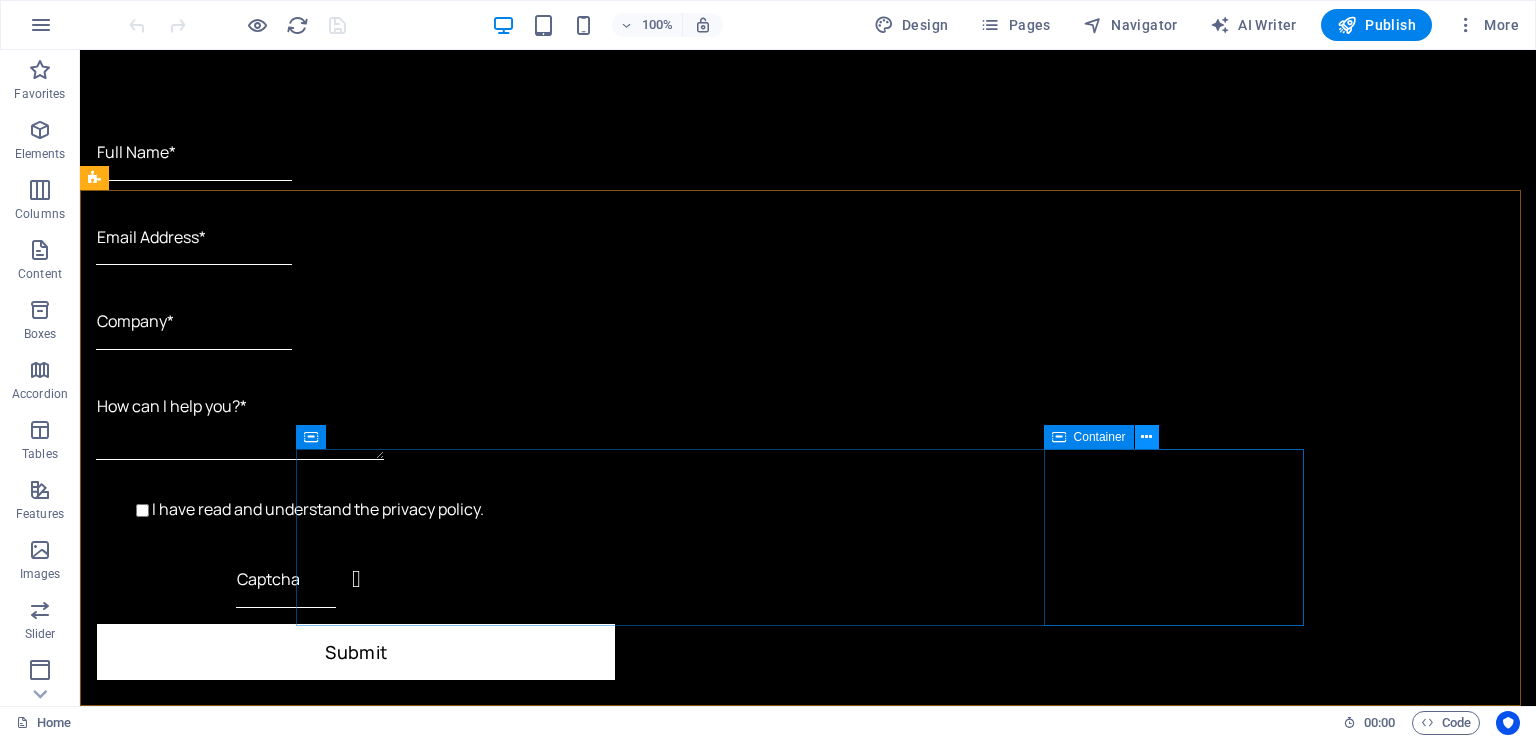 click at bounding box center (1147, 437) 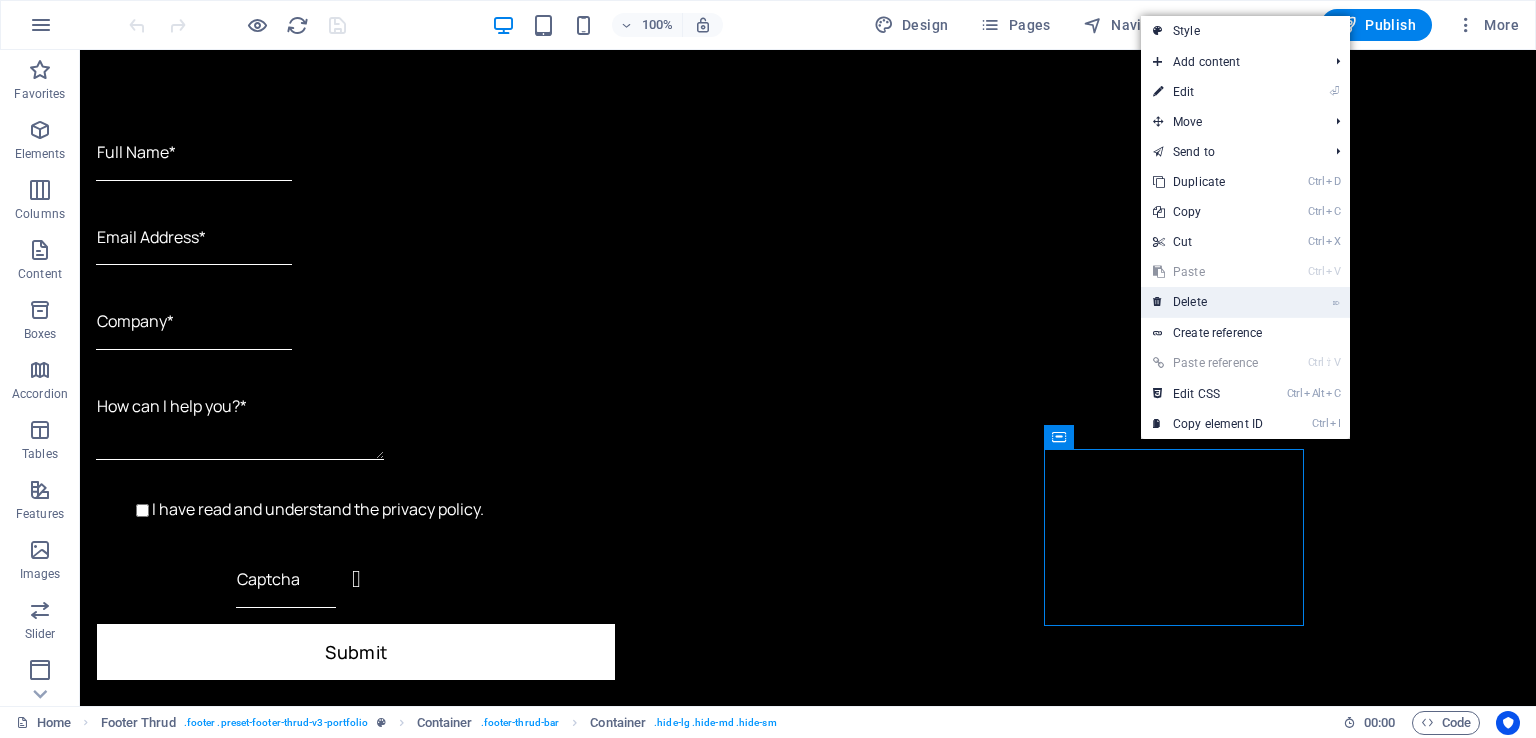 click on "⌦  Delete" at bounding box center [1208, 302] 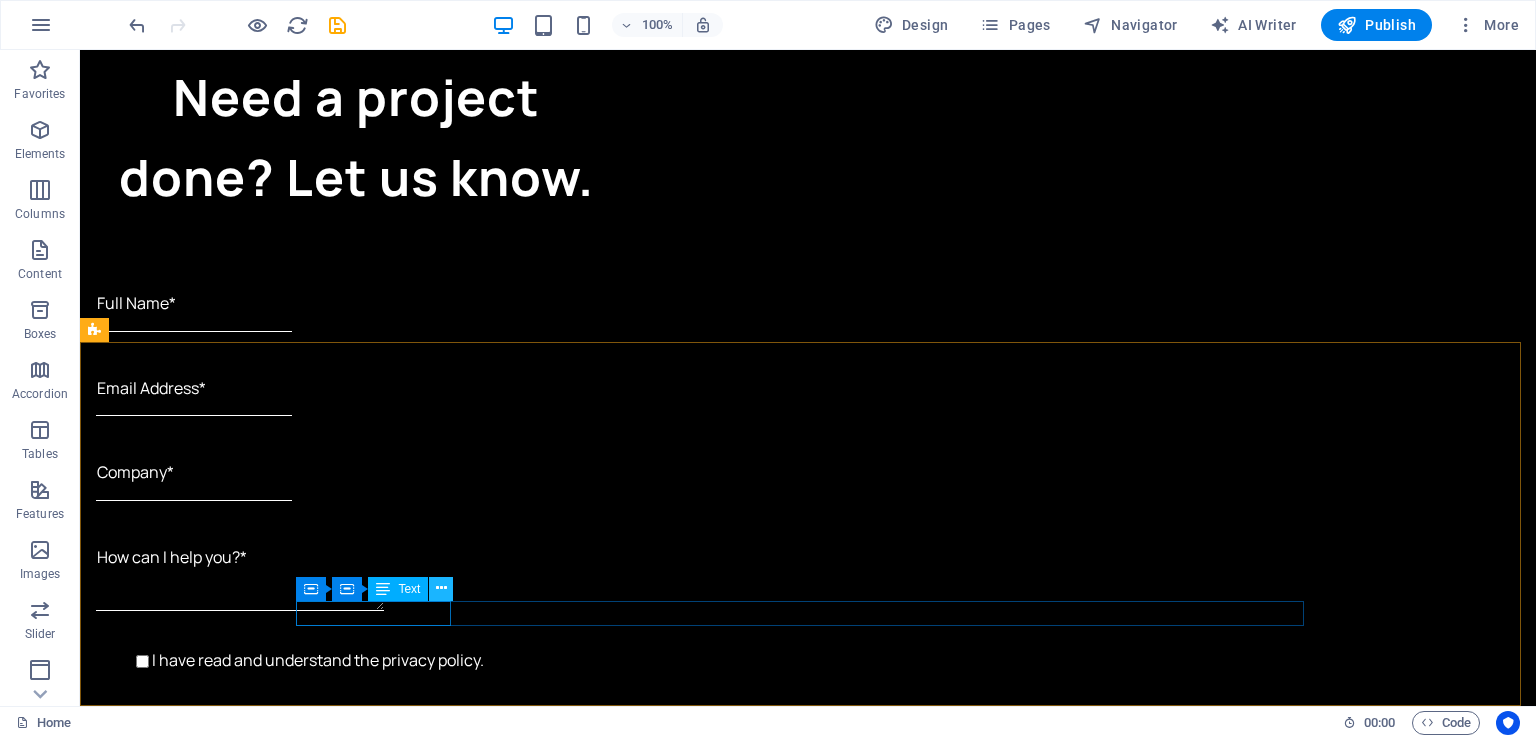 click at bounding box center [441, 589] 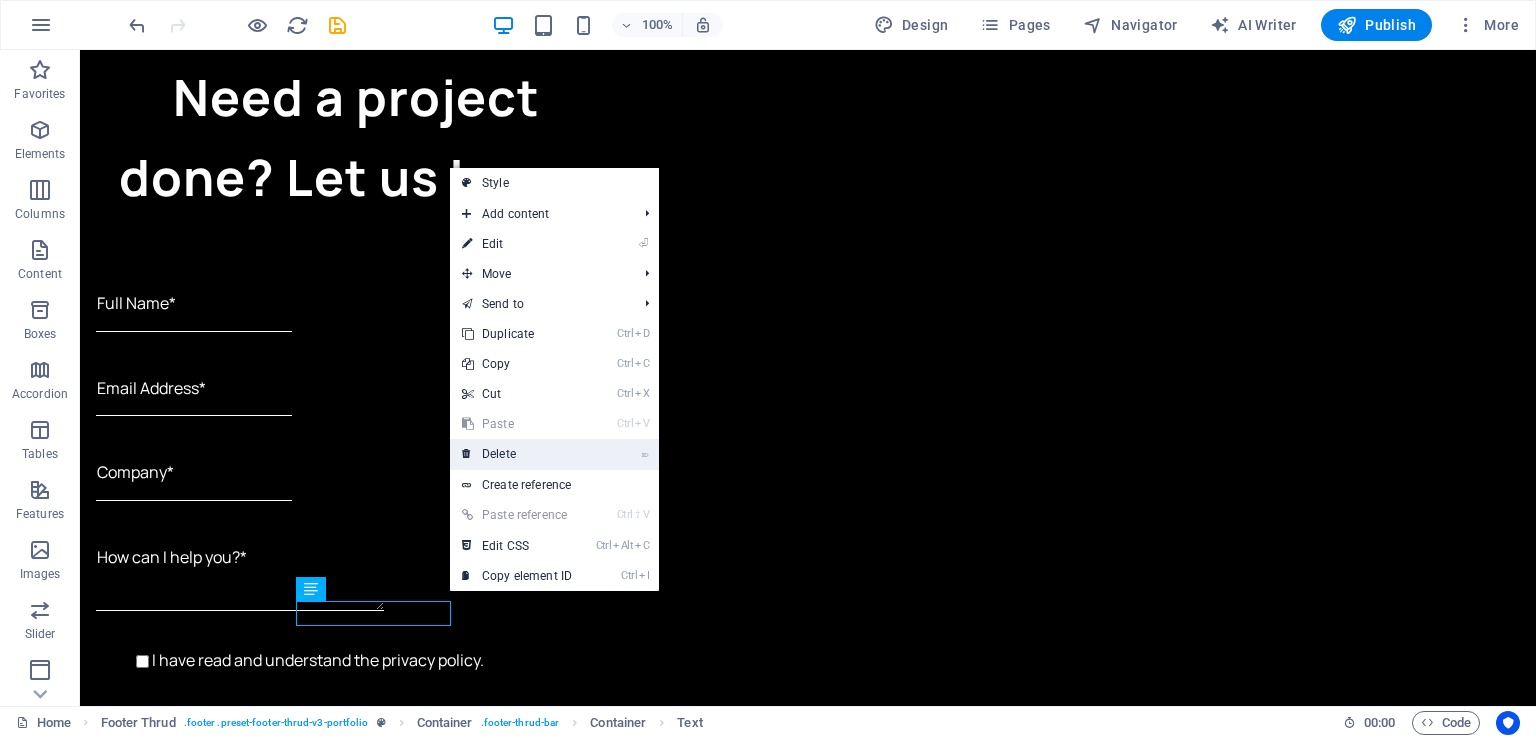 click on "⌦  Delete" at bounding box center [517, 454] 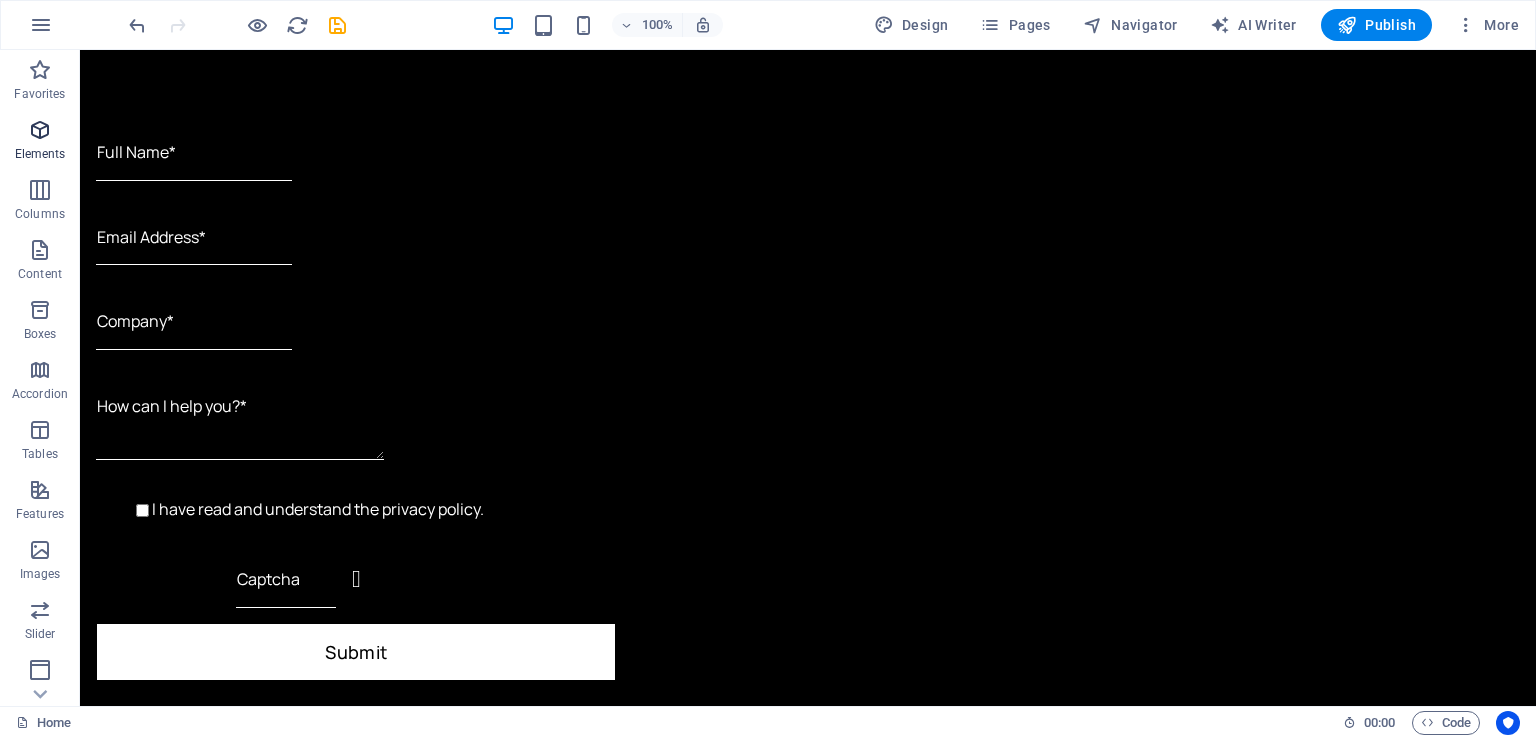 click on "Elements" at bounding box center (40, 142) 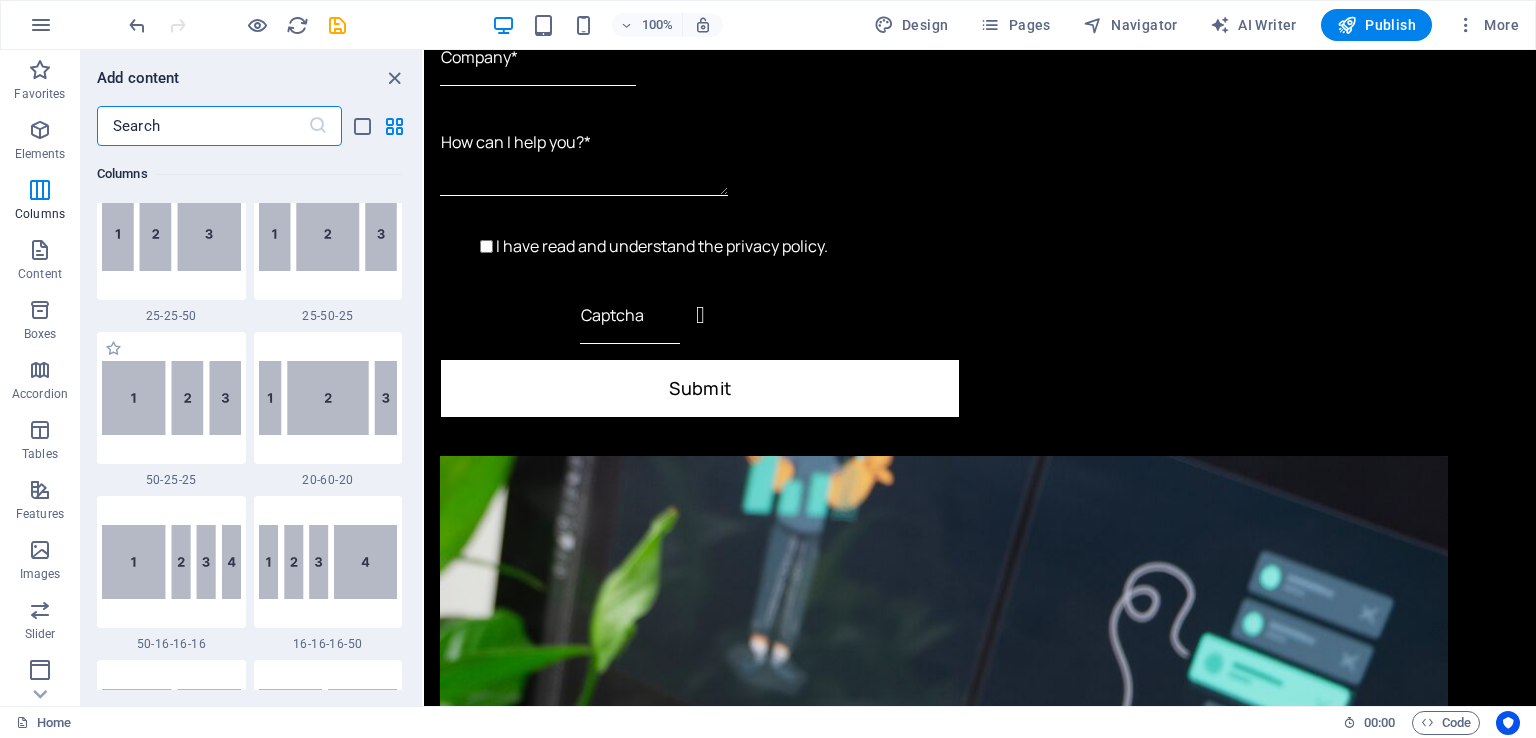 scroll, scrollTop: 2012, scrollLeft: 0, axis: vertical 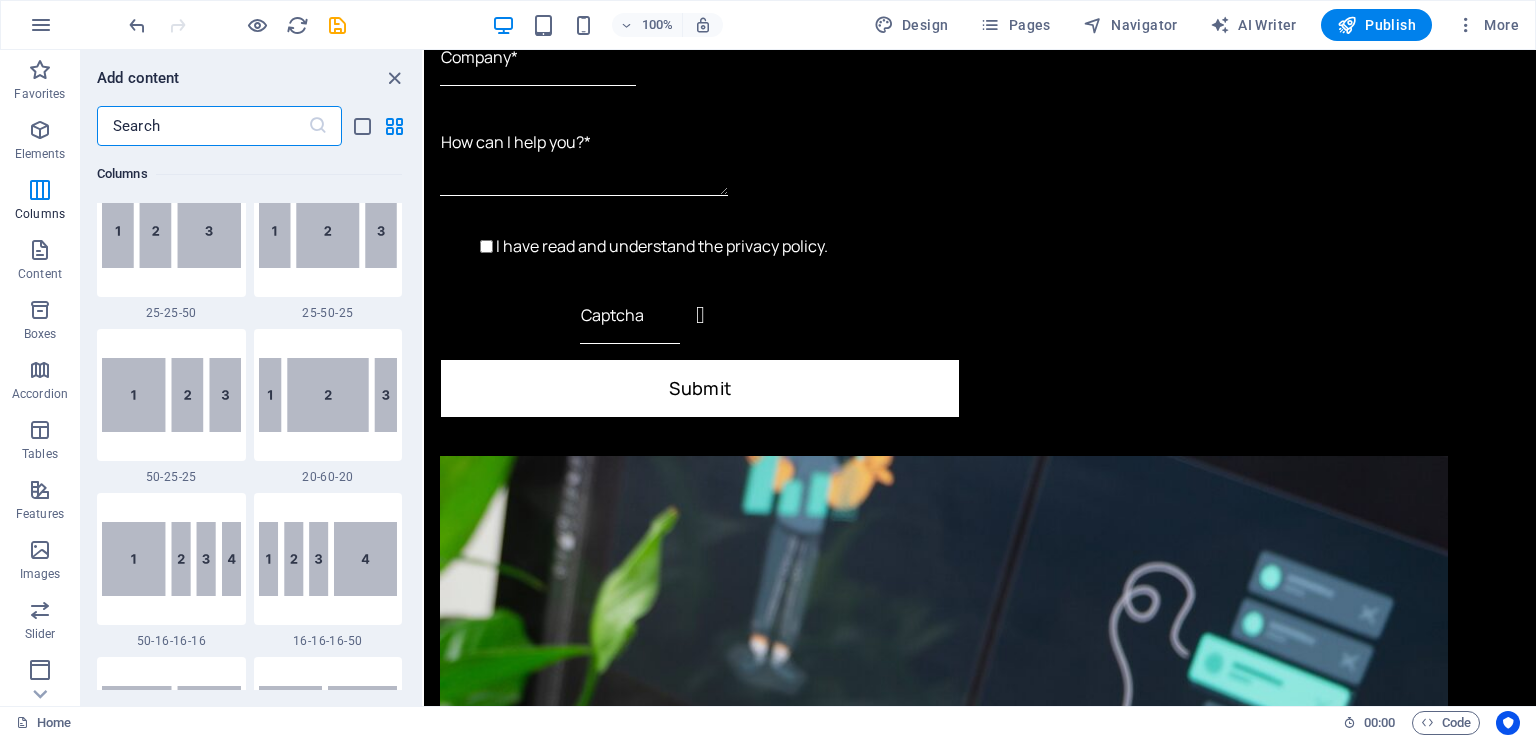 click at bounding box center (202, 126) 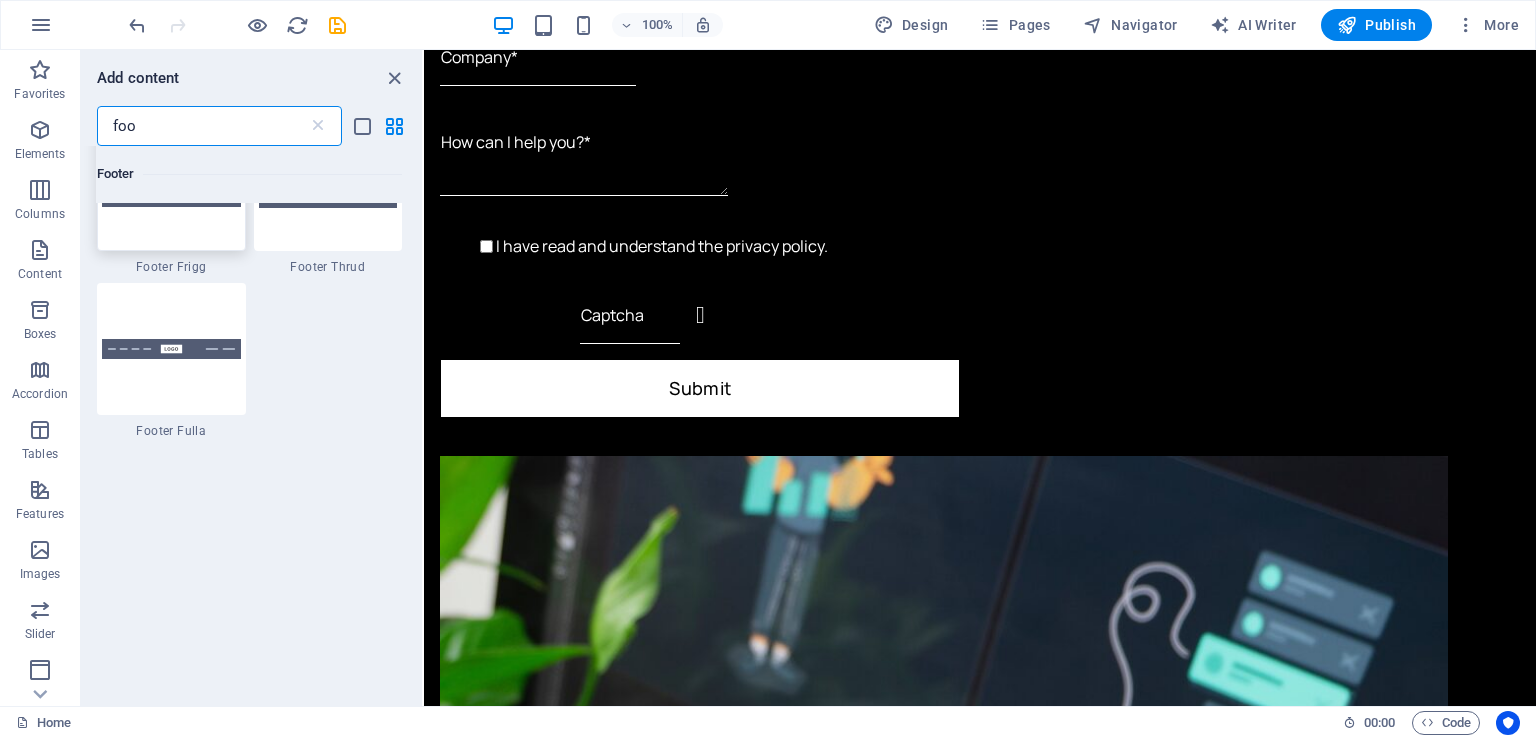 scroll, scrollTop: 1100, scrollLeft: 0, axis: vertical 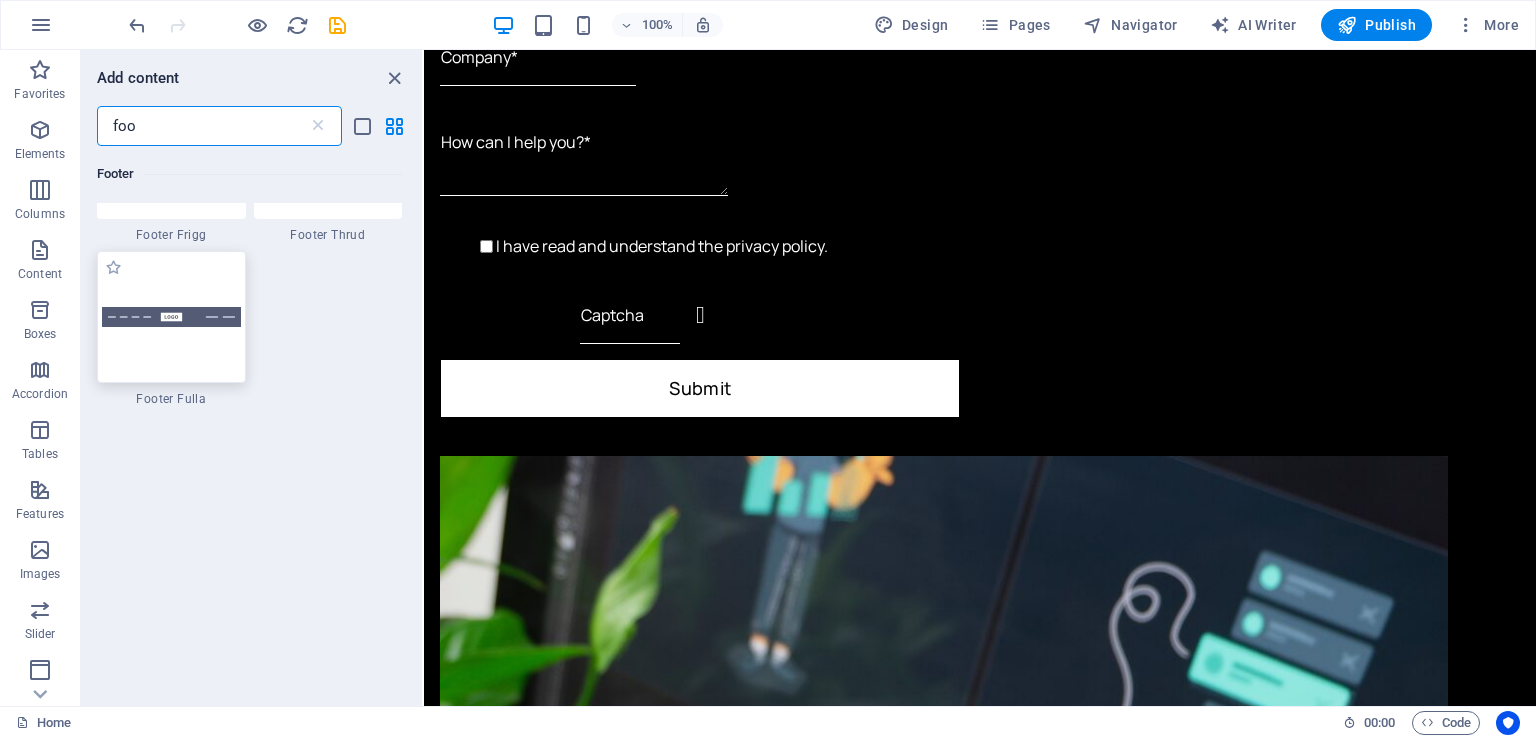 type on "foo" 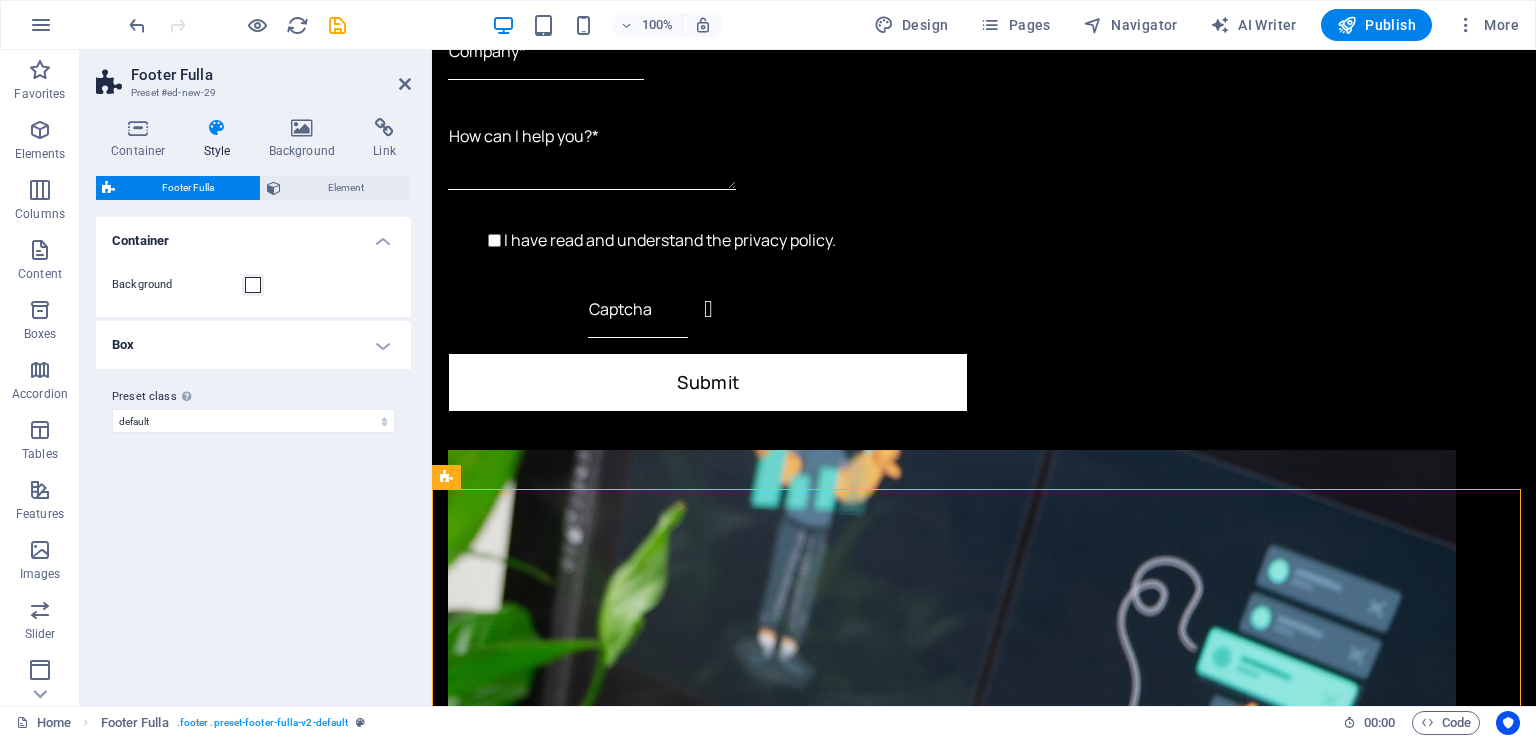 scroll, scrollTop: 5782, scrollLeft: 0, axis: vertical 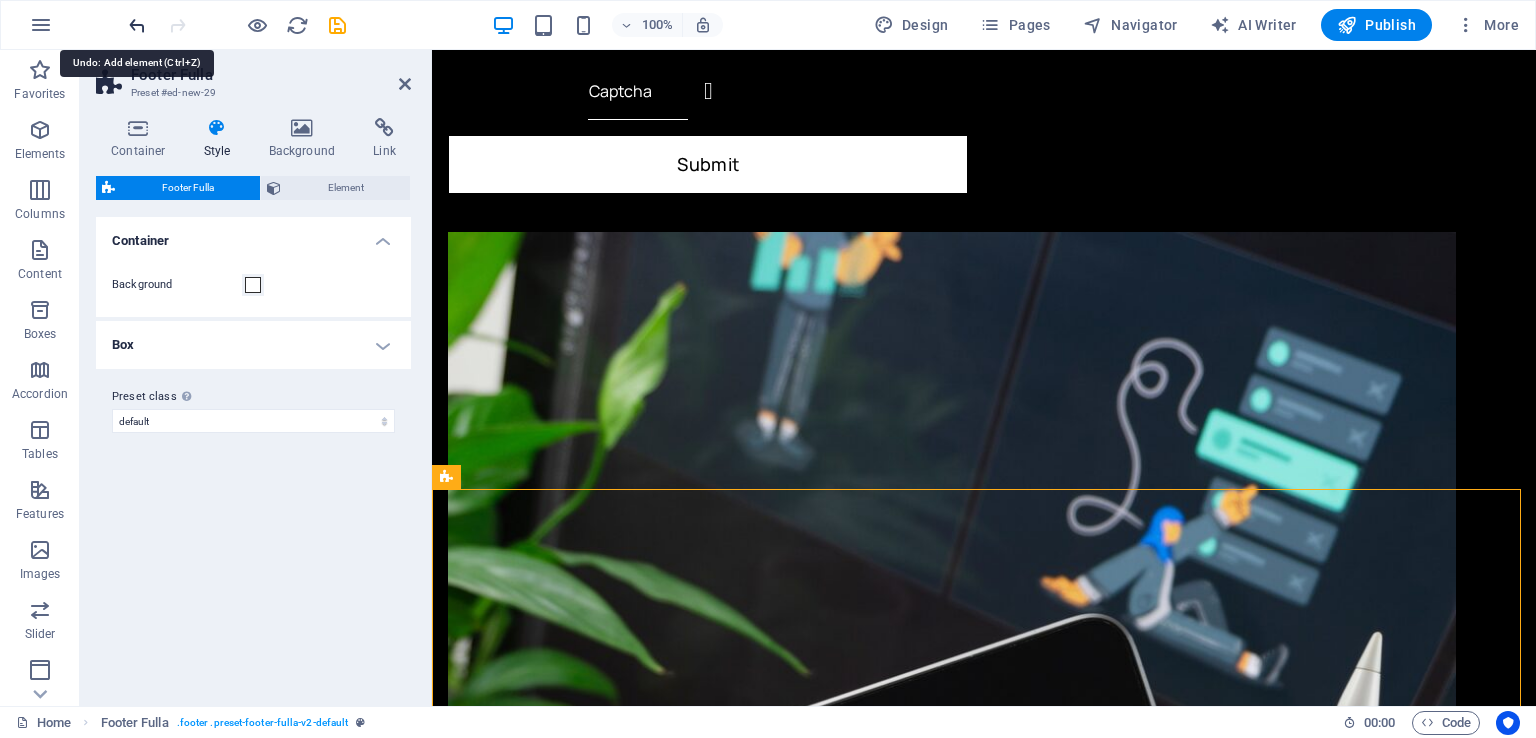 click at bounding box center [137, 25] 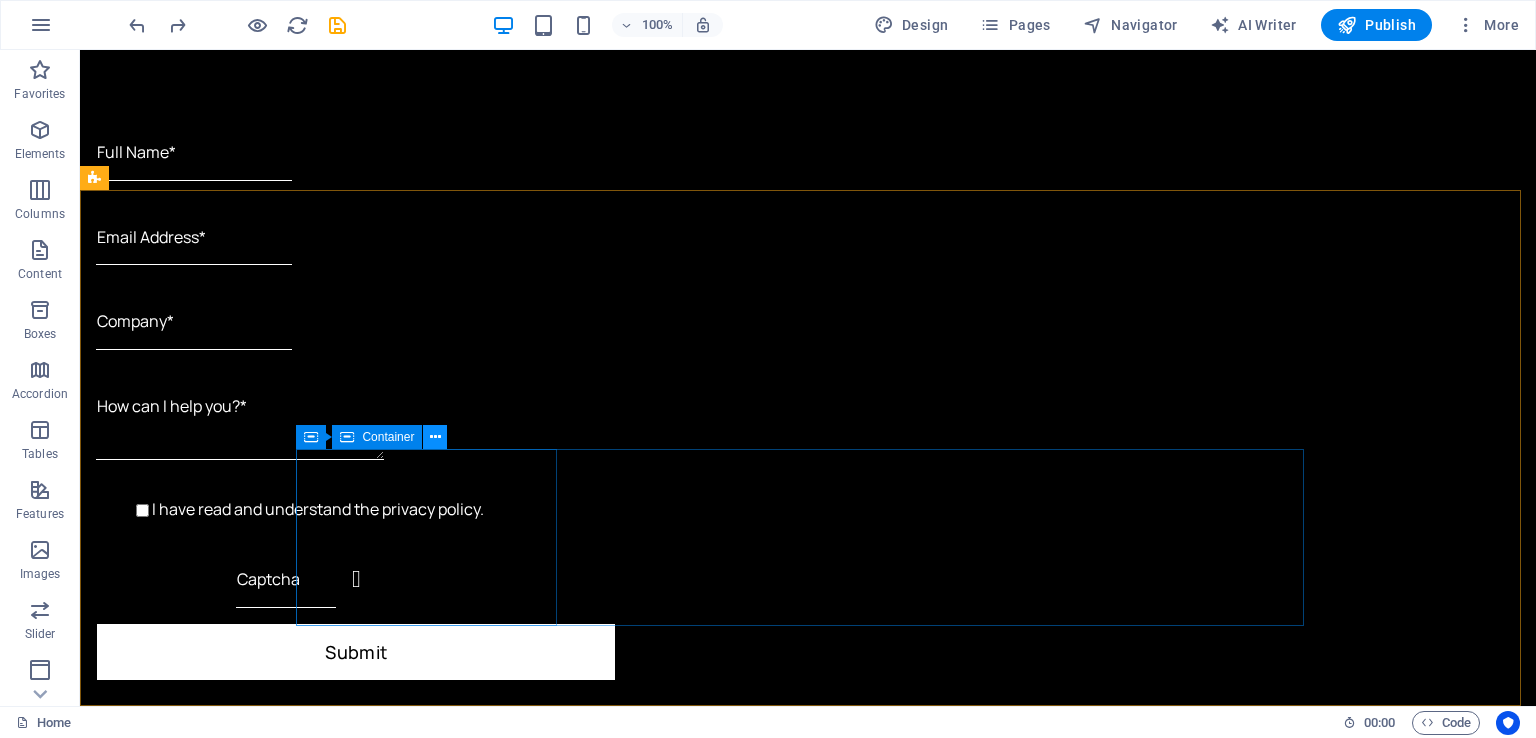 click at bounding box center (435, 437) 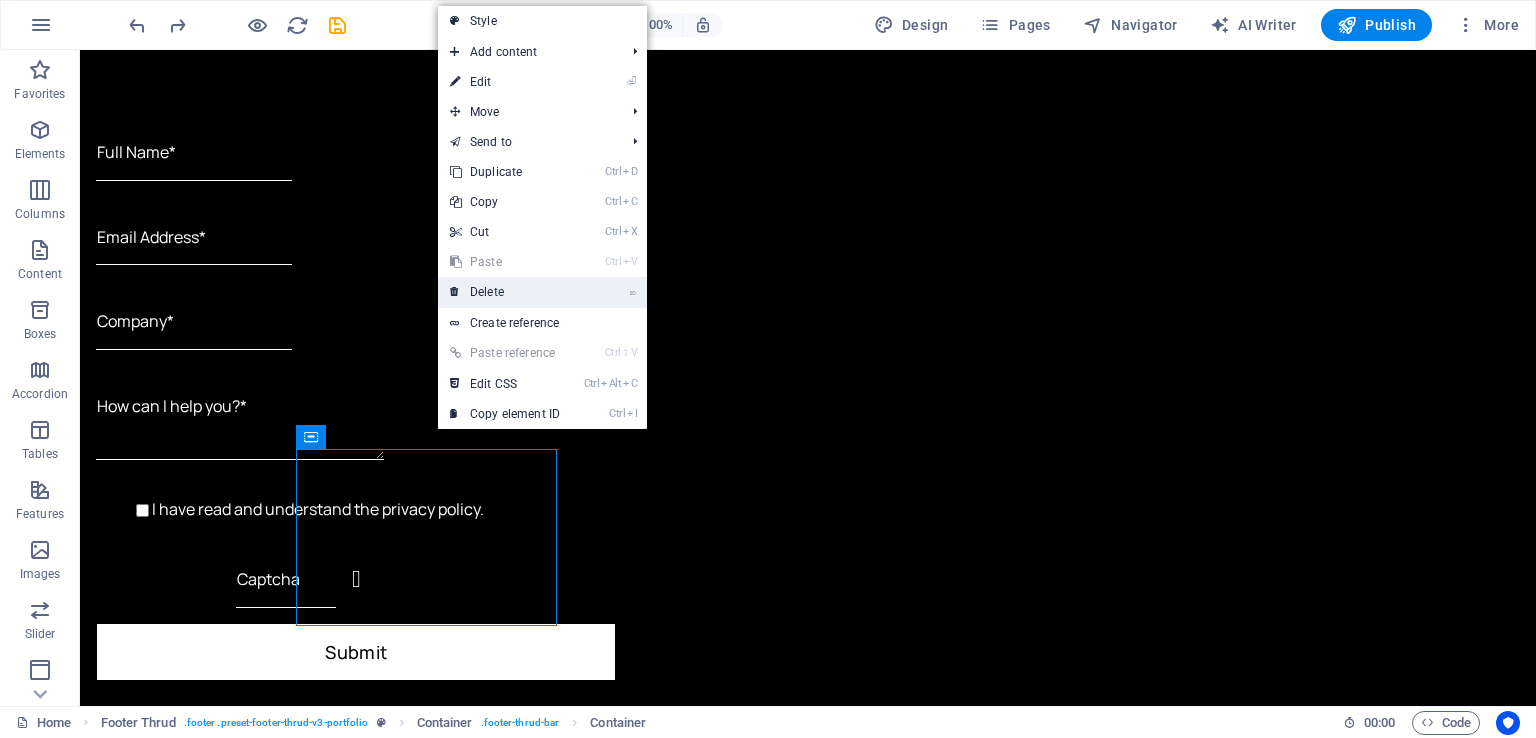 click on "⌦  Delete" at bounding box center [505, 292] 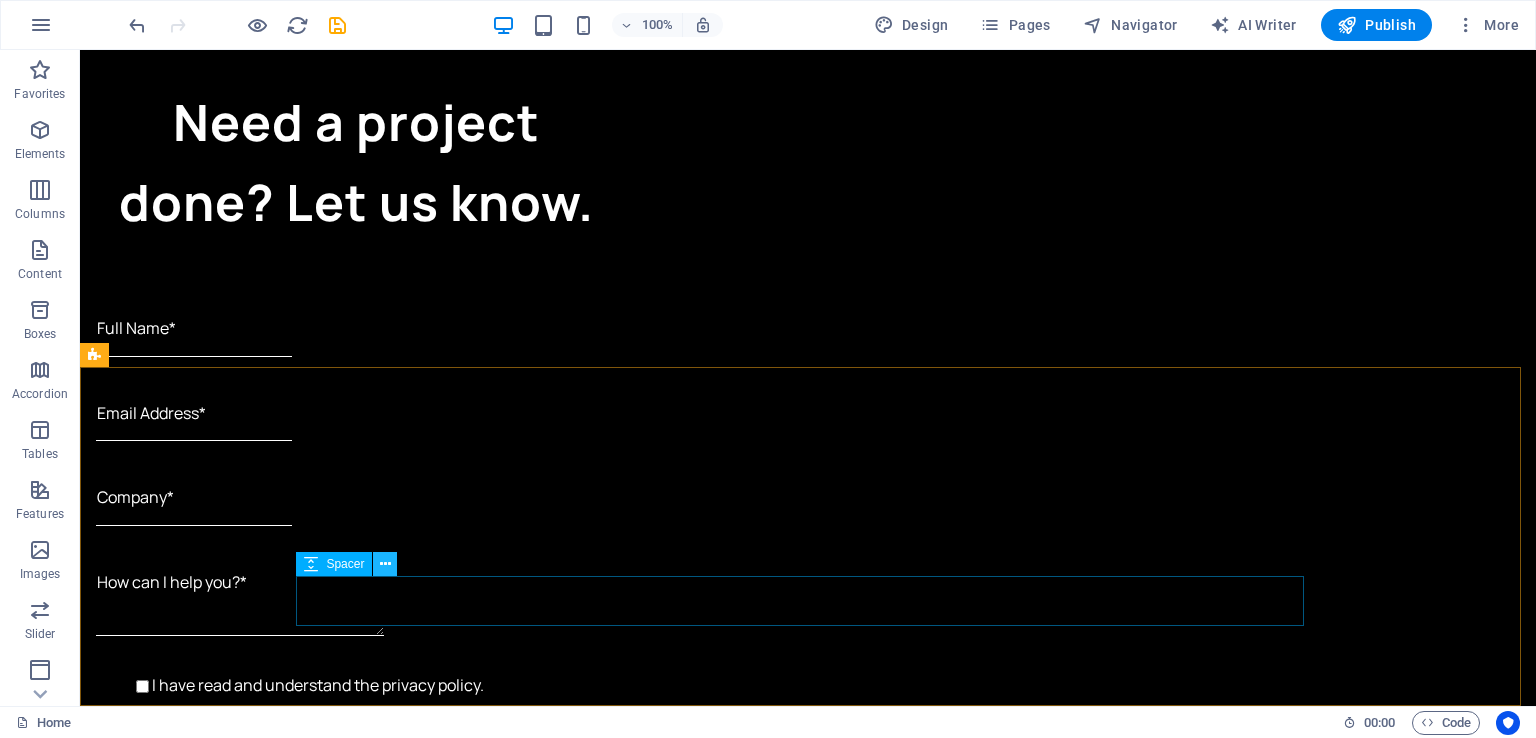 click at bounding box center [385, 564] 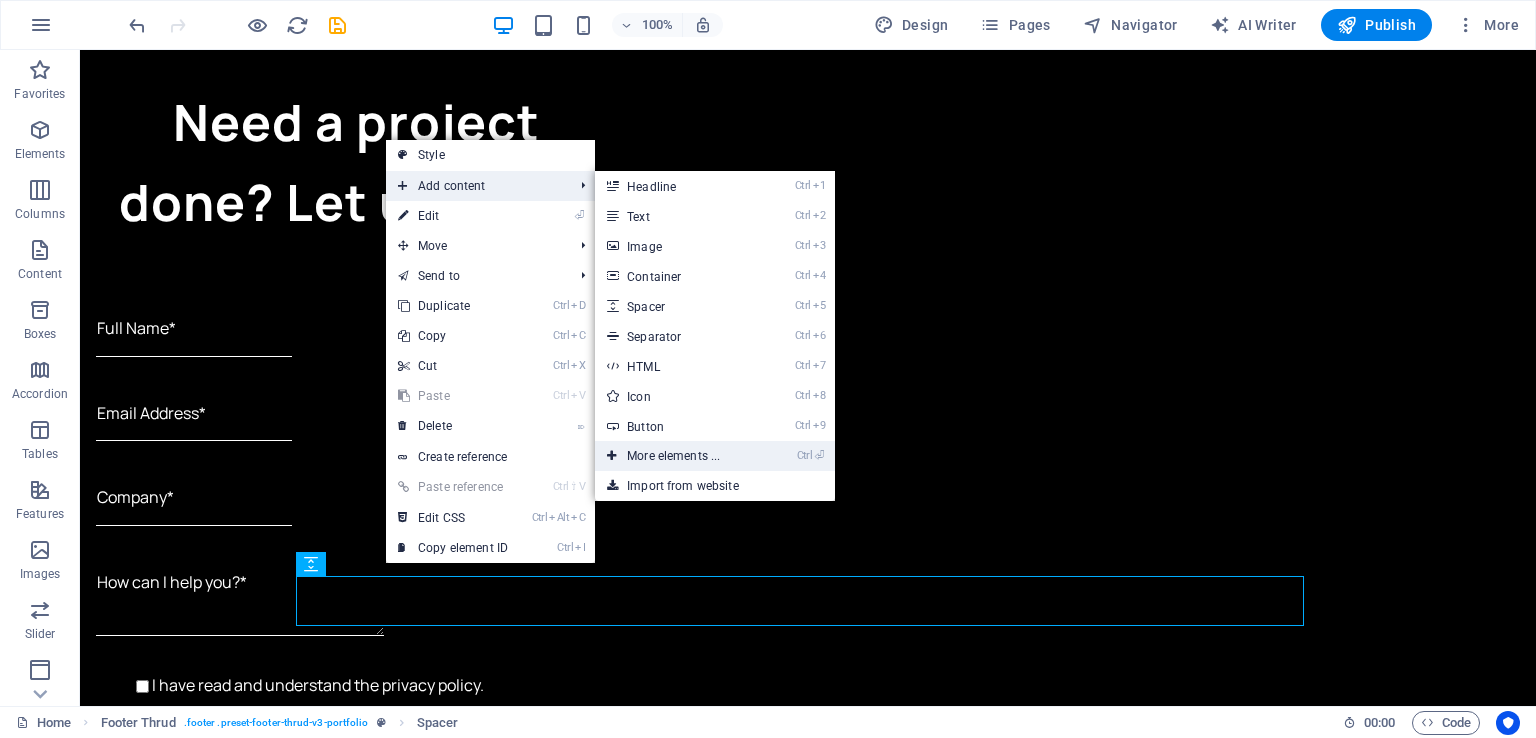 click on "Ctrl ⏎  More elements ..." at bounding box center [677, 456] 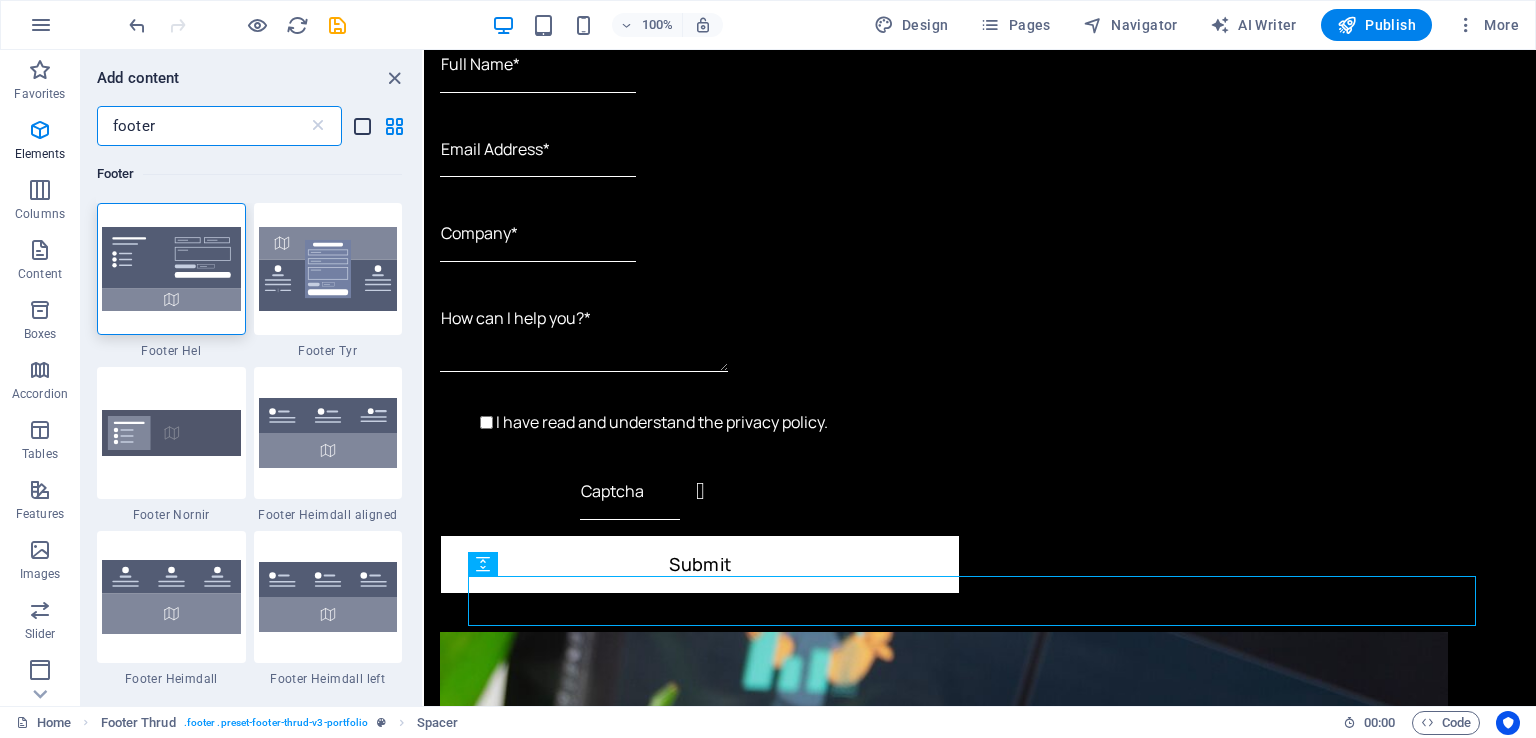 type on "footer" 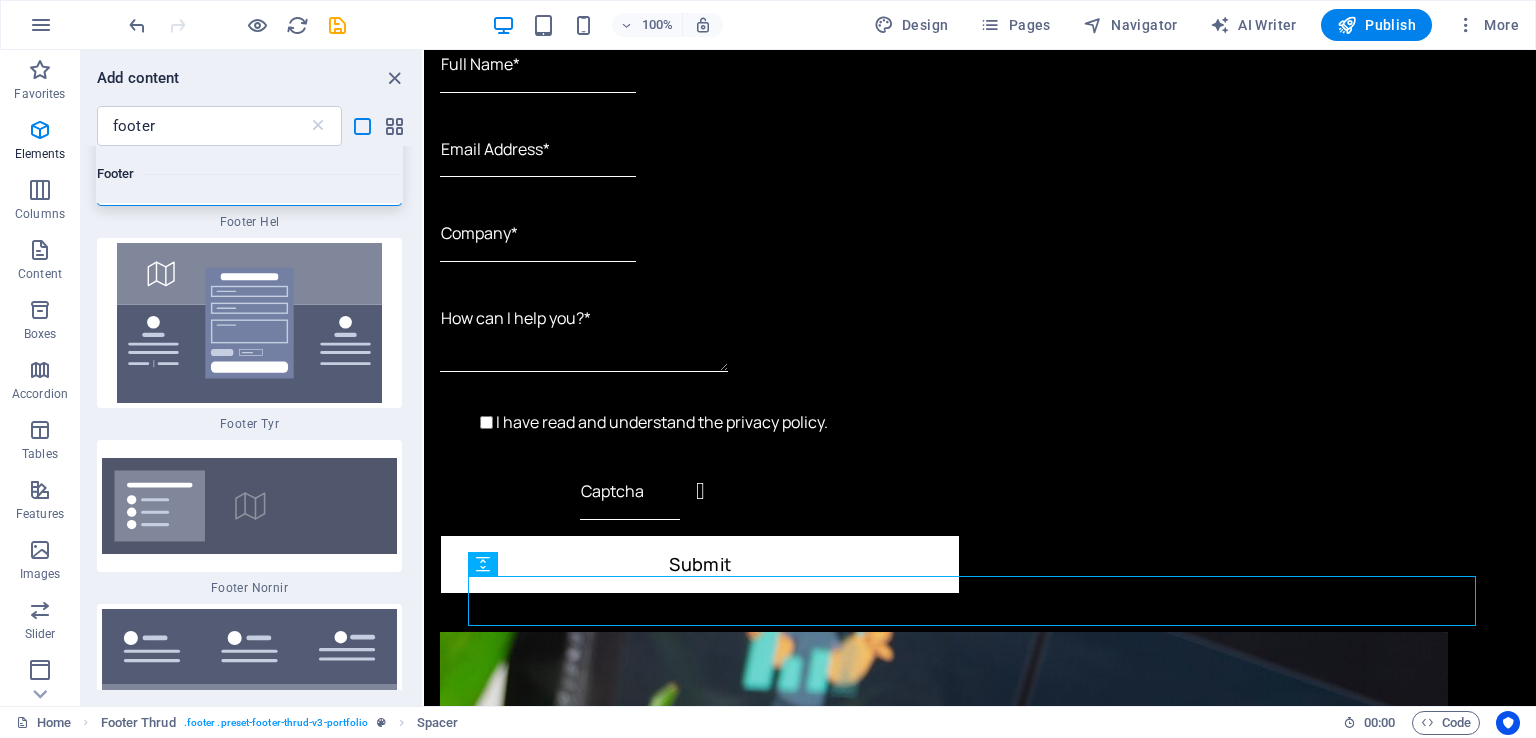 scroll, scrollTop: 200, scrollLeft: 0, axis: vertical 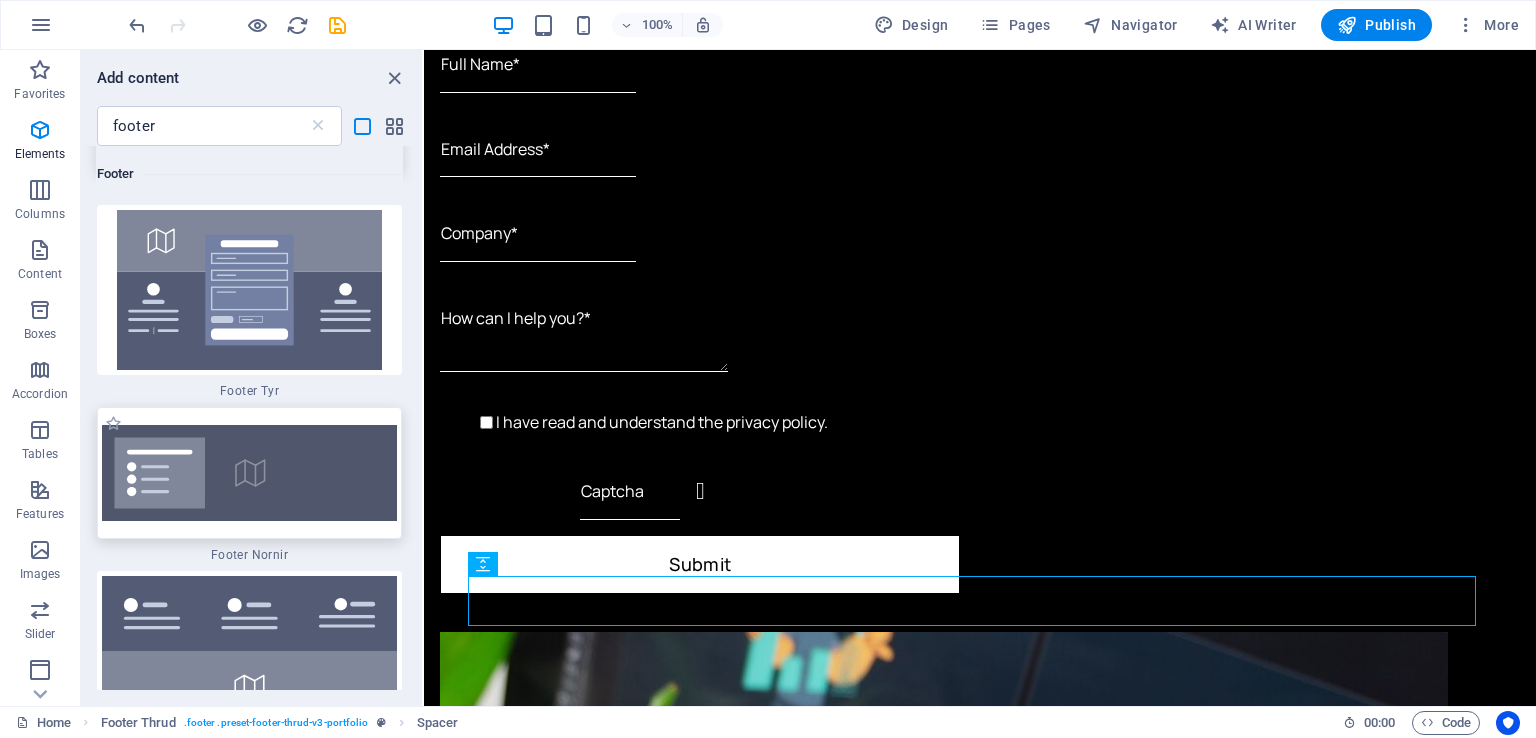 click at bounding box center [249, 473] 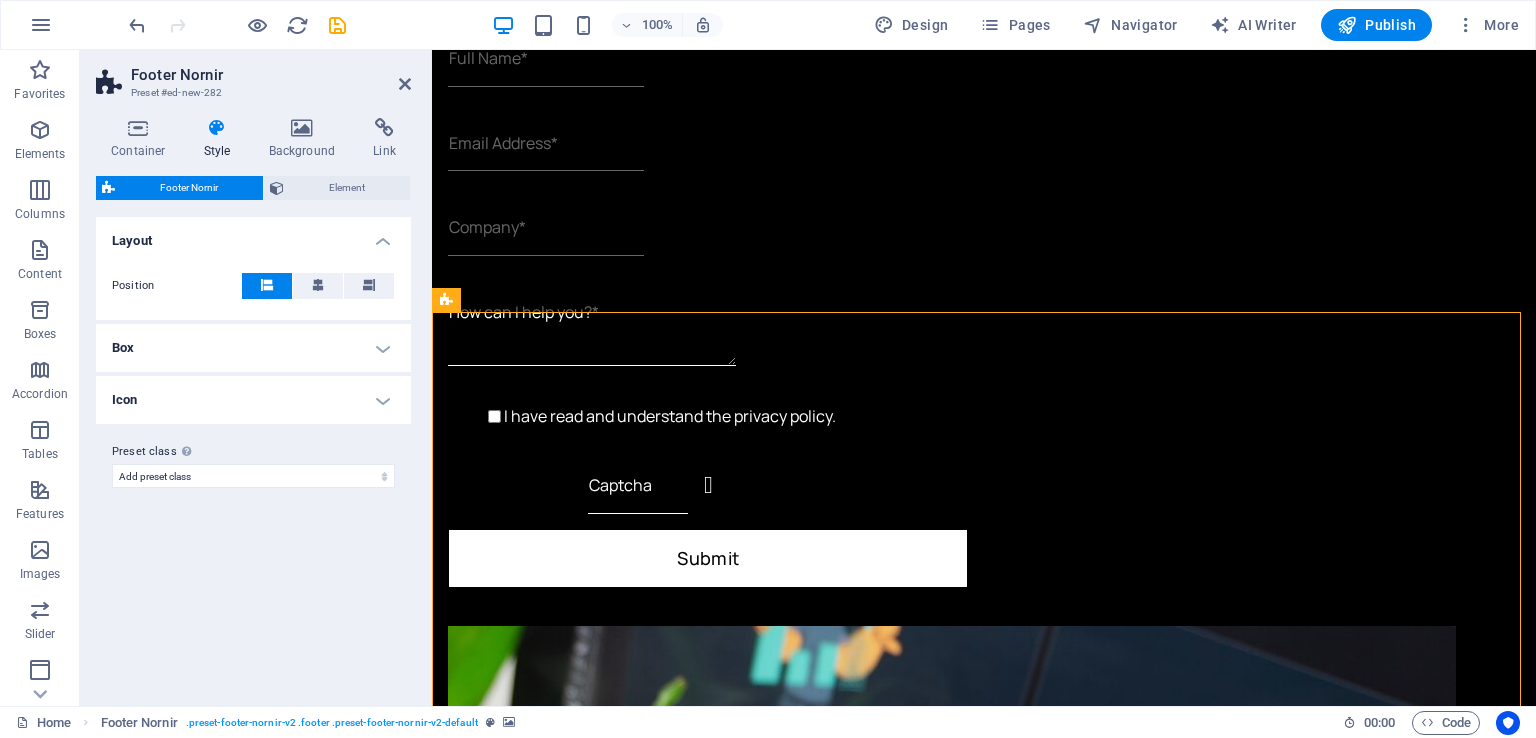 scroll, scrollTop: 5782, scrollLeft: 0, axis: vertical 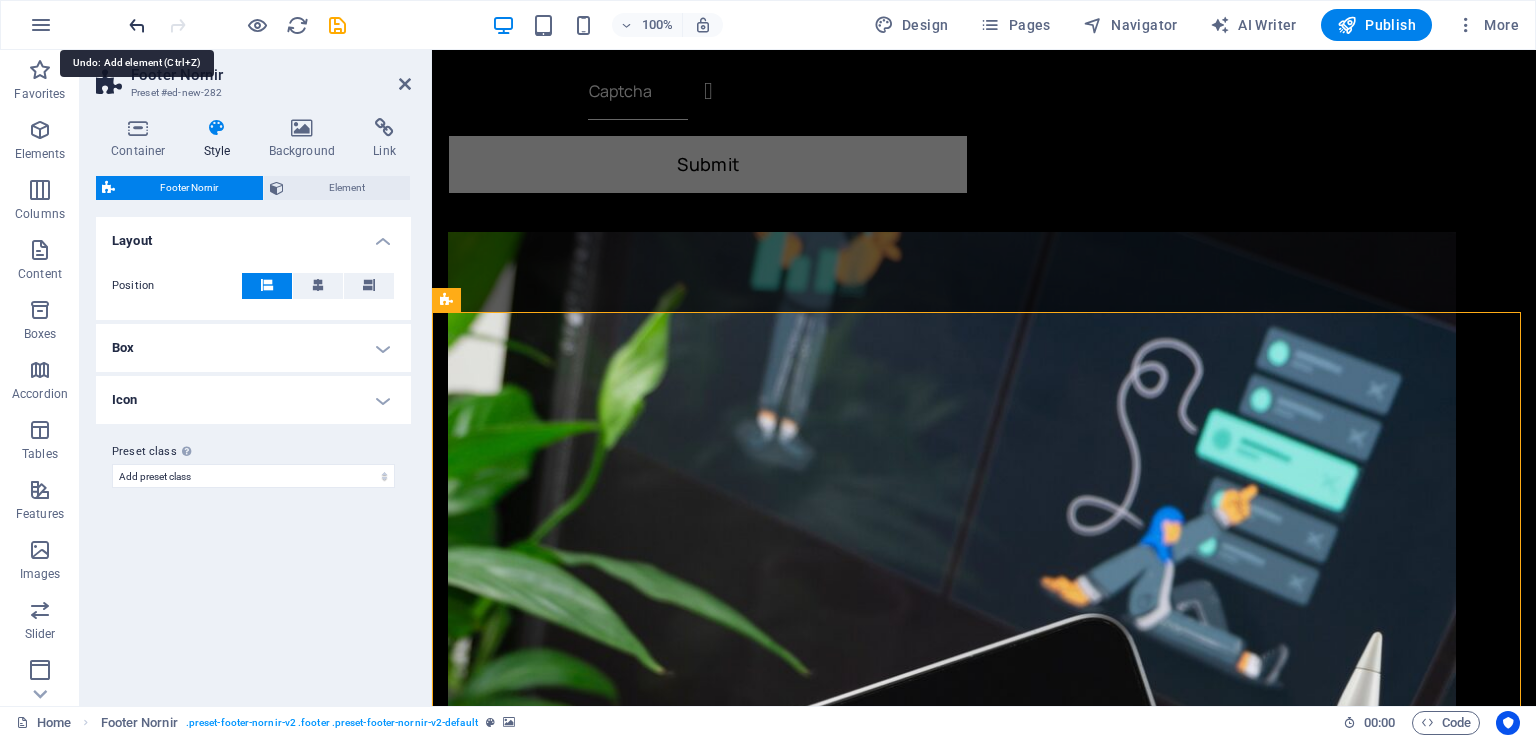 click at bounding box center [137, 25] 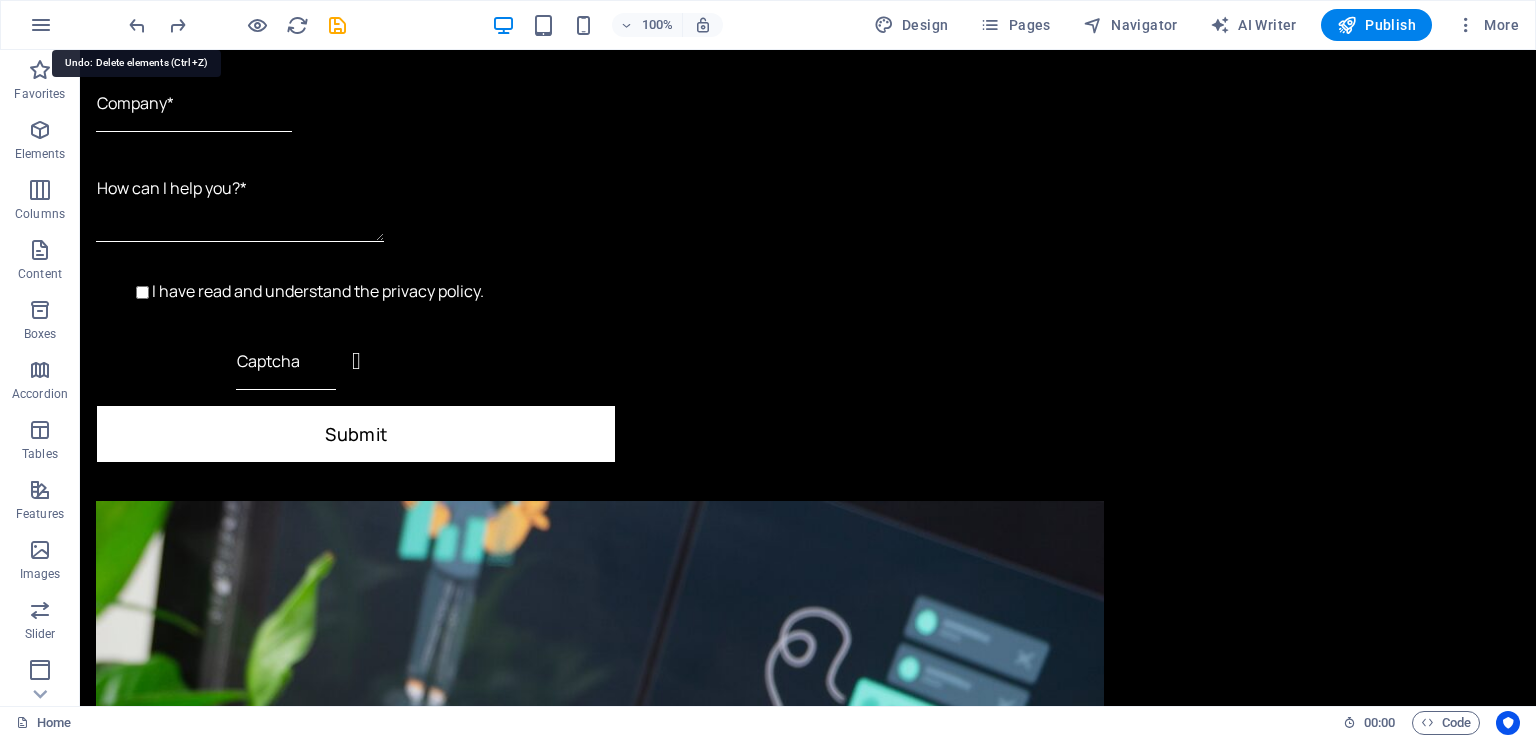 scroll, scrollTop: 5388, scrollLeft: 0, axis: vertical 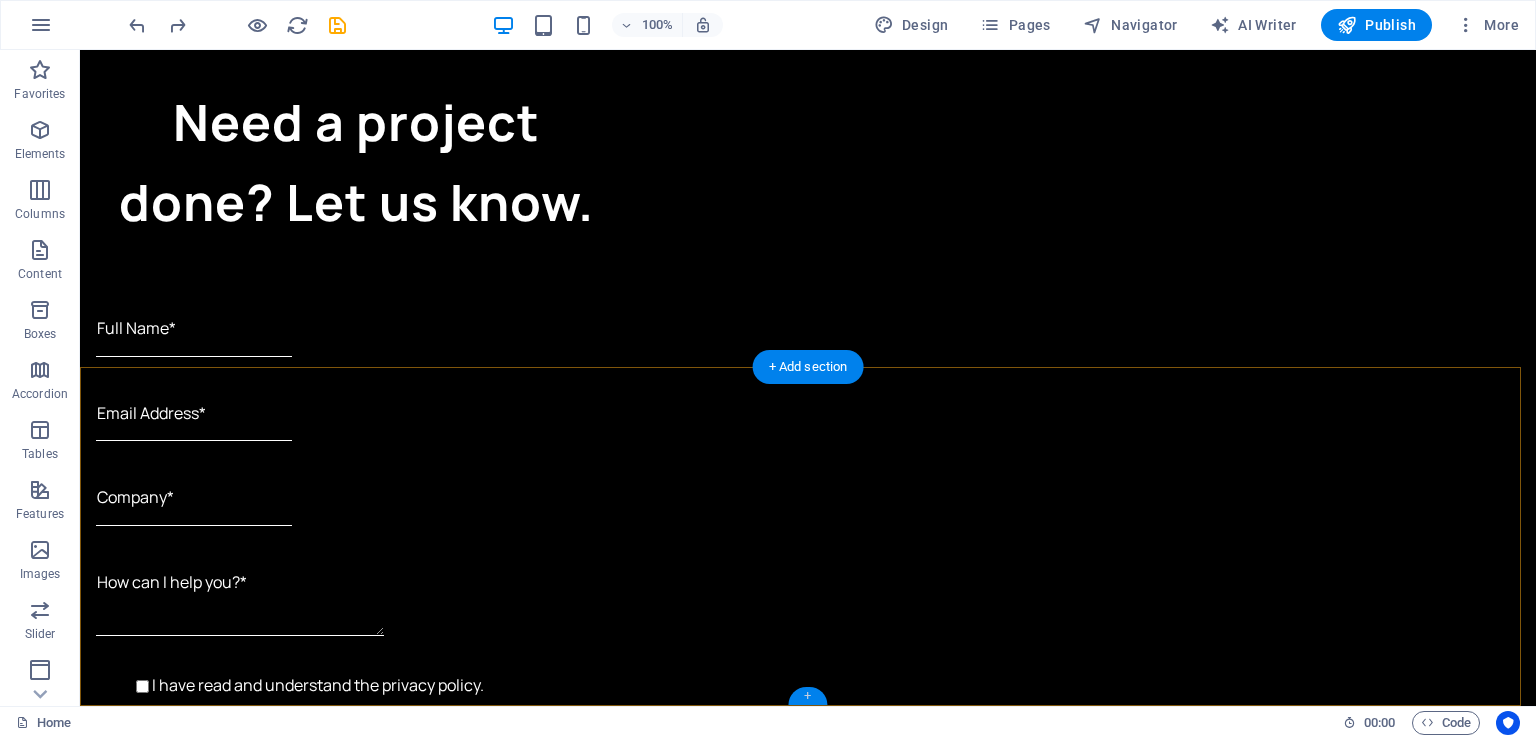 click on "+" at bounding box center (807, 696) 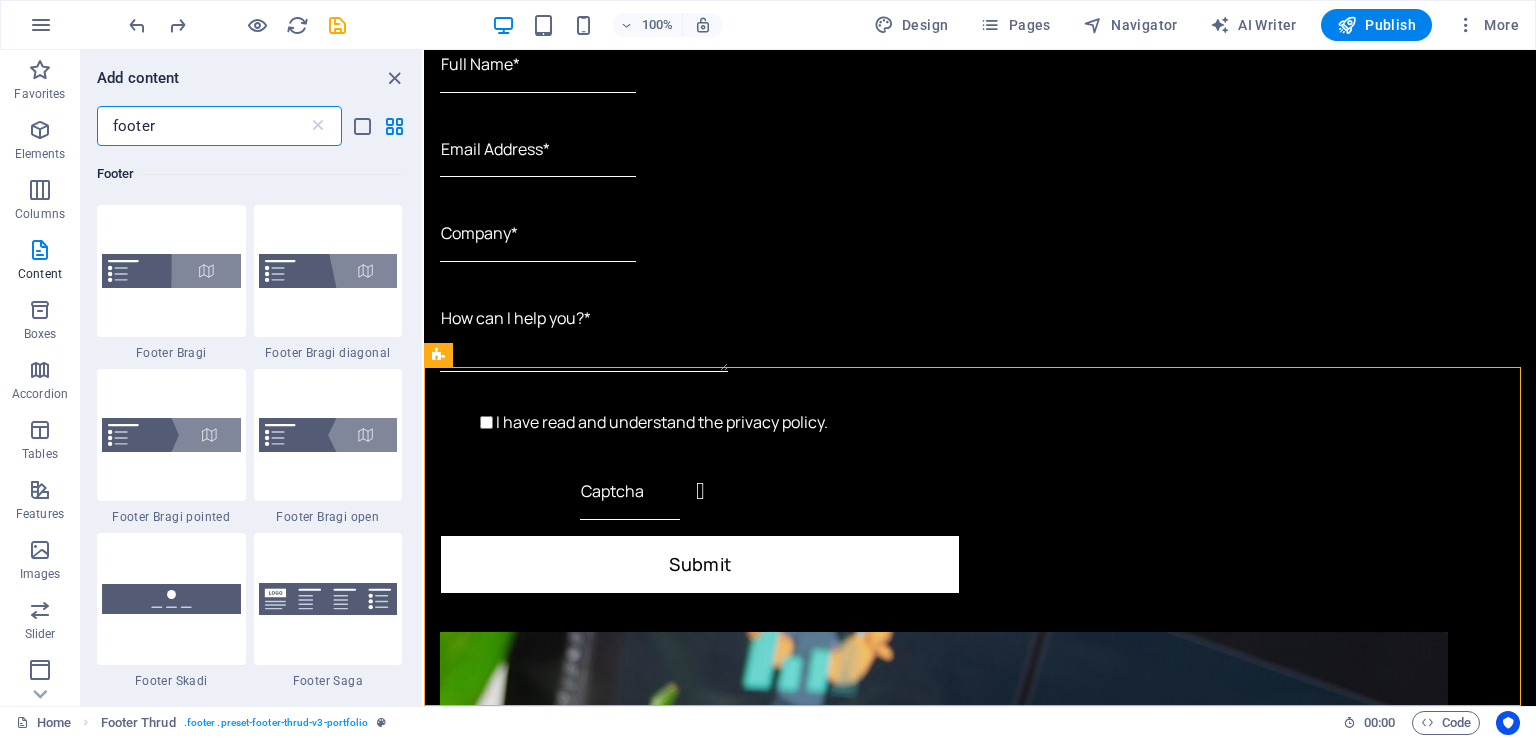 scroll, scrollTop: 500, scrollLeft: 0, axis: vertical 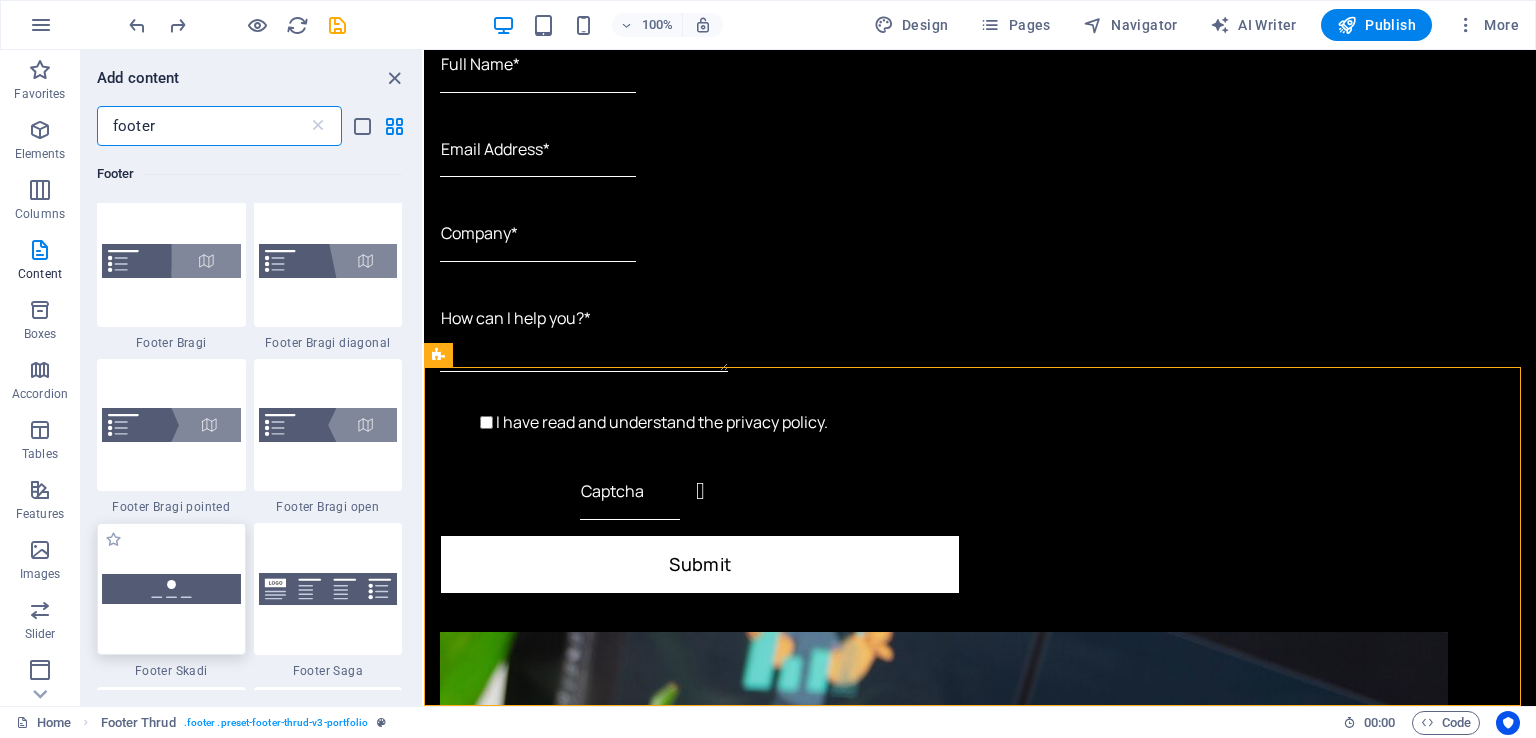 click at bounding box center [171, 588] 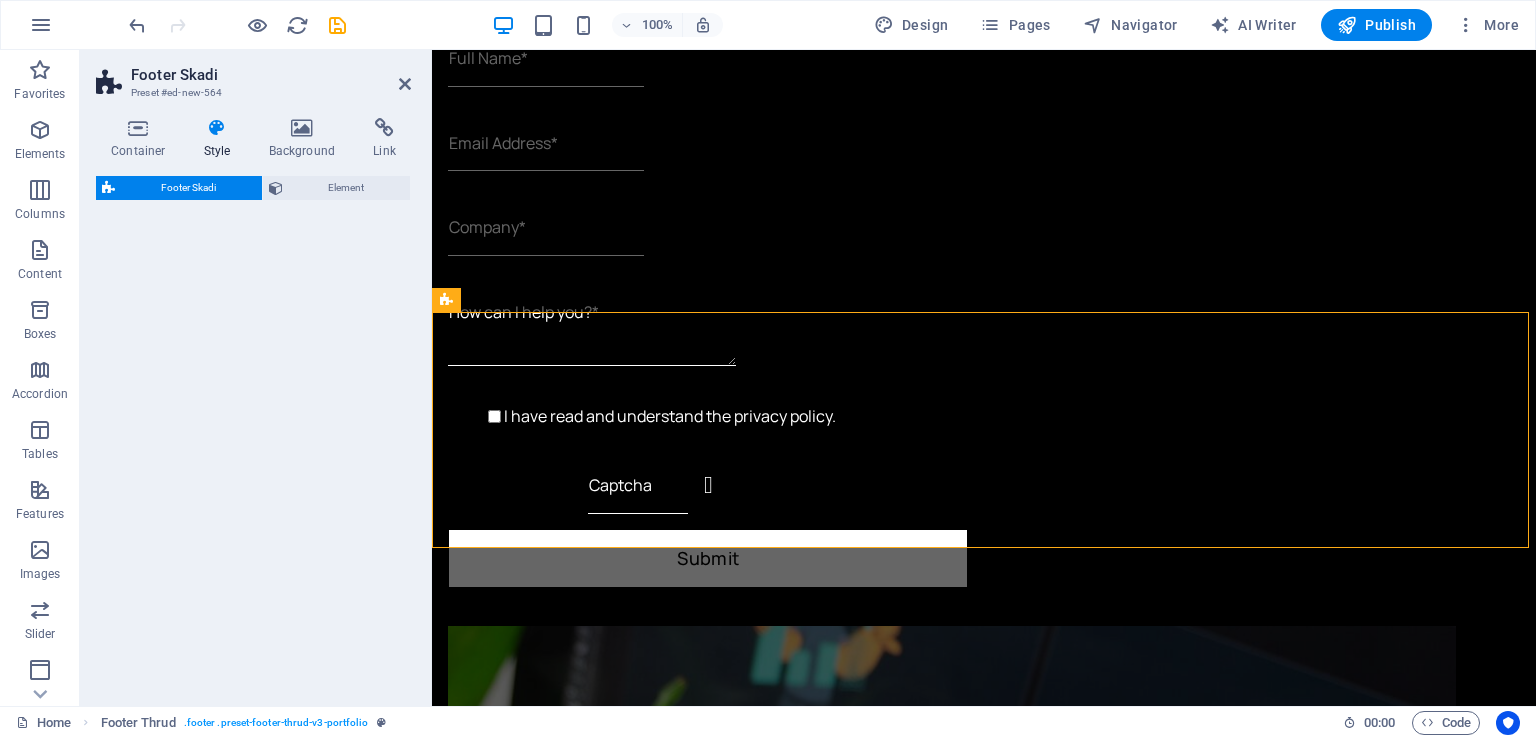 select on "rem" 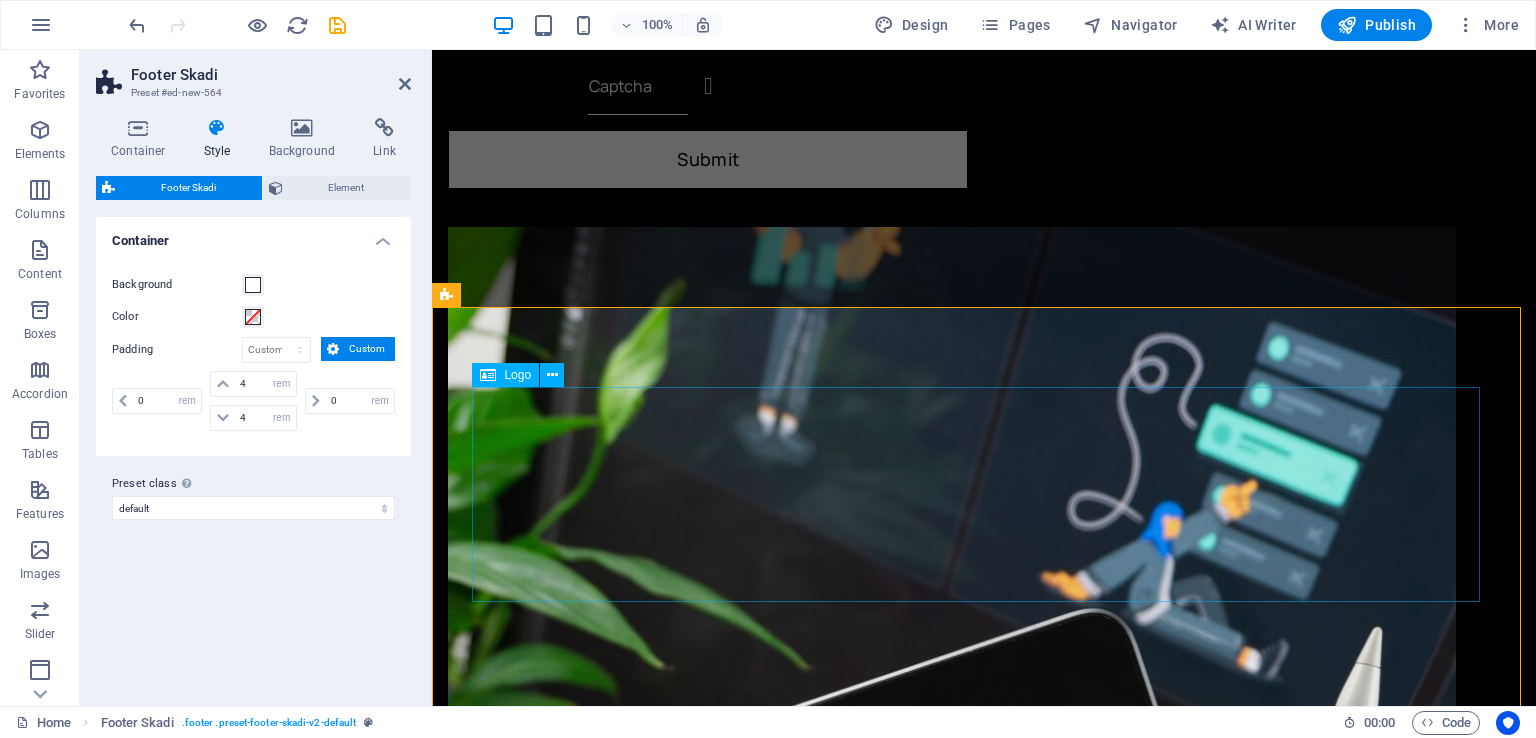 scroll, scrollTop: 5814, scrollLeft: 0, axis: vertical 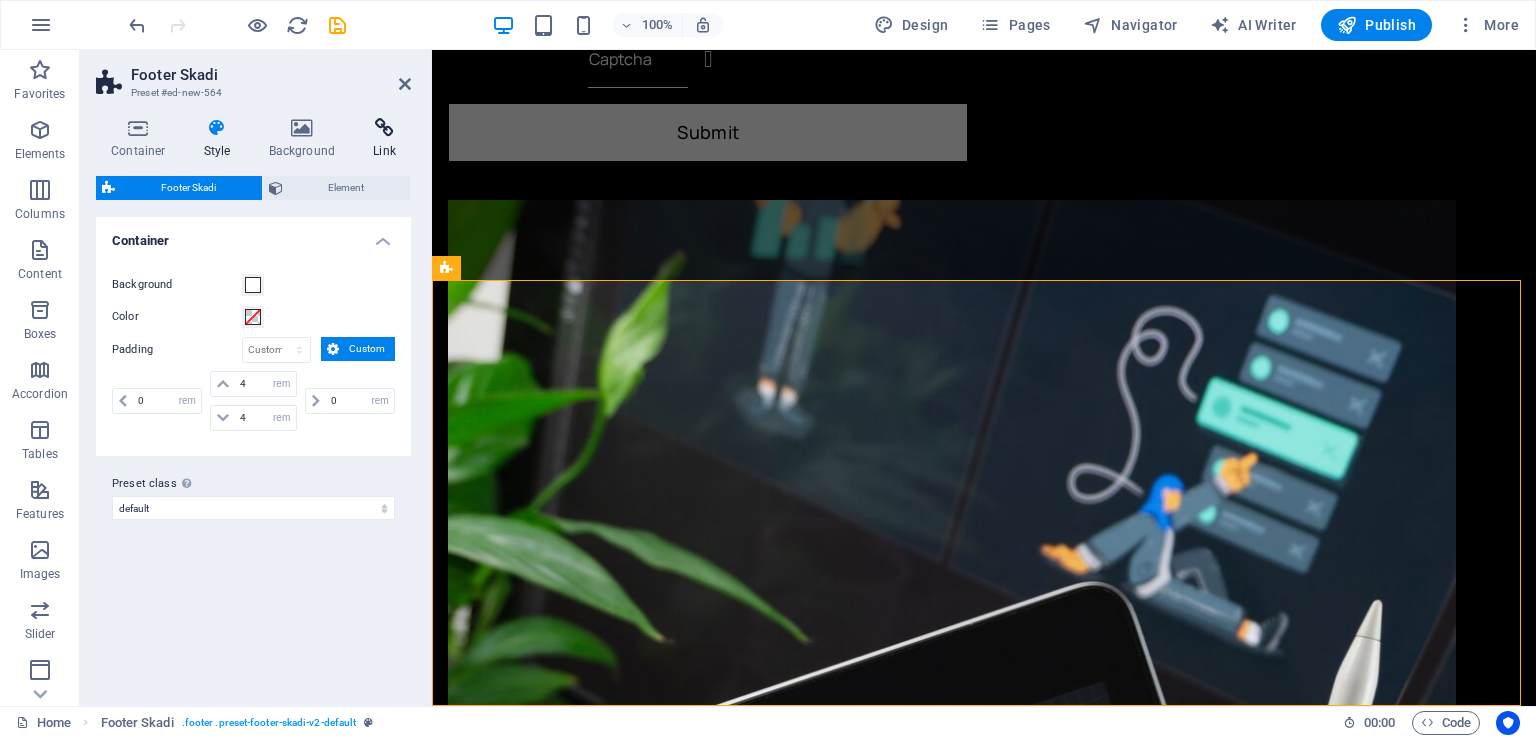 click at bounding box center (384, 128) 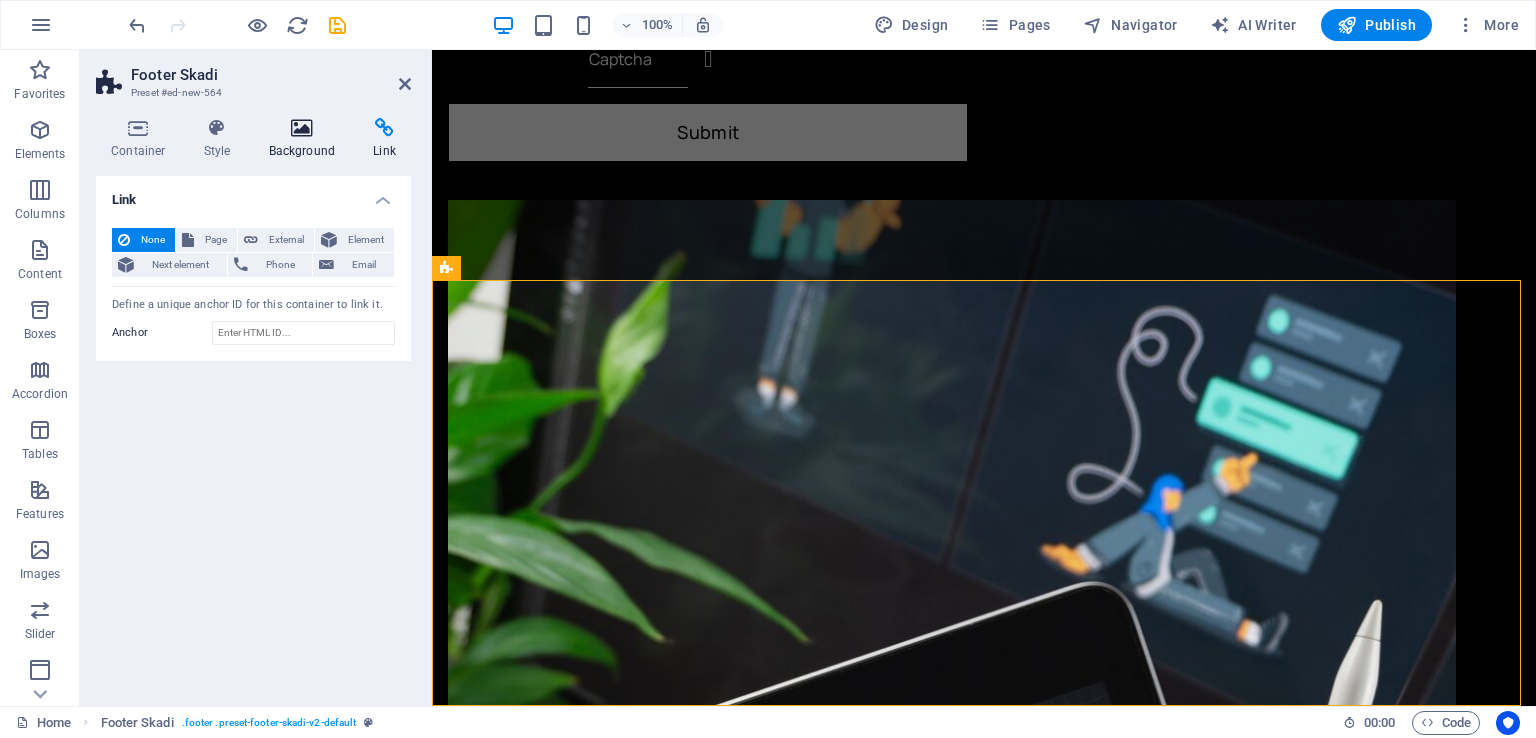 scroll, scrollTop: 5782, scrollLeft: 0, axis: vertical 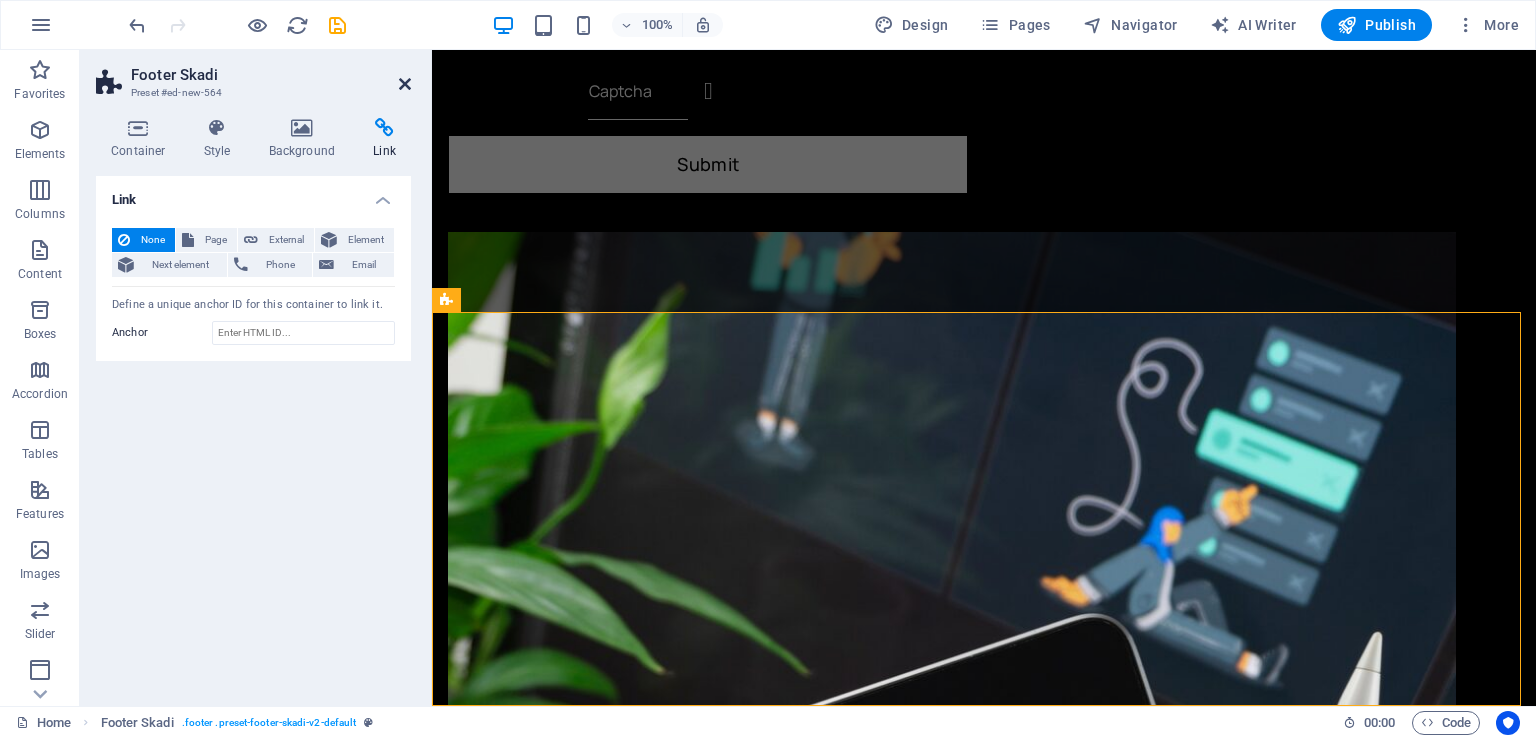 click at bounding box center [405, 84] 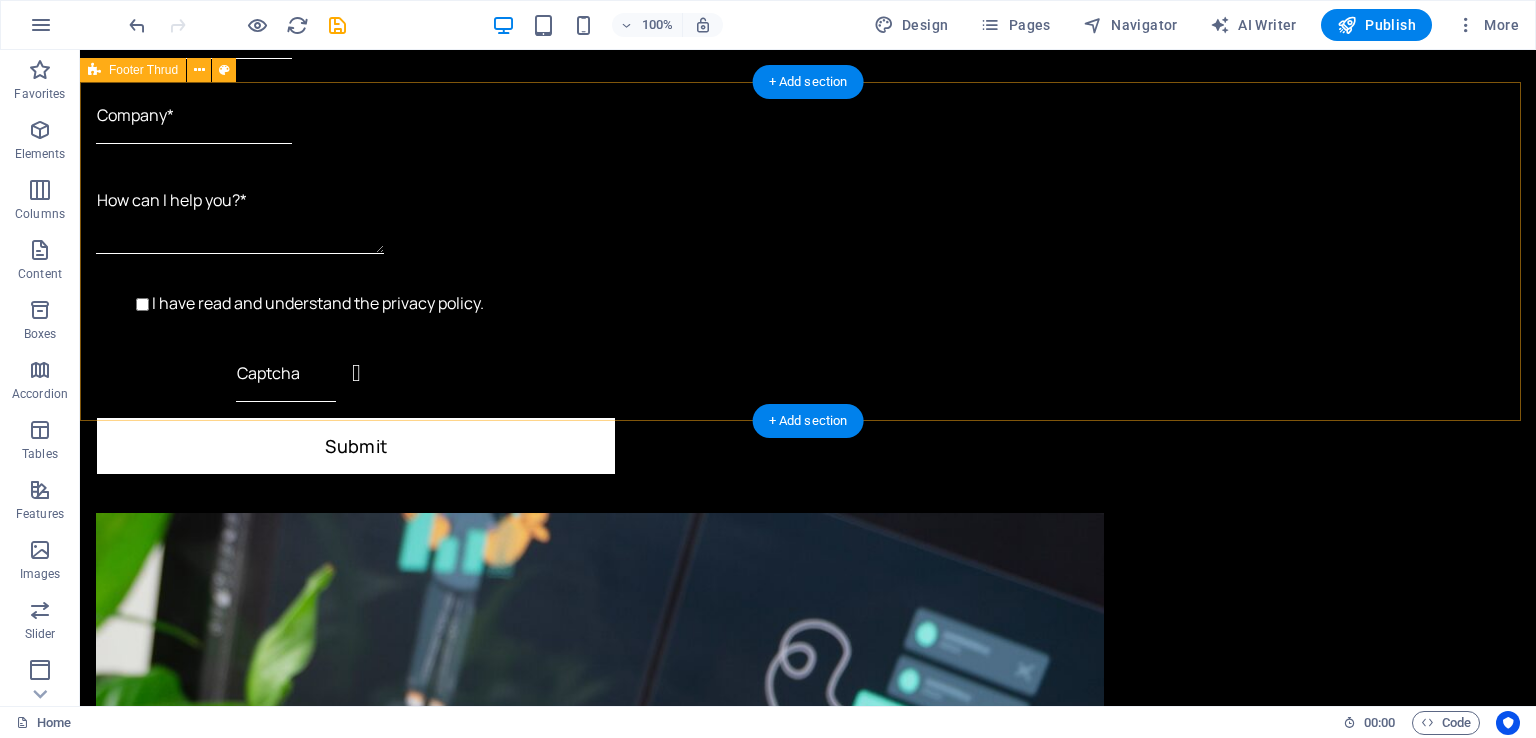 scroll, scrollTop: 5782, scrollLeft: 0, axis: vertical 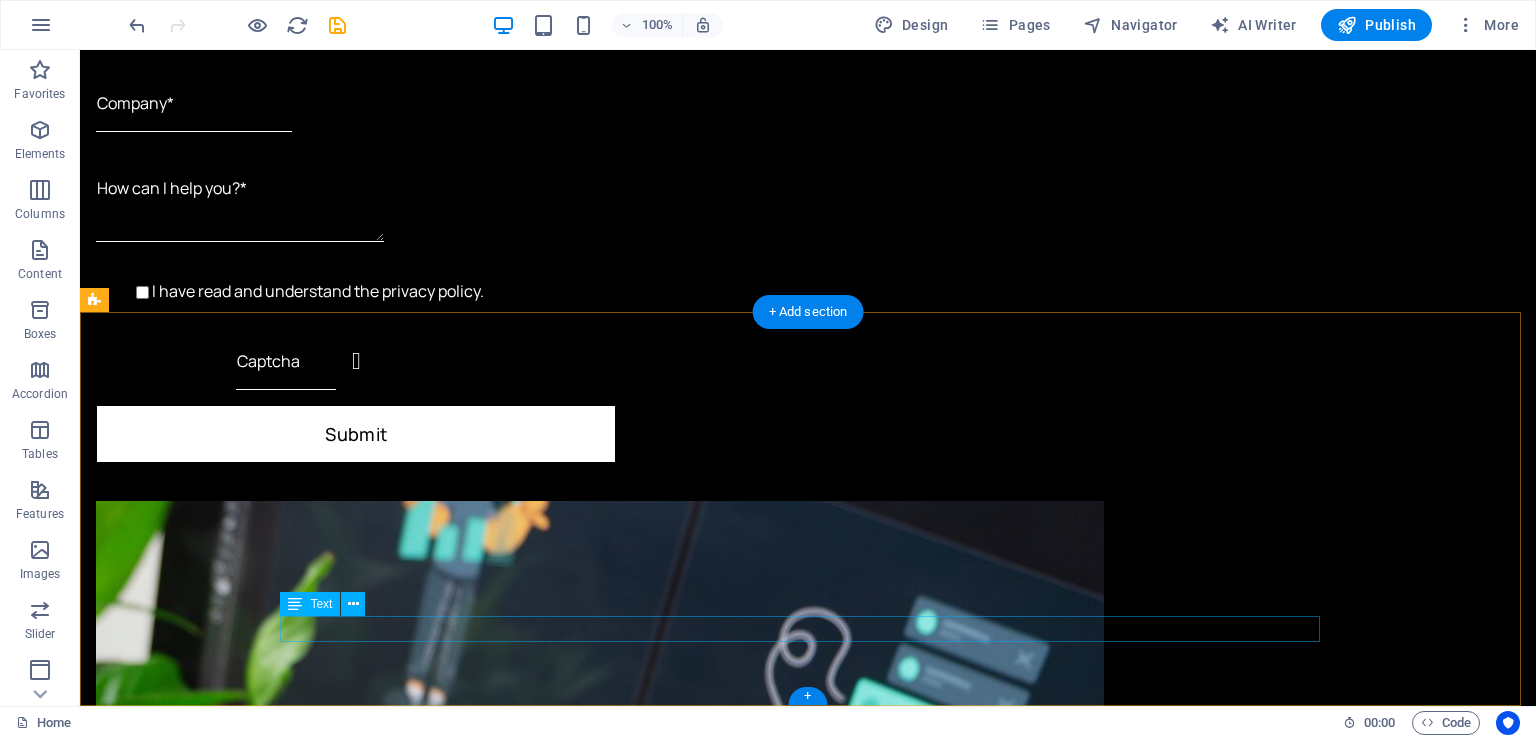drag, startPoint x: 722, startPoint y: 628, endPoint x: 434, endPoint y: 653, distance: 289.08304 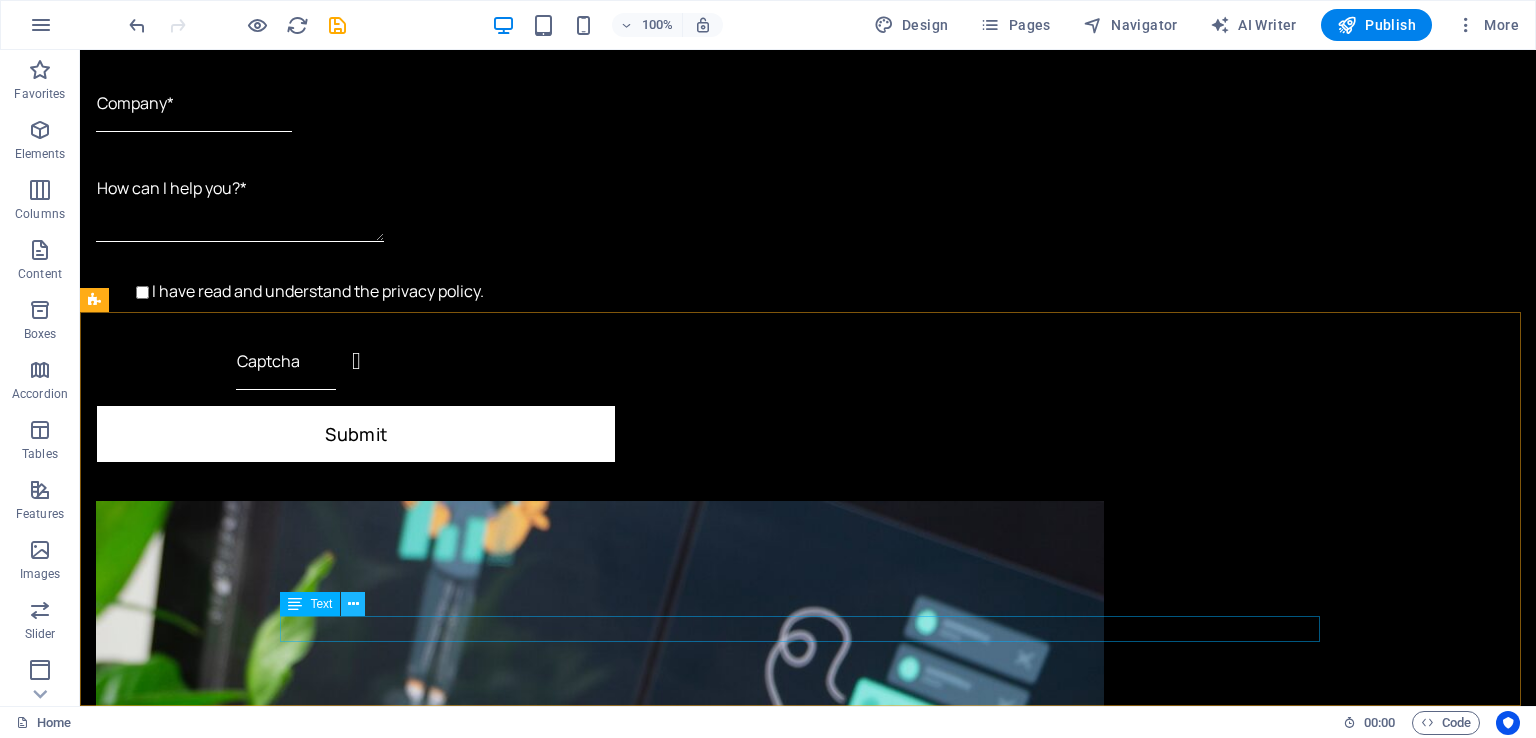 click at bounding box center (353, 604) 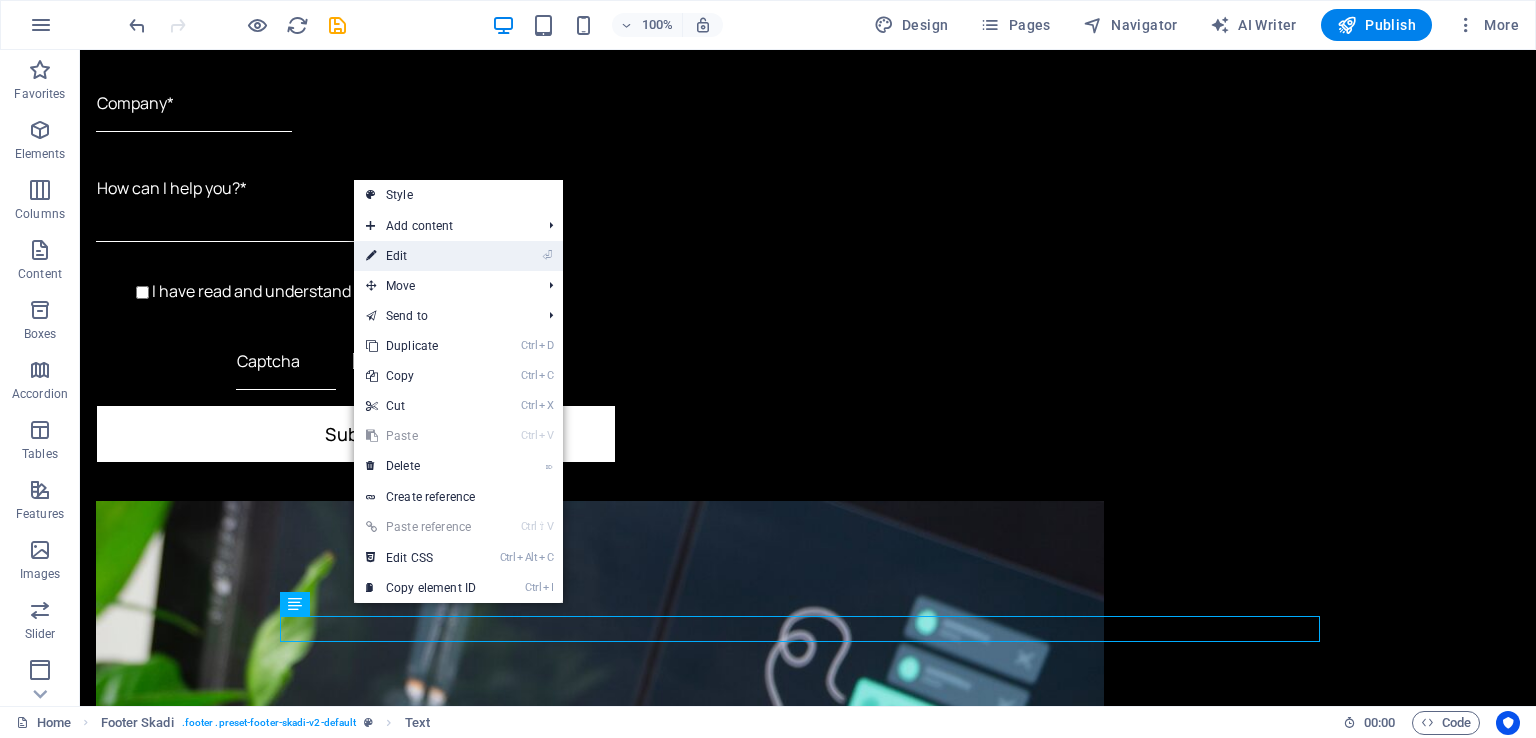 click on "⏎  Edit" at bounding box center (421, 256) 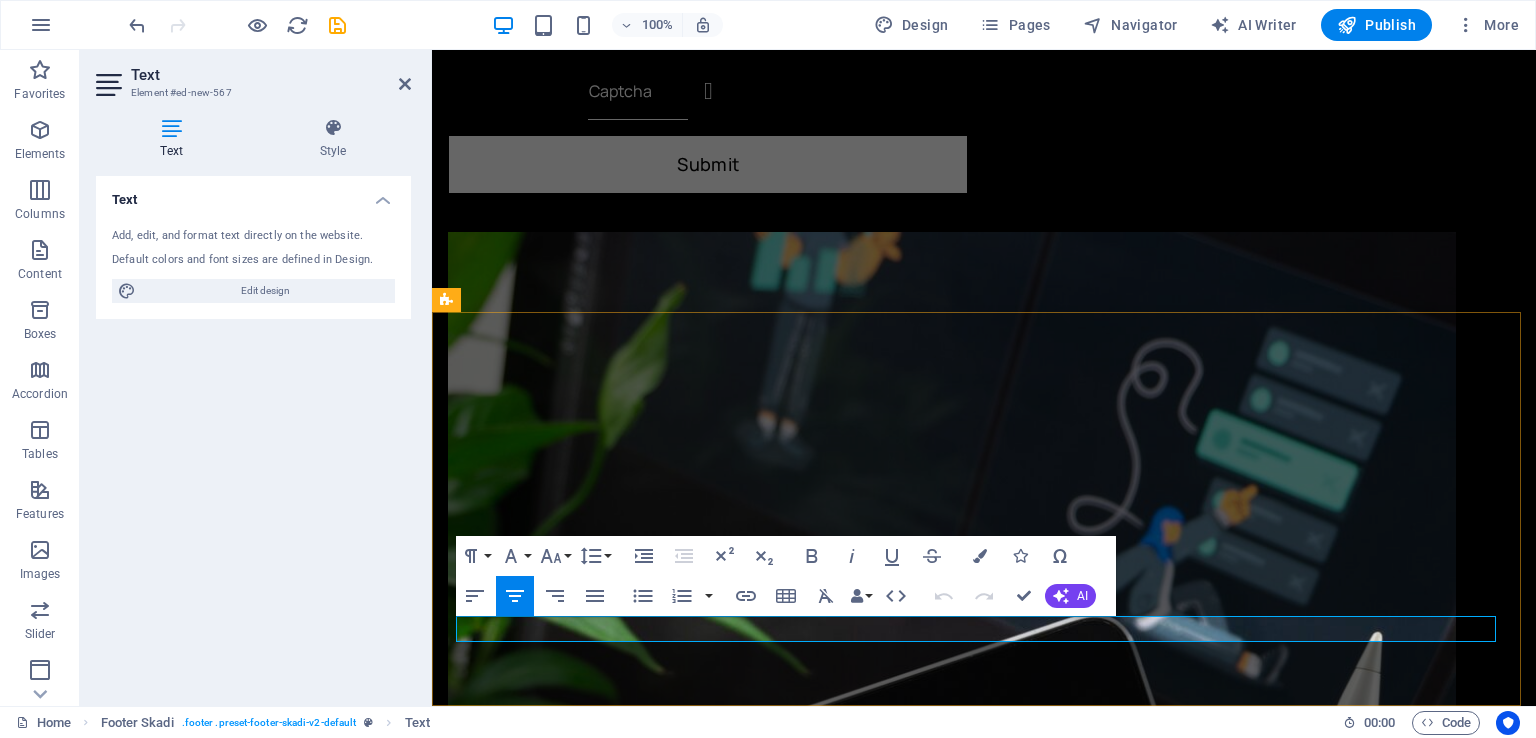 drag, startPoint x: 702, startPoint y: 626, endPoint x: 676, endPoint y: 673, distance: 53.712196 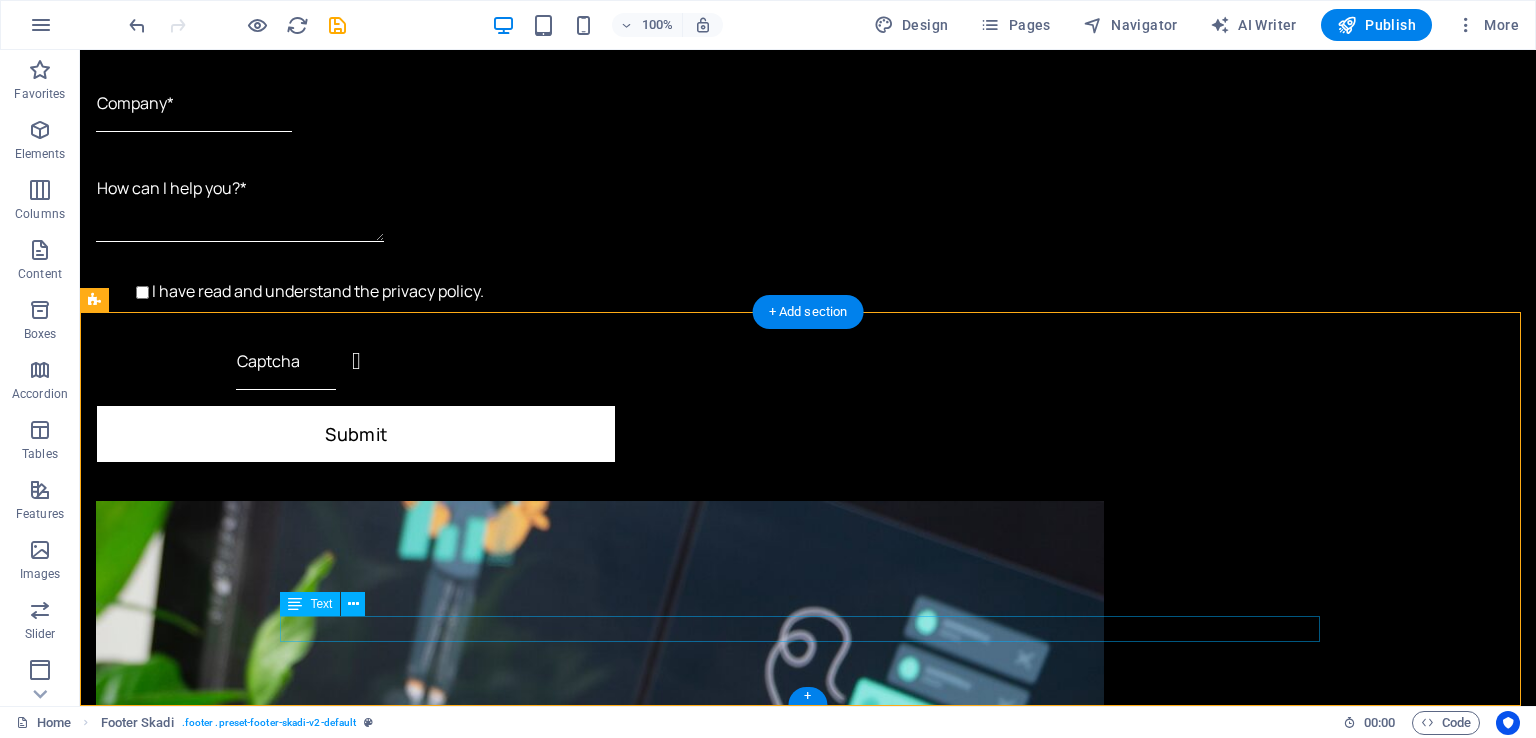 click on "[EMAIL]" at bounding box center [709, 3590] 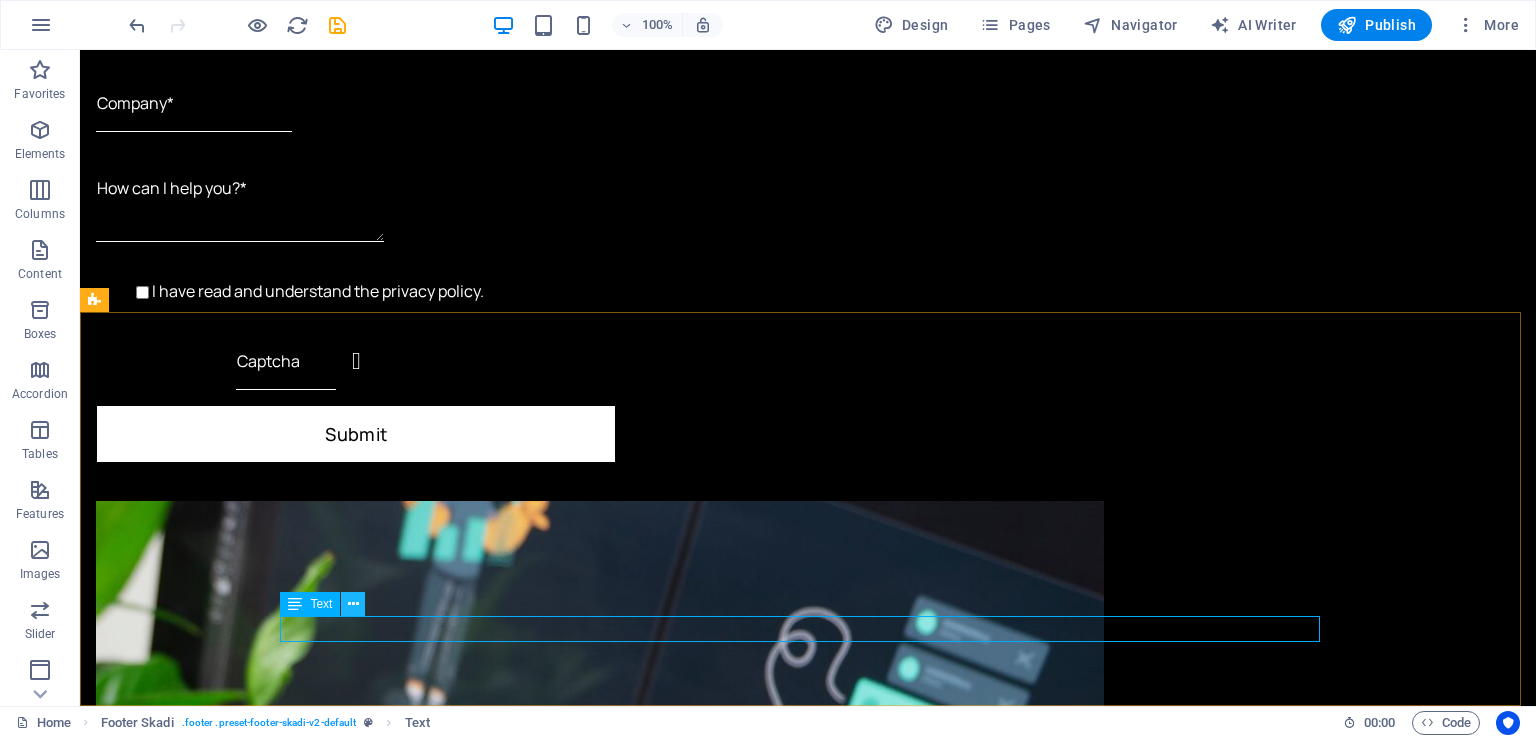 click at bounding box center (353, 604) 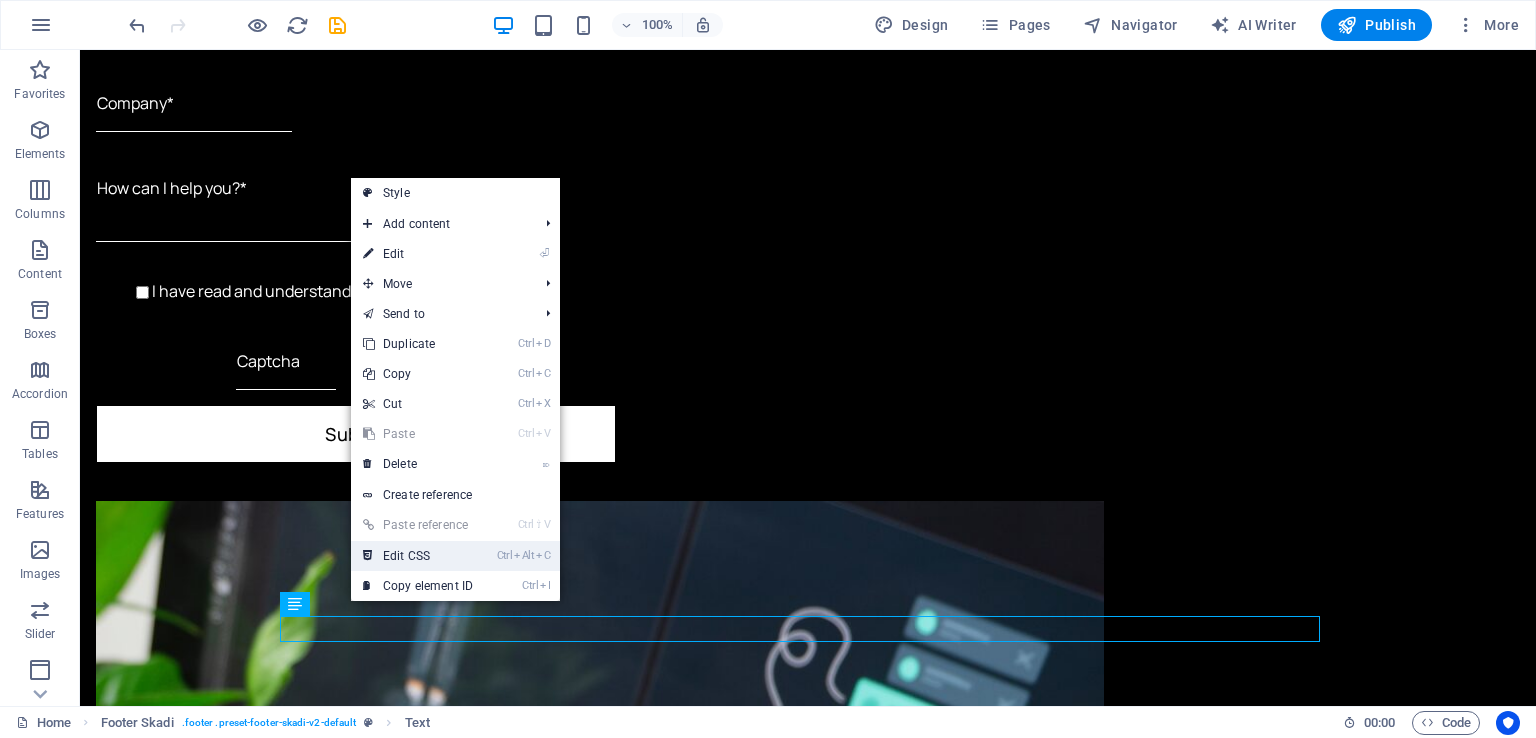 click on "Ctrl Alt C  Edit CSS" at bounding box center [418, 556] 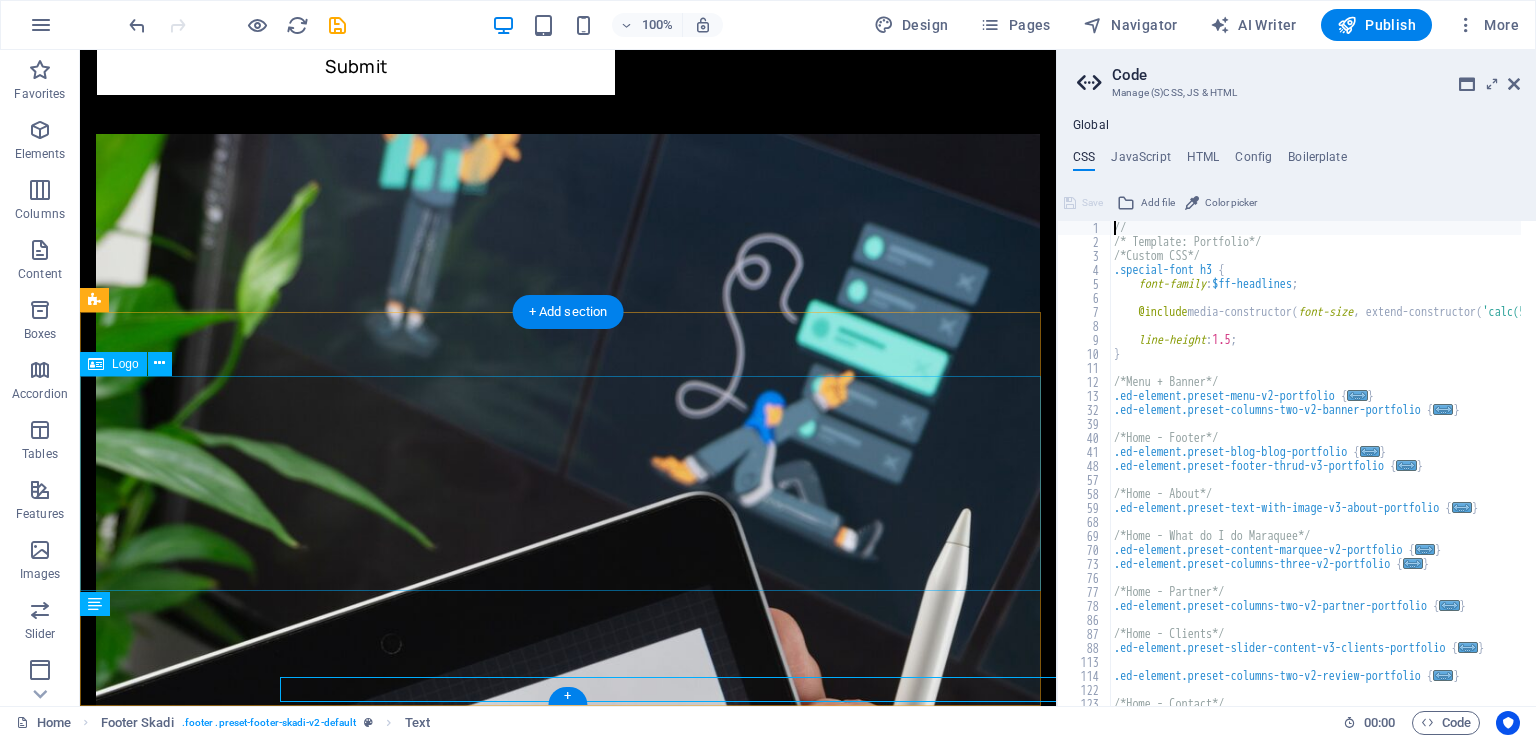 scroll, scrollTop: 5721, scrollLeft: 0, axis: vertical 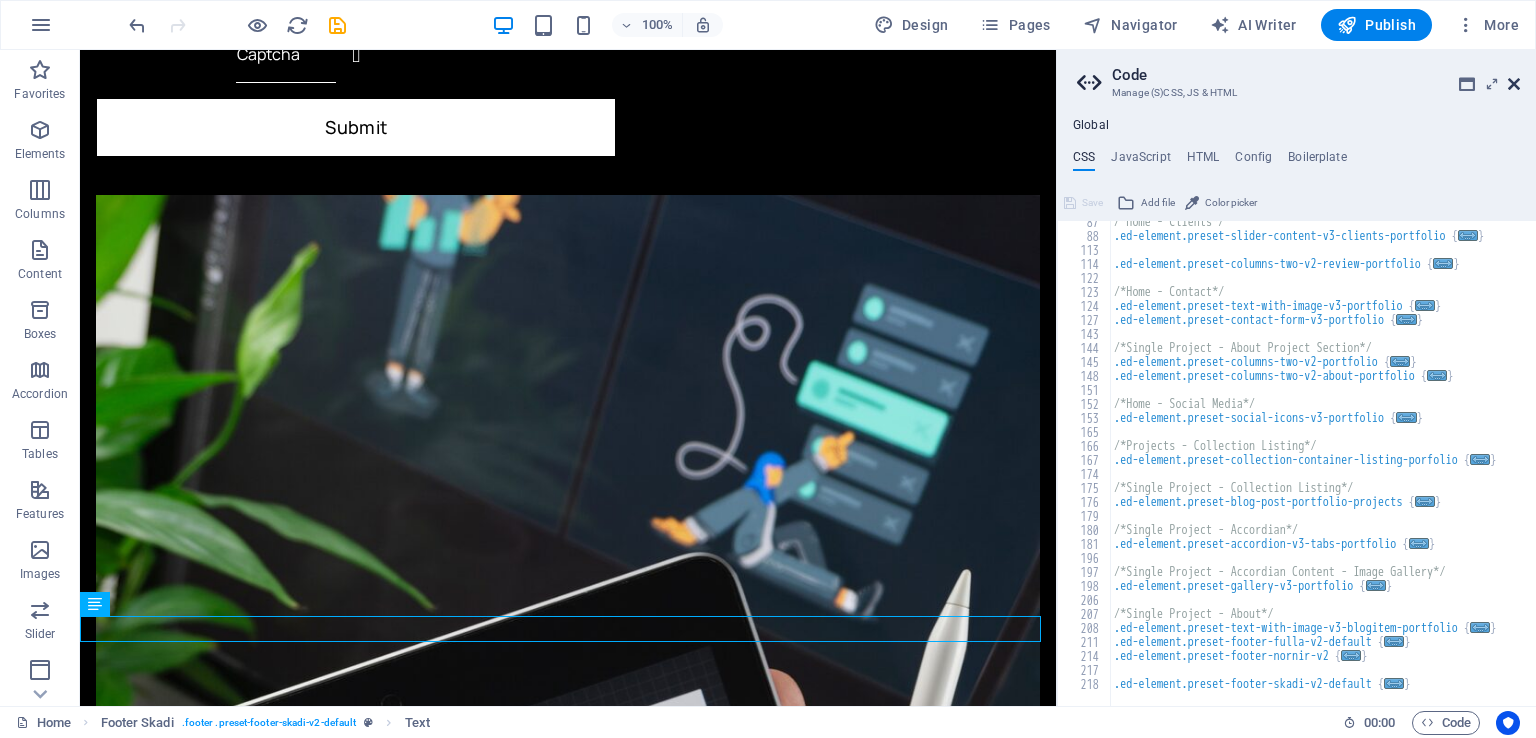 click at bounding box center [1514, 84] 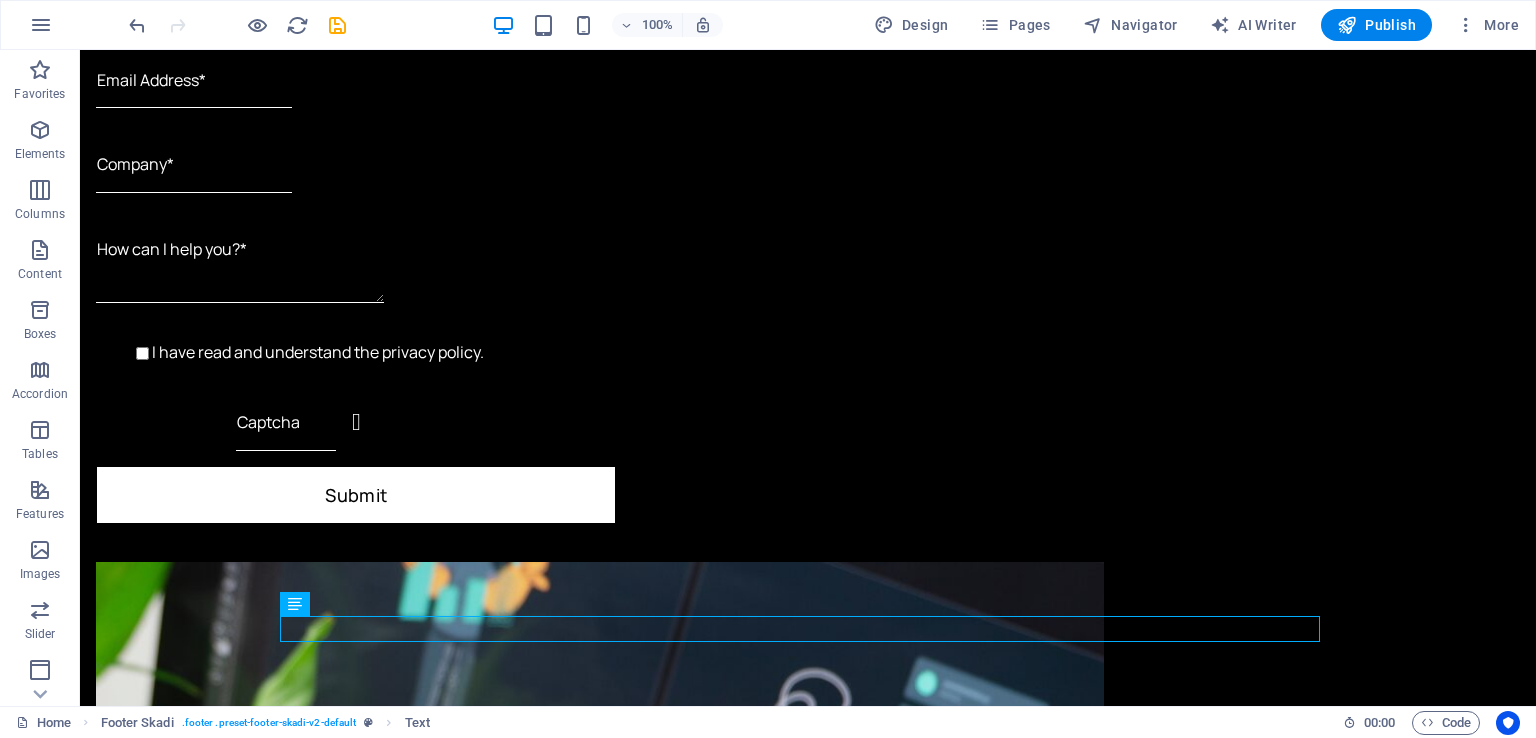 scroll, scrollTop: 5782, scrollLeft: 0, axis: vertical 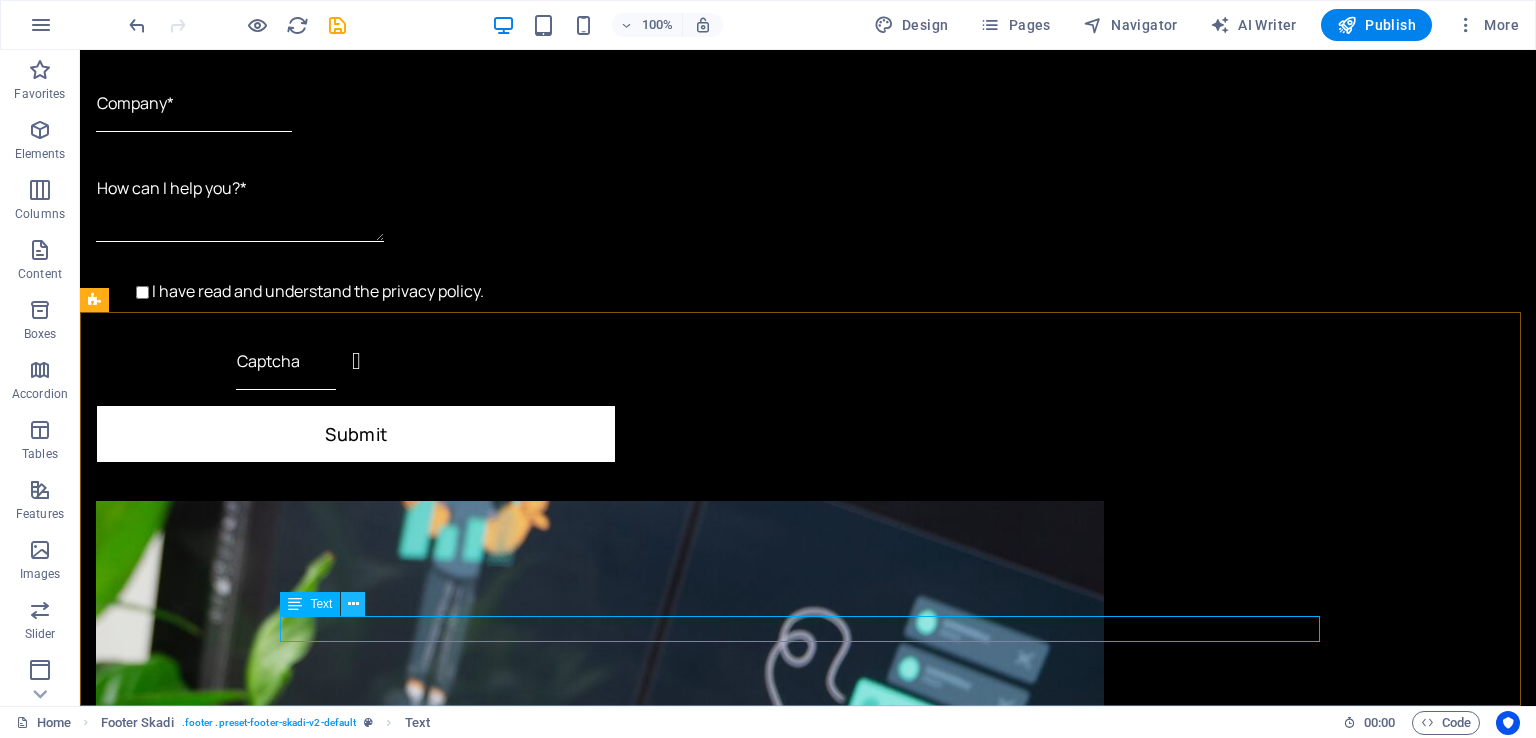 click at bounding box center [353, 604] 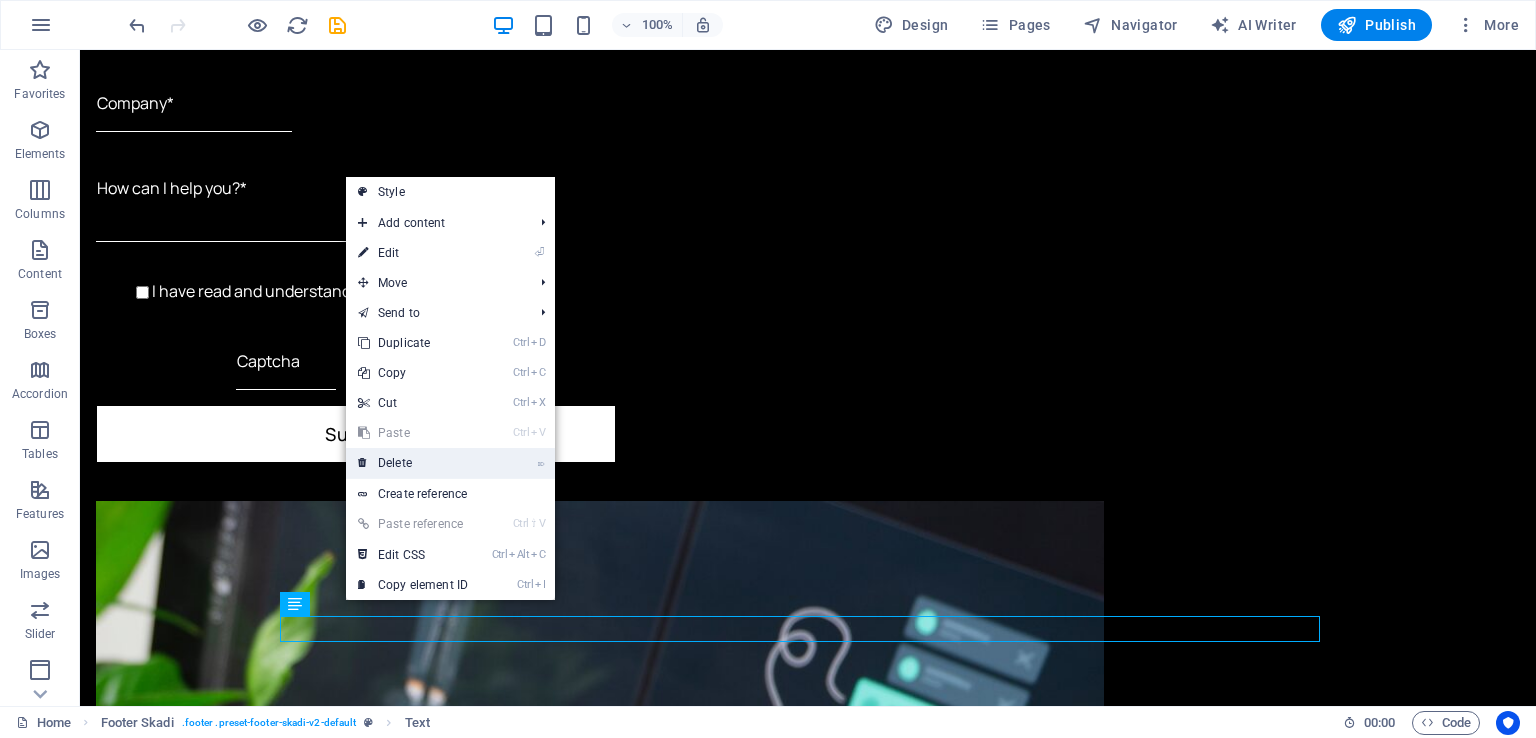 click on "⌦  Delete" at bounding box center [413, 463] 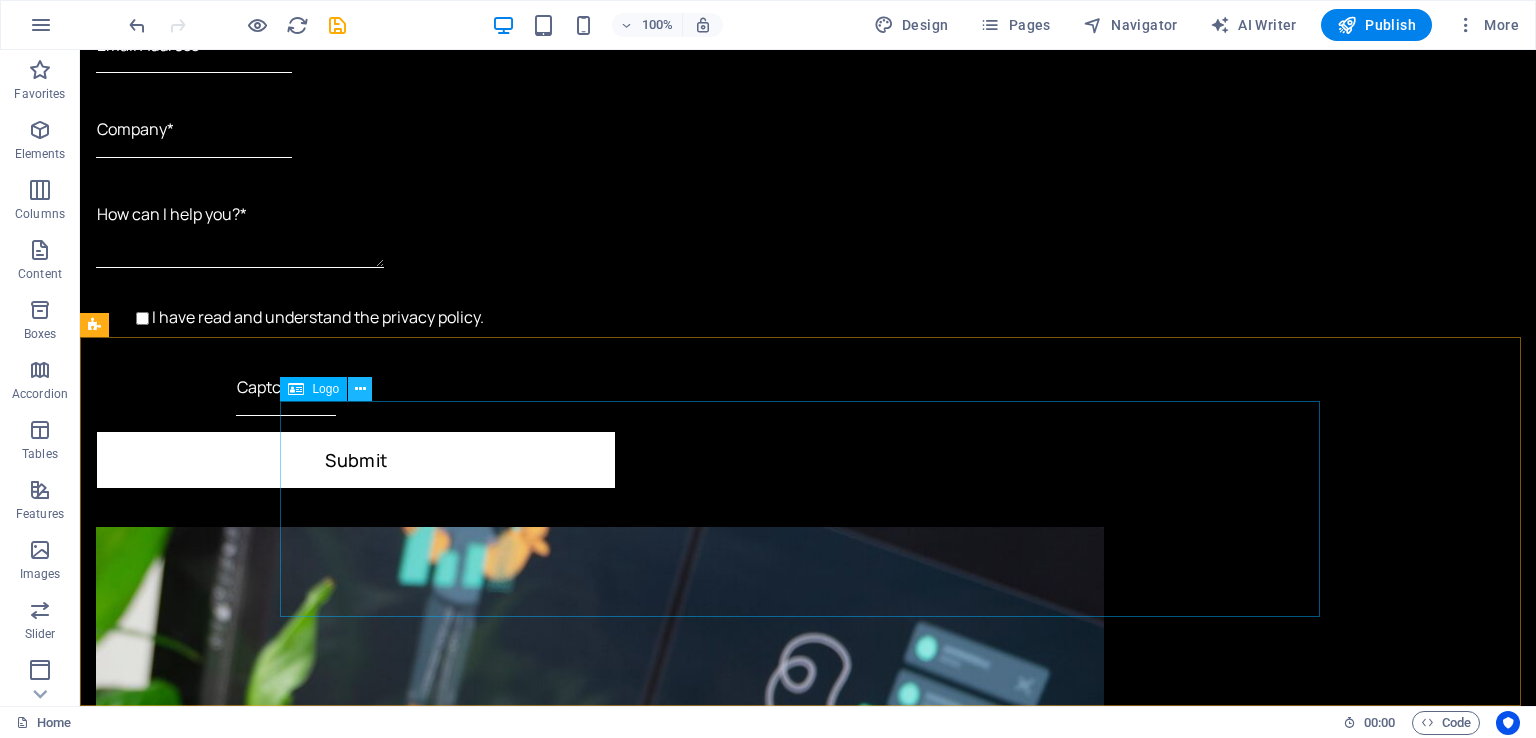 click at bounding box center (360, 389) 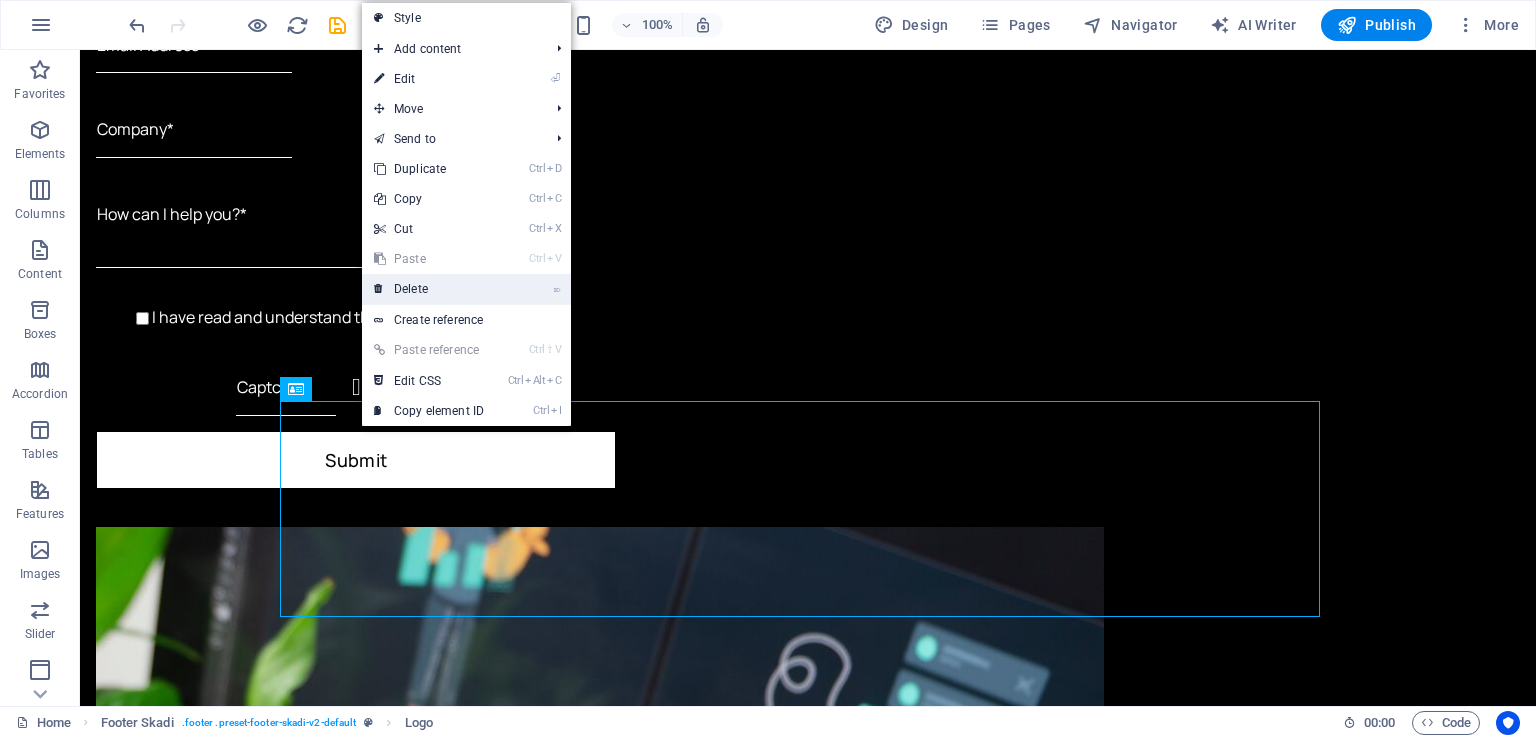 click on "⌦  Delete" at bounding box center [429, 289] 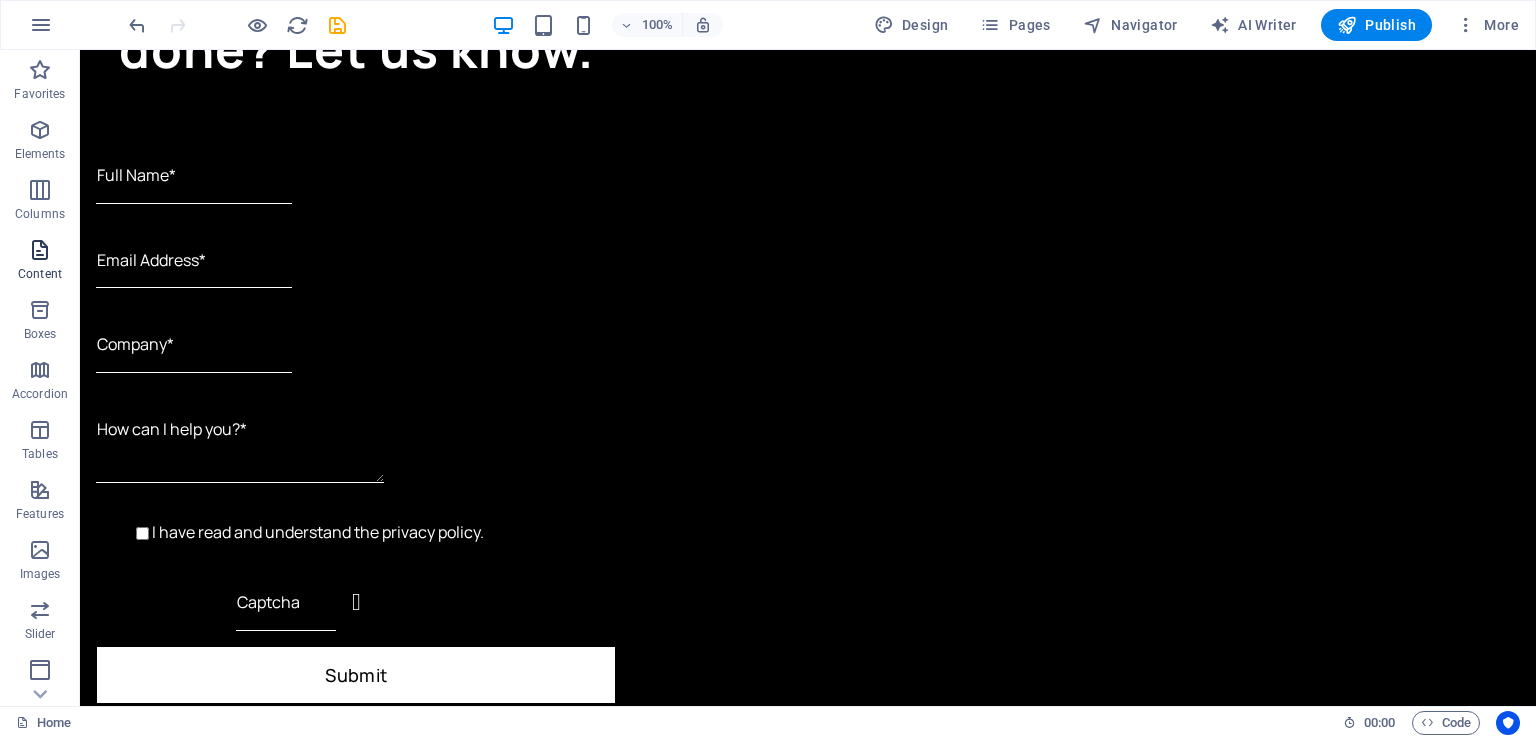 click at bounding box center [40, 250] 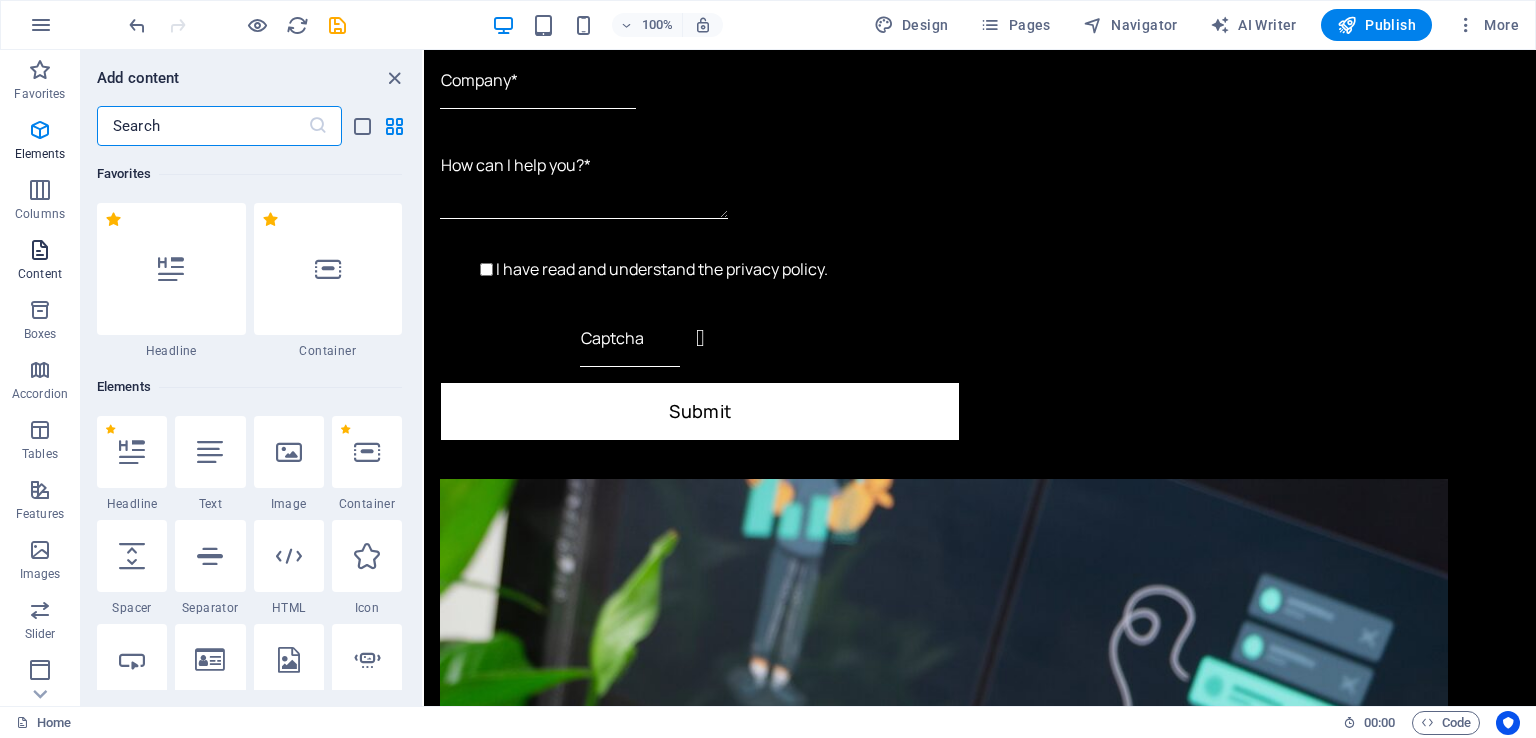 scroll, scrollTop: 3499, scrollLeft: 0, axis: vertical 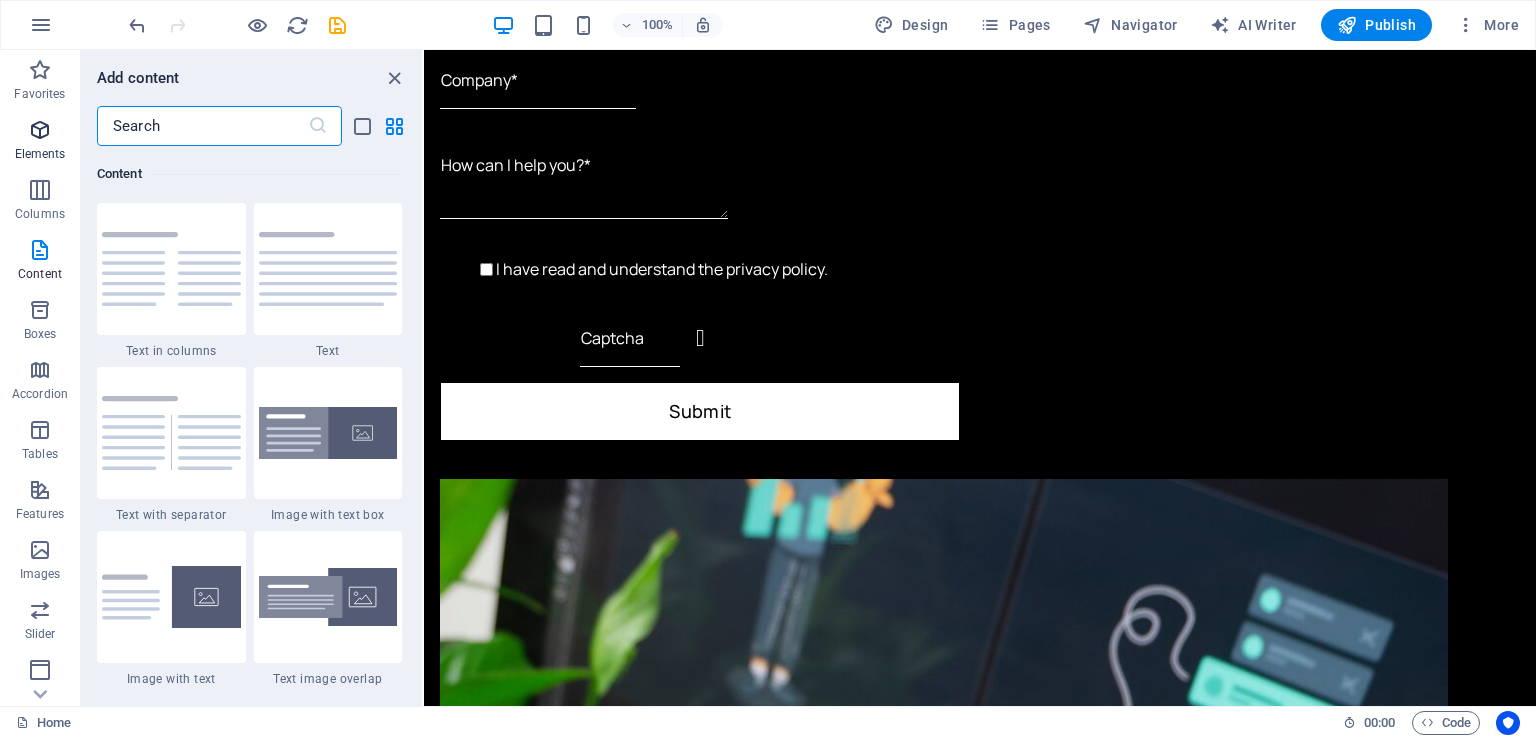 click on "Elements" at bounding box center (40, 154) 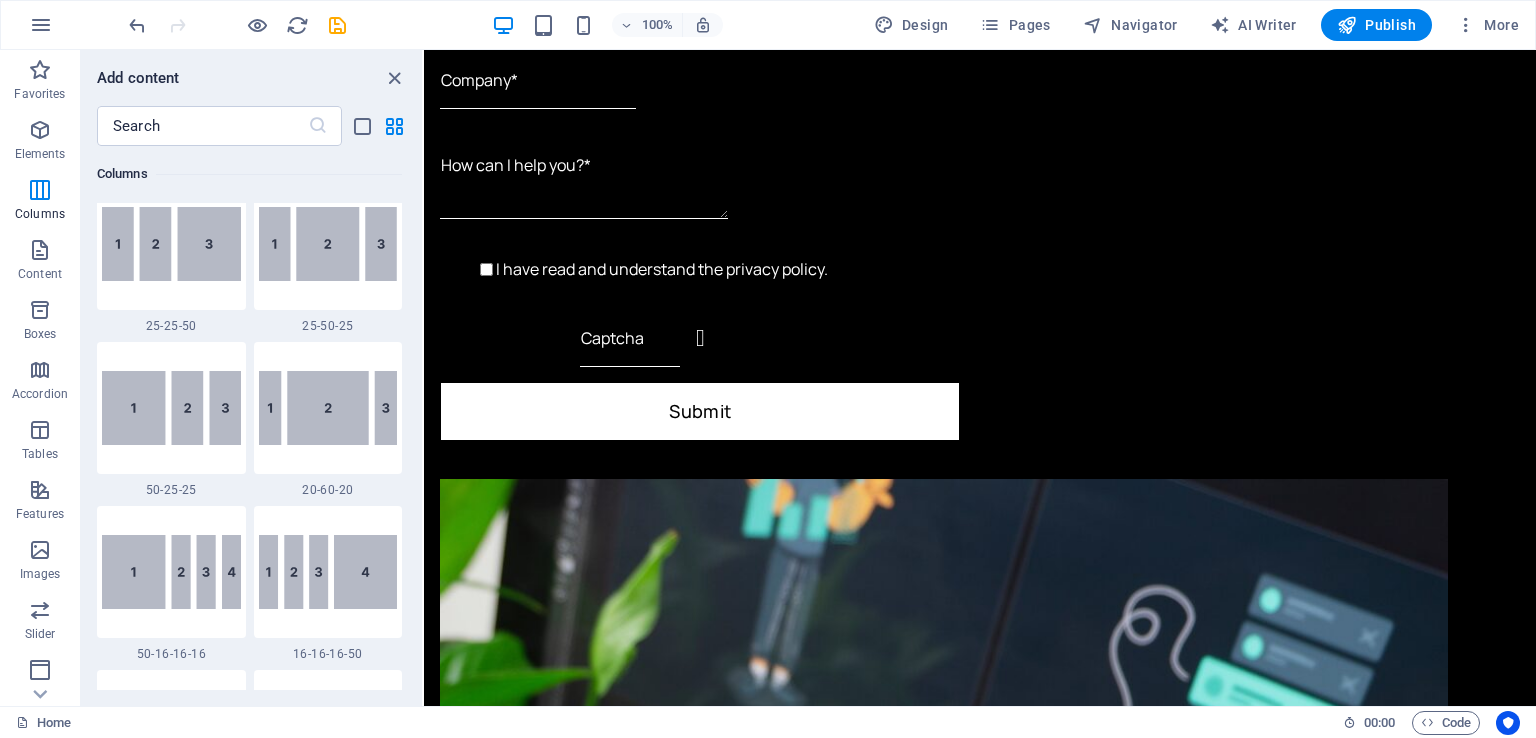 scroll, scrollTop: 2012, scrollLeft: 0, axis: vertical 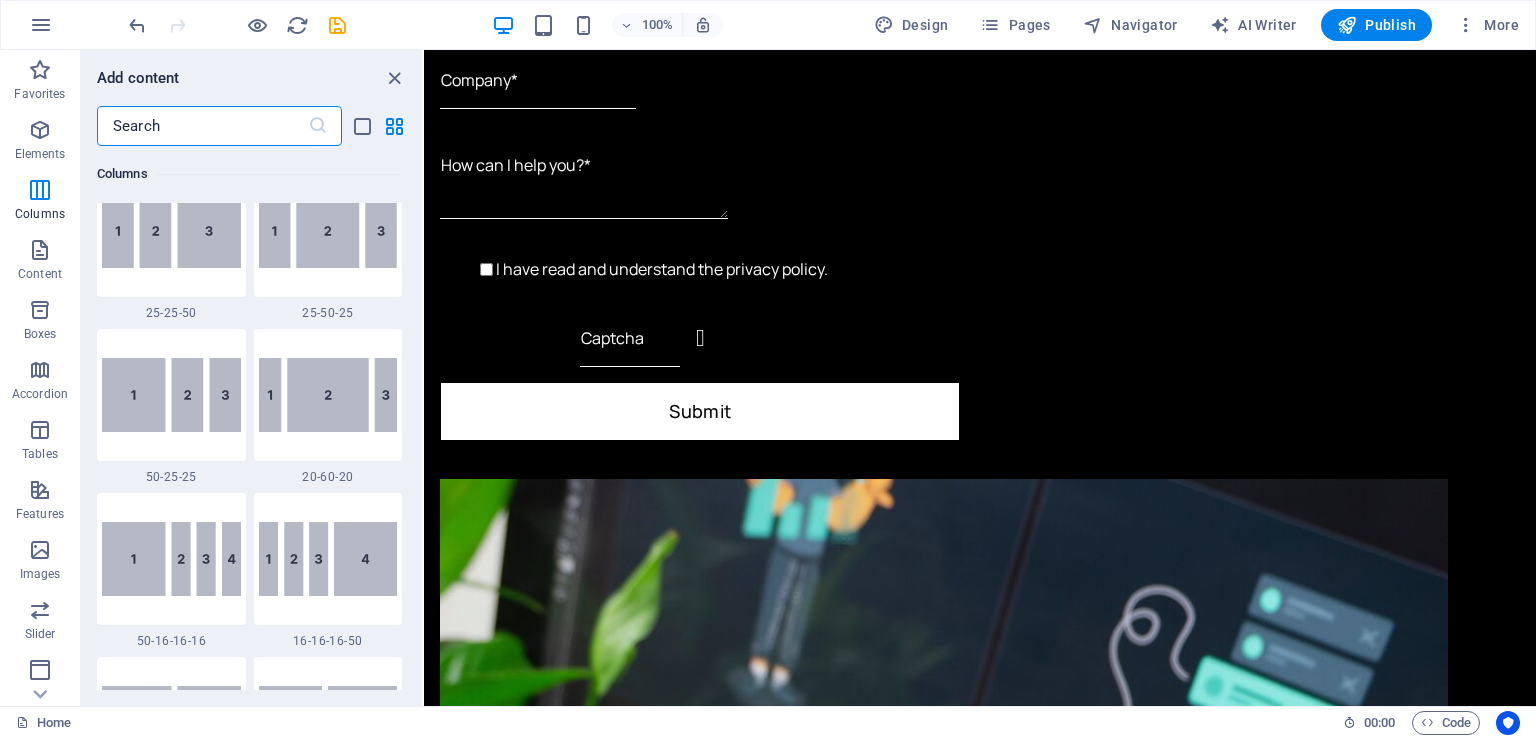 click at bounding box center (202, 126) 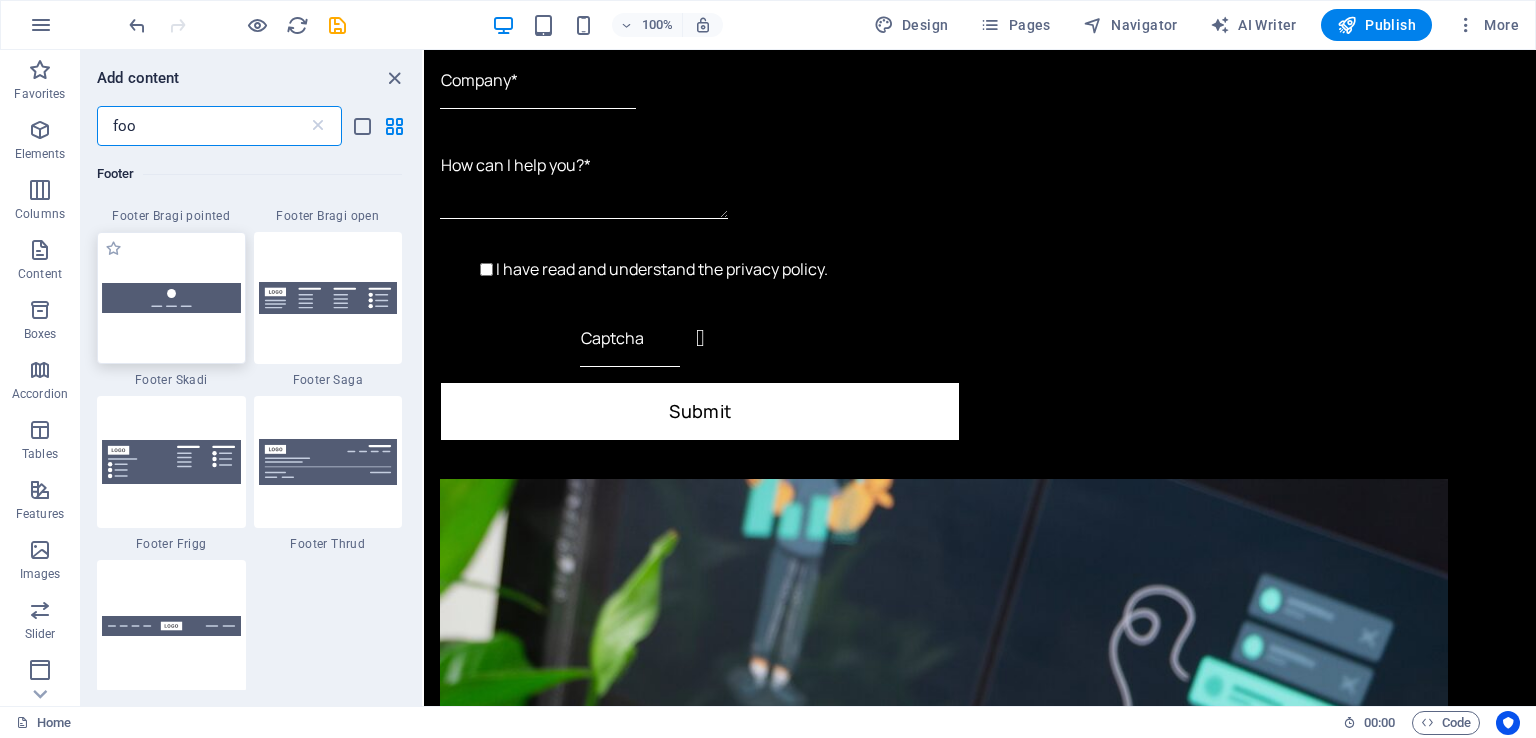 scroll, scrollTop: 800, scrollLeft: 0, axis: vertical 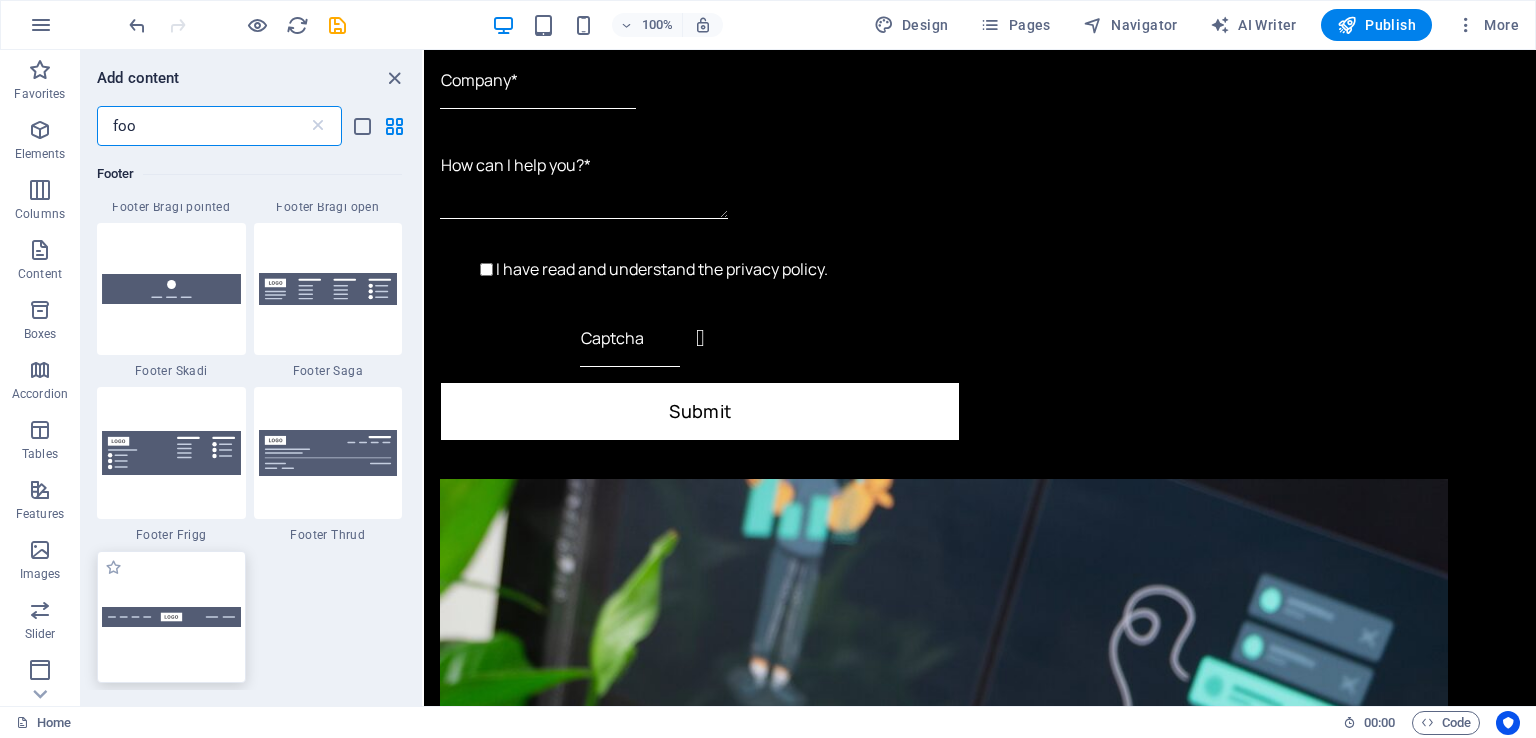 type on "foo" 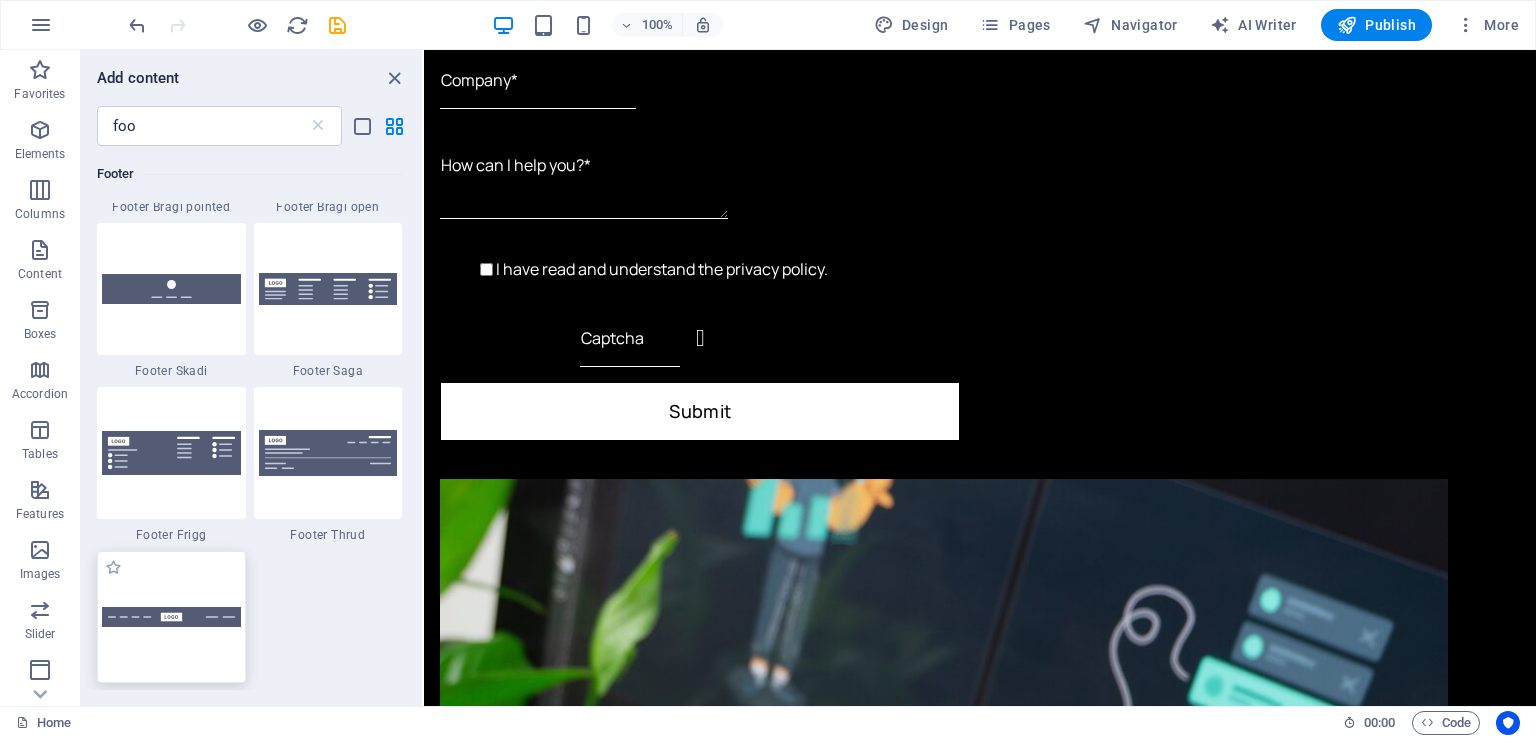 click at bounding box center [171, 617] 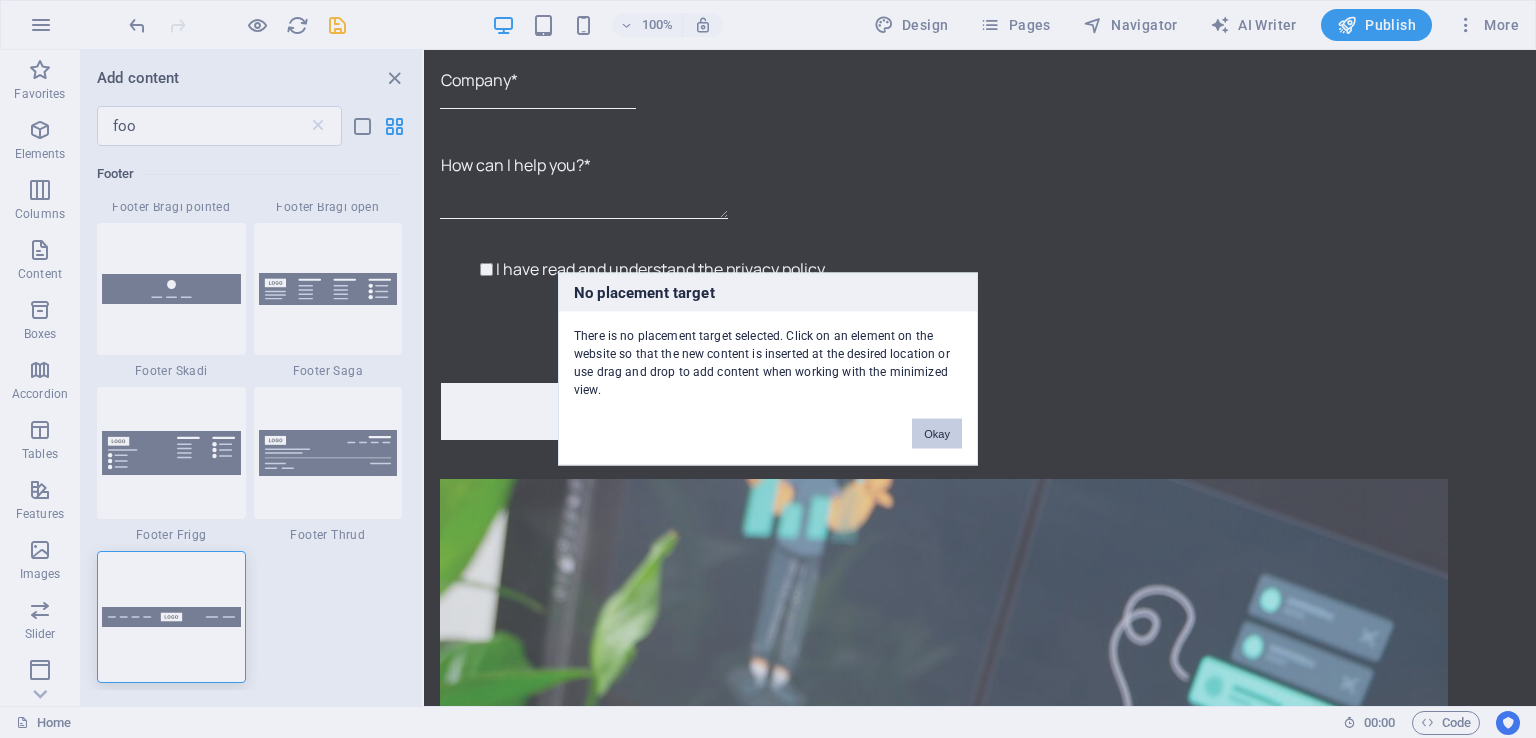 click on "Okay" at bounding box center [937, 434] 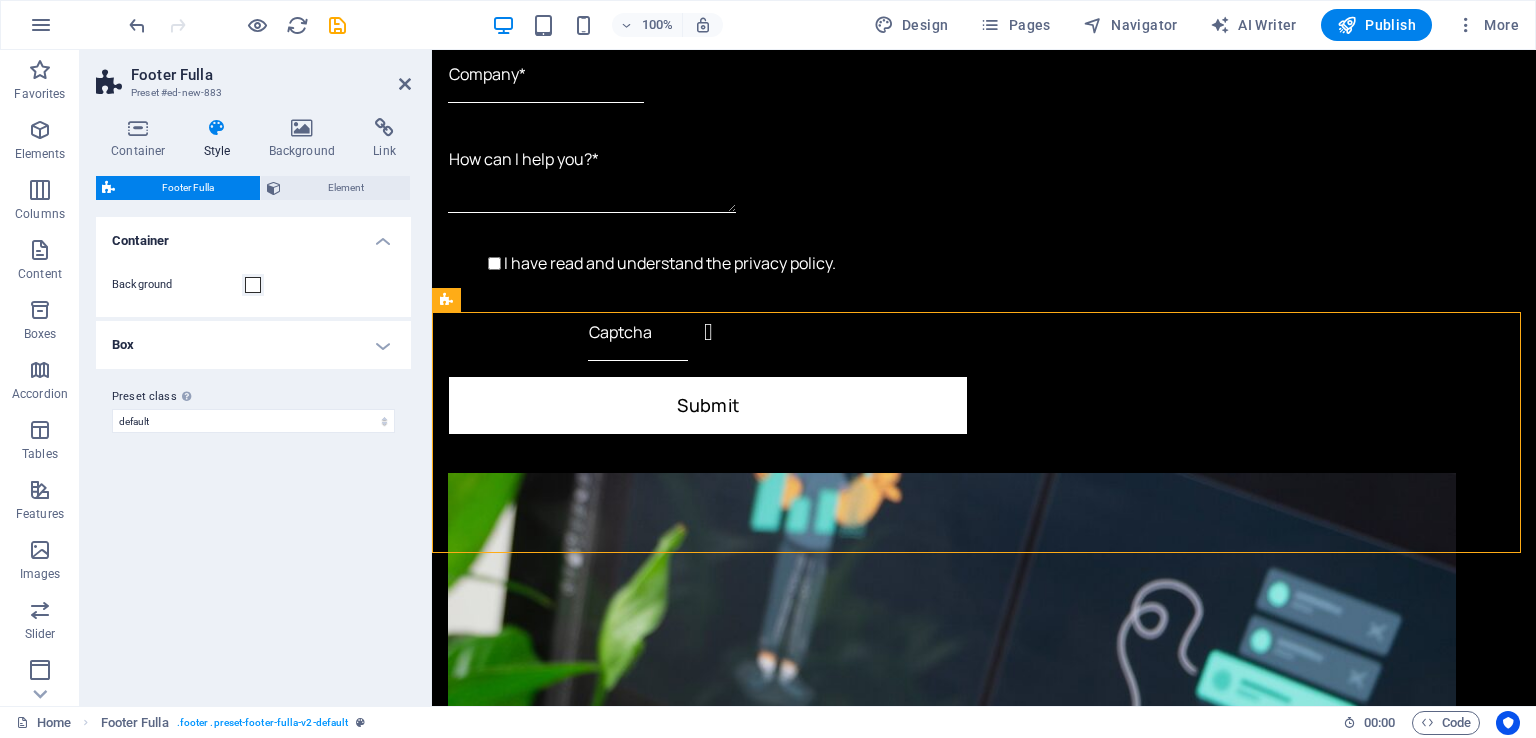 scroll, scrollTop: 5782, scrollLeft: 0, axis: vertical 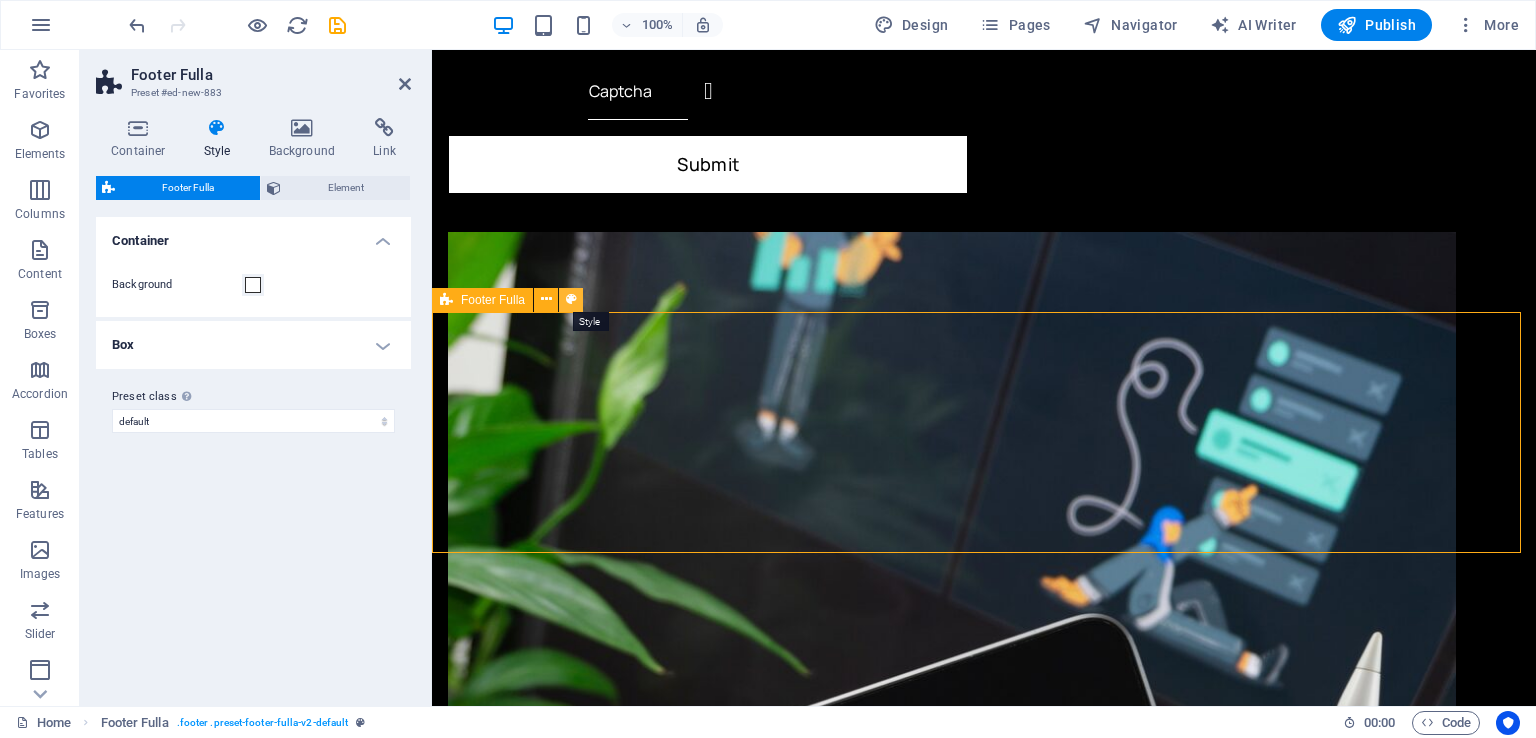 click at bounding box center [571, 299] 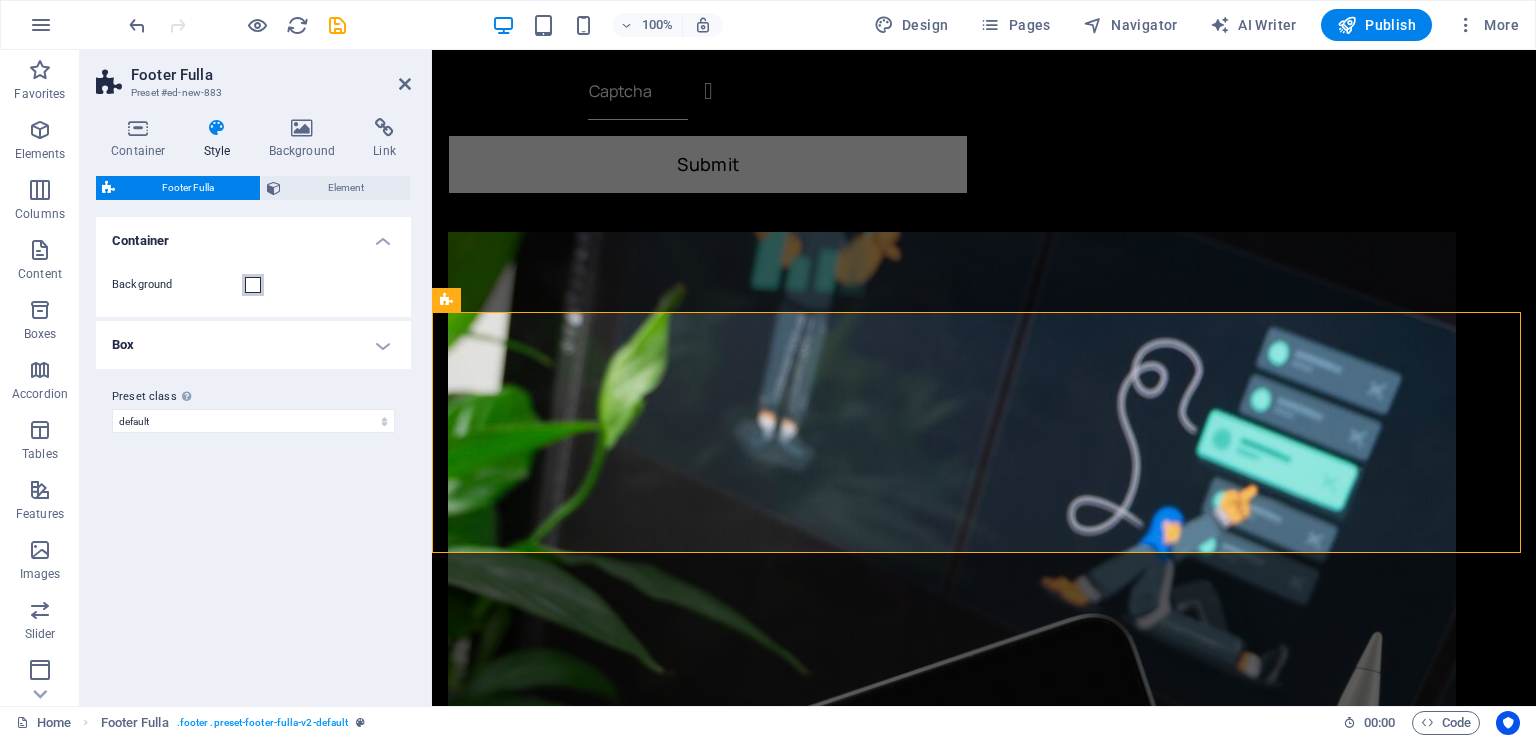click at bounding box center (253, 285) 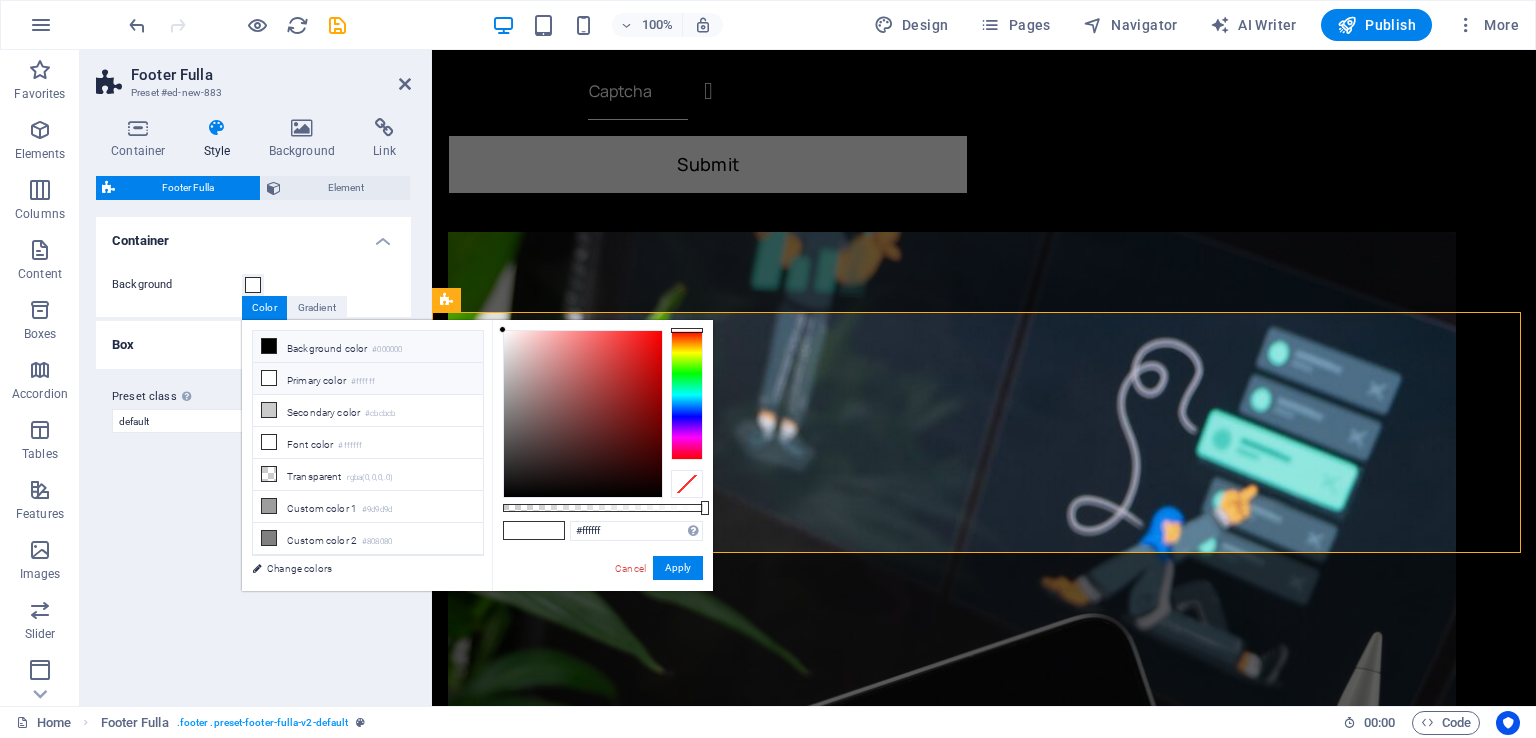click on "Background color
#000000" at bounding box center [368, 347] 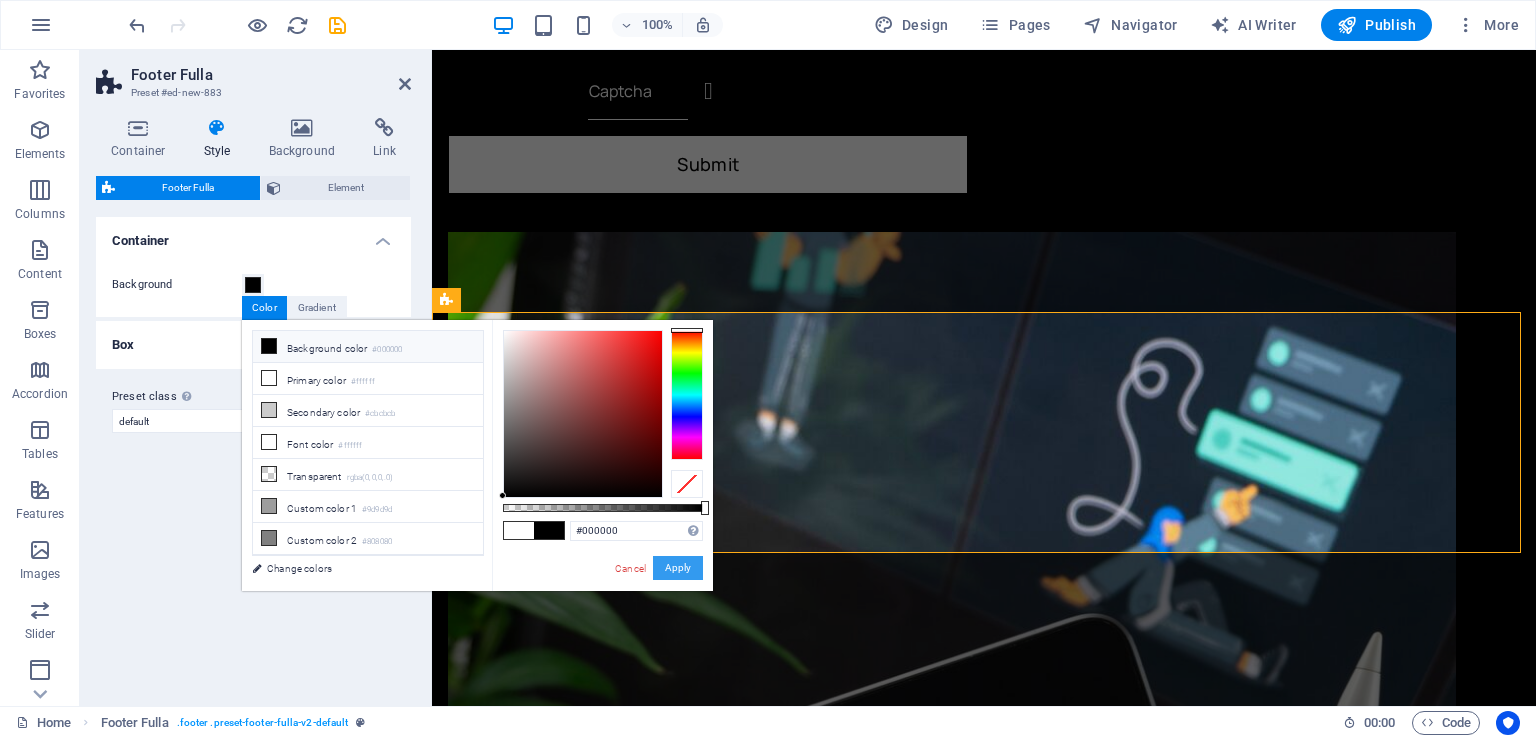 click on "Apply" at bounding box center (678, 568) 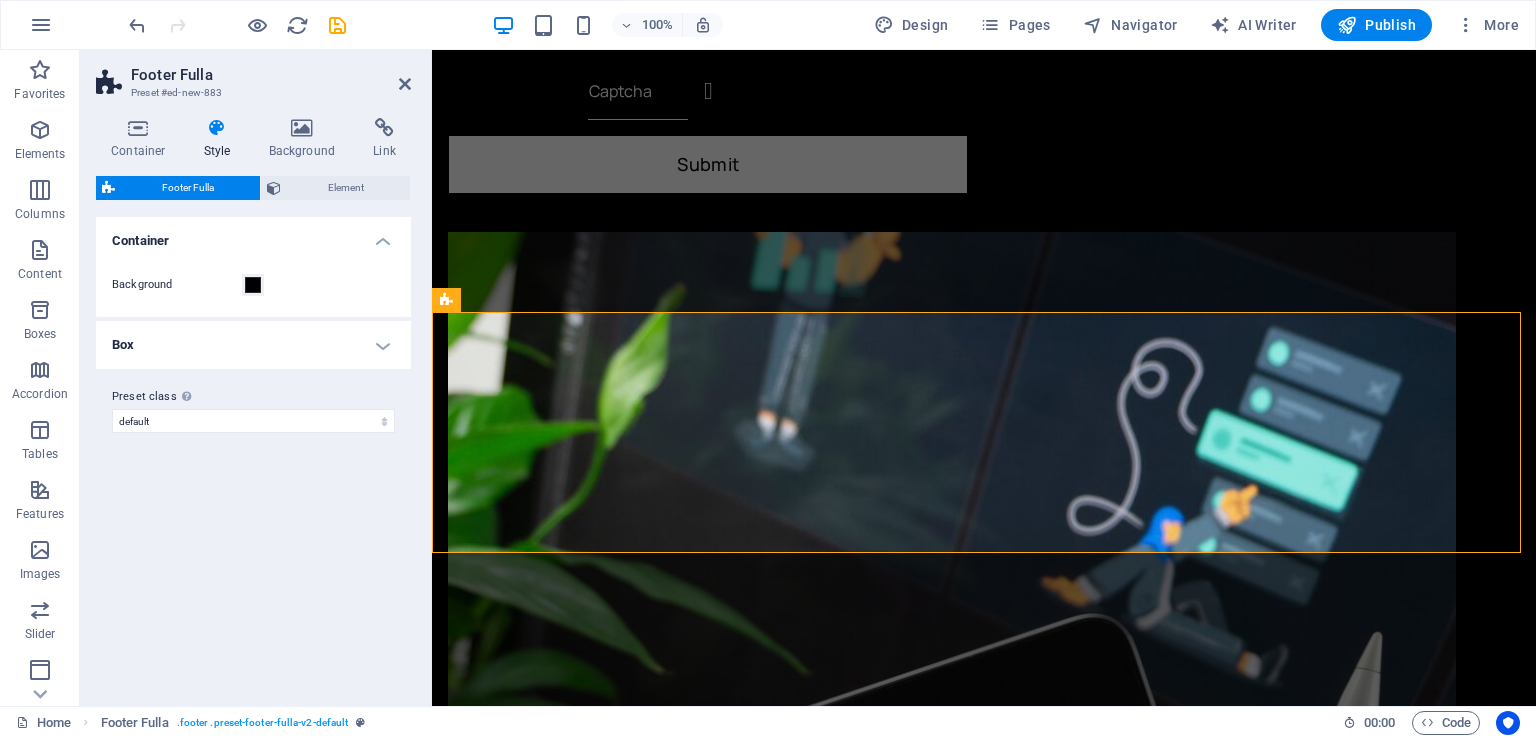 click on "Box" at bounding box center (253, 345) 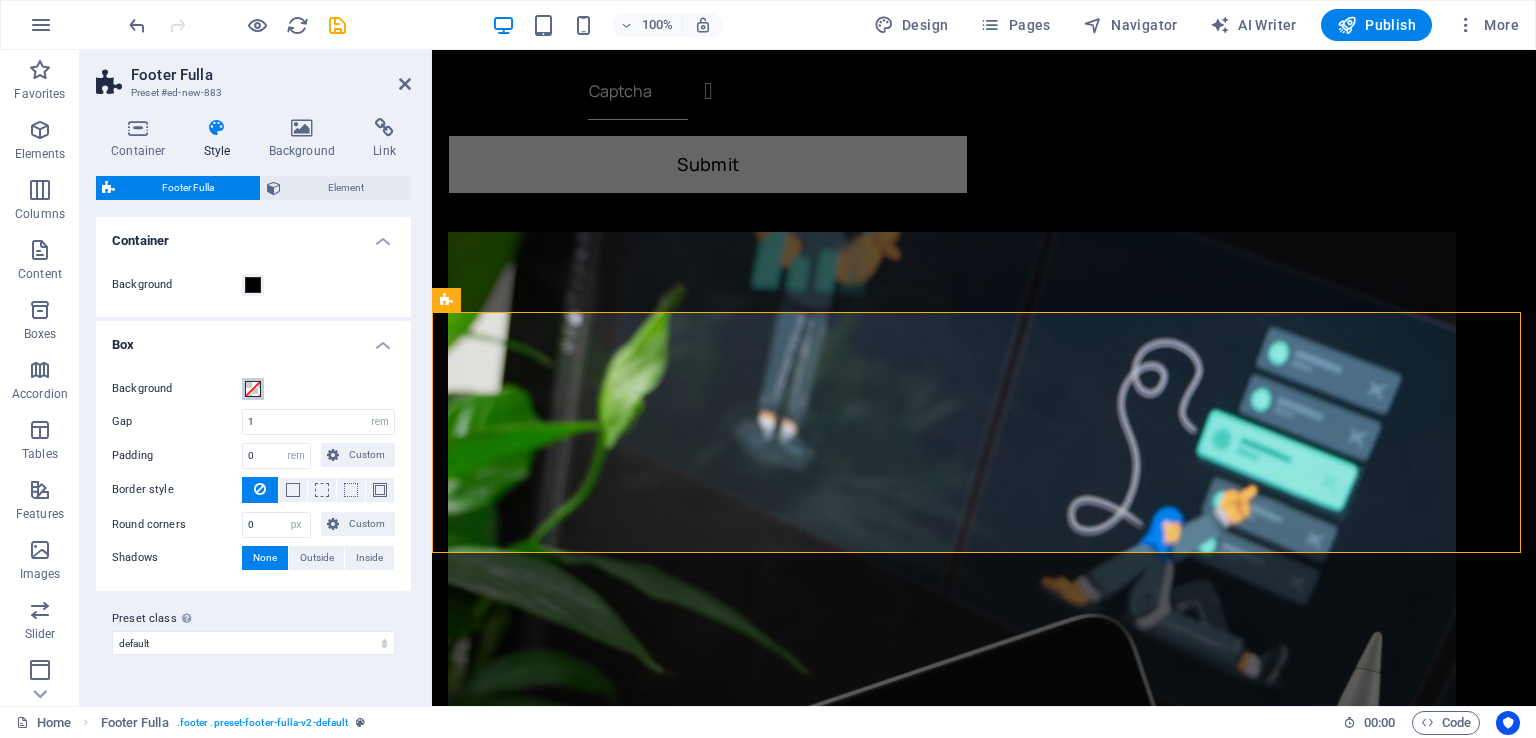 click at bounding box center [253, 389] 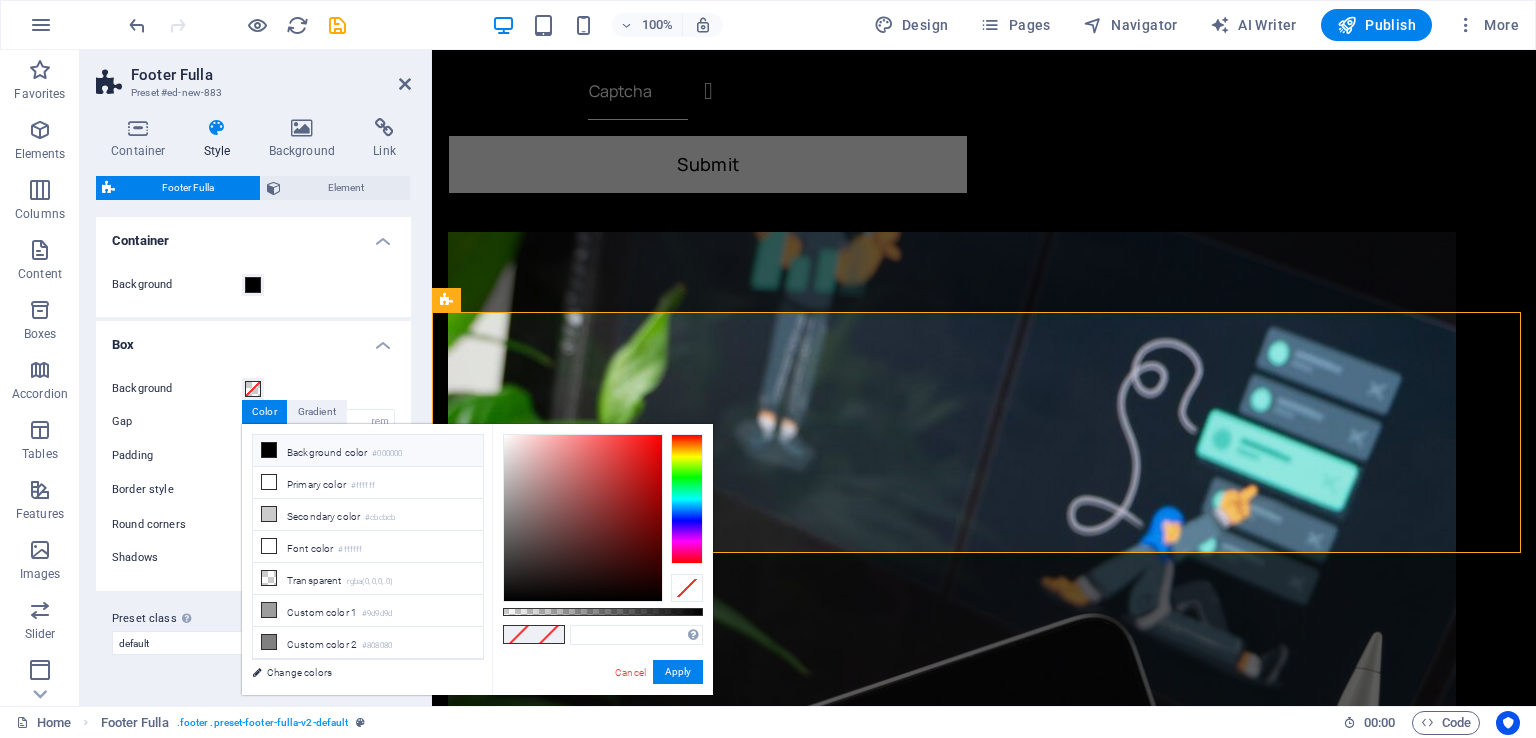 click on "Background color
#000000" at bounding box center (368, 451) 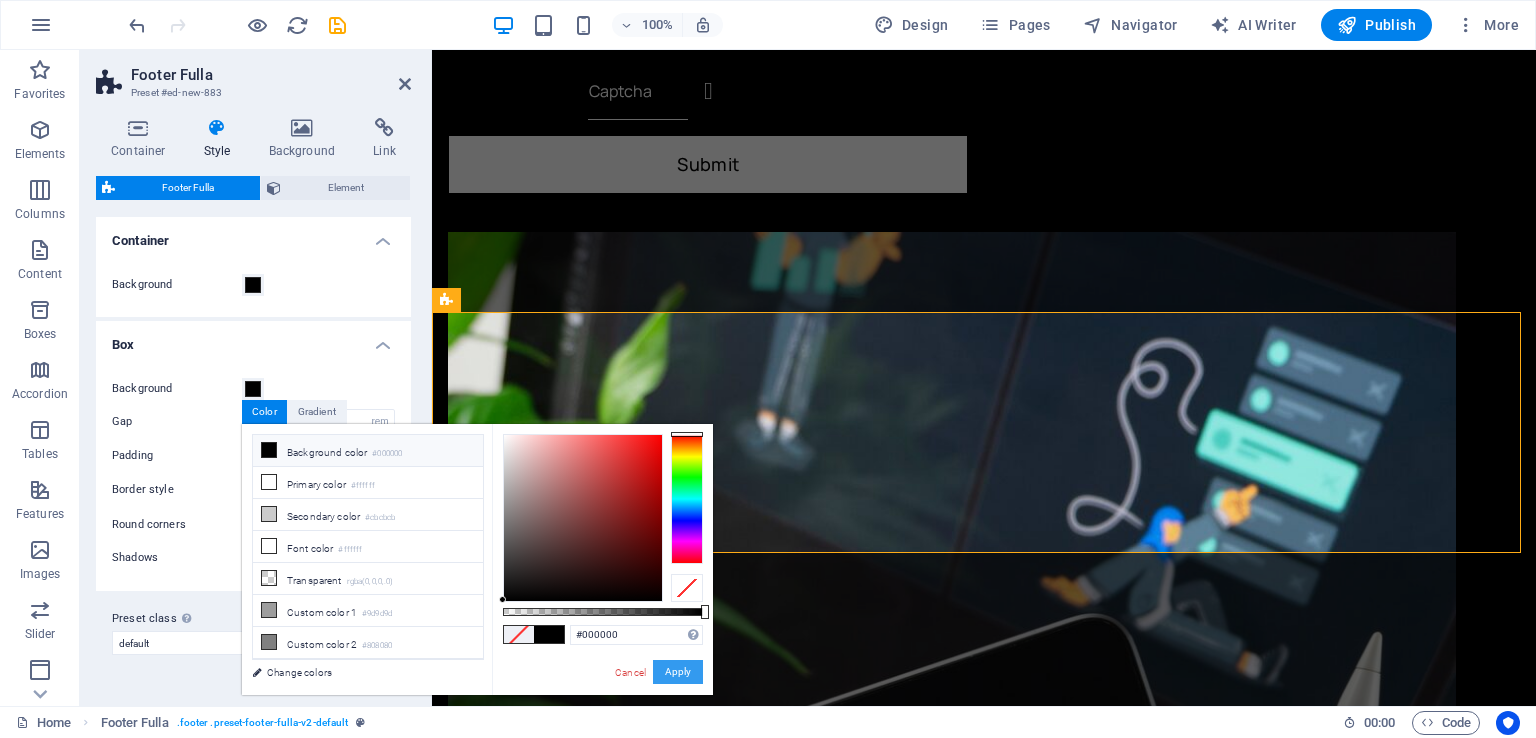click on "Apply" at bounding box center (678, 672) 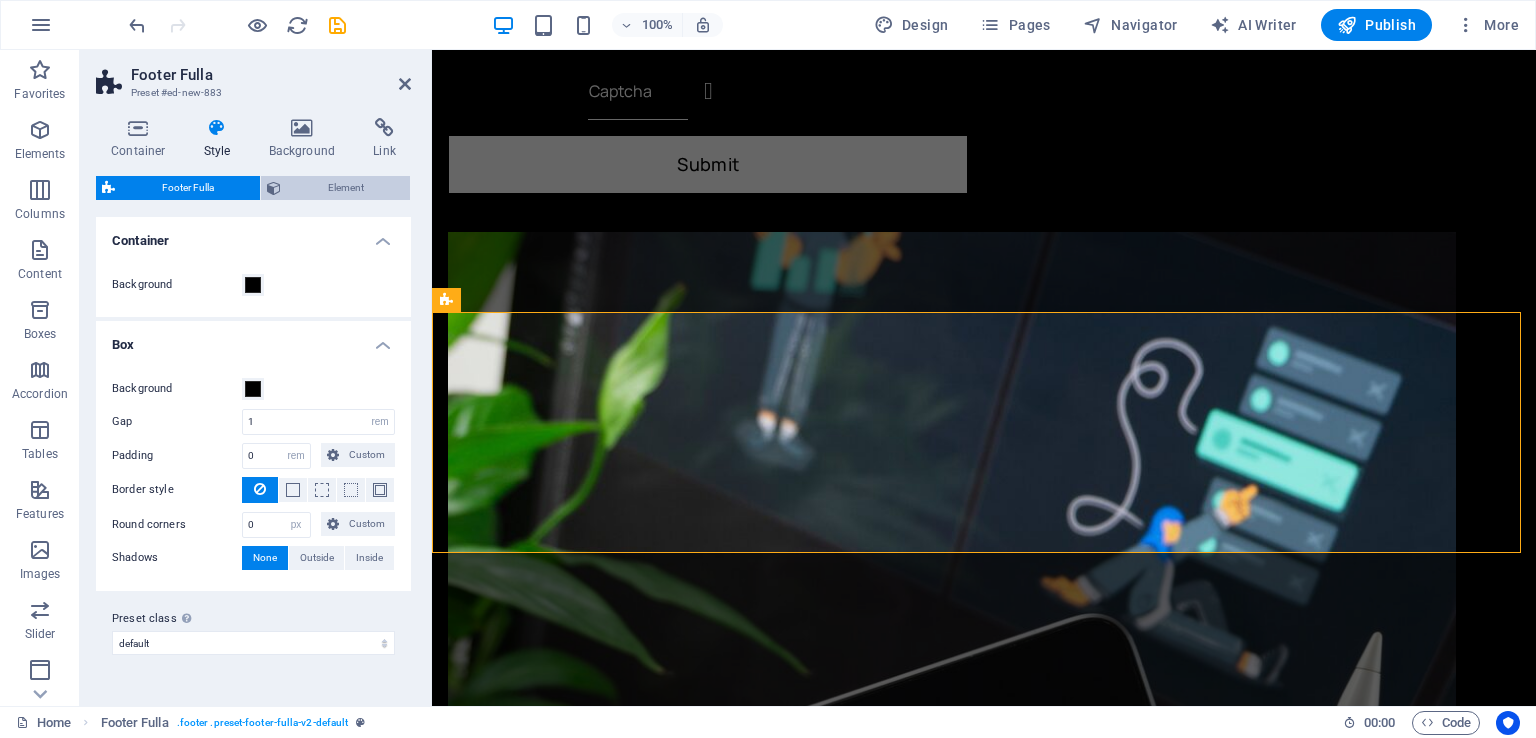 click on "Element" at bounding box center [345, 188] 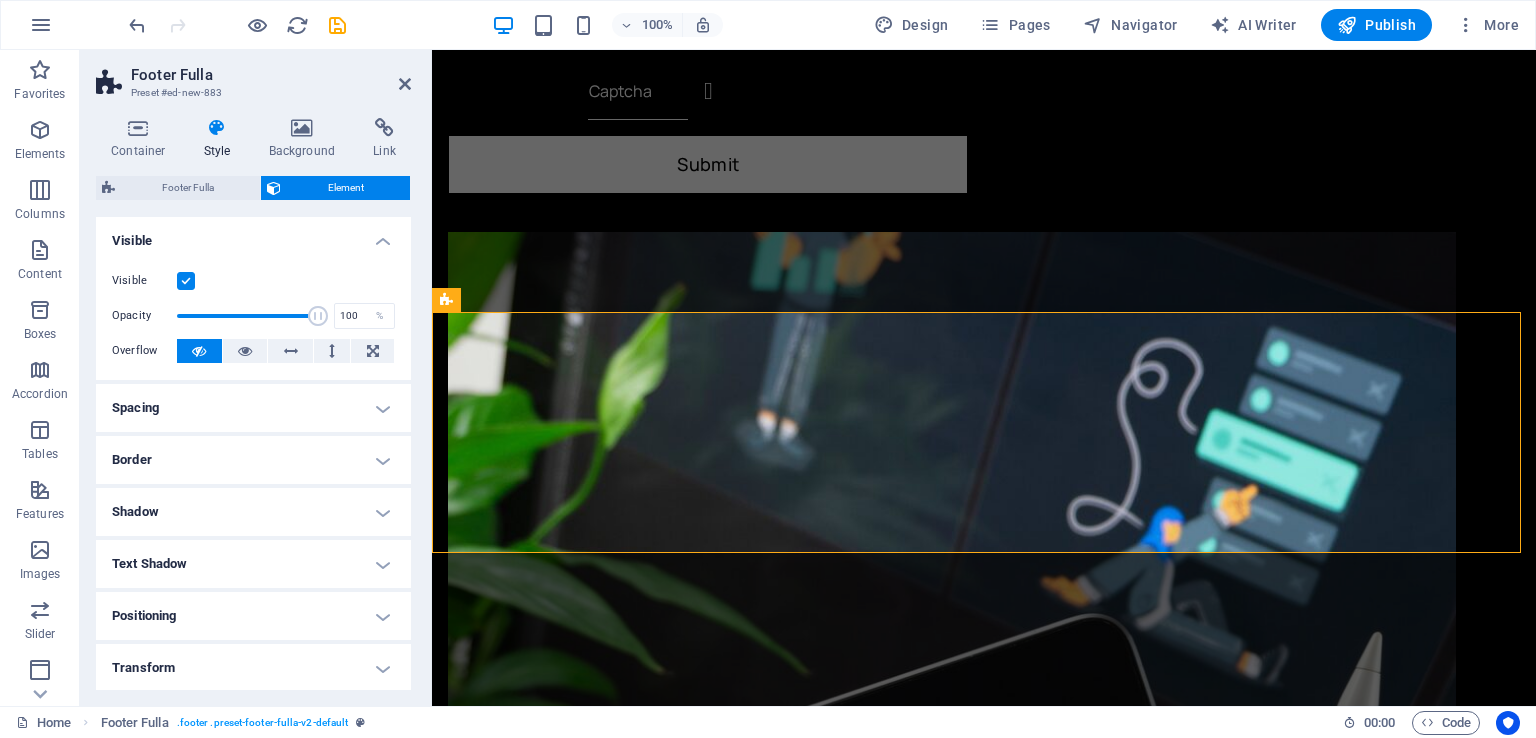 click on "Border" at bounding box center [253, 460] 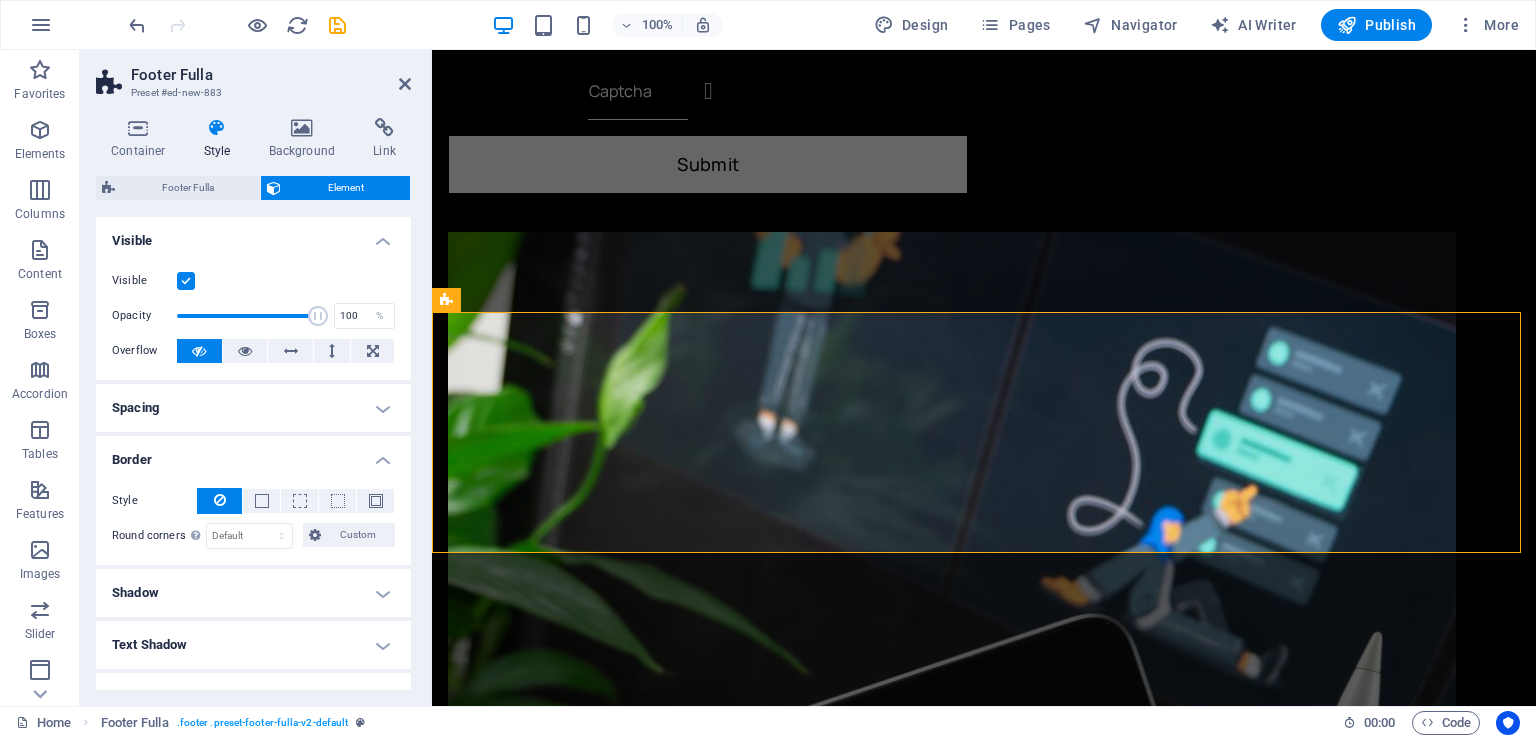 click on "Spacing" at bounding box center [253, 408] 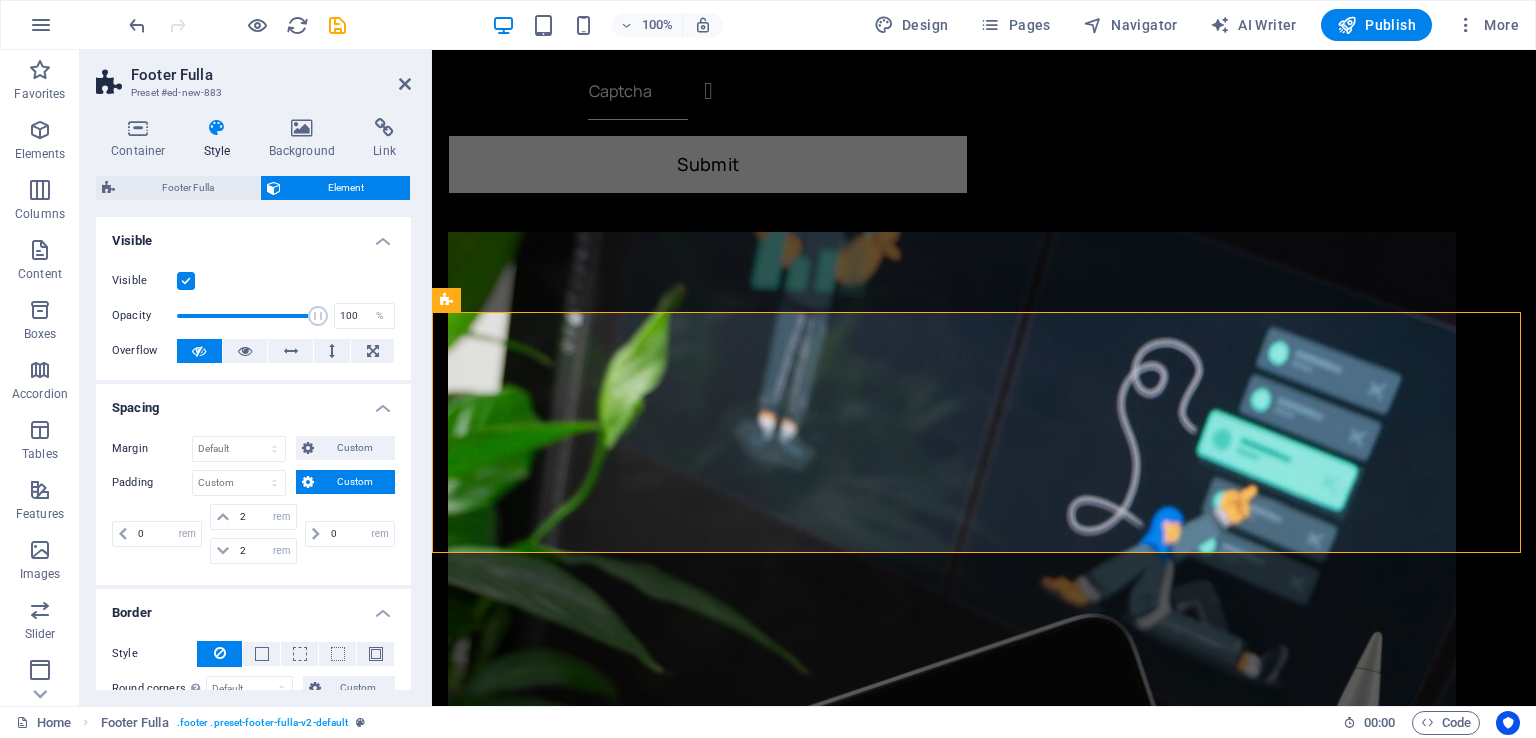 click on "Spacing" at bounding box center (253, 402) 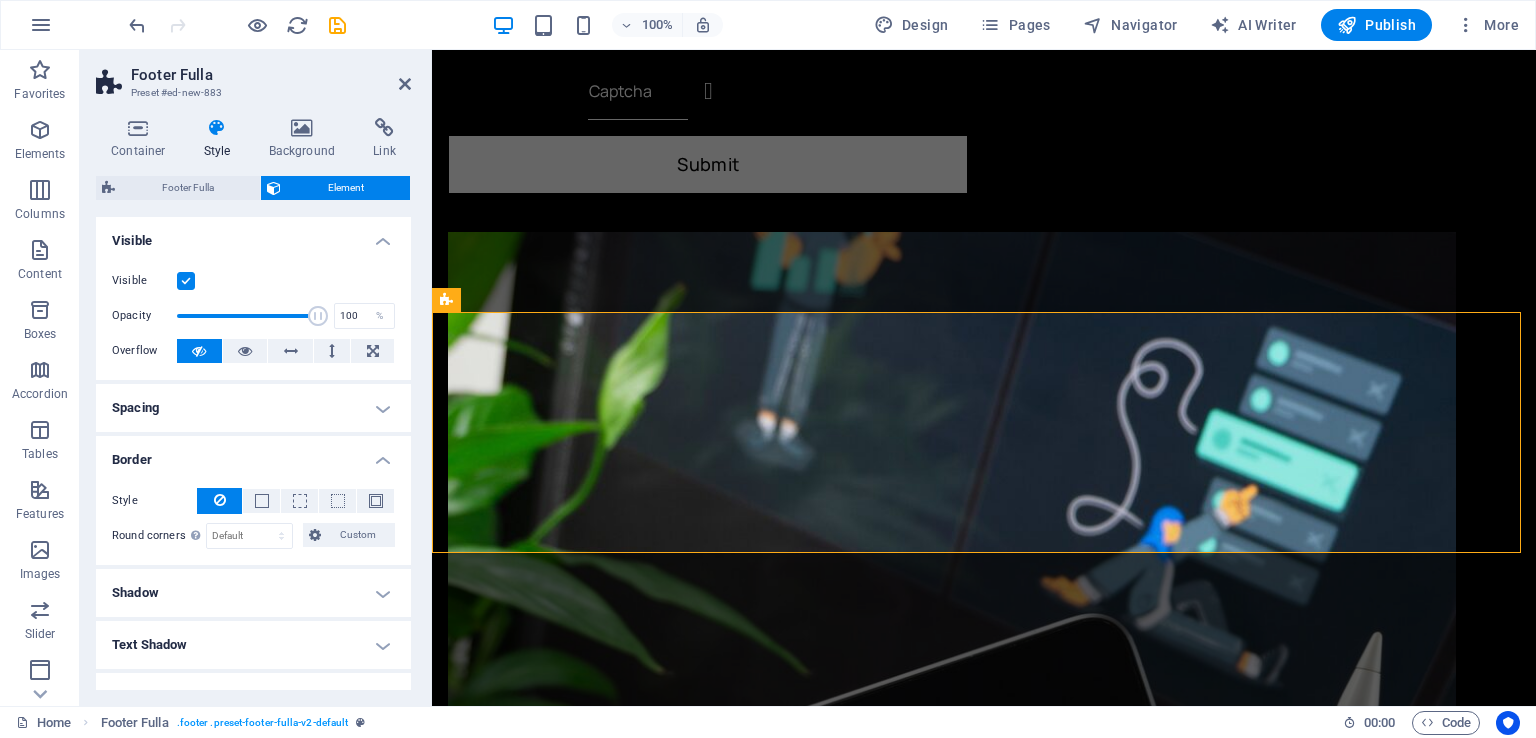 click on "Border" at bounding box center [253, 454] 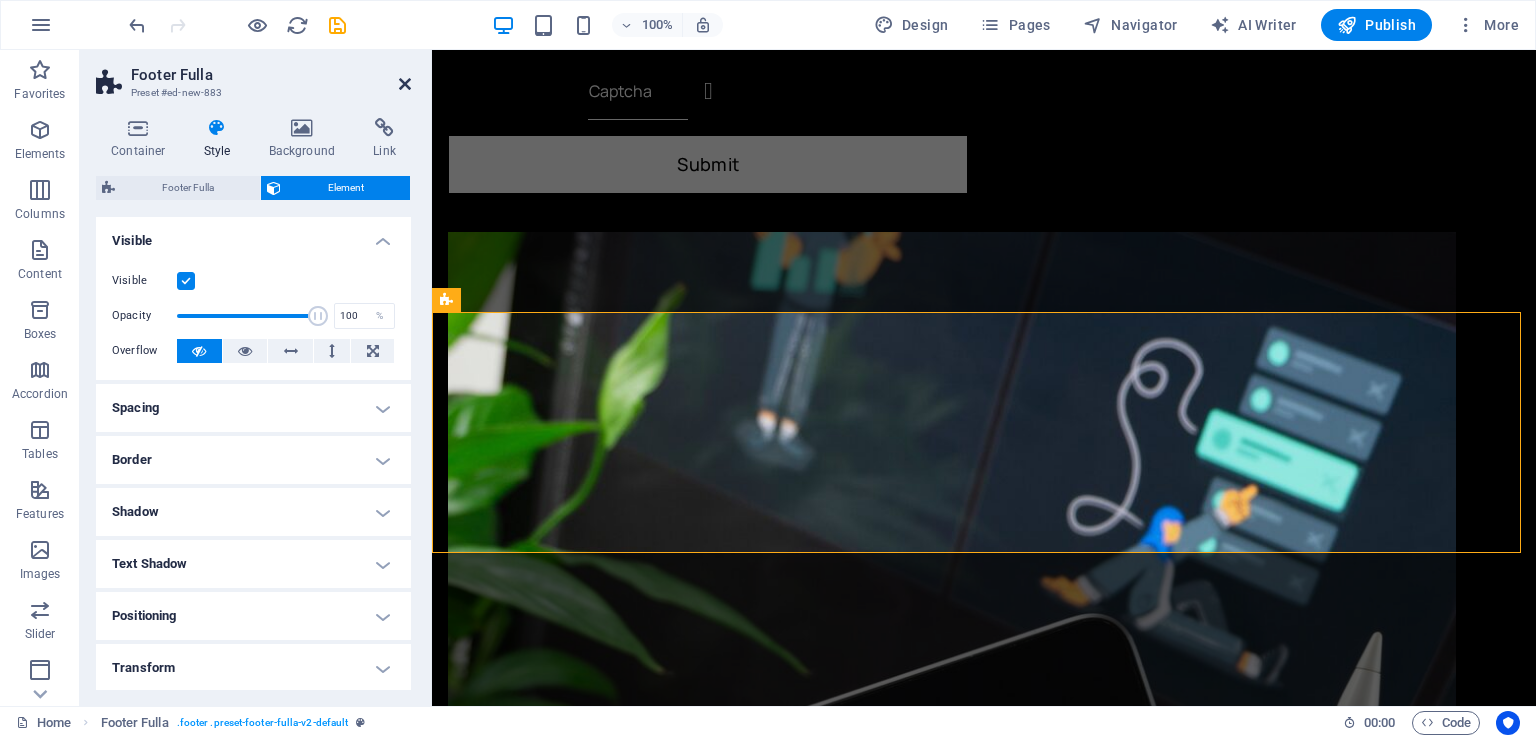 click at bounding box center [405, 84] 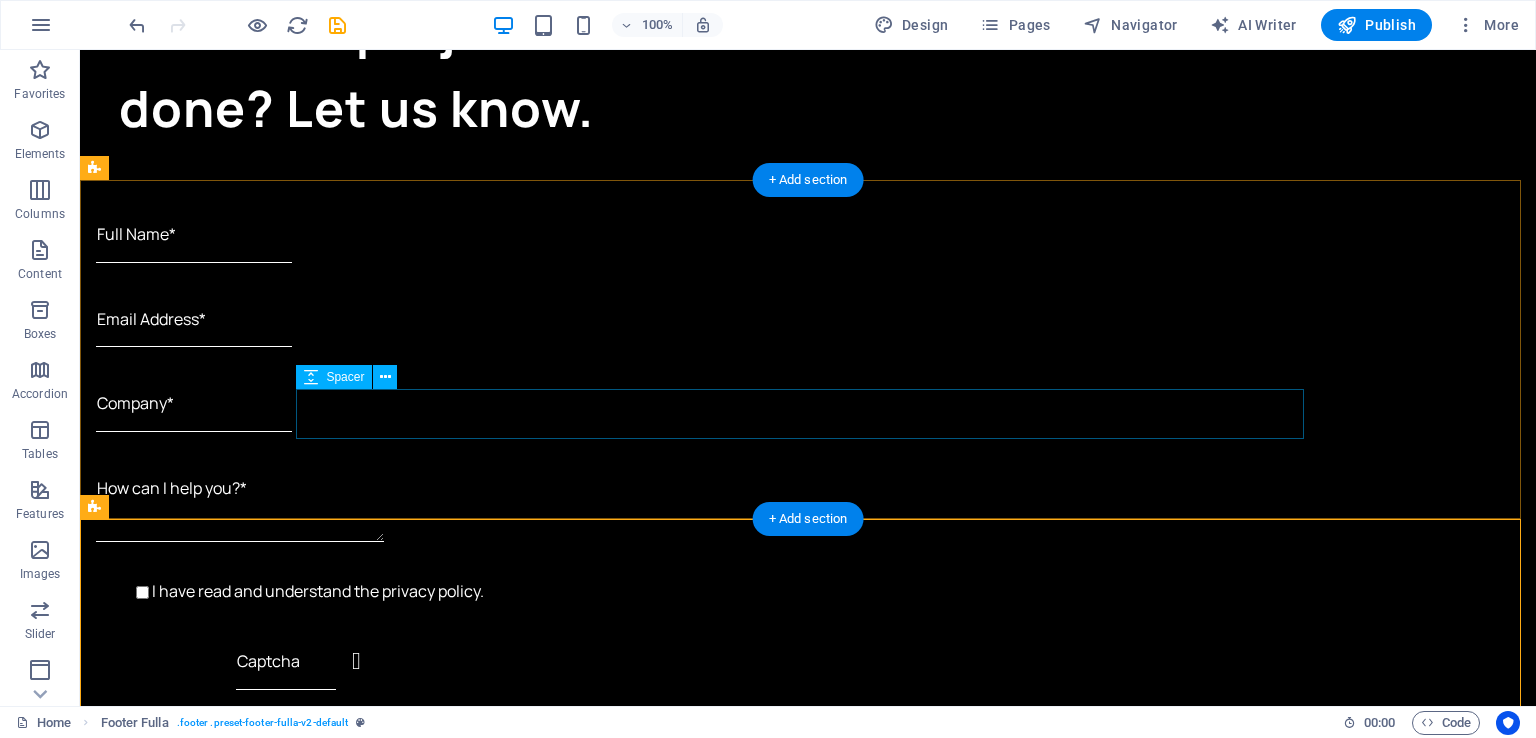 scroll, scrollTop: 5782, scrollLeft: 0, axis: vertical 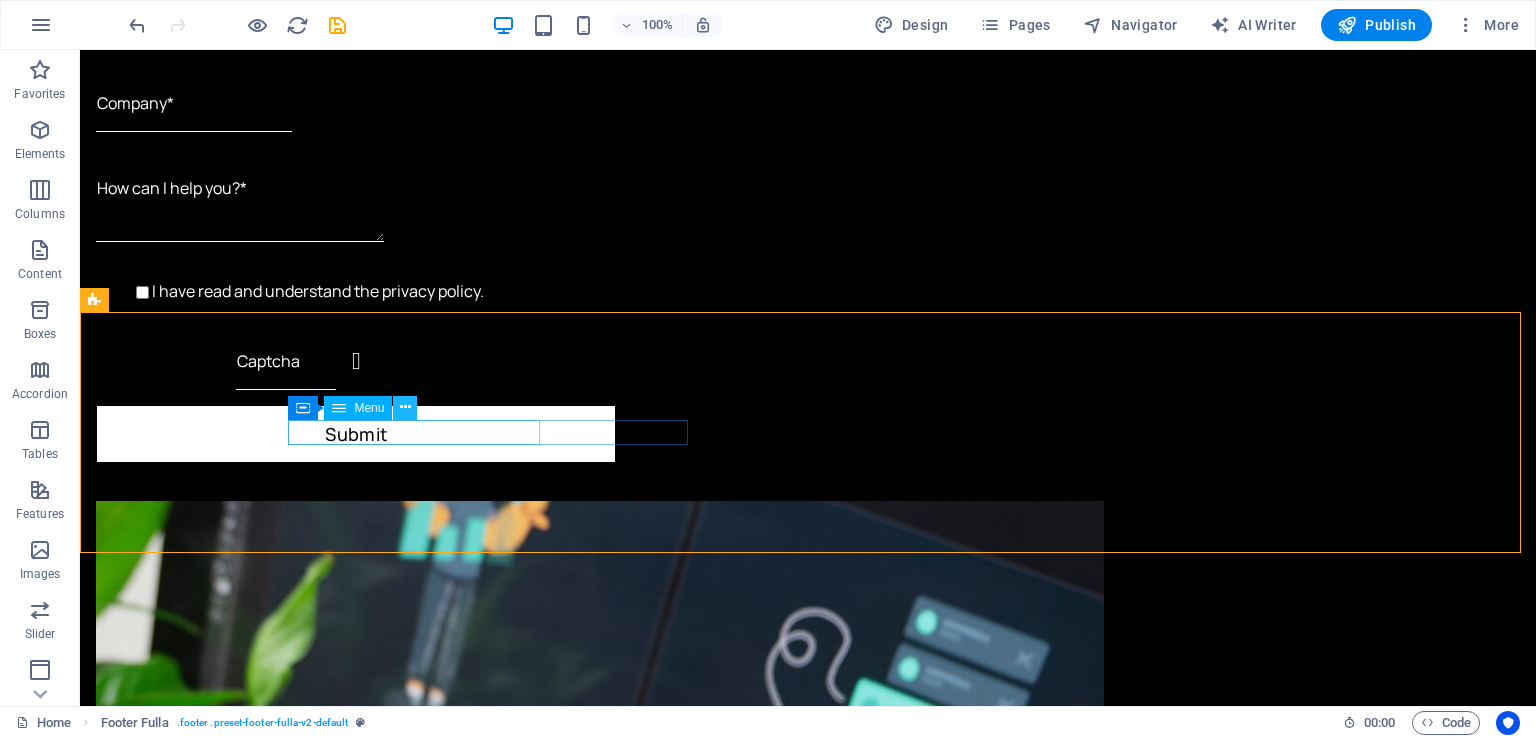 click at bounding box center [405, 407] 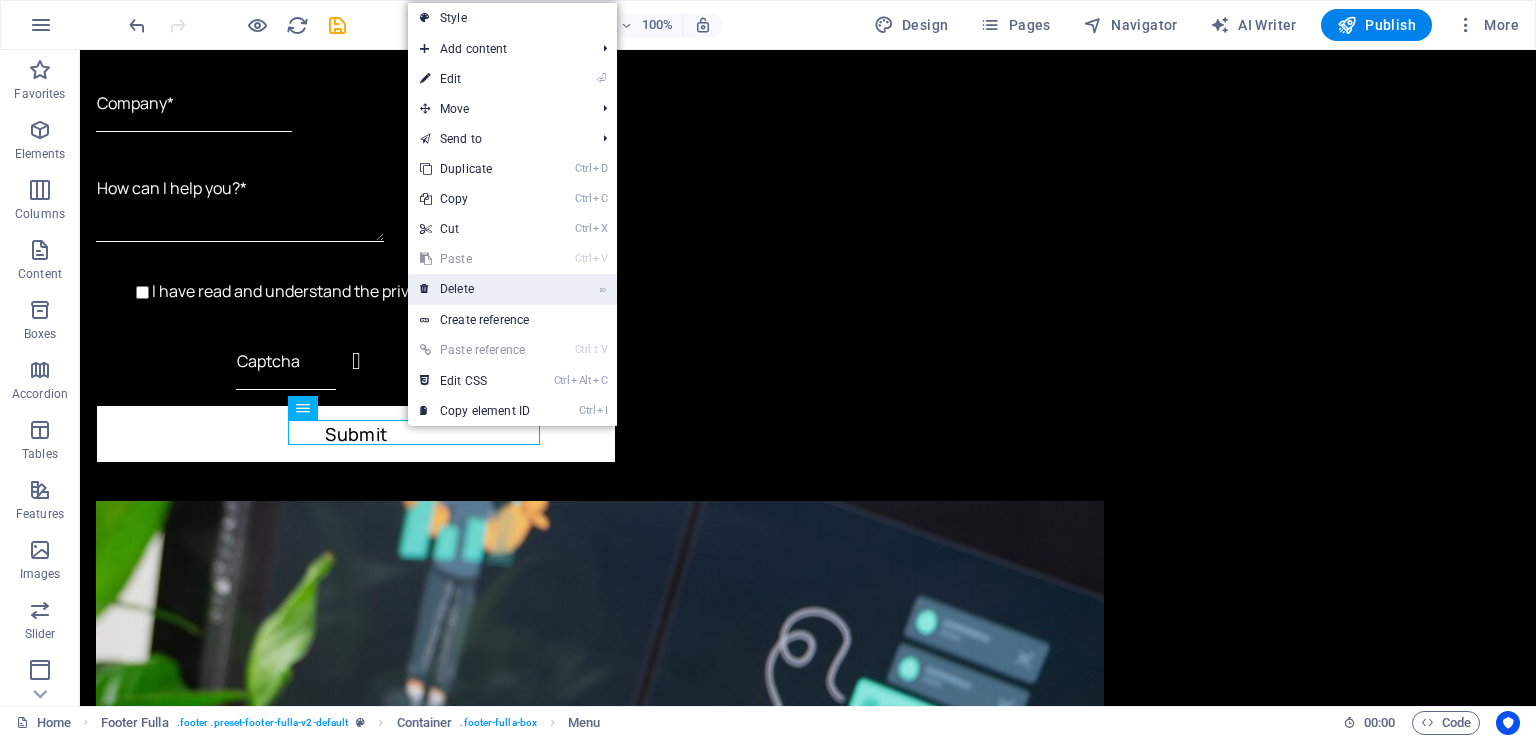 click on "⌦  Delete" at bounding box center (475, 289) 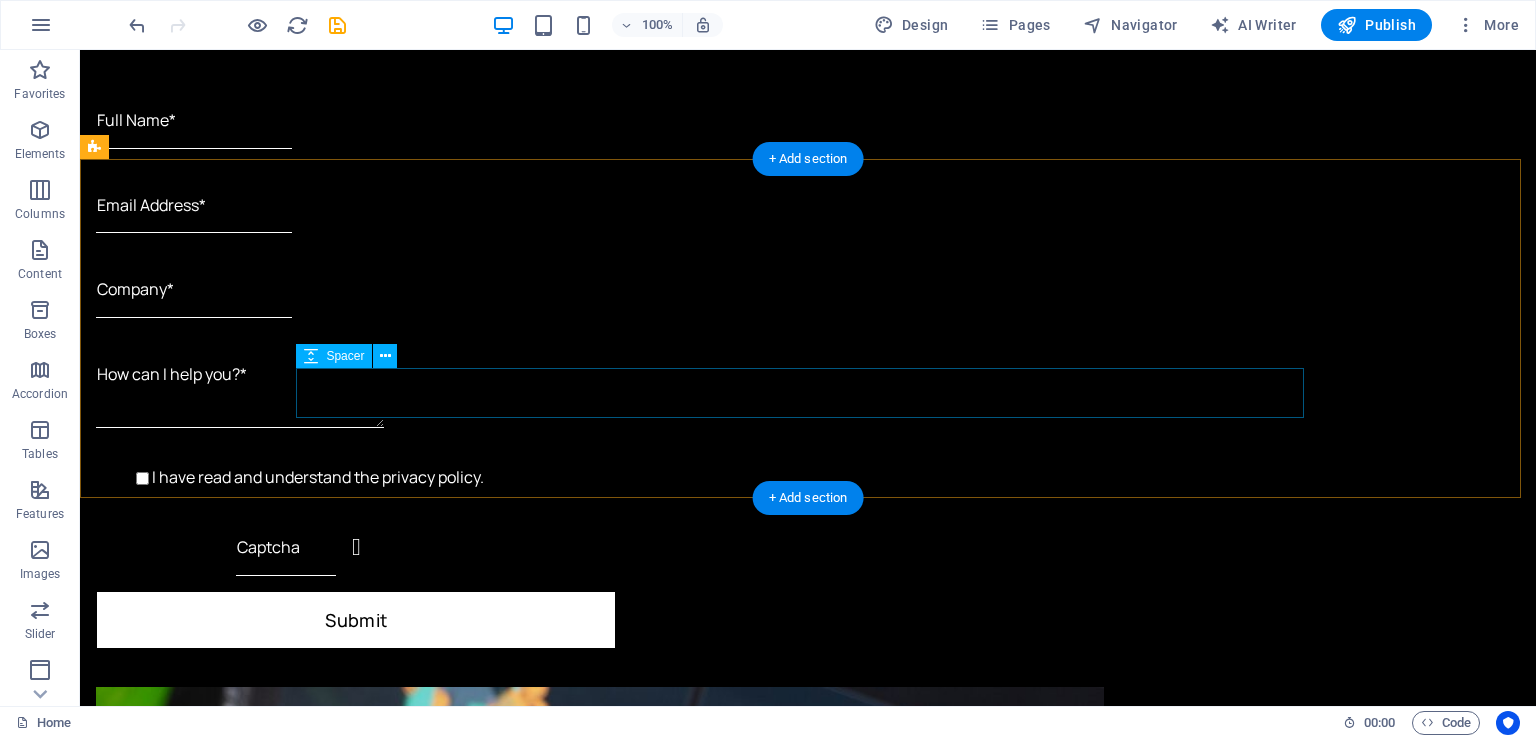 scroll, scrollTop: 5782, scrollLeft: 0, axis: vertical 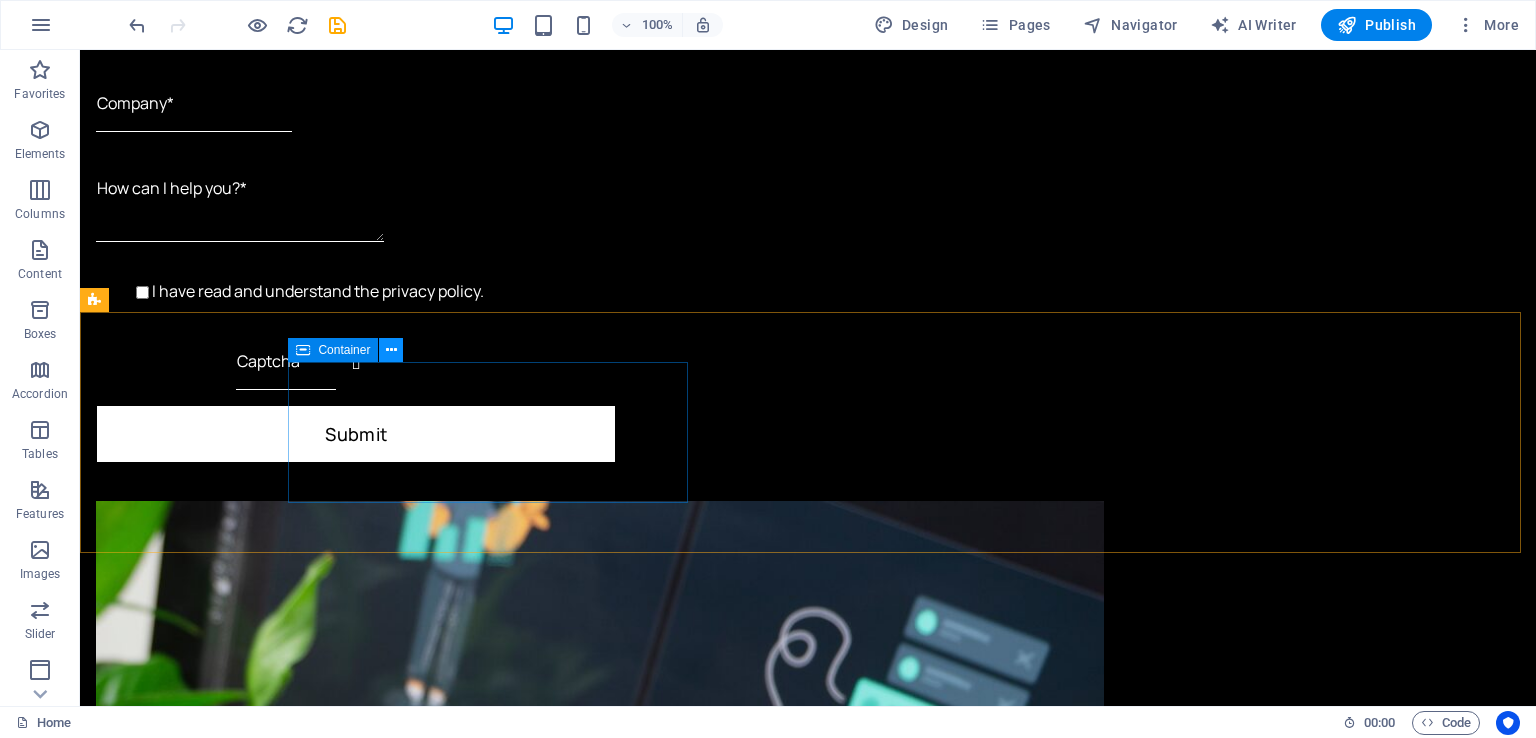 click at bounding box center (391, 350) 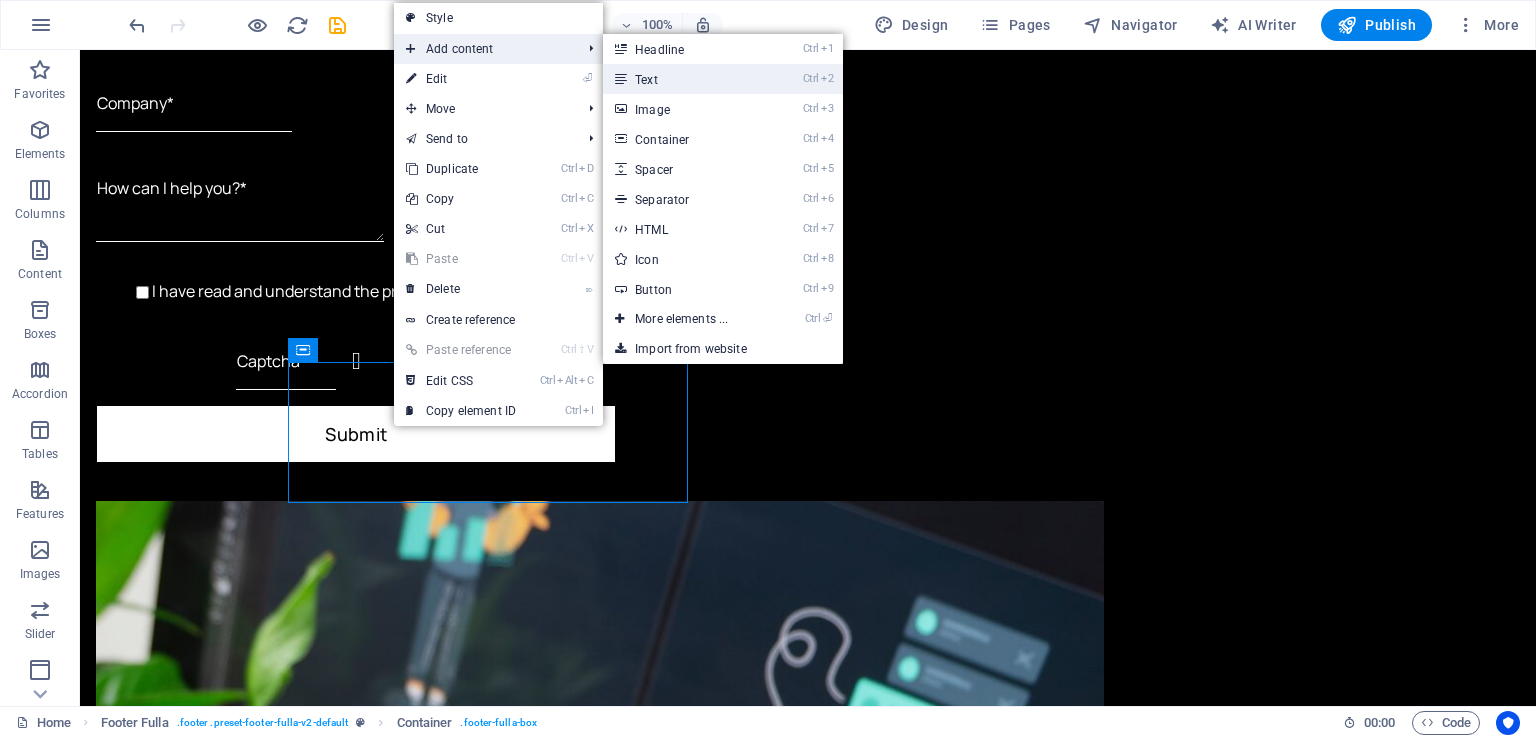 click on "Ctrl 2  Text" at bounding box center [685, 79] 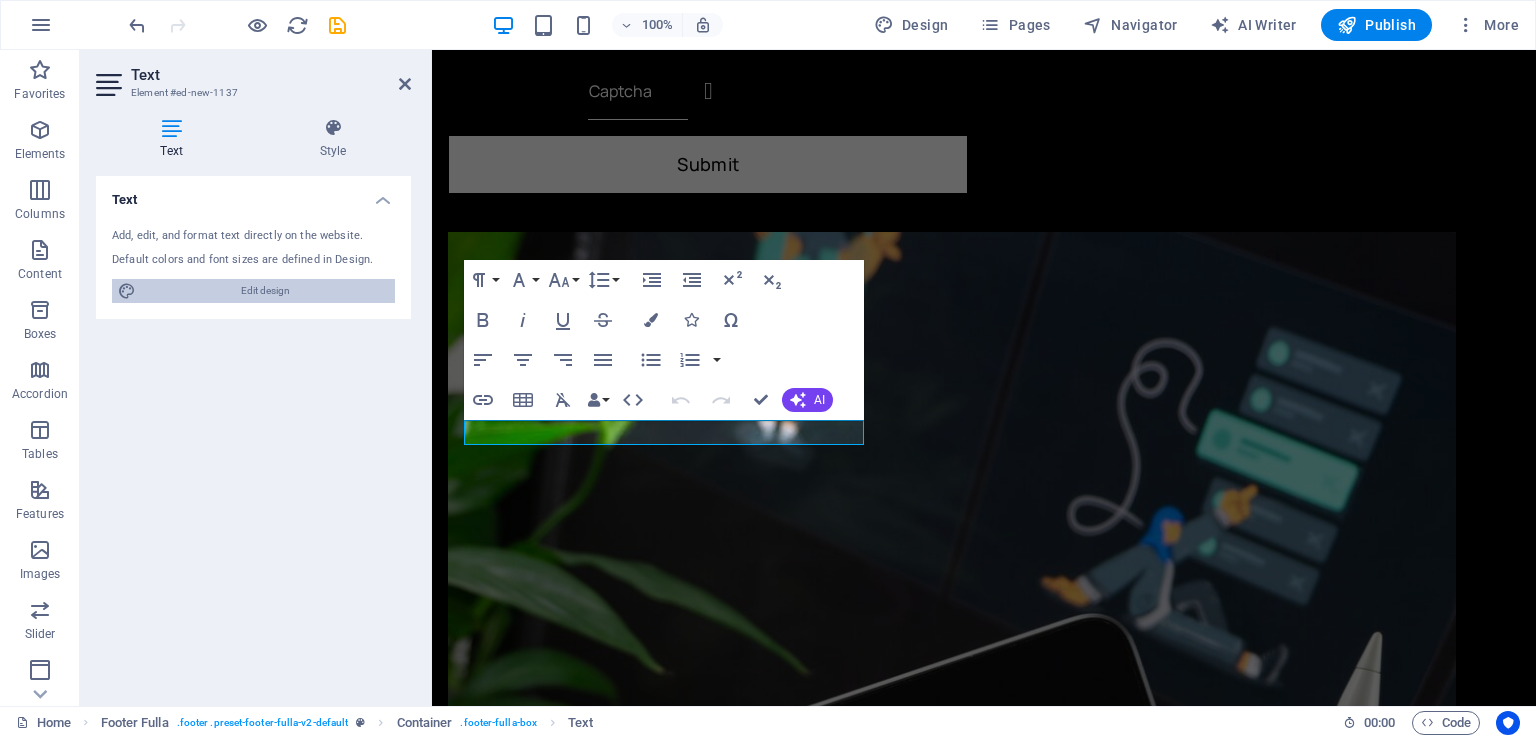 click on "Edit design" at bounding box center [265, 291] 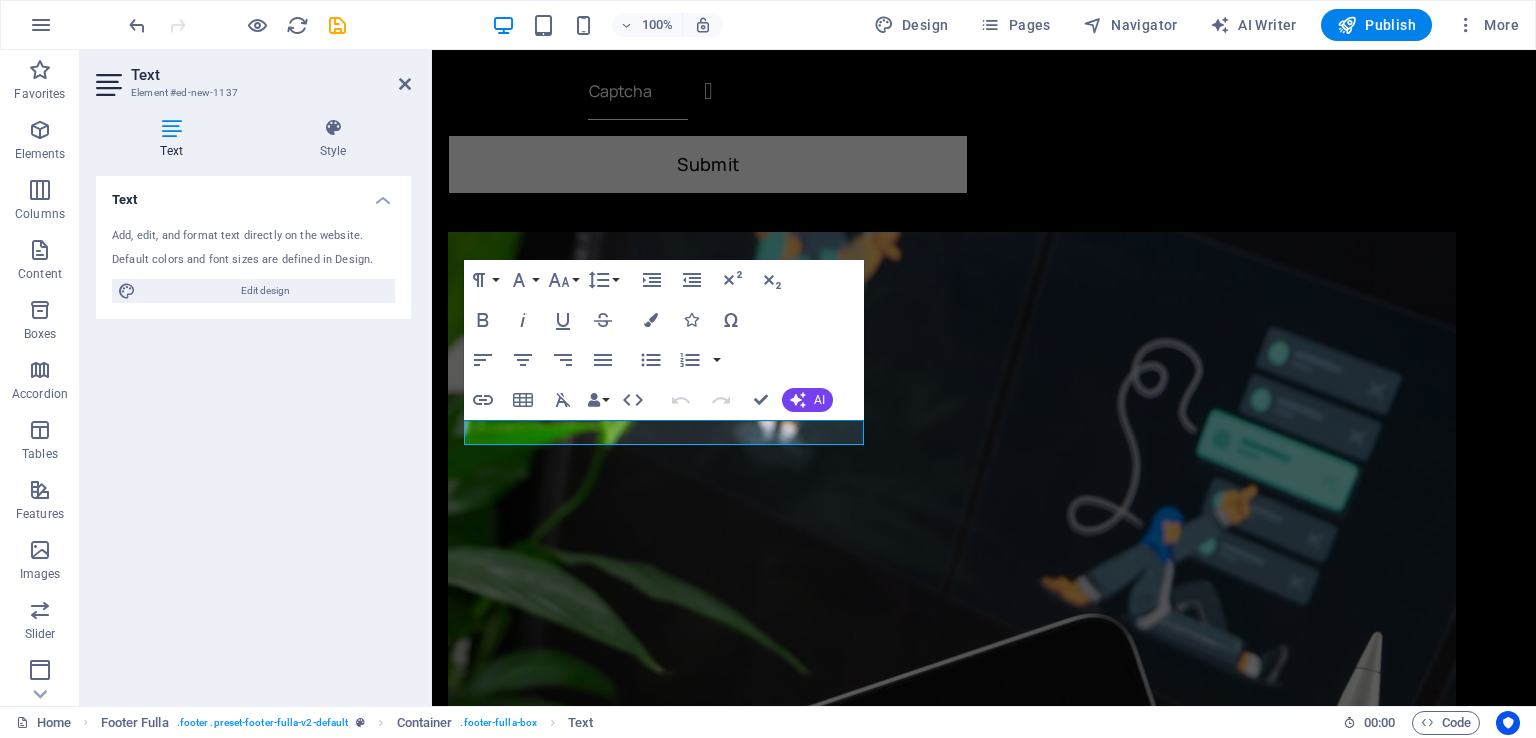 select on "ease-in-out" 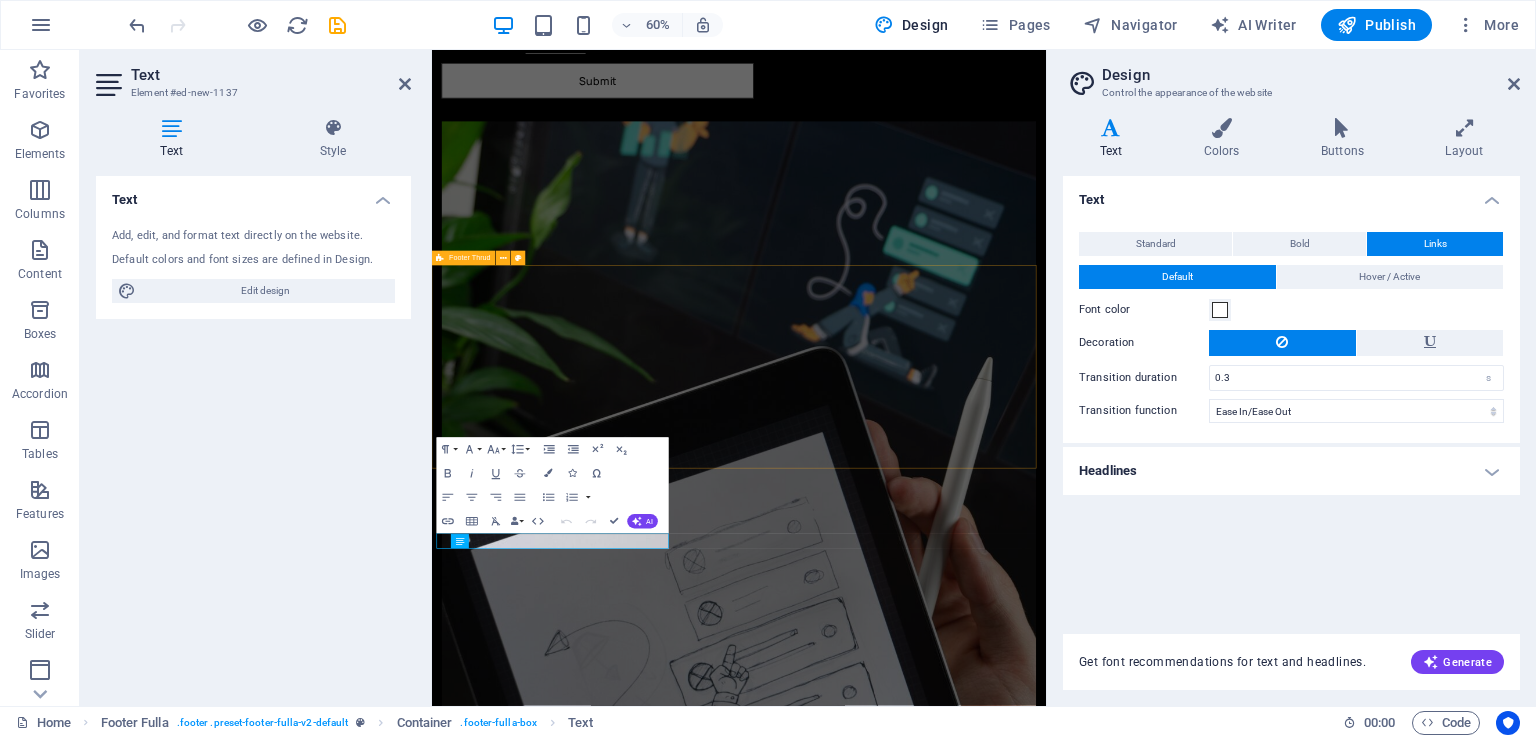 scroll, scrollTop: 5321, scrollLeft: 0, axis: vertical 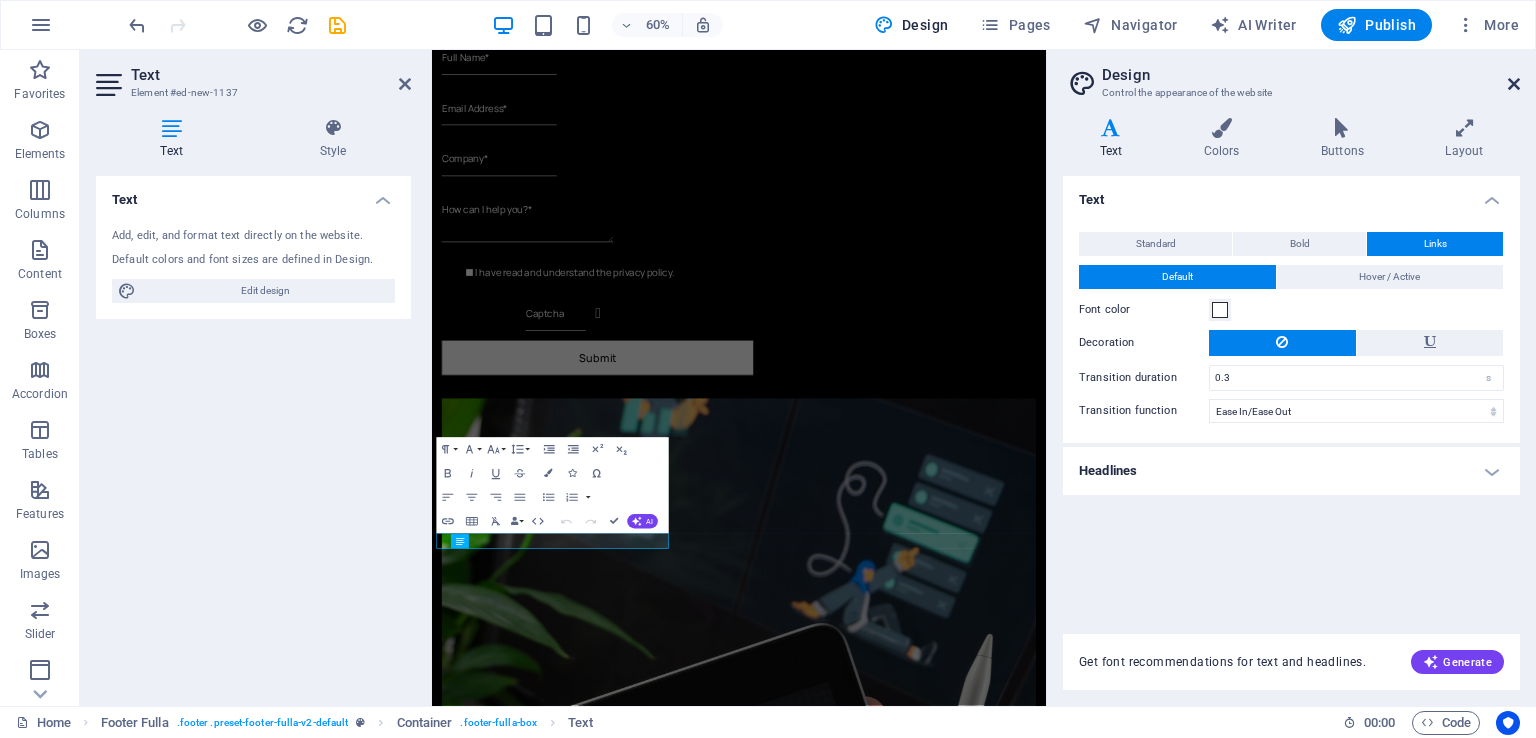 click at bounding box center (1514, 84) 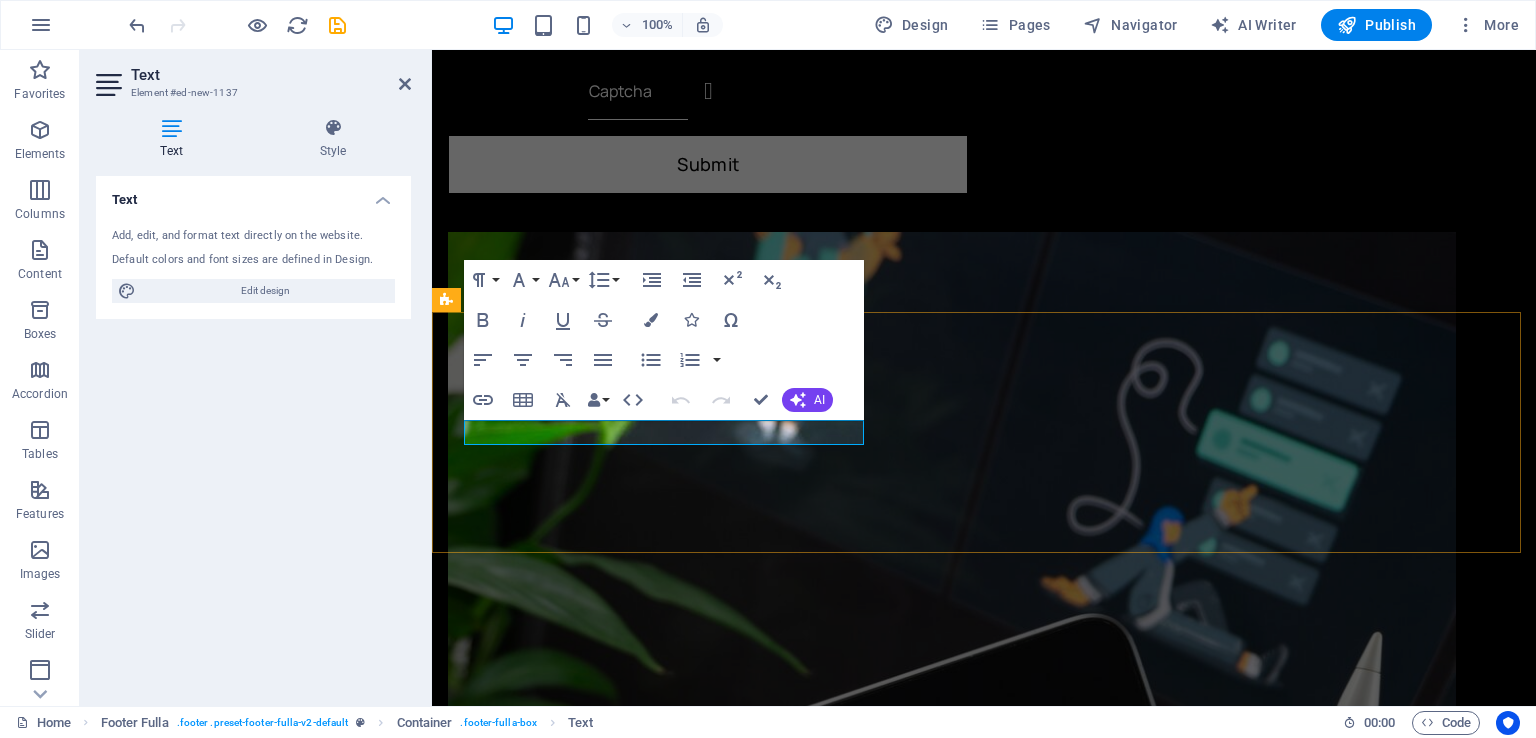 click on "New text element" at bounding box center (984, 3057) 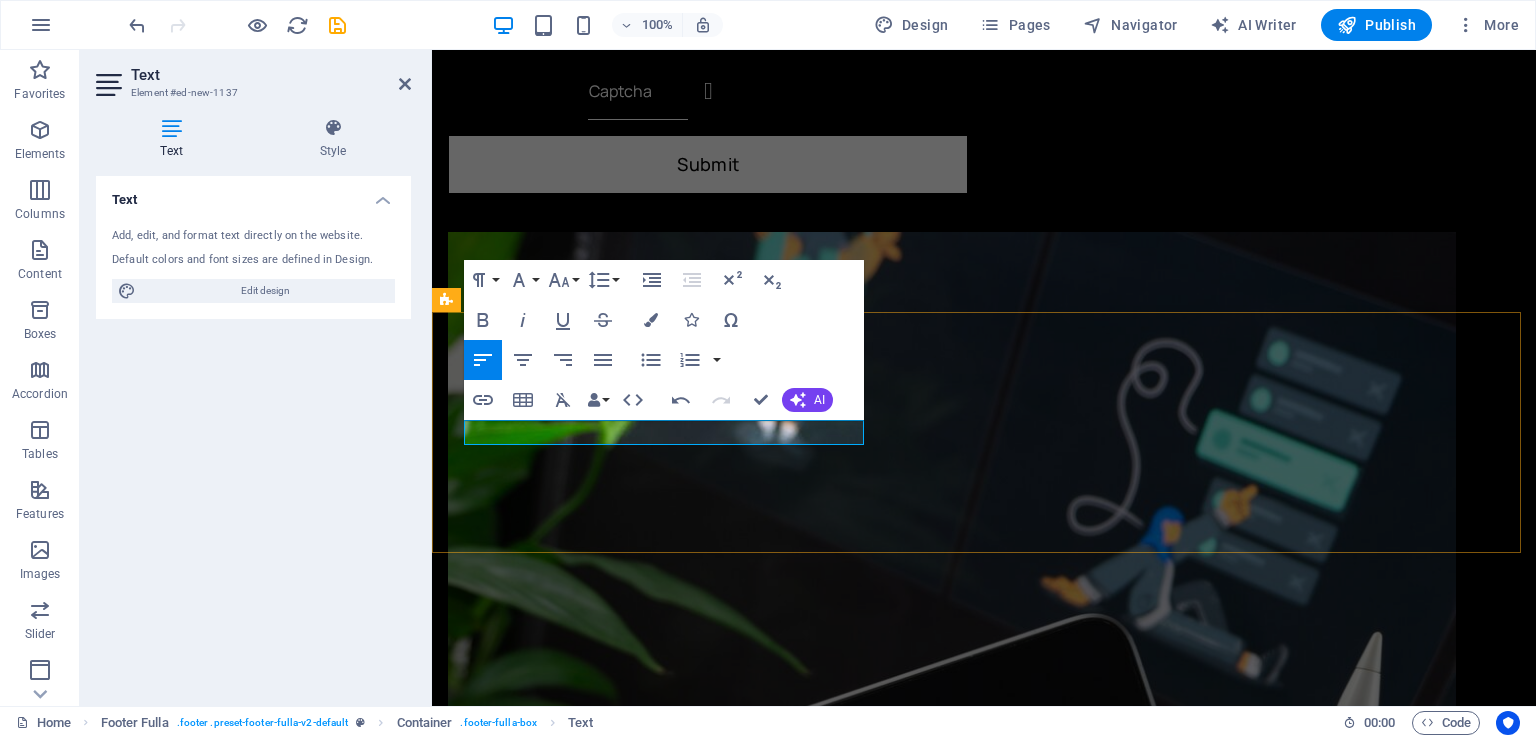 type 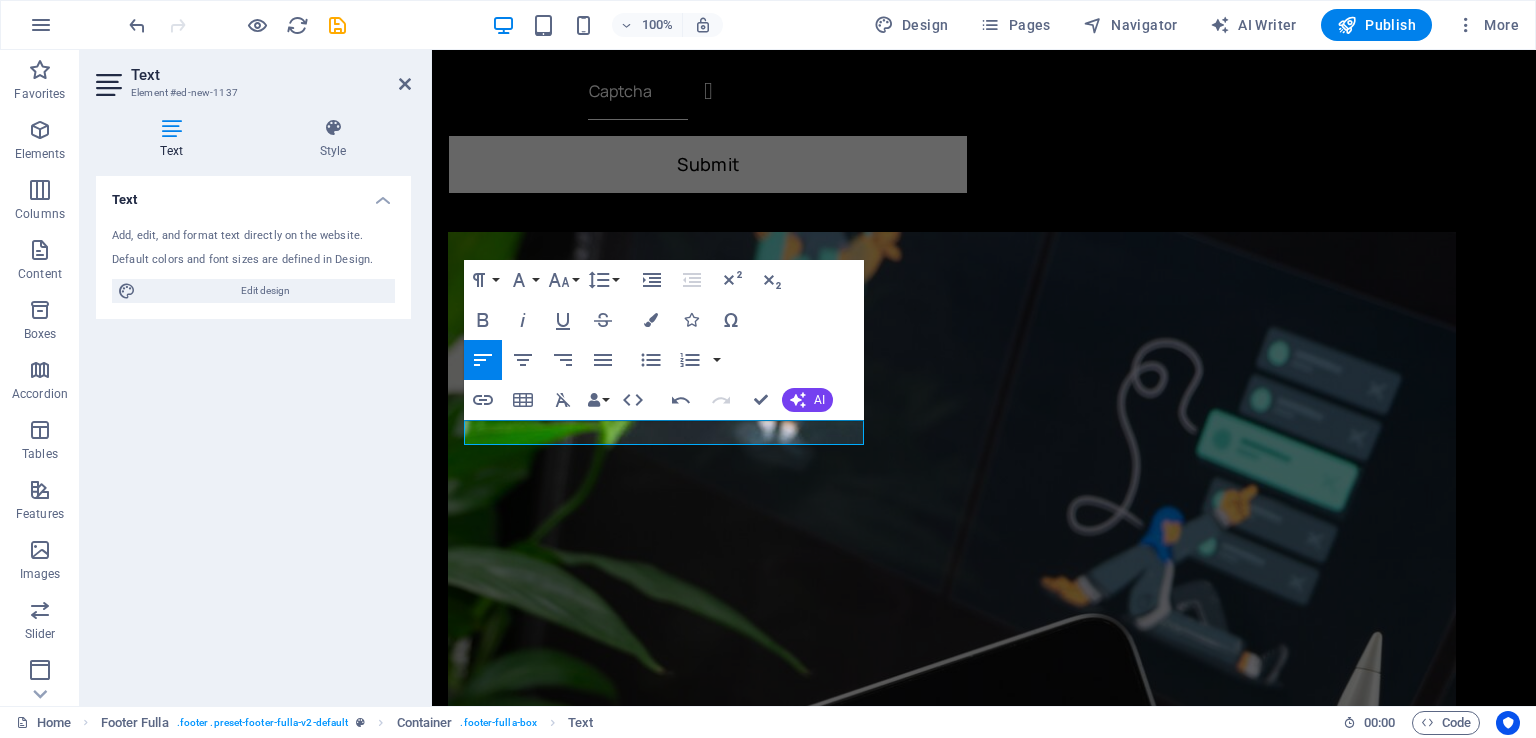 click on "Text" at bounding box center (253, 194) 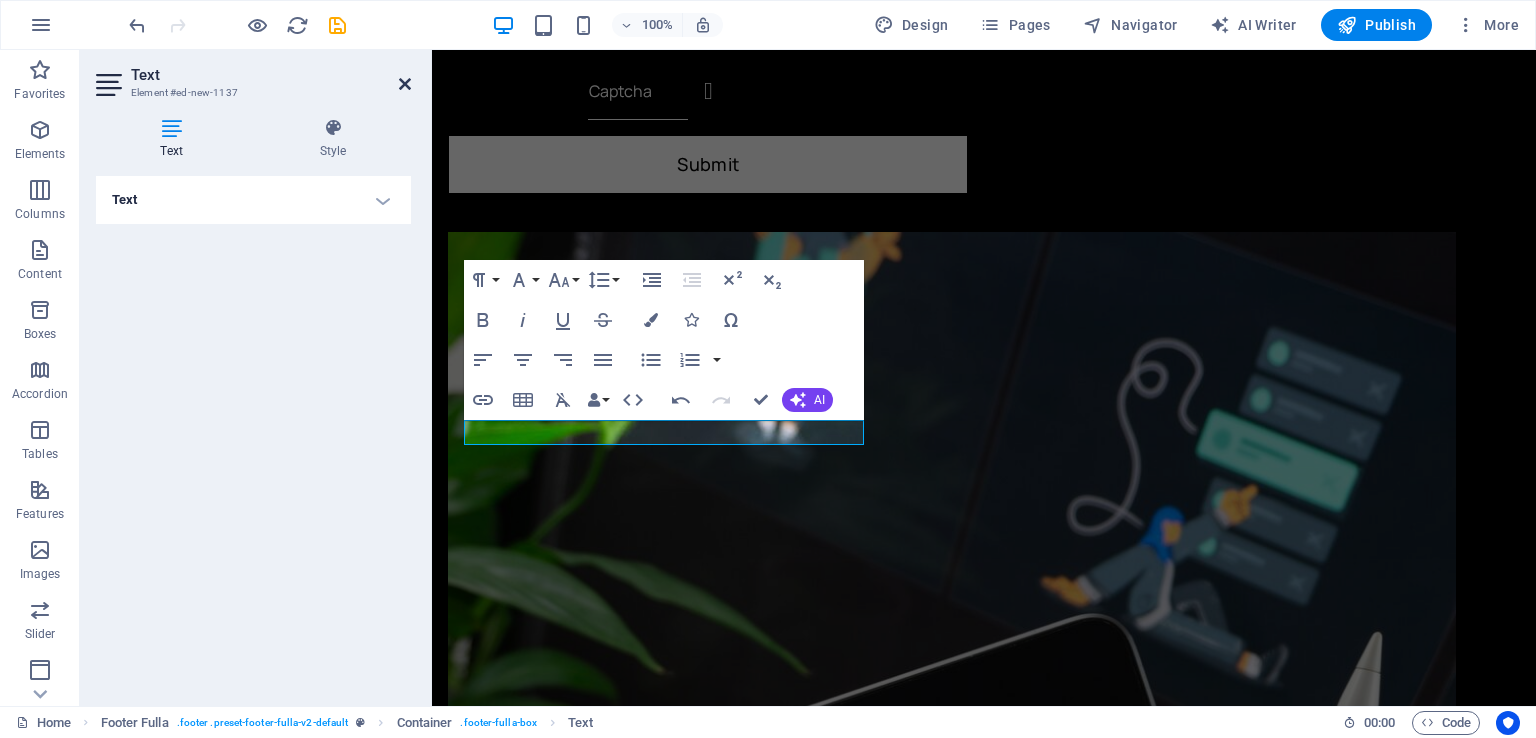 click at bounding box center (405, 84) 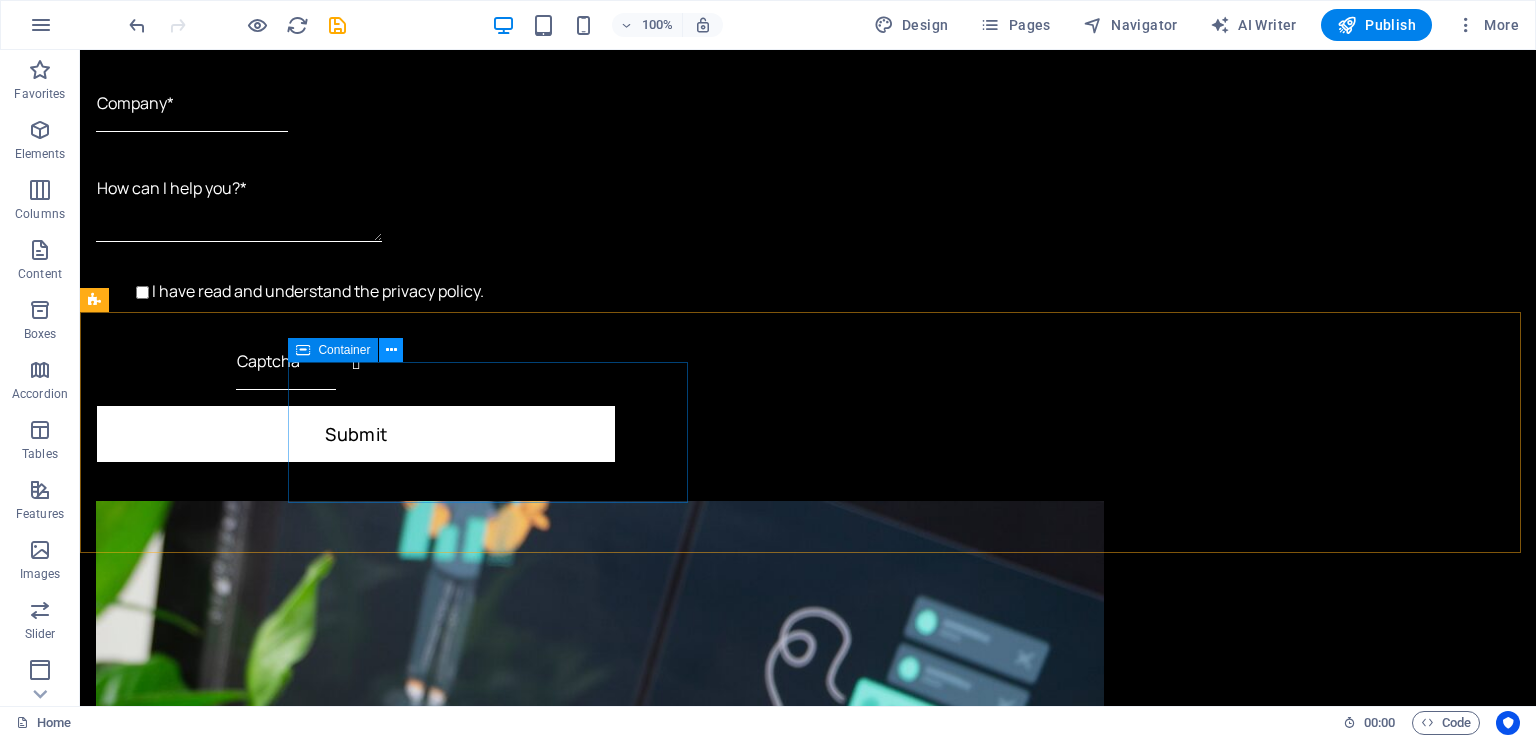 click at bounding box center (391, 350) 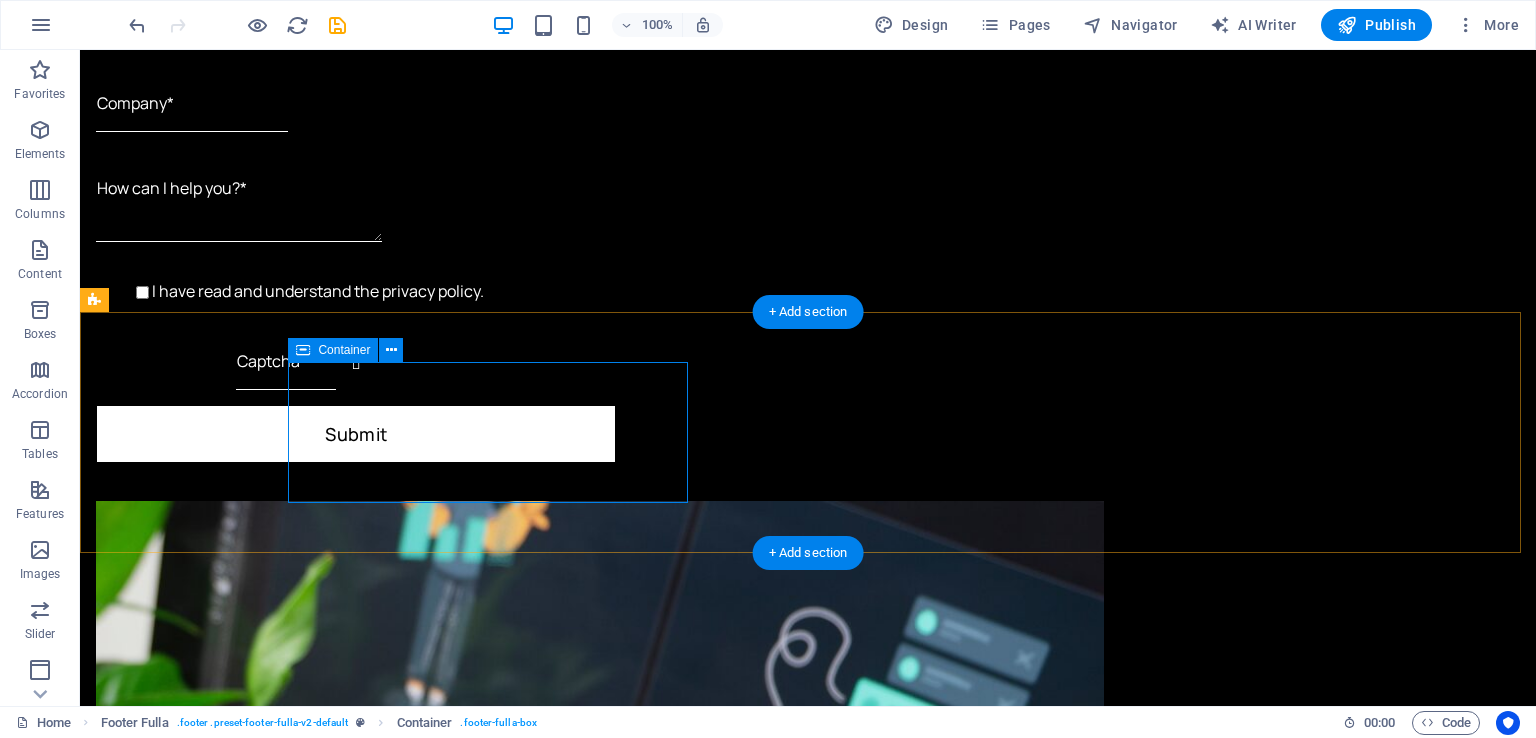 click on "Add elements" at bounding box center [749, 3415] 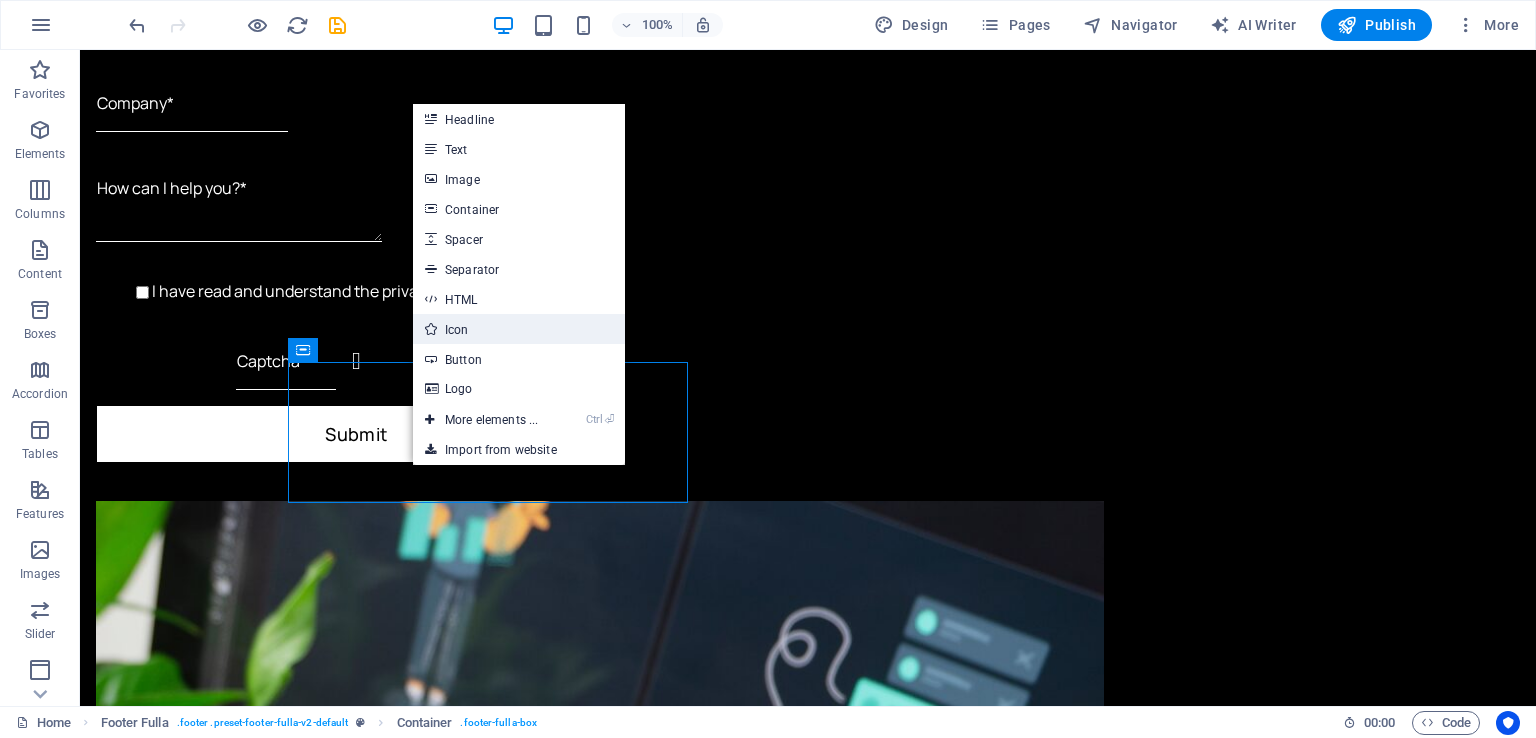 click on "Icon" at bounding box center (519, 329) 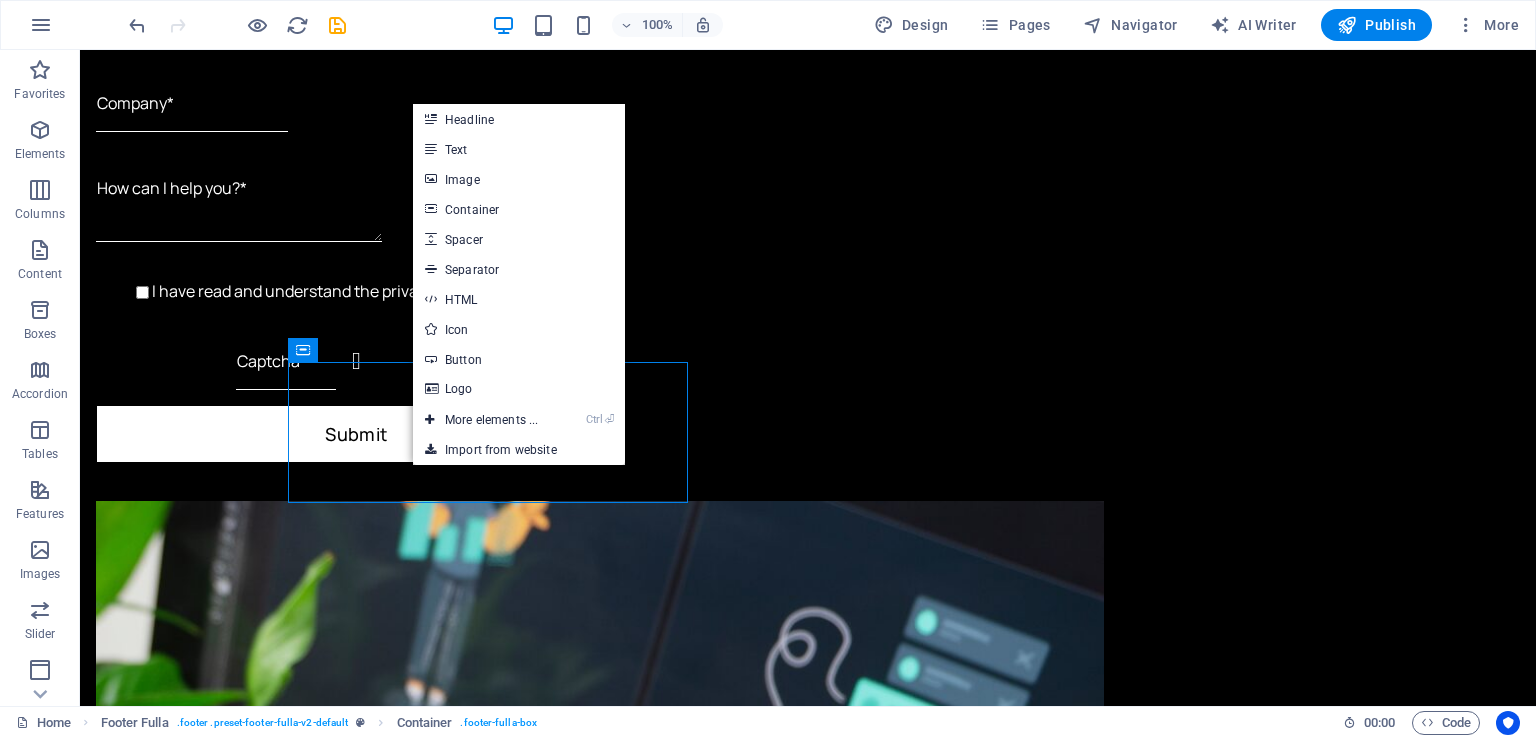 select on "xMidYMid" 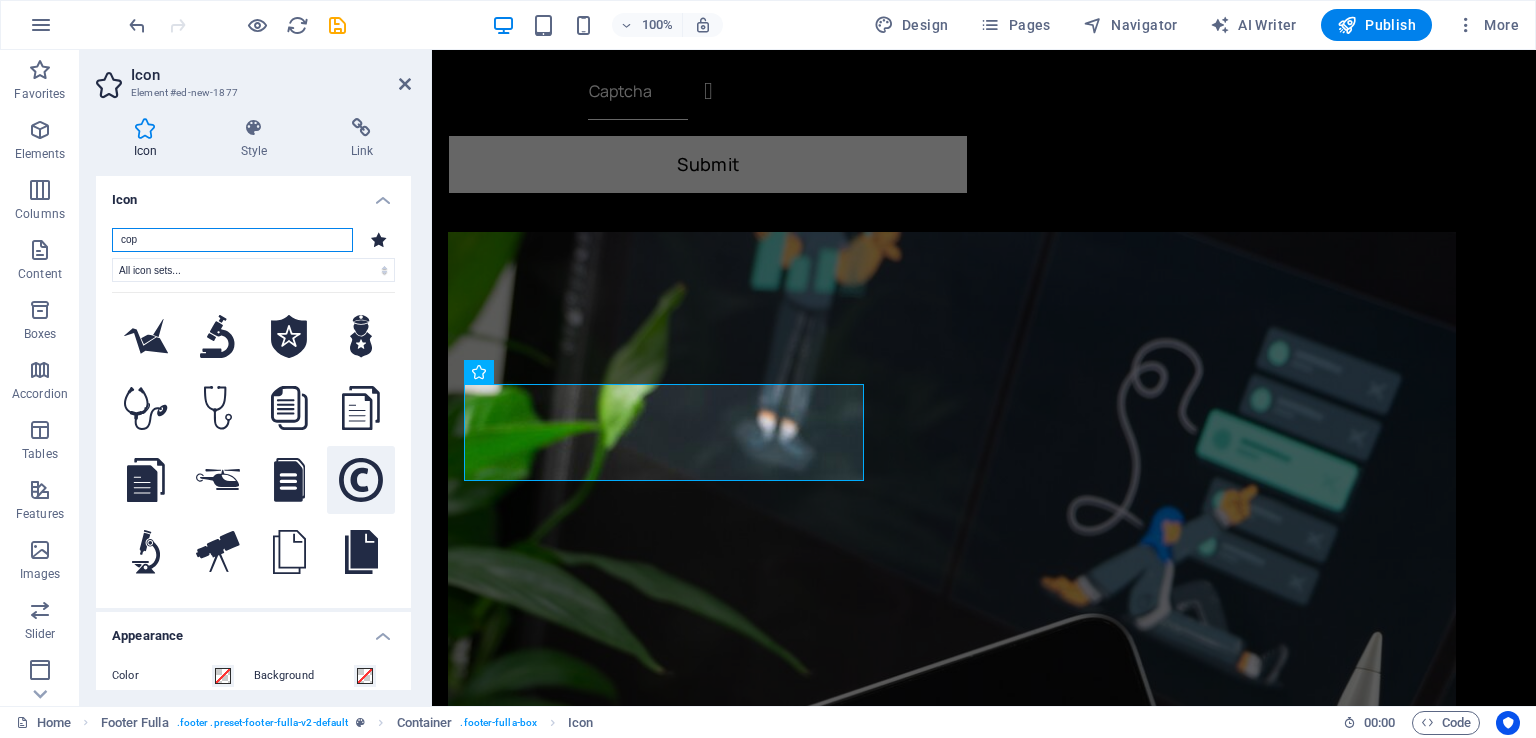 type on "cop" 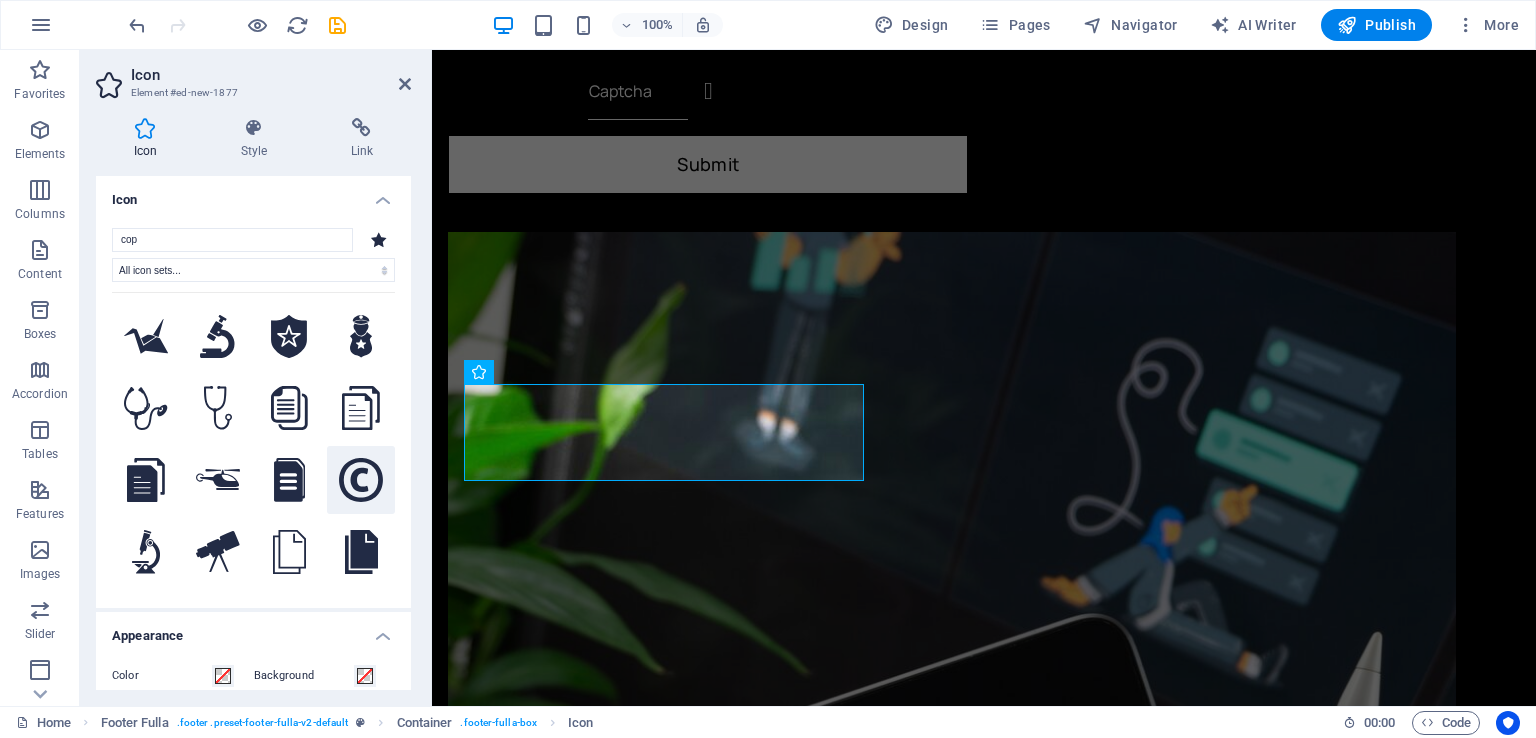 click 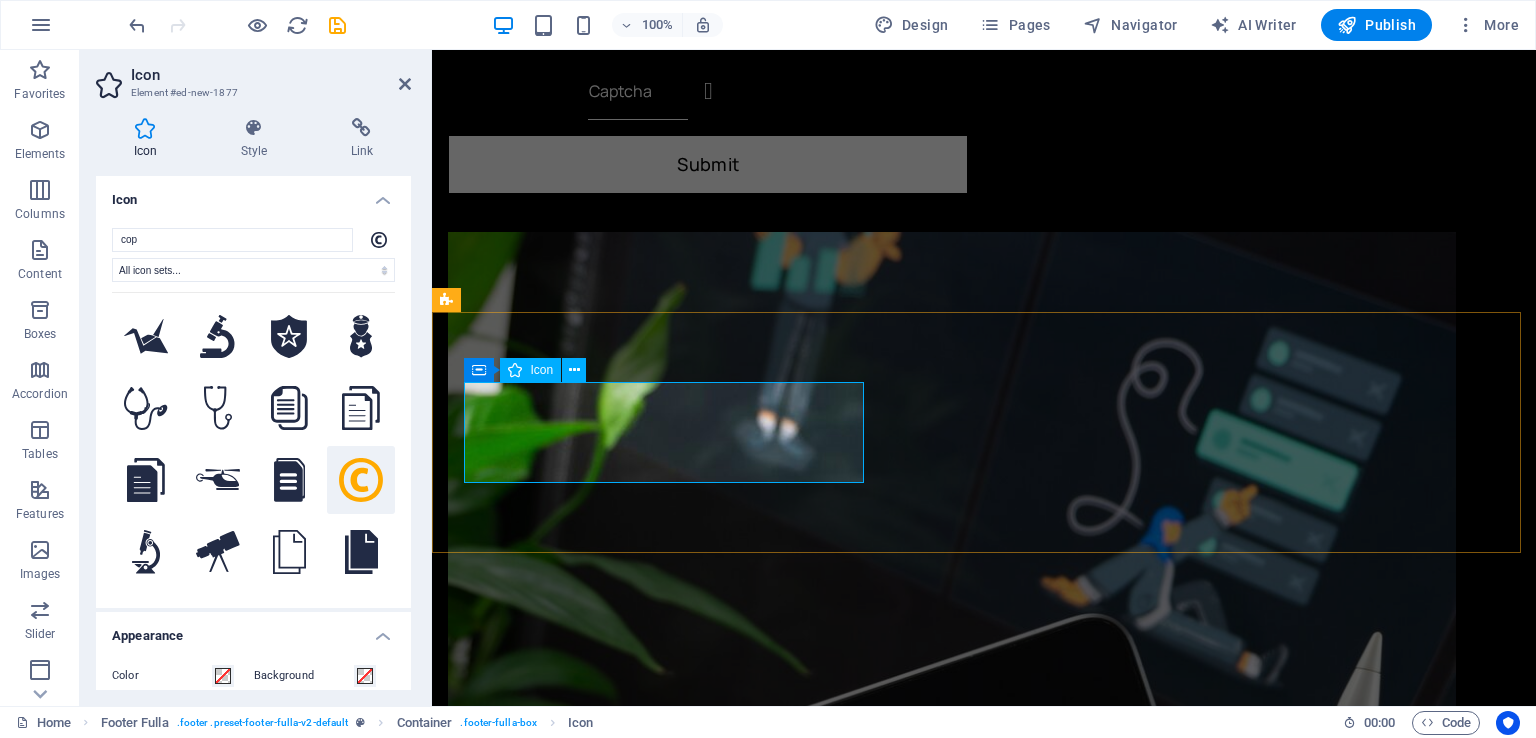 drag, startPoint x: 786, startPoint y: 531, endPoint x: 488, endPoint y: 445, distance: 310.16125 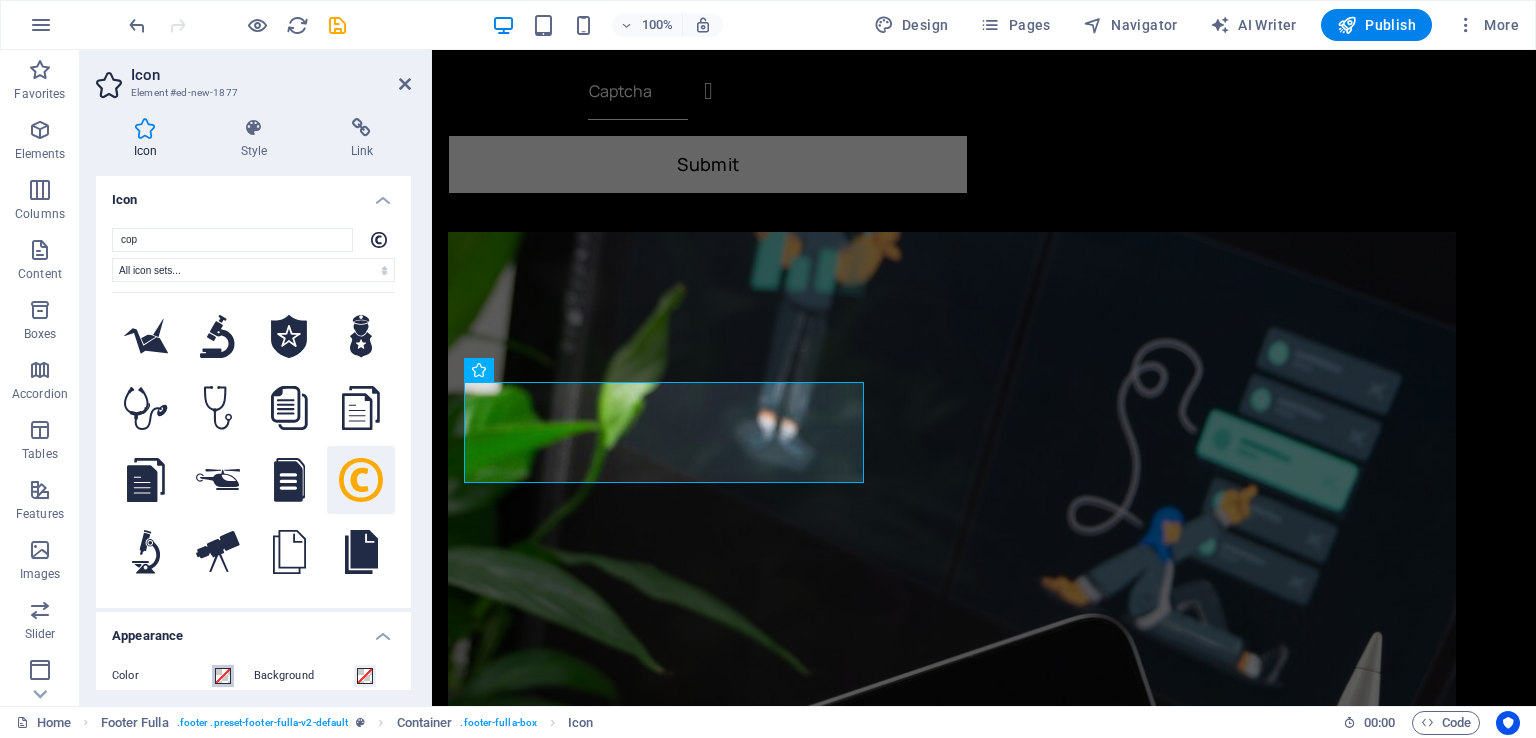 click at bounding box center [223, 676] 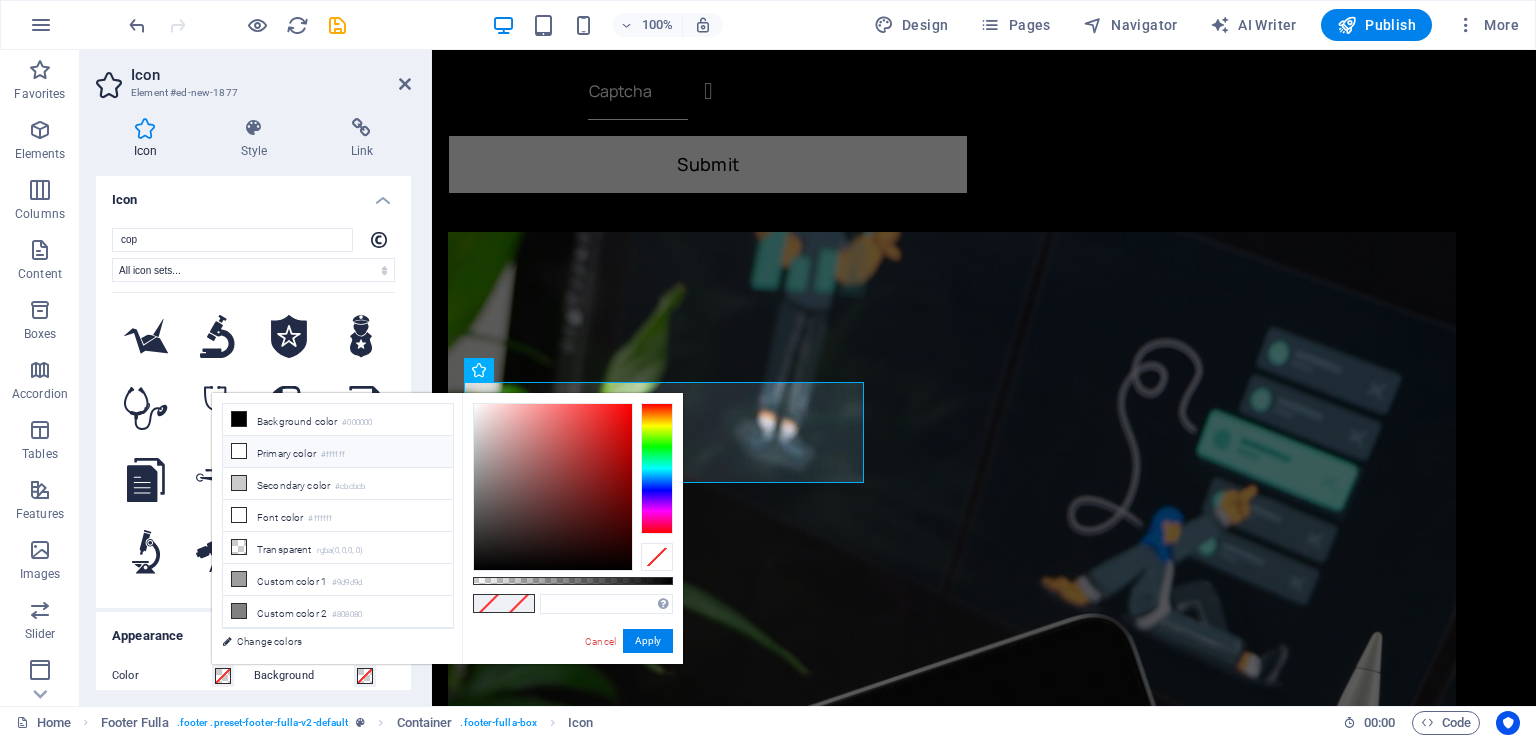 click on "Primary color
#ffffff" at bounding box center (338, 452) 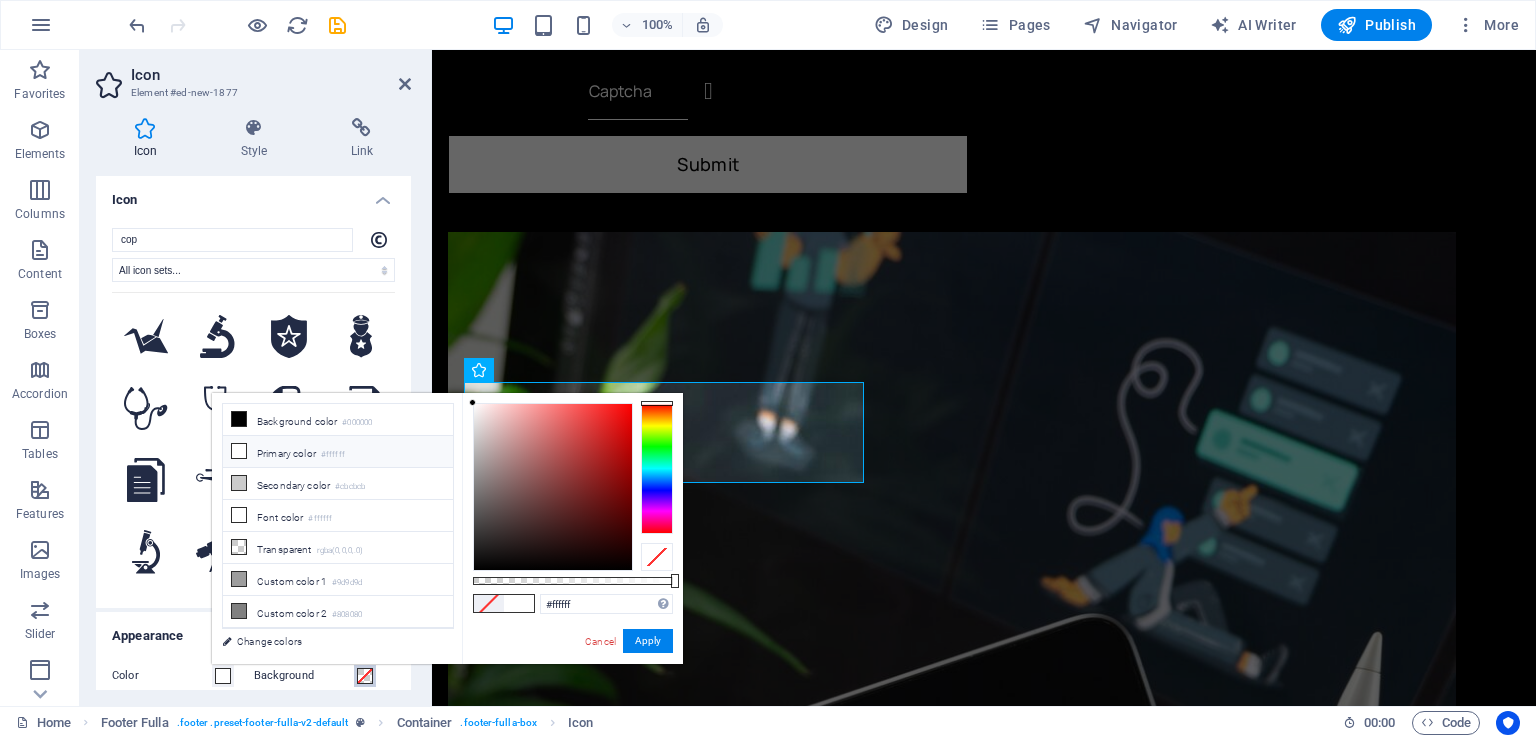 click at bounding box center (365, 676) 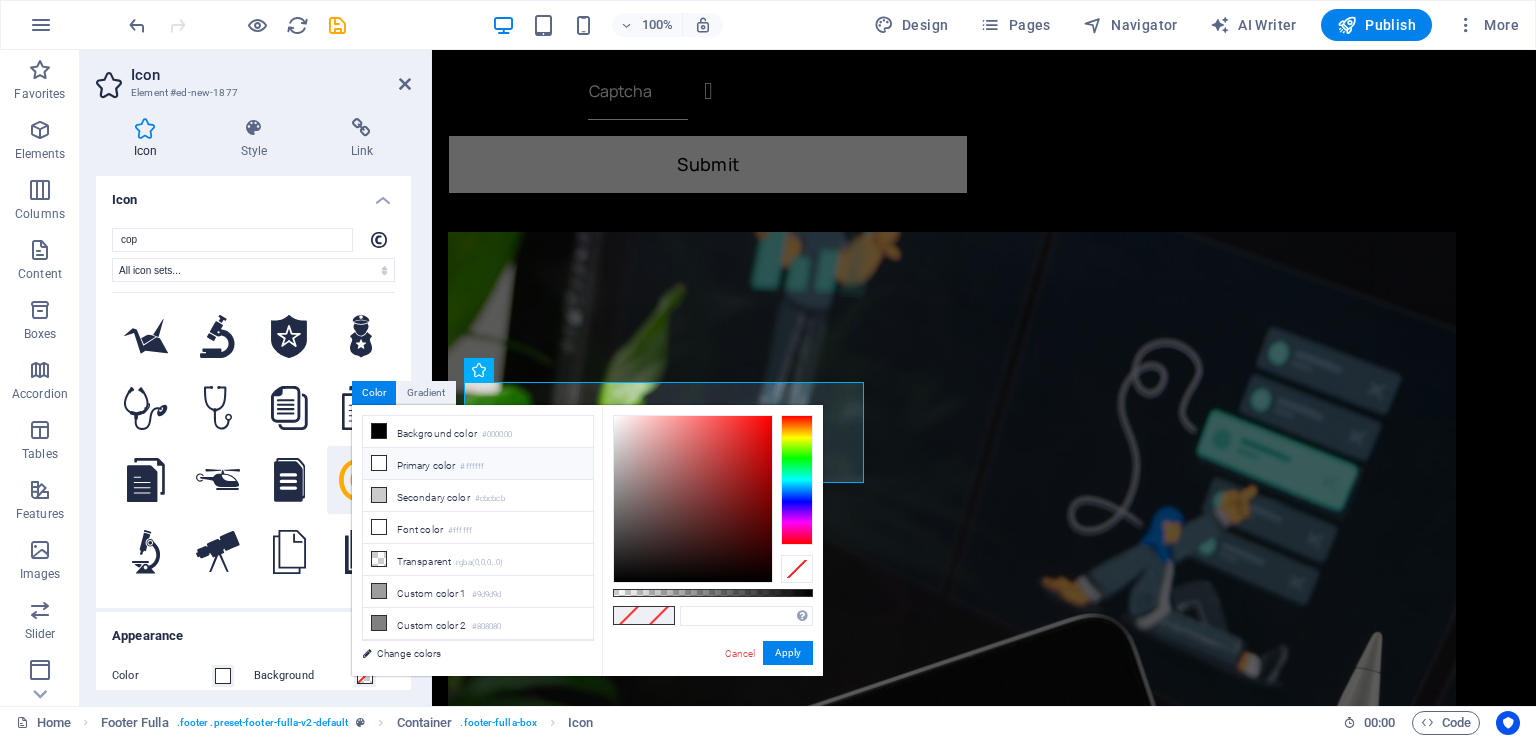 click on "Primary color
#ffffff" at bounding box center [478, 464] 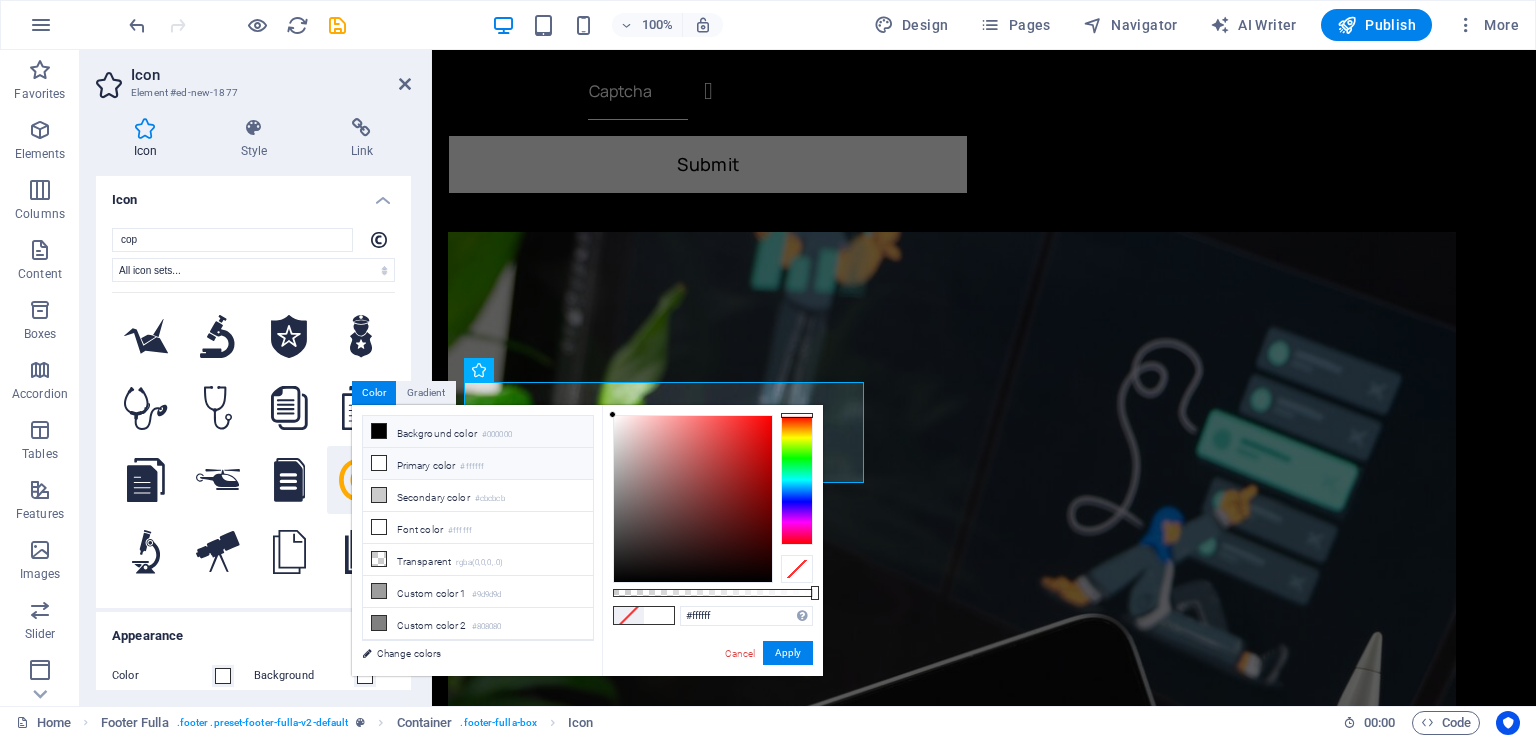 click on "Background color
#000000" at bounding box center [478, 432] 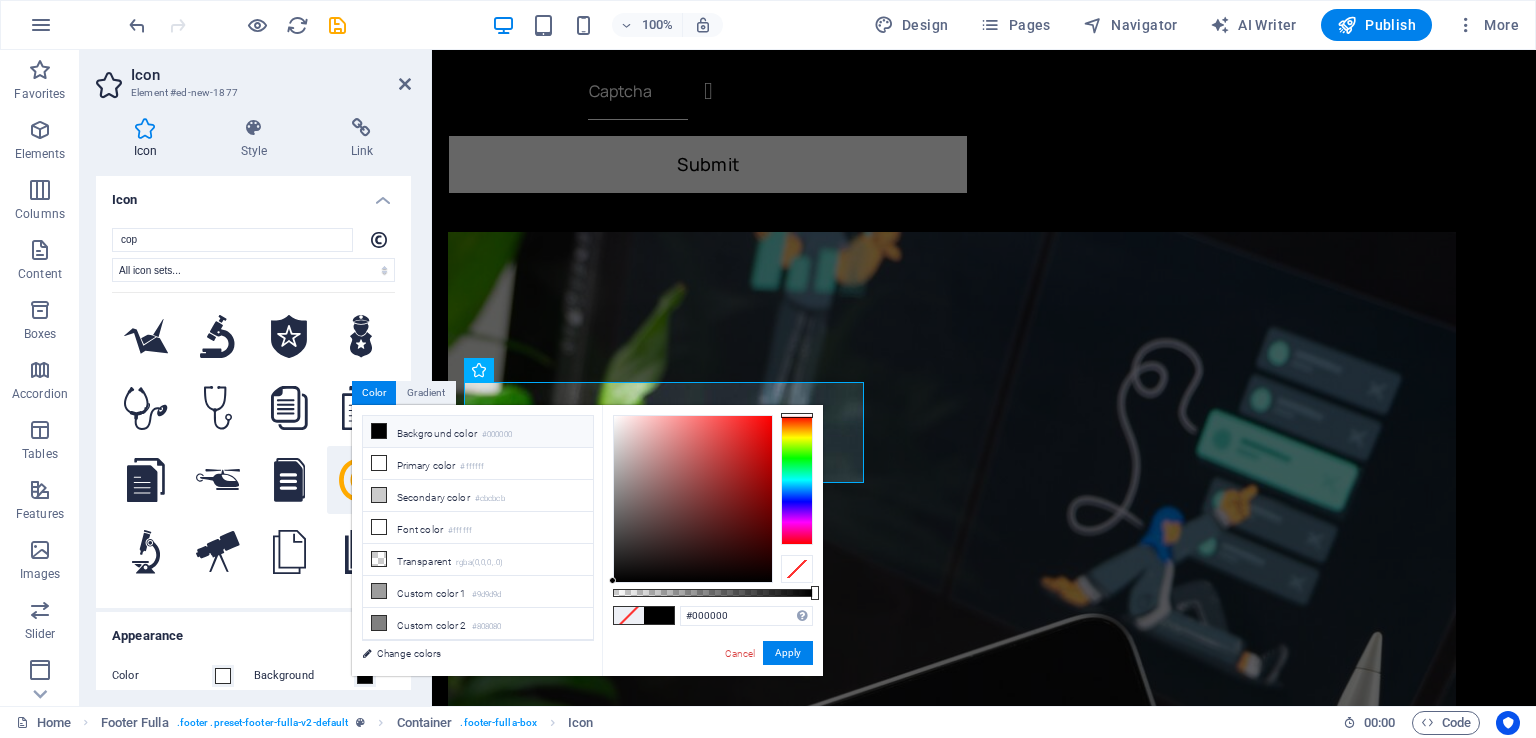 click on "Color Background Mode Scale Left Center Right Width 100 Default auto px rem % em vh vw Height Default auto px rem em vh vw Padding Default px rem % em vh vw Stroke width Default px rem % em vh vw Stroke color Overflow" at bounding box center [253, 792] 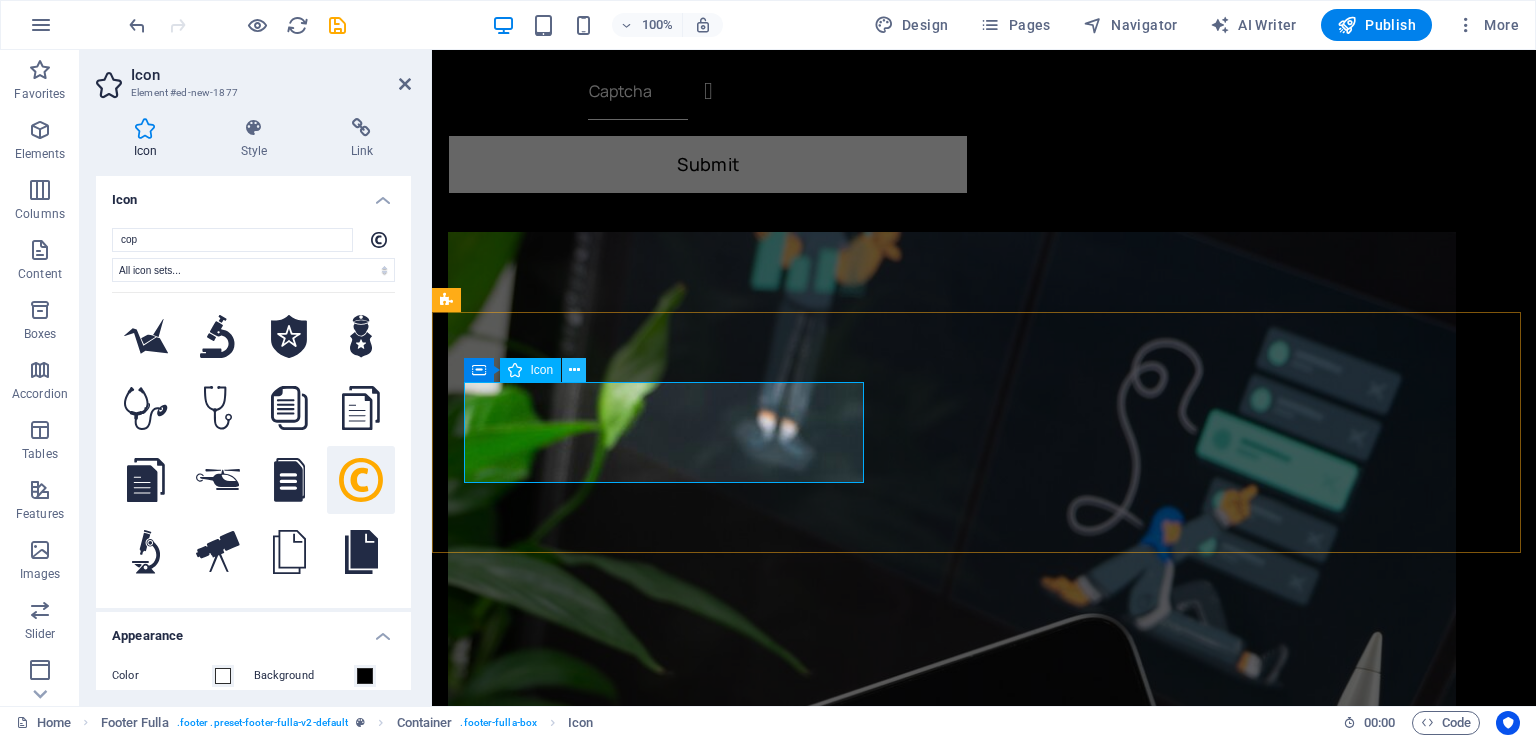 click at bounding box center [574, 370] 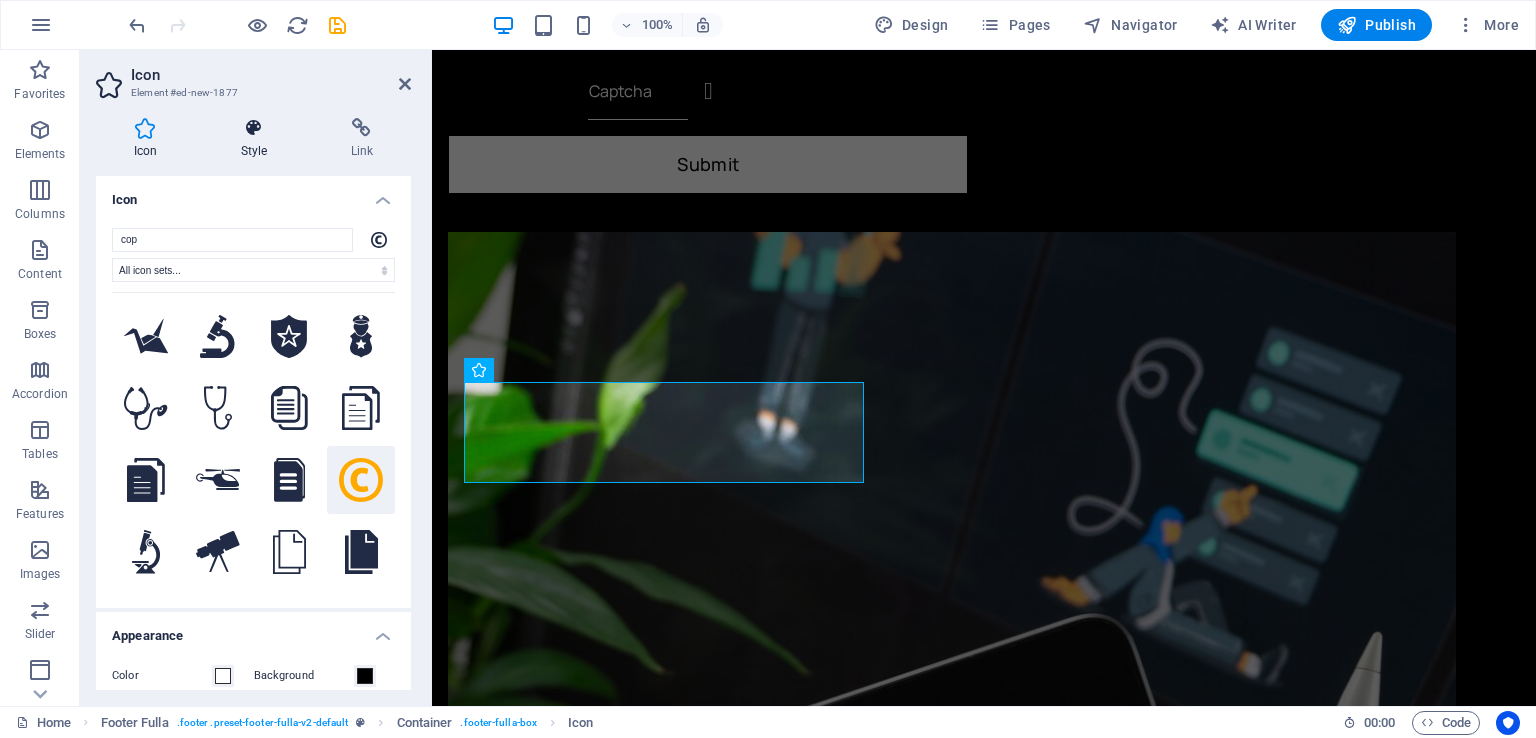 click on "Style" at bounding box center (258, 139) 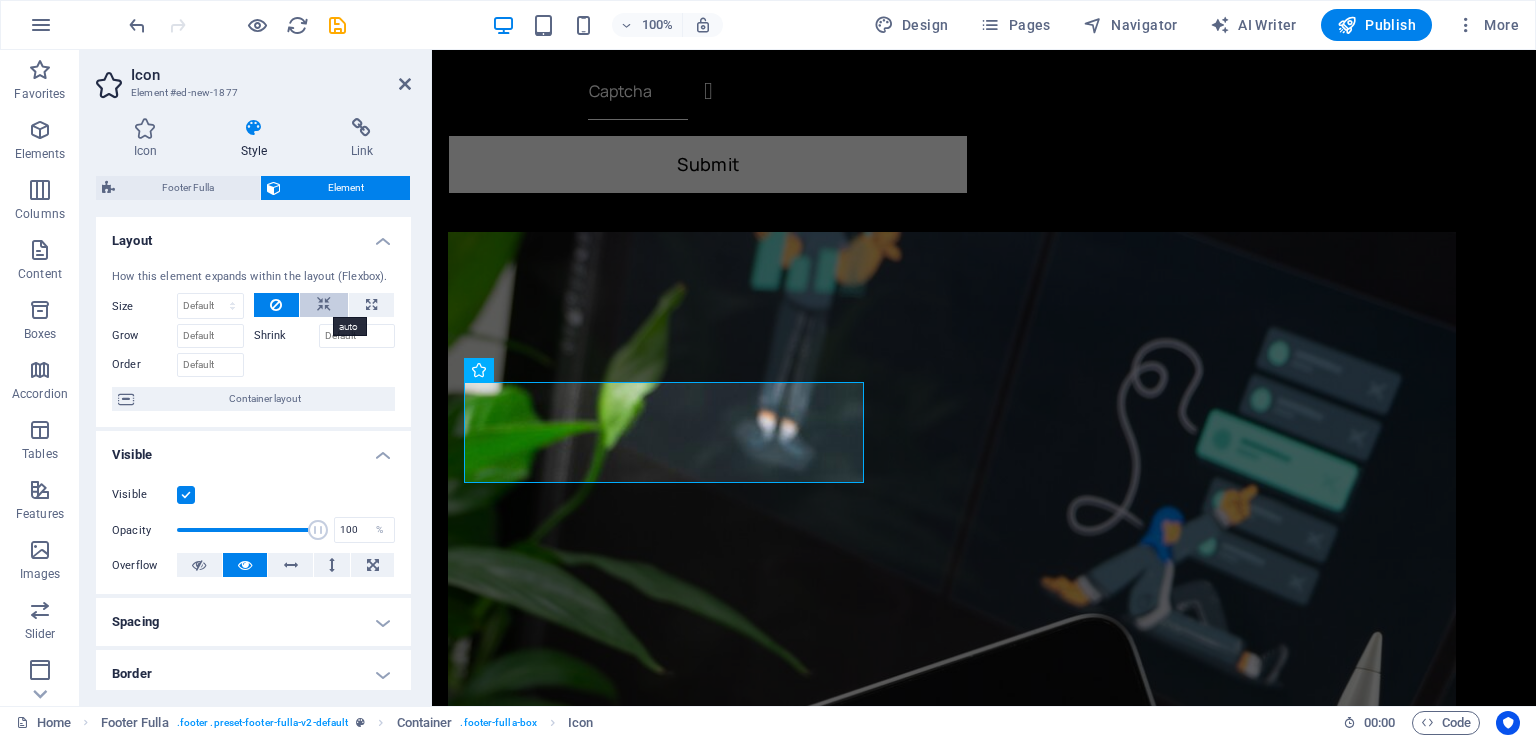 click at bounding box center [324, 305] 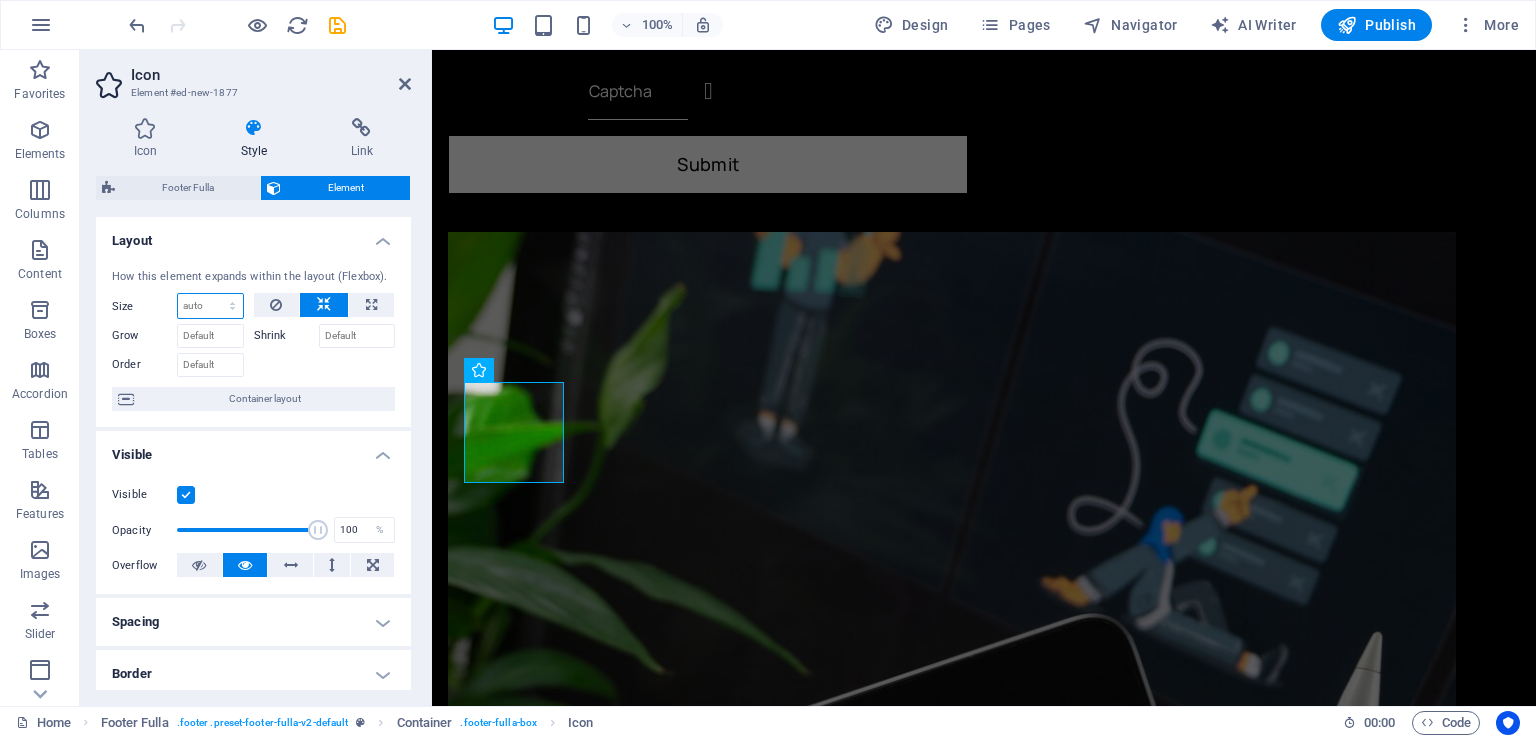click on "Default auto px % 1/1 1/2 1/3 1/4 1/5 1/6 1/7 1/8 1/9 1/10" at bounding box center (210, 306) 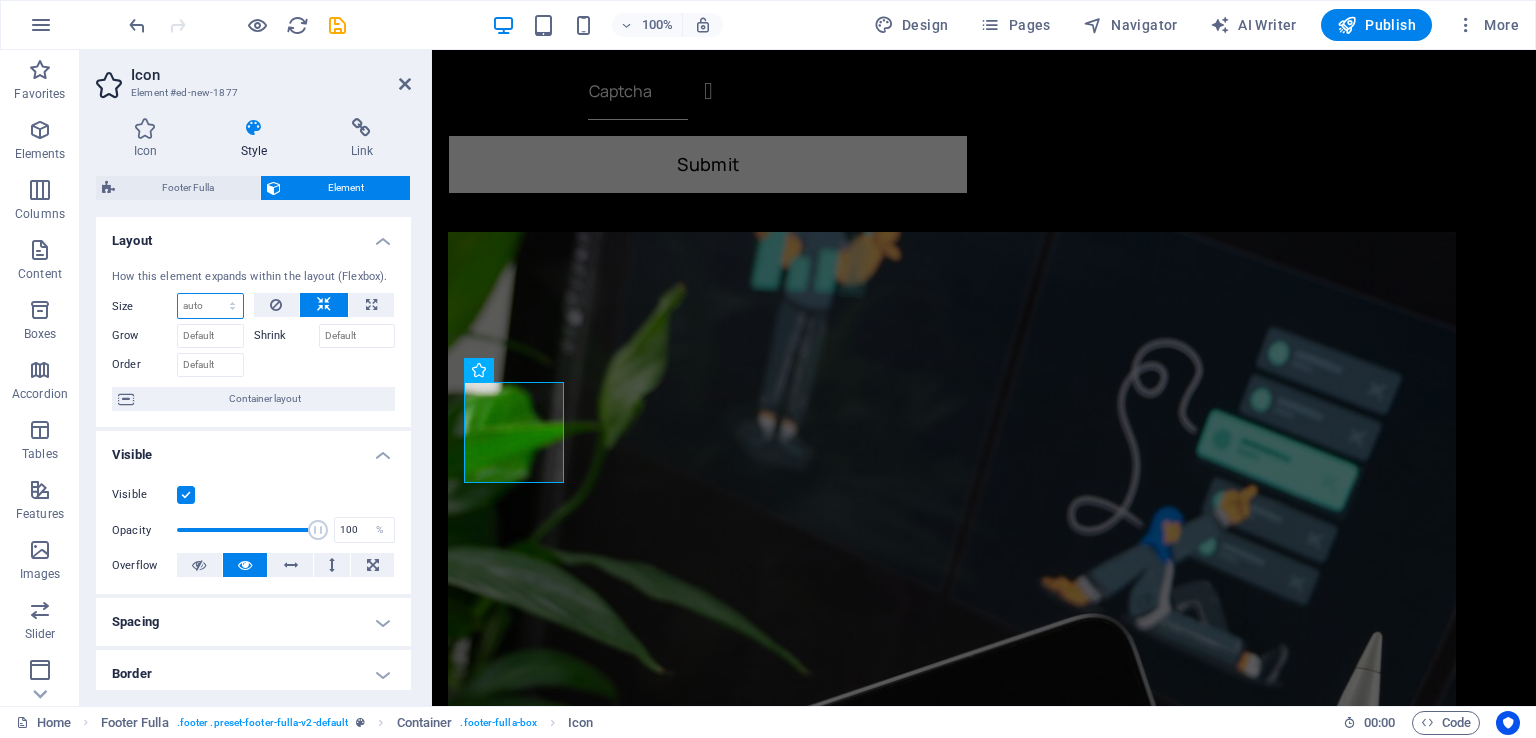select on "1/1" 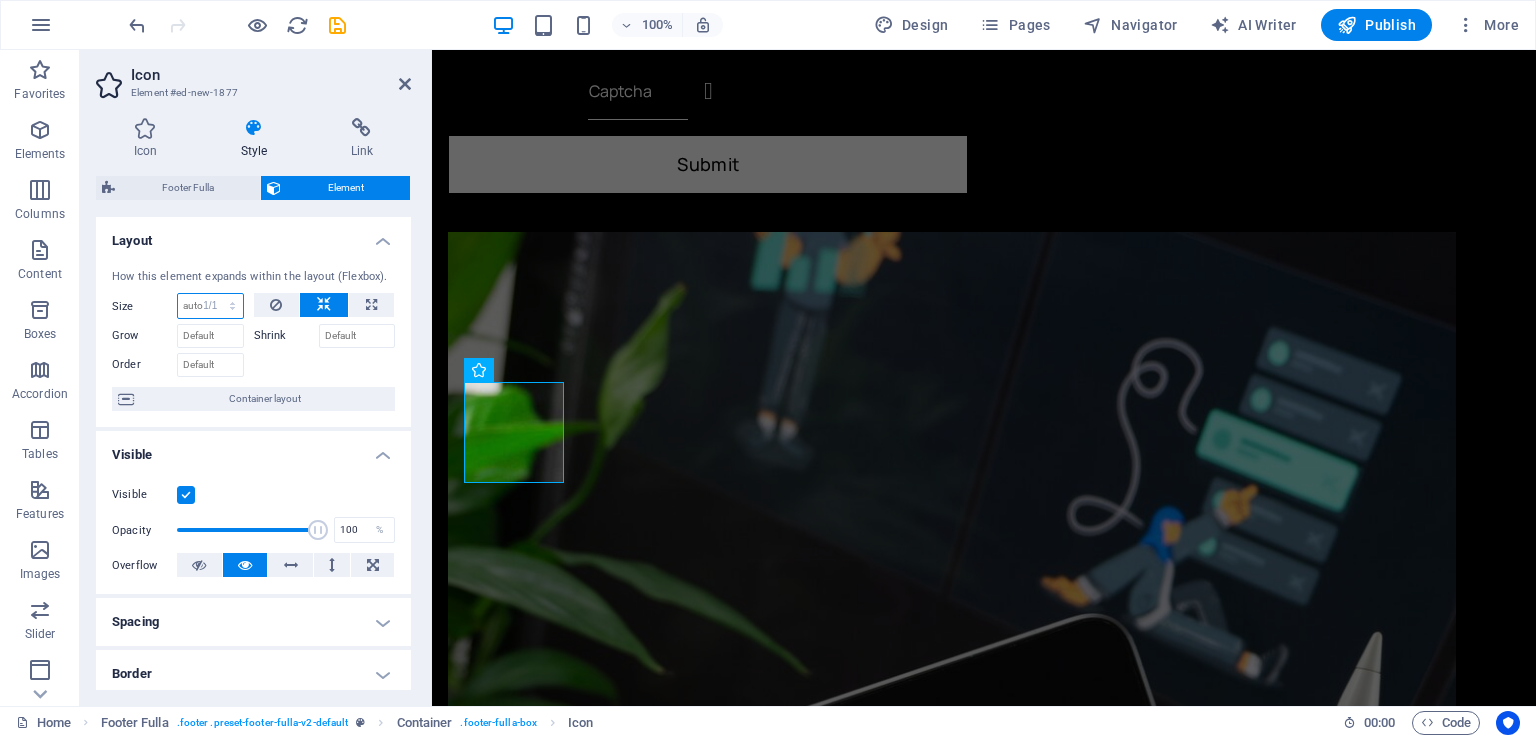 click on "Default auto px % 1/1 1/2 1/3 1/4 1/5 1/6 1/7 1/8 1/9 1/10" at bounding box center (210, 306) 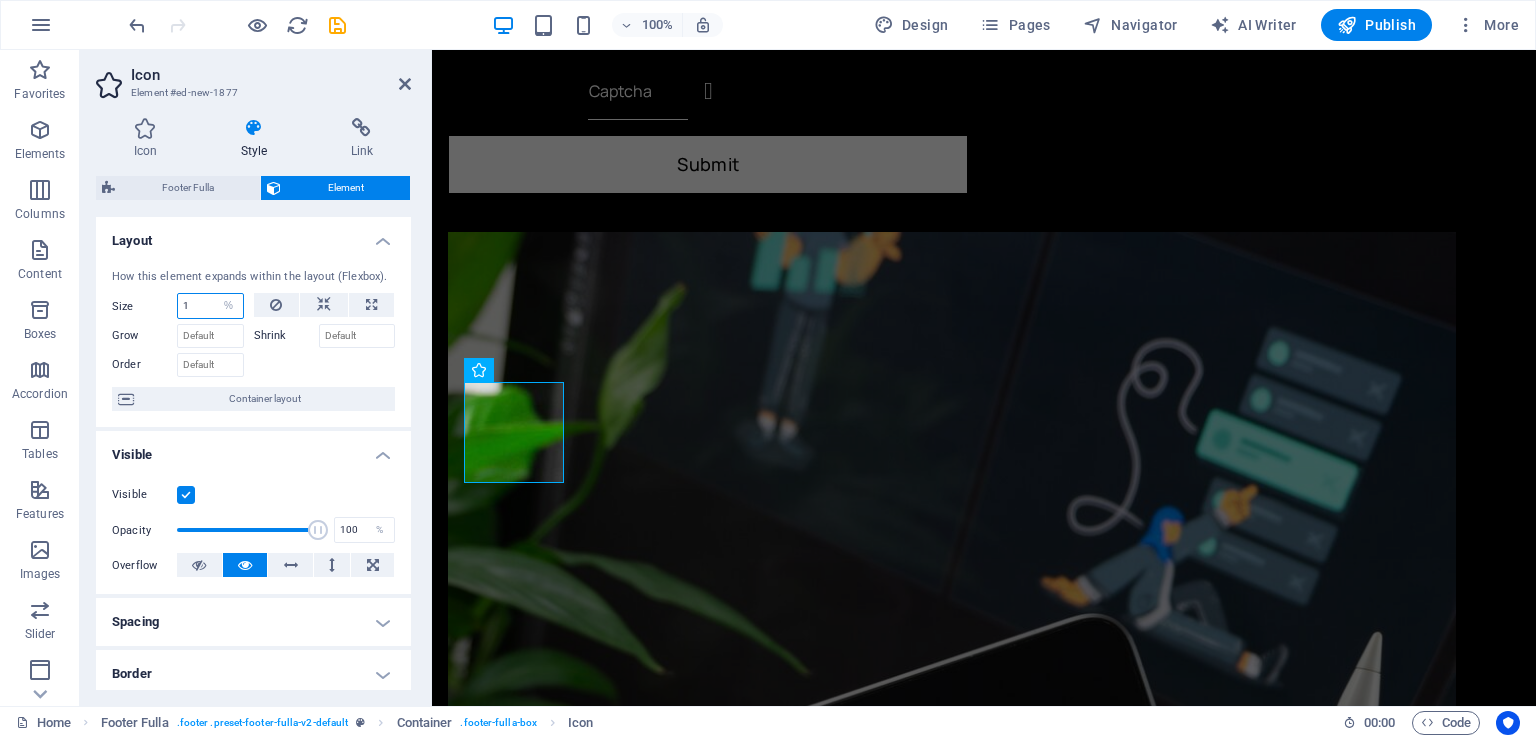 click on "1" at bounding box center [210, 306] 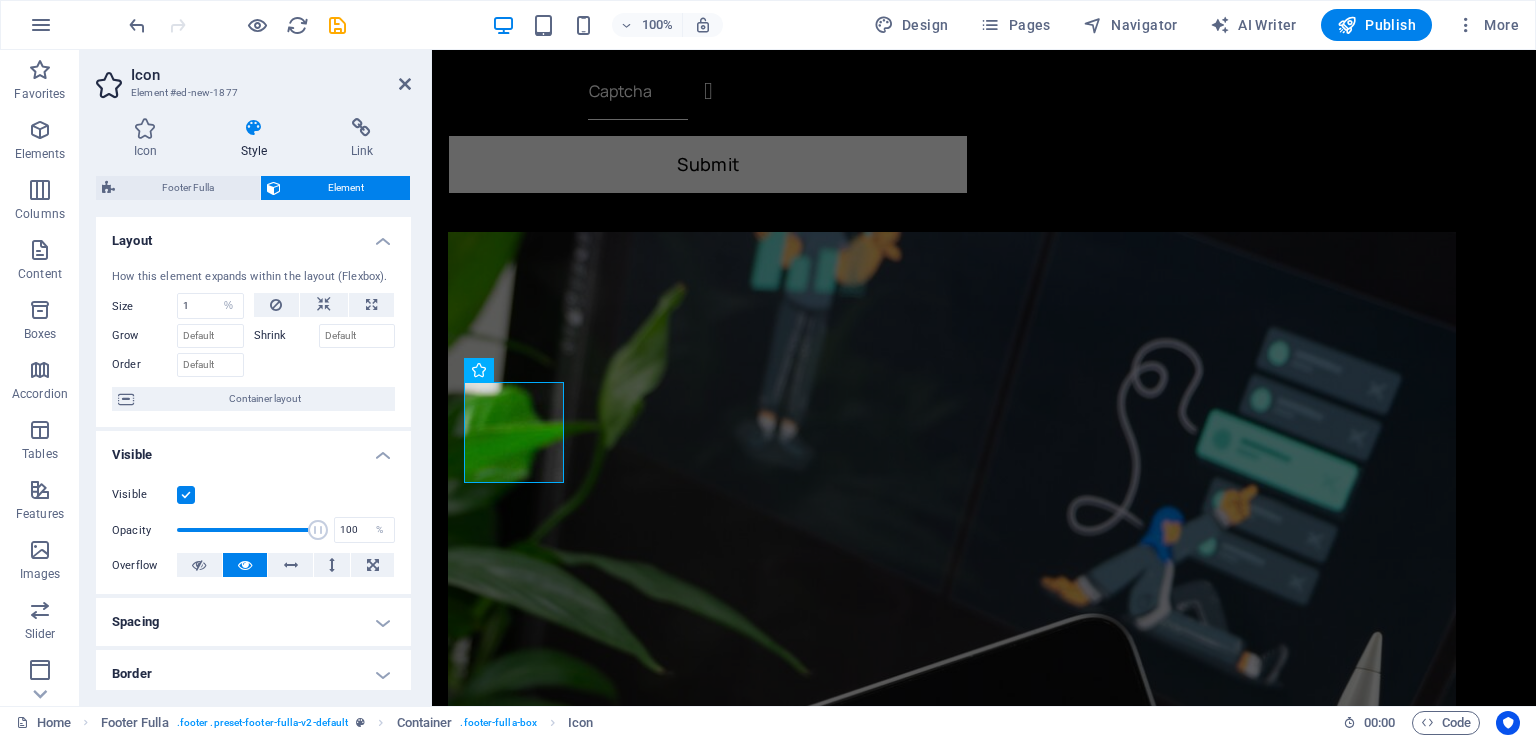 click on "Spacing" at bounding box center (253, 622) 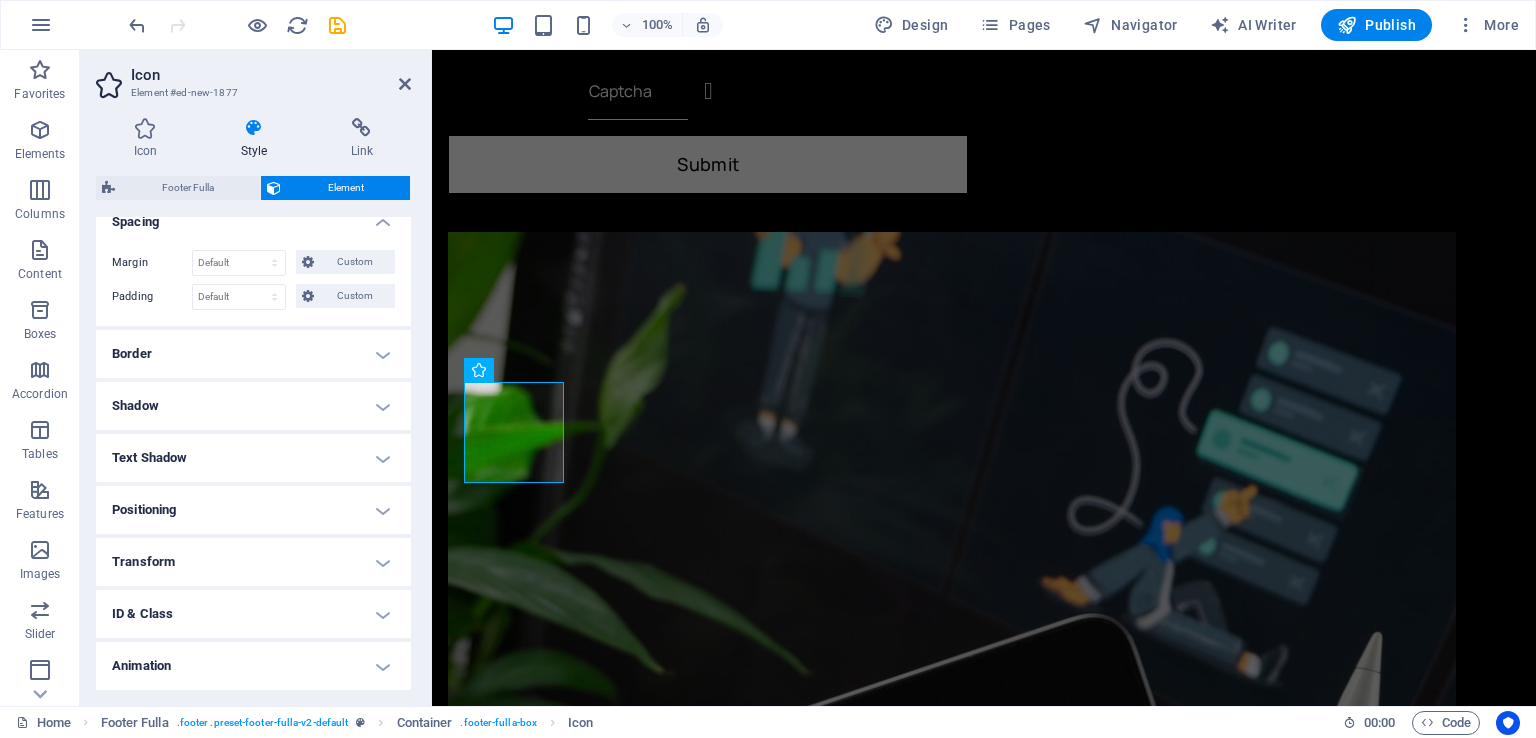 scroll, scrollTop: 451, scrollLeft: 0, axis: vertical 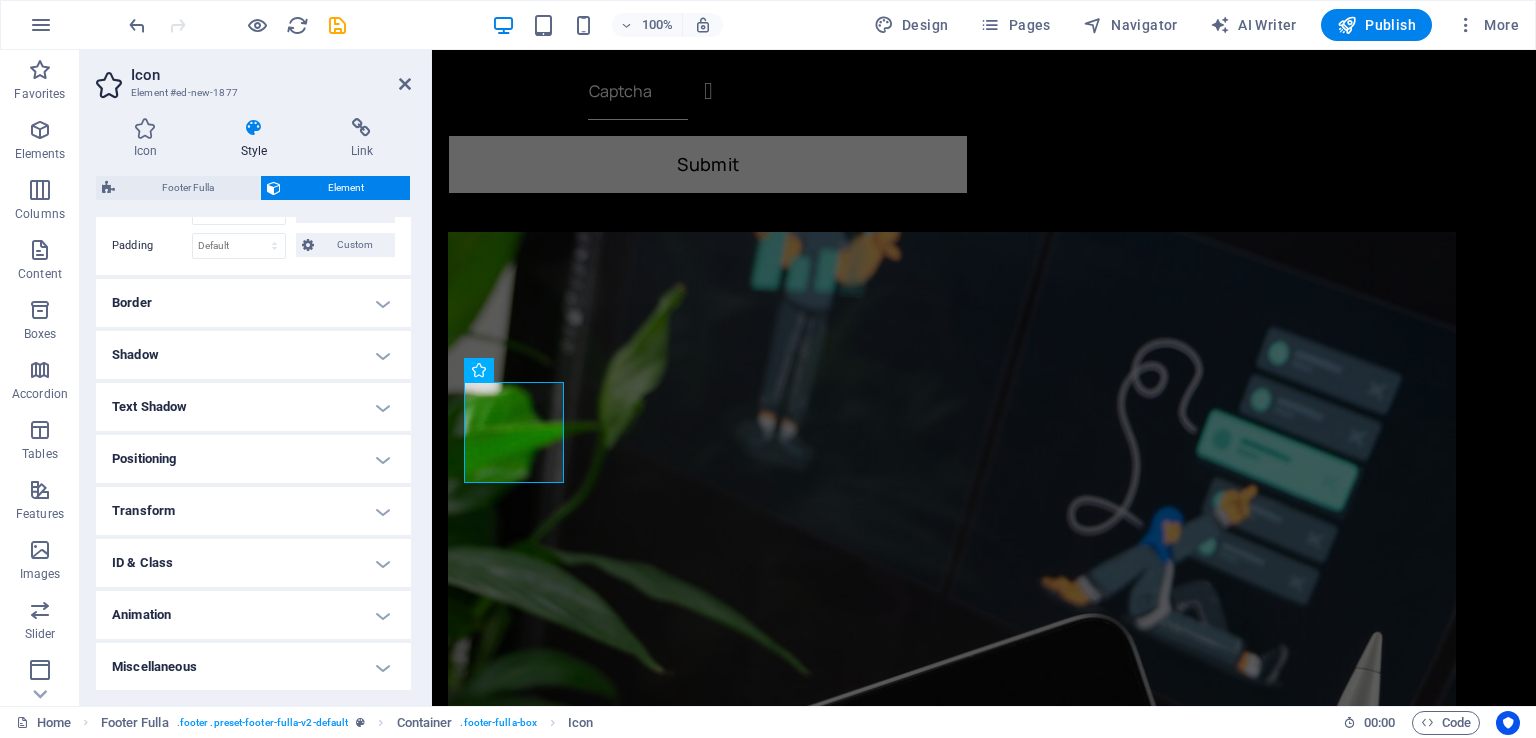 click on "Animation" at bounding box center (253, 615) 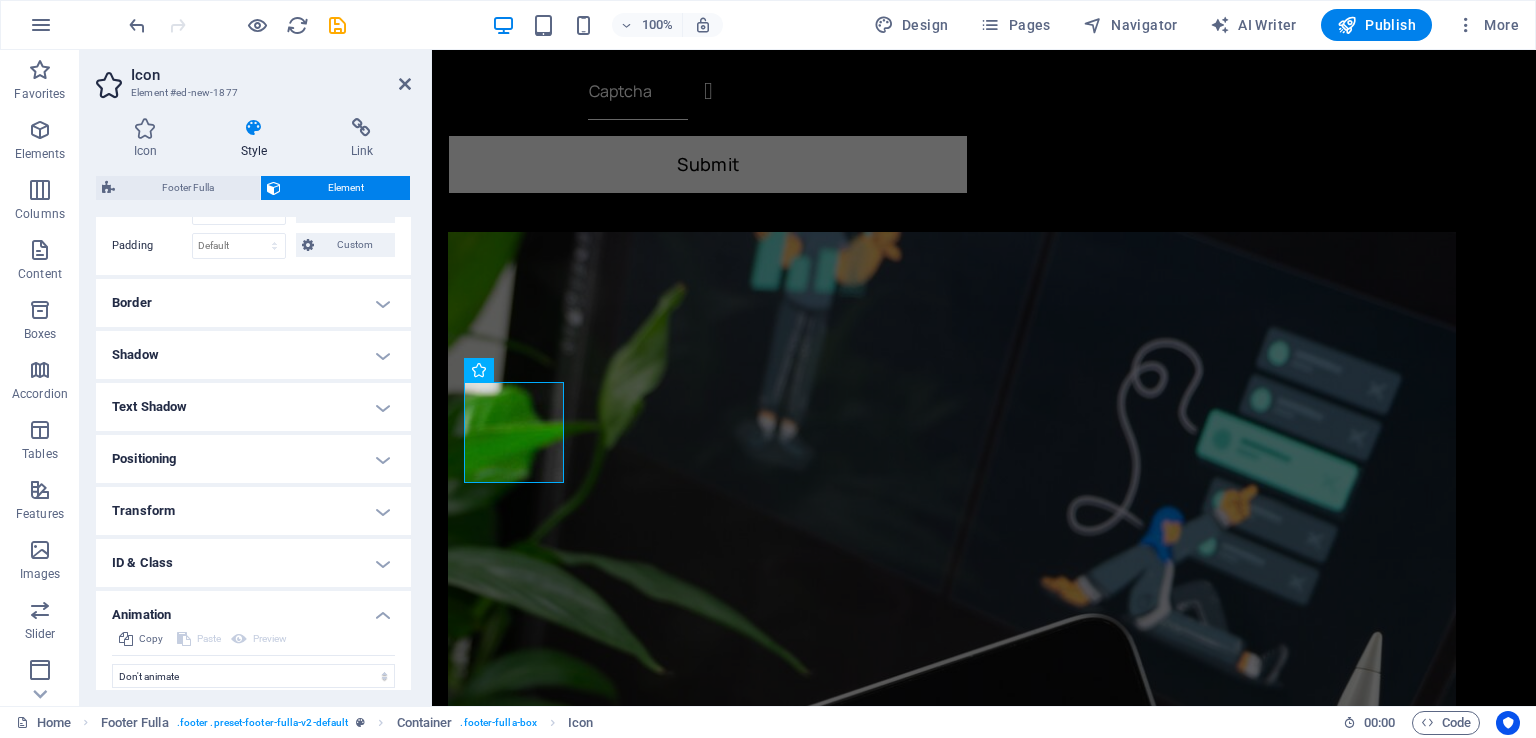 scroll, scrollTop: 516, scrollLeft: 0, axis: vertical 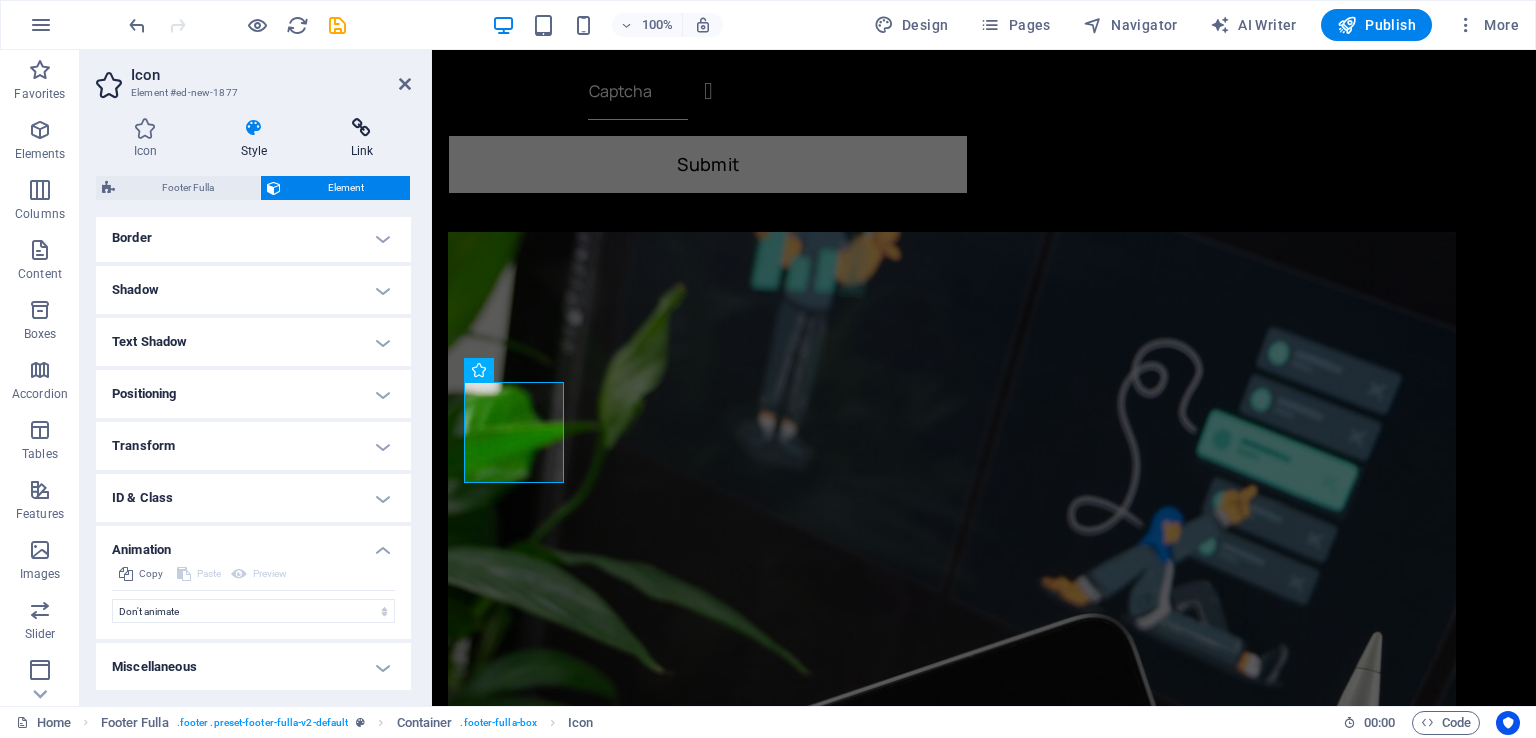 click at bounding box center (362, 128) 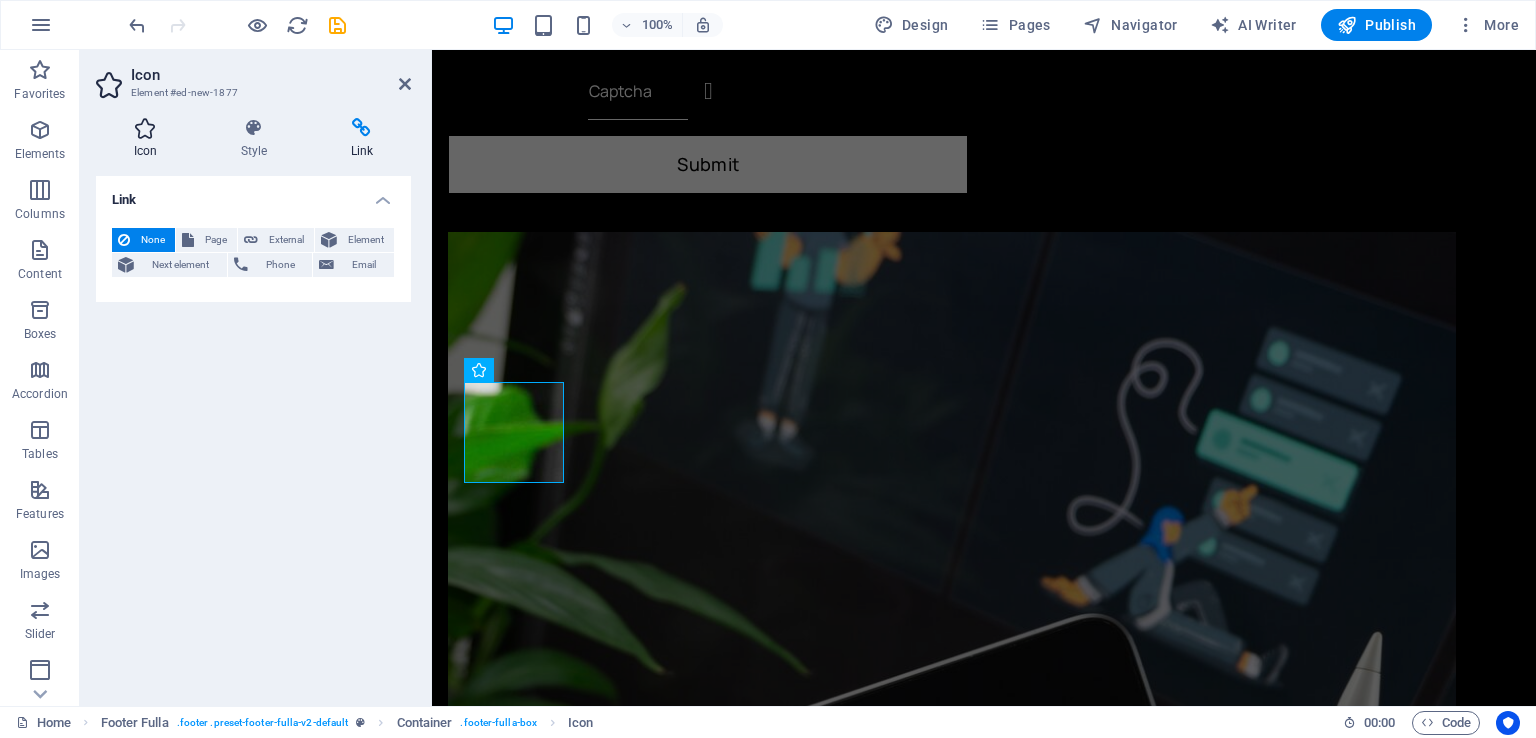 click on "Icon" at bounding box center [149, 139] 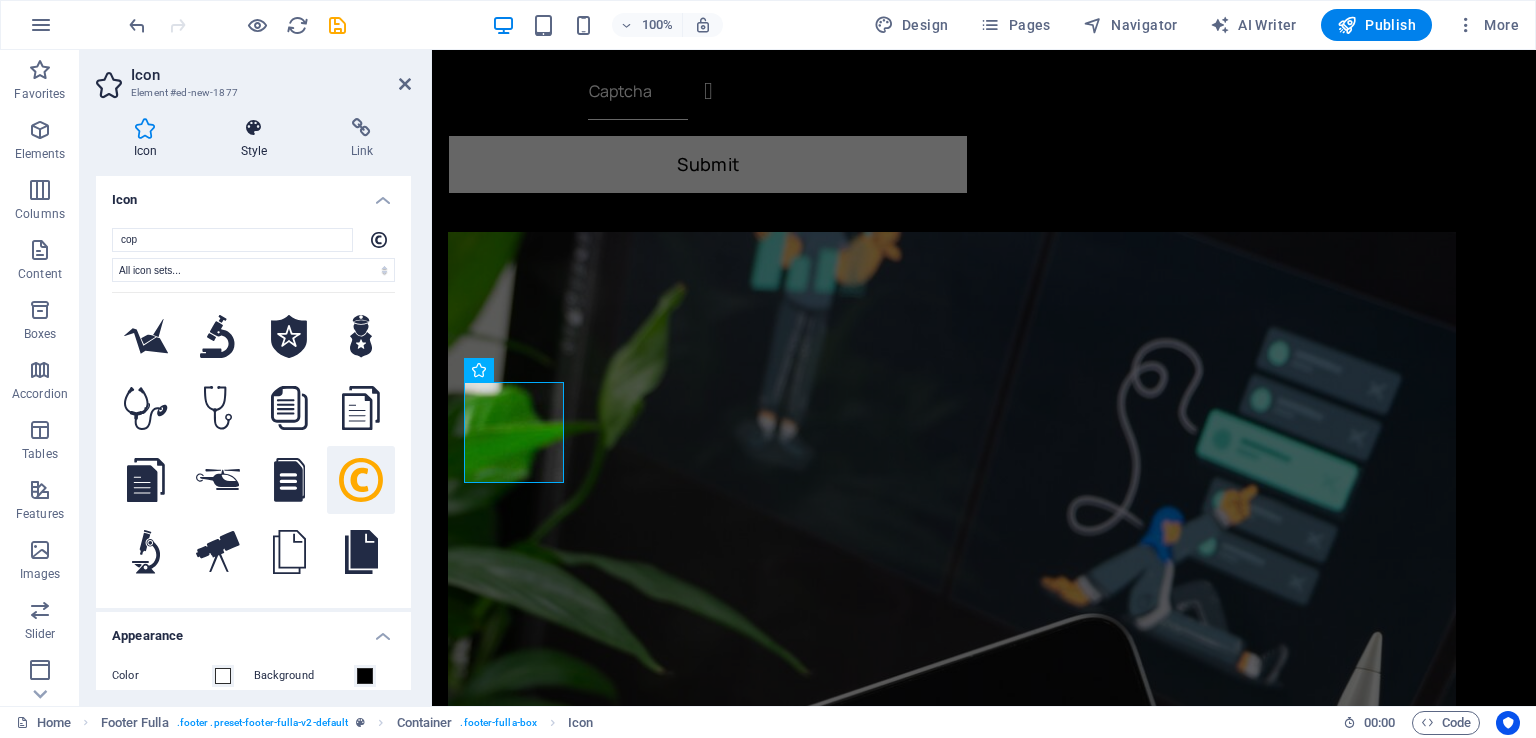 click on "Style" at bounding box center (258, 139) 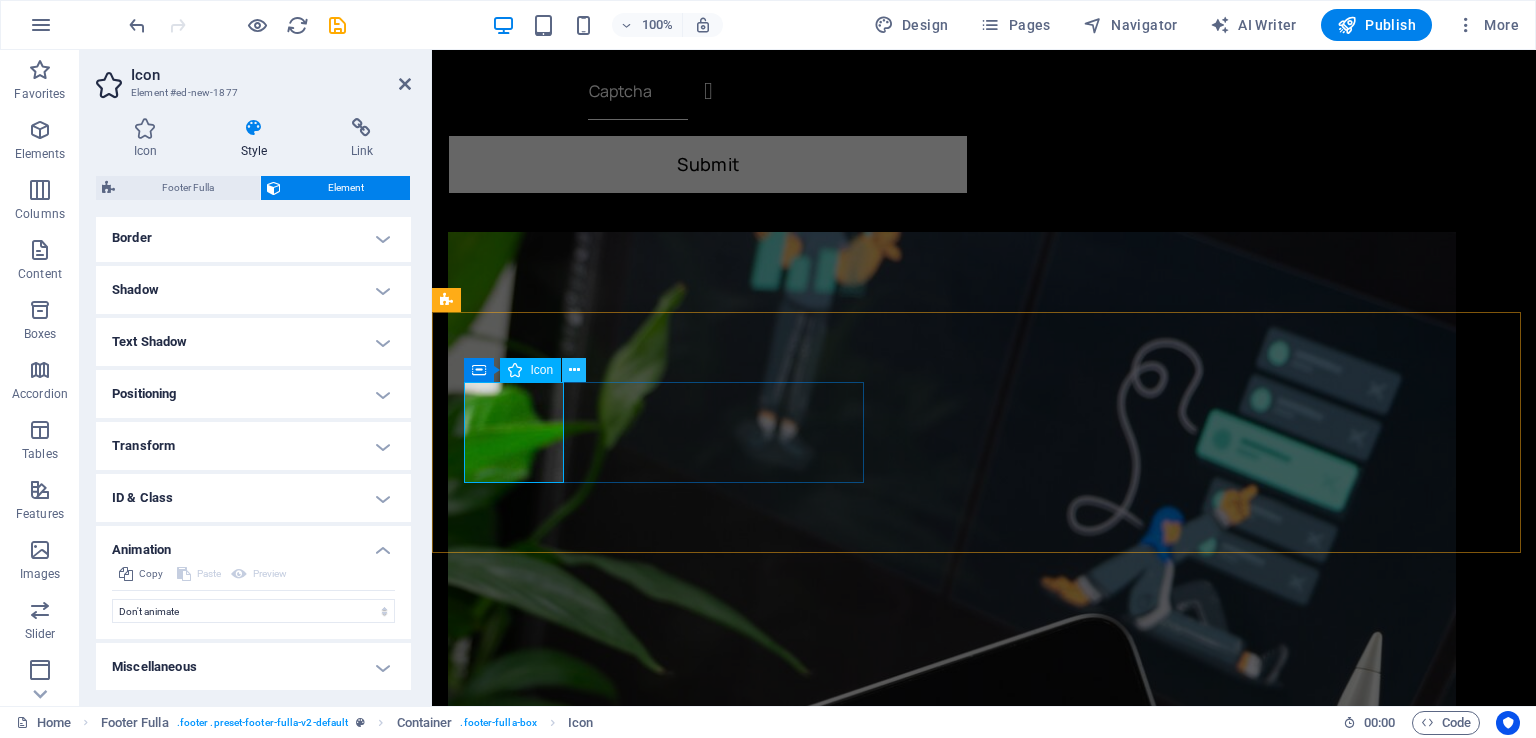 click at bounding box center [574, 370] 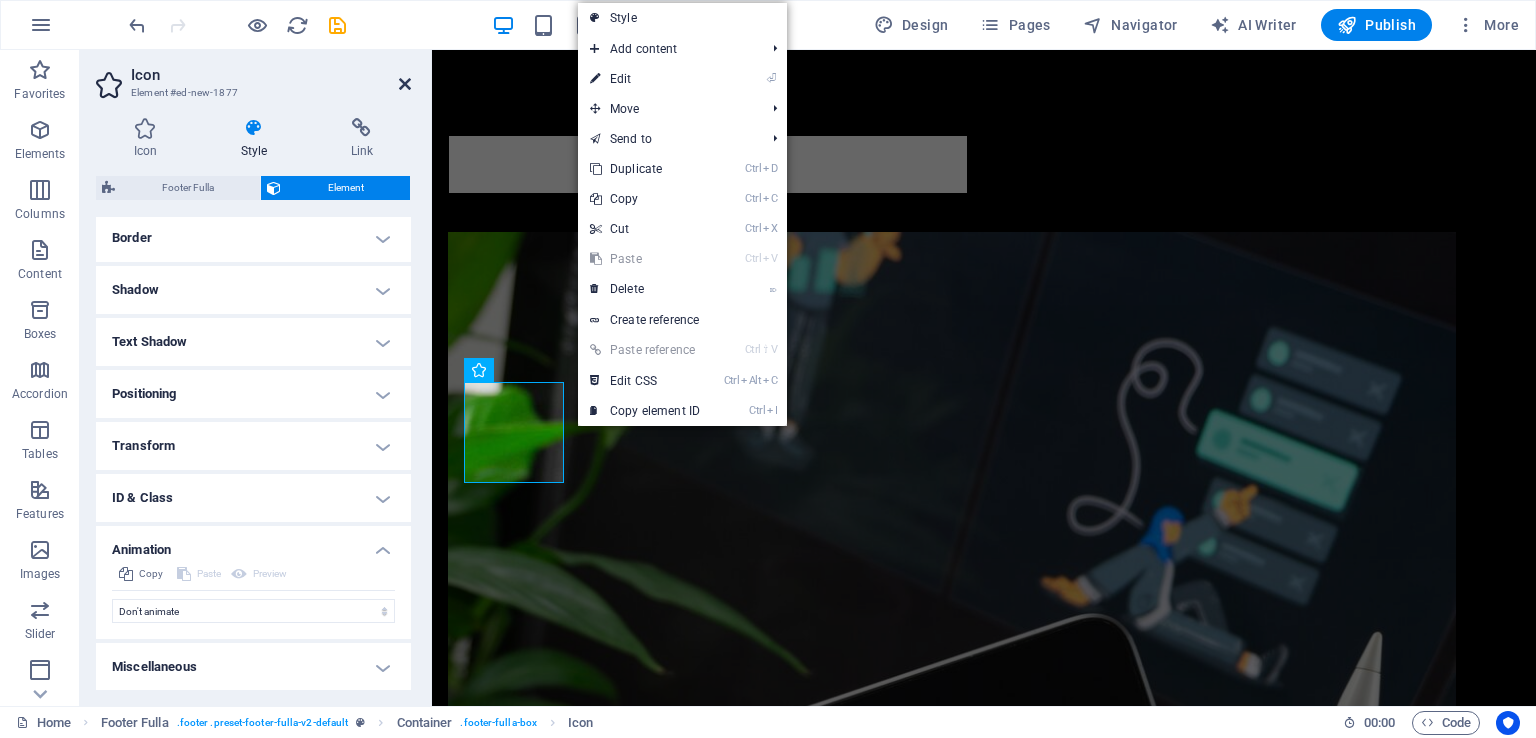 drag, startPoint x: 400, startPoint y: 81, endPoint x: 317, endPoint y: 35, distance: 94.89468 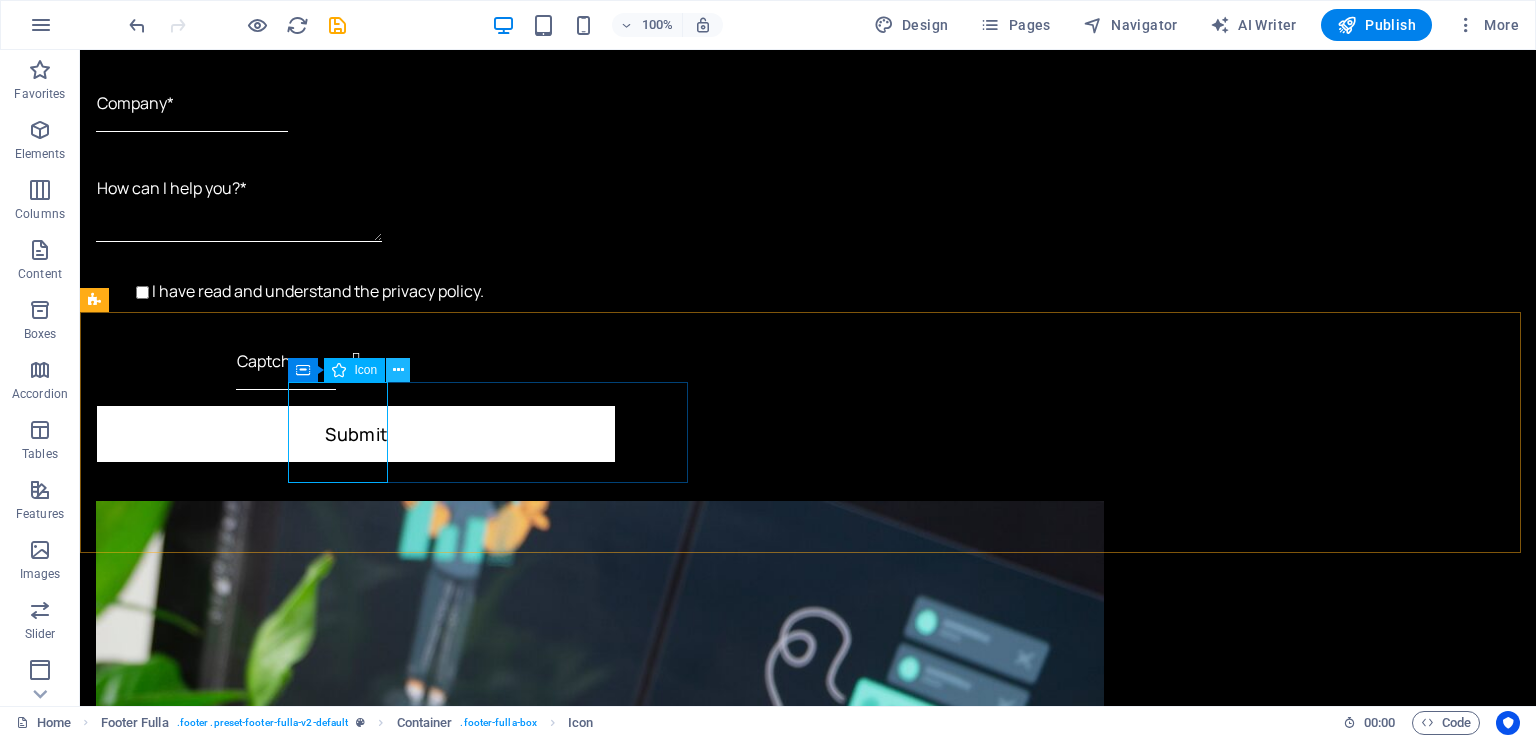 click at bounding box center (398, 370) 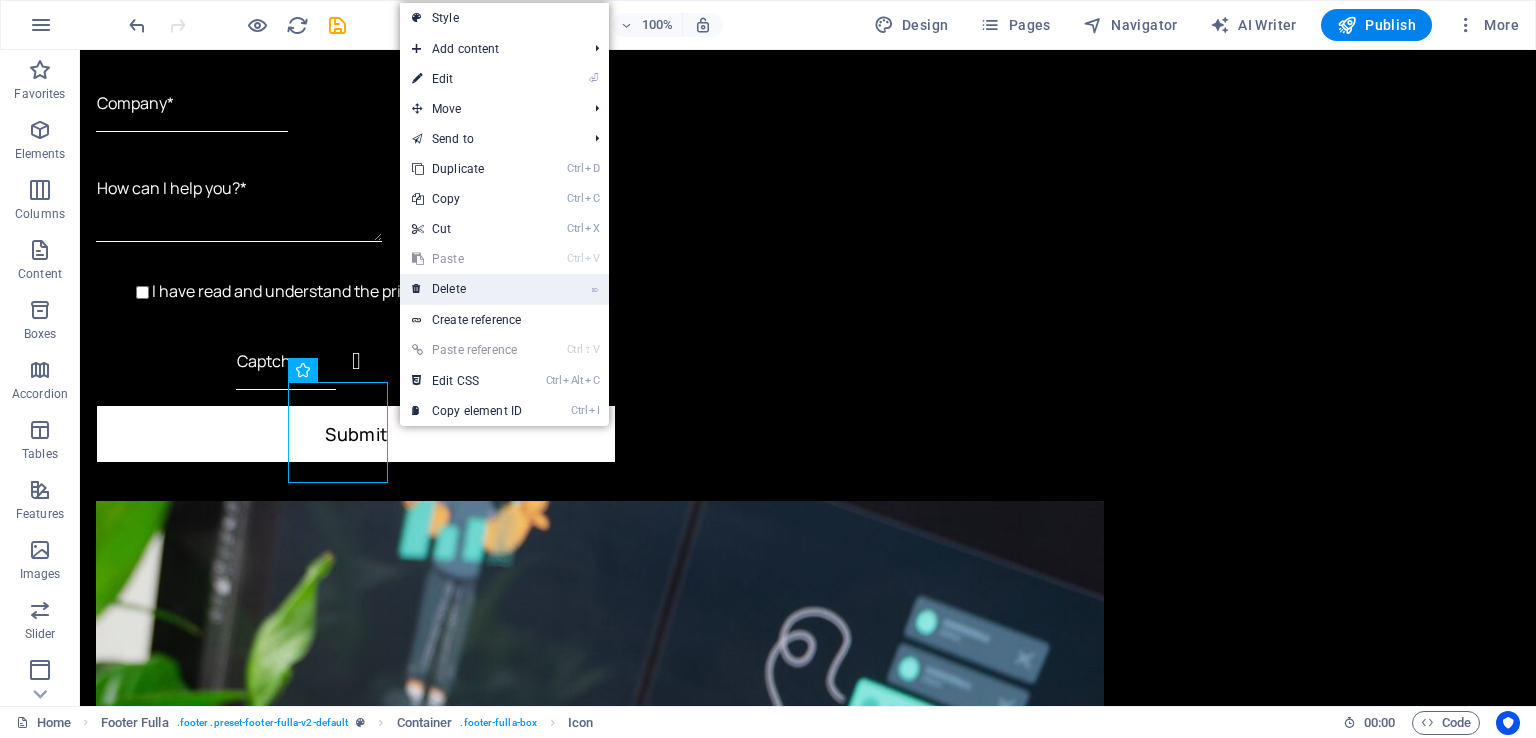 click on "⌦  Delete" at bounding box center [467, 289] 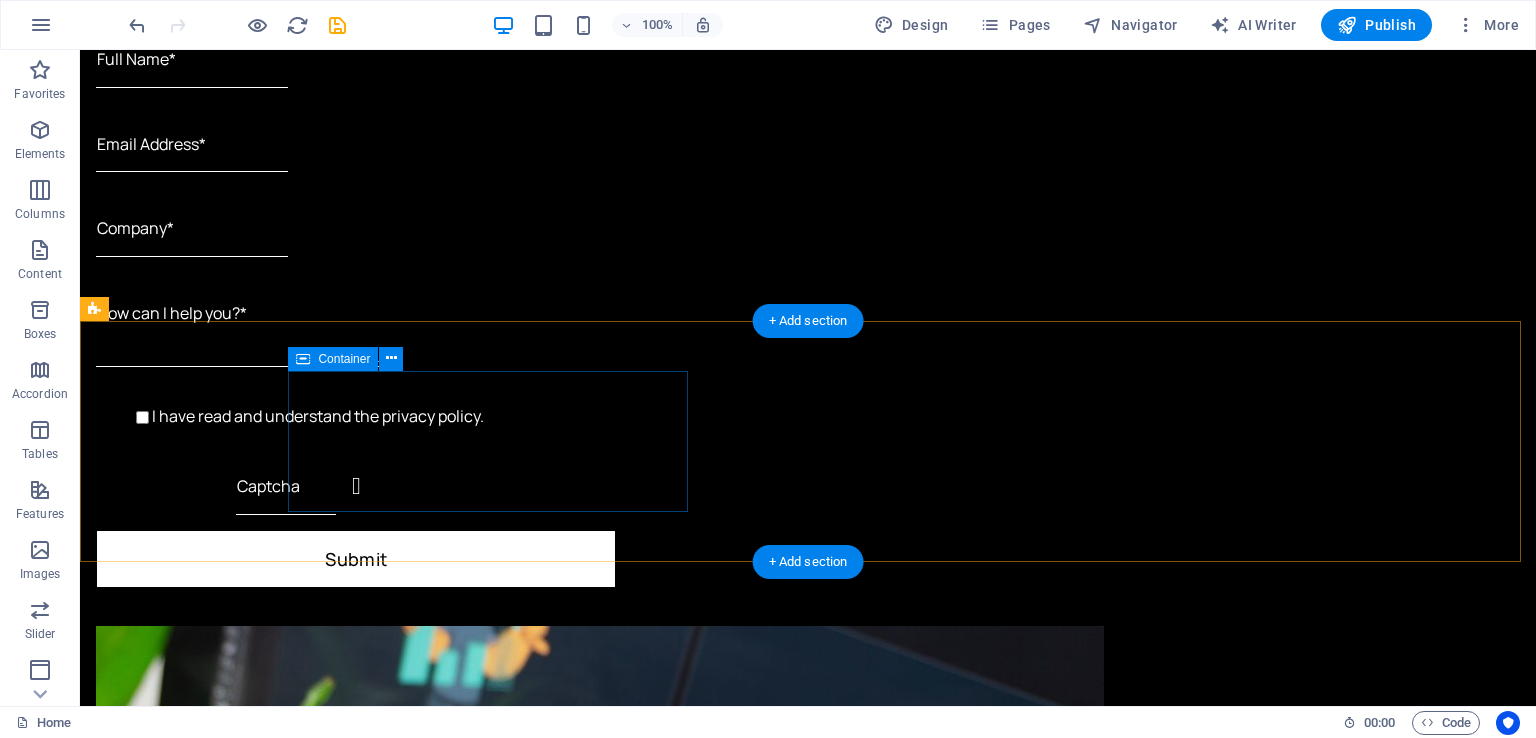 scroll, scrollTop: 5782, scrollLeft: 0, axis: vertical 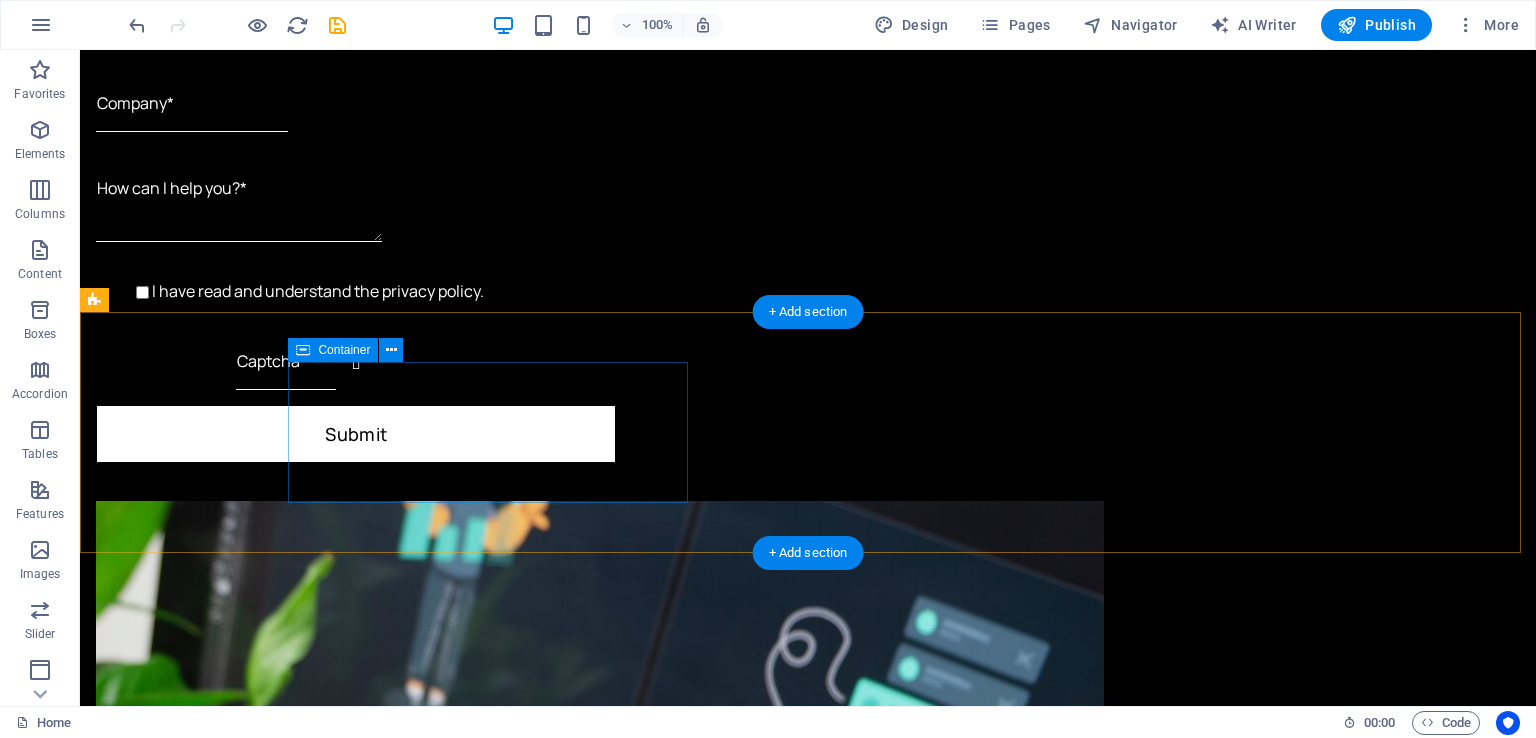 click on "Add elements" at bounding box center [749, 3415] 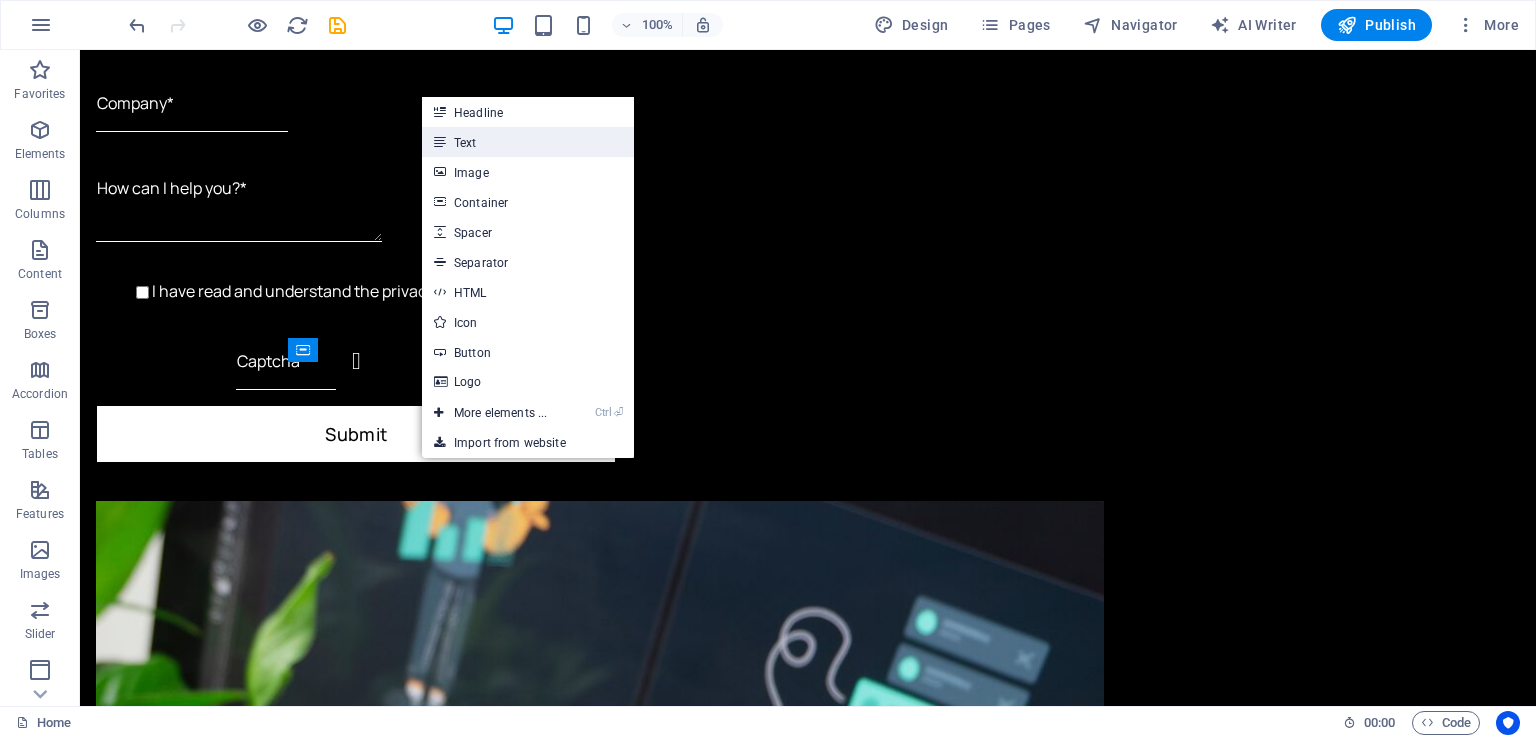 click on "Text" at bounding box center [528, 142] 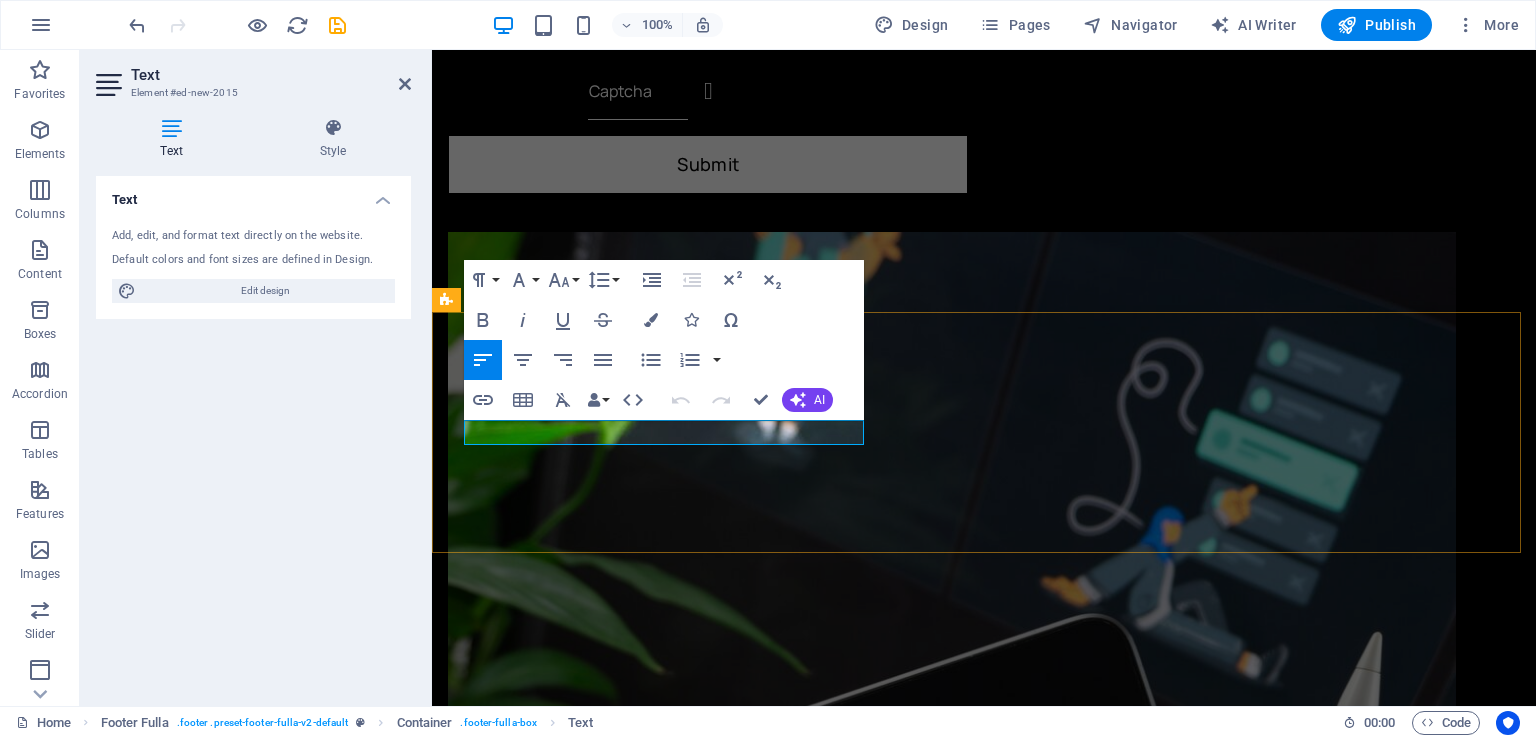 click on "New text element" at bounding box center [984, 3057] 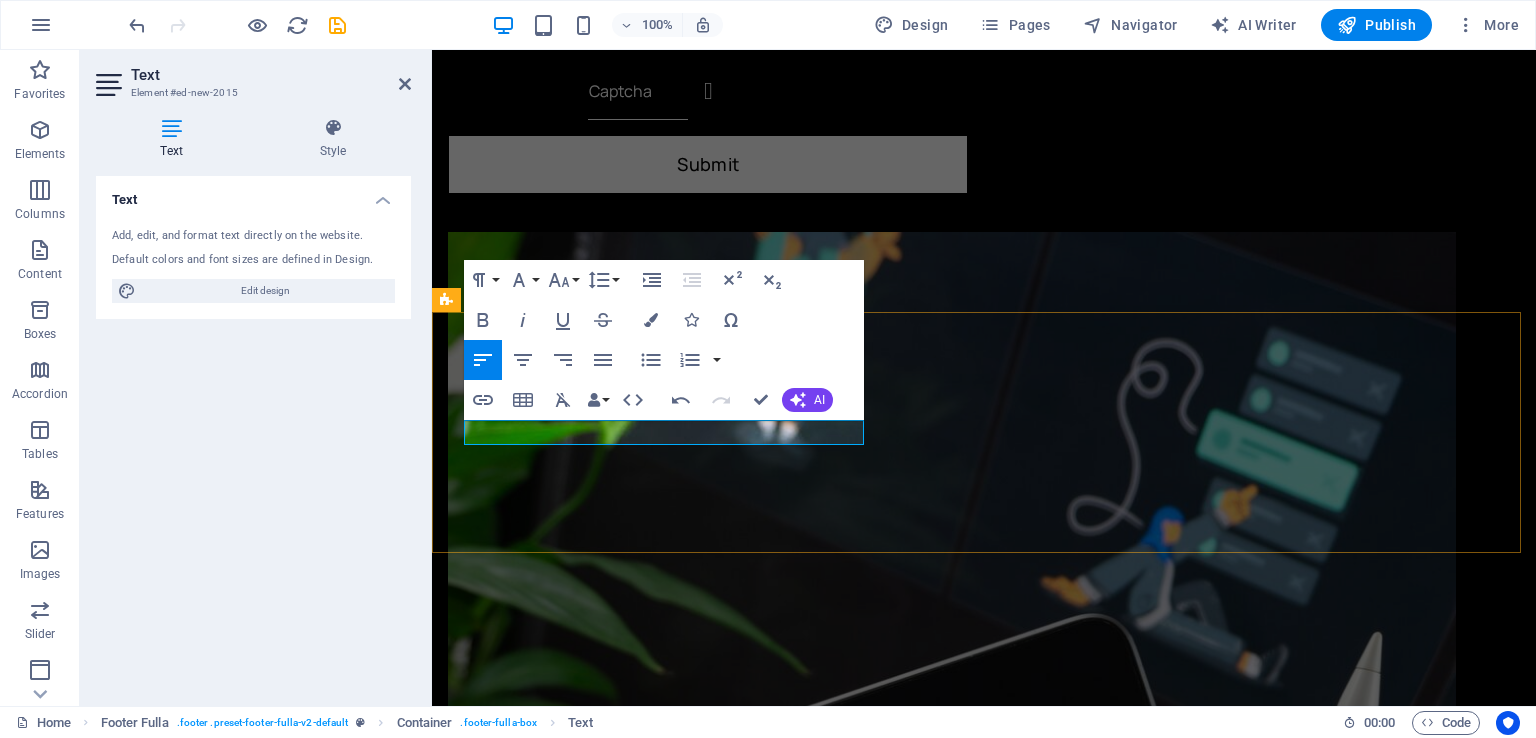 type 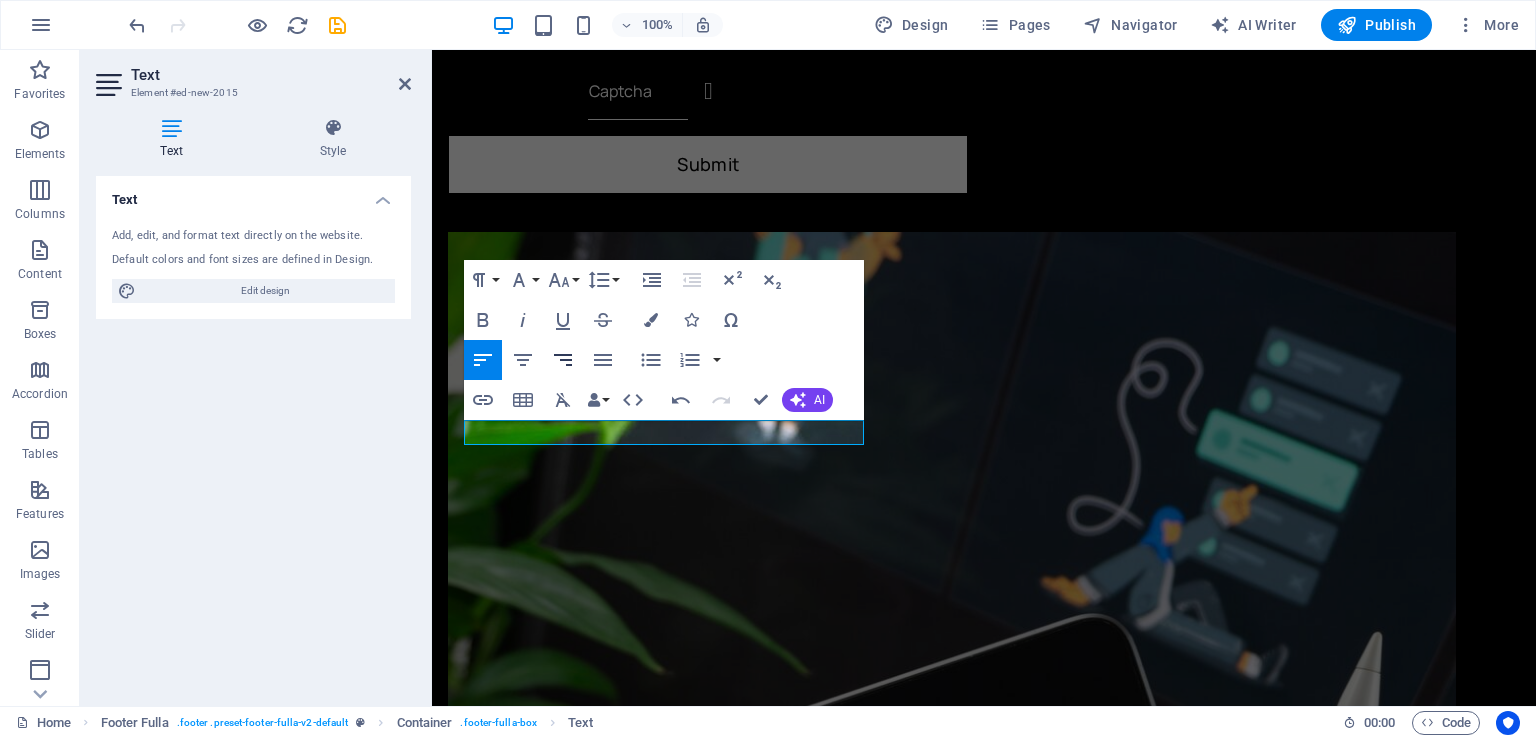 click 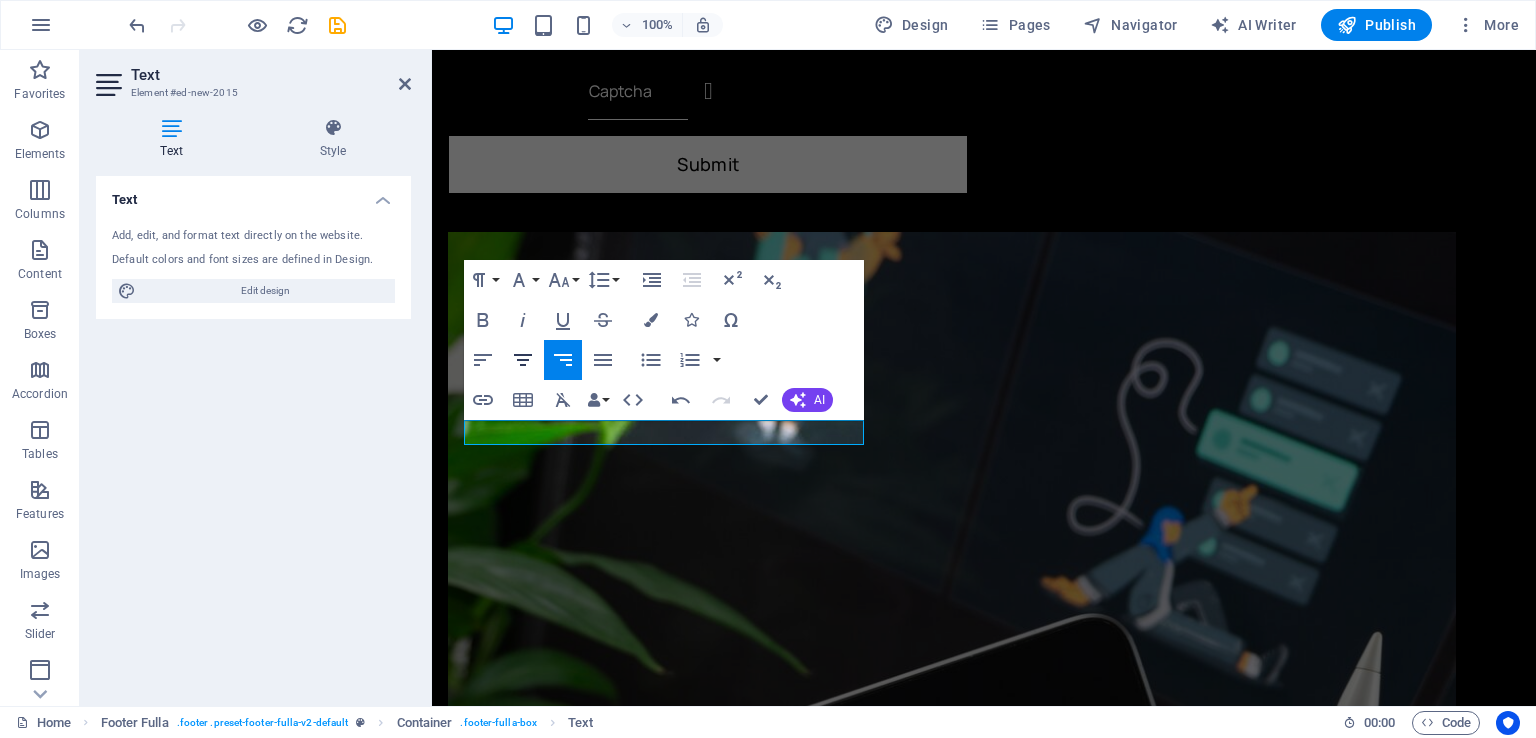 click 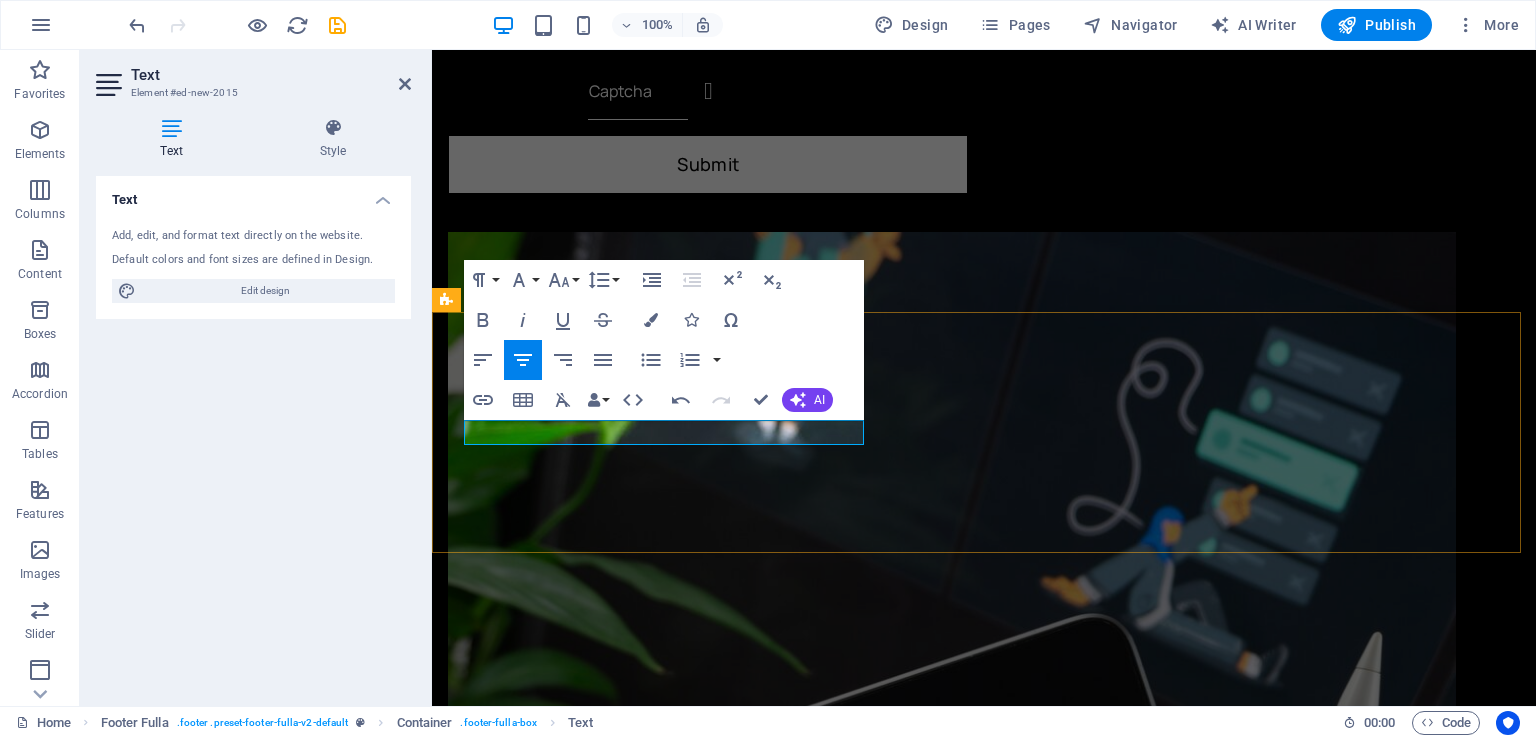 click on "​© Taljaard Films | 2025" at bounding box center (984, 3057) 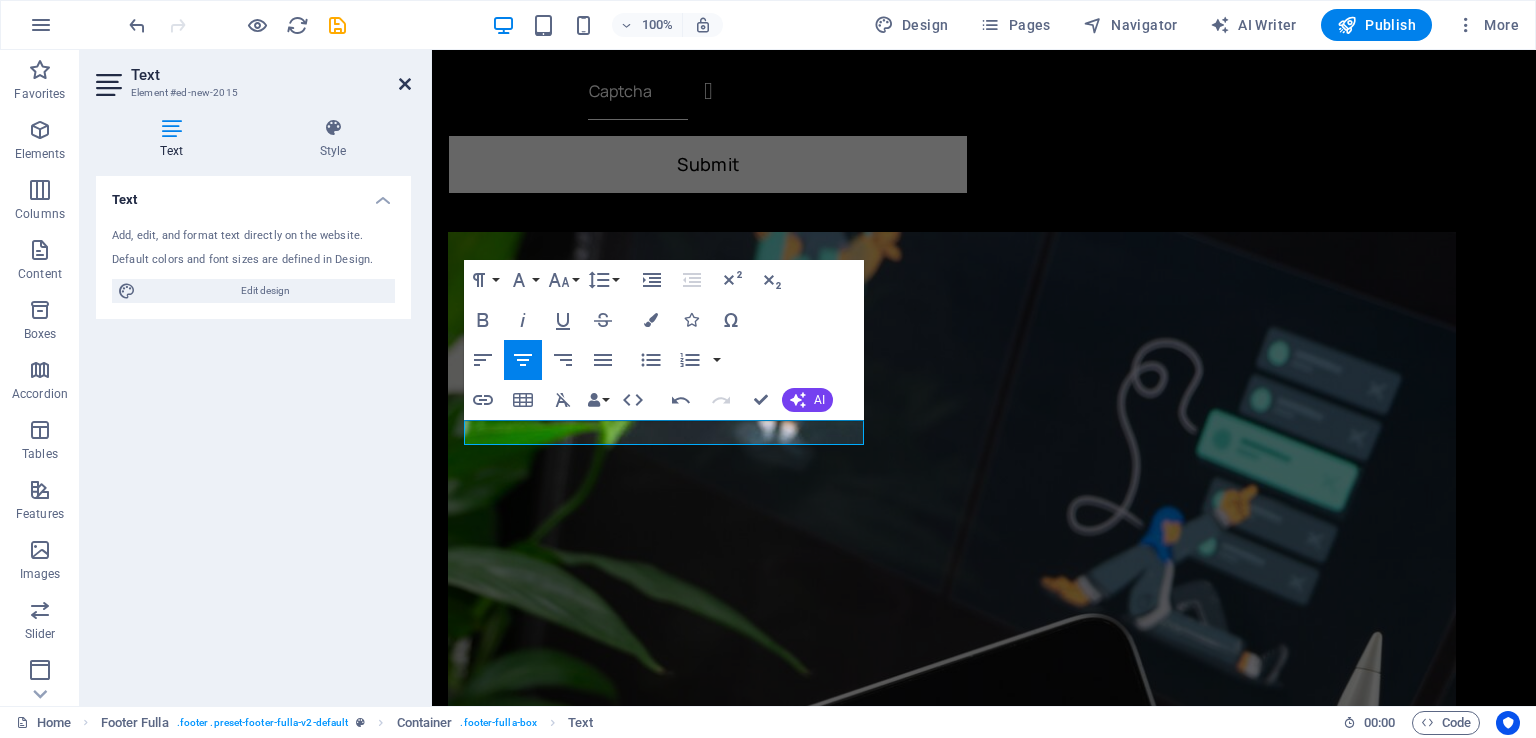 click at bounding box center [405, 84] 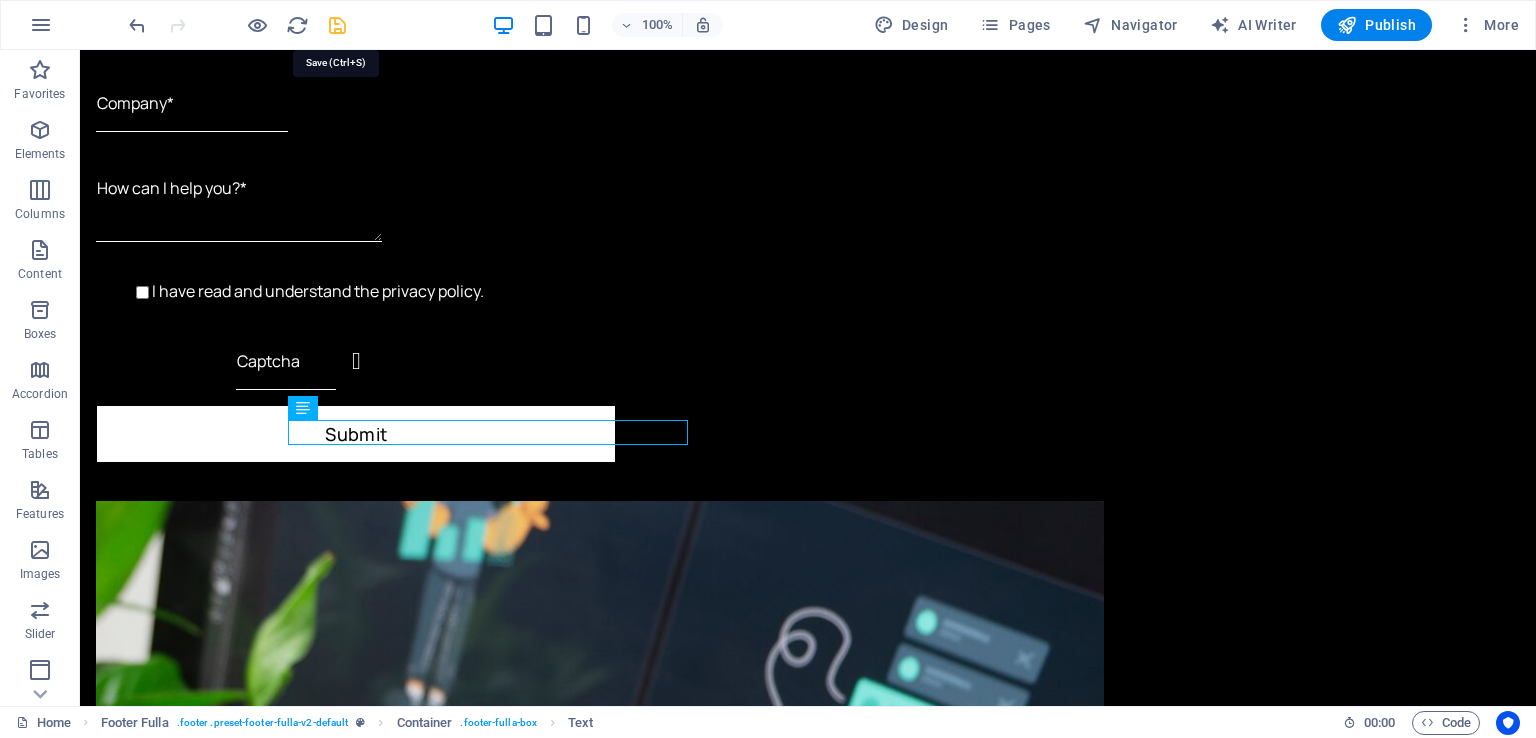 click at bounding box center (337, 25) 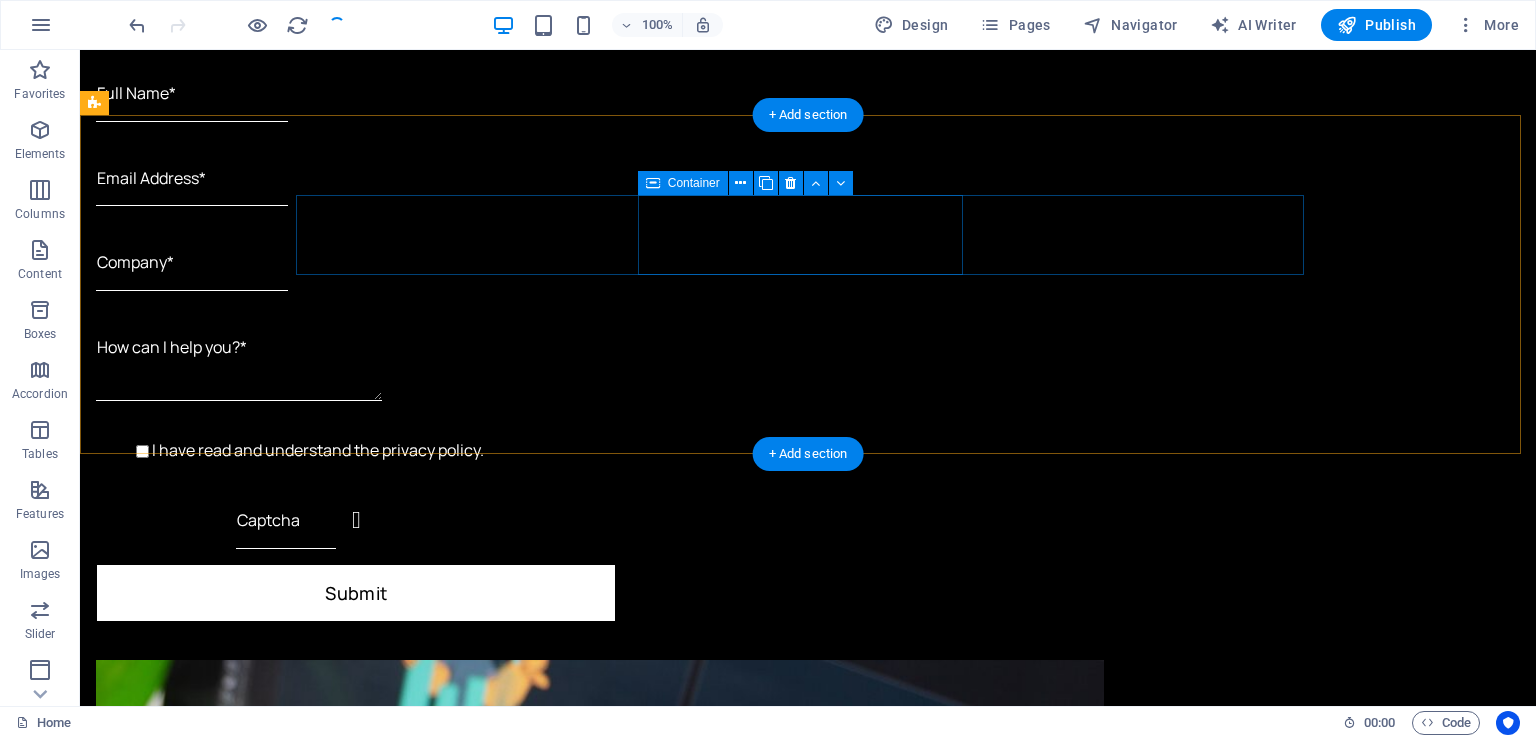 scroll, scrollTop: 5582, scrollLeft: 0, axis: vertical 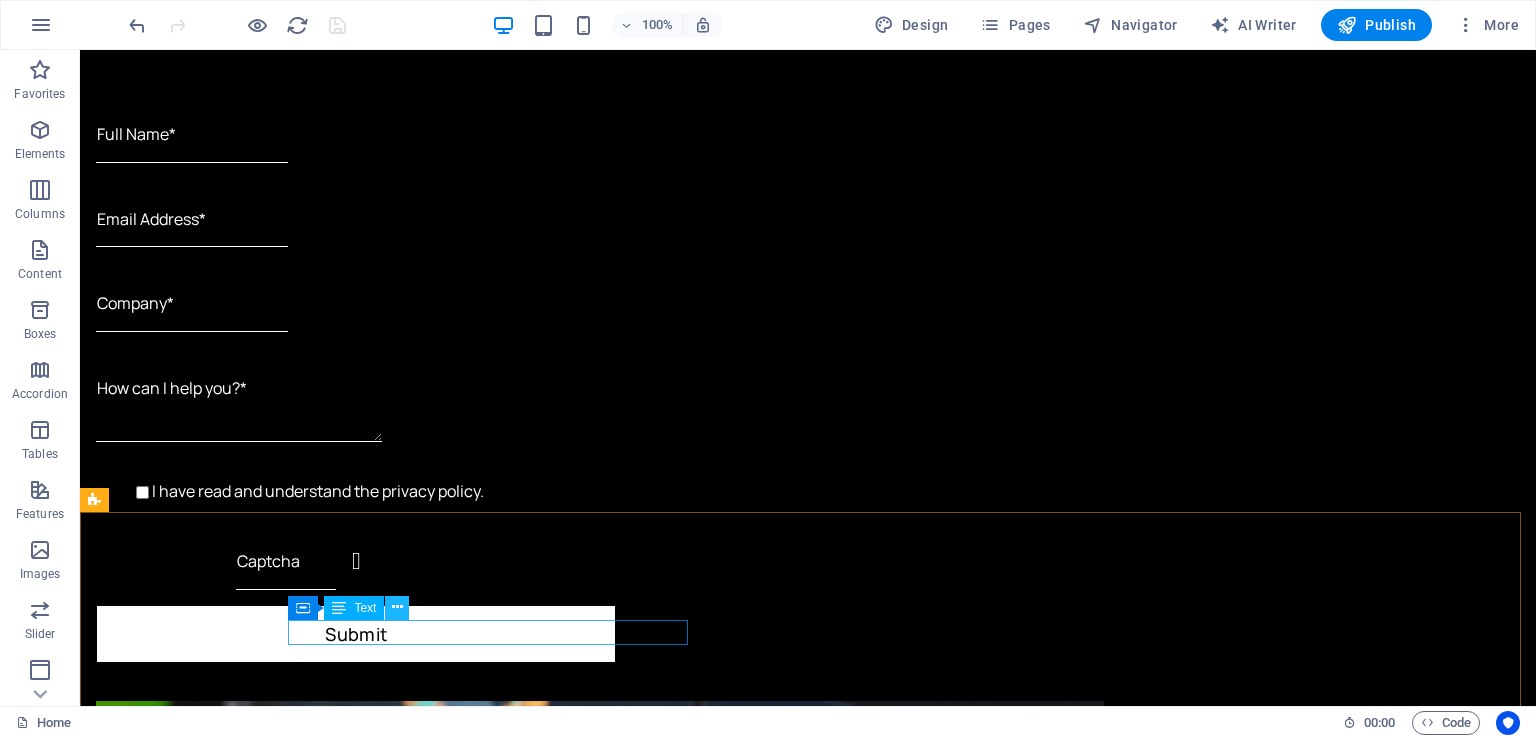 click at bounding box center [397, 607] 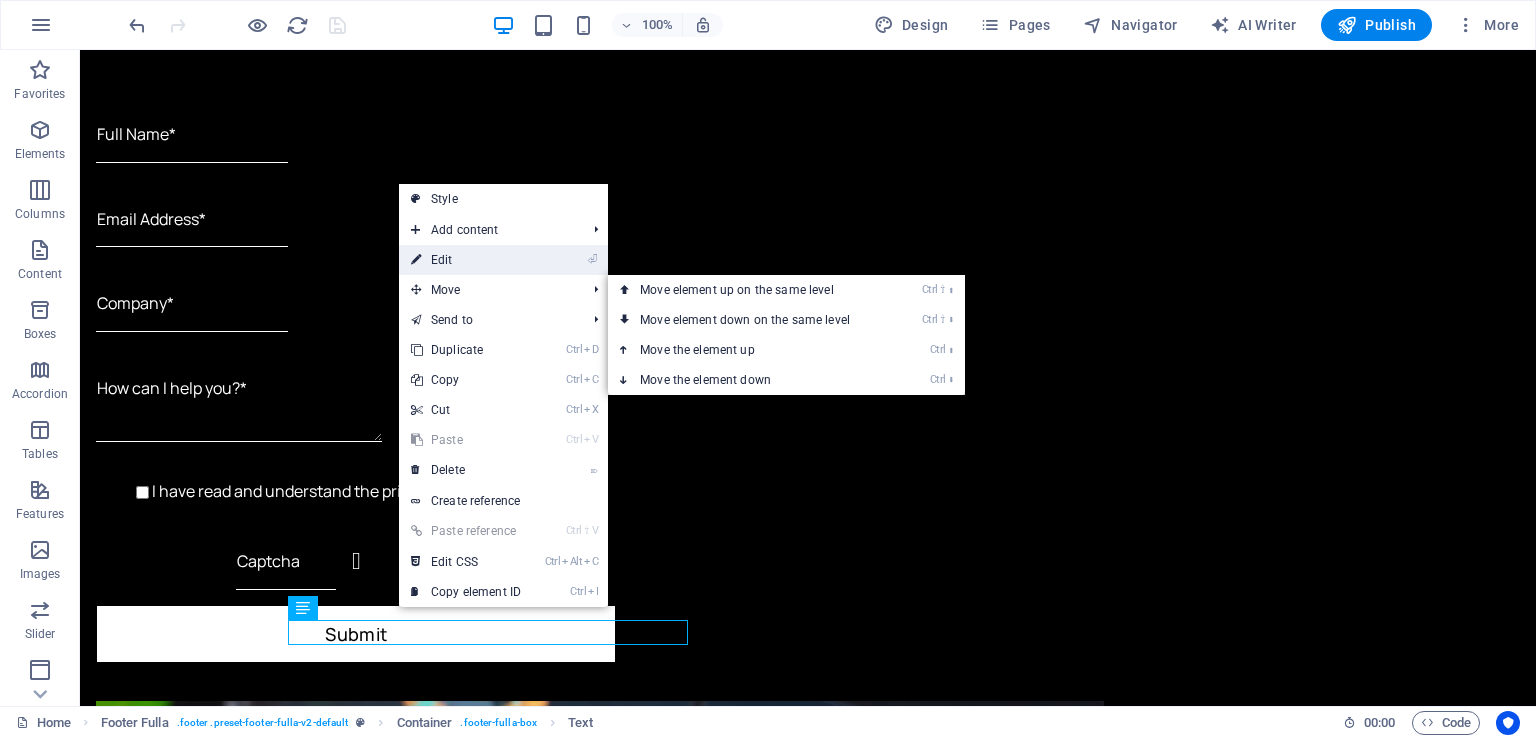 click on "⏎  Edit" at bounding box center (466, 260) 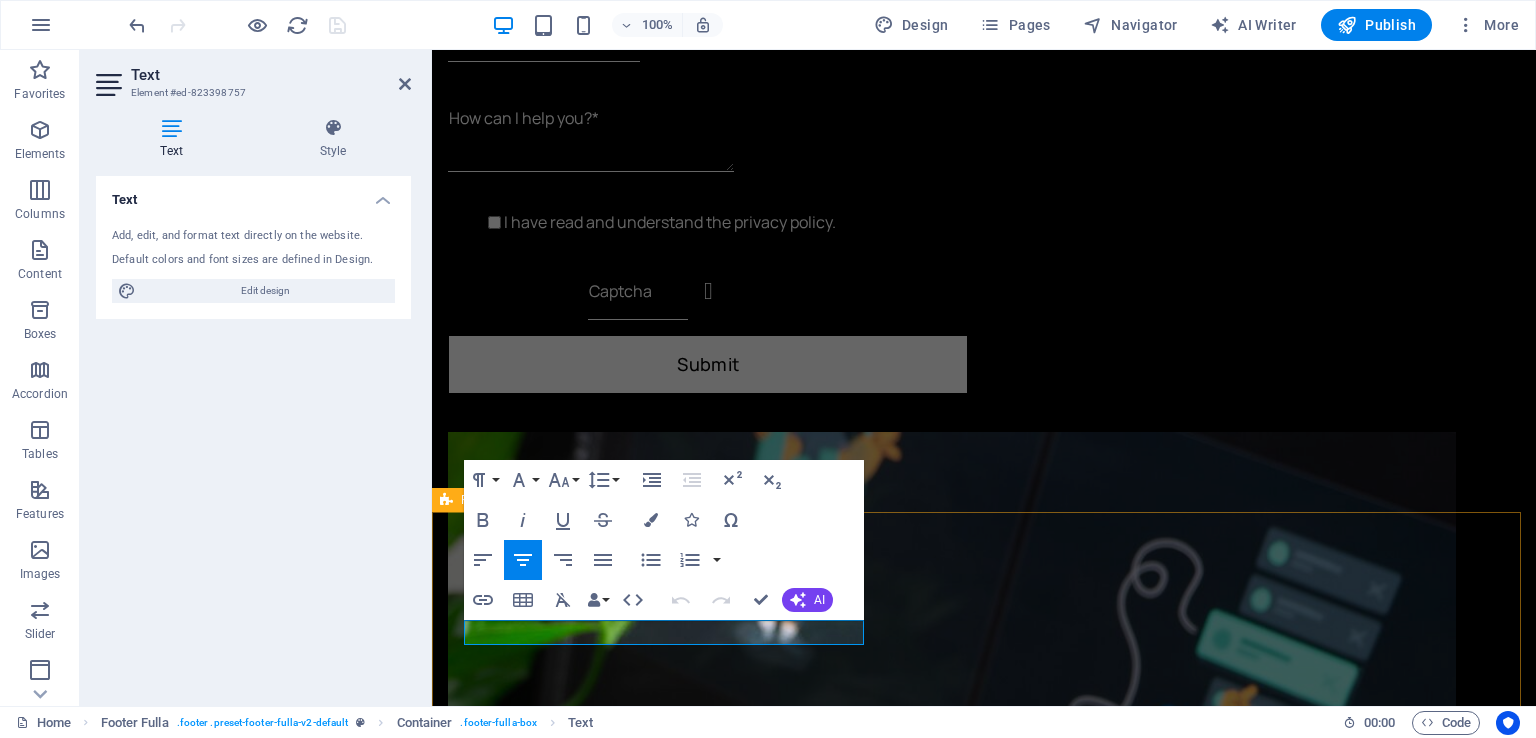click on "©    Taljaard Films | 2025" at bounding box center (984, 3257) 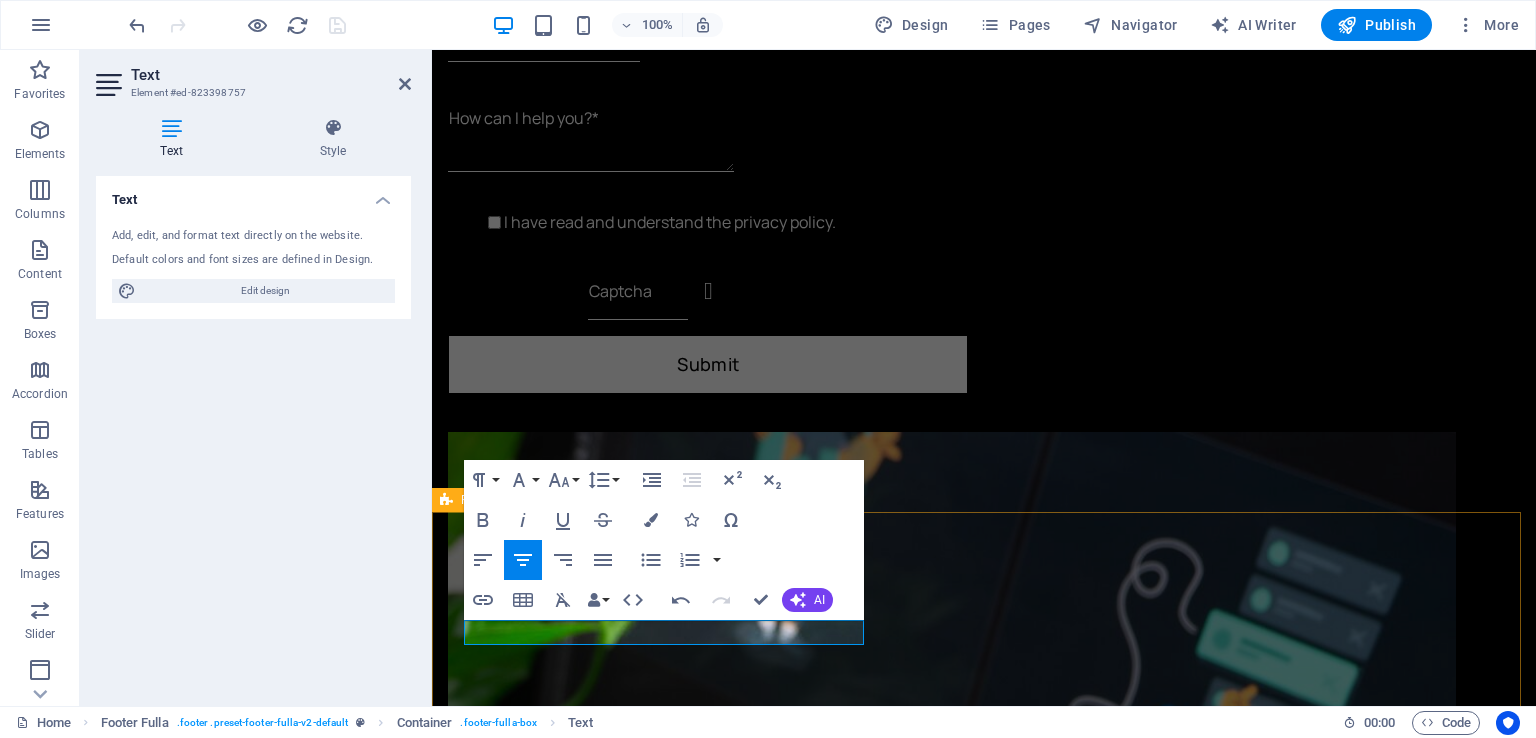 type 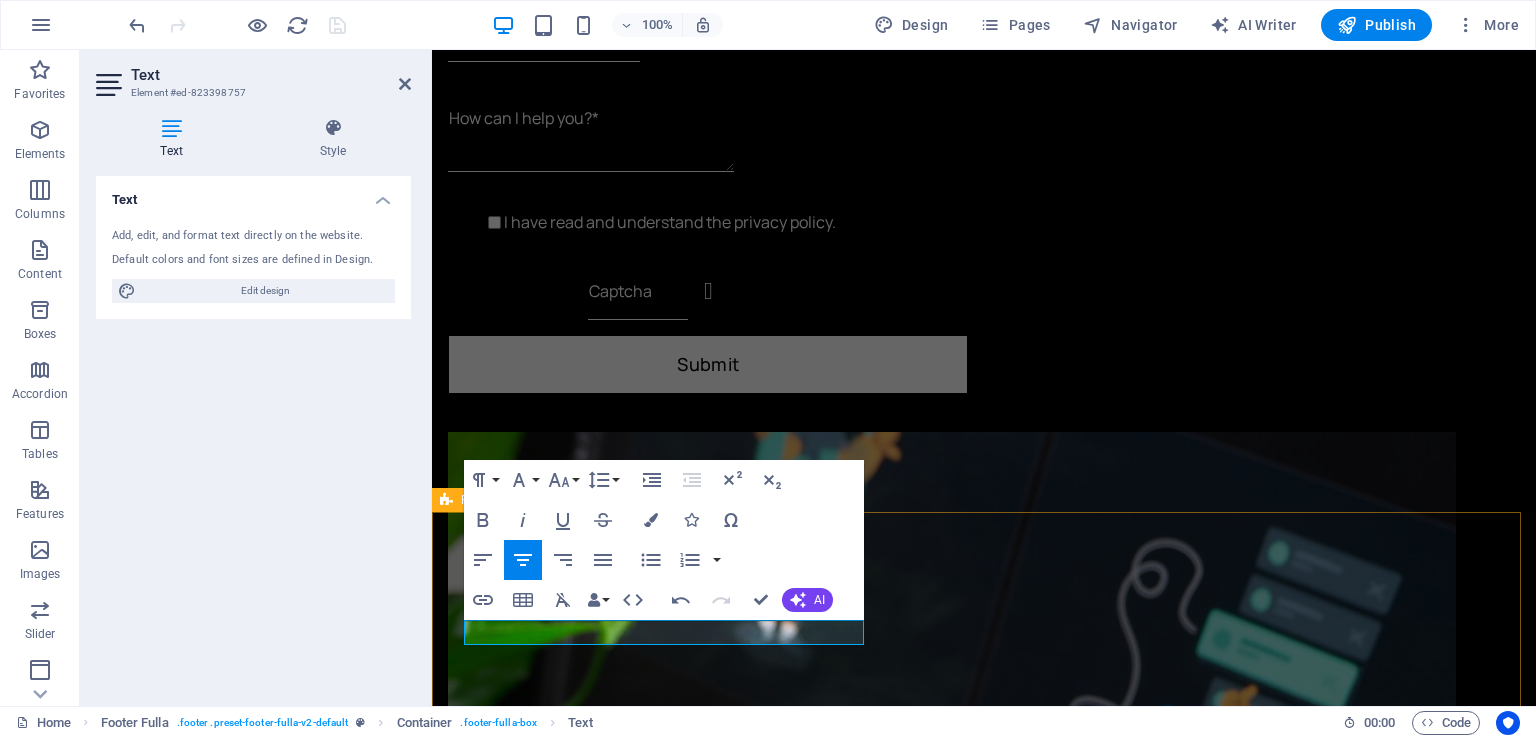 click on "© 2025 Taljaard Films. All rights reserved. Legal Notice  |  Privacy Policy" at bounding box center [984, 3358] 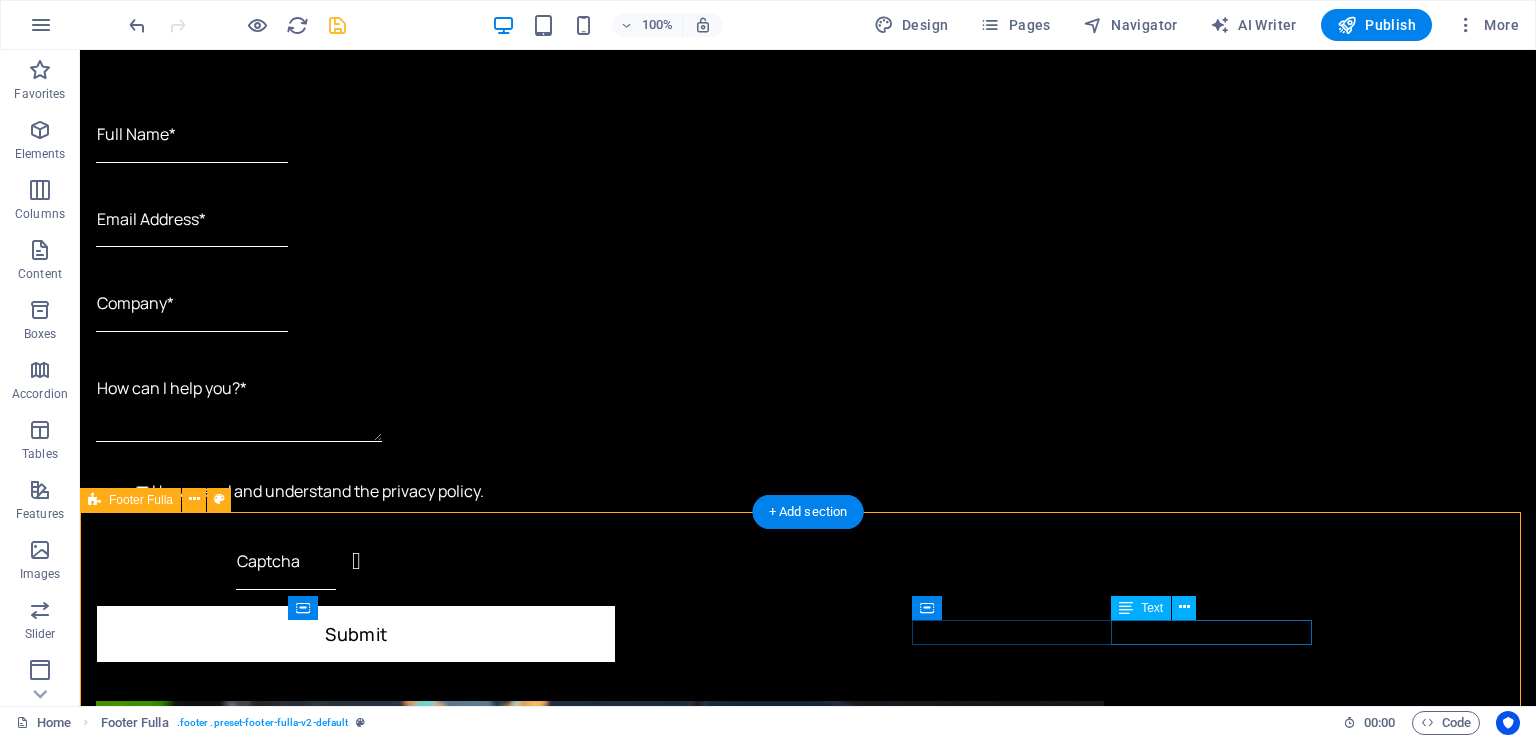 click on "Legal Notice  |  Privacy Policy" at bounding box center [808, 3730] 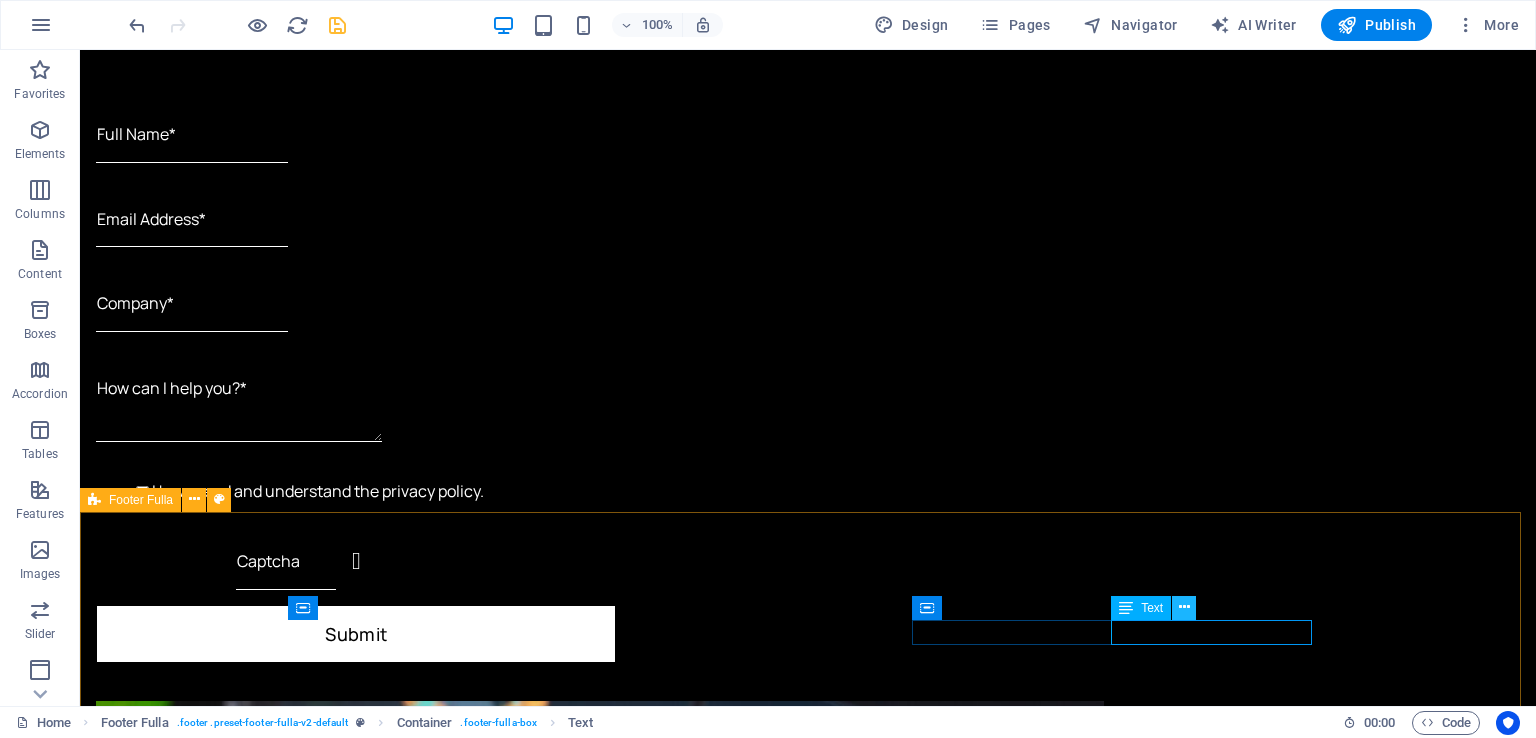 click at bounding box center [1184, 607] 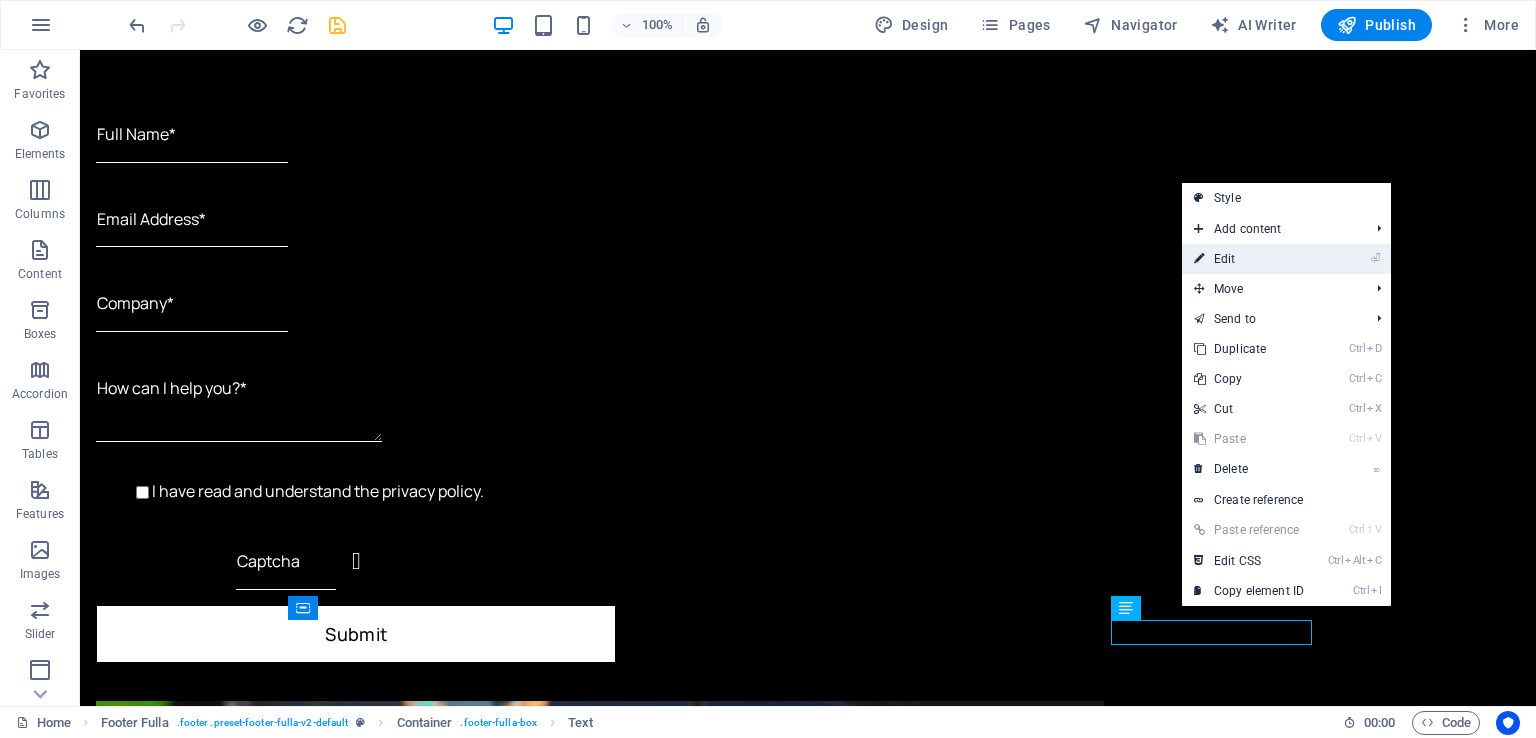 drag, startPoint x: 1238, startPoint y: 254, endPoint x: 805, endPoint y: 213, distance: 434.93677 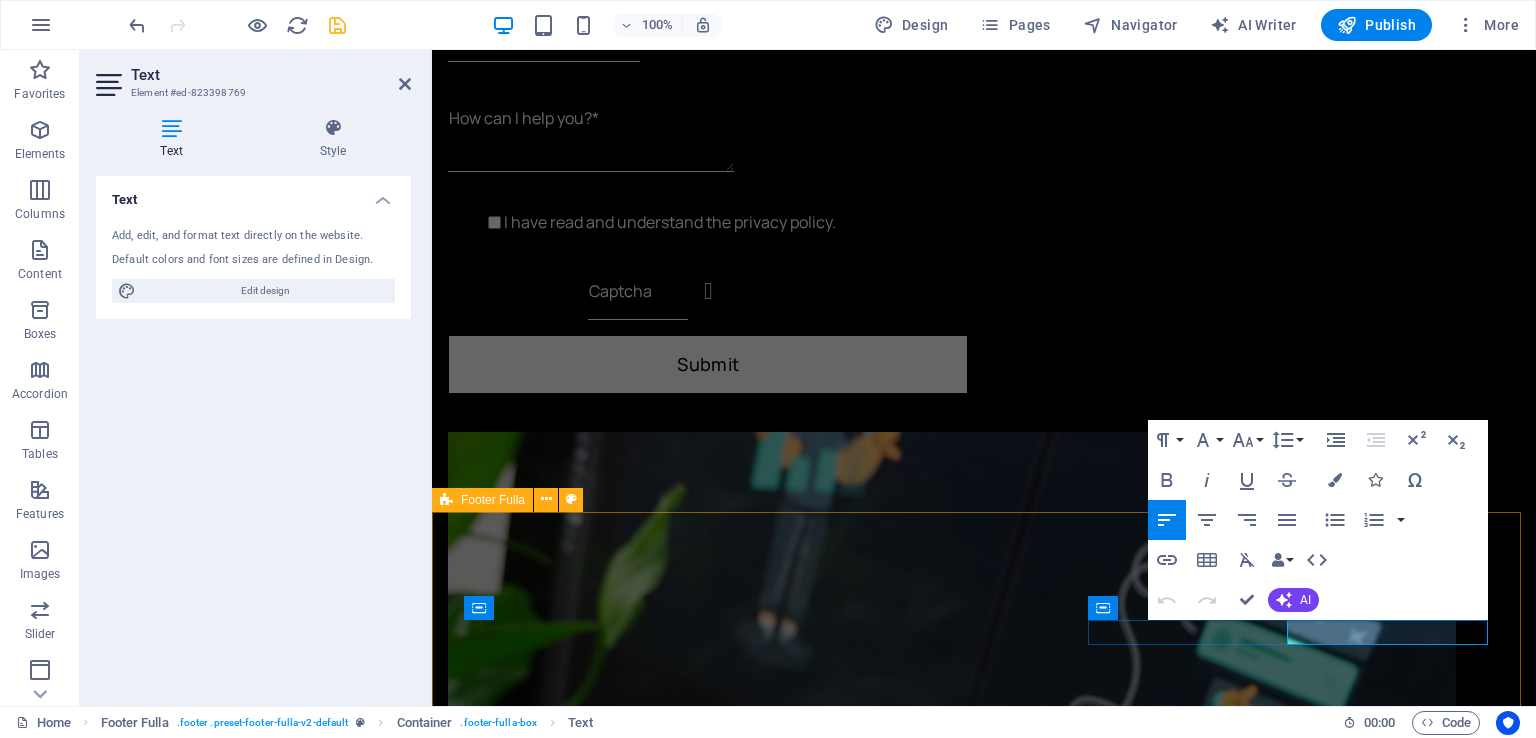 click on "Legal Notice" at bounding box center [517, 3459] 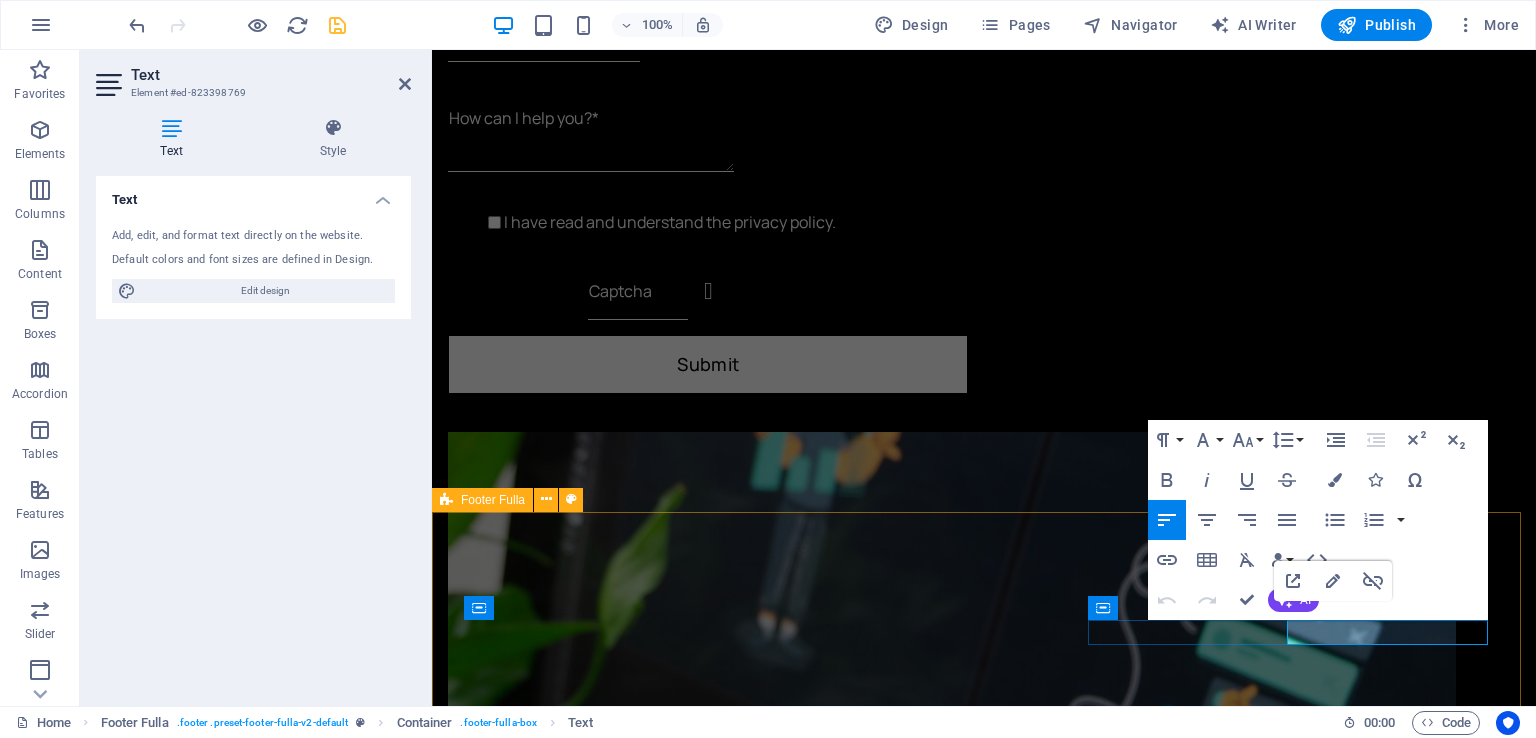drag, startPoint x: 1374, startPoint y: 629, endPoint x: 1287, endPoint y: 632, distance: 87.05171 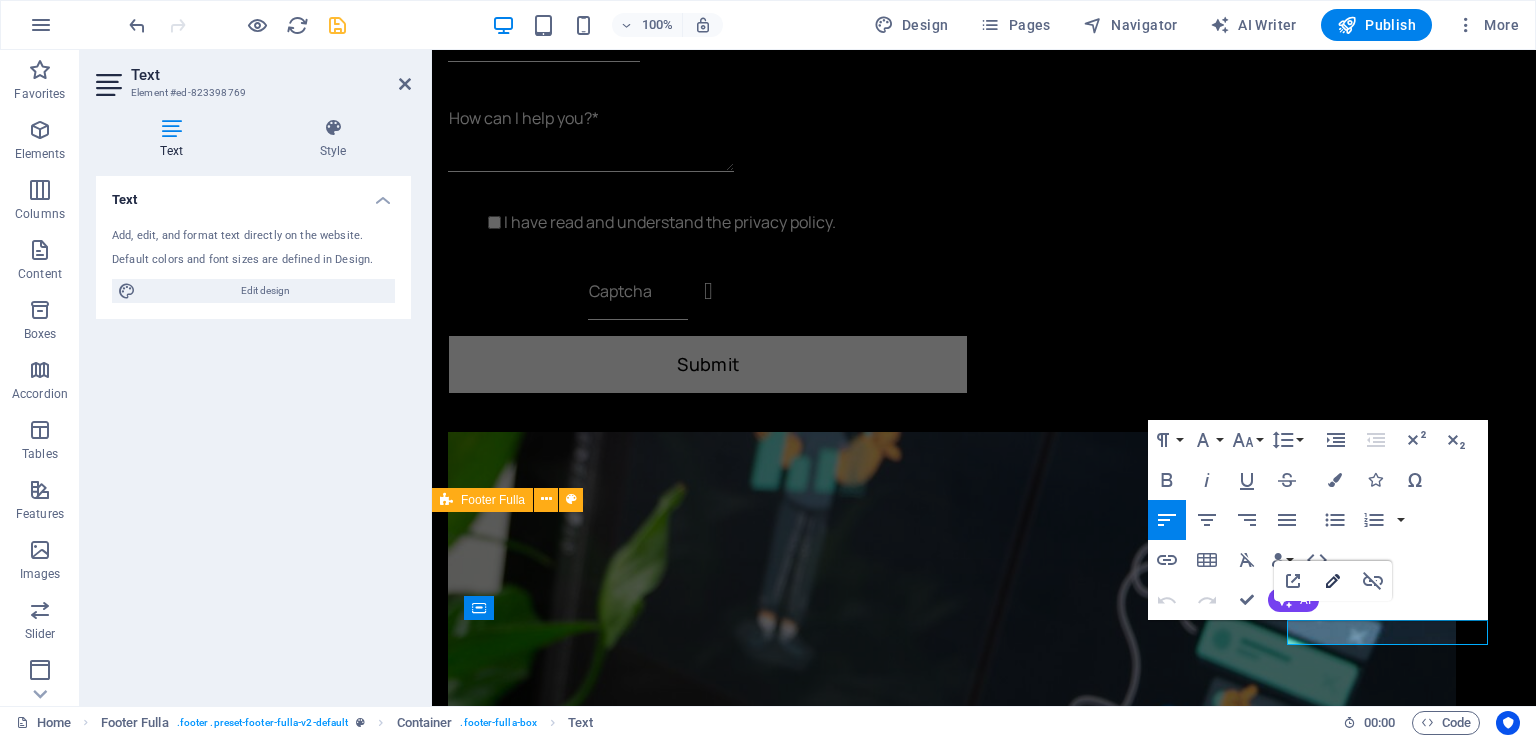 click 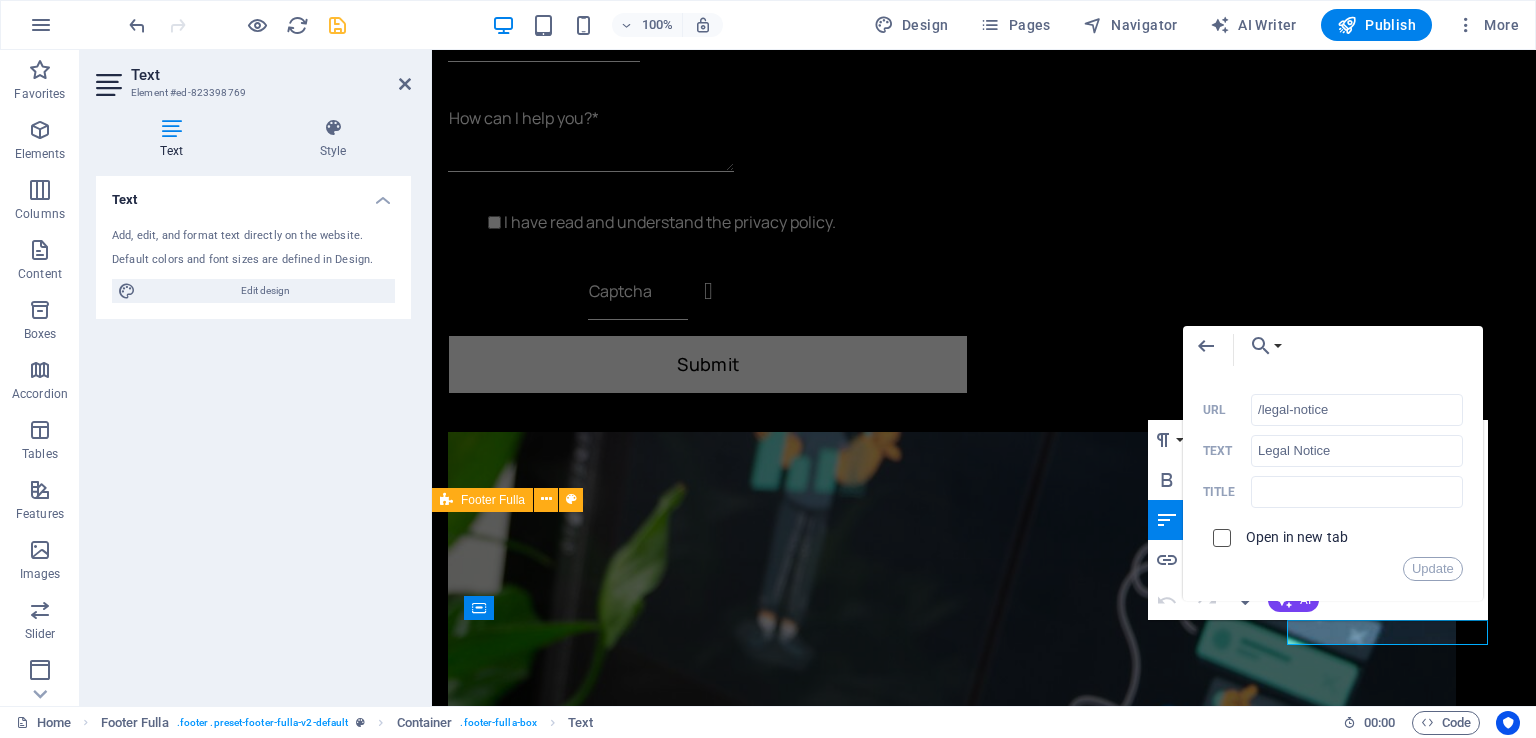 click at bounding box center (1219, 535) 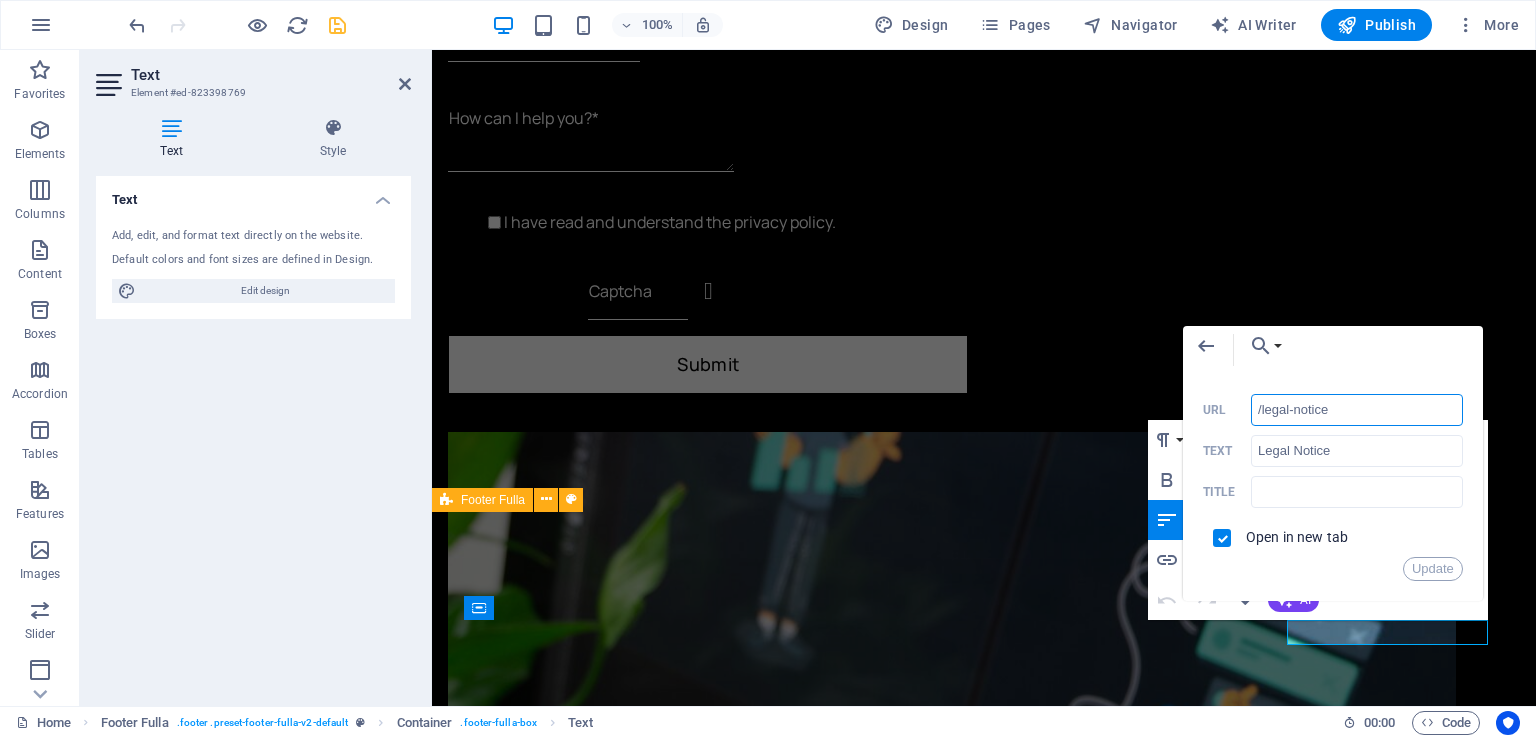 drag, startPoint x: 1328, startPoint y: 411, endPoint x: 1260, endPoint y: 407, distance: 68.117546 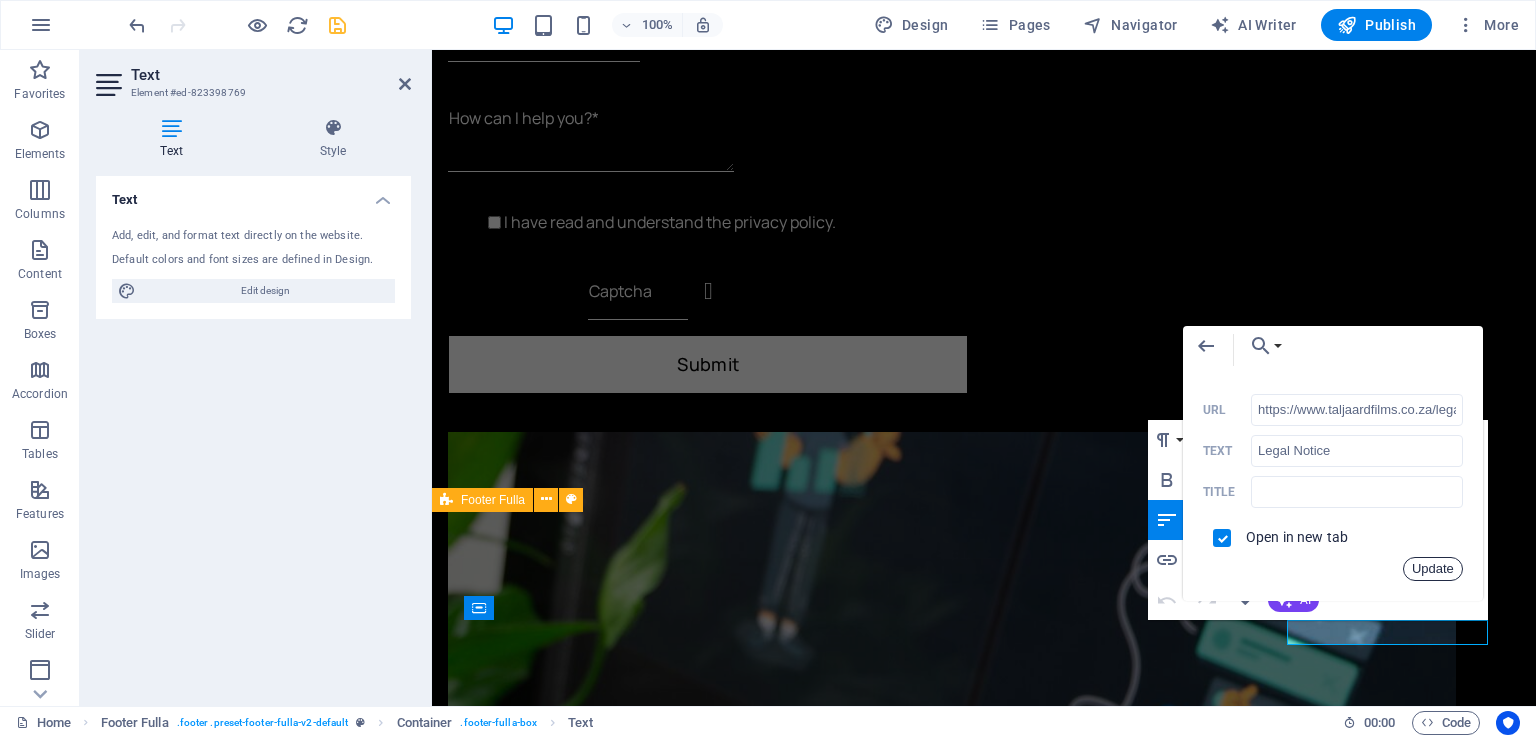 click on "Update" at bounding box center [1433, 569] 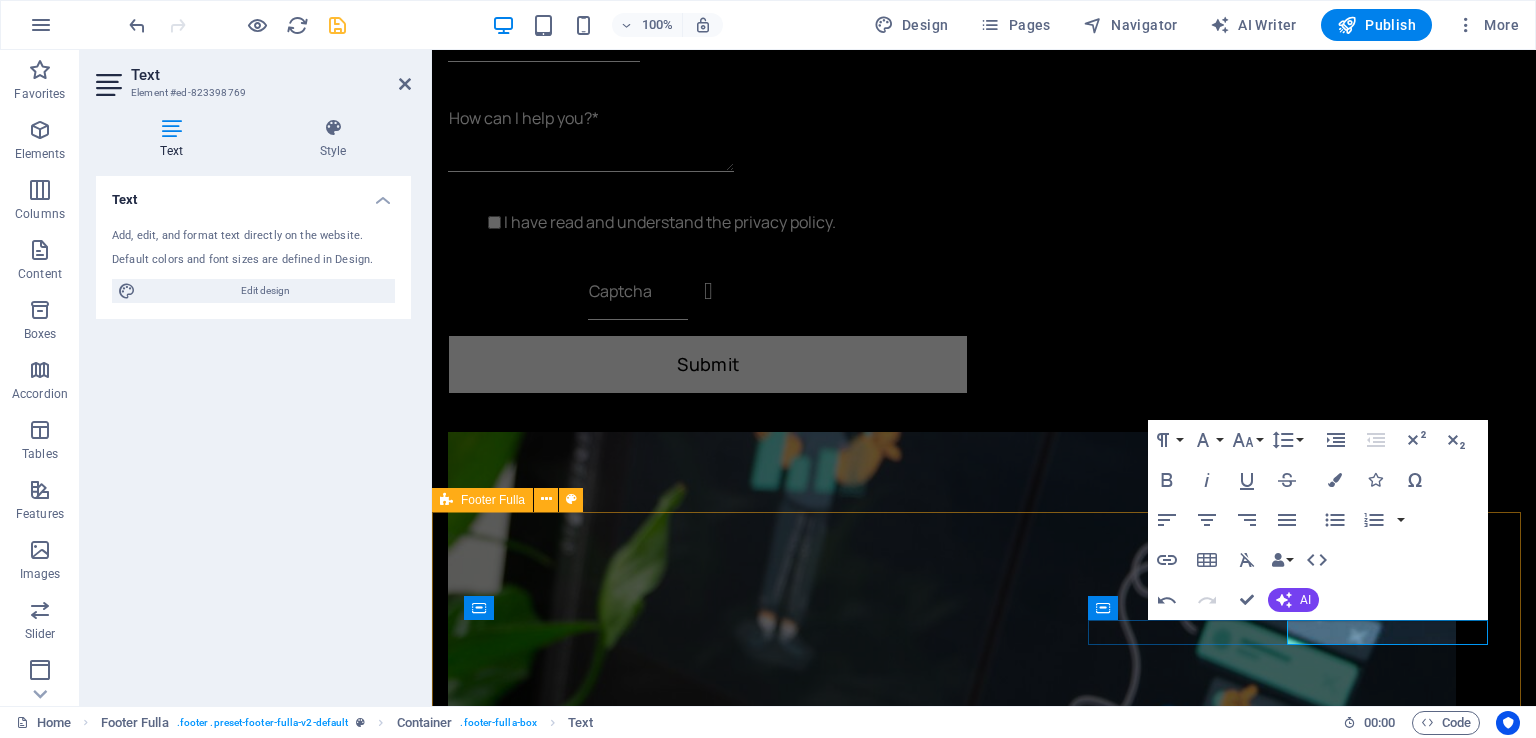 click on "Privacy Policy" at bounding box center (616, 3459) 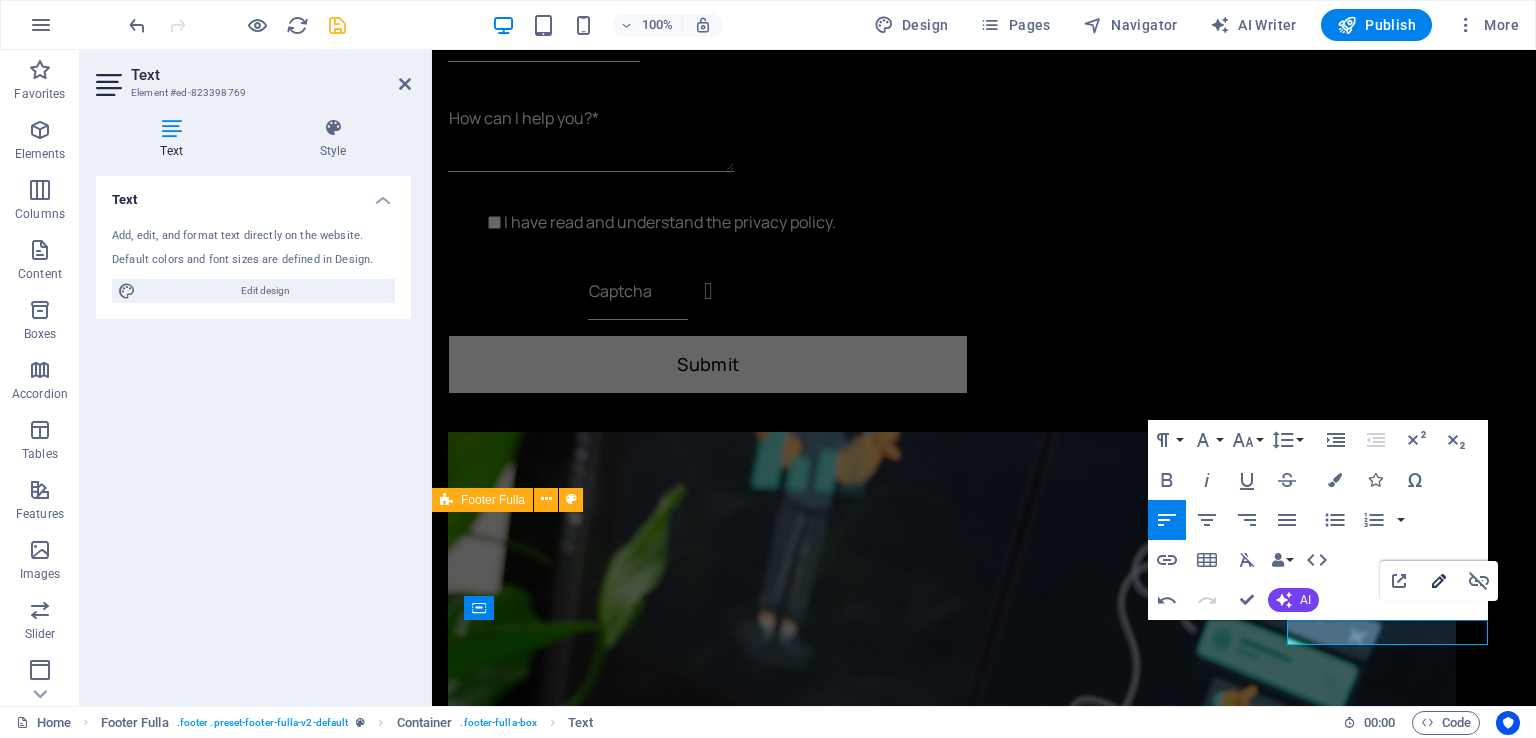 type on "/privacy" 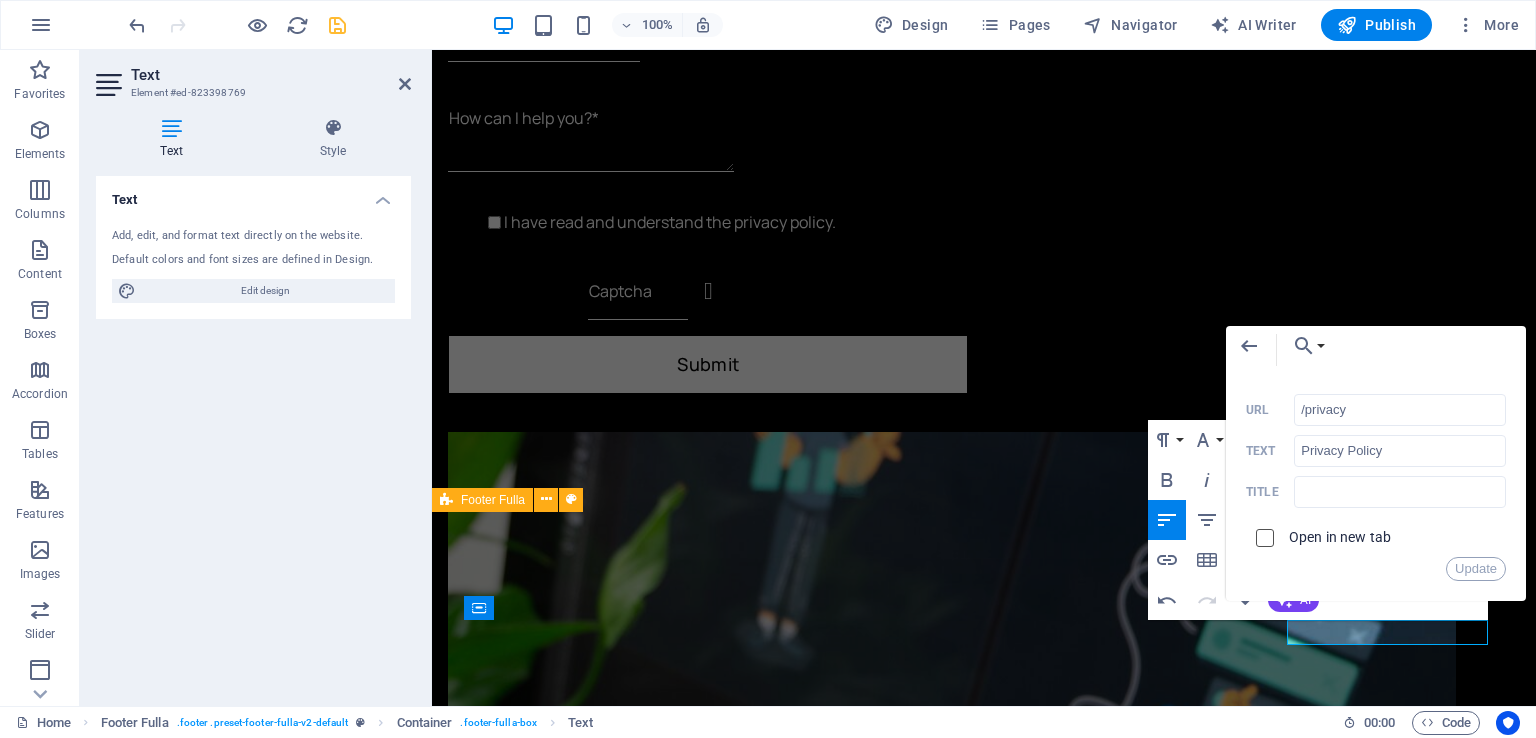 click at bounding box center [1262, 535] 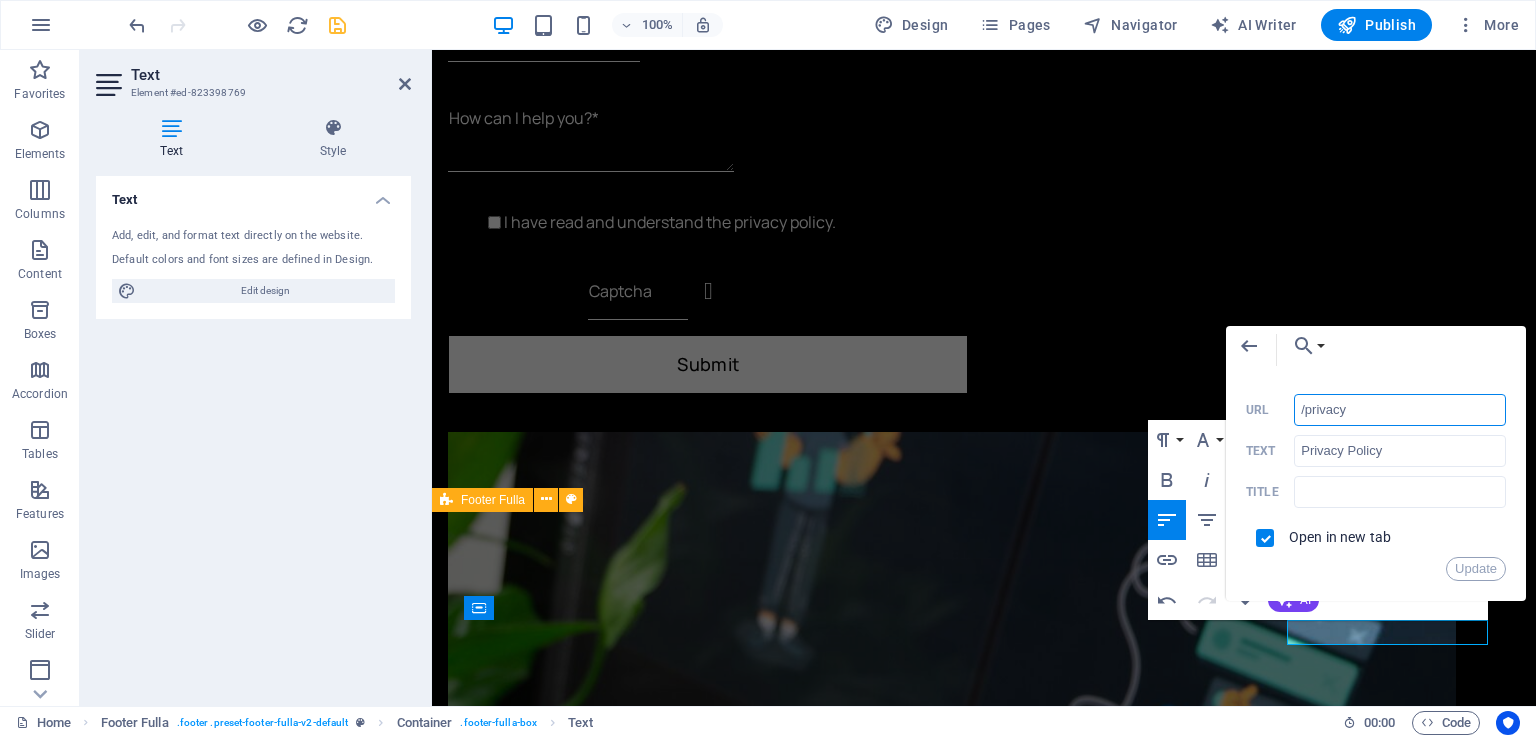 click on "/privacy" at bounding box center [1400, 410] 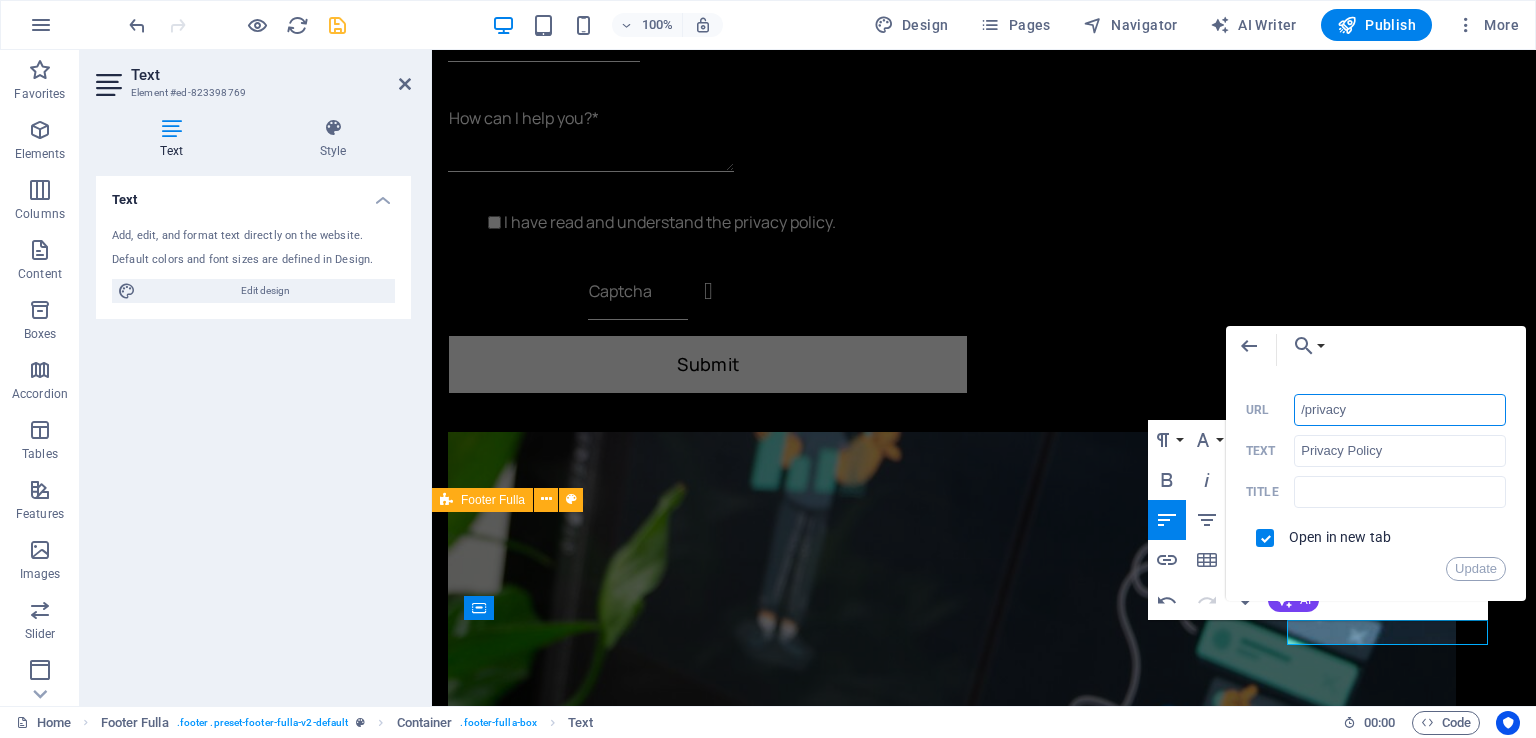 click on "/privacy" at bounding box center [1400, 410] 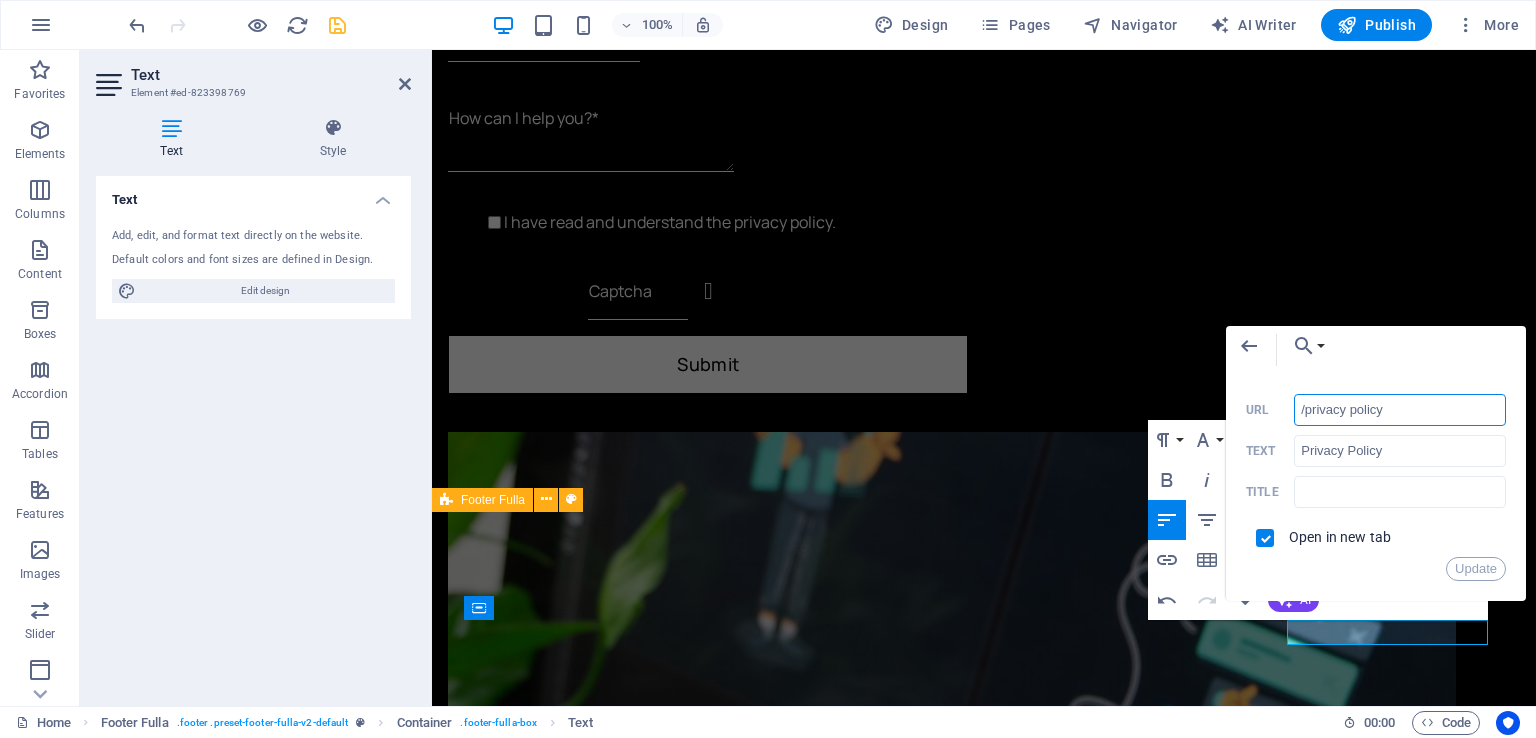 click on "/privacy policy" at bounding box center [1400, 410] 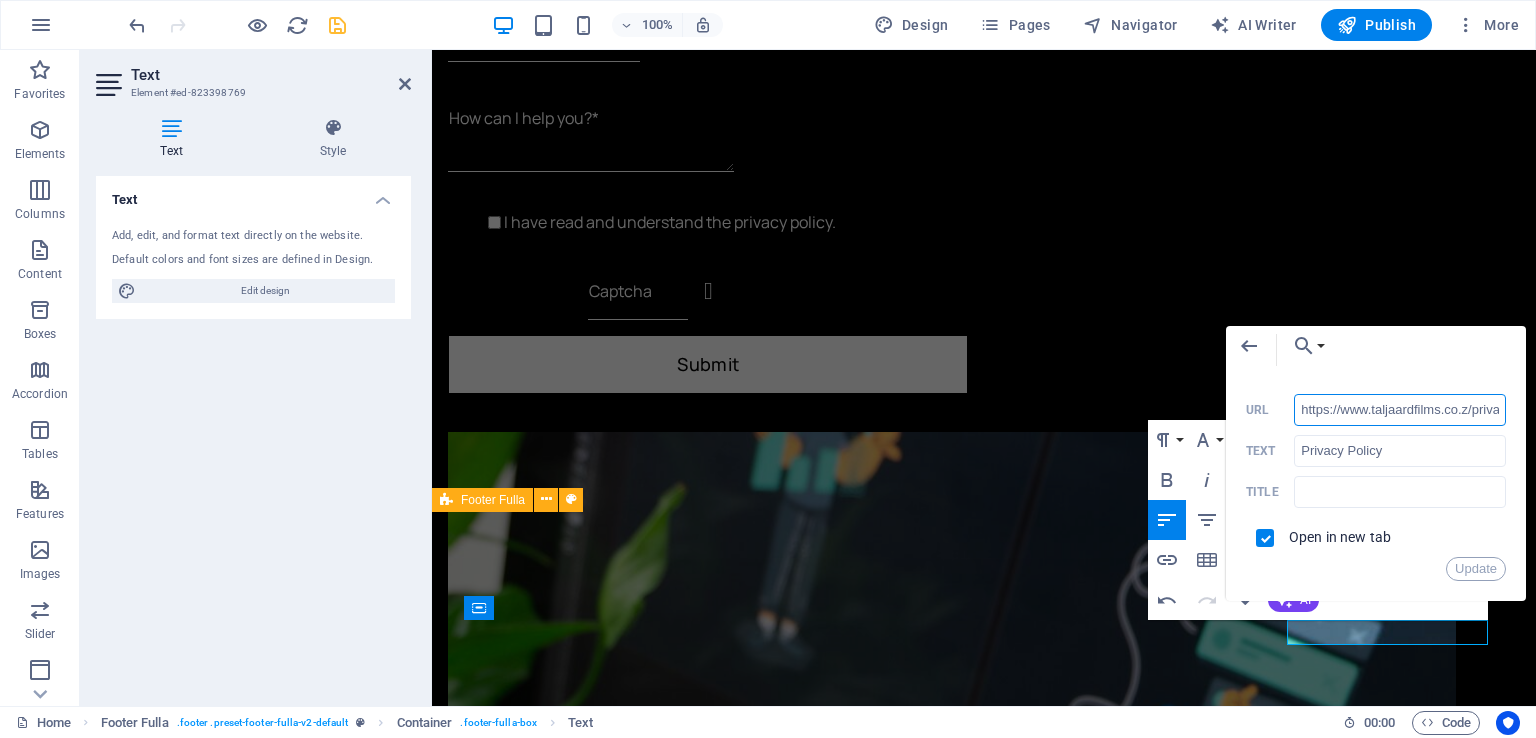 type on "https://www.taljaardfilms.co.za/privacy policy" 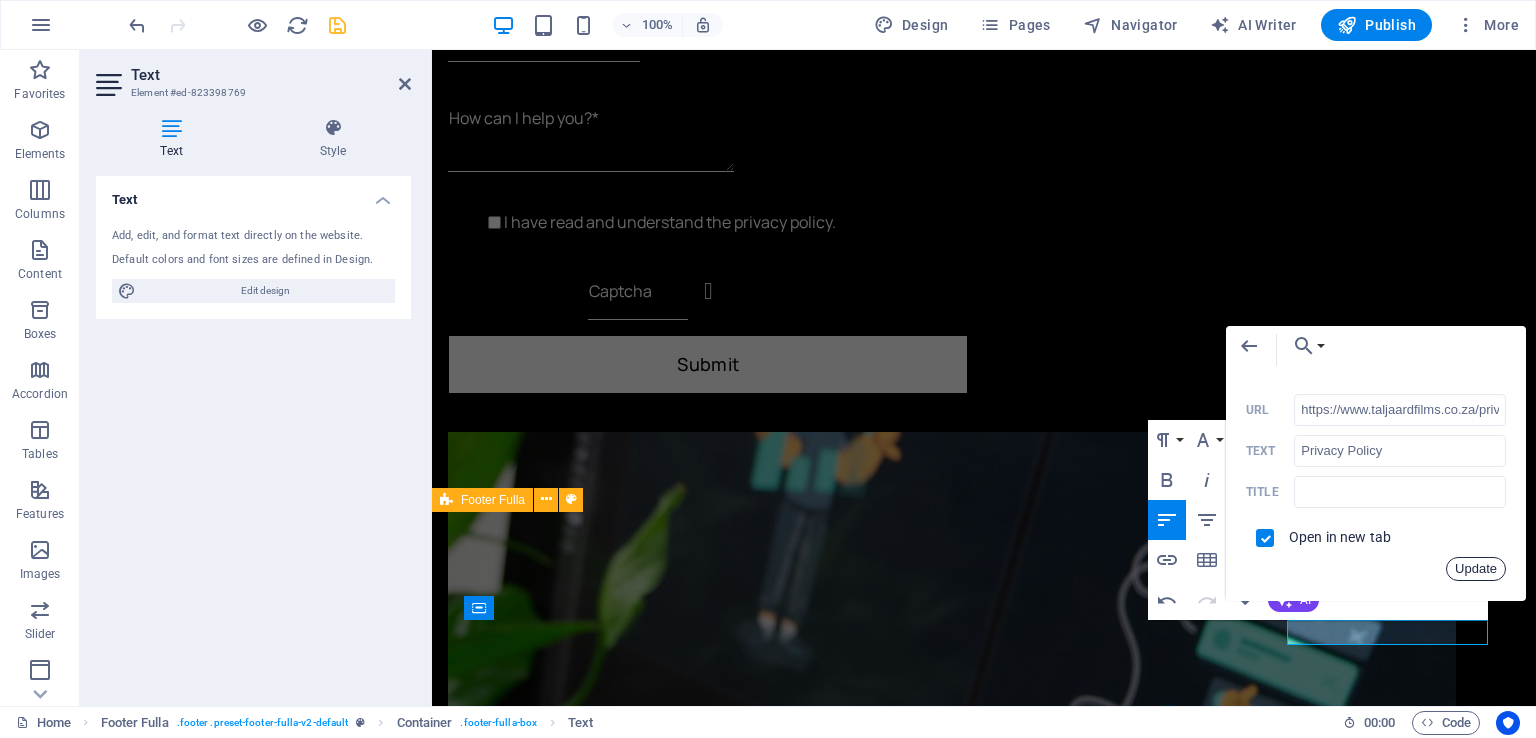 click on "Update" at bounding box center [1476, 569] 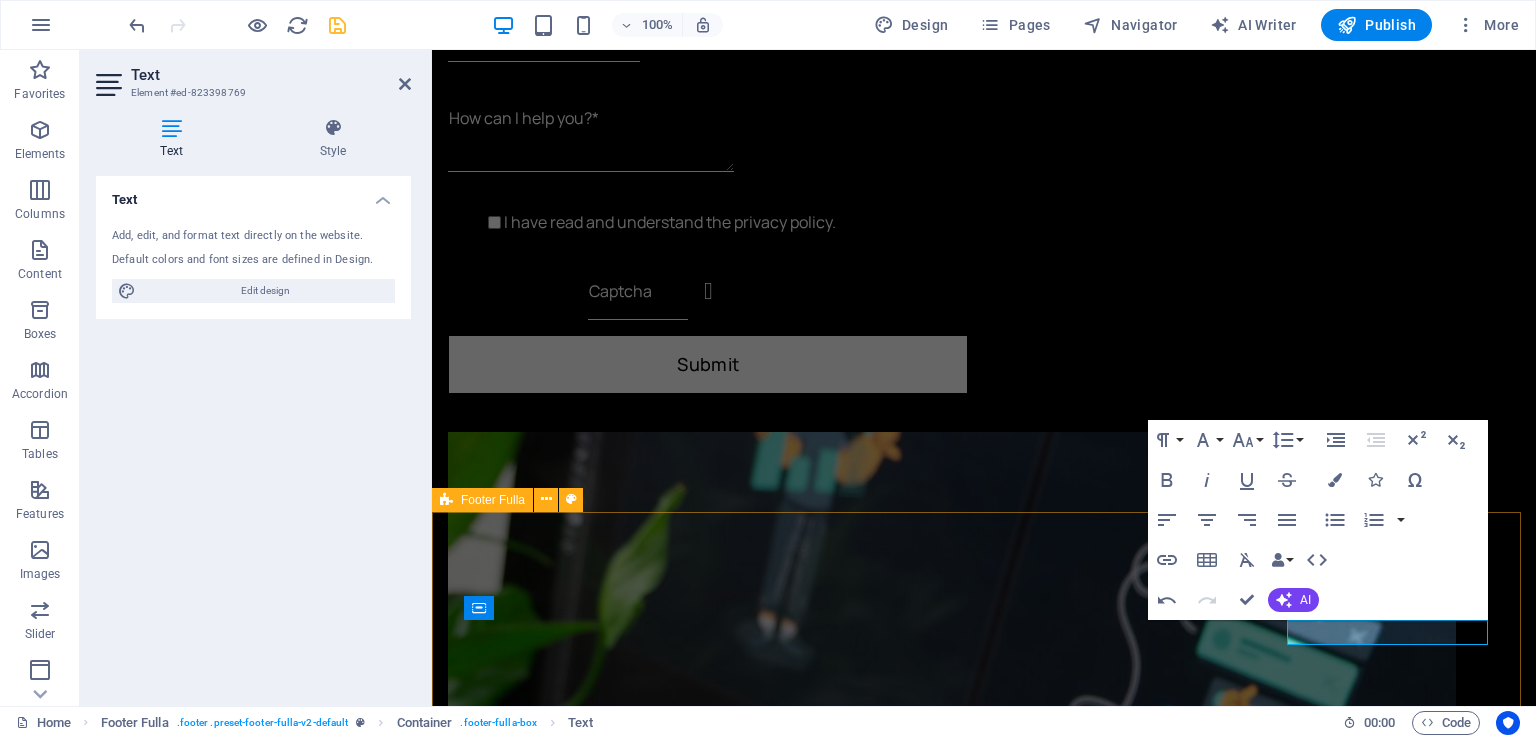 click on "© 2025 Taljaard Films. All rights reserved. Legal Notice  |  Privacy Policy" at bounding box center (984, 3358) 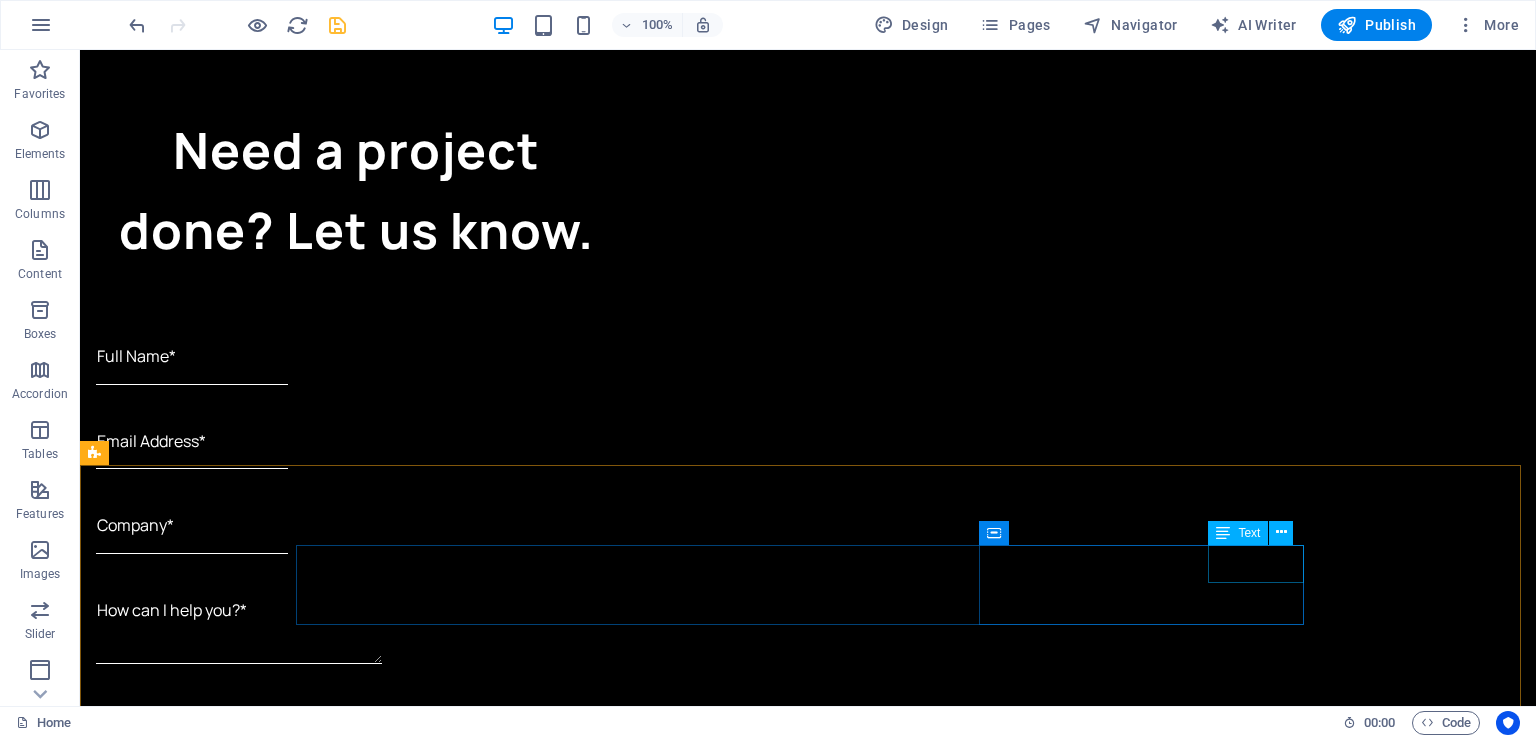 scroll, scrollTop: 5282, scrollLeft: 0, axis: vertical 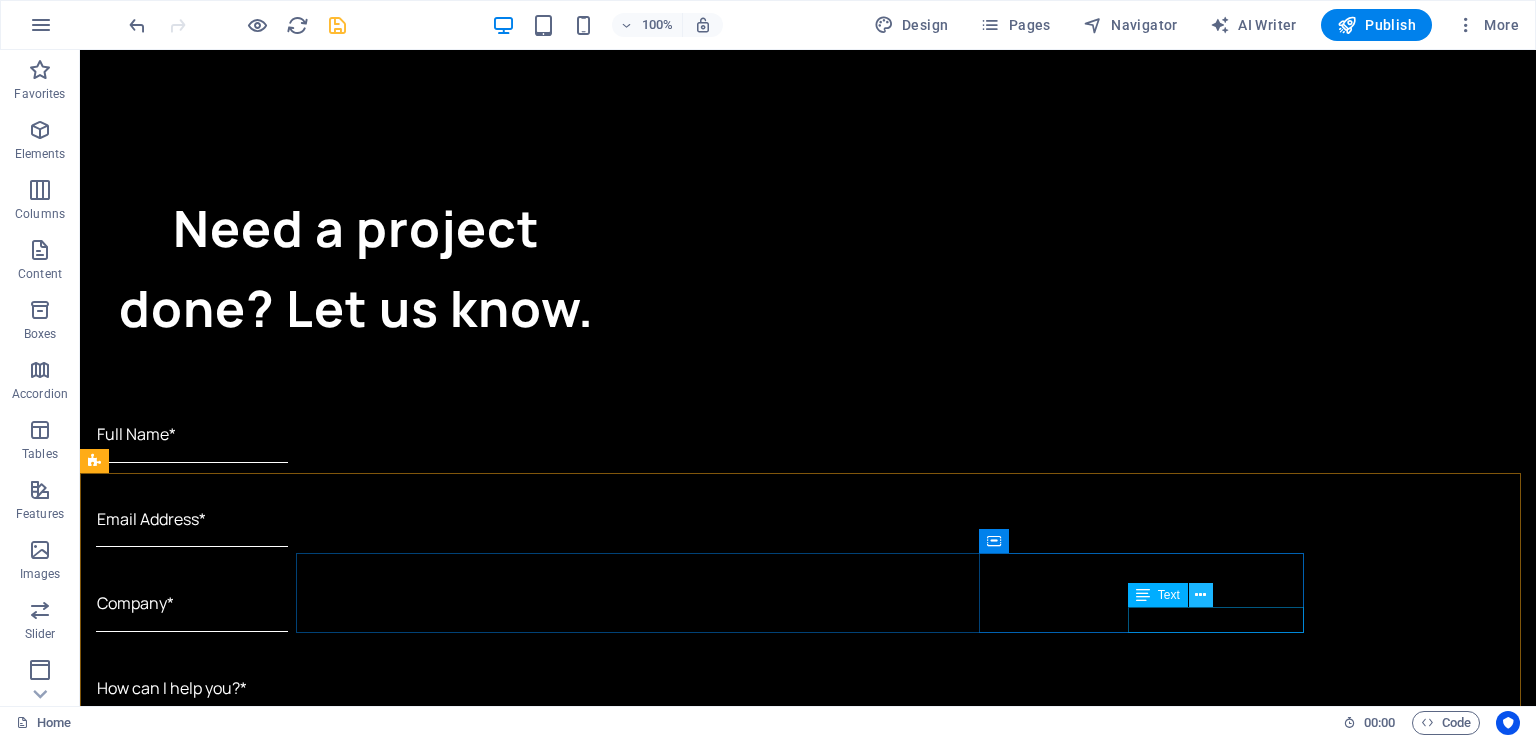 click at bounding box center [1201, 595] 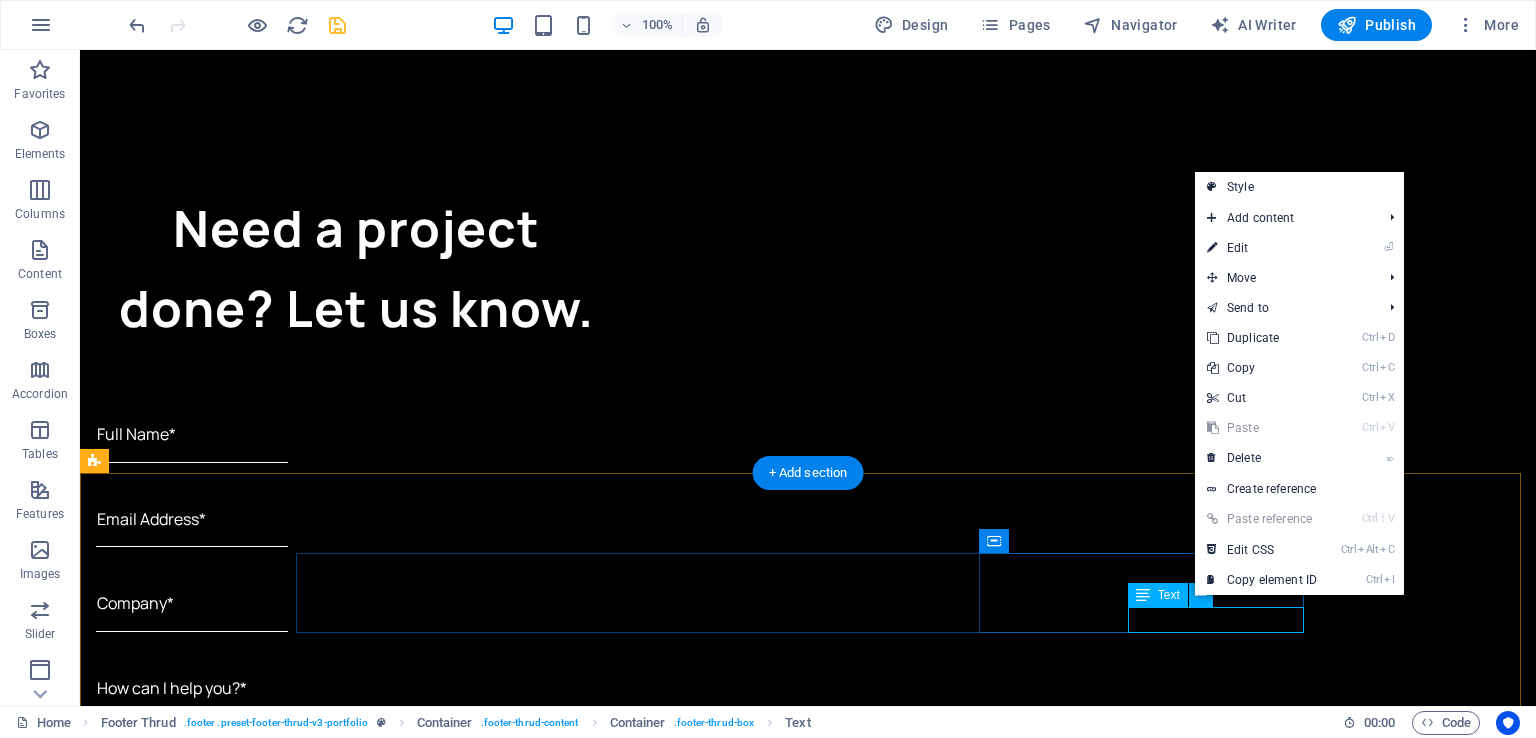 click on "info@[WEBSITE]" at bounding box center [466, 3582] 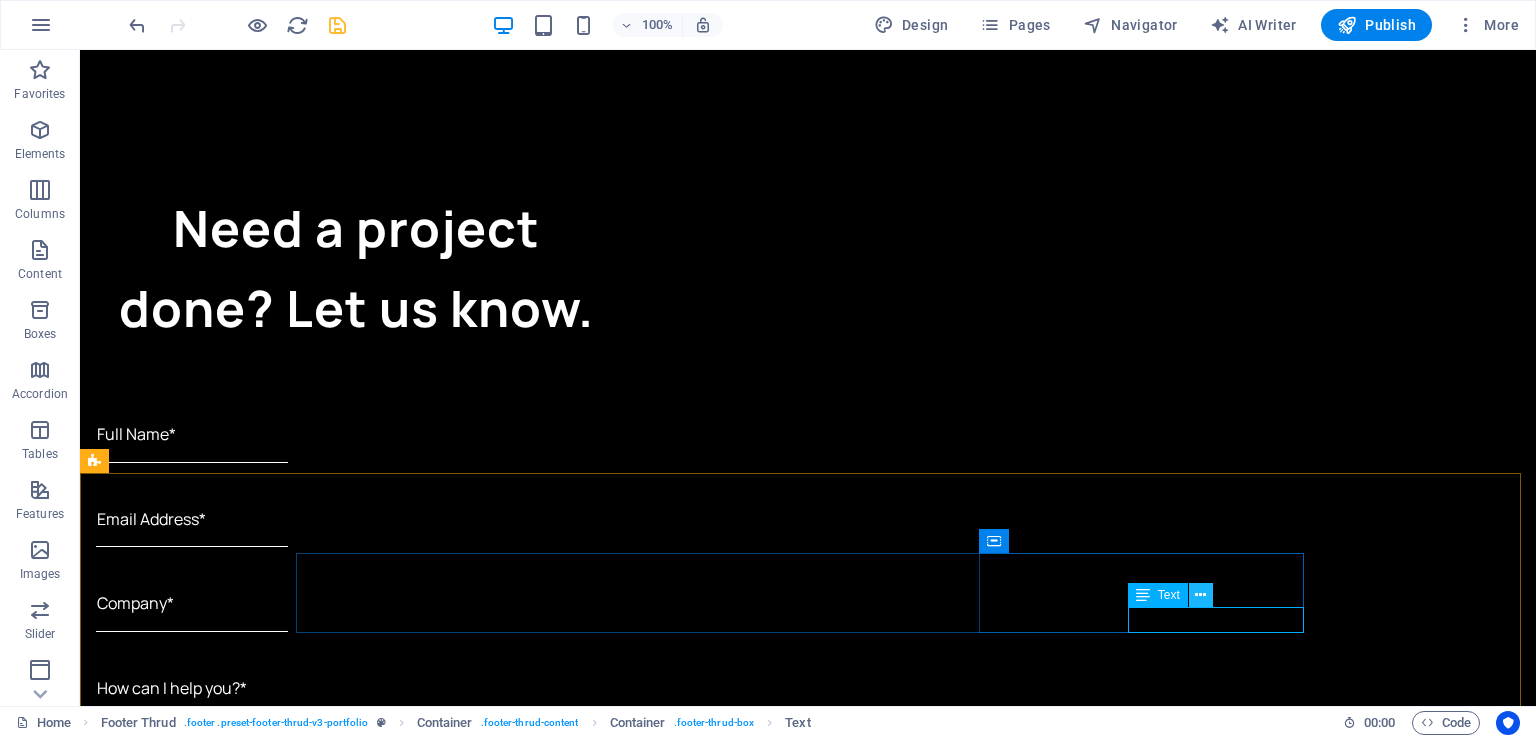 click at bounding box center [1200, 595] 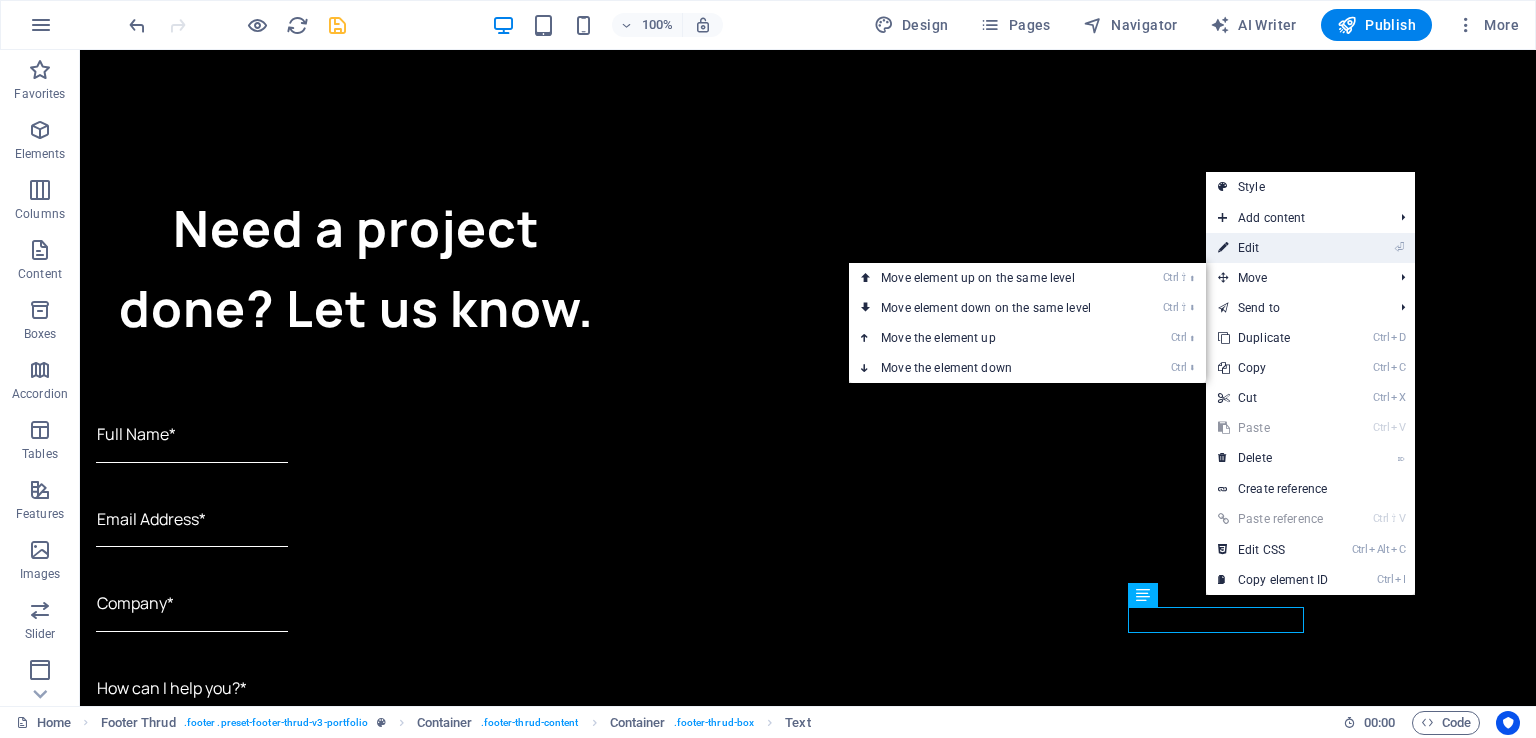 click on "⏎  Edit" at bounding box center (1273, 248) 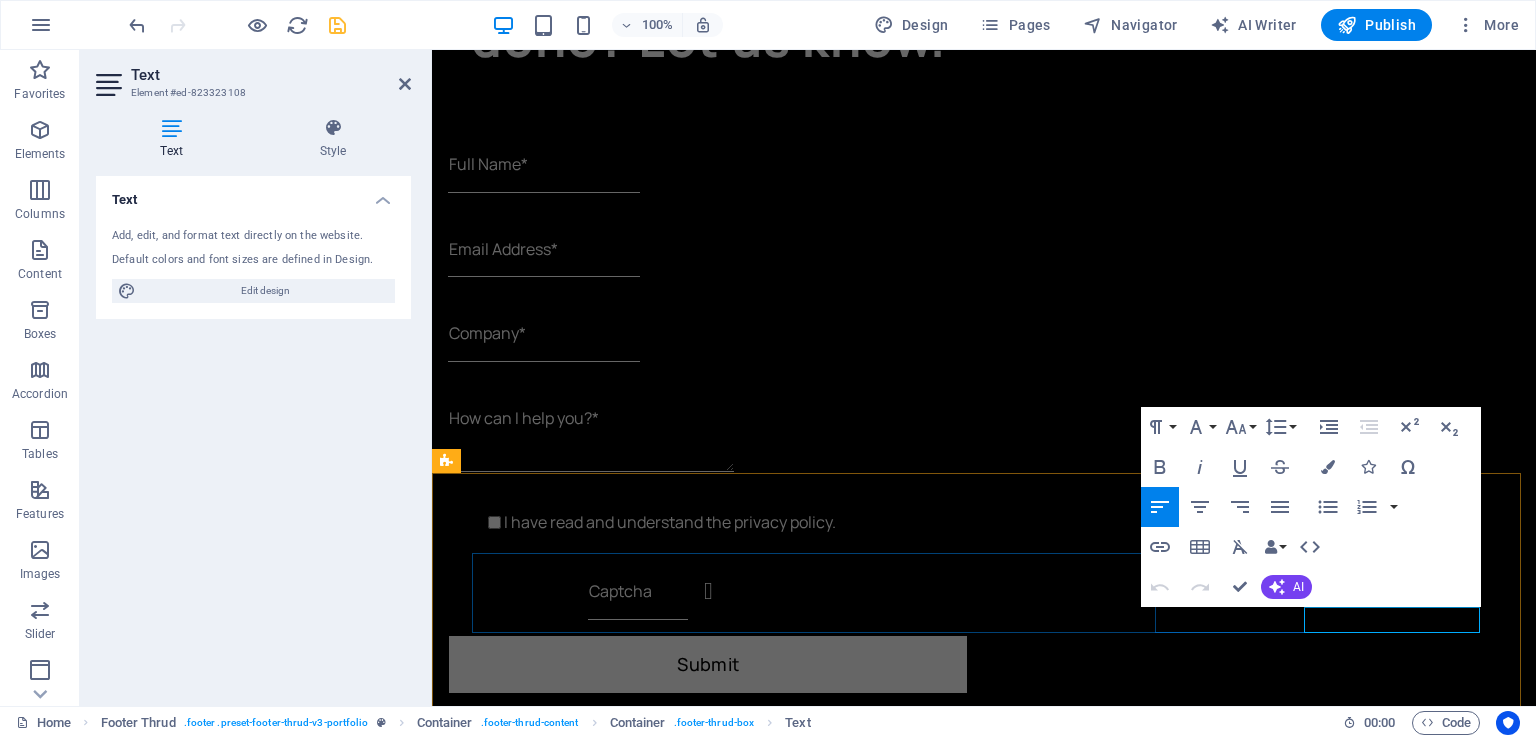 click on "info@[WEBSITE]" at bounding box center [642, 3312] 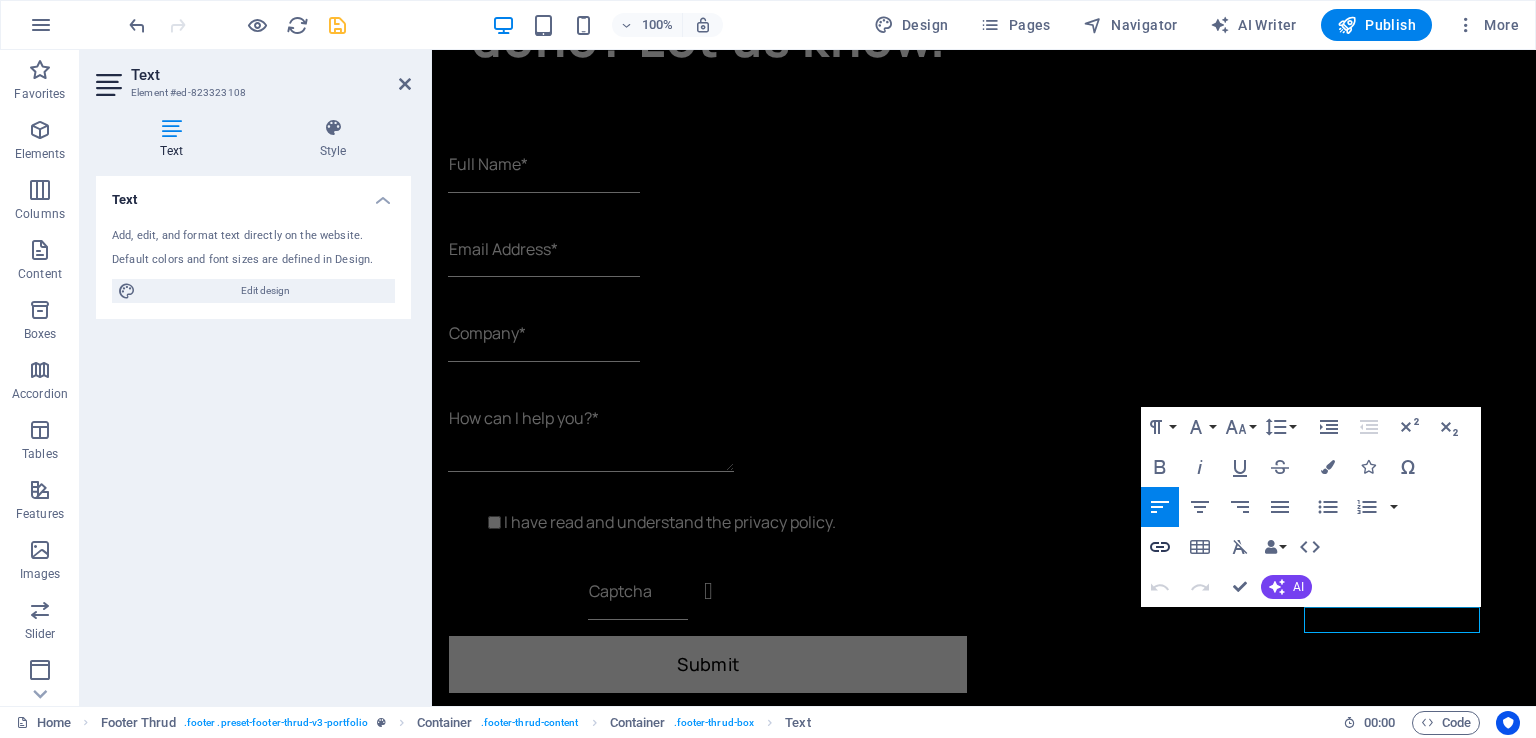 click 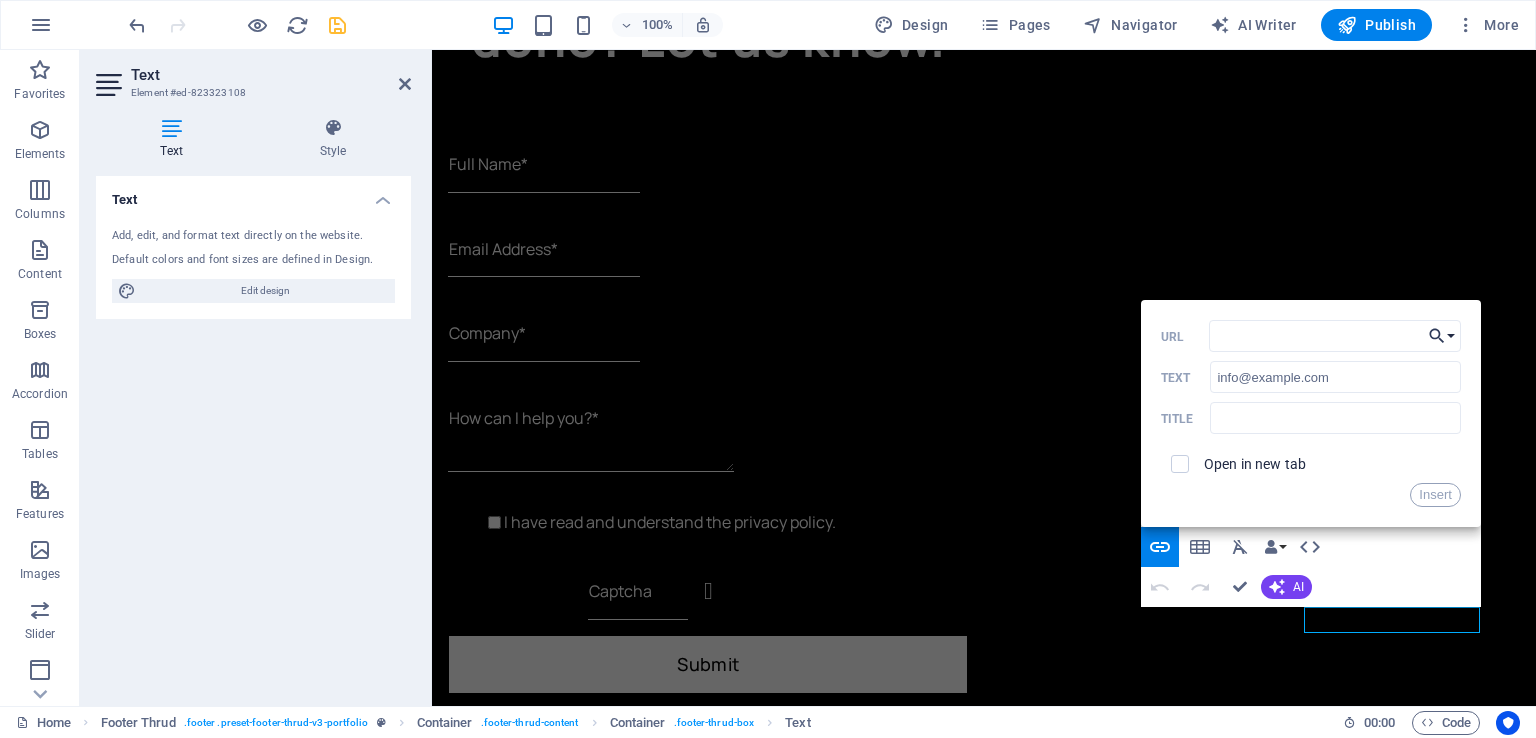 click on "Choose Link" at bounding box center (1442, 336) 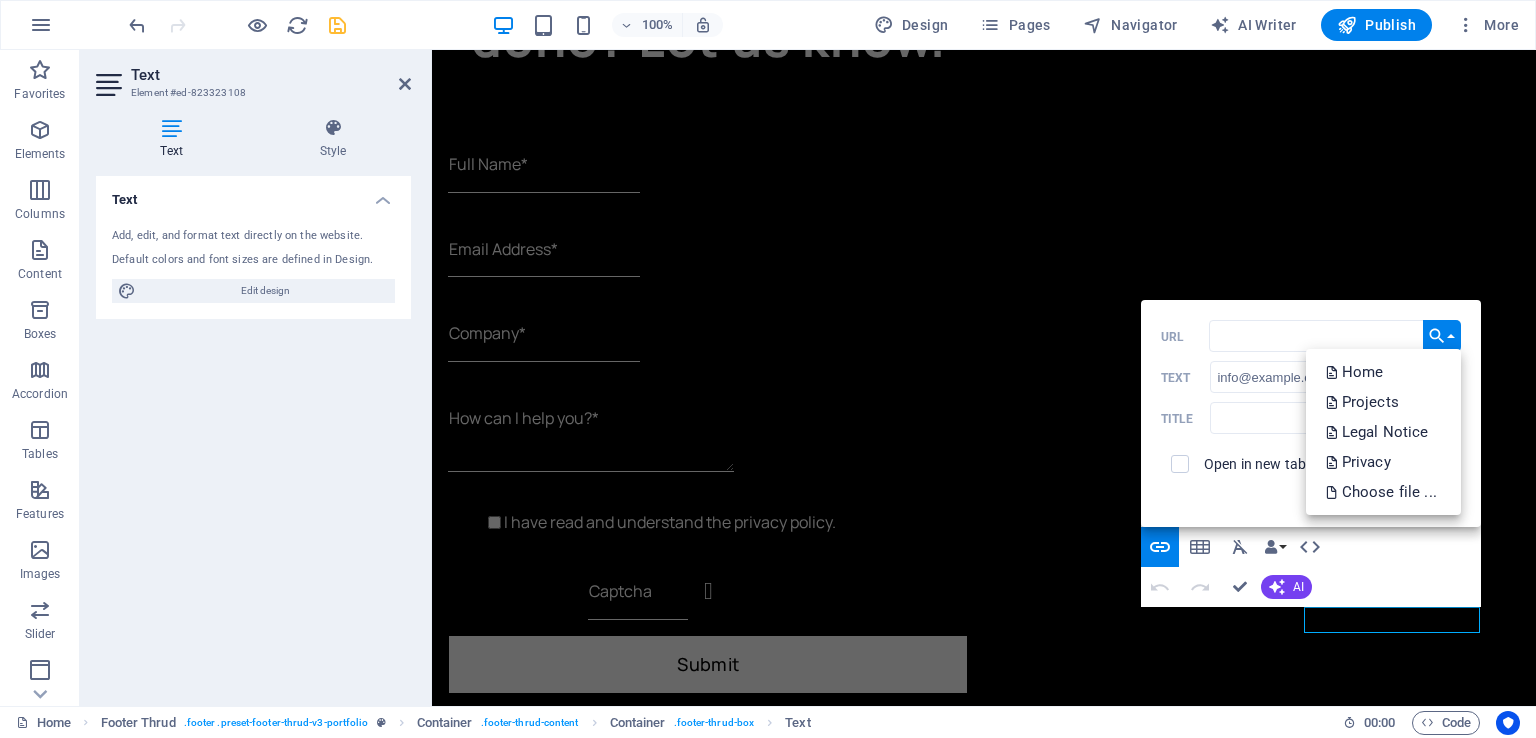 click on "Choose Link" at bounding box center (1442, 336) 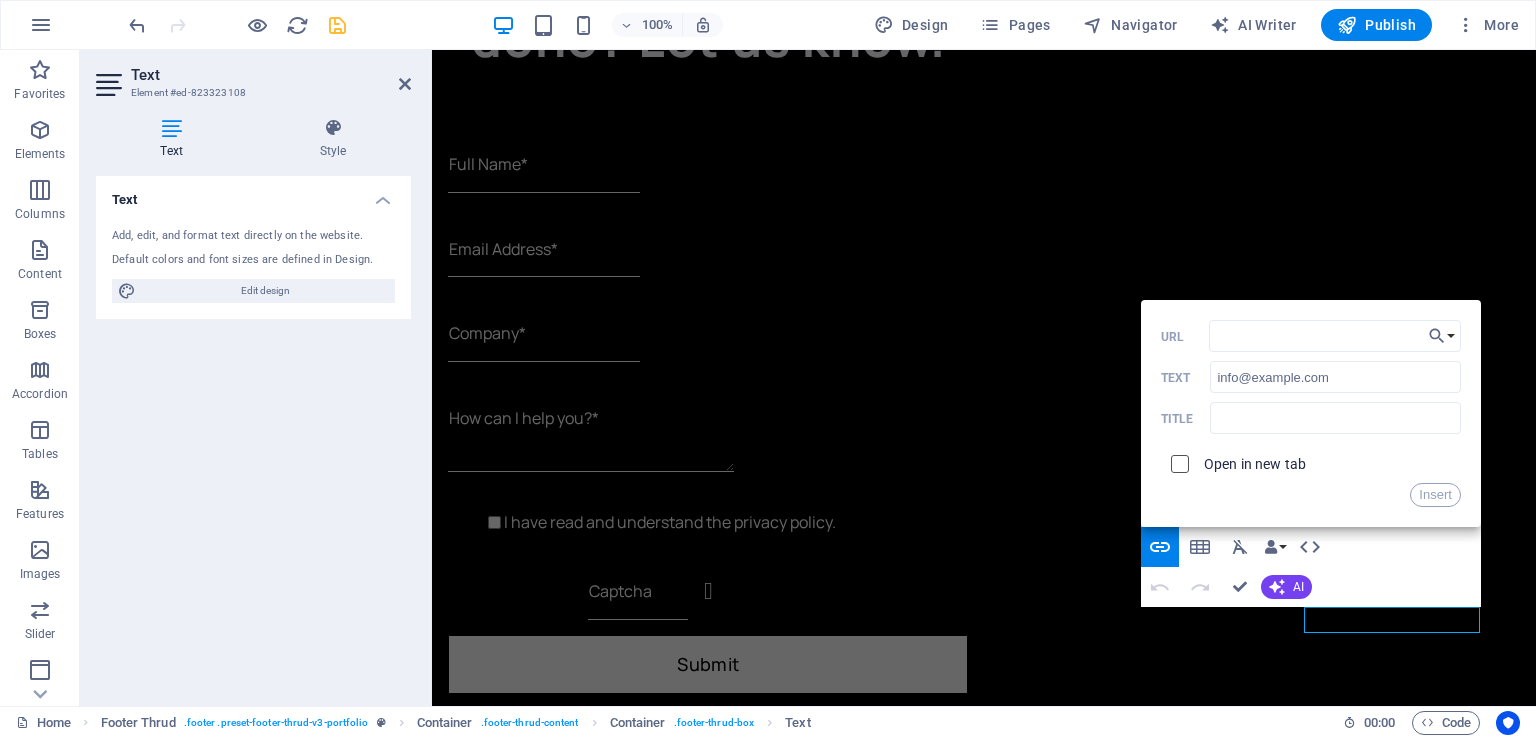 click at bounding box center (1177, 461) 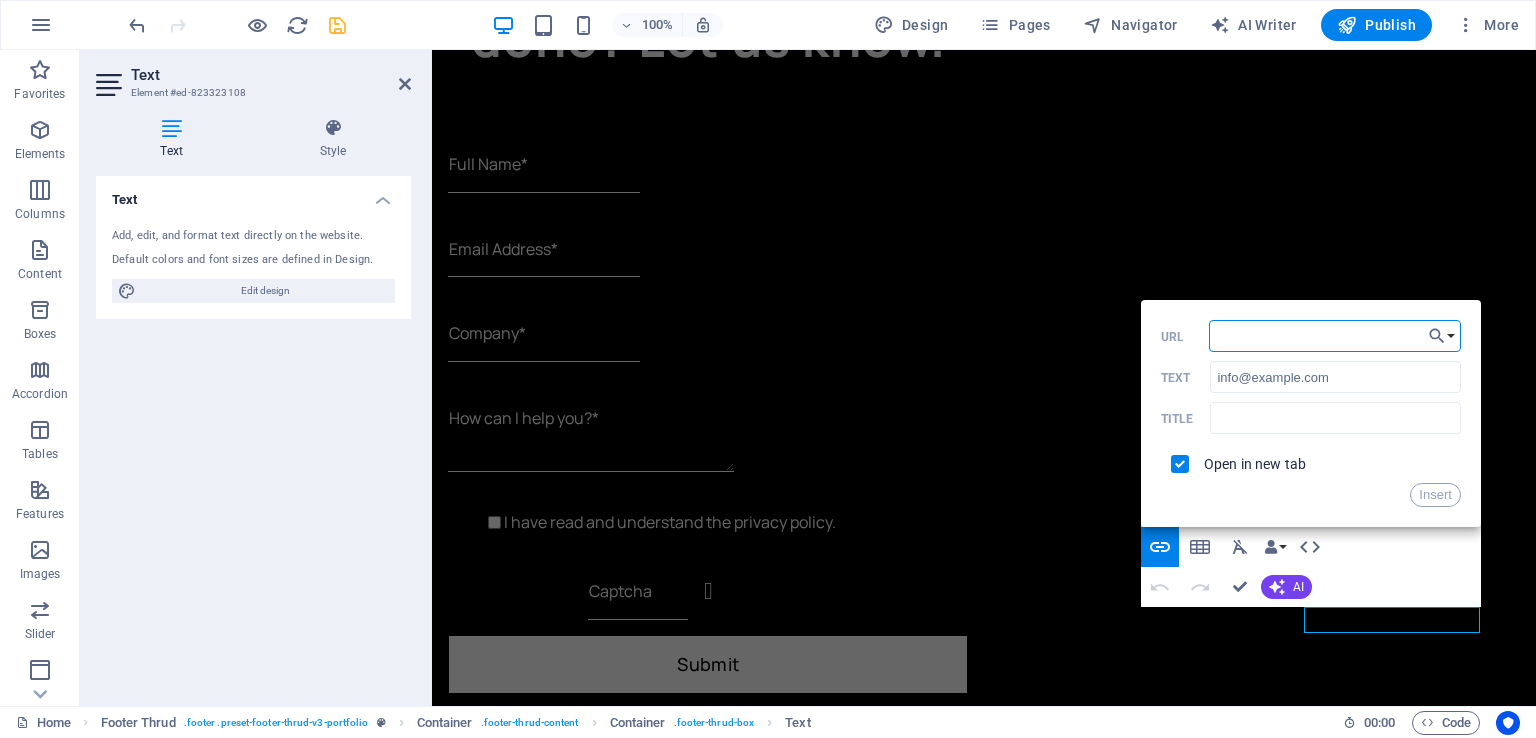 click on "URL" at bounding box center [1335, 336] 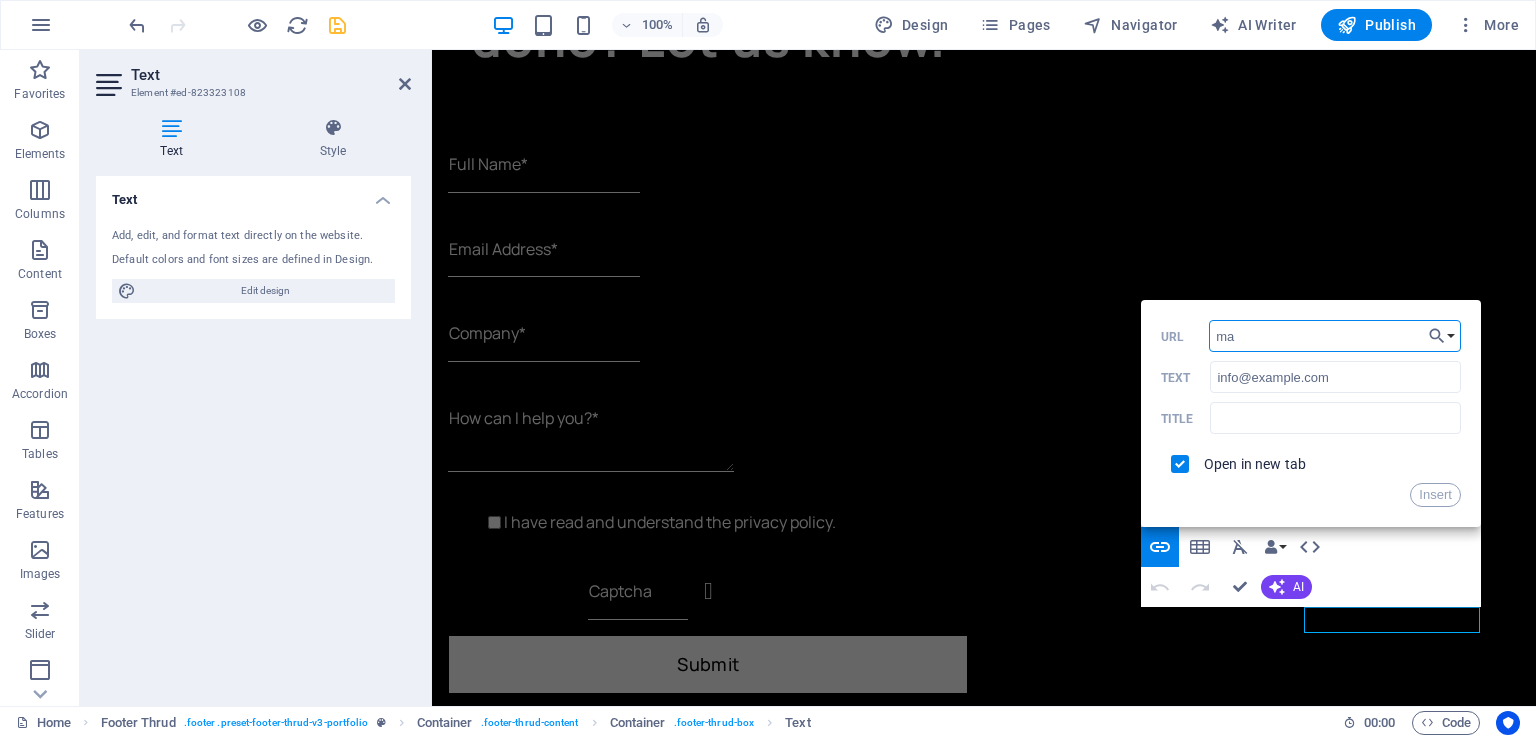 type on "m" 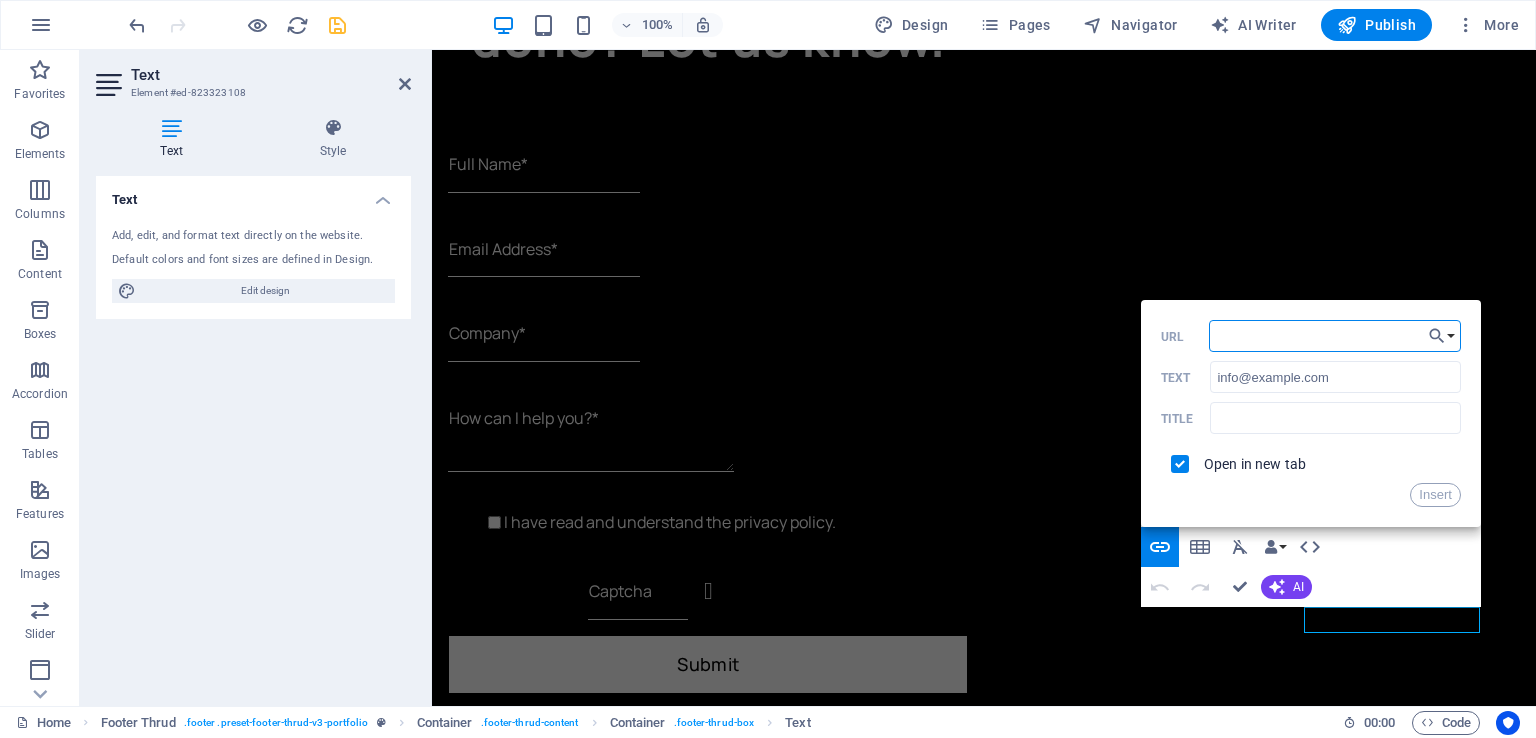 type on "," 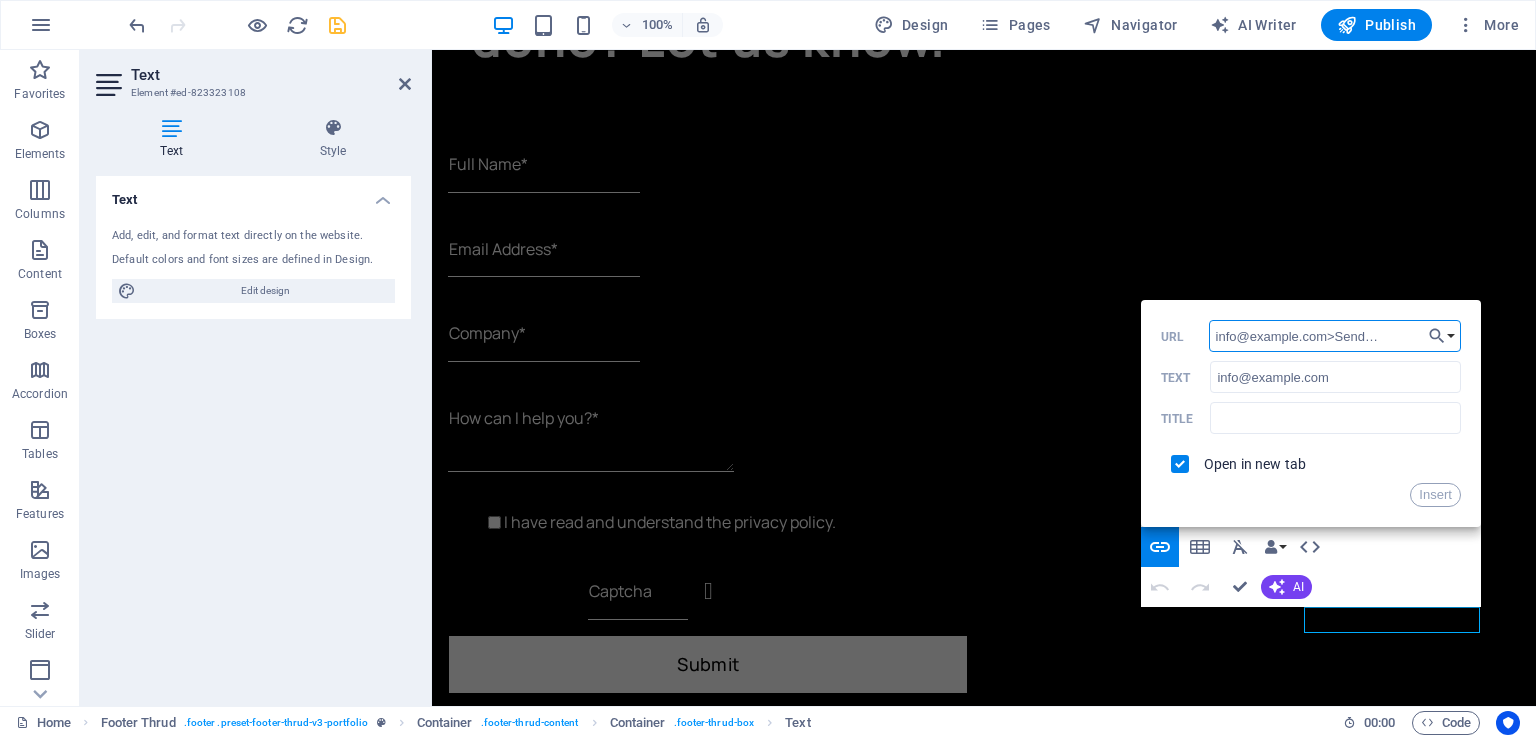 scroll, scrollTop: 0, scrollLeft: 119, axis: horizontal 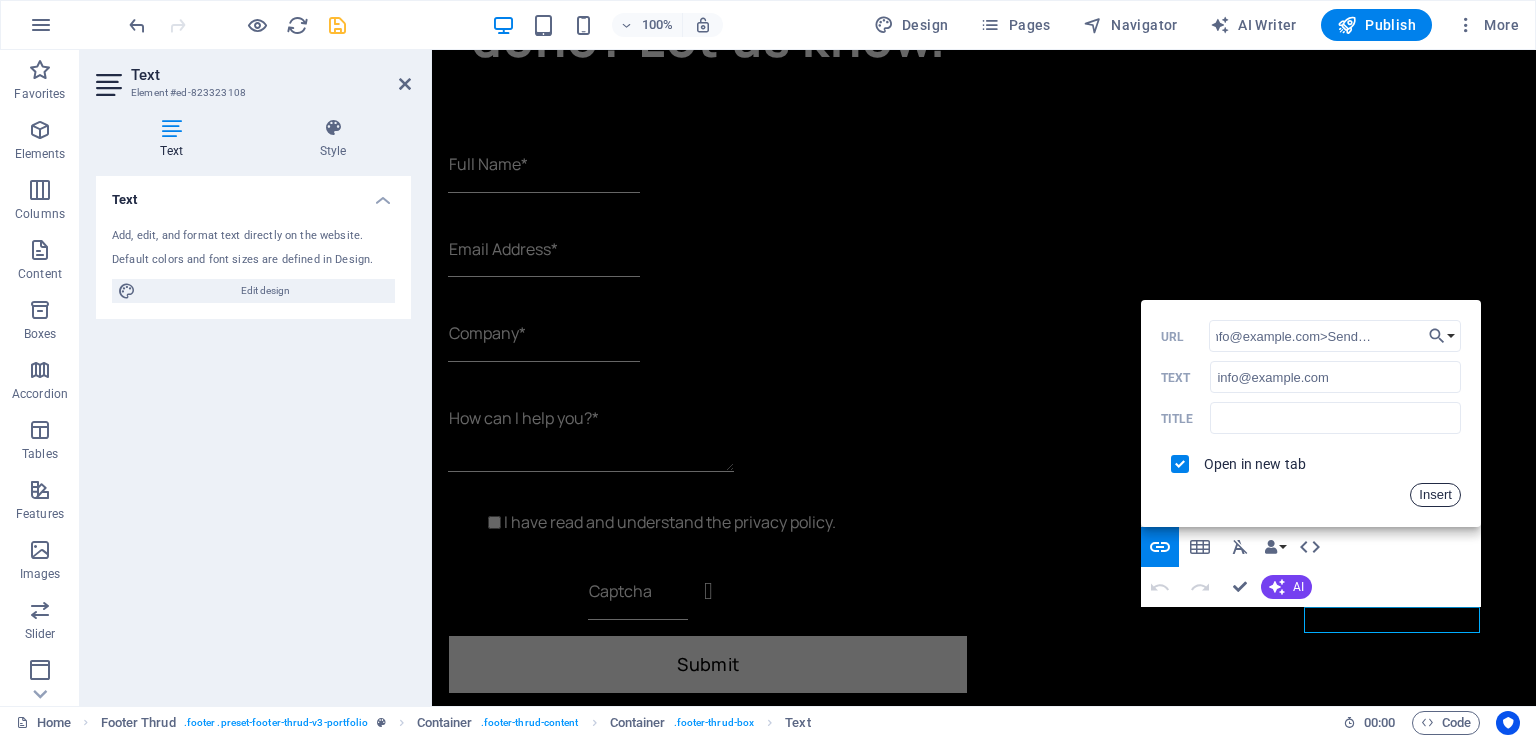 click on "Insert" at bounding box center [1435, 495] 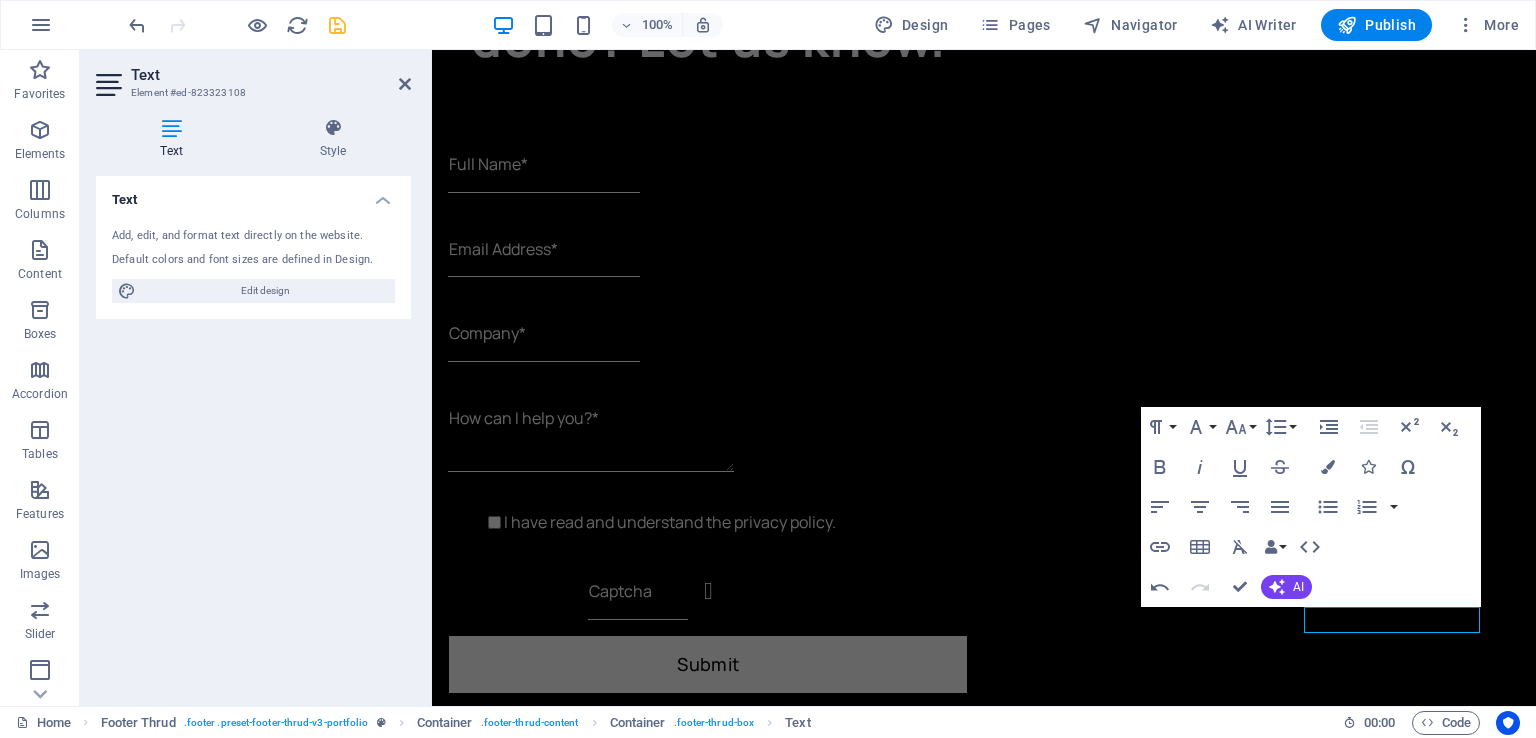 scroll, scrollTop: 0, scrollLeft: 0, axis: both 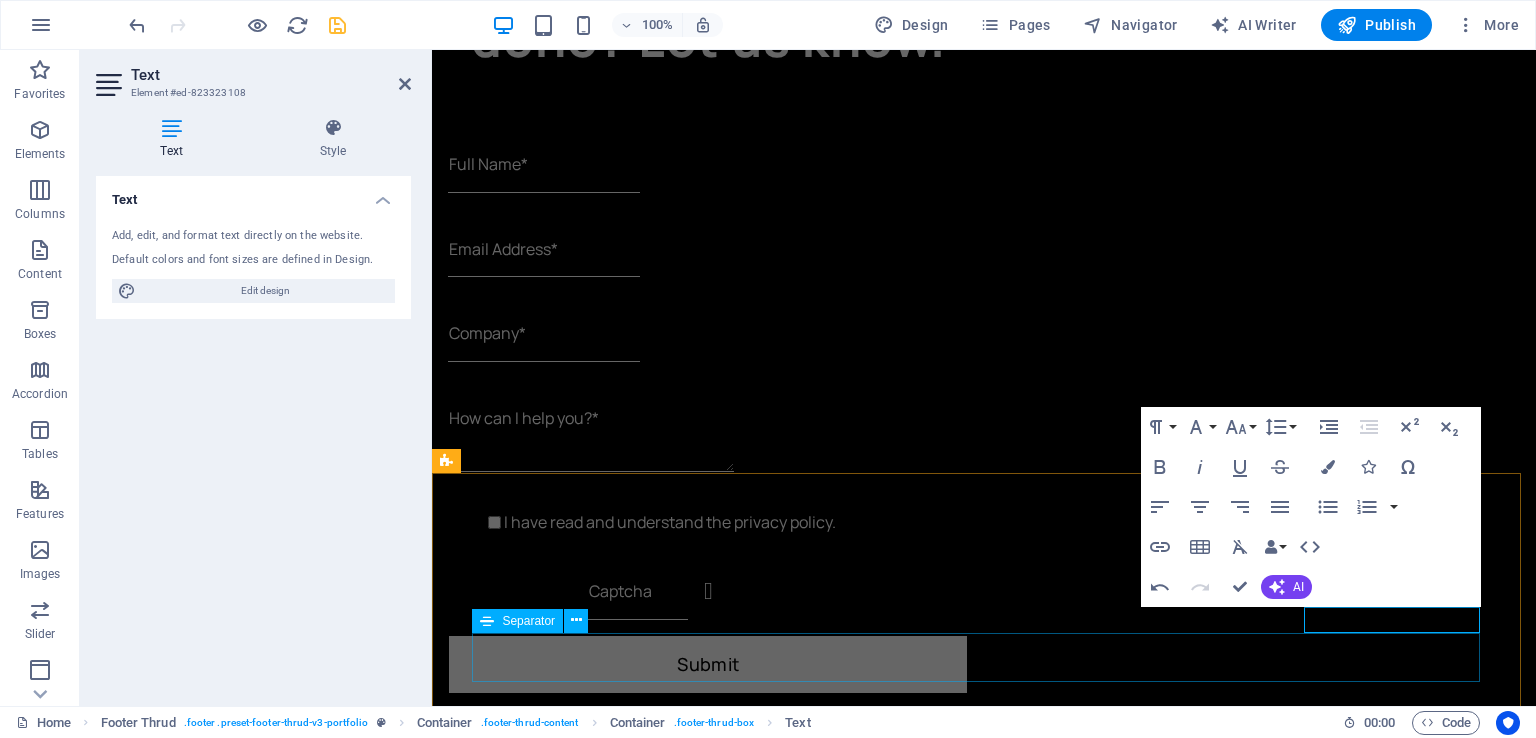 click at bounding box center [984, 3349] 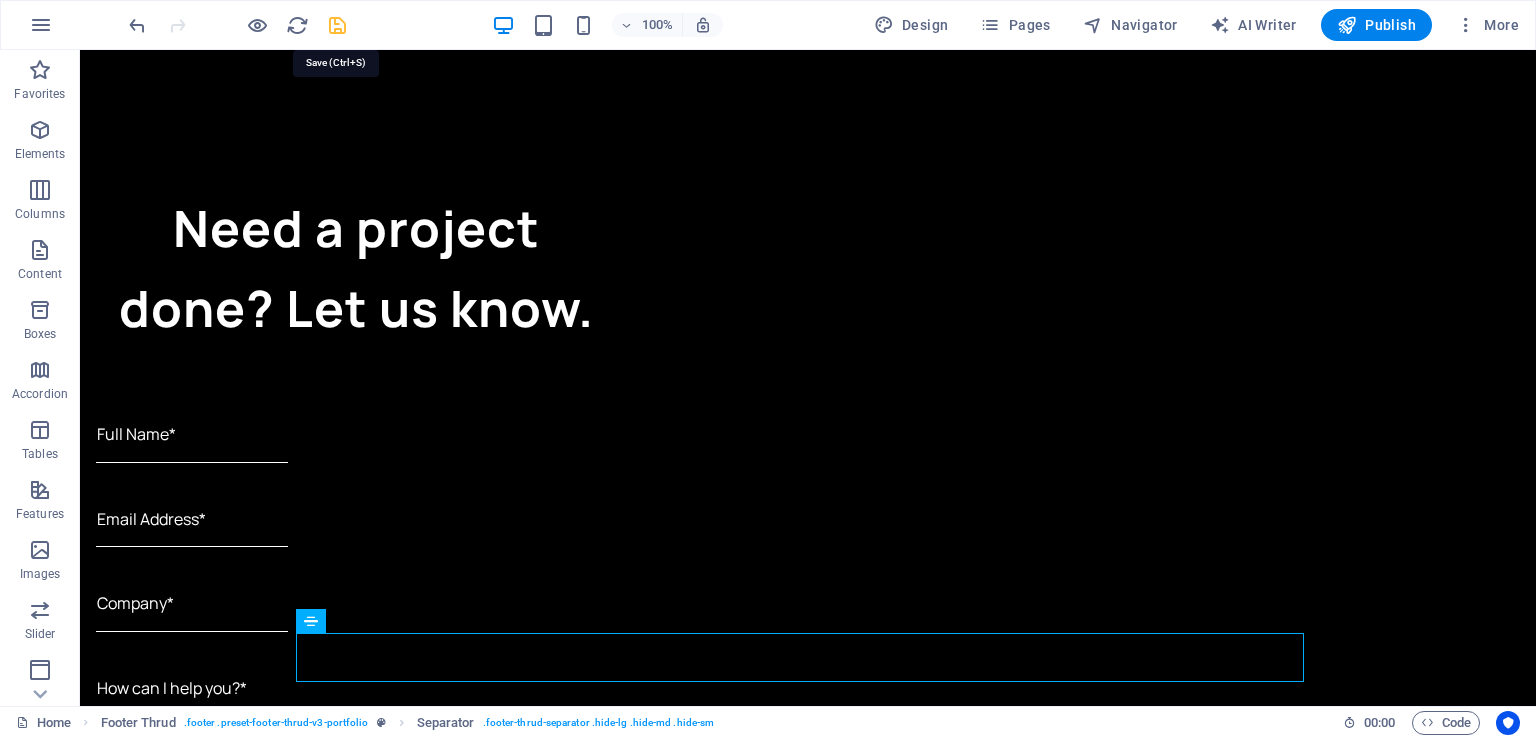 click at bounding box center [337, 25] 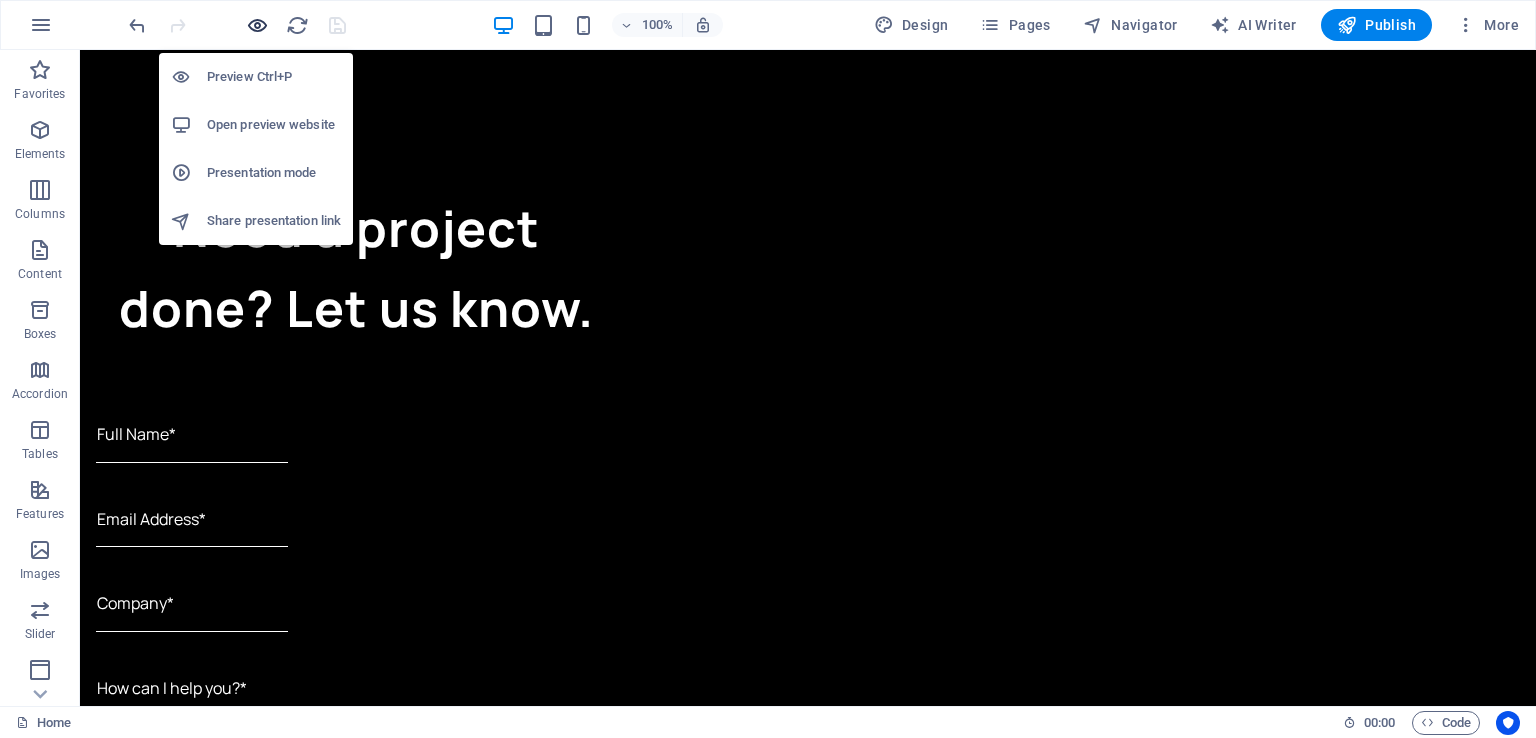 click at bounding box center (257, 25) 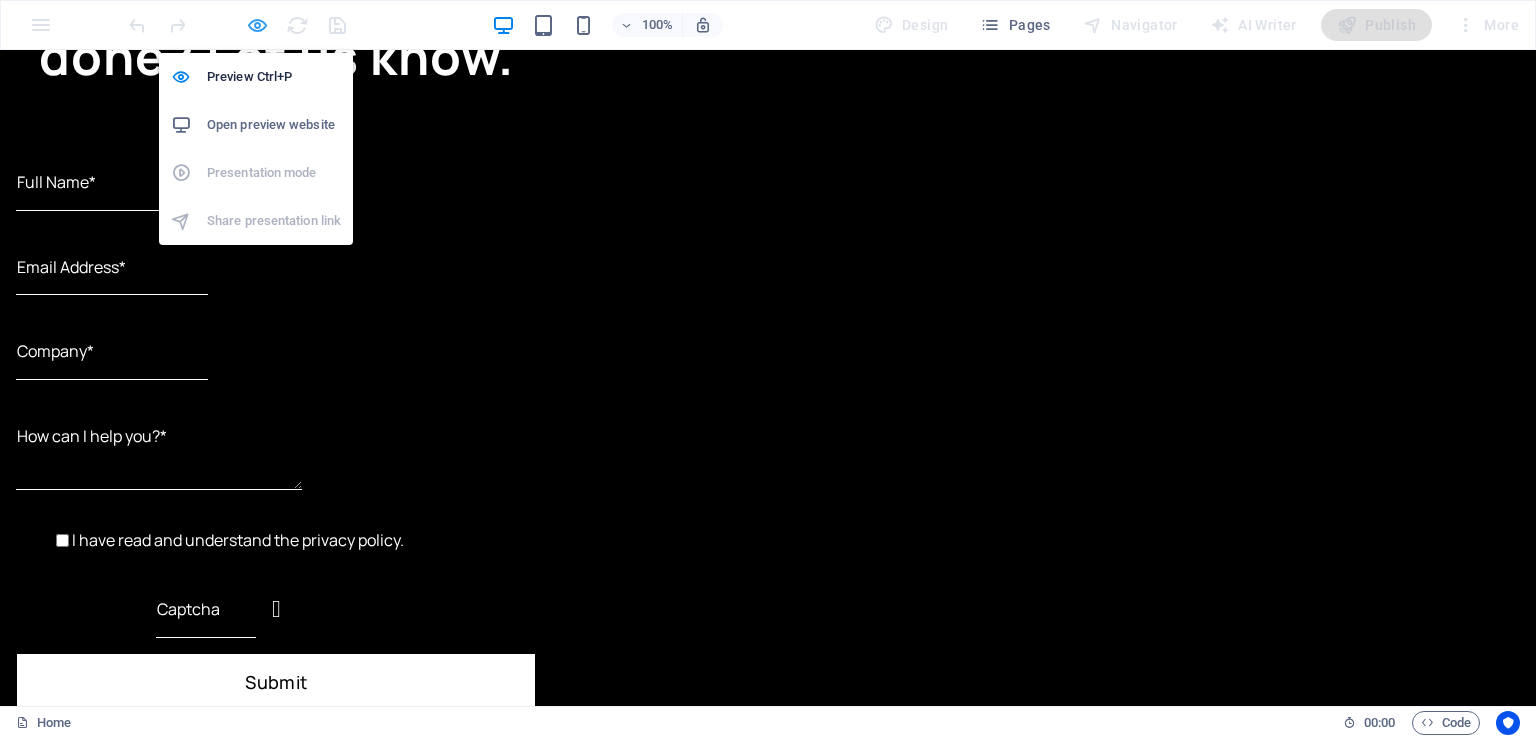 scroll, scrollTop: 4971, scrollLeft: 0, axis: vertical 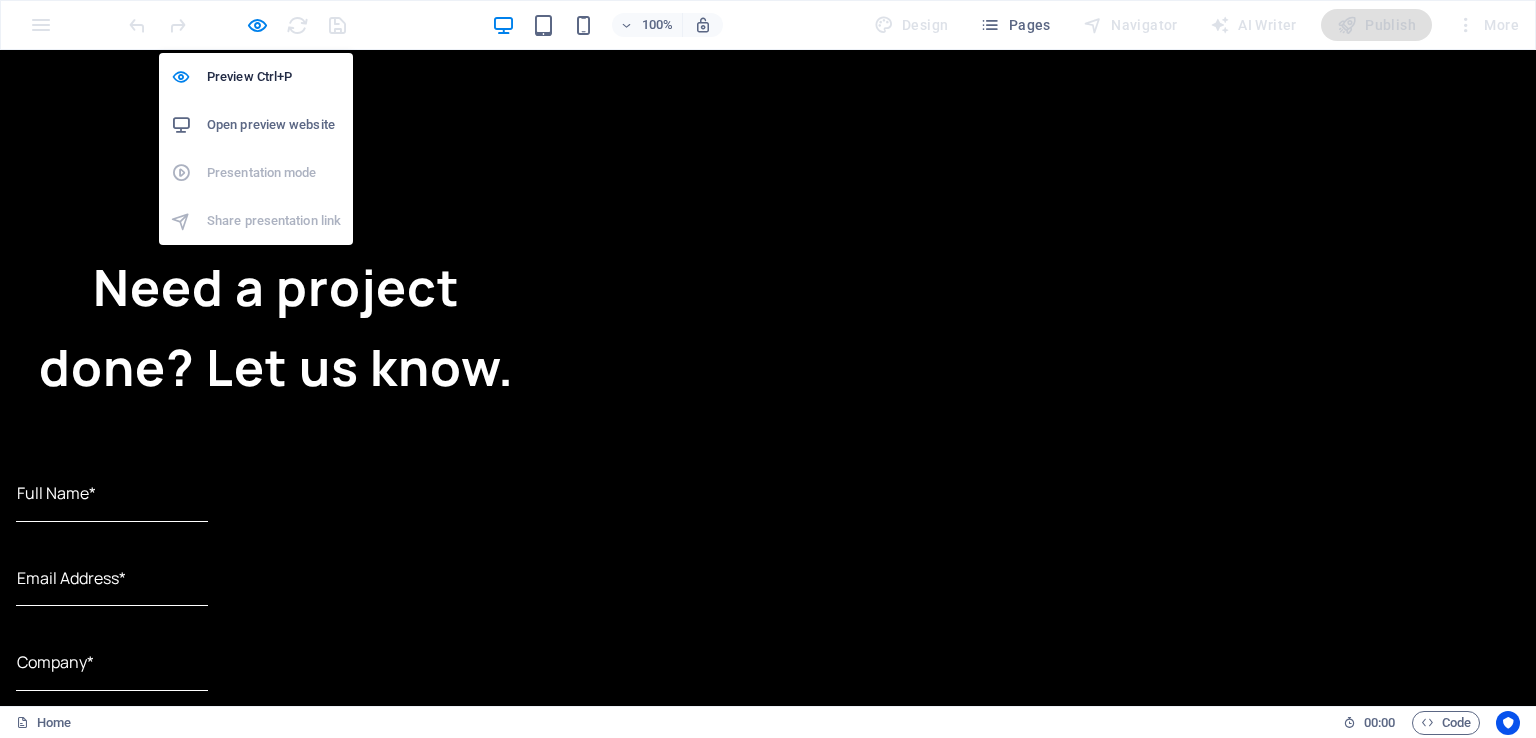 click on "Open preview website" at bounding box center (274, 125) 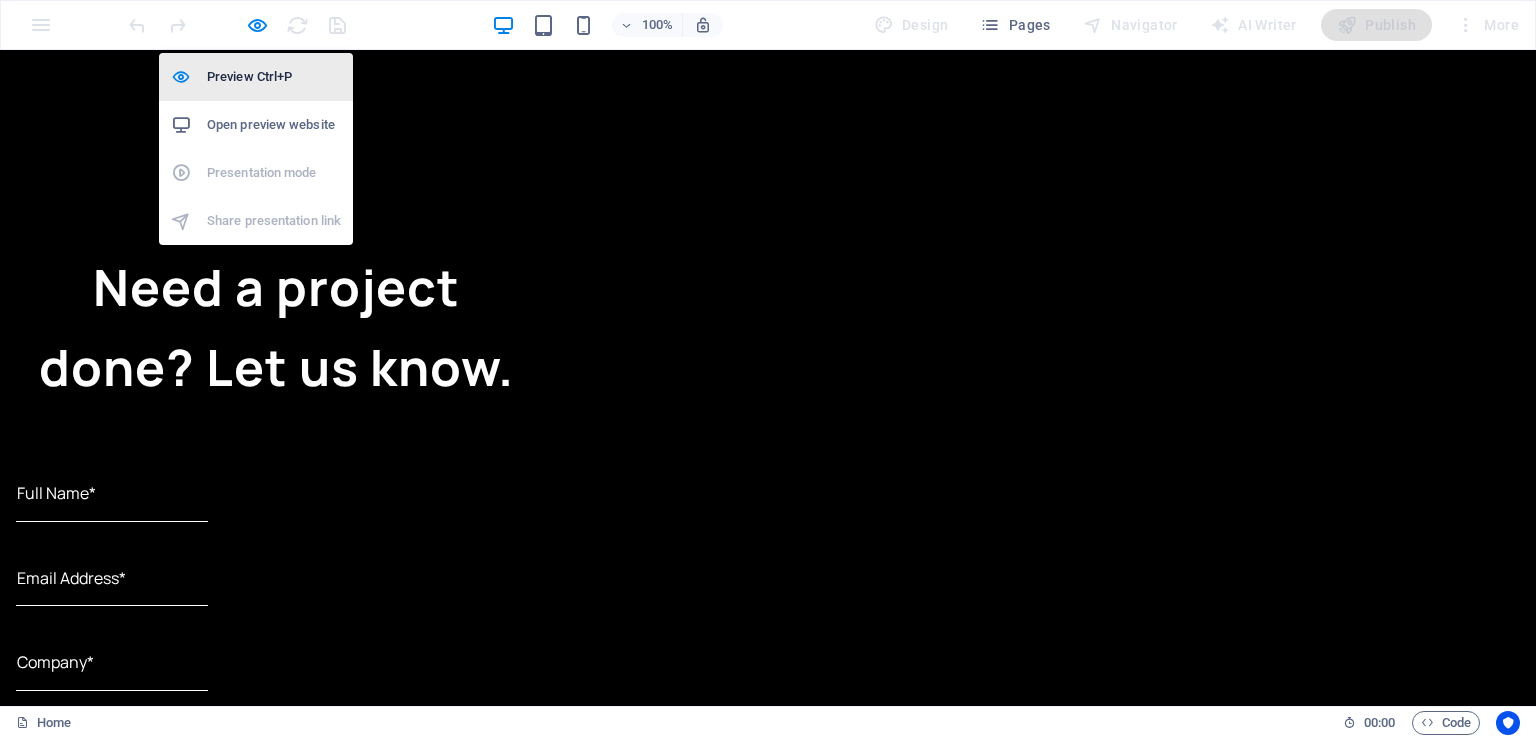 click on "Preview Ctrl+P" at bounding box center [274, 77] 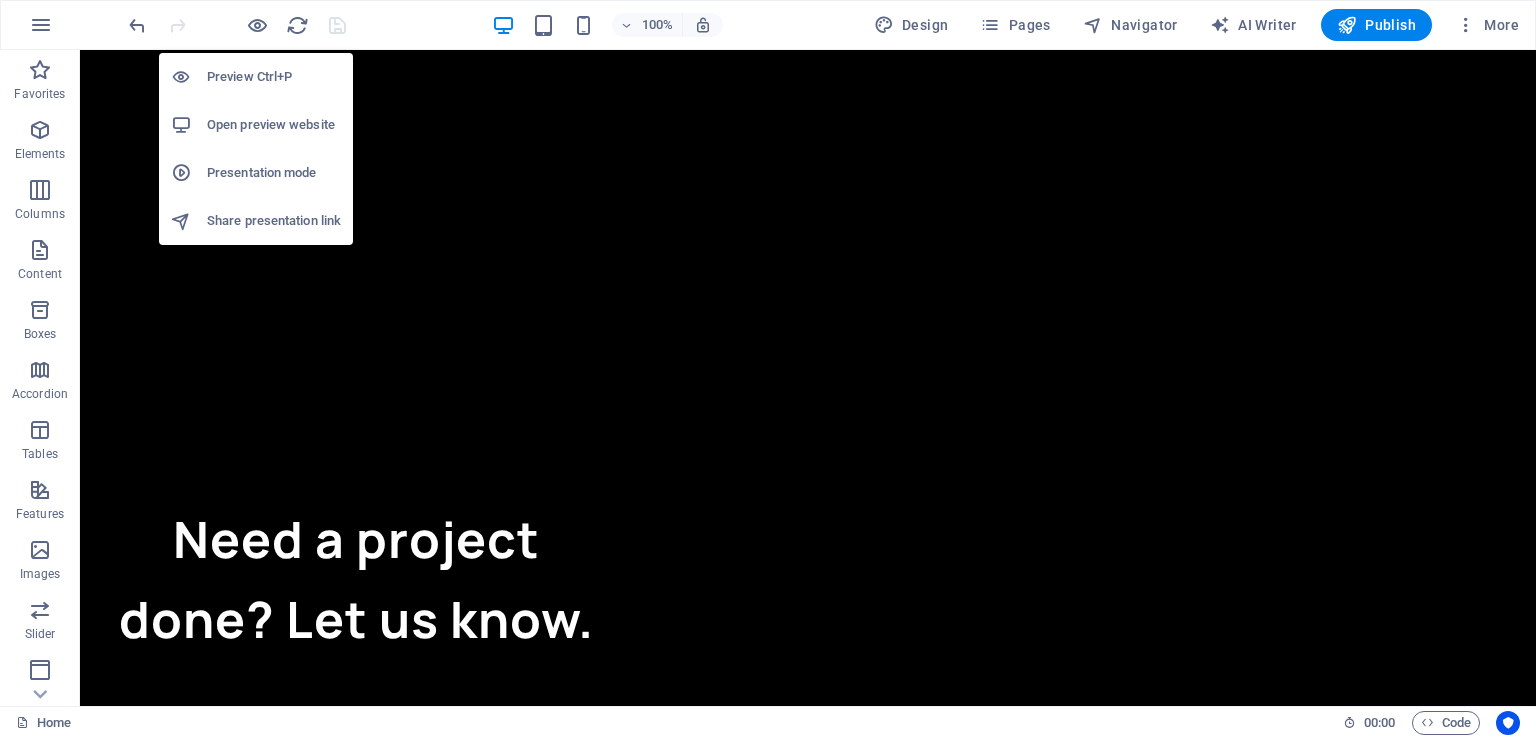 scroll, scrollTop: 5282, scrollLeft: 0, axis: vertical 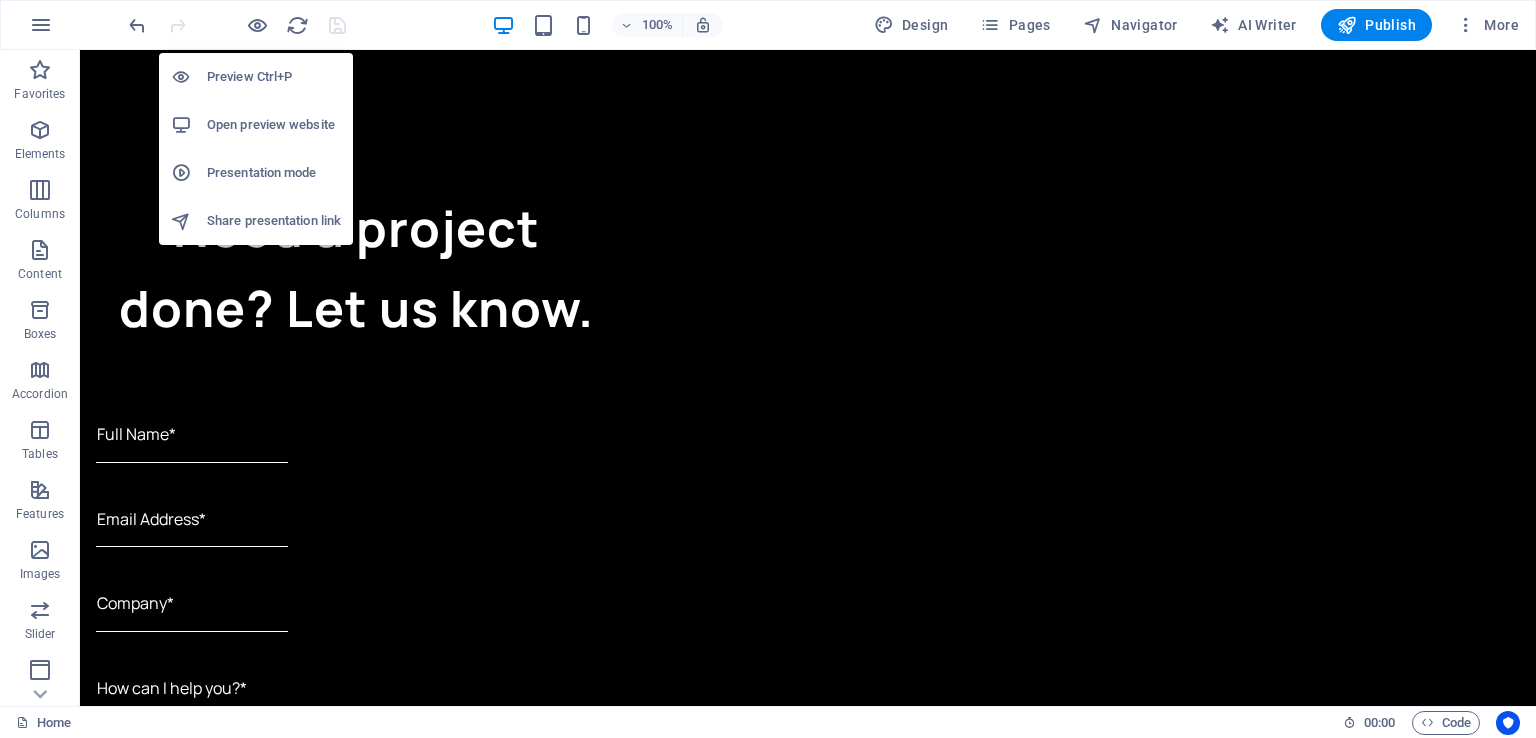 click on "Open preview website" at bounding box center [274, 125] 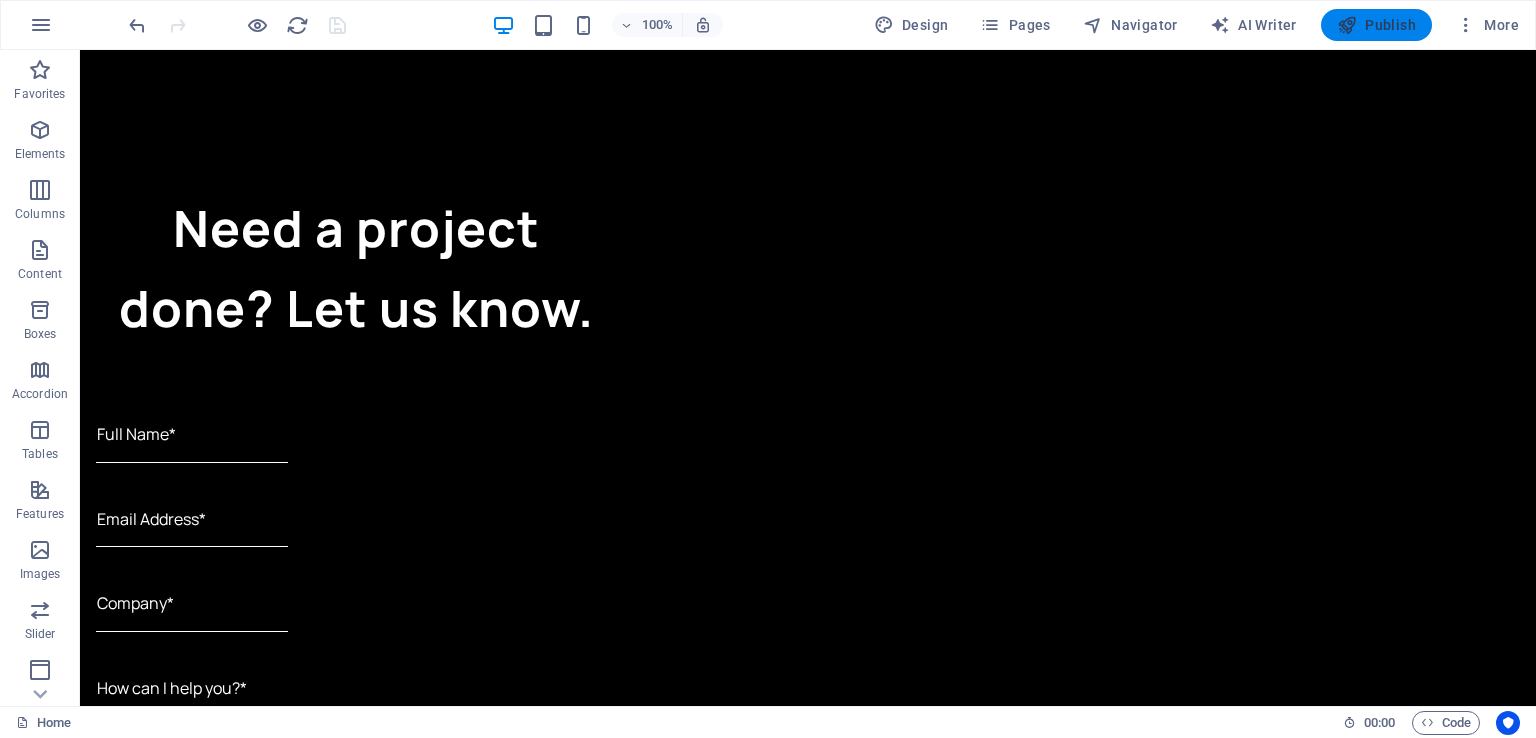 click on "Publish" at bounding box center (1376, 25) 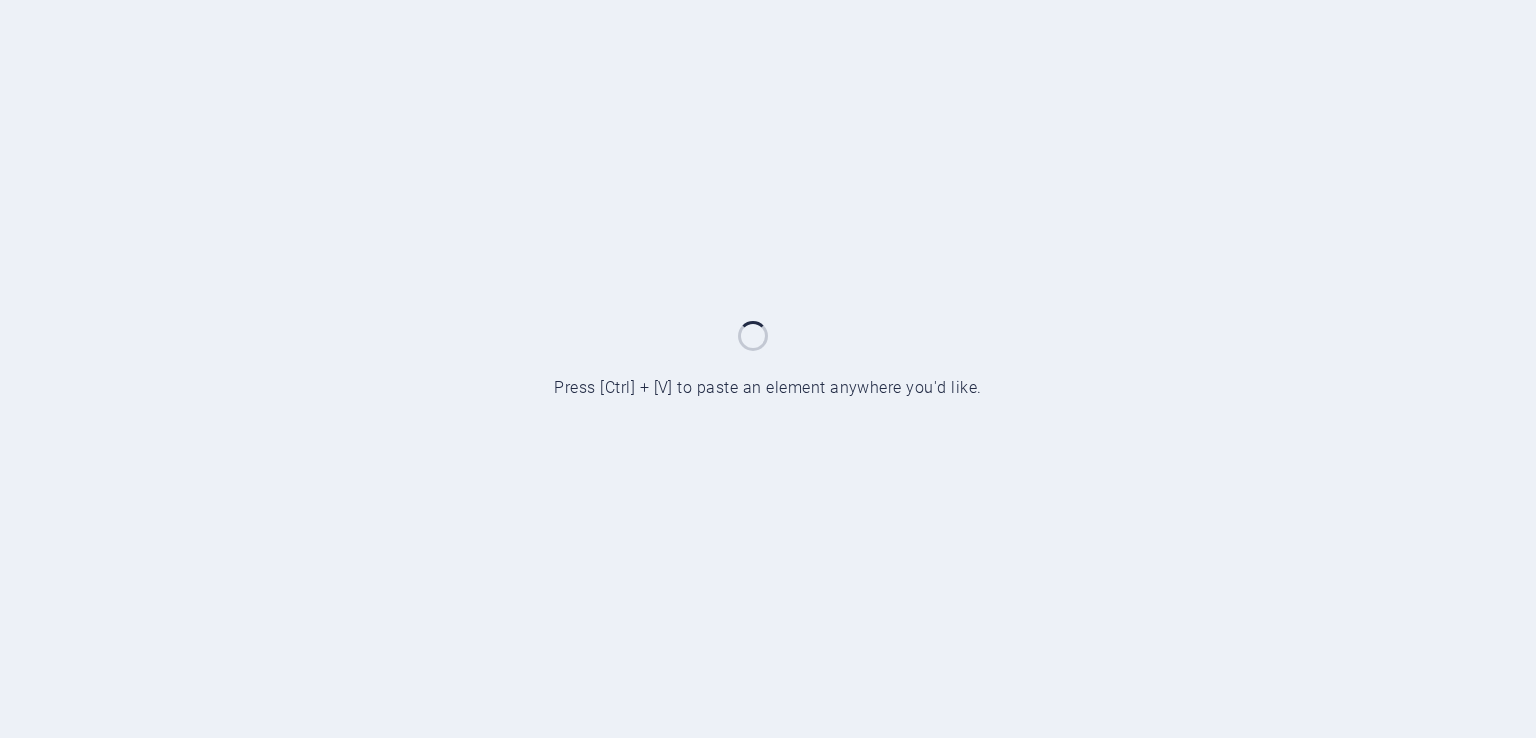 scroll, scrollTop: 0, scrollLeft: 0, axis: both 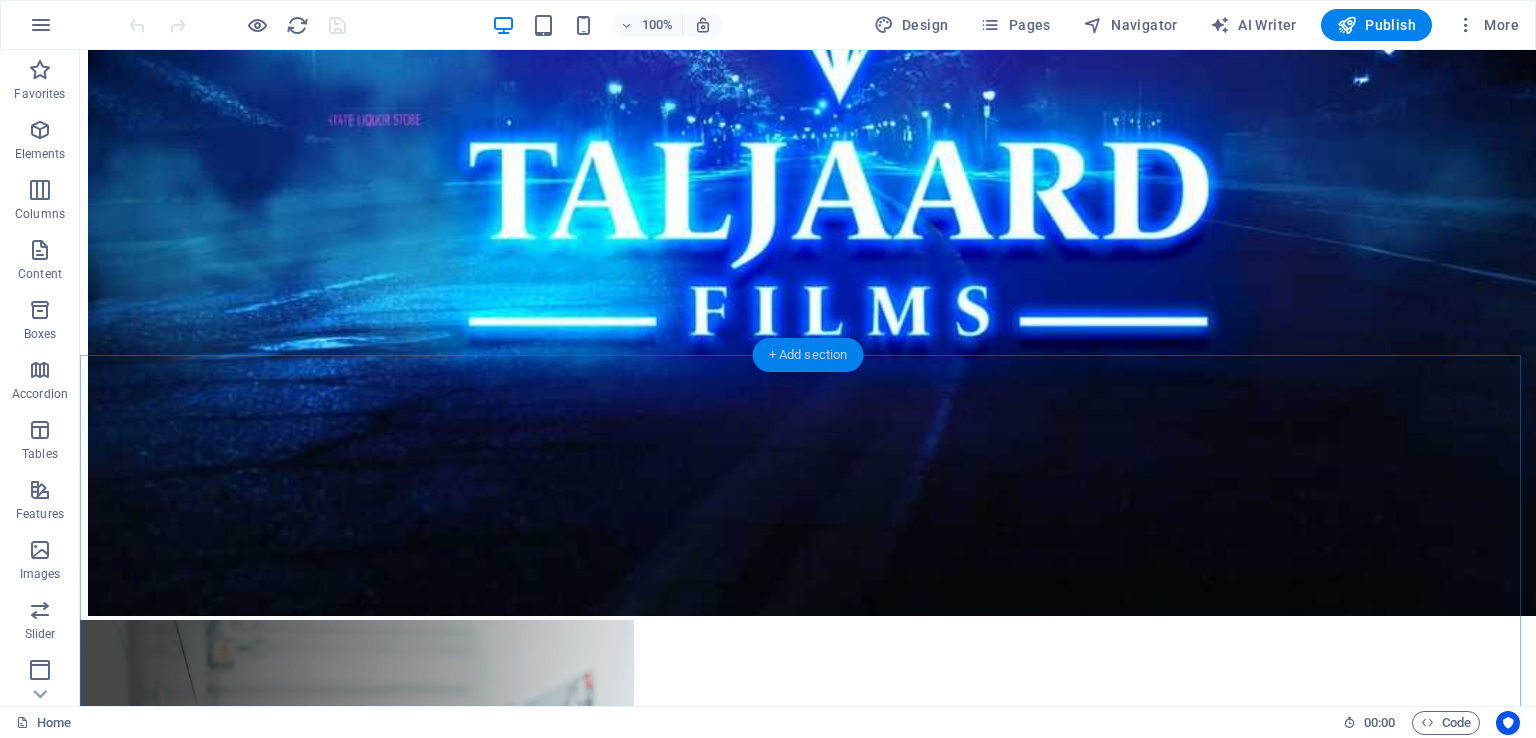 drag, startPoint x: 786, startPoint y: 362, endPoint x: 362, endPoint y: 310, distance: 427.1768 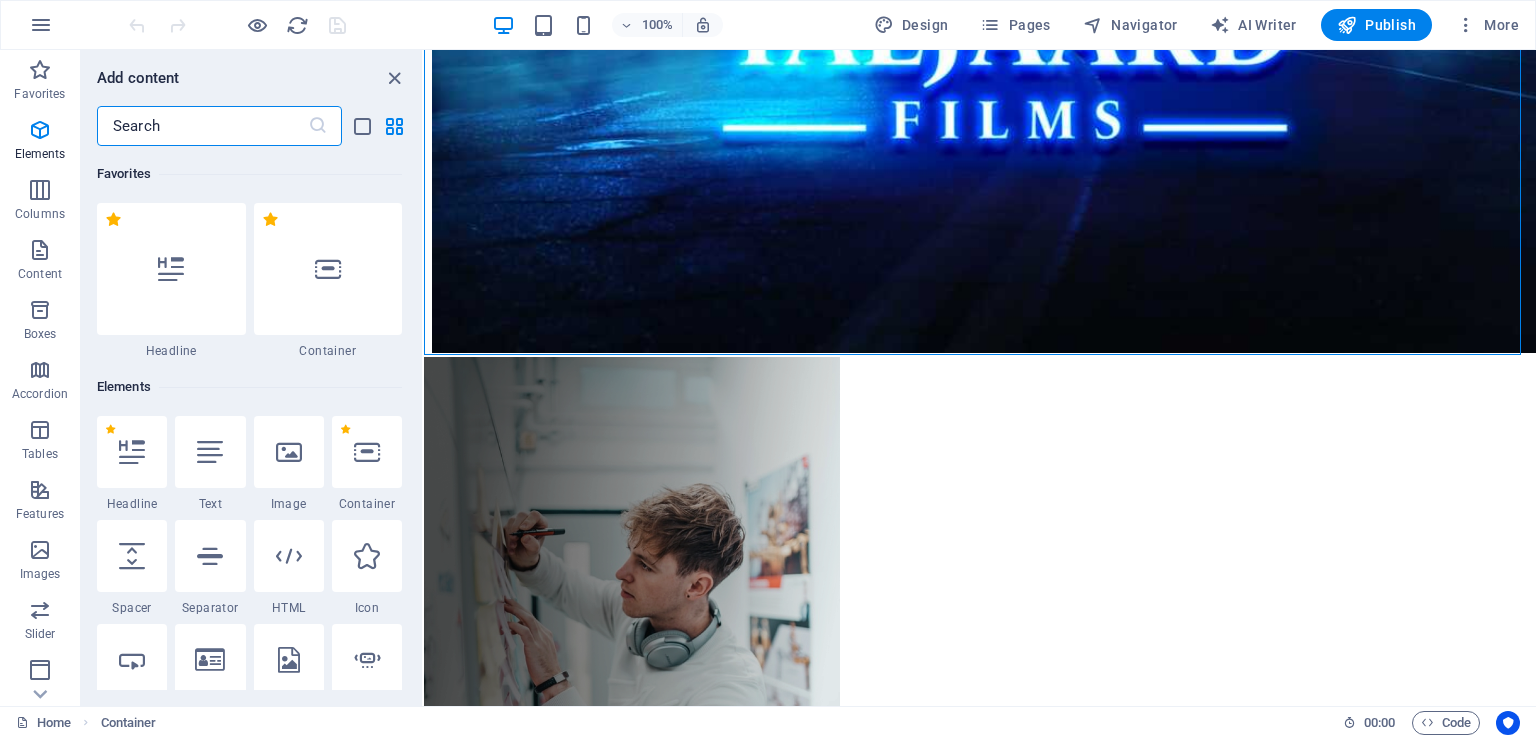 scroll, scrollTop: 3499, scrollLeft: 0, axis: vertical 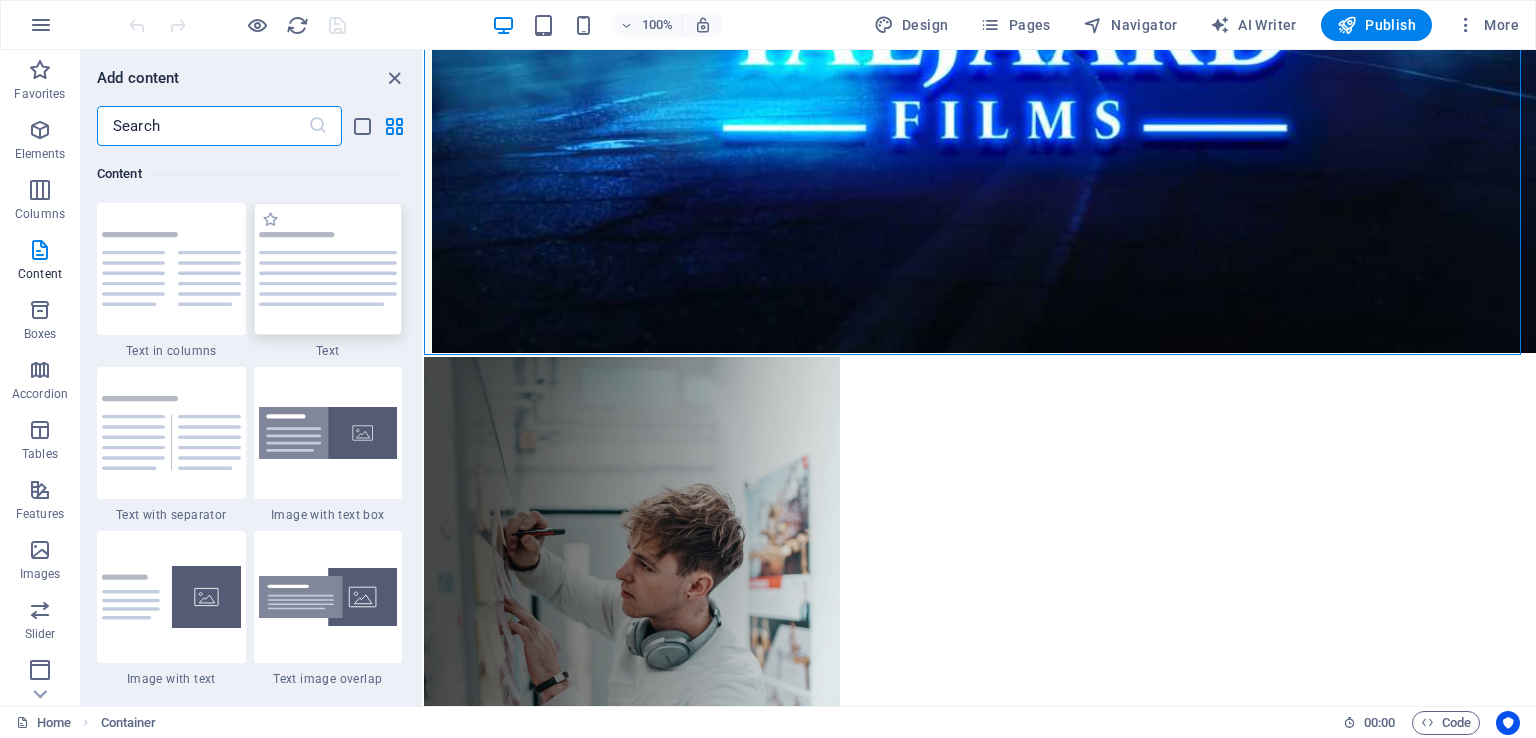 click at bounding box center (328, 269) 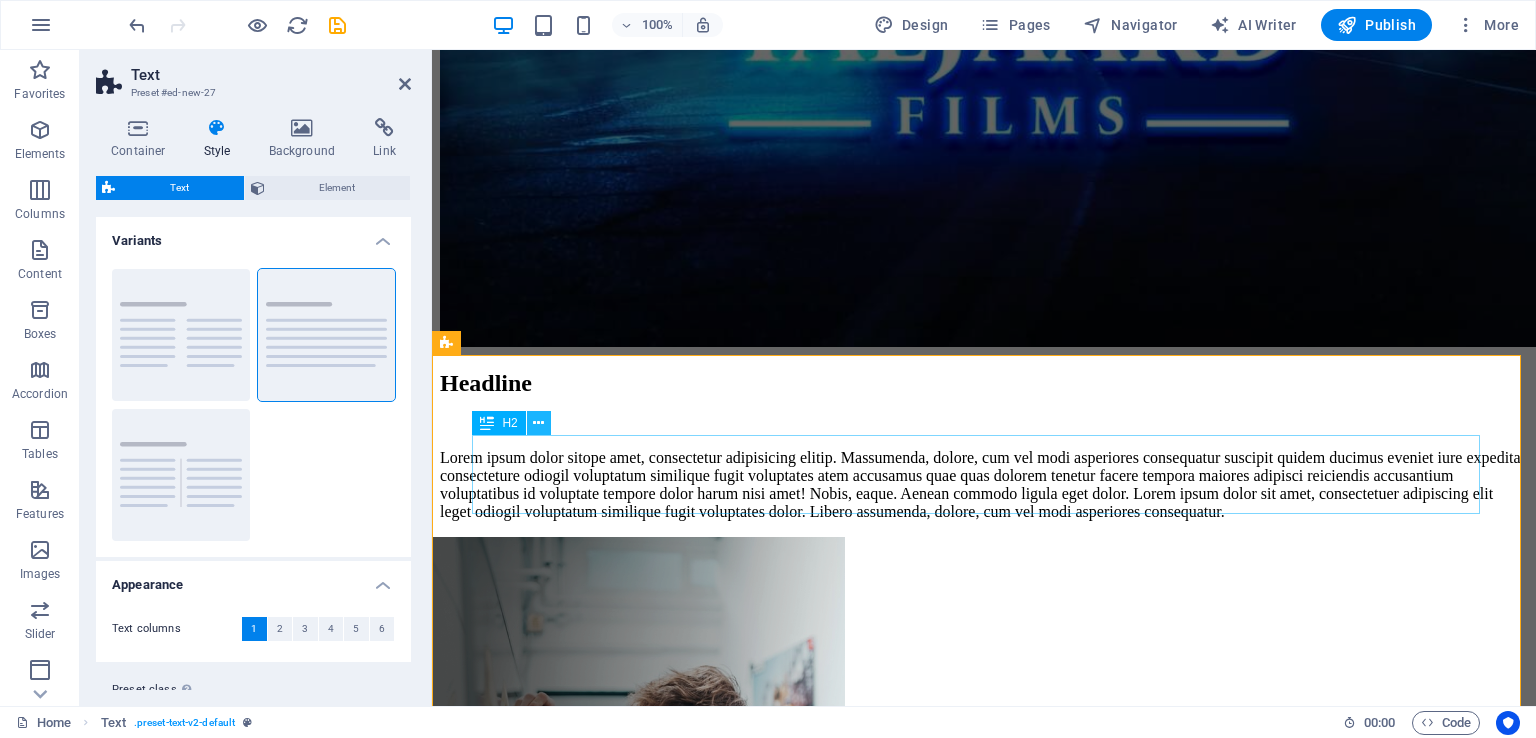 click at bounding box center (538, 423) 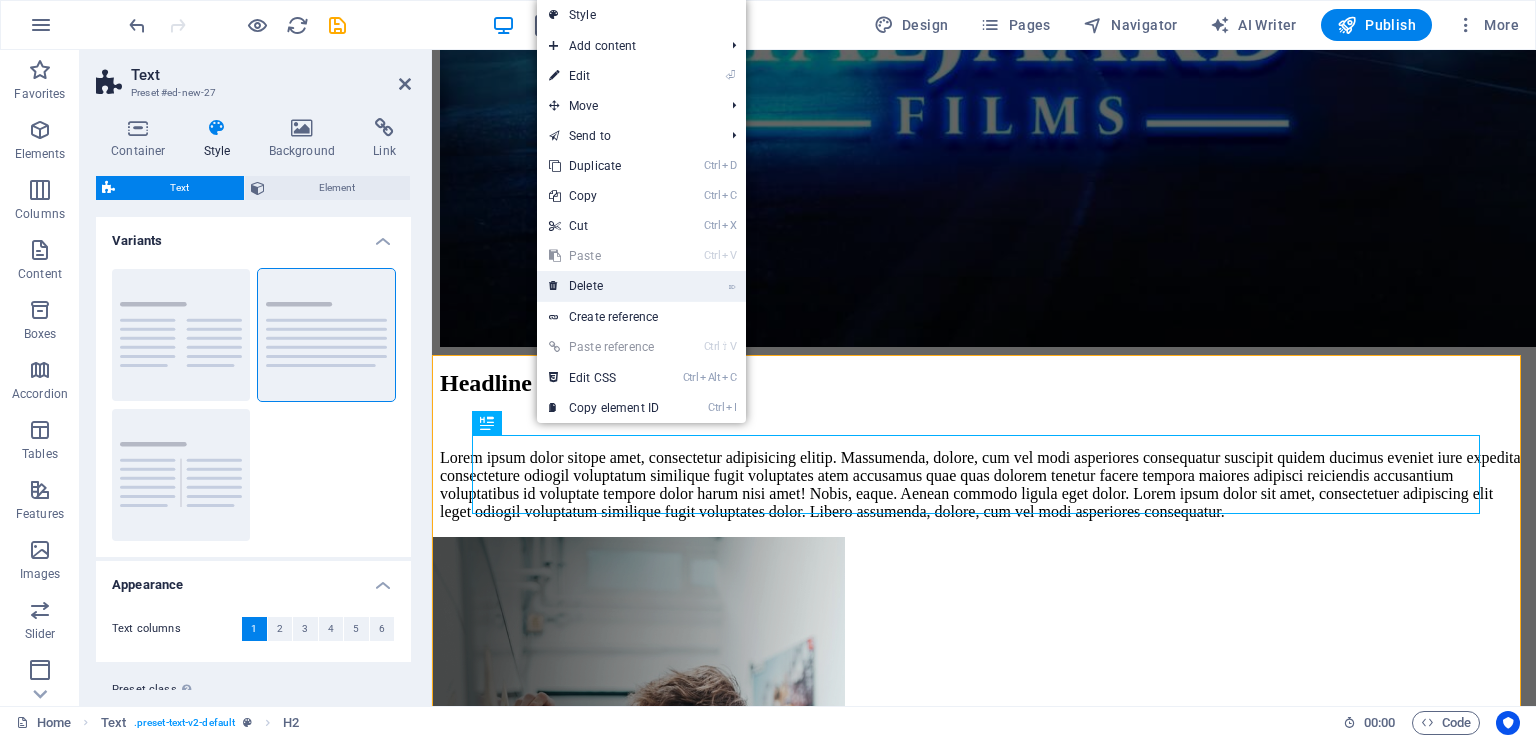 click on "⌦  Delete" at bounding box center (604, 286) 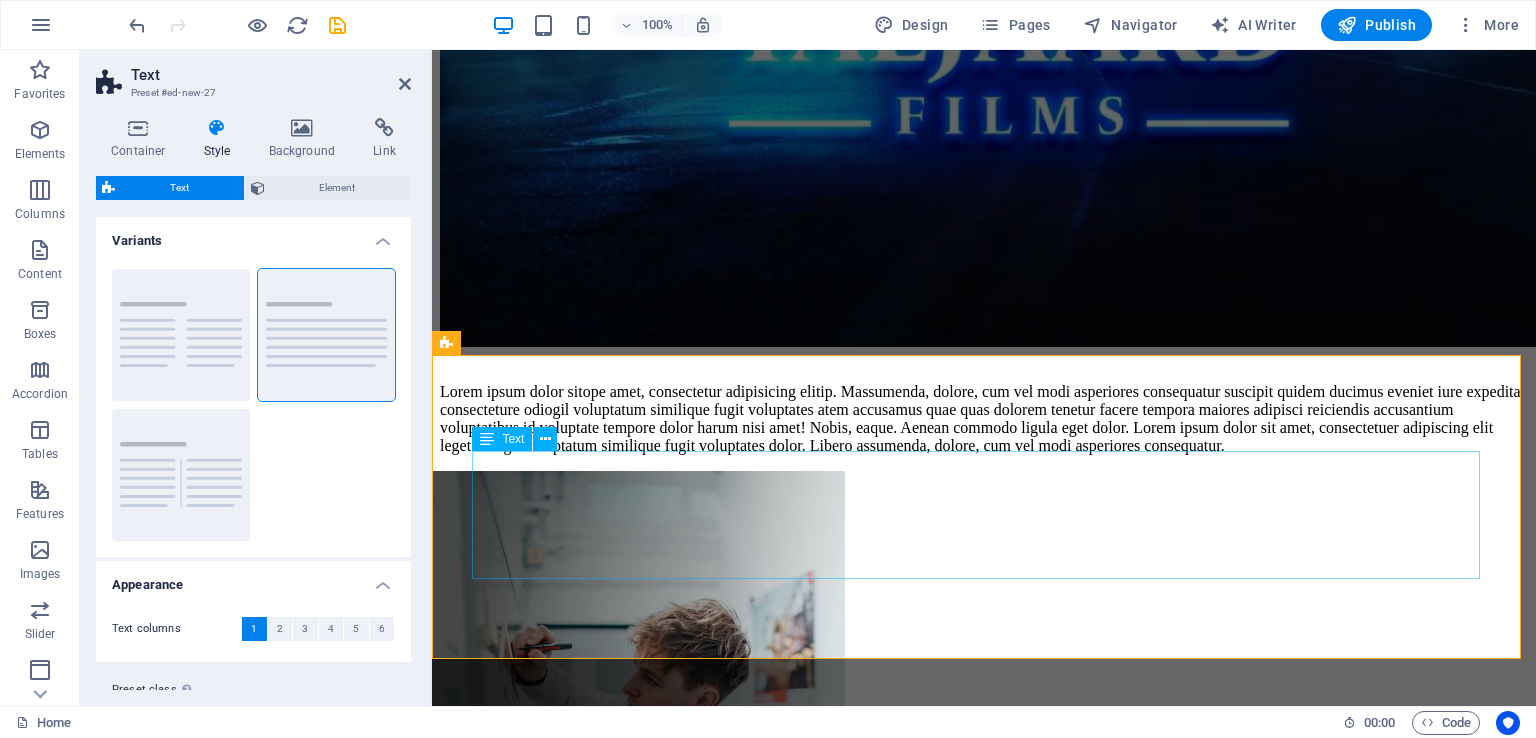 click on "Lorem ipsum dolor sitope amet, consectetur adipisicing elitip. Massumenda, dolore, cum vel modi asperiores consequatur suscipit quidem ducimus eveniet iure expedita consecteture odiogil voluptatum similique fugit voluptates atem accusamus quae quas dolorem tenetur facere tempora maiores adipisci reiciendis accusantium voluptatibus id voluptate tempore dolor harum nisi amet! Nobis, eaque. Aenean commodo ligula eget dolor. Lorem ipsum dolor sit amet, consectetuer adipiscing elit leget odiogil voluptatum similique fugit voluptates dolor. Libero assumenda, dolore, cum vel modi asperiores consequatur." at bounding box center (984, 419) 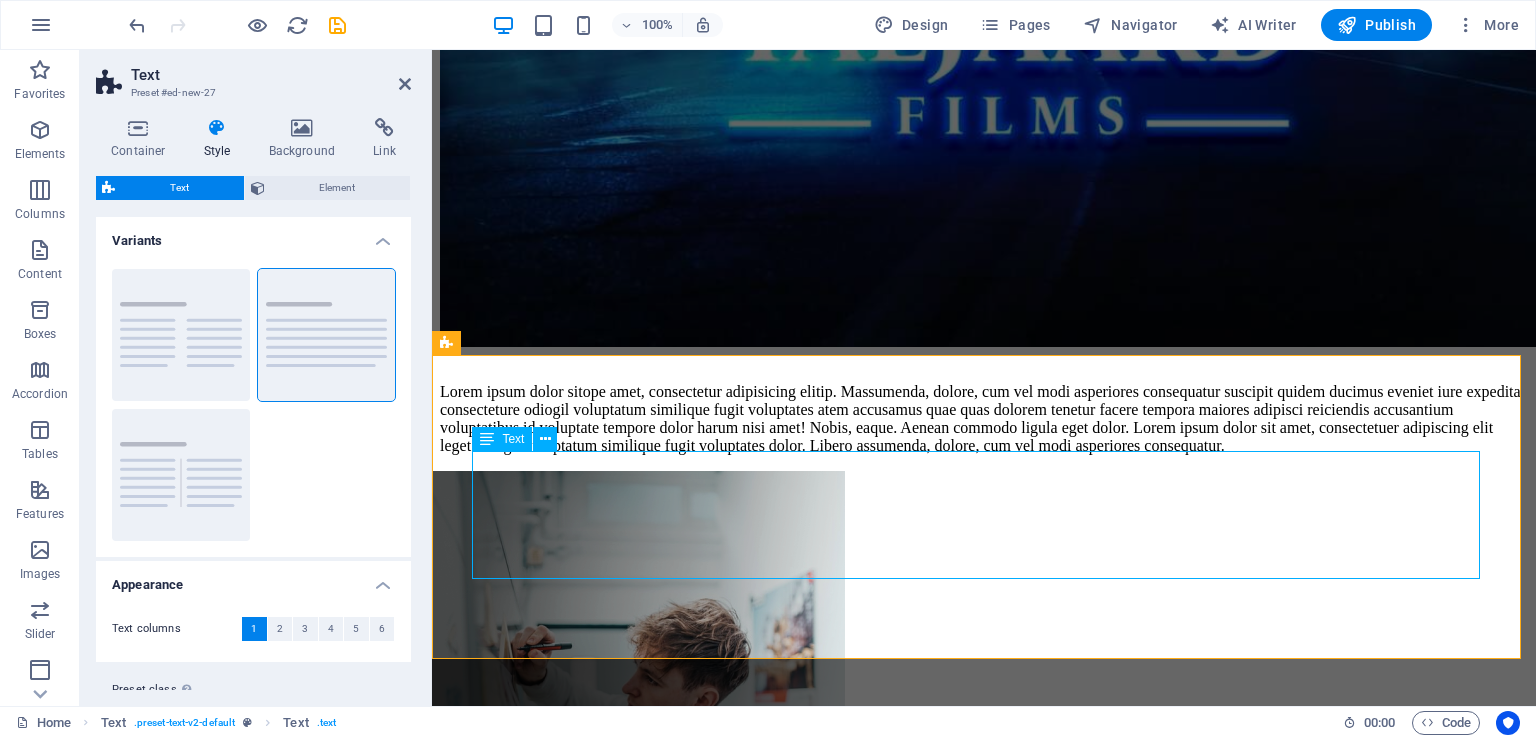 click on "Lorem ipsum dolor sitope amet, consectetur adipisicing elitip. Massumenda, dolore, cum vel modi asperiores consequatur suscipit quidem ducimus eveniet iure expedita consecteture odiogil voluptatum similique fugit voluptates atem accusamus quae quas dolorem tenetur facere tempora maiores adipisci reiciendis accusantium voluptatibus id voluptate tempore dolor harum nisi amet! Nobis, eaque. Aenean commodo ligula eget dolor. Lorem ipsum dolor sit amet, consectetuer adipiscing elit leget odiogil voluptatum similique fugit voluptates dolor. Libero assumenda, dolore, cum vel modi asperiores consequatur." at bounding box center [984, 419] 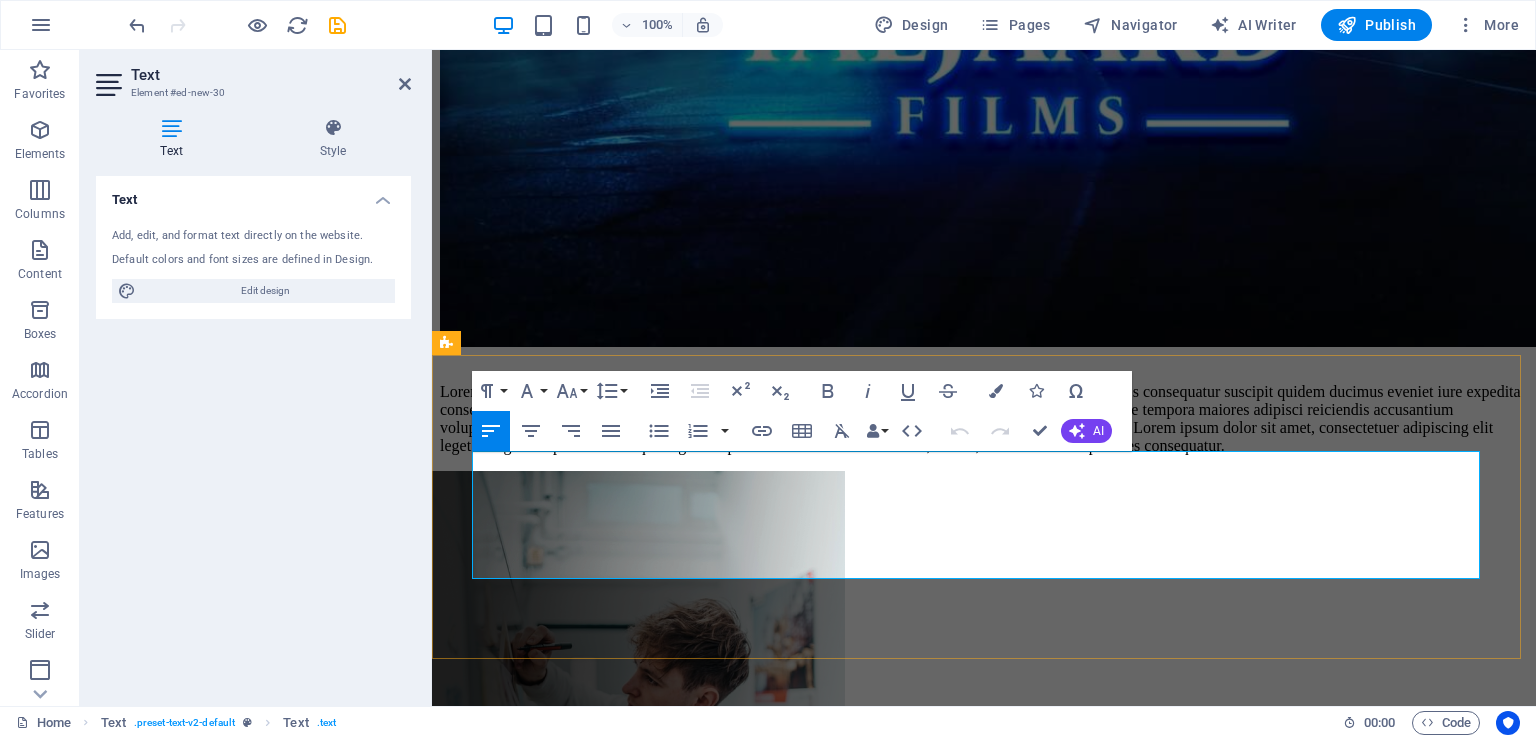 click on "Lorem ipsum dolor sitope amet, consectetur adipisicing elitip. Massumenda, dolore, cum vel modi asperiores consequatur suscipit quidem ducimus eveniet iure expedita consecteture odiogil voluptatum similique fugit voluptates atem accusamus quae quas dolorem tenetur facere tempora maiores adipisci reiciendis accusantium voluptatibus id voluptate tempore dolor harum nisi amet! Nobis, eaque. Aenean commodo ligula eget dolor. Lorem ipsum dolor sit amet, consectetuer adipiscing elit leget odiogil voluptatum similique fugit voluptates dolor. Libero assumenda, dolore, cum vel modi asperiores consequatur." at bounding box center [984, 419] 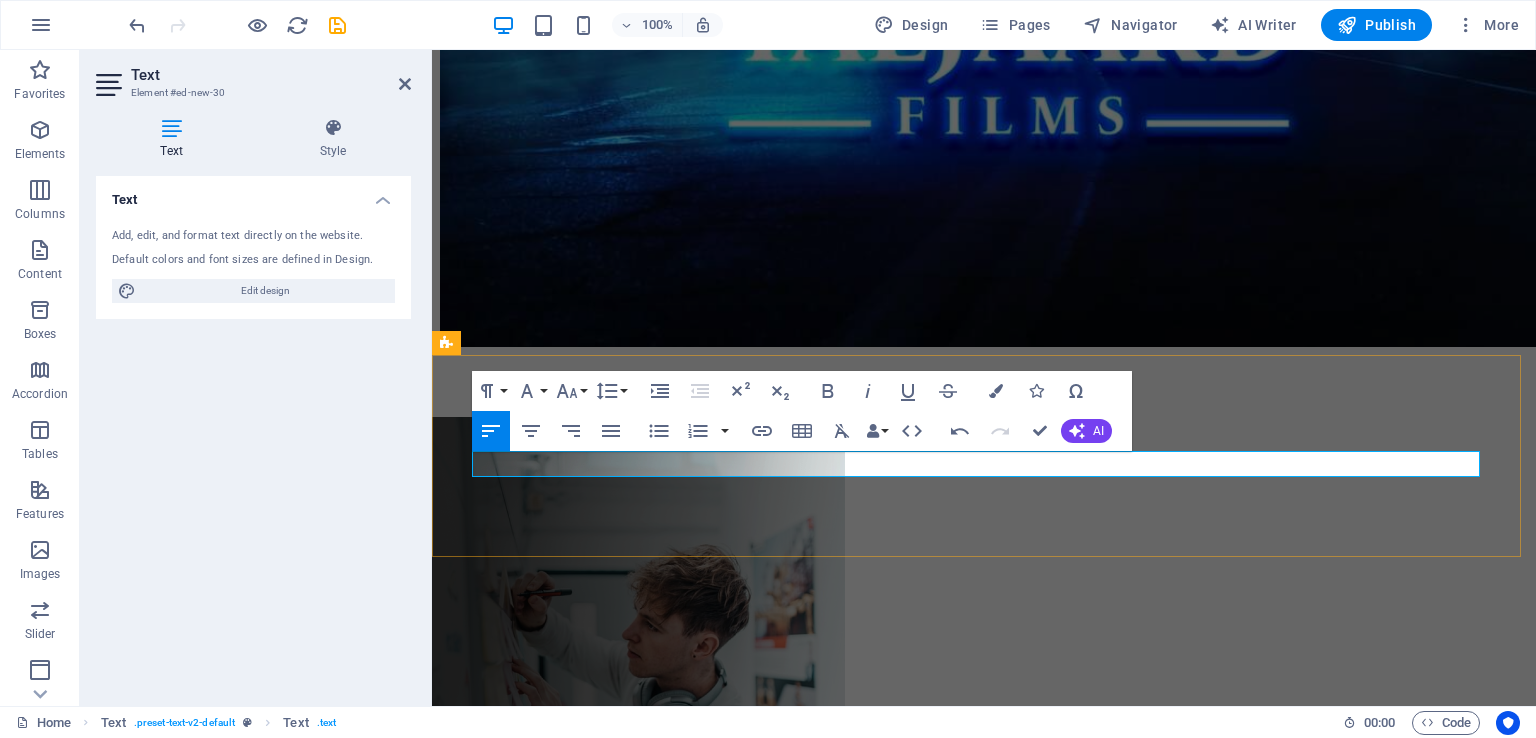 click on "​" at bounding box center [984, 392] 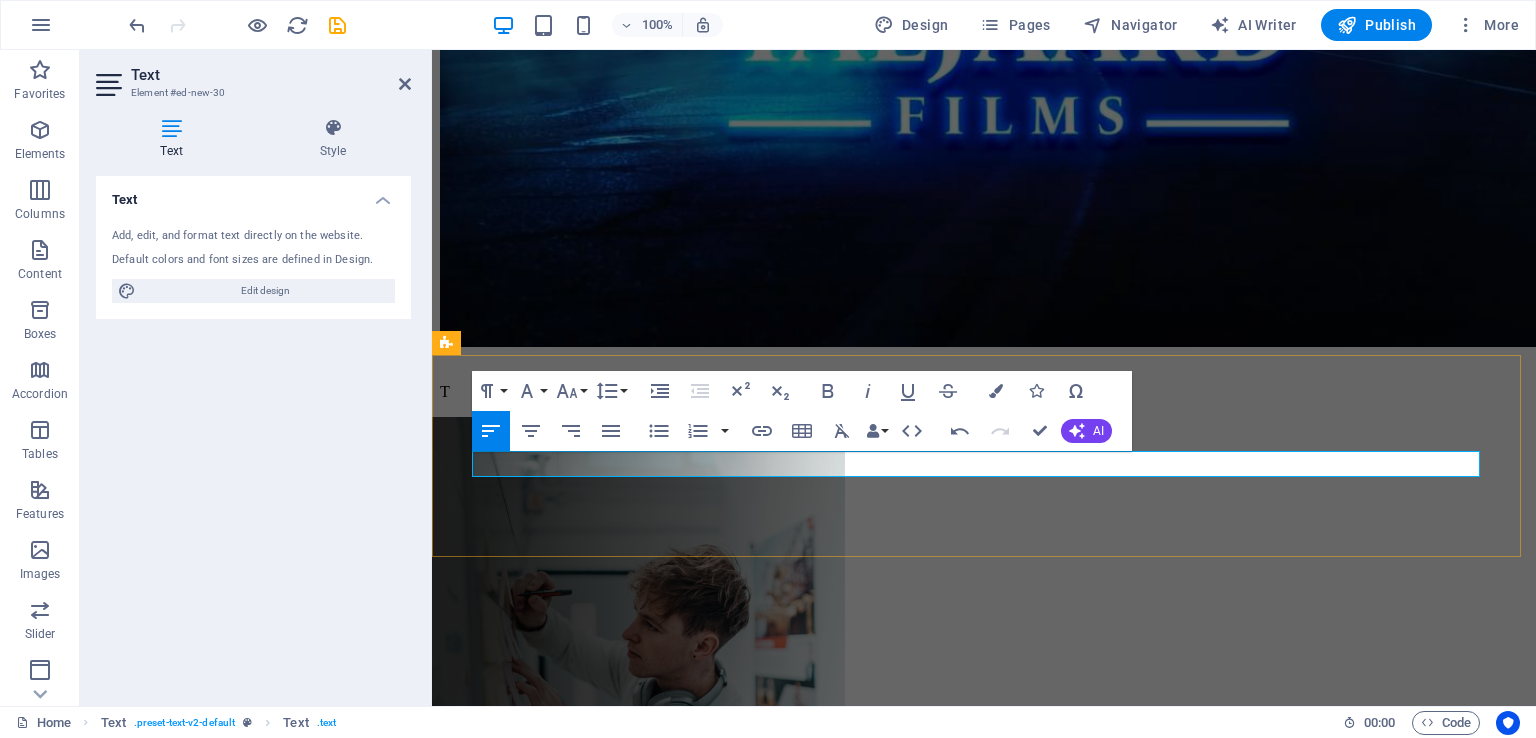 type 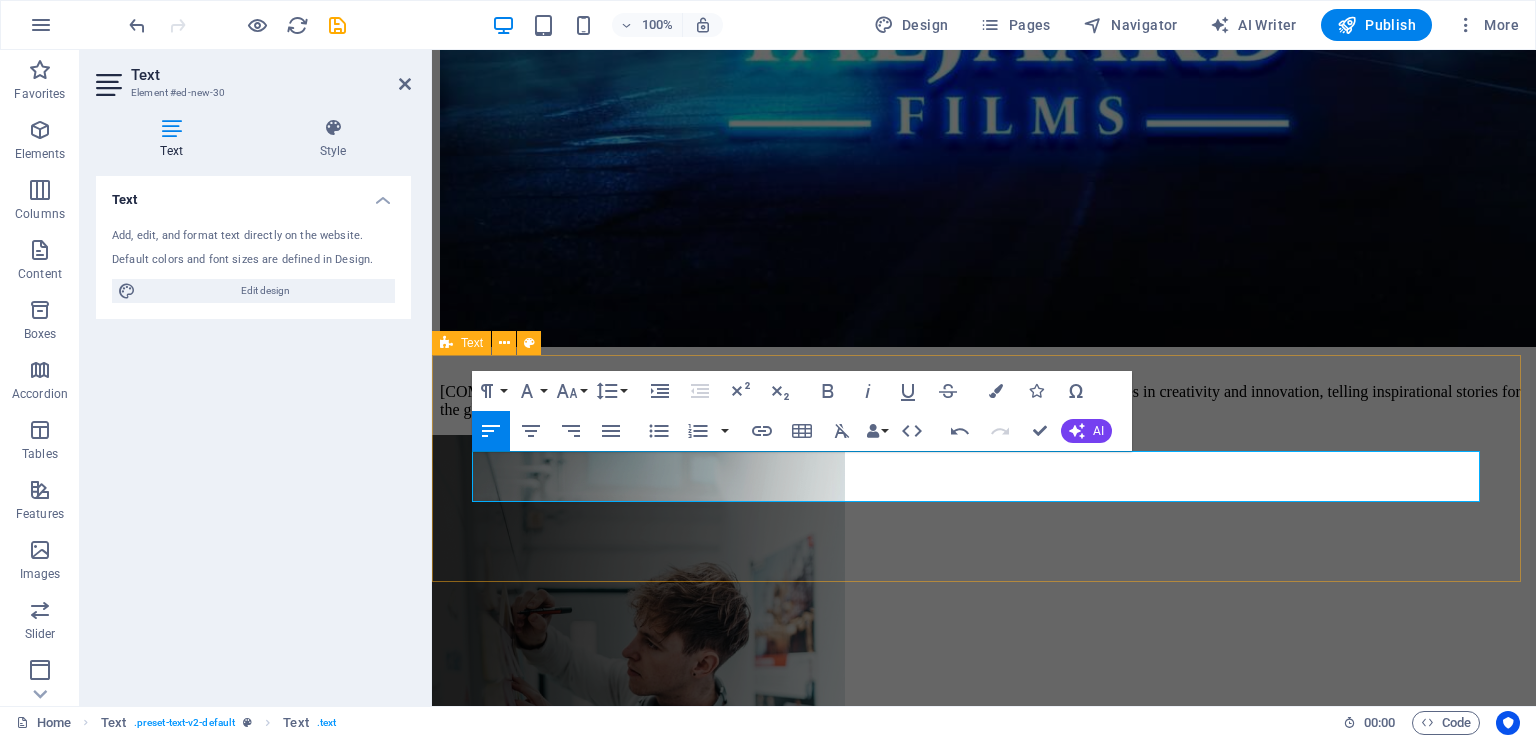click on "​Taljaard Films is a media and film production house established in Centurion, South Africa. We pride ourselves in creativity and innovation, telling inspirational stories for the global marketplace." at bounding box center (984, 385) 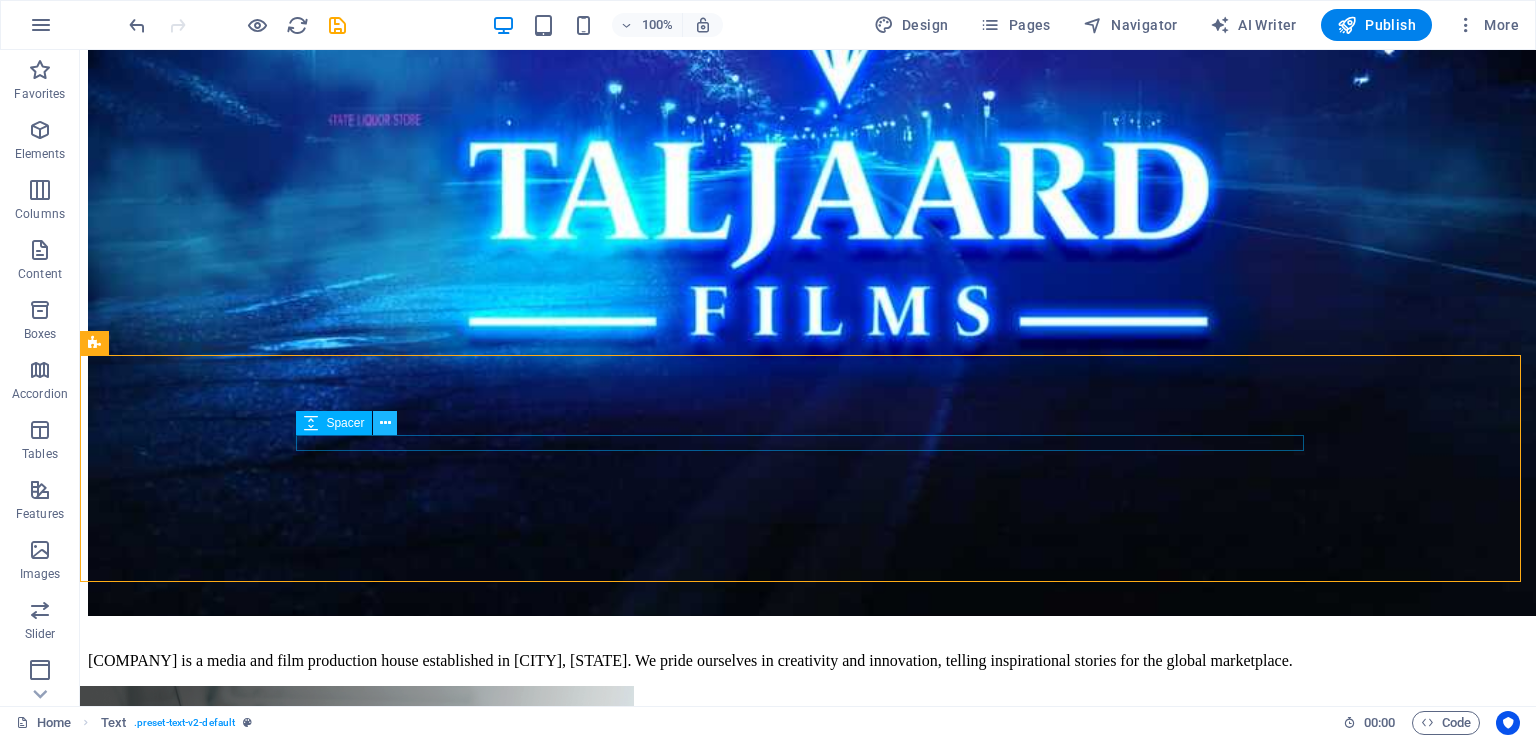 click at bounding box center [385, 423] 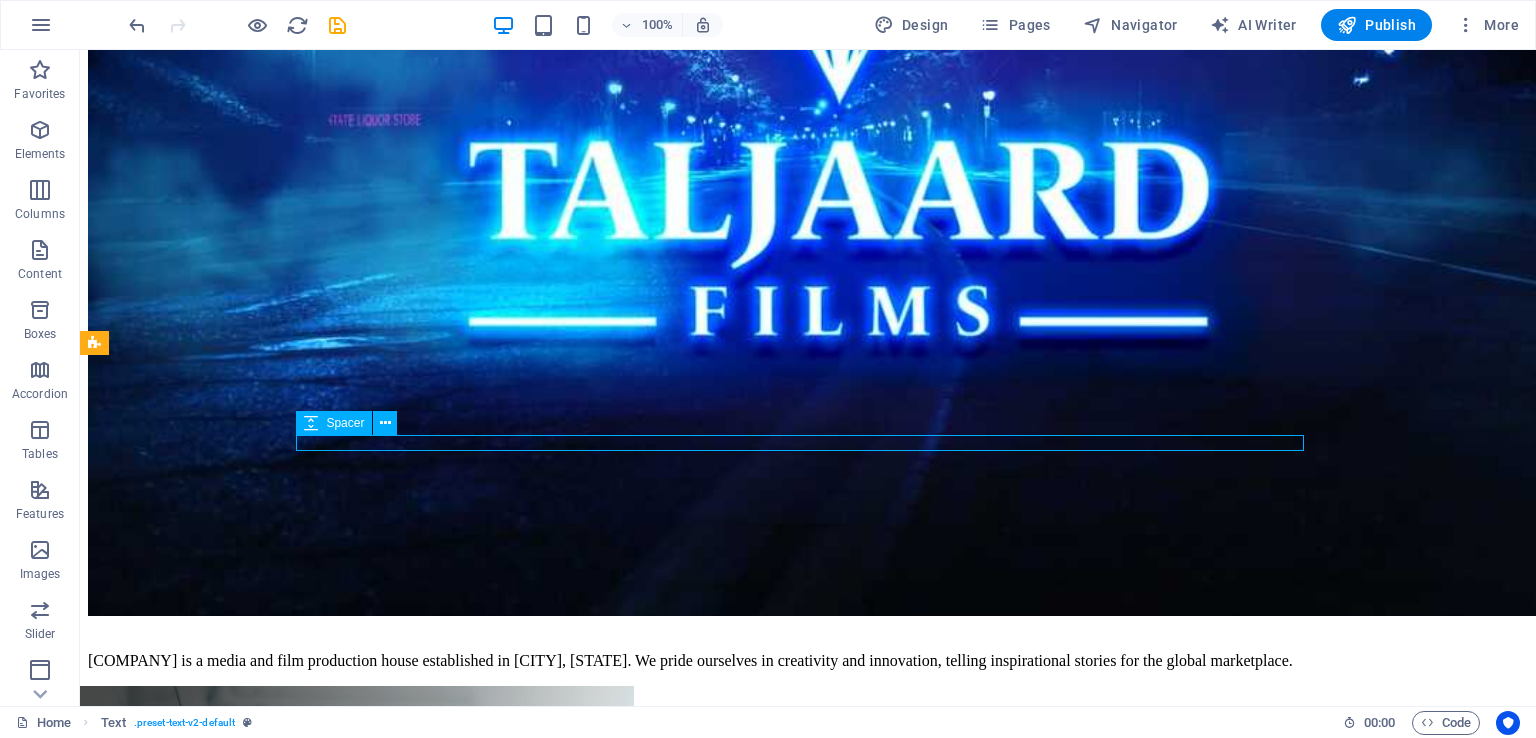 click on "Taljaard Films is a media and film production house established in Centurion, South Africa. We pride ourselves in creativity and innovation, telling inspirational stories for the global marketplace." at bounding box center (808, 645) 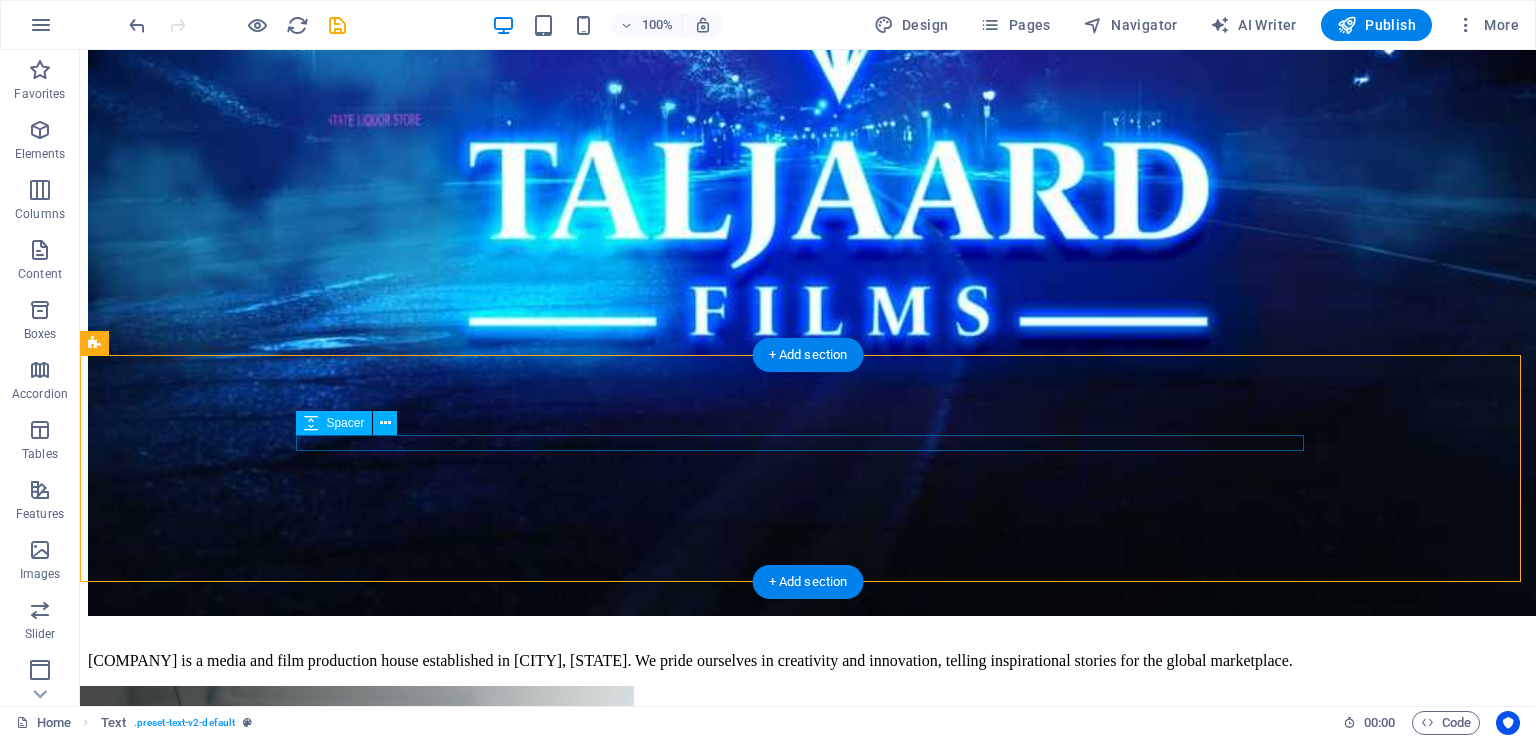 click at bounding box center [808, 628] 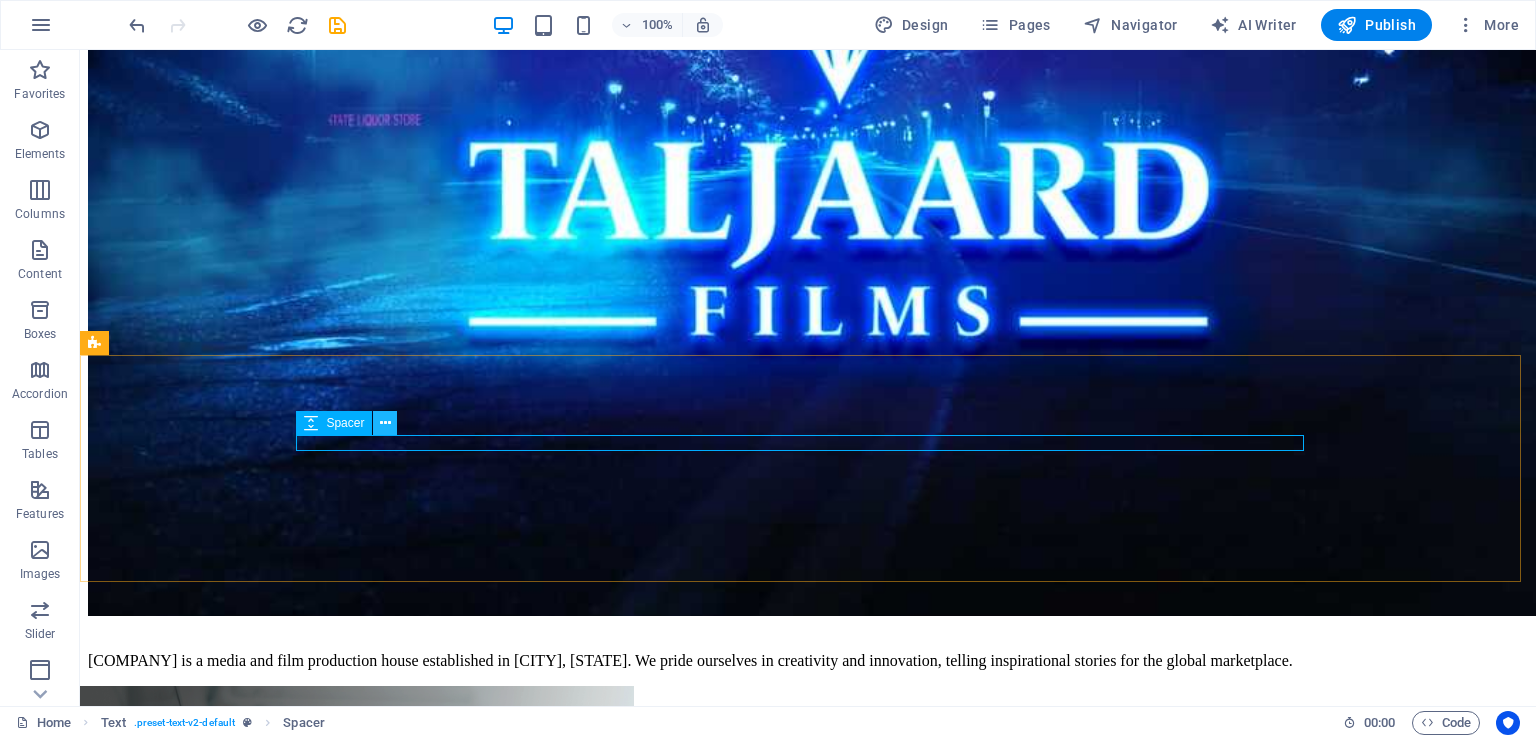 click at bounding box center (385, 423) 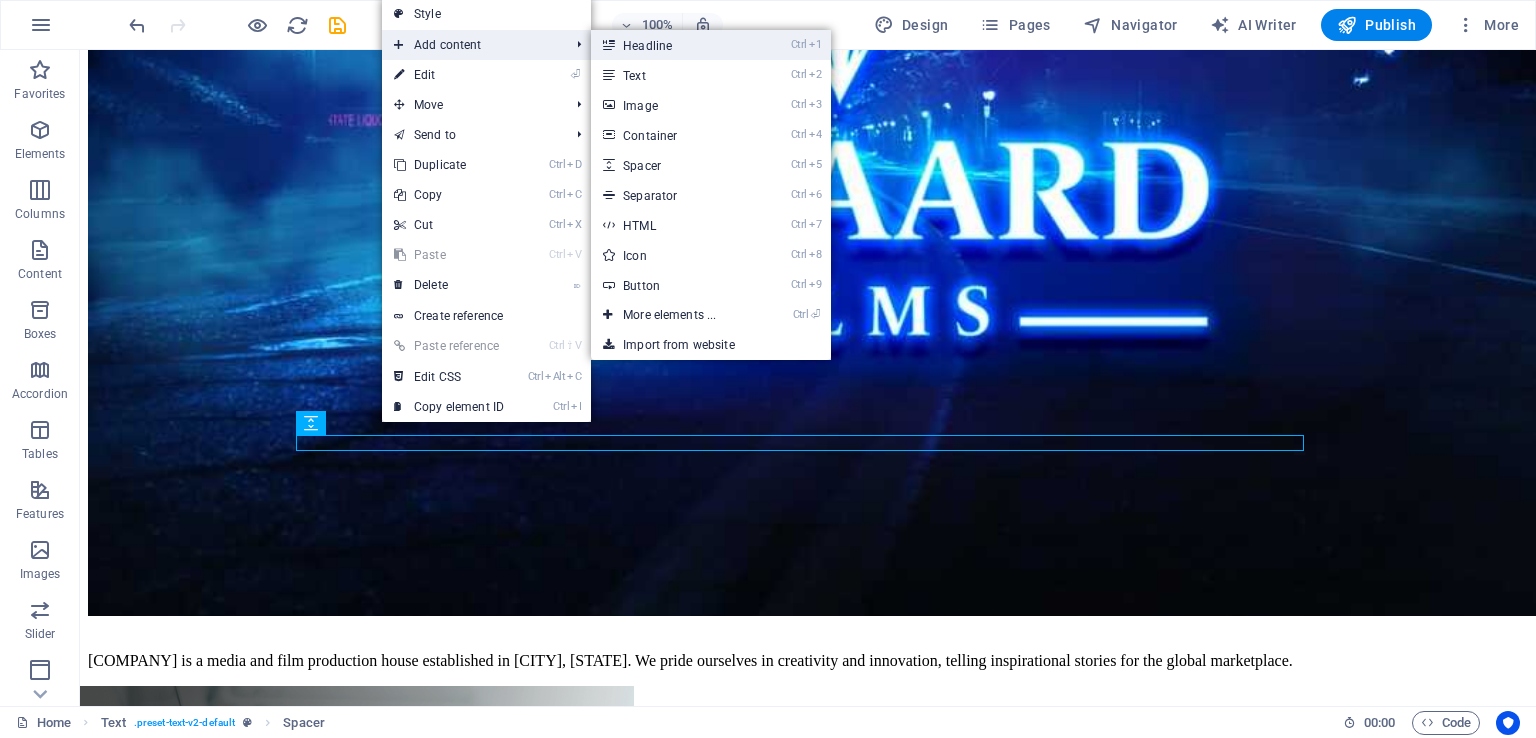 click on "Ctrl 1  Headline" at bounding box center (673, 45) 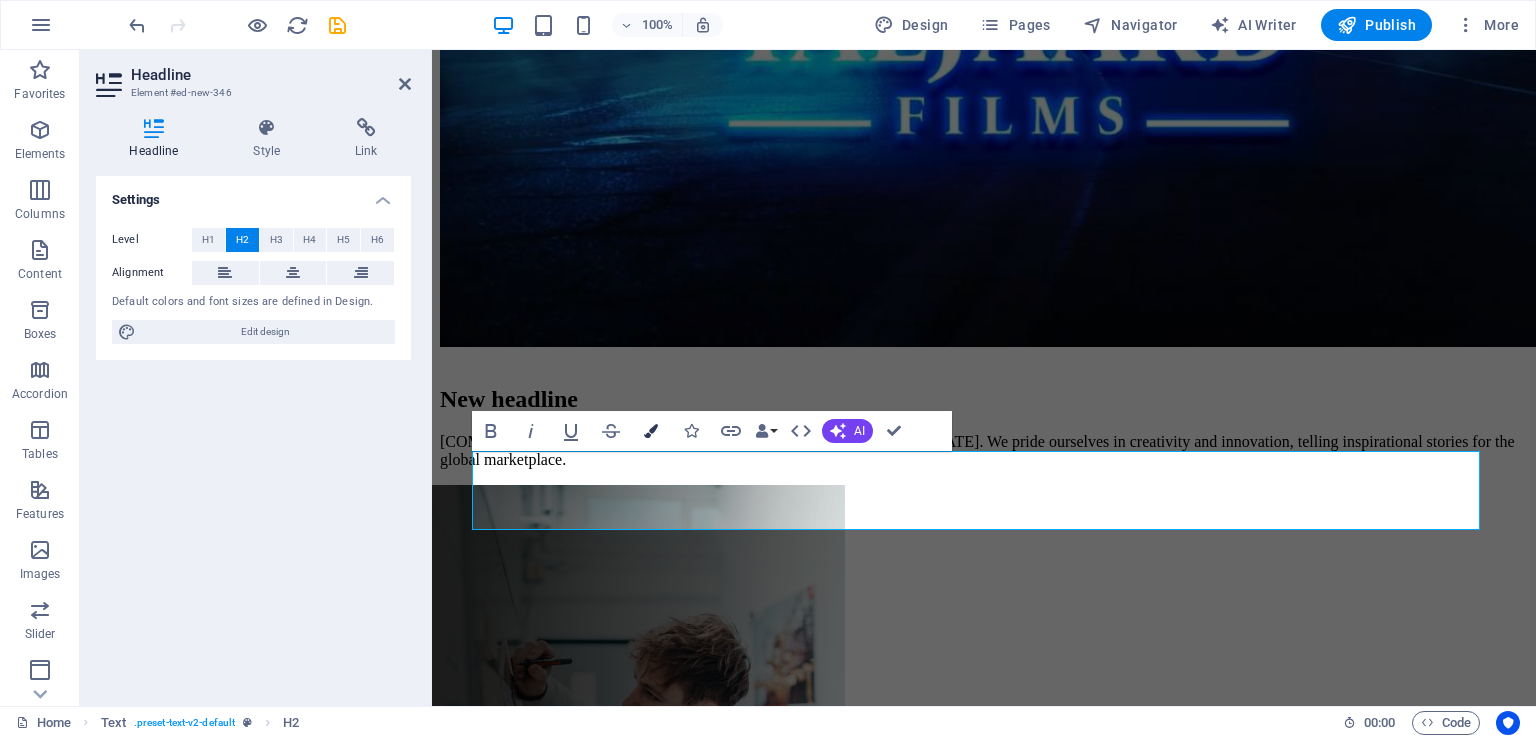 type 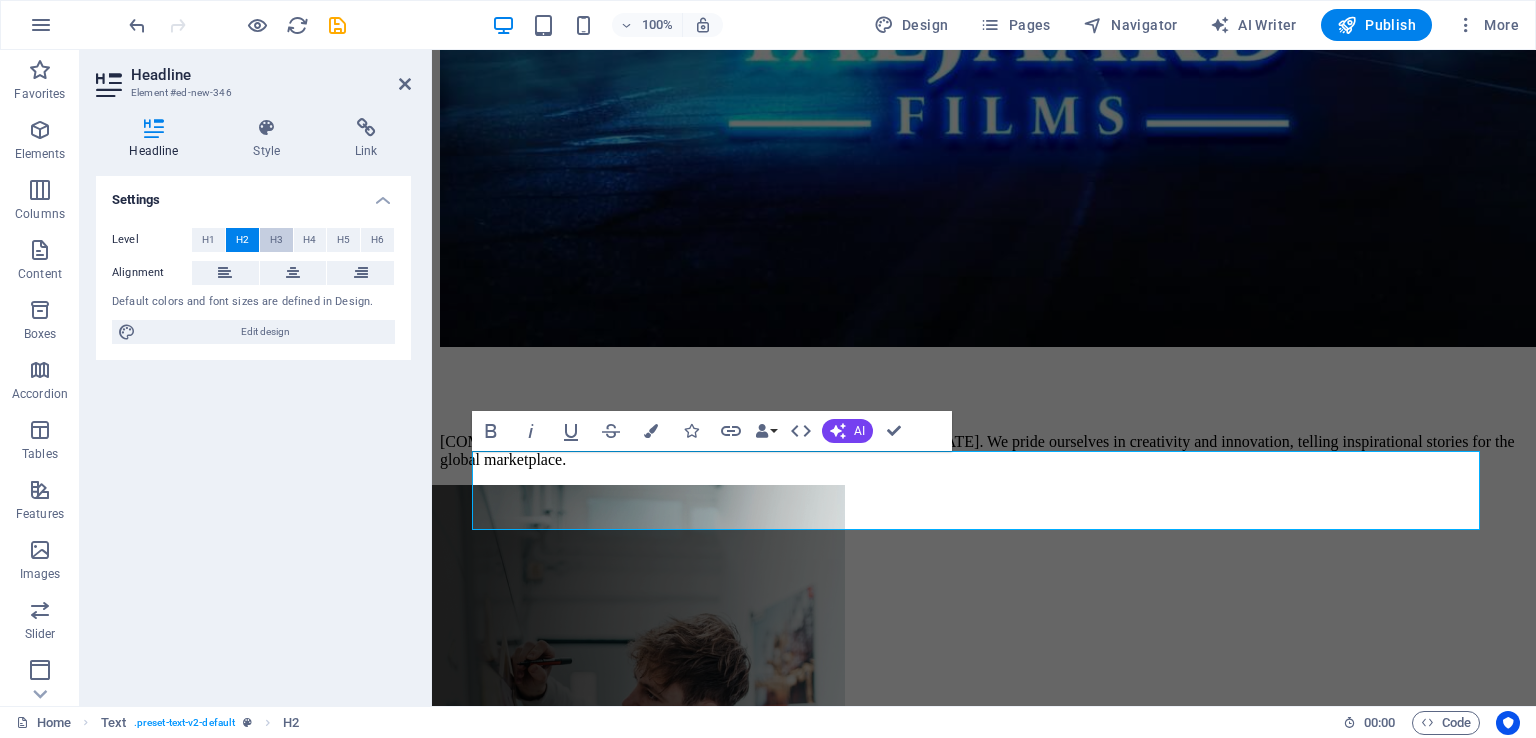 click on "H3" at bounding box center [276, 240] 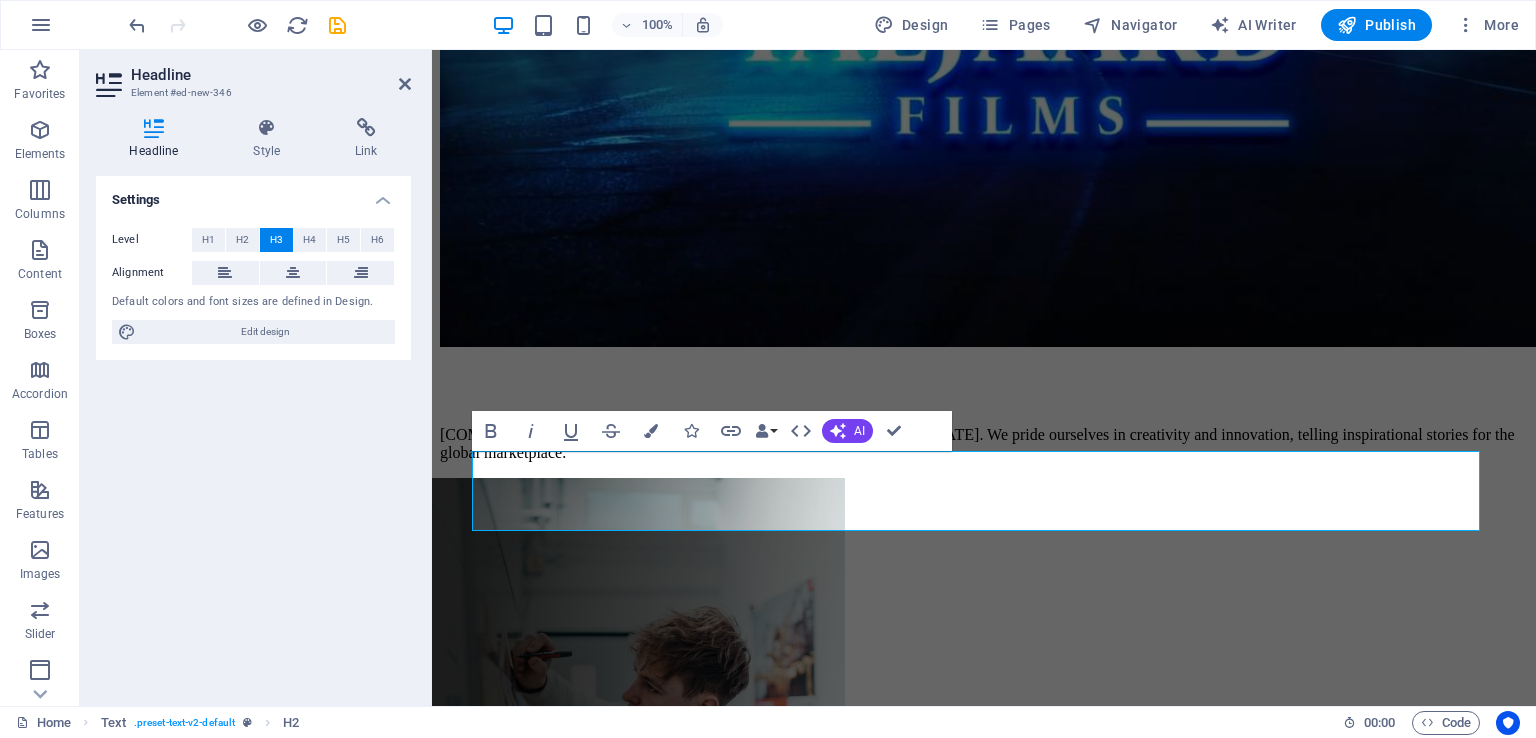 type 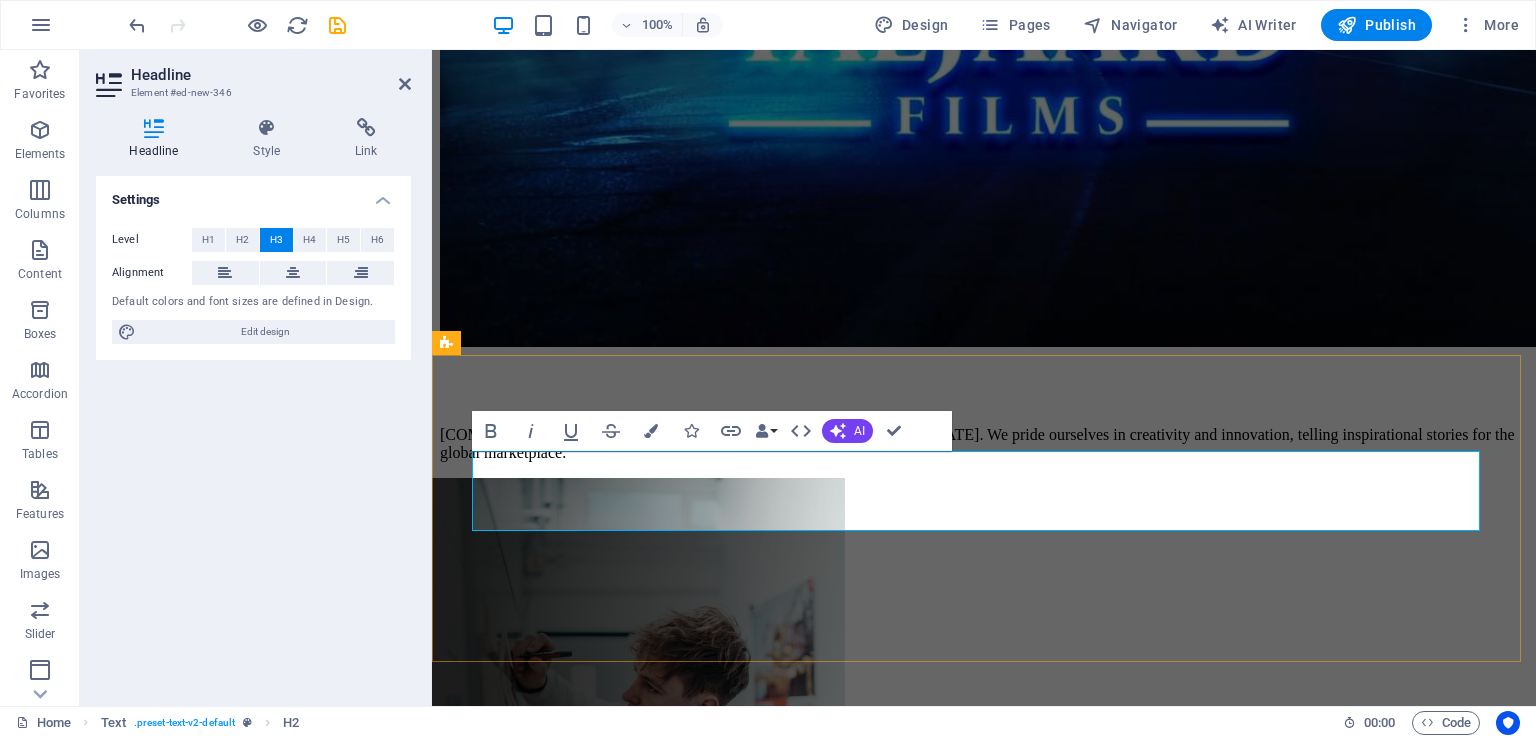 click on "​" at bounding box center [984, 396] 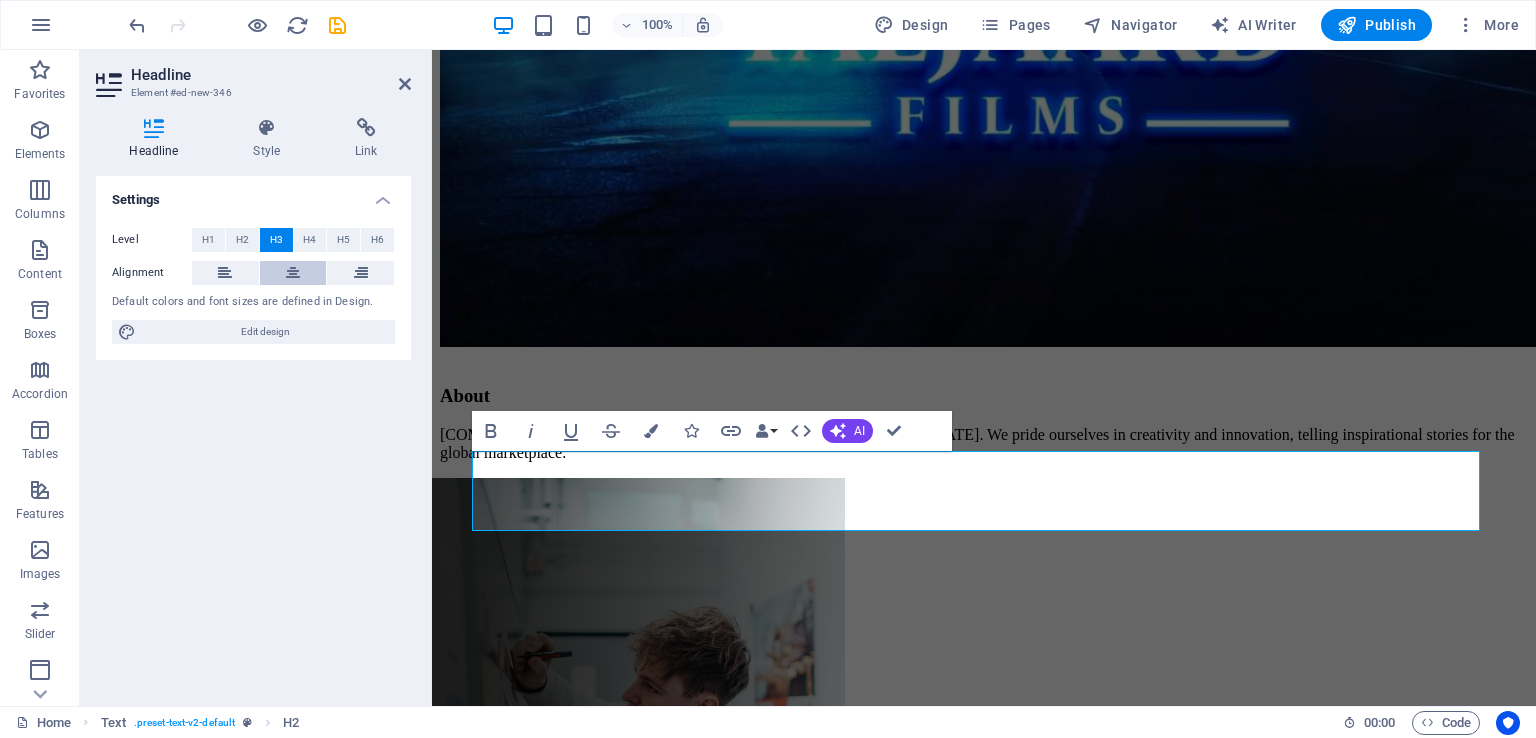 click at bounding box center [293, 273] 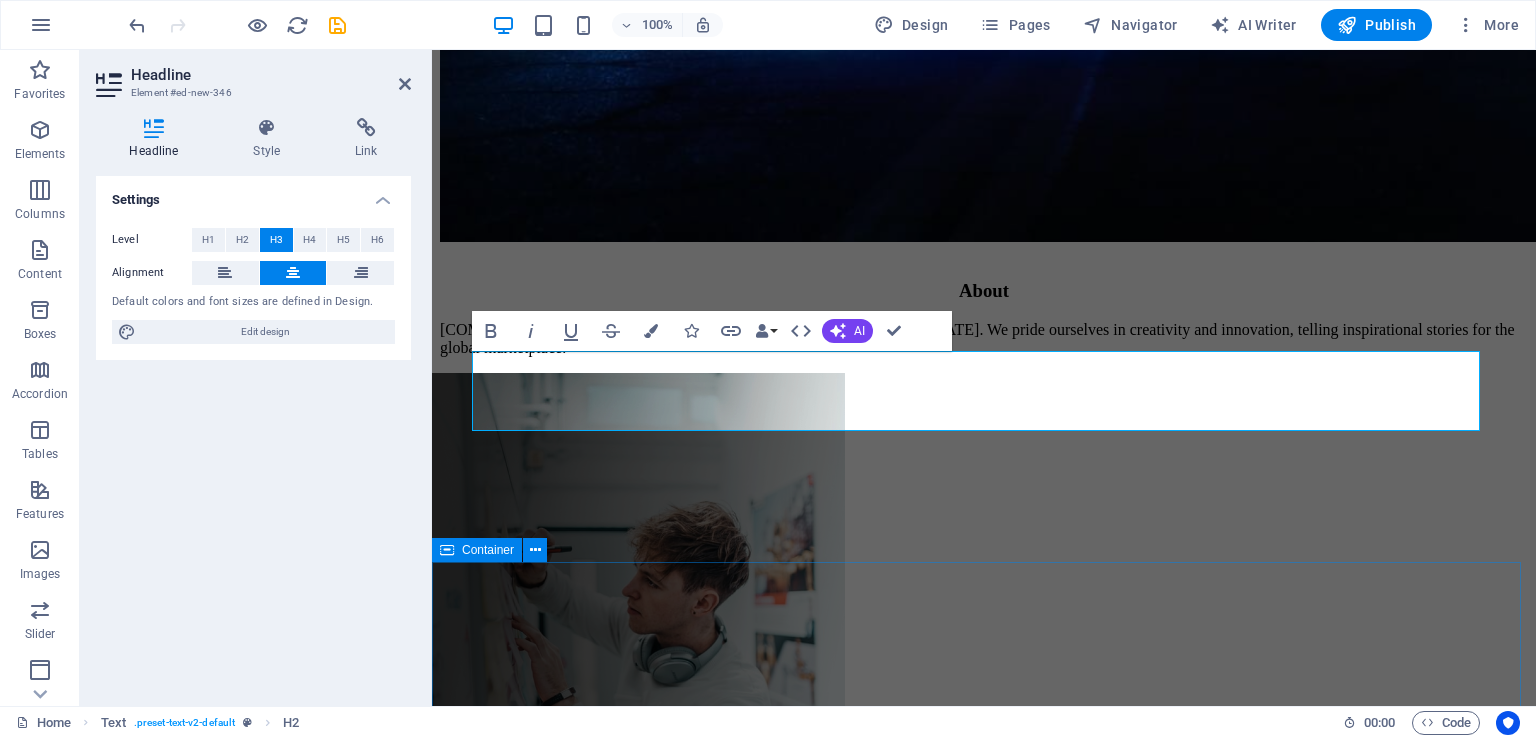 scroll, scrollTop: 900, scrollLeft: 0, axis: vertical 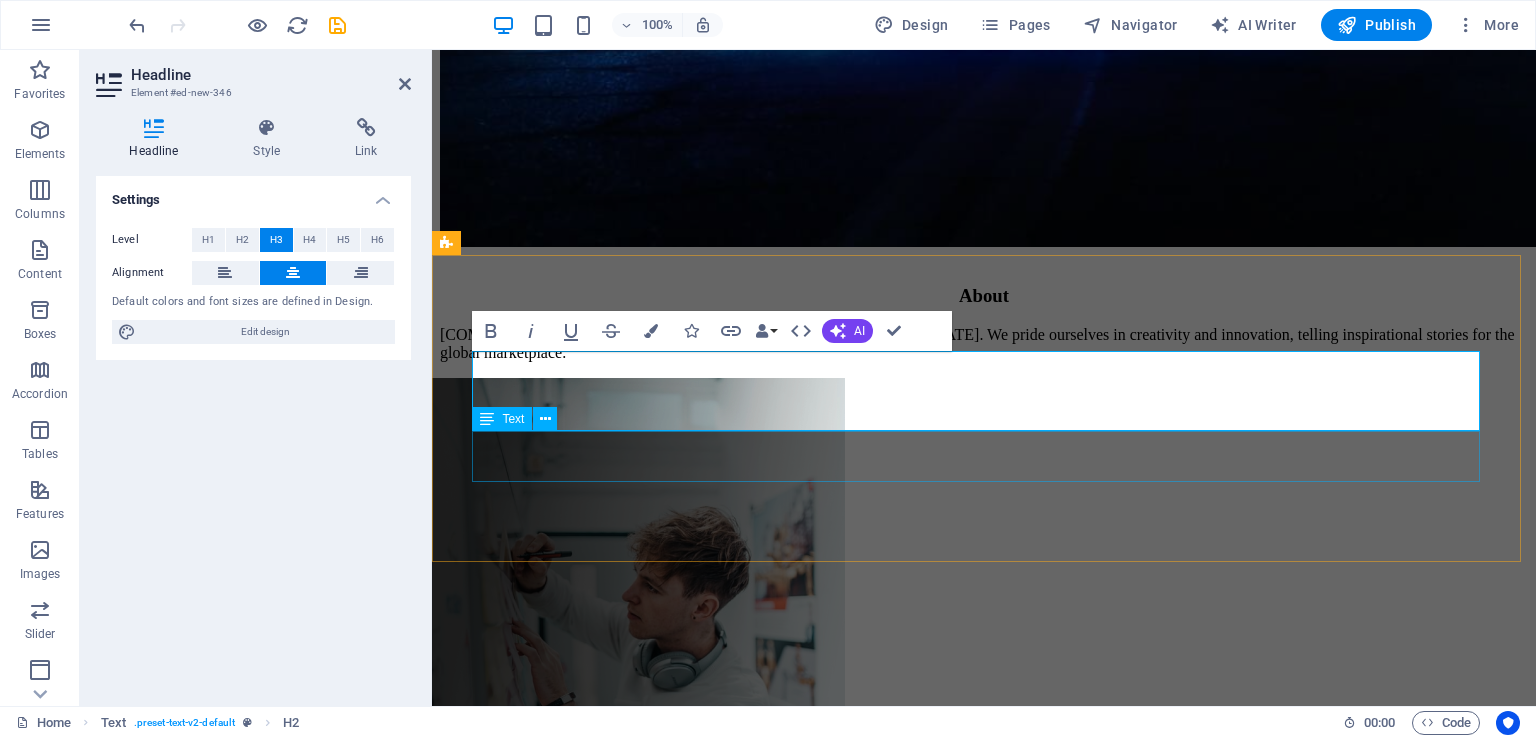 click on "Taljaard Films is a media and film production house established in Centurion, South Africa. We pride ourselves in creativity and innovation, telling inspirational stories for the global marketplace." at bounding box center [984, 344] 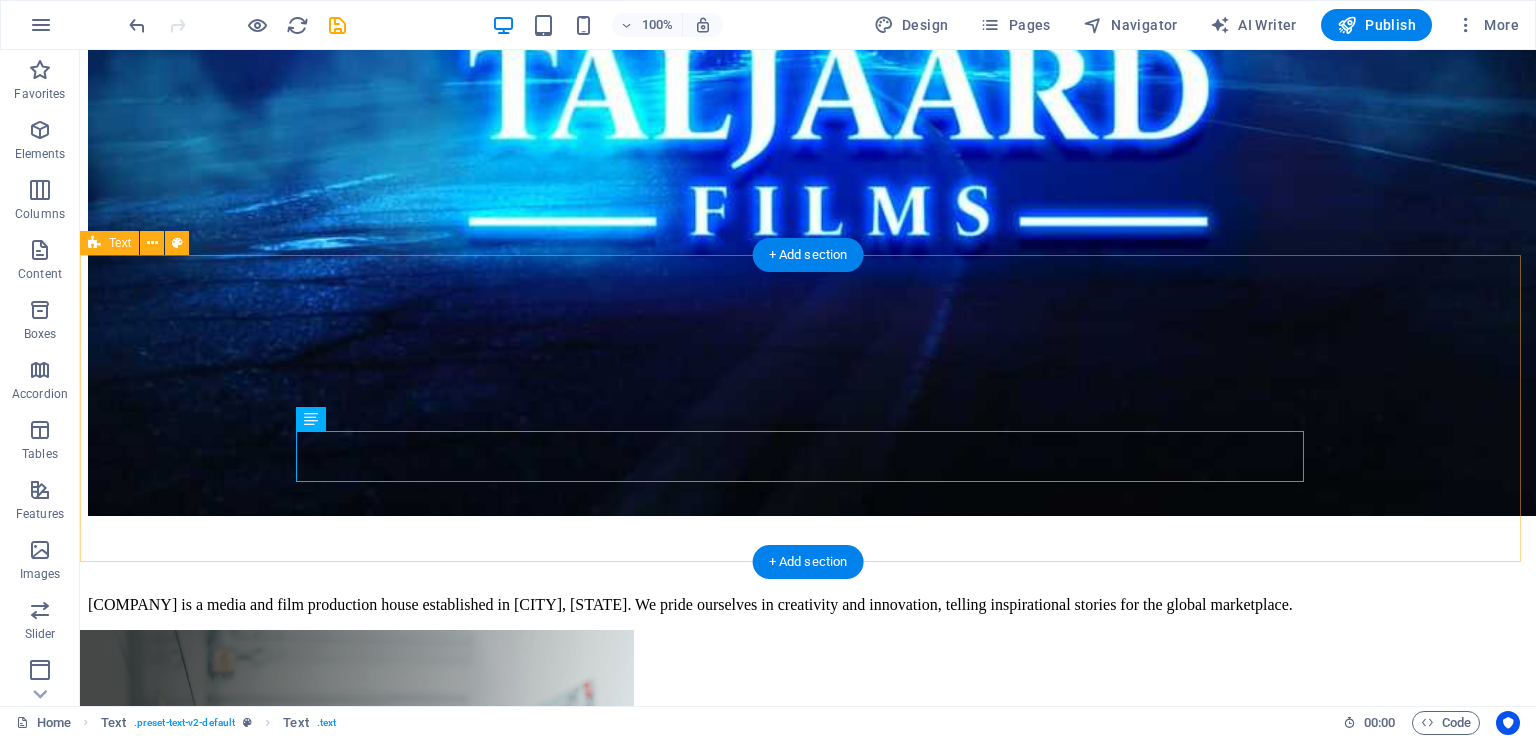 click on "About Taljaard Films is a media and film production house established in Centurion, South Africa. We pride ourselves in creativity and innovation, telling inspirational stories for the global marketplace." at bounding box center (808, 566) 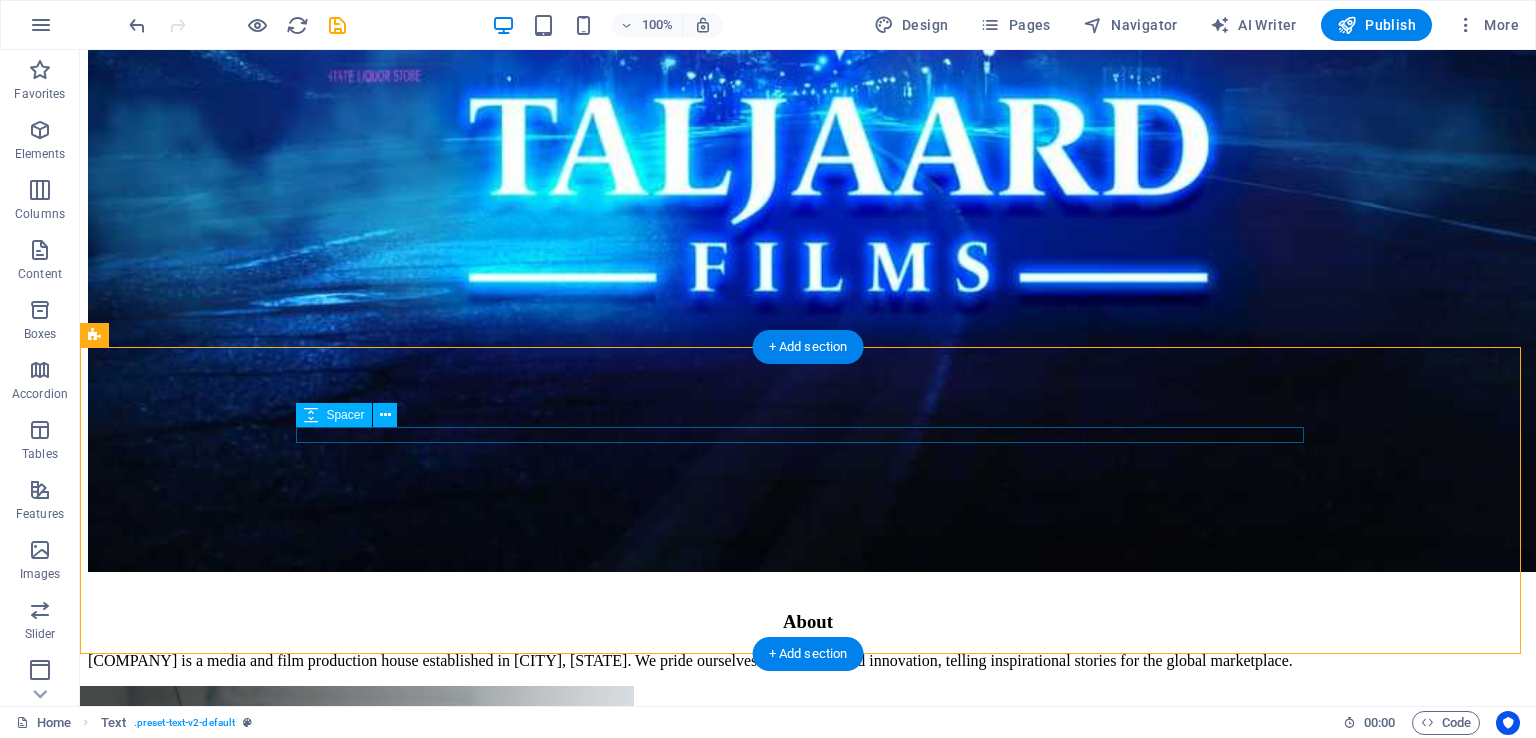 scroll, scrollTop: 800, scrollLeft: 0, axis: vertical 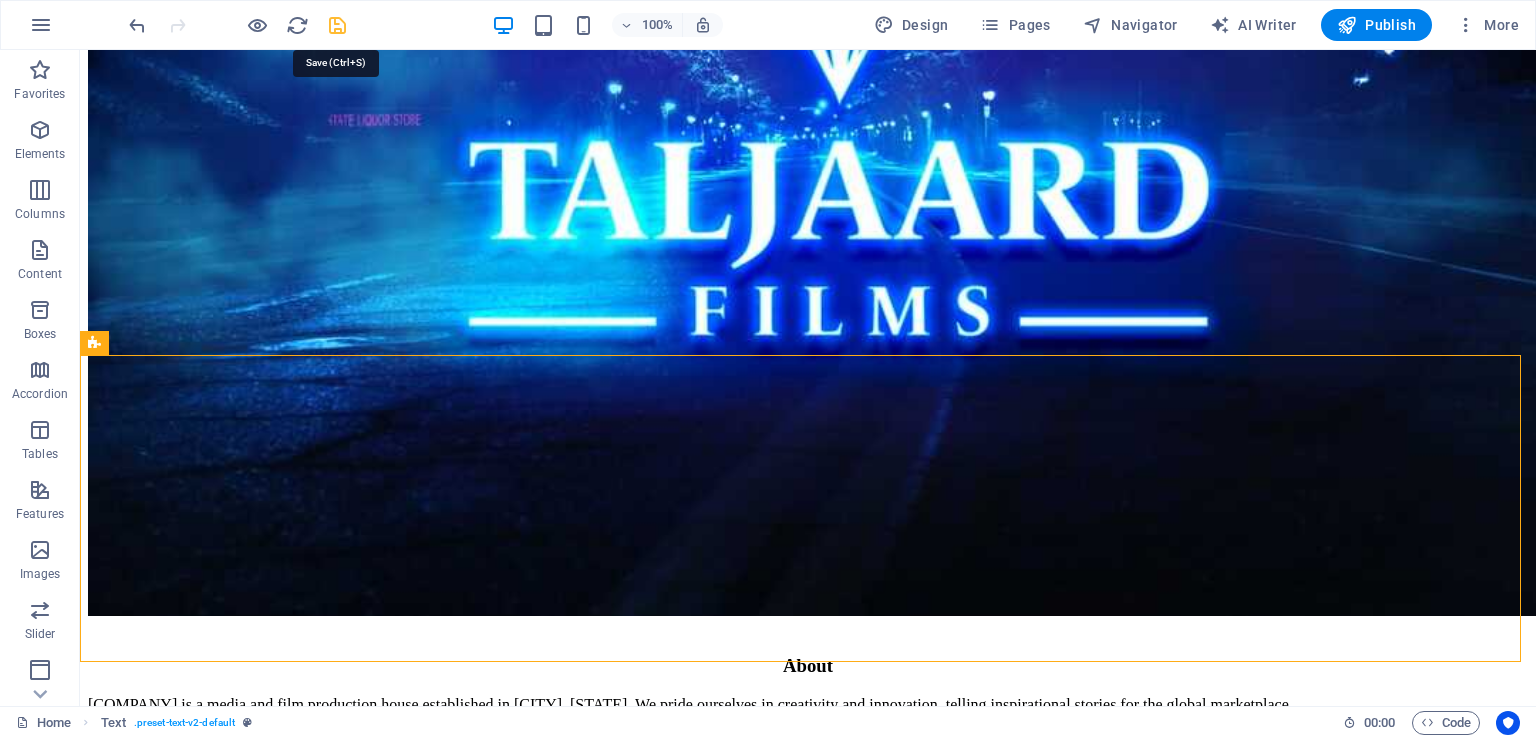 click at bounding box center [337, 25] 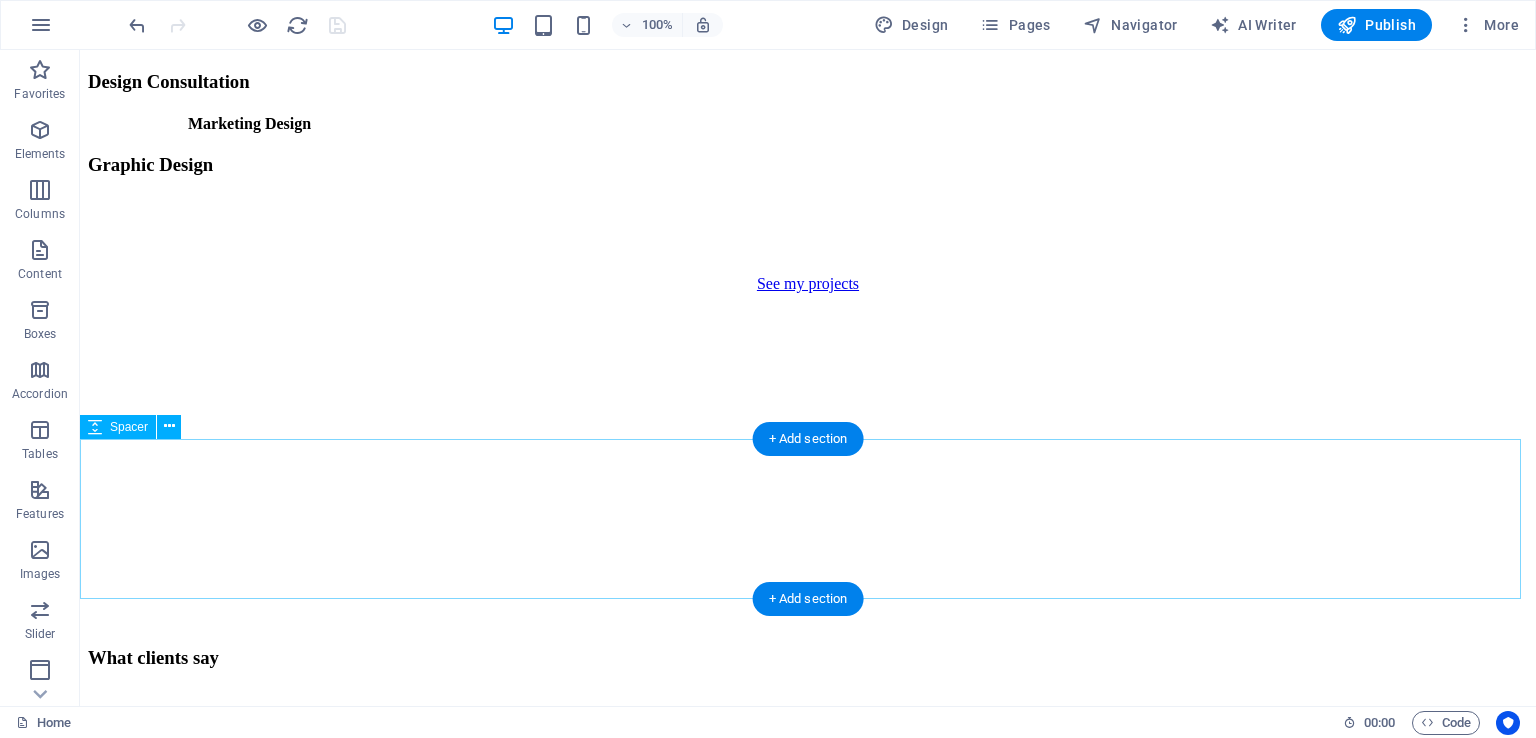 scroll, scrollTop: 3000, scrollLeft: 0, axis: vertical 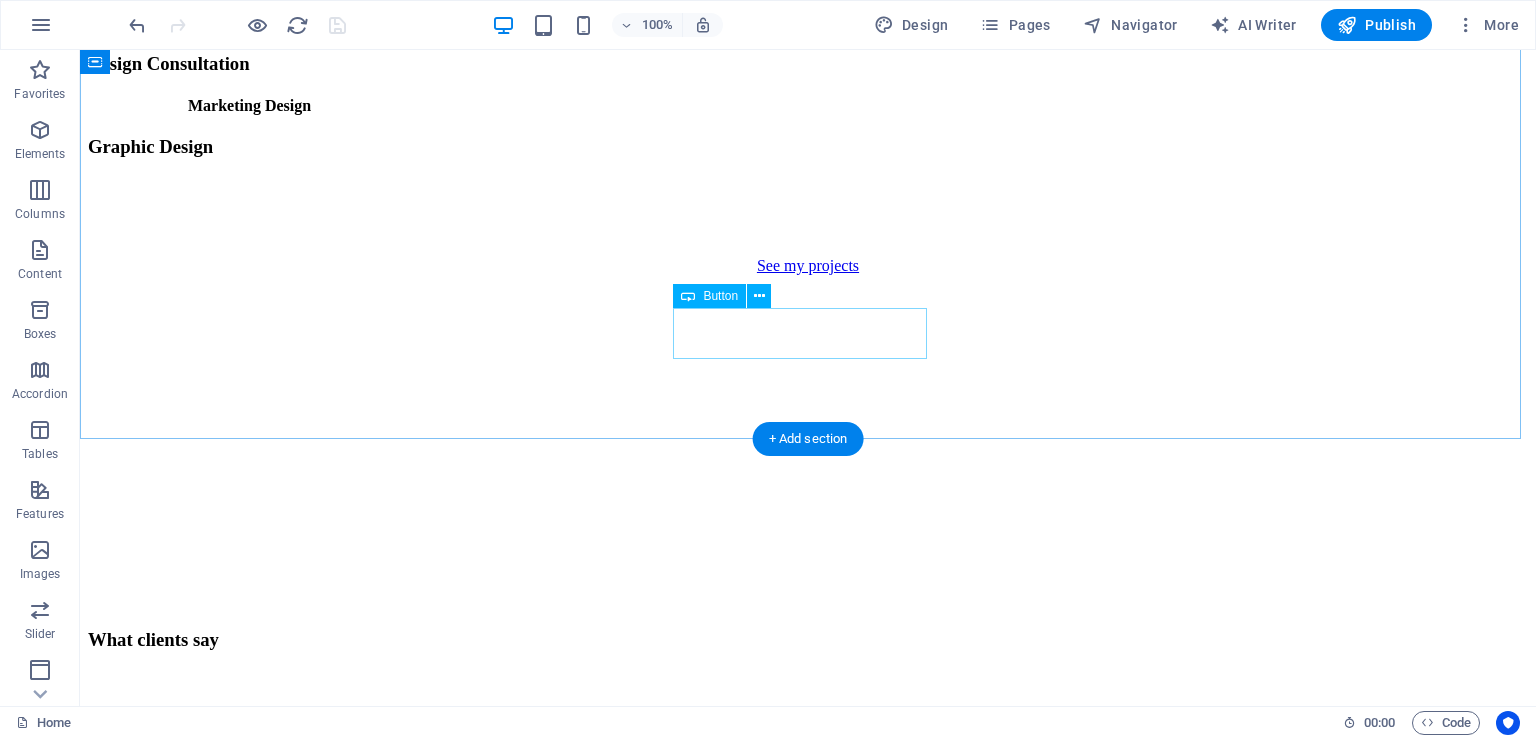 click on "See my projects" at bounding box center [808, 266] 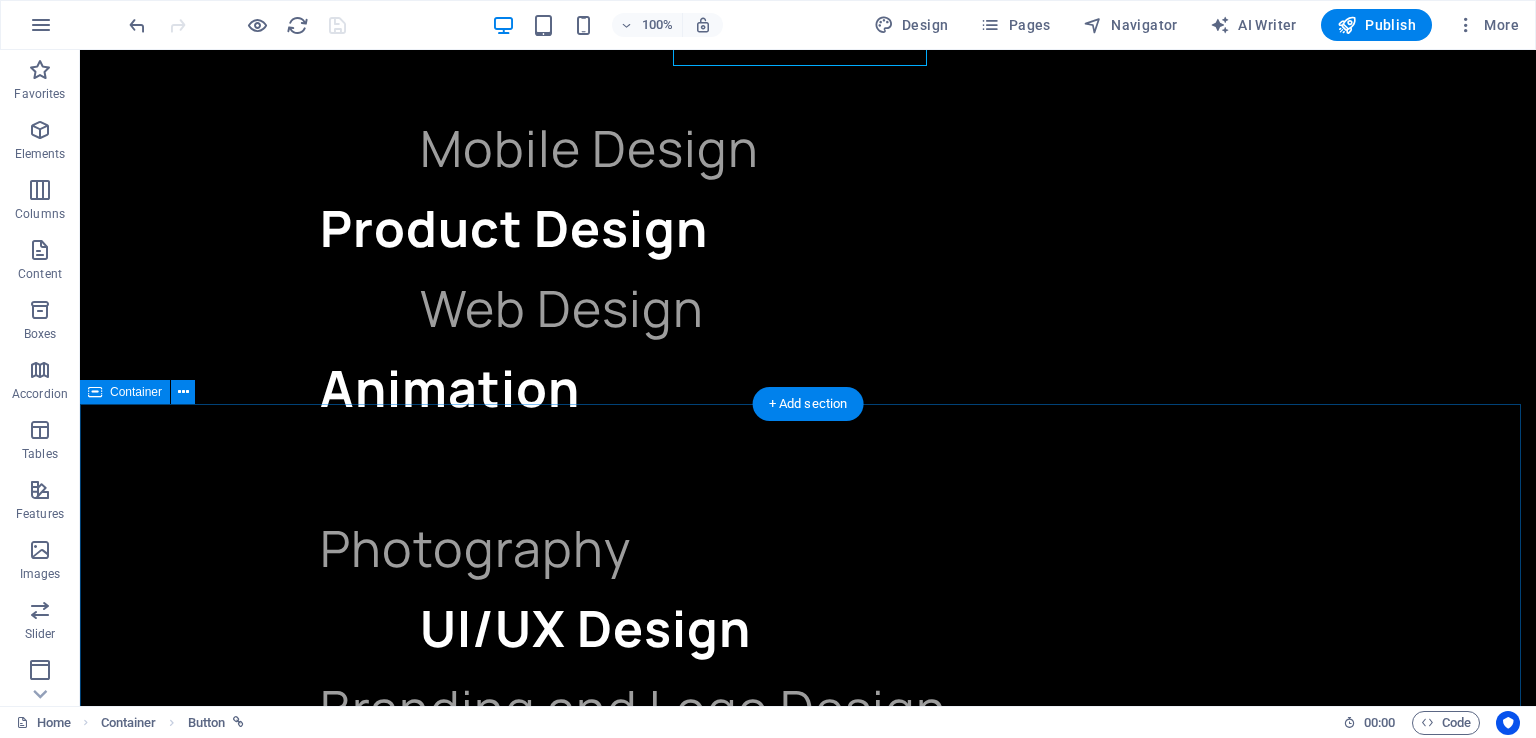scroll, scrollTop: 3300, scrollLeft: 0, axis: vertical 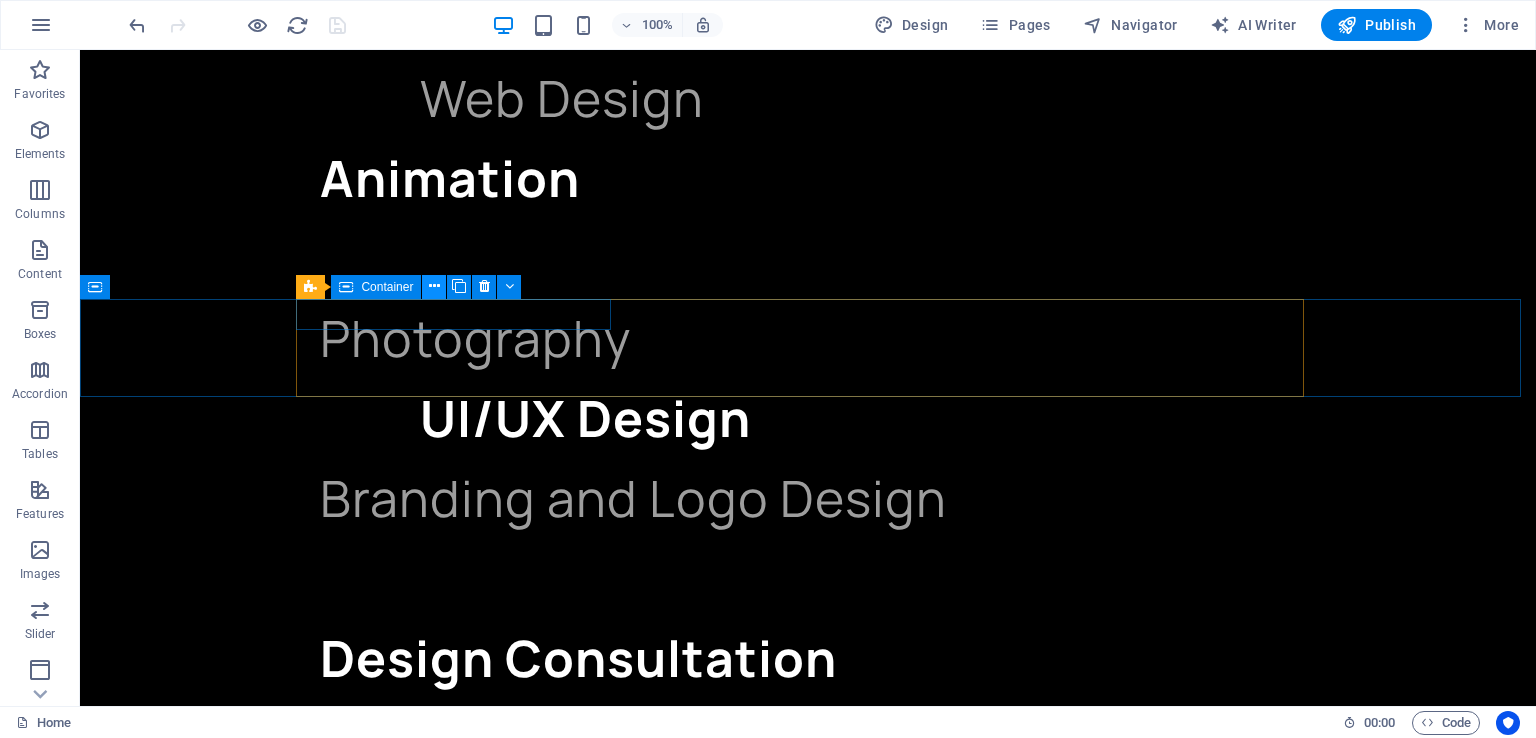 click at bounding box center [434, 286] 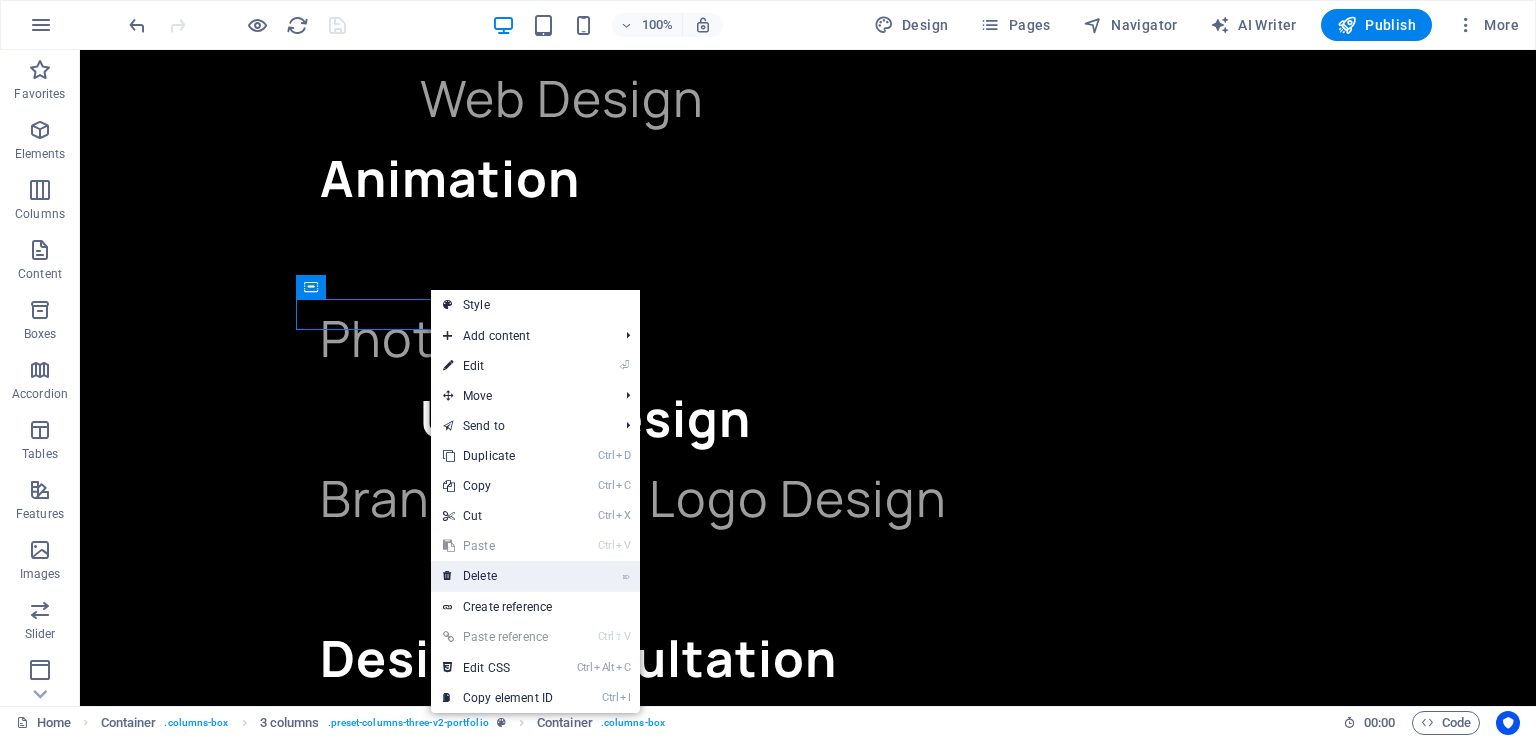 click on "⌦  Delete" at bounding box center [498, 576] 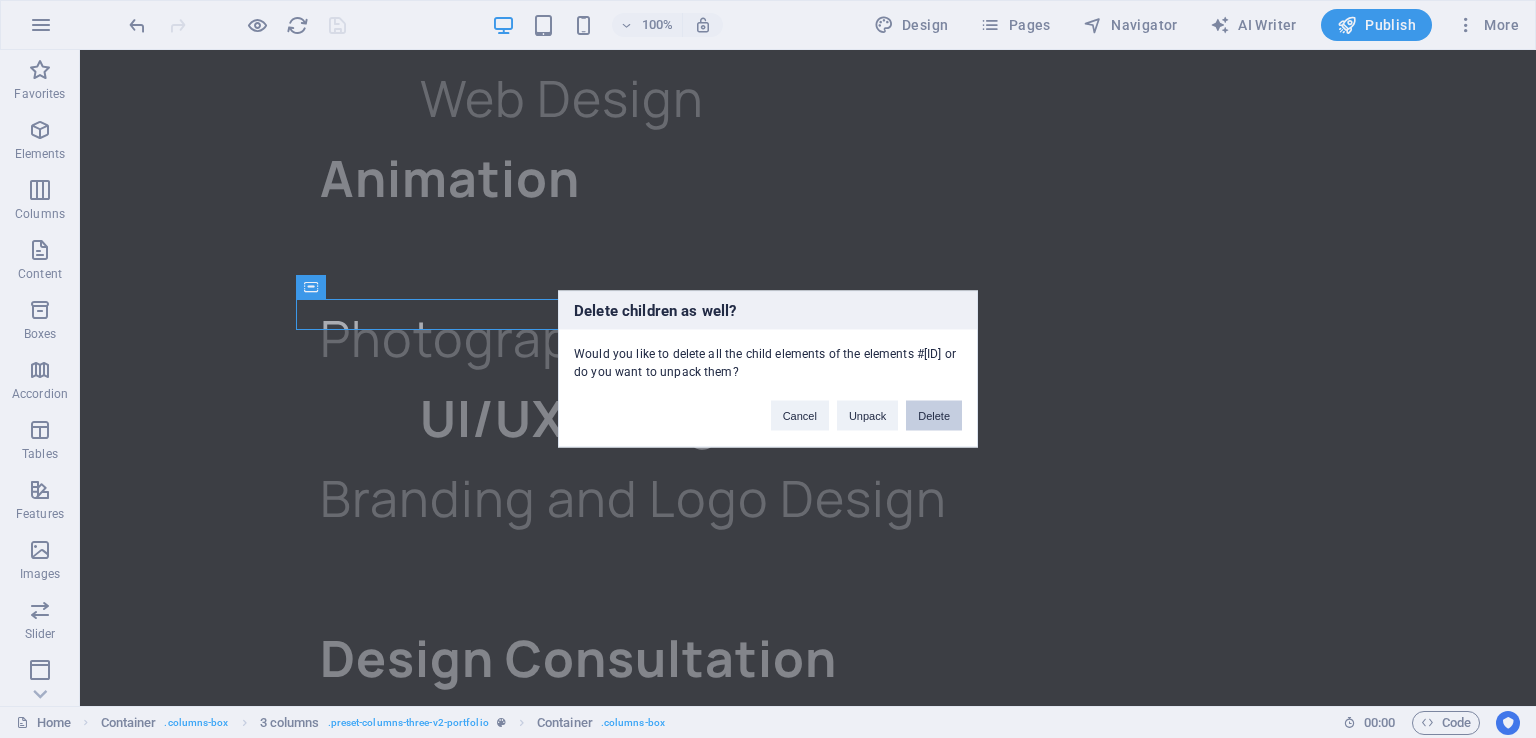 click on "Delete" at bounding box center (934, 416) 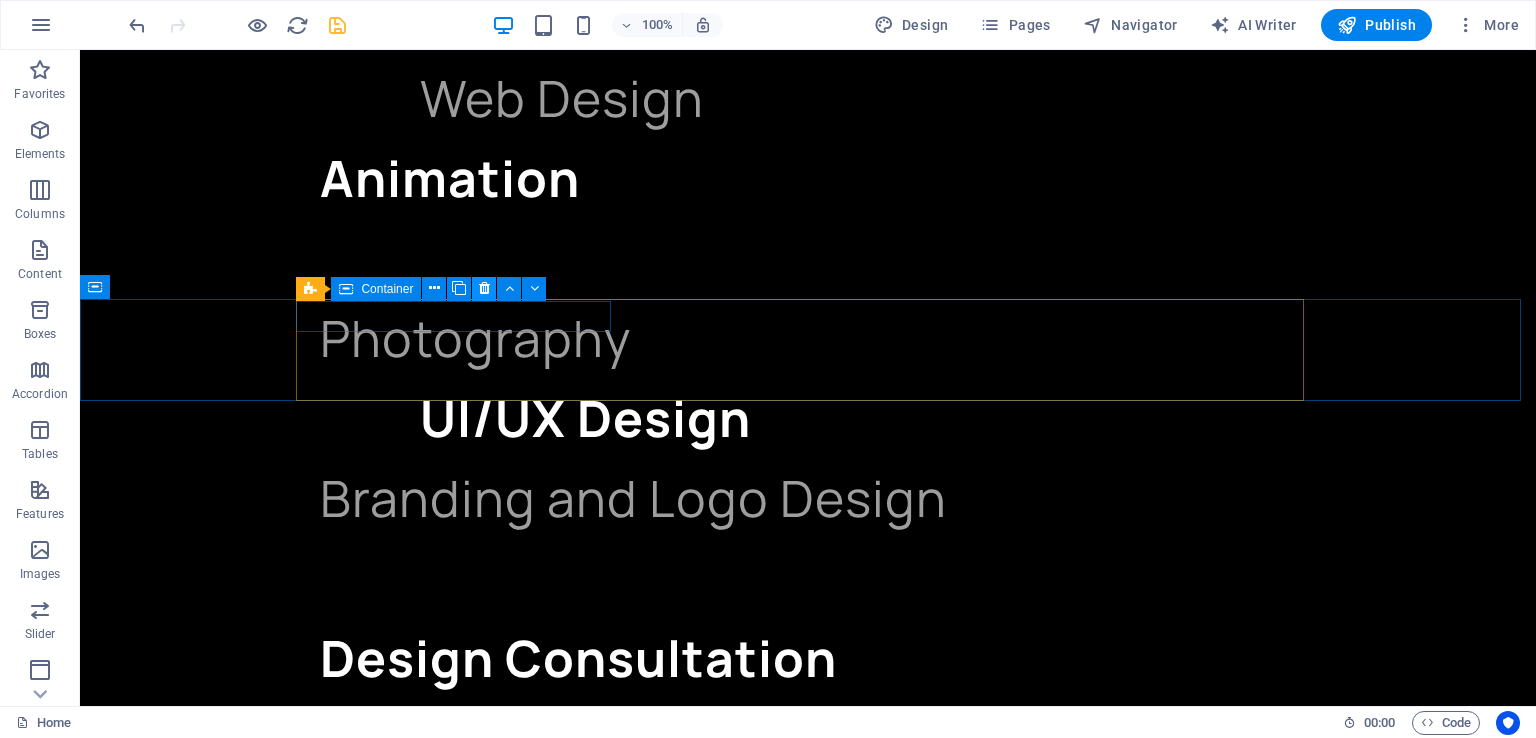 click at bounding box center [484, 288] 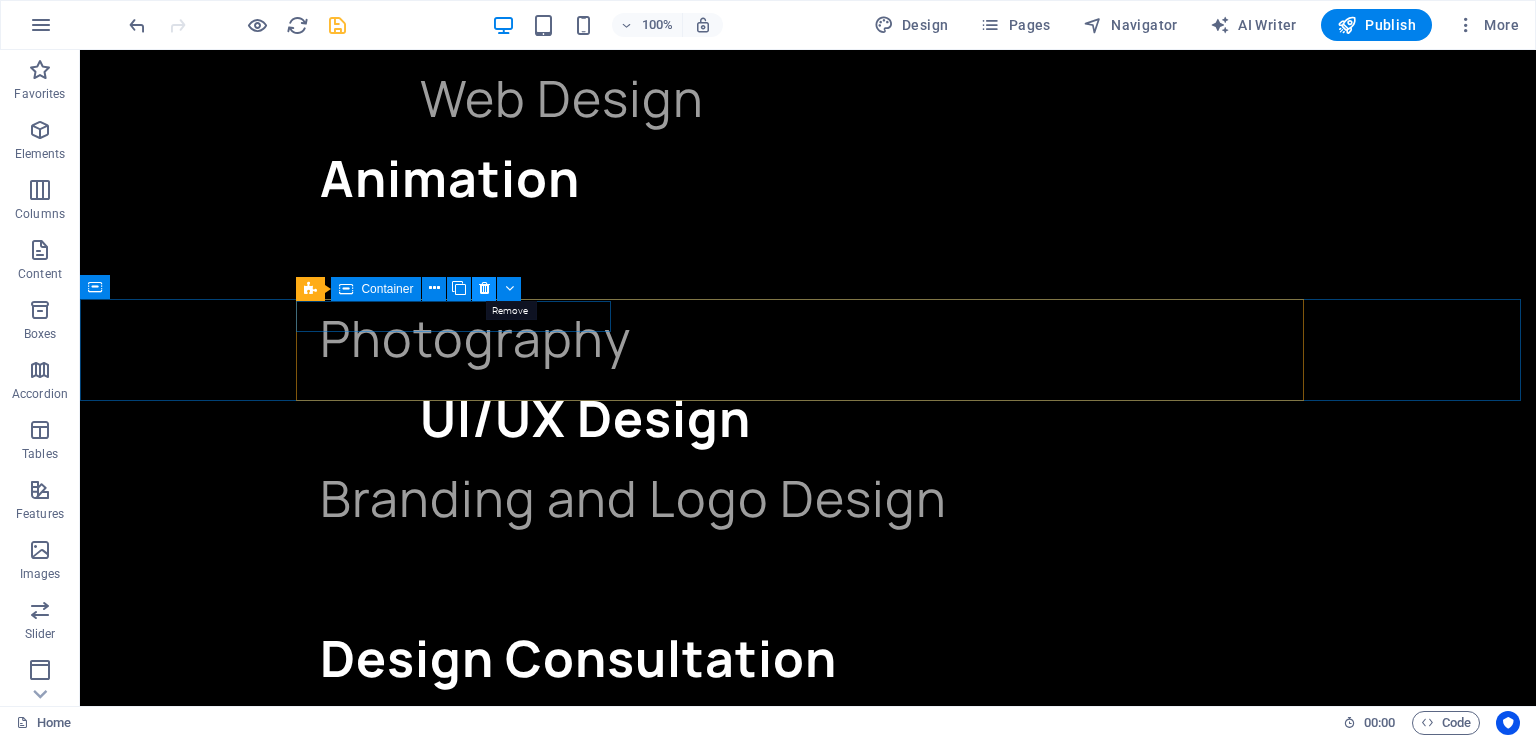 click at bounding box center (484, 288) 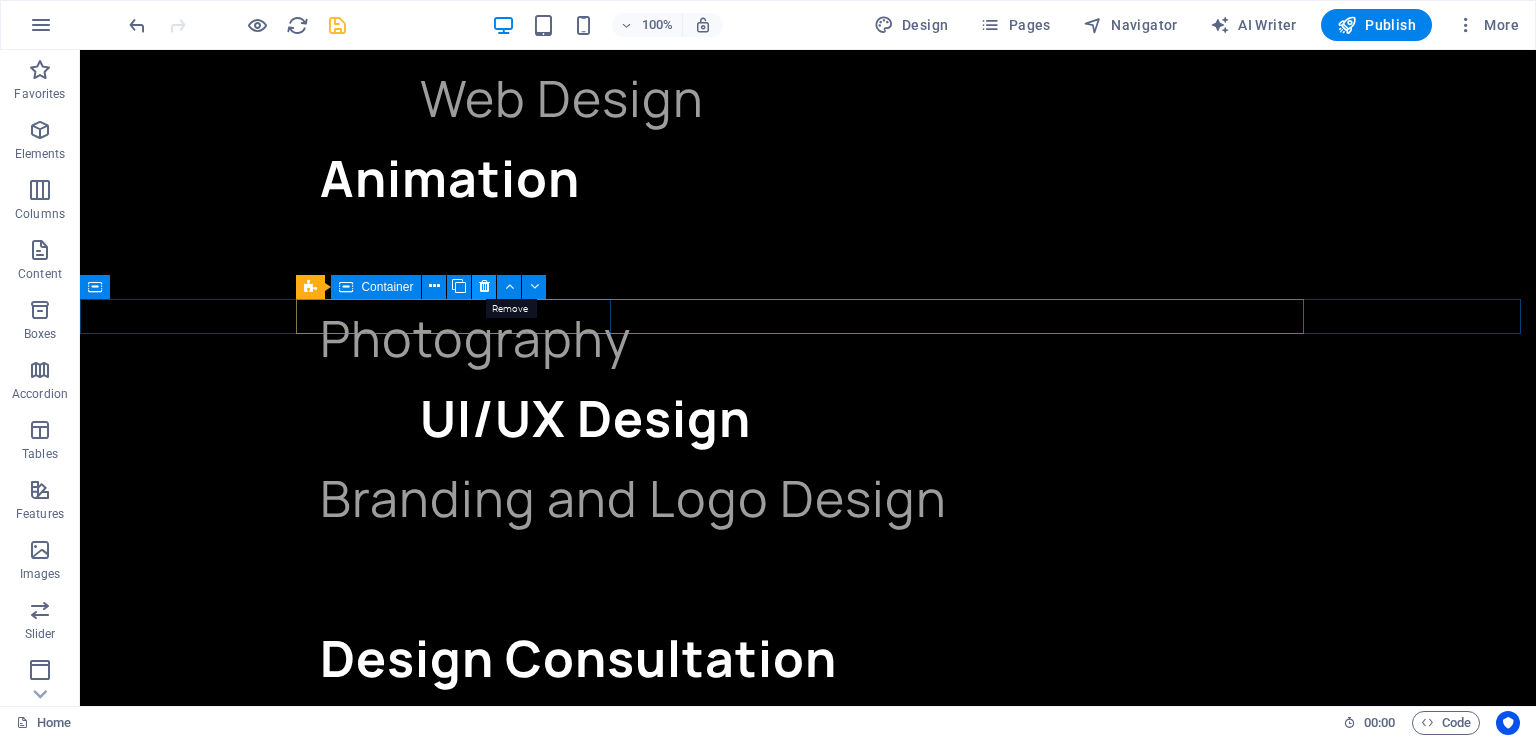 click at bounding box center (484, 286) 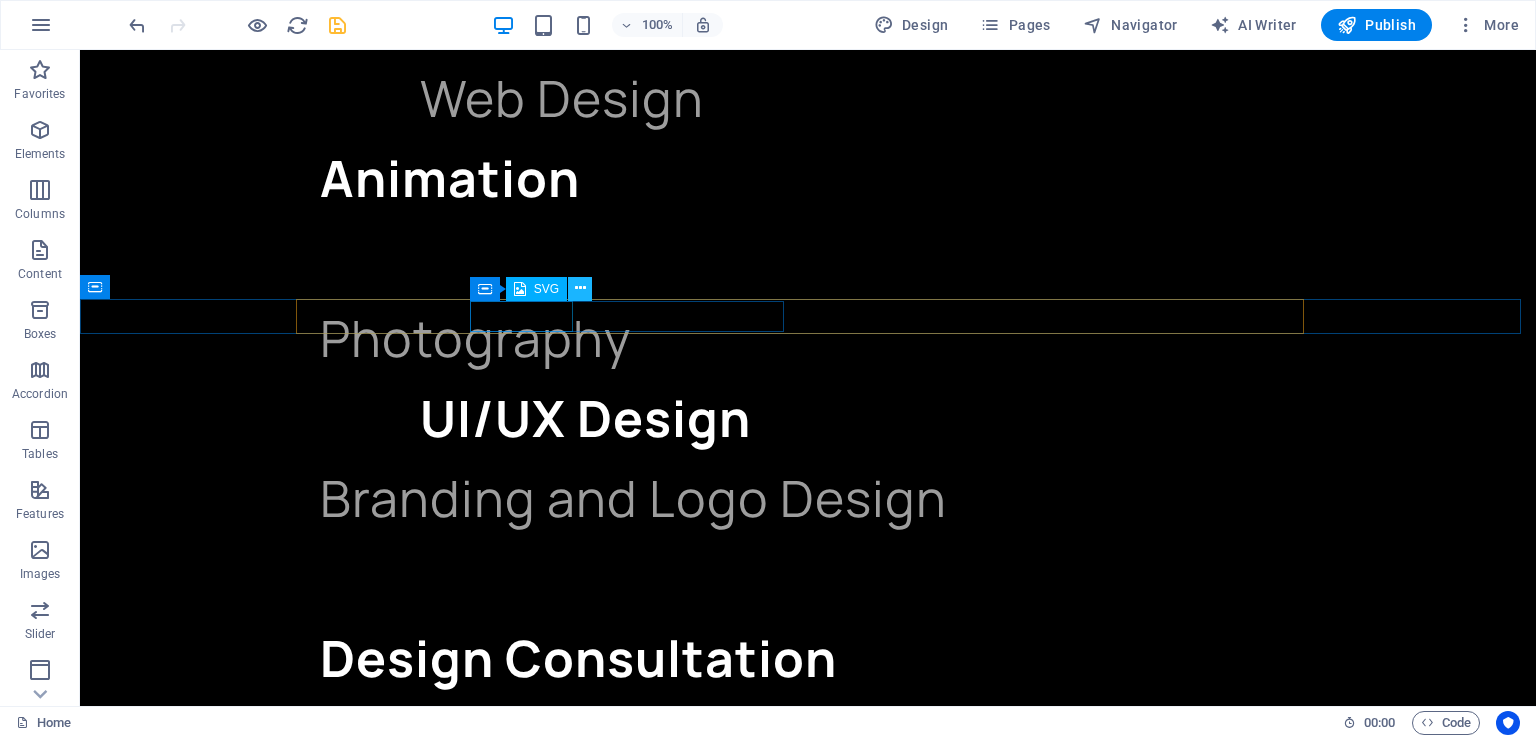 click at bounding box center [580, 288] 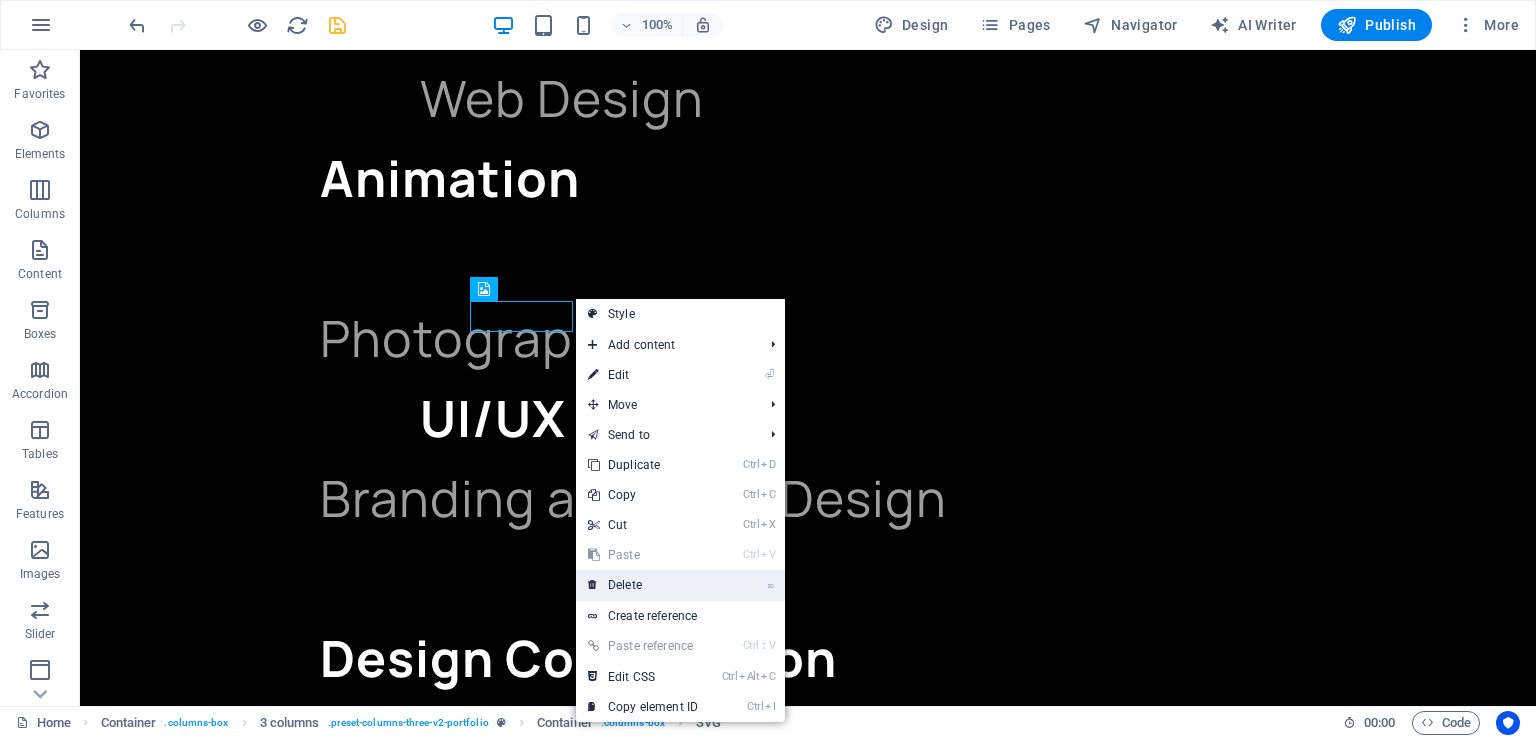 click on "⌦  Delete" at bounding box center [643, 585] 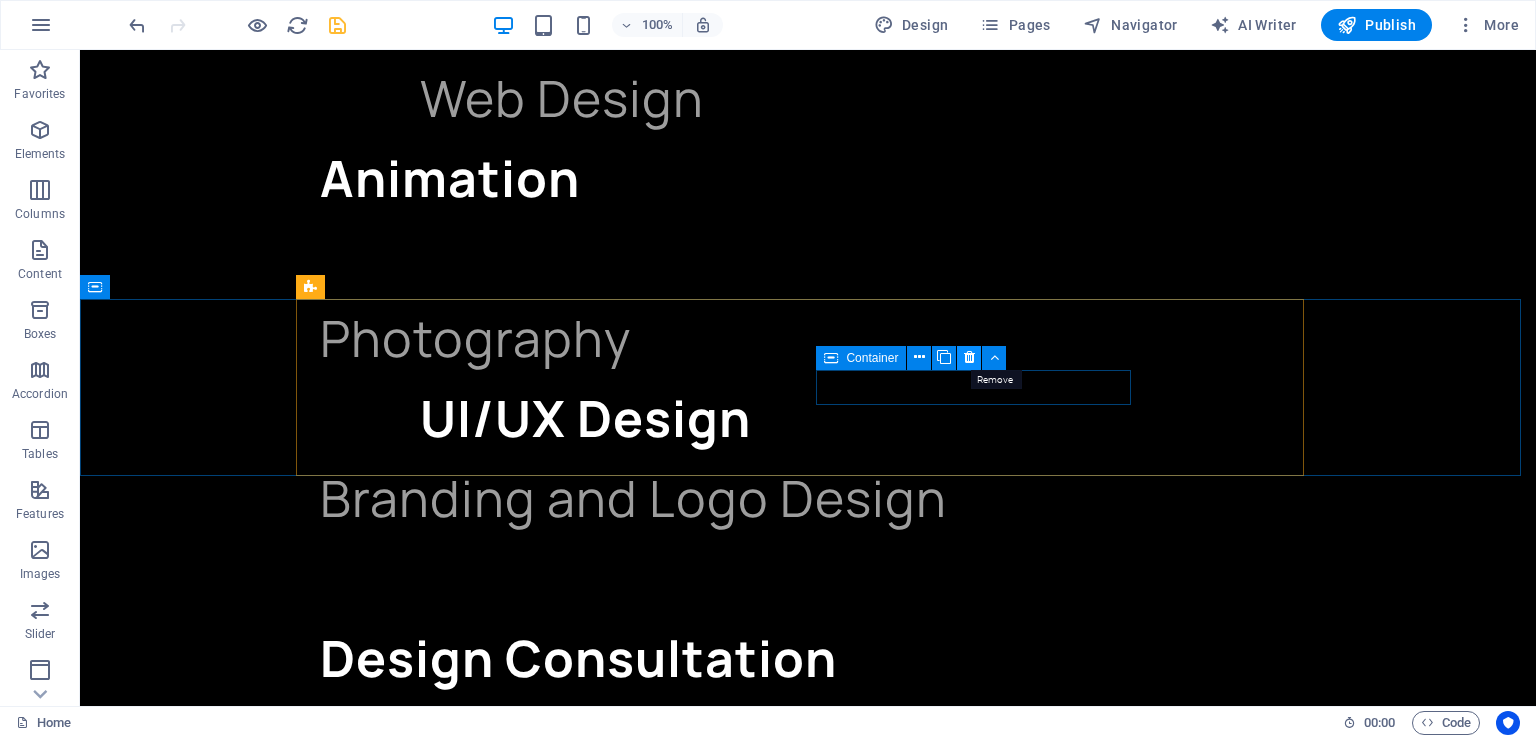 click at bounding box center (969, 358) 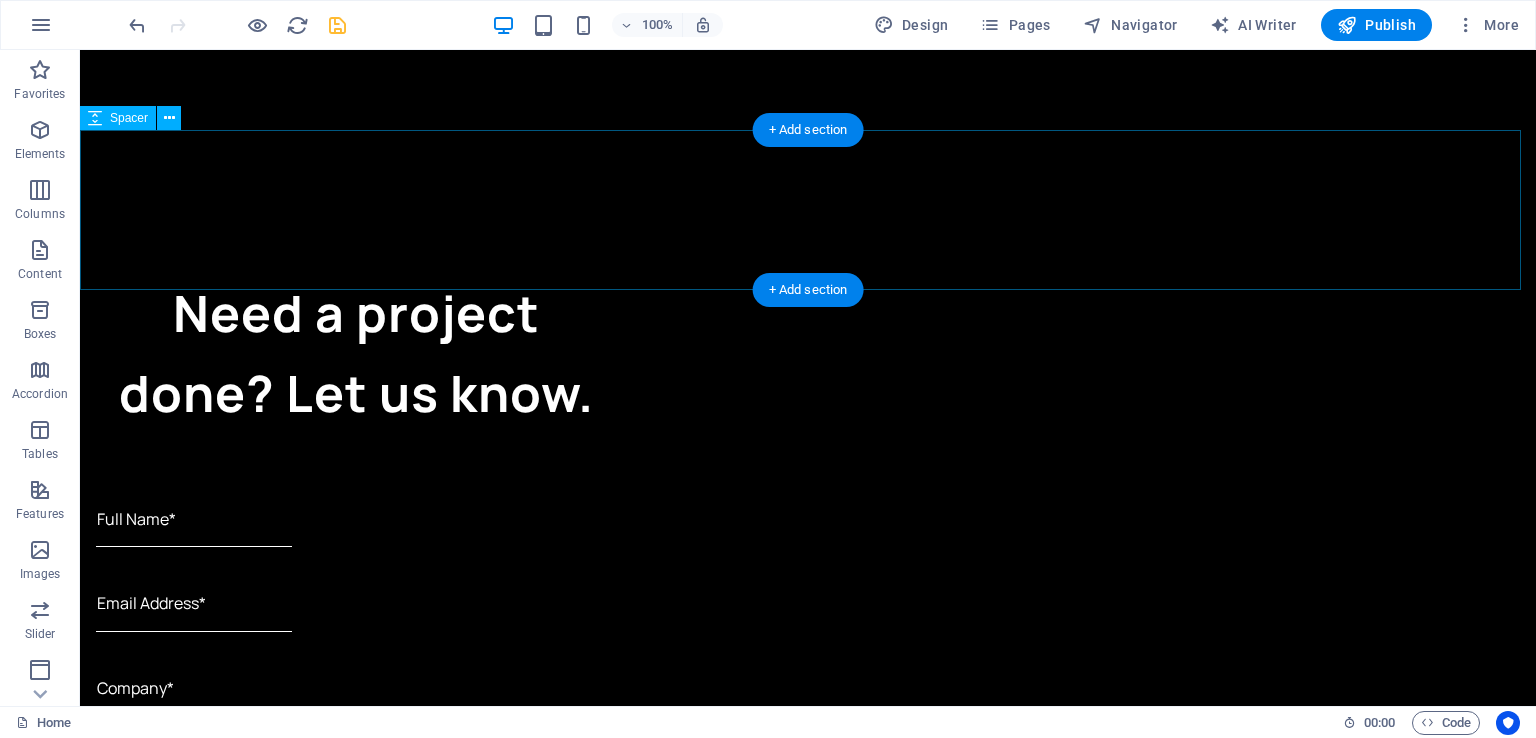 scroll, scrollTop: 5500, scrollLeft: 0, axis: vertical 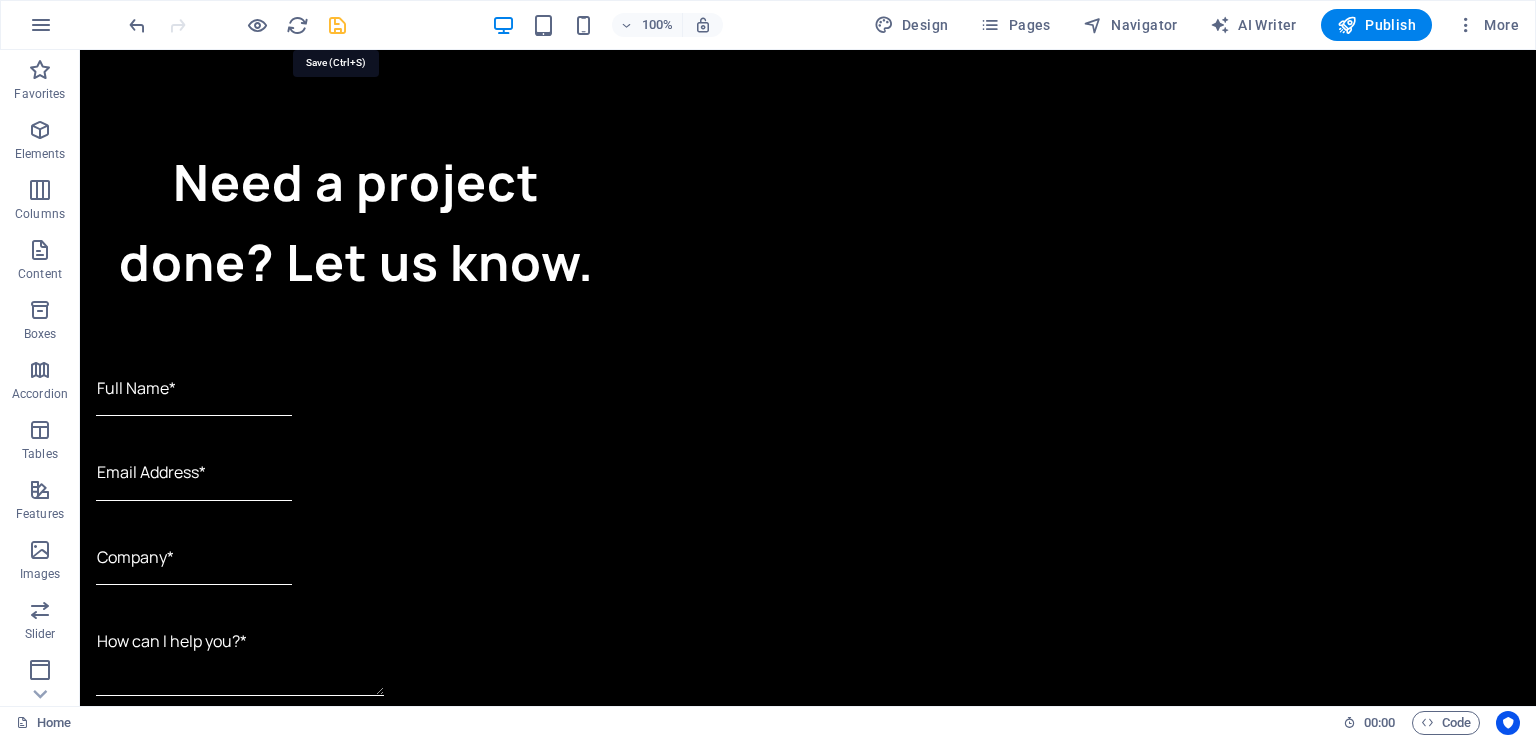 click at bounding box center (337, 25) 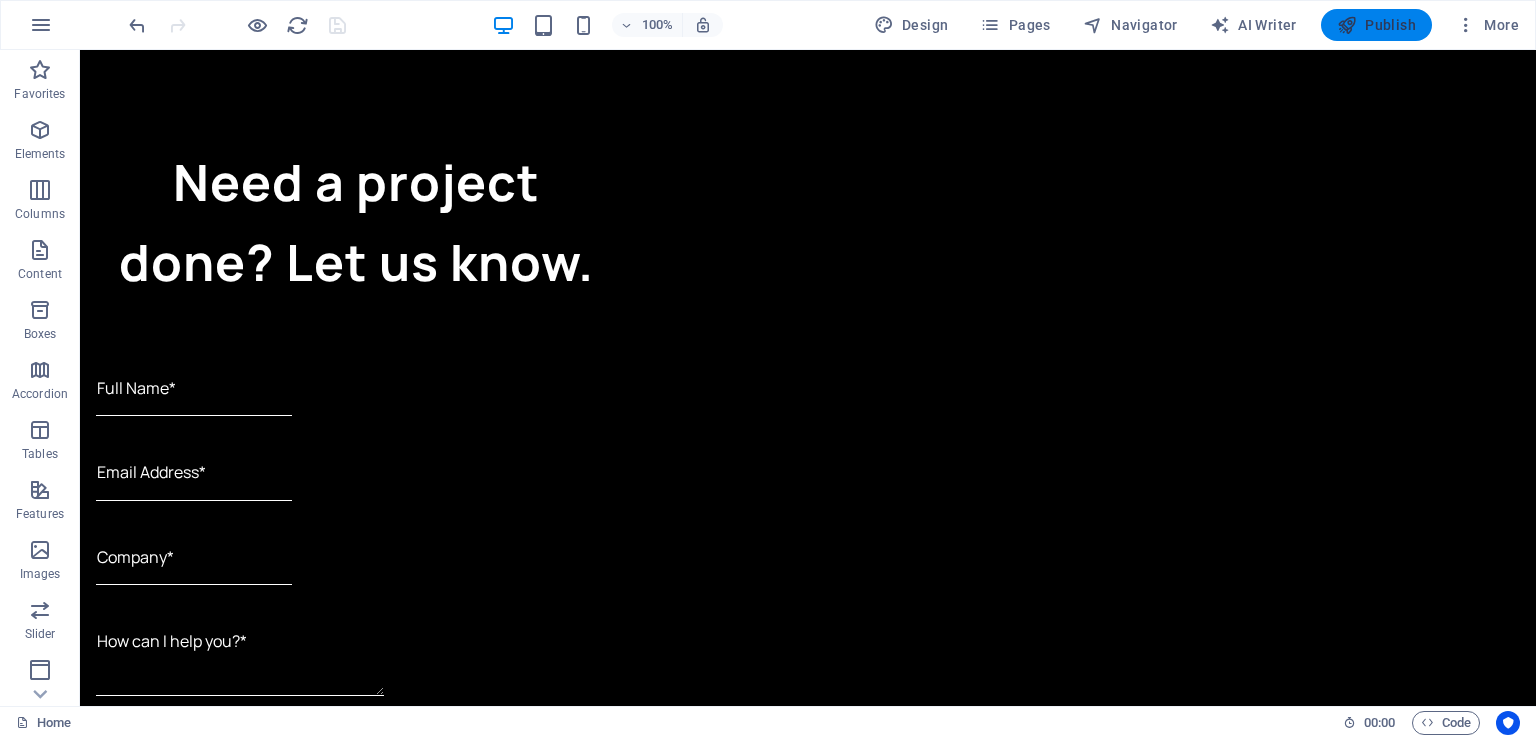 click at bounding box center [1347, 25] 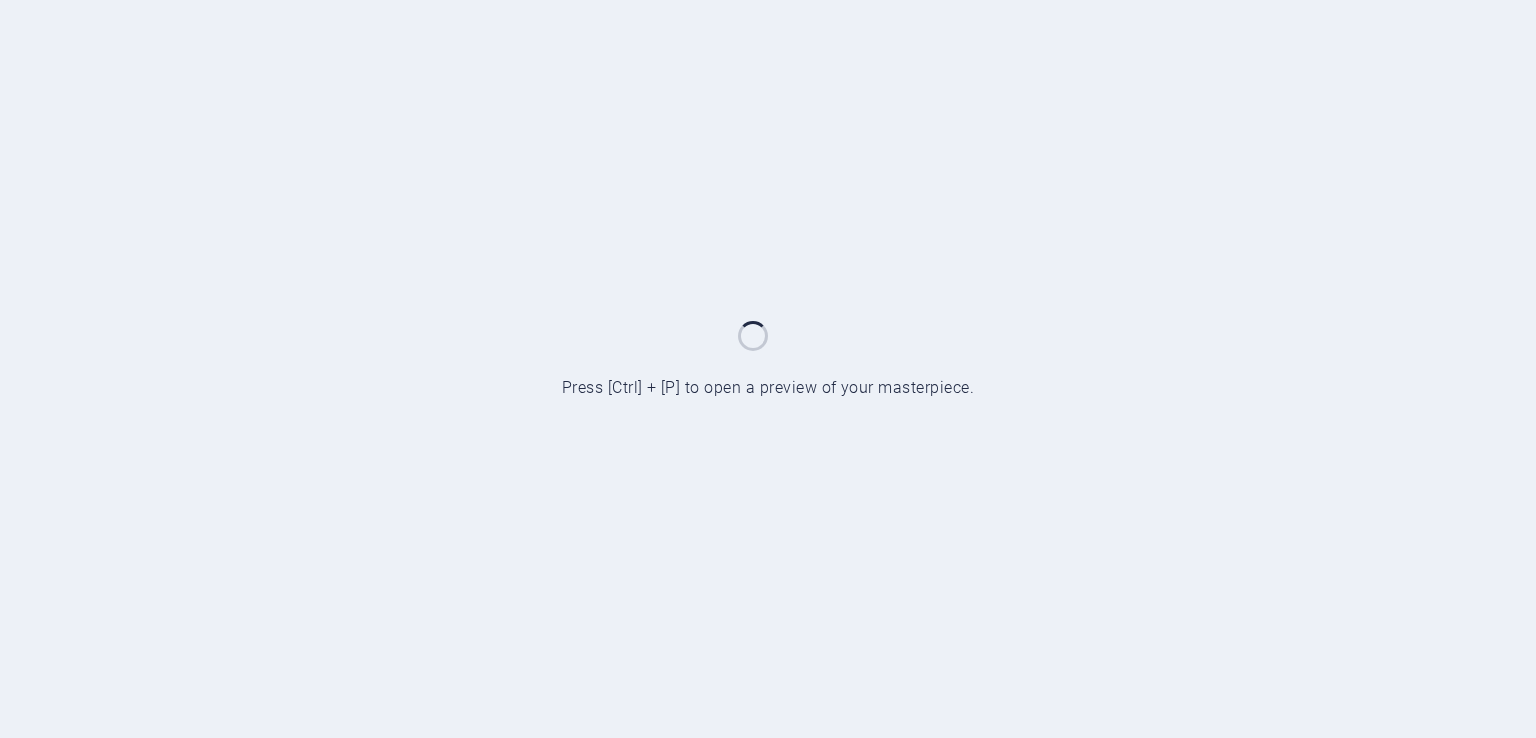 scroll, scrollTop: 0, scrollLeft: 0, axis: both 